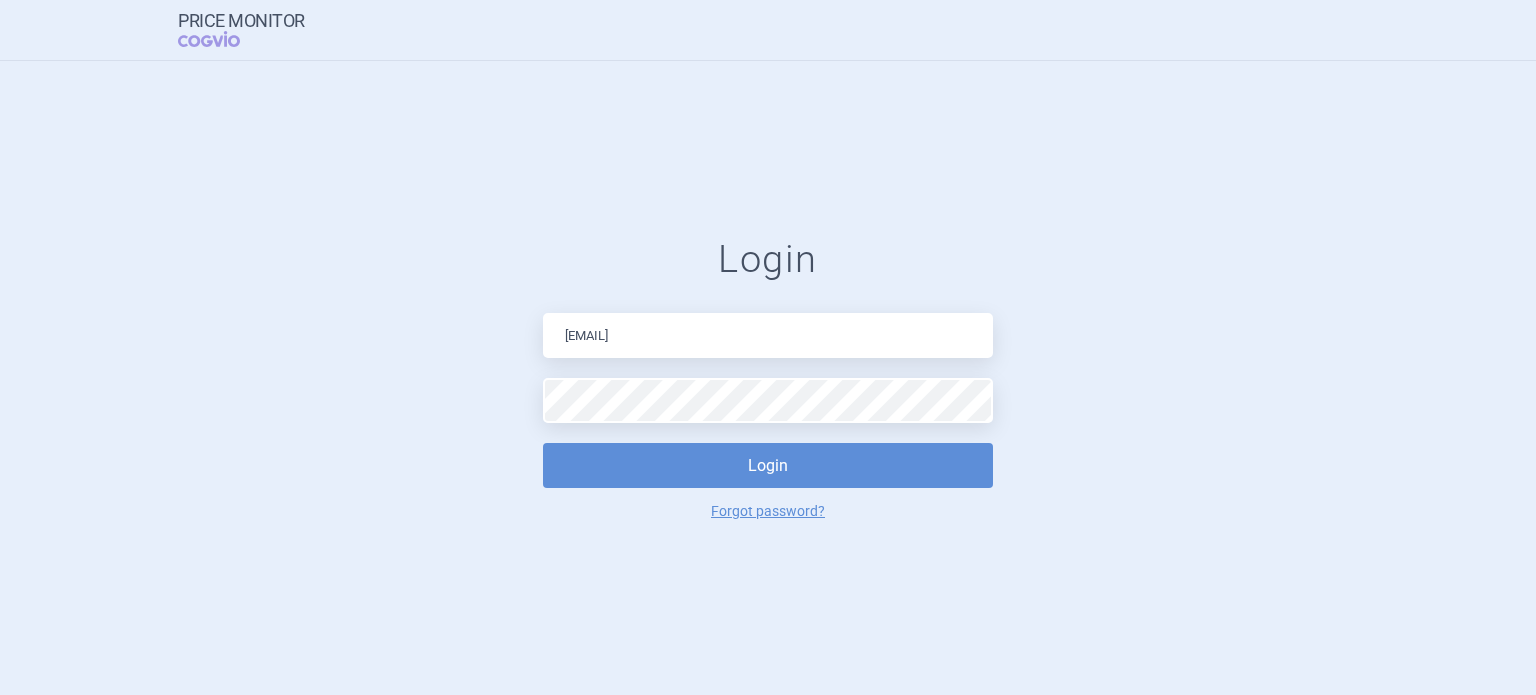 scroll, scrollTop: 0, scrollLeft: 0, axis: both 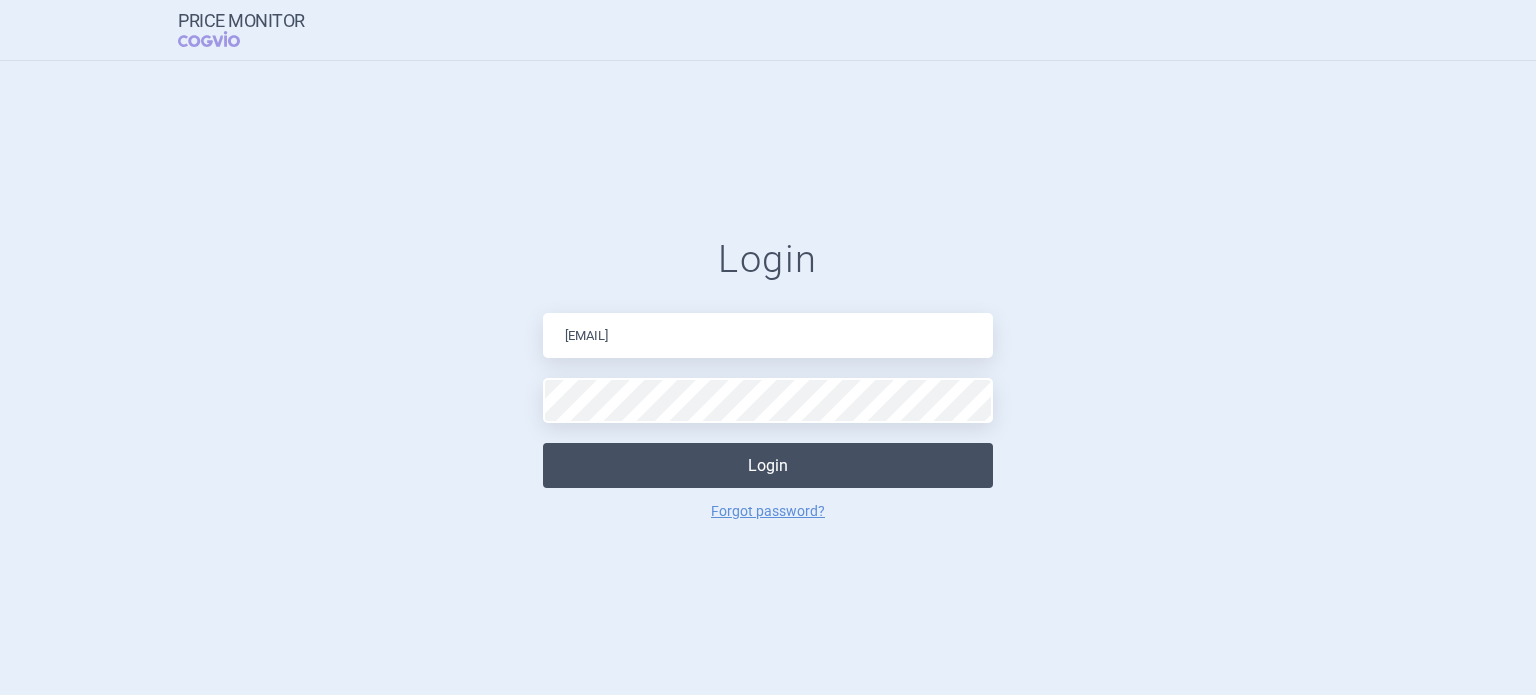 click on "Login" at bounding box center [768, 465] 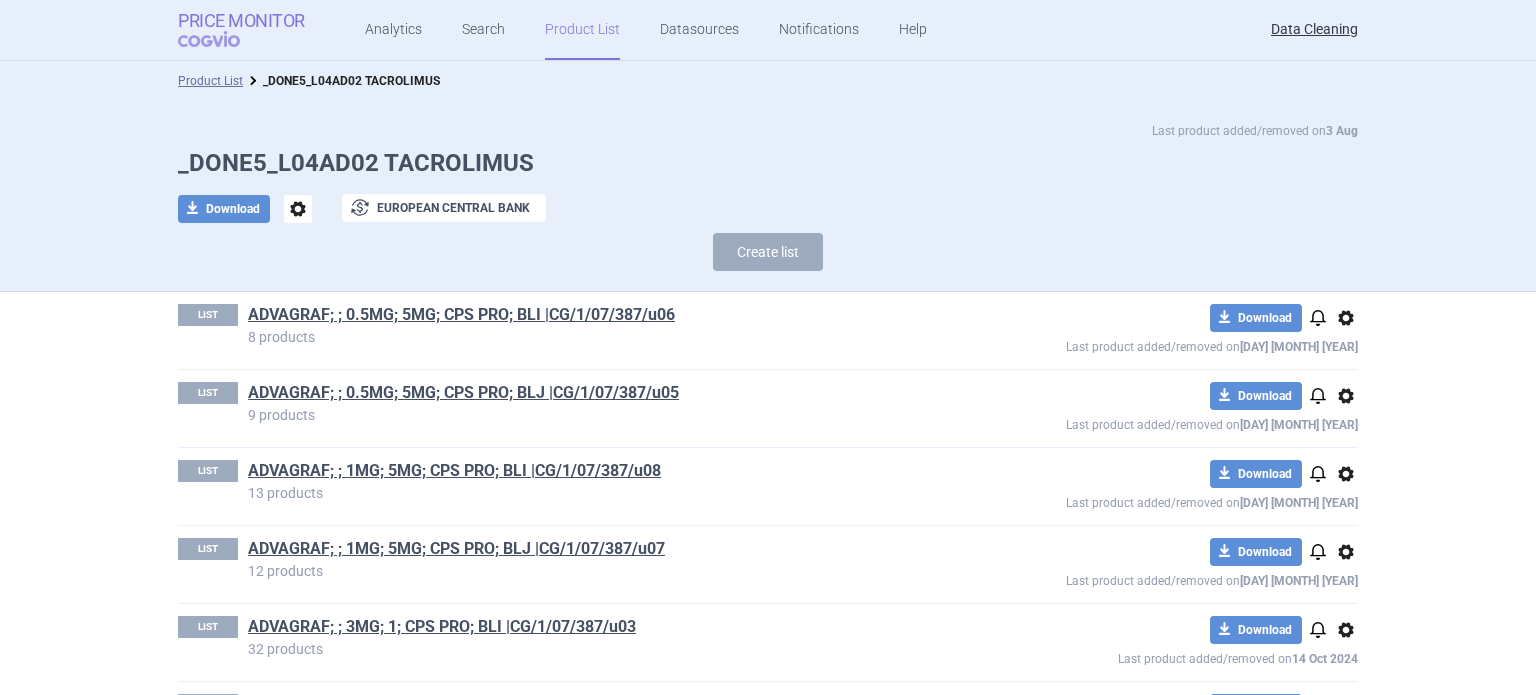 click on "COGVIO" at bounding box center (223, 39) 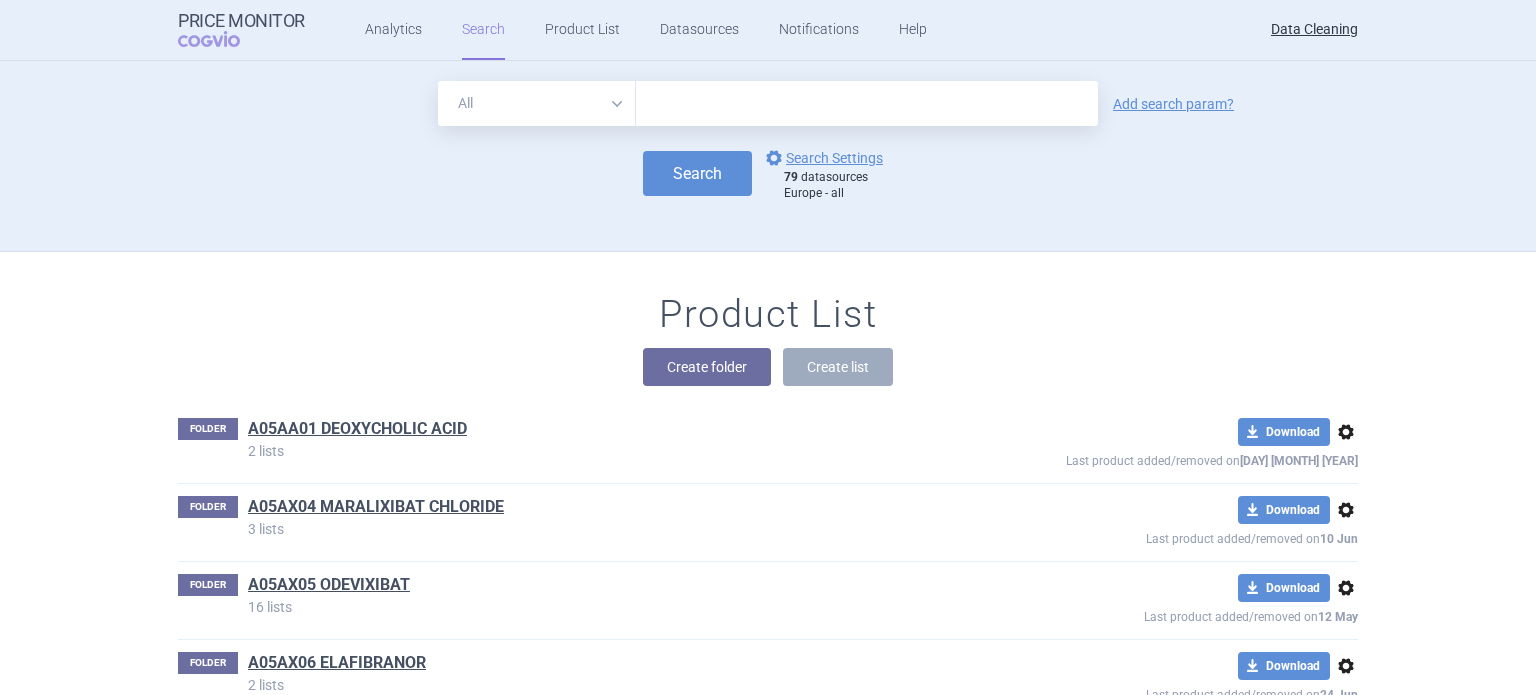 scroll, scrollTop: 47060, scrollLeft: 0, axis: vertical 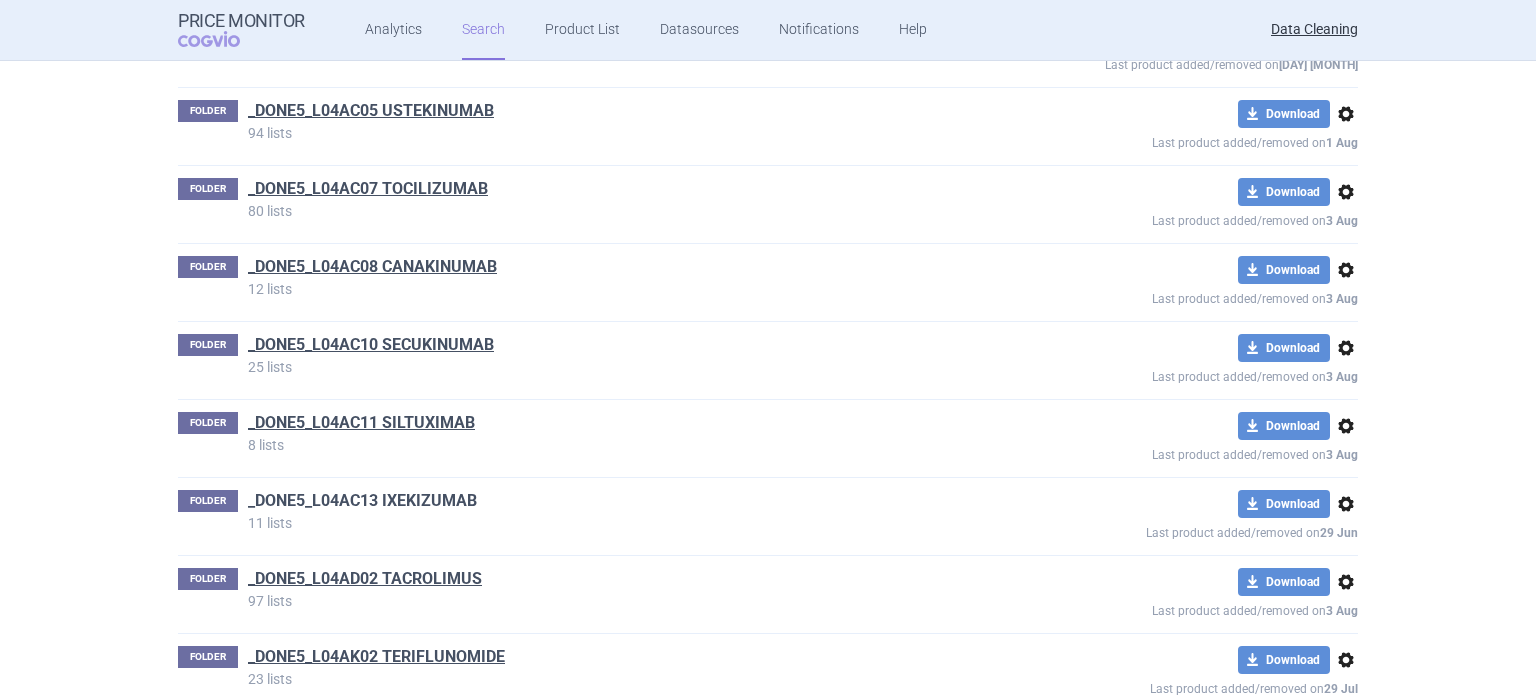 click on "_DONE5_L04AC13 IXEKIZUMAB" at bounding box center [362, 501] 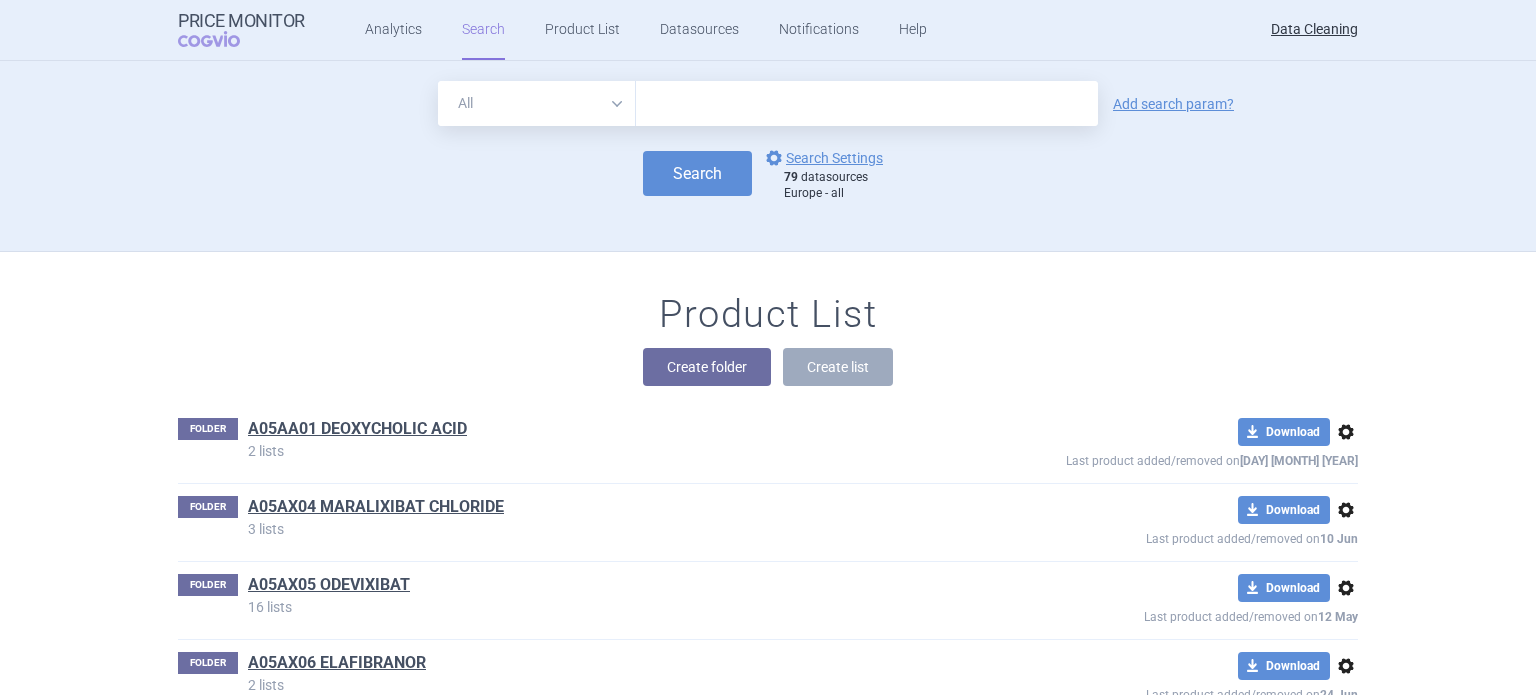 scroll, scrollTop: 14832, scrollLeft: 0, axis: vertical 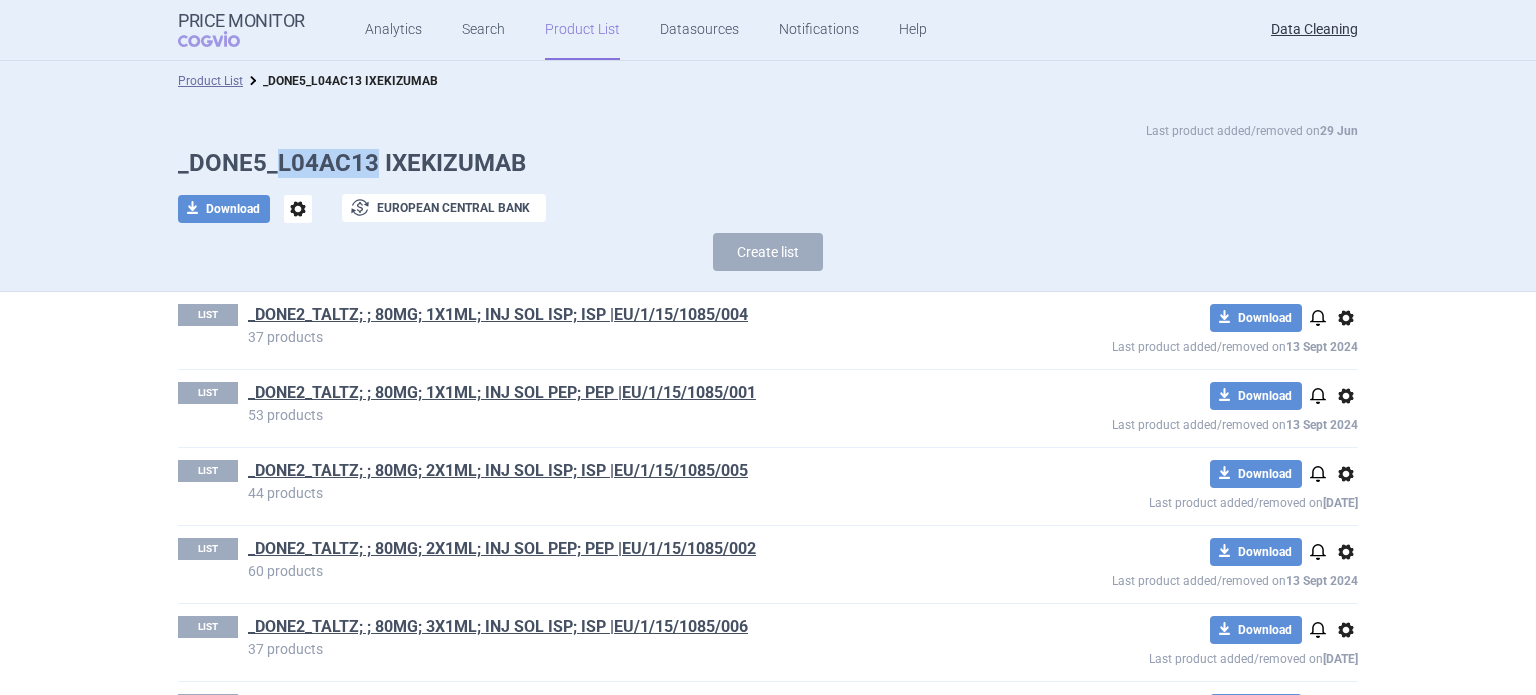 drag, startPoint x: 366, startPoint y: 159, endPoint x: 268, endPoint y: 153, distance: 98.1835 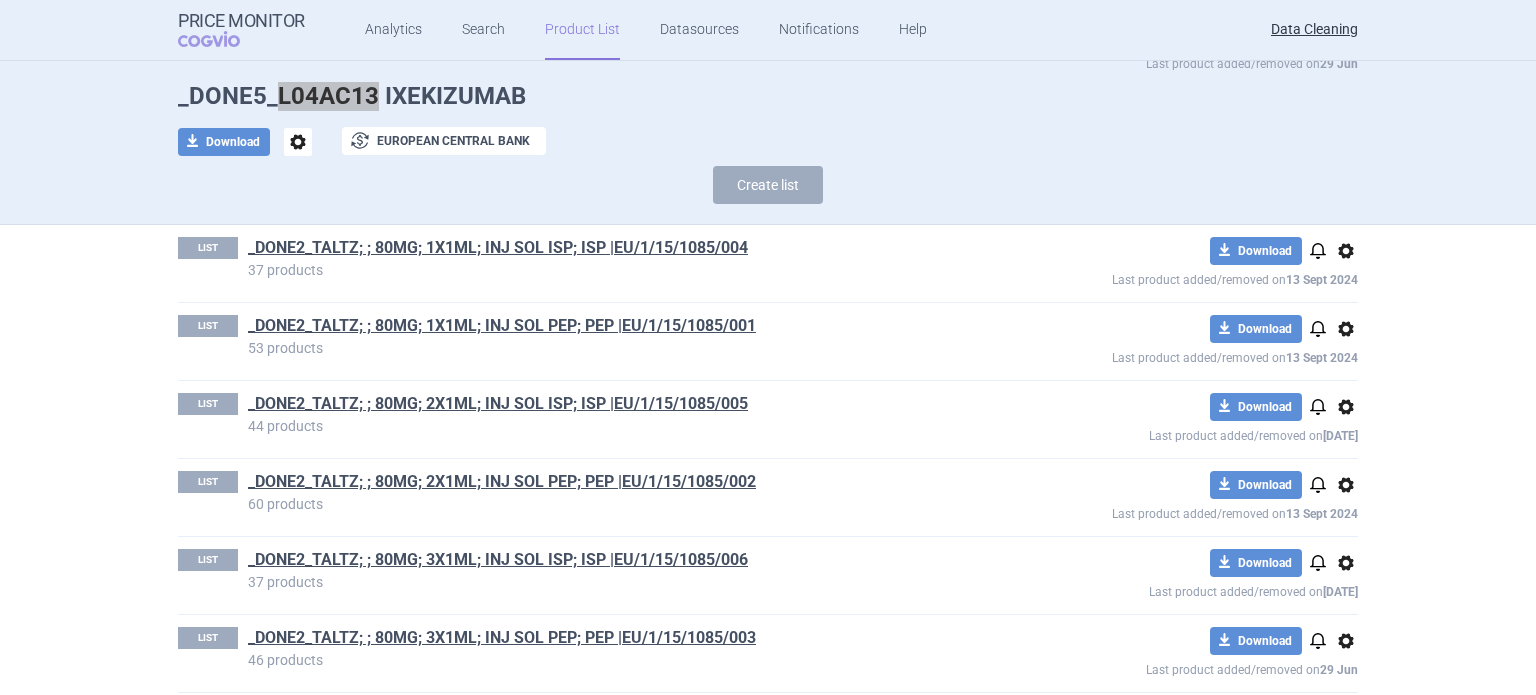 scroll, scrollTop: 0, scrollLeft: 0, axis: both 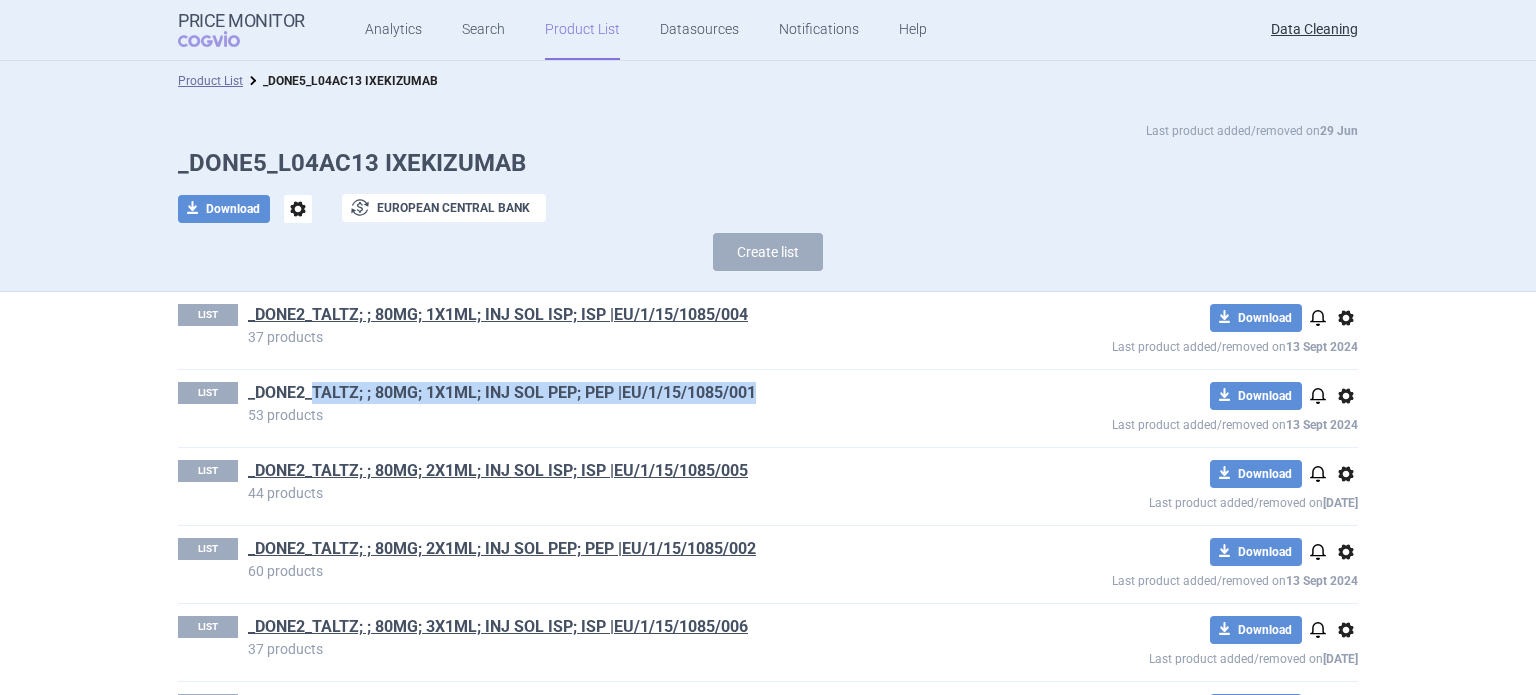 drag, startPoint x: 788, startPoint y: 399, endPoint x: 307, endPoint y: 395, distance: 481.01663 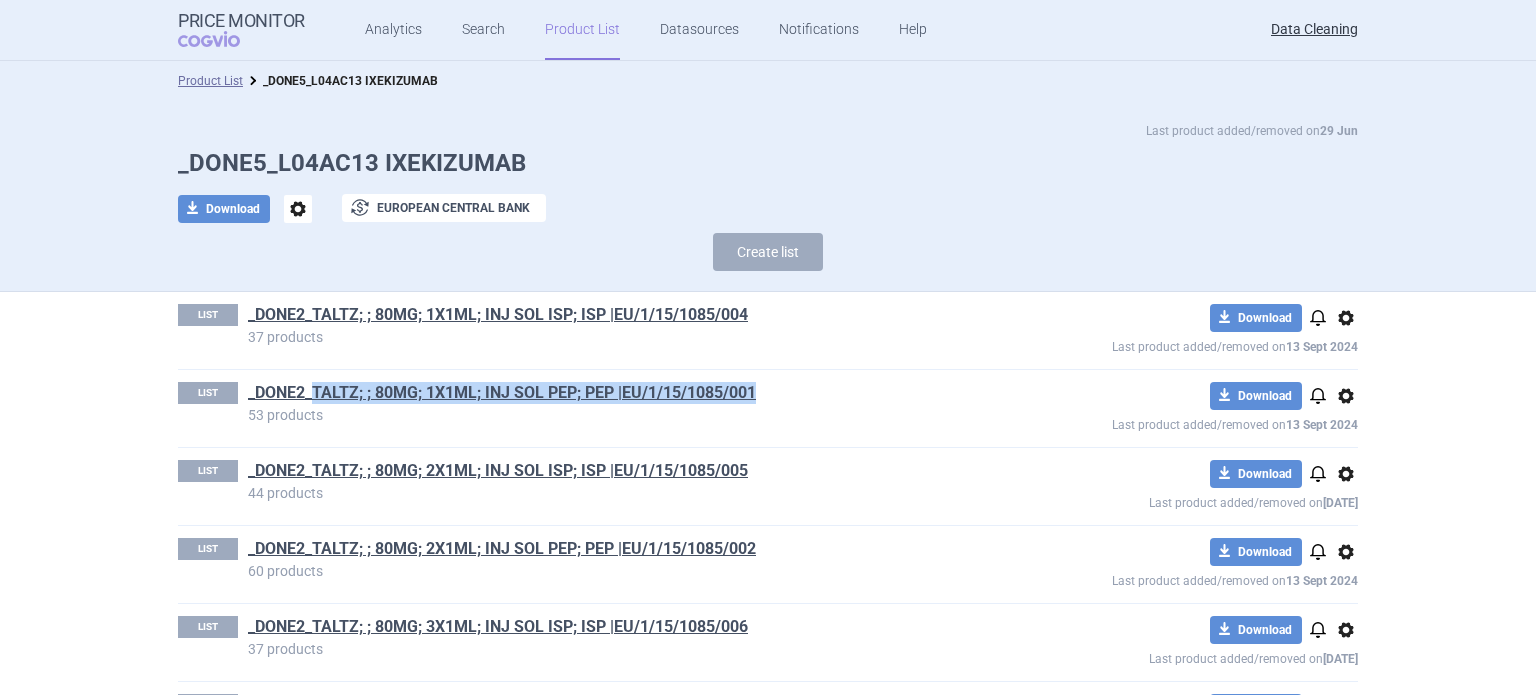 copy on "TALTZ; ; 80MG; 1X1ML; INJ SOL PEP; PEP |EU/1/15/1085/001" 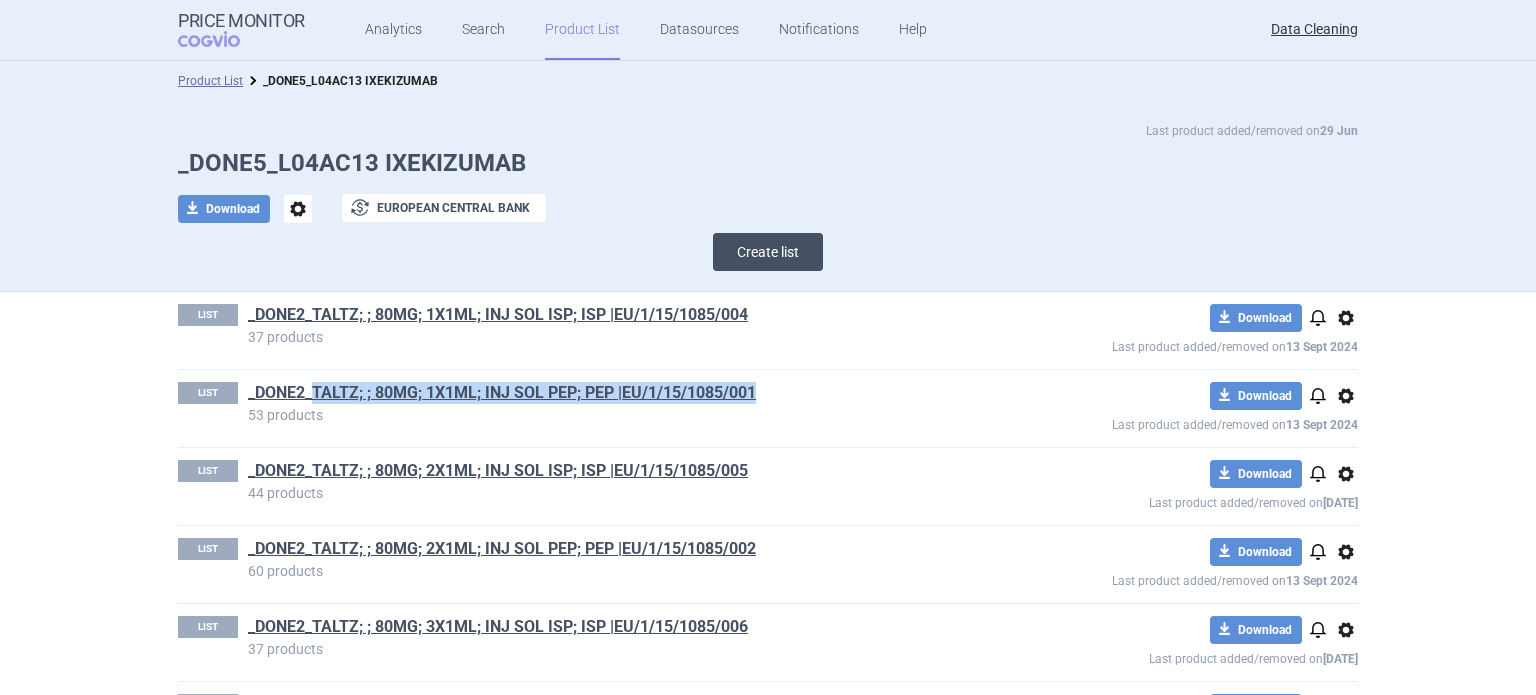 click on "Create list" at bounding box center (768, 252) 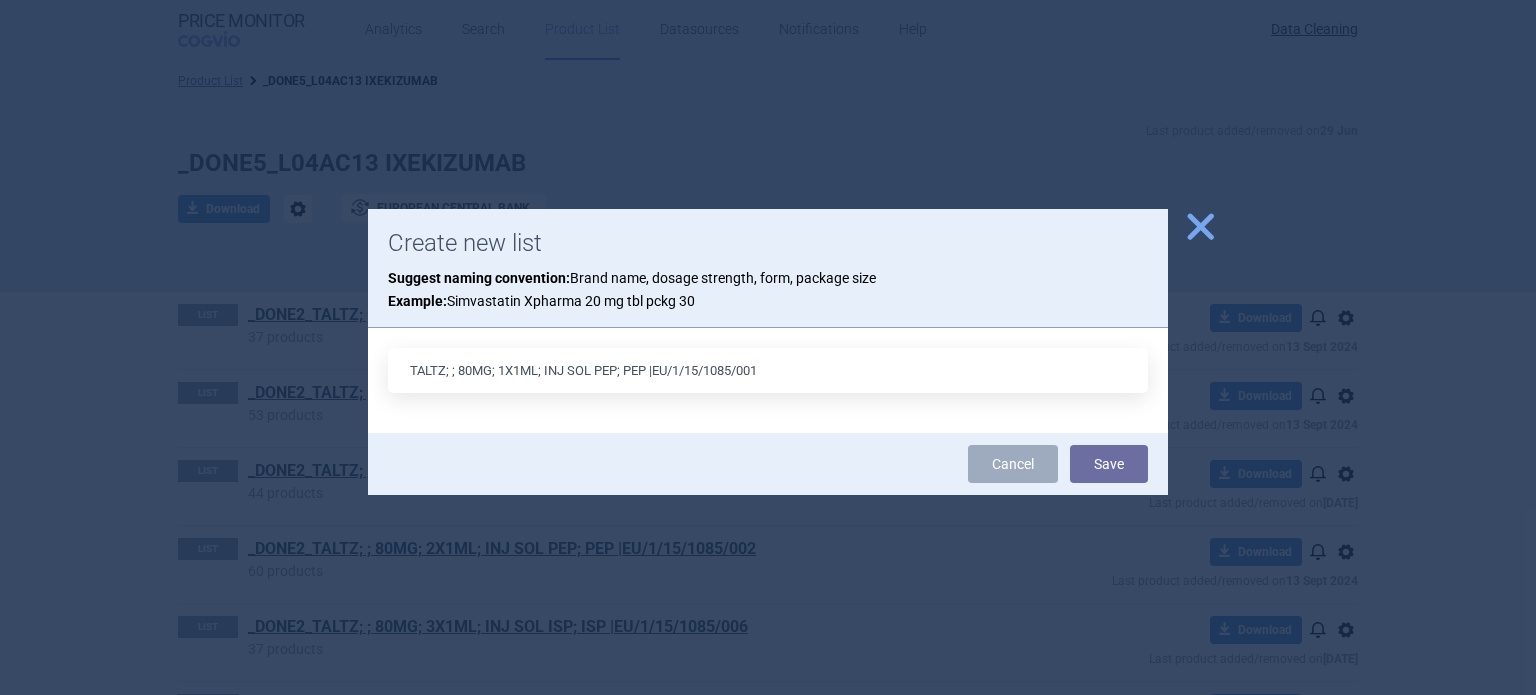 click on "TALTZ; ; 80MG; 1X1ML; INJ SOL PEP; PEP |EU/1/15/1085/001" at bounding box center (768, 370) 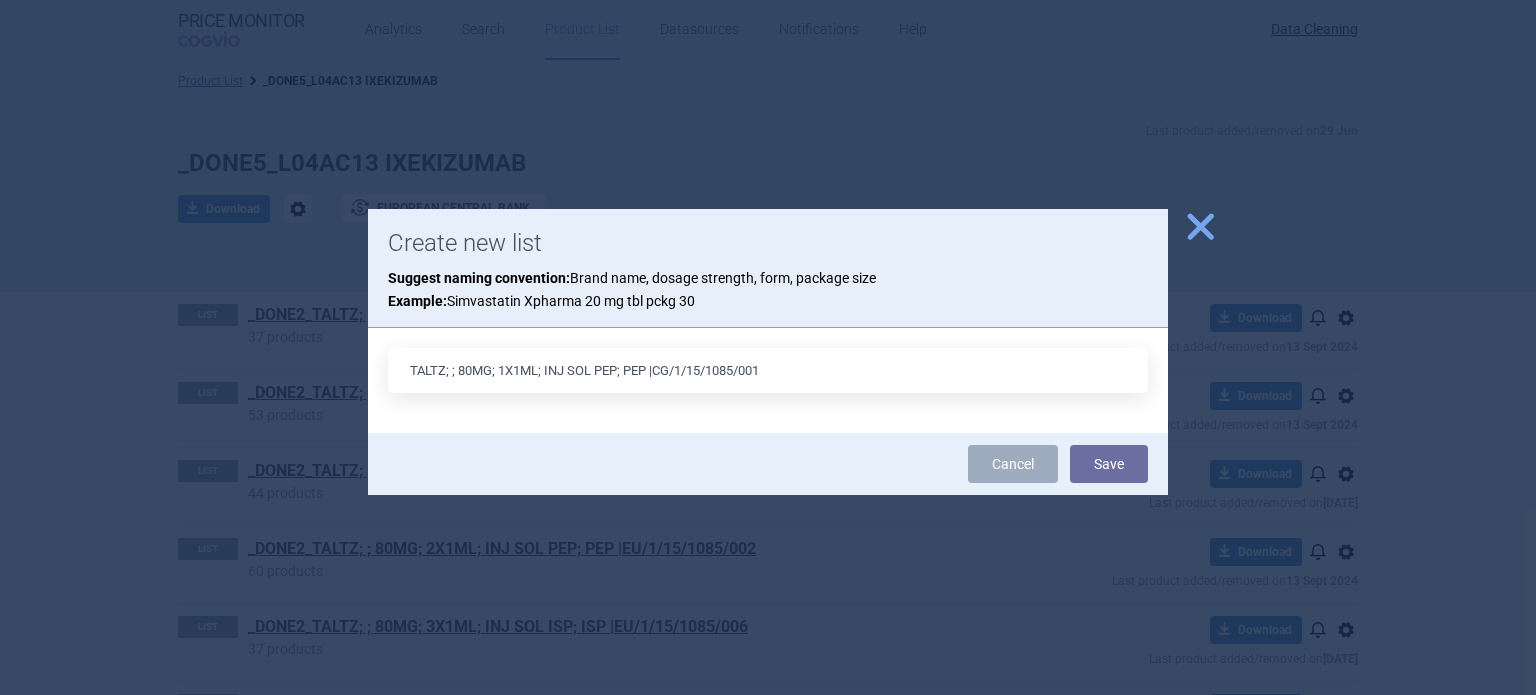 click on "TALTZ; ; 80MG; 1X1ML; INJ SOL PEP; PEP |CG/1/15/1085/001" at bounding box center [768, 370] 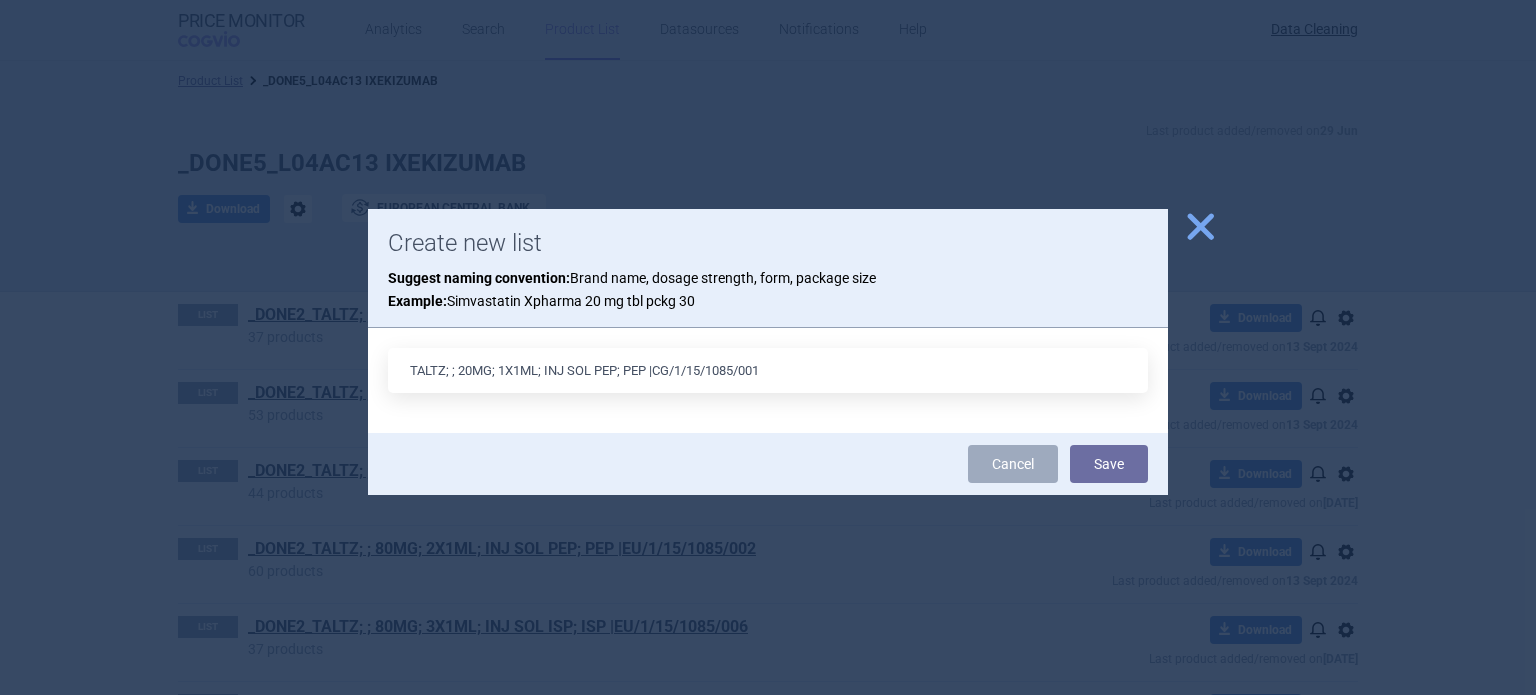 click on "TALTZ; ; 20MG; 1X1ML; INJ SOL PEP; PEP |CG/1/15/1085/001" at bounding box center (768, 370) 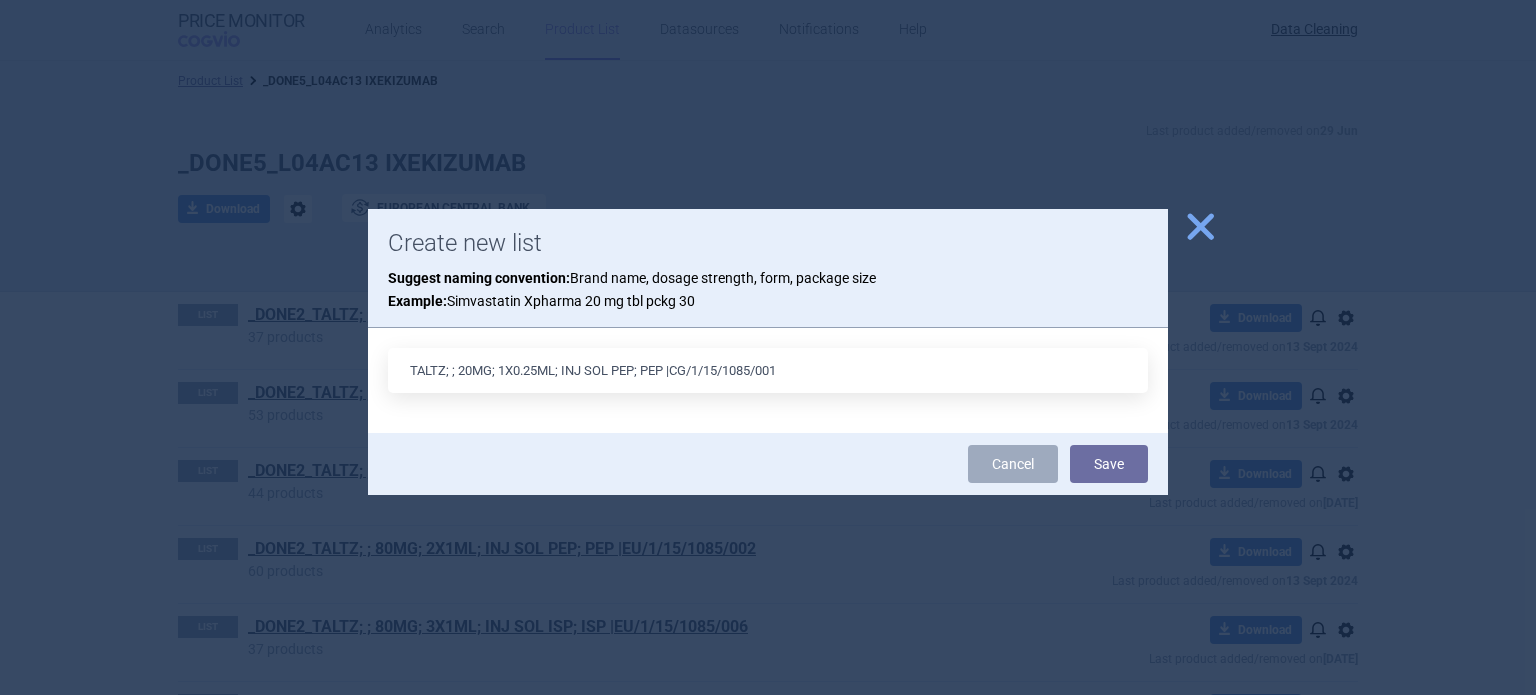 click on "TALTZ; ; 20MG; 1X0.25ML; INJ SOL PEP; PEP |CG/1/15/1085/001" at bounding box center (768, 370) 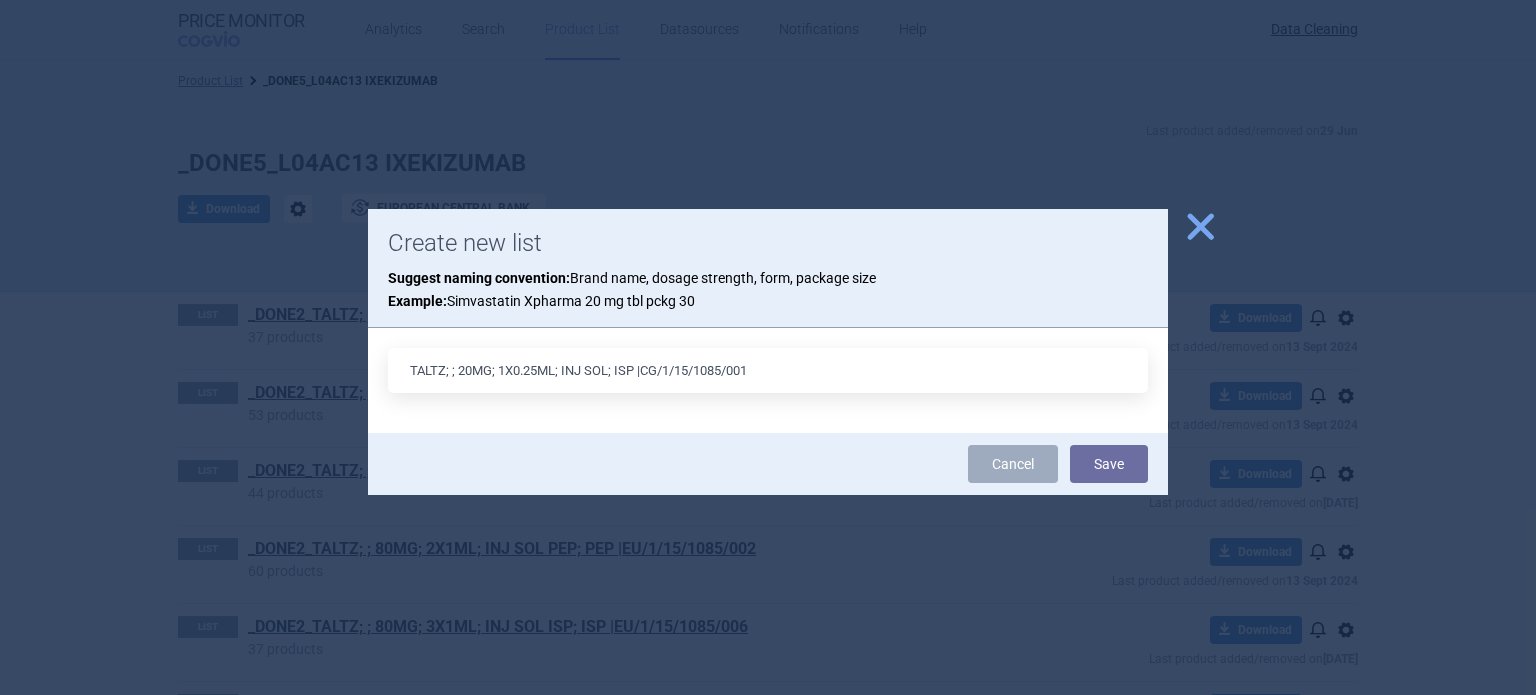type on "TALTZ; ; 20MG; 1X0.25ML; INJ SOL; ISP |CG/1/15/1085/001" 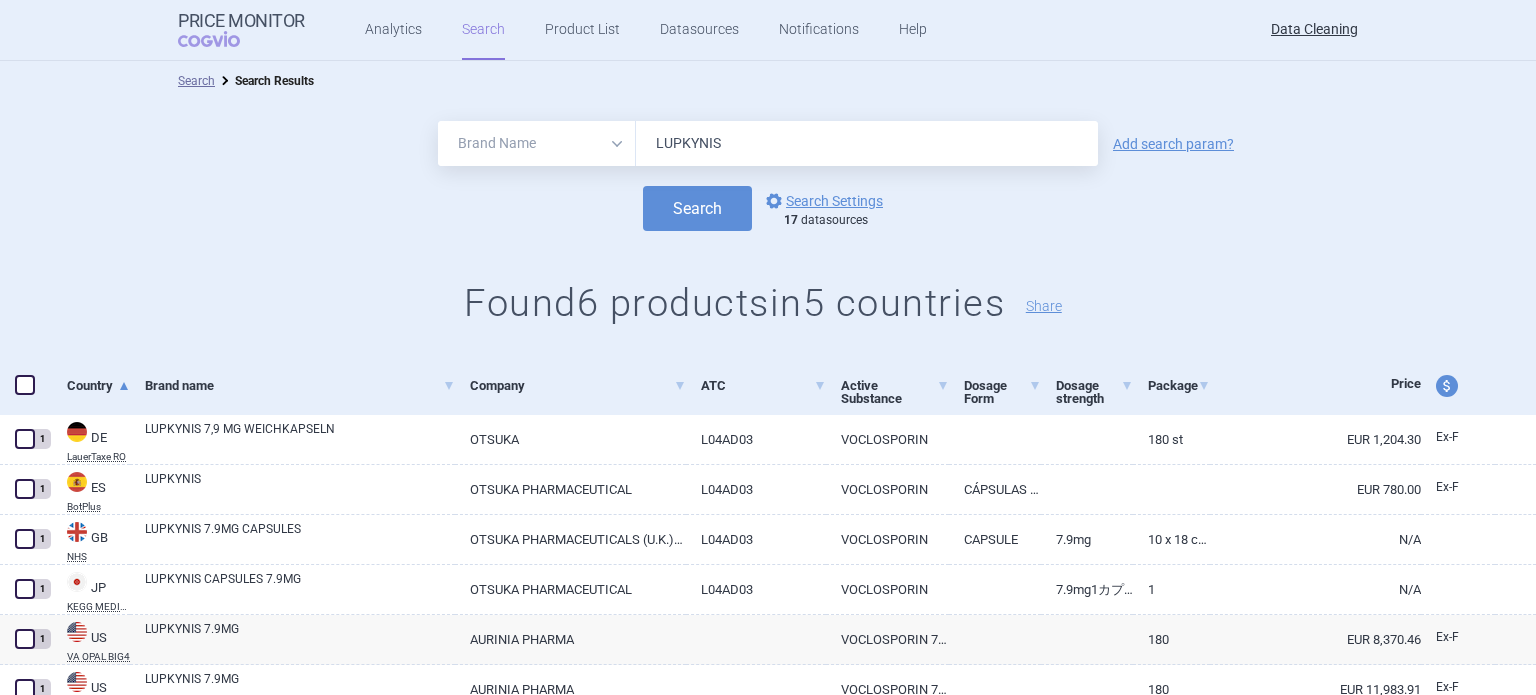 select on "brandName" 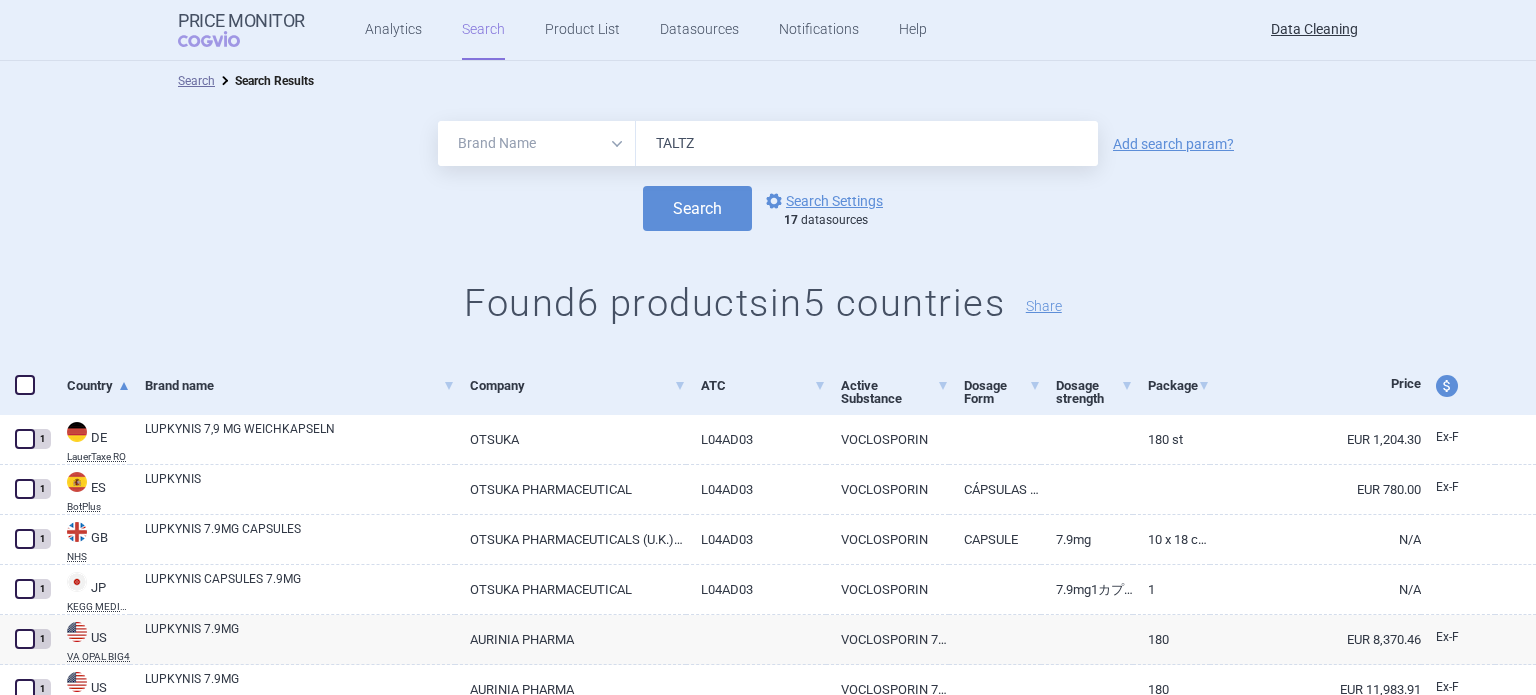 type on "TALTZ" 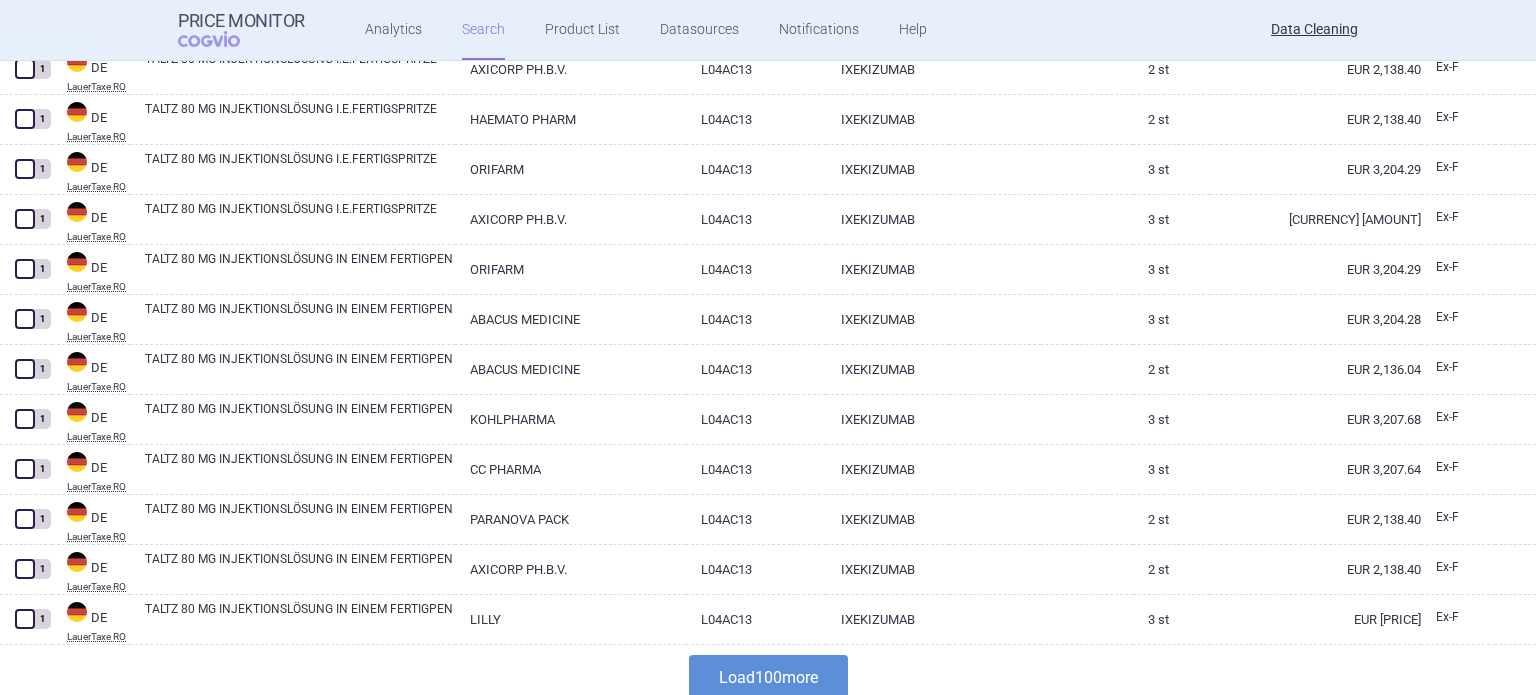 scroll, scrollTop: 4784, scrollLeft: 0, axis: vertical 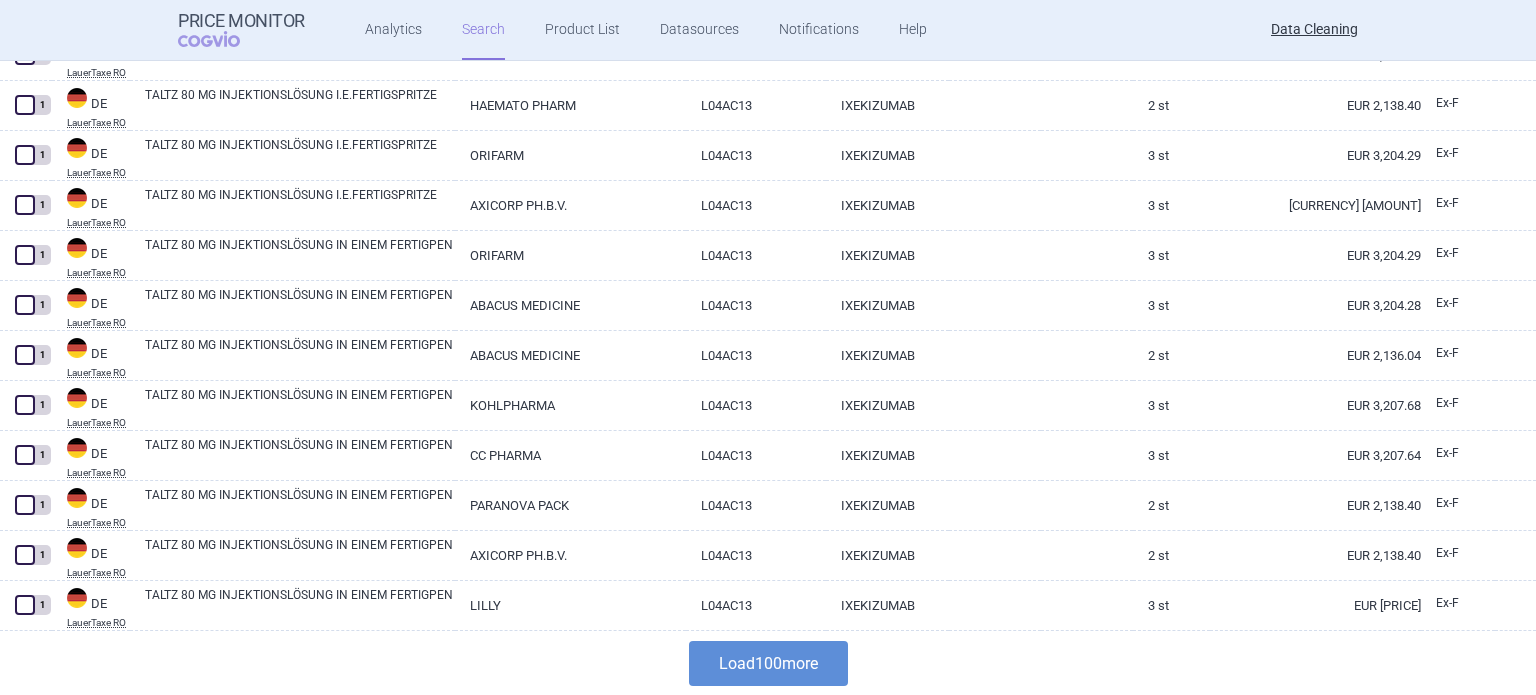 click on "Load  100  more" at bounding box center (768, 663) 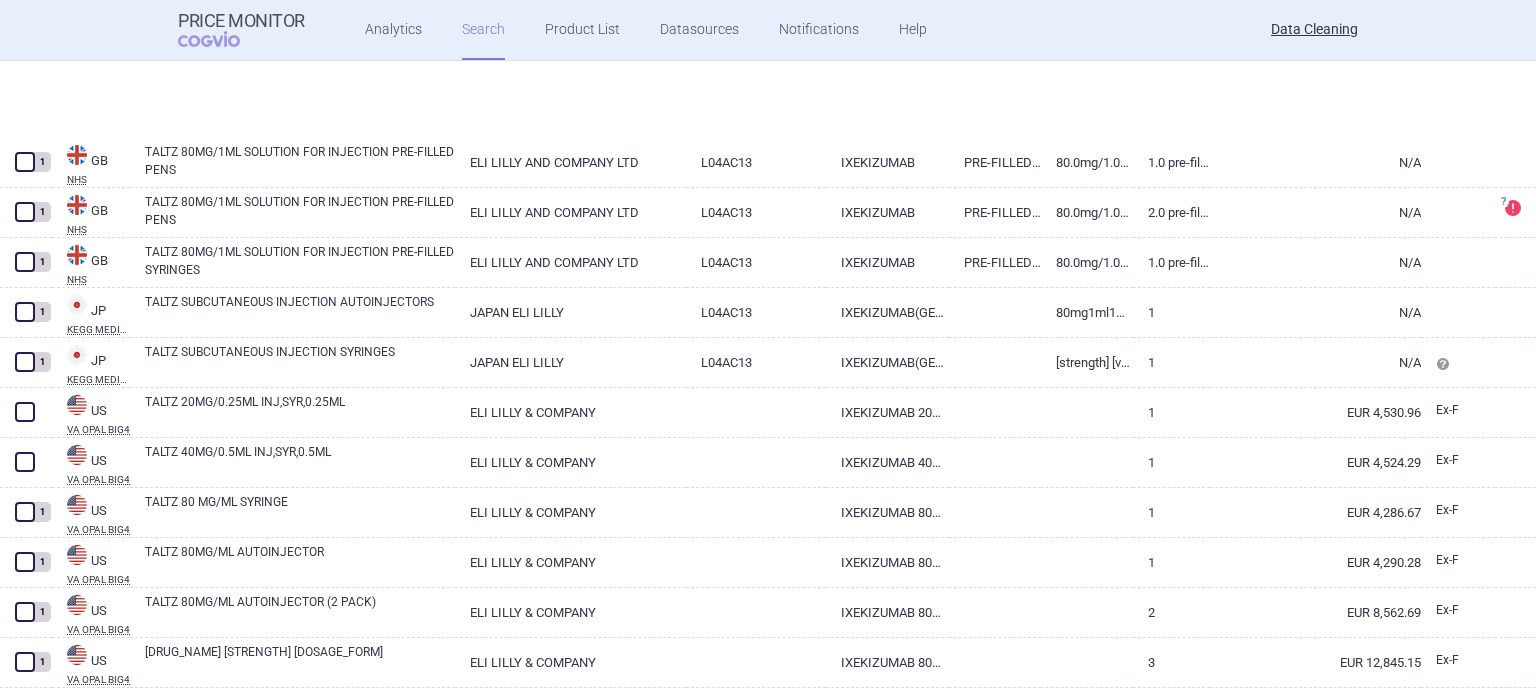 scroll, scrollTop: 6884, scrollLeft: 0, axis: vertical 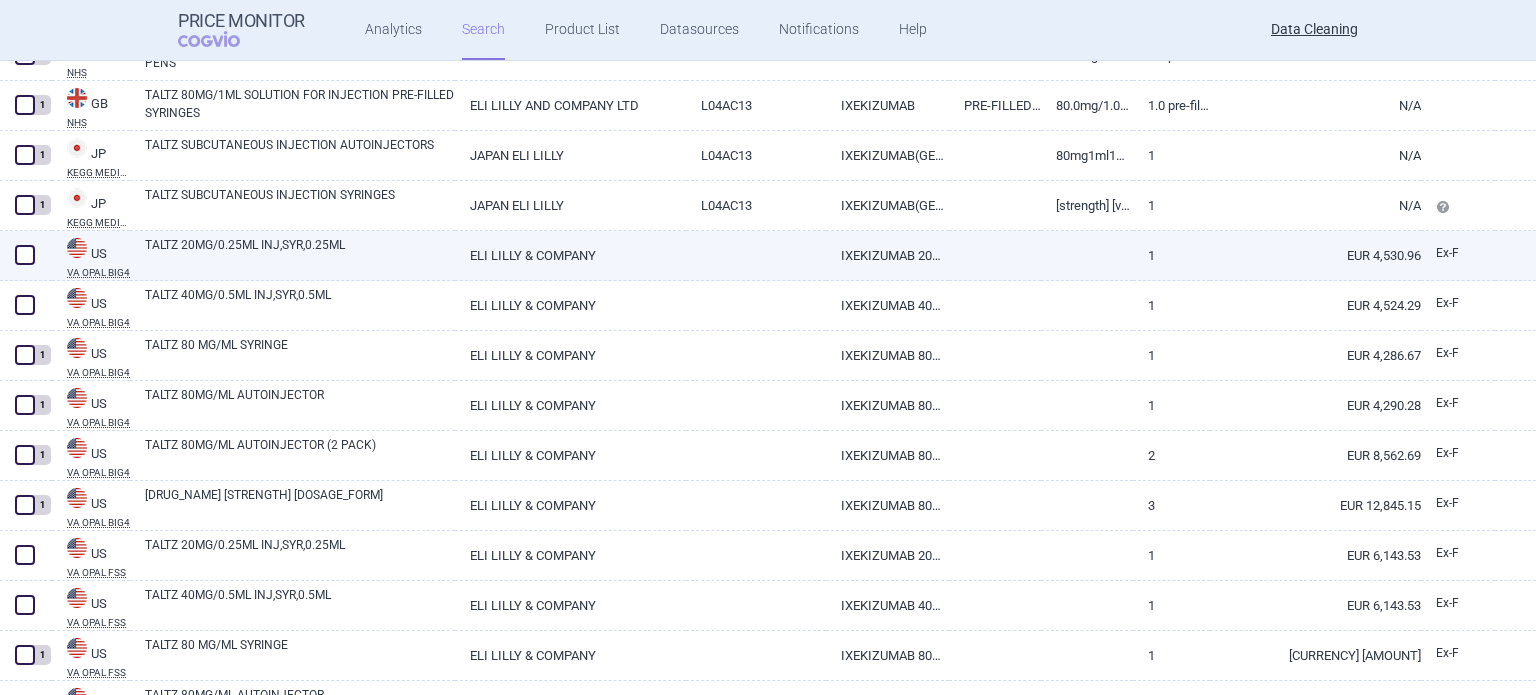 click at bounding box center (25, 255) 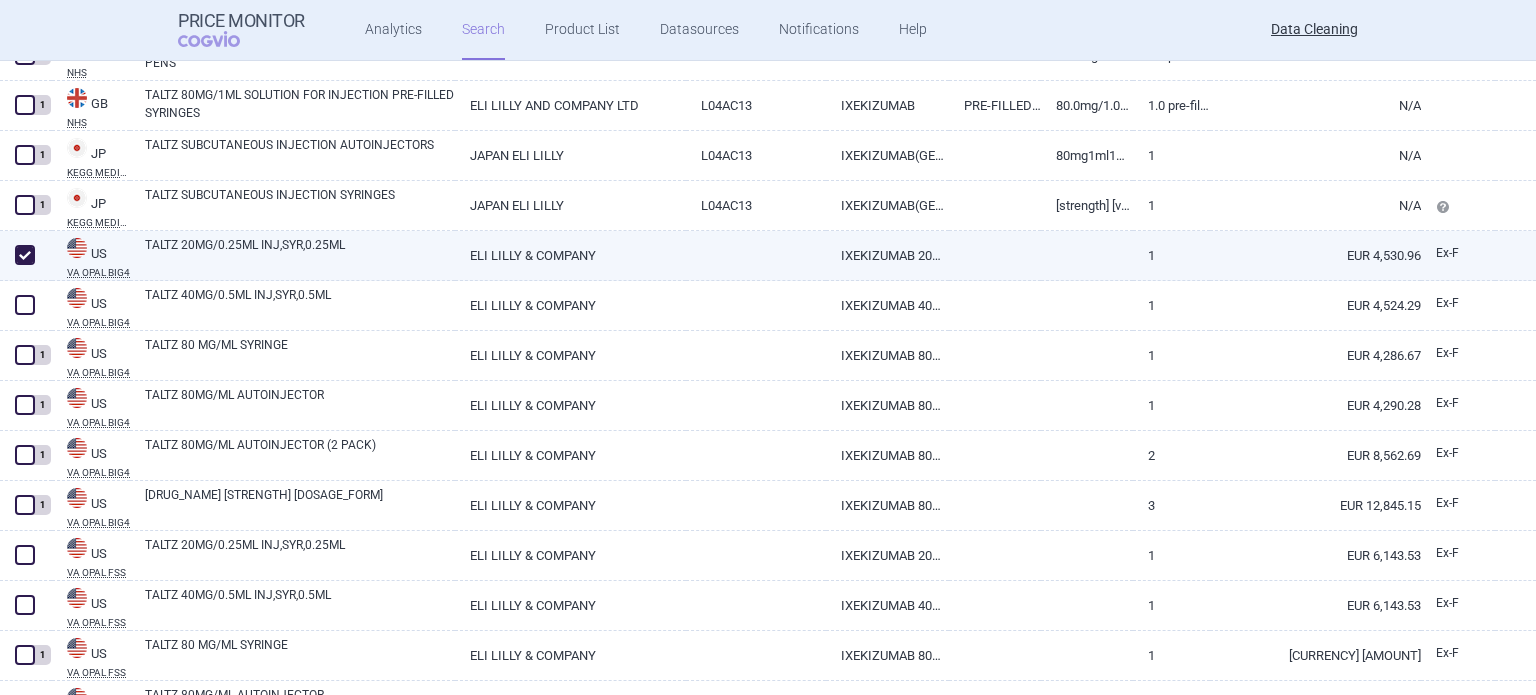 checkbox on "true" 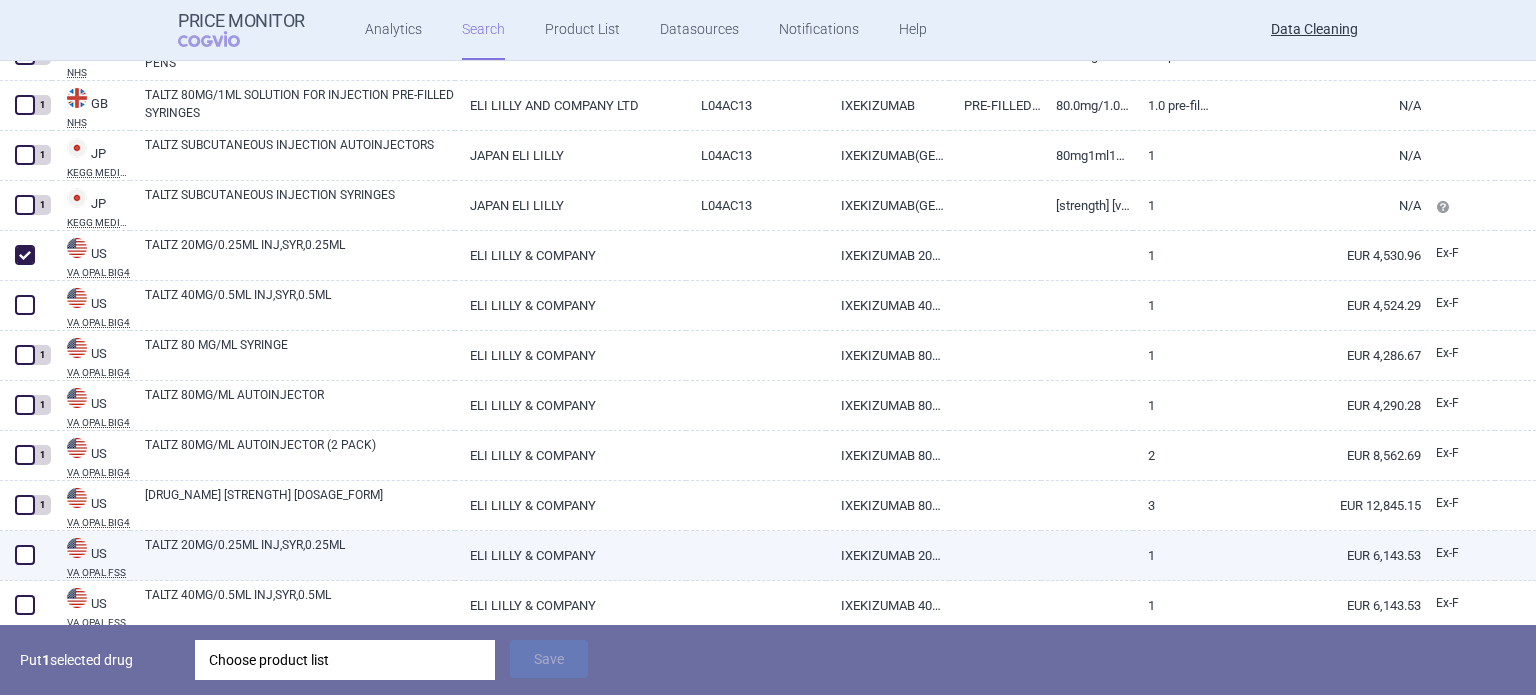 click at bounding box center [25, 555] 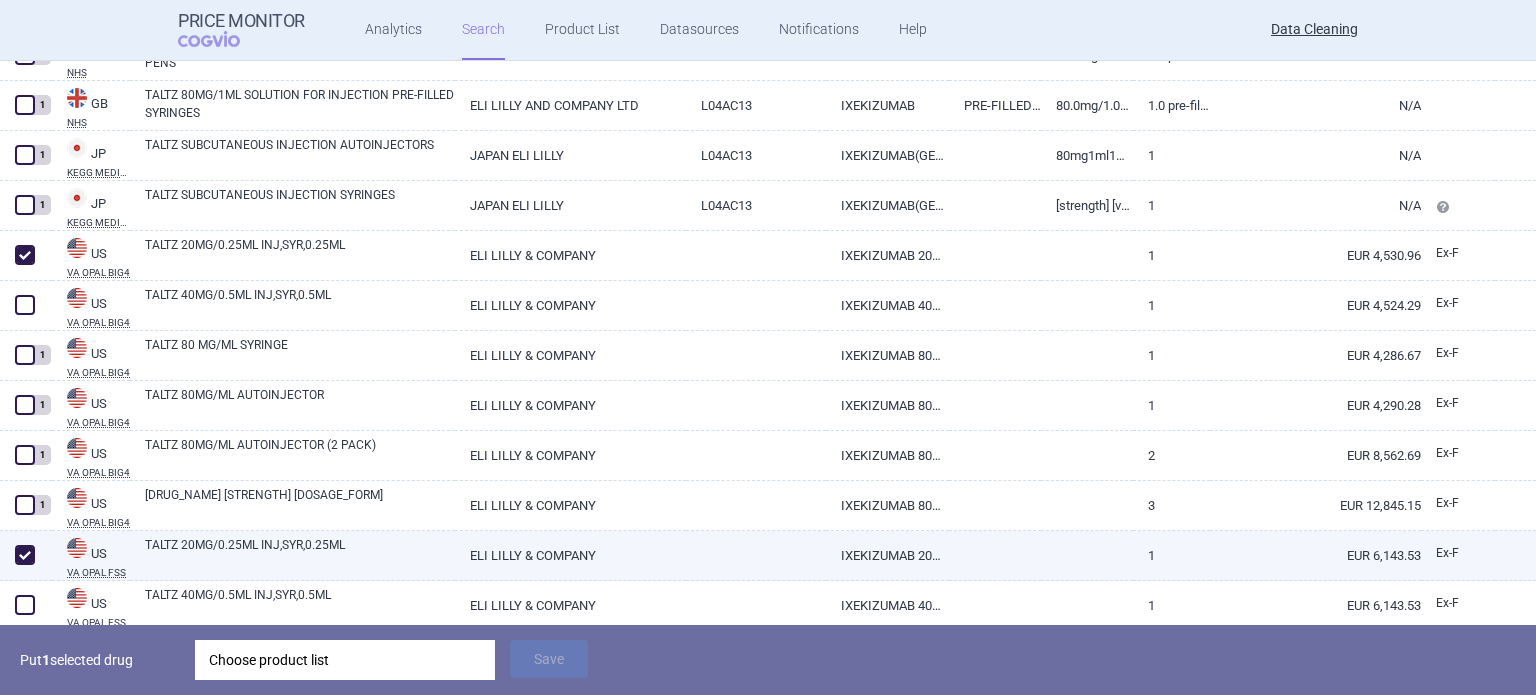 checkbox on "true" 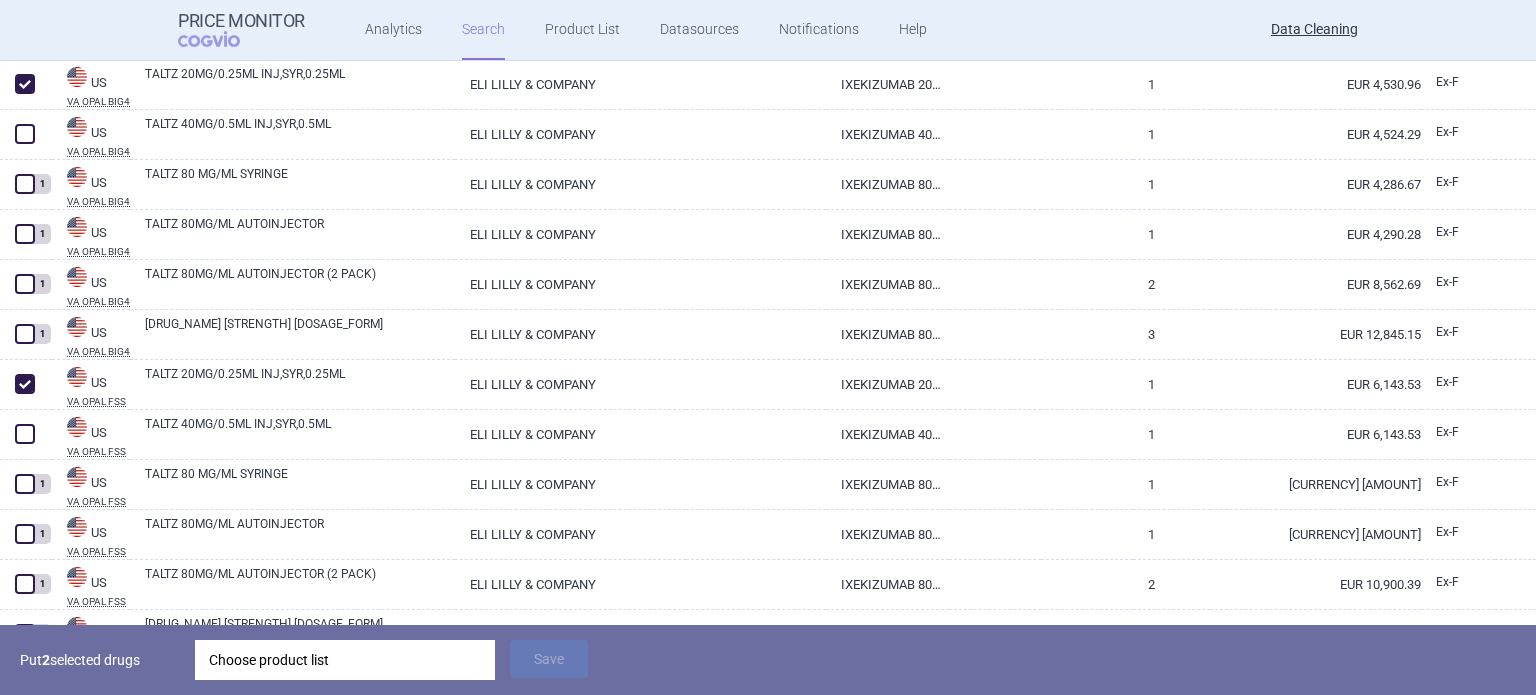 scroll, scrollTop: 6955, scrollLeft: 0, axis: vertical 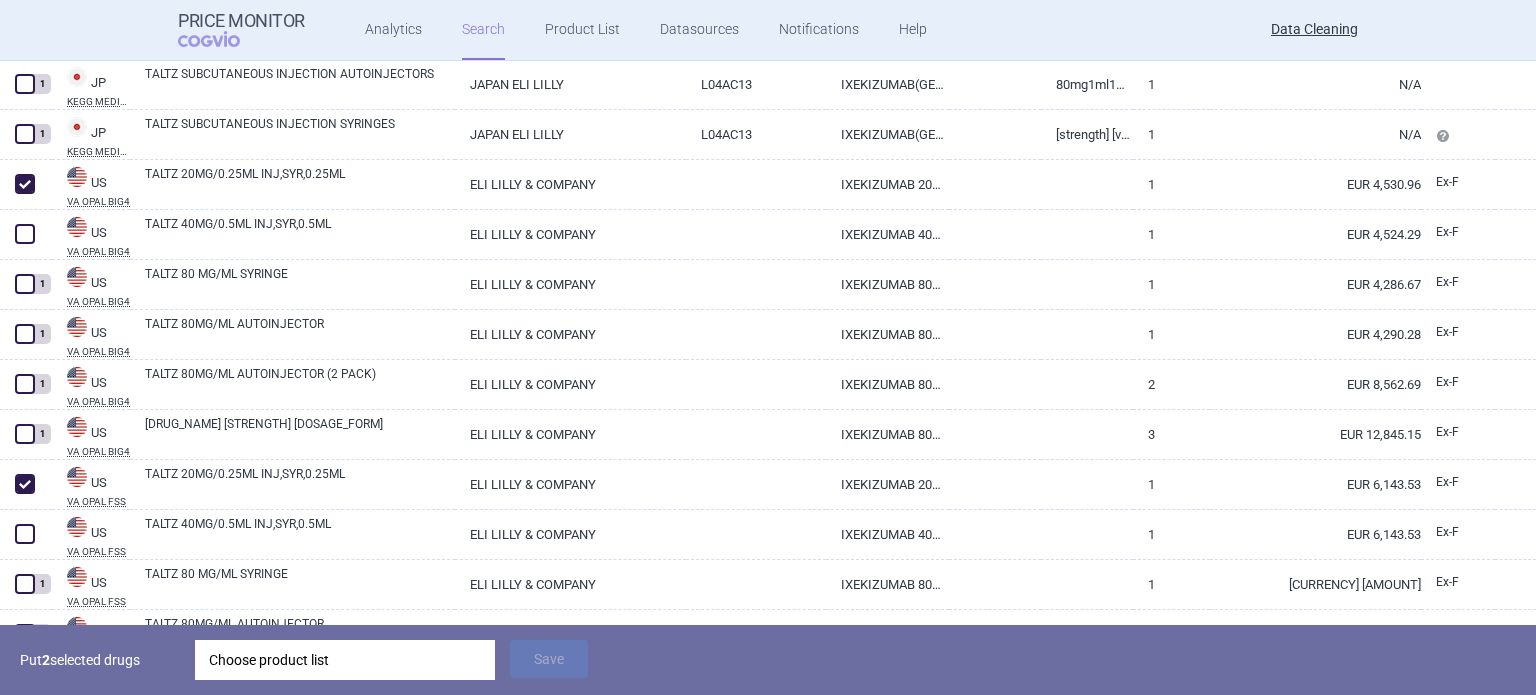 click on "Choose product list" at bounding box center [345, 660] 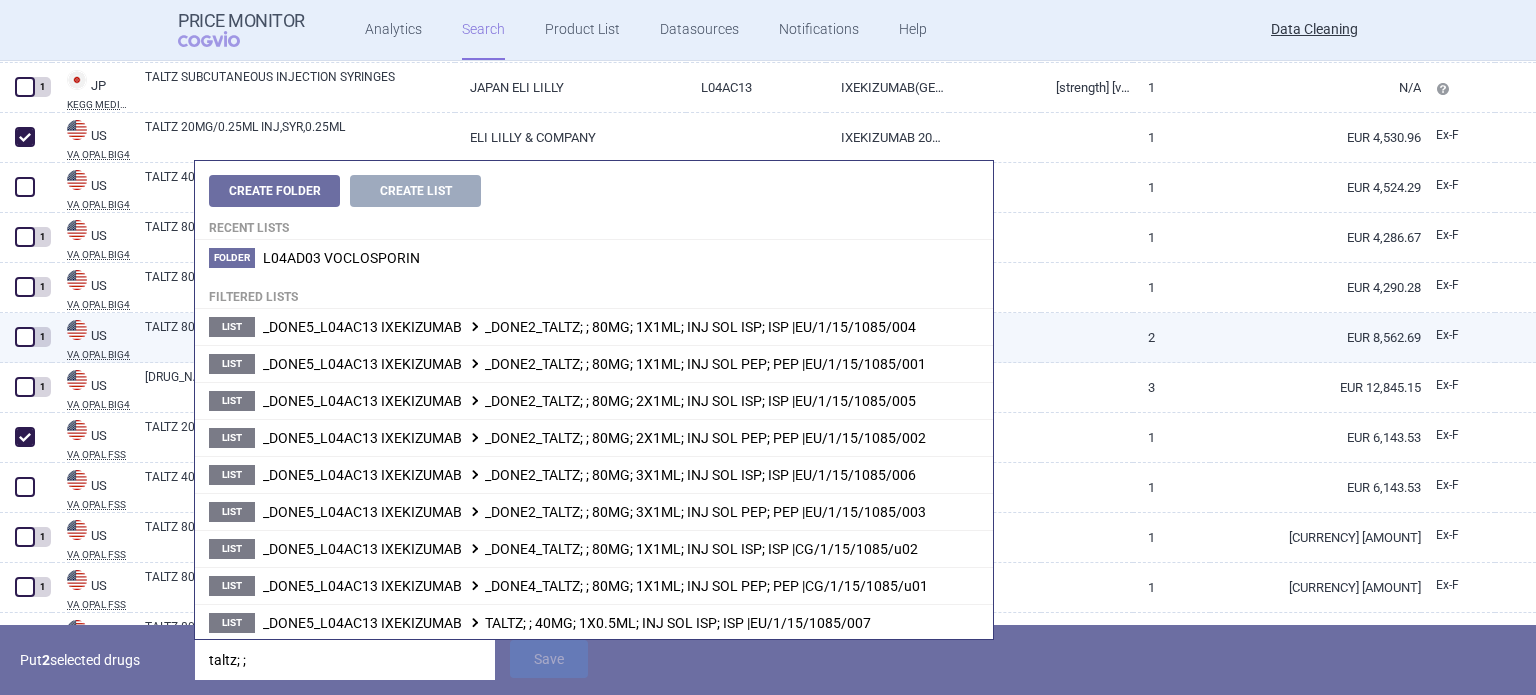 scroll, scrollTop: 7003, scrollLeft: 0, axis: vertical 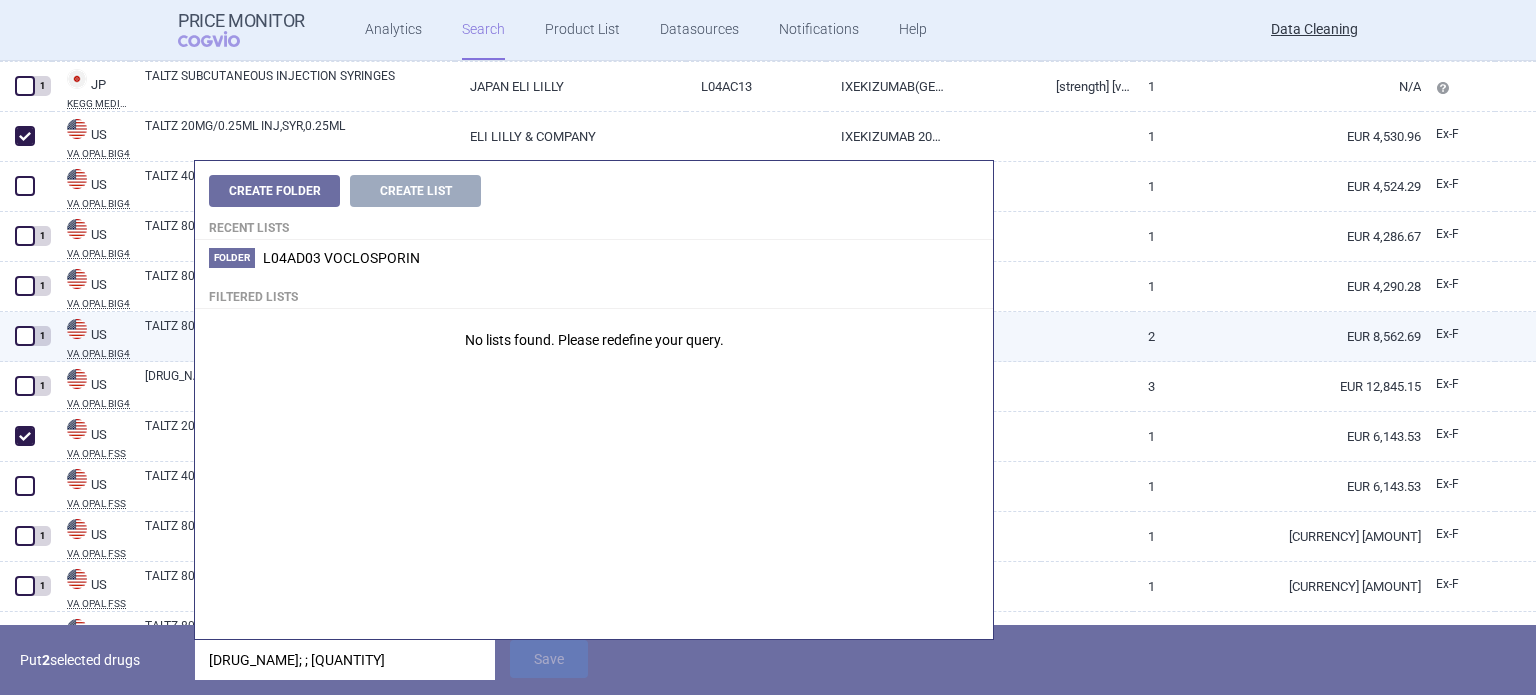 type on "taltz; ;" 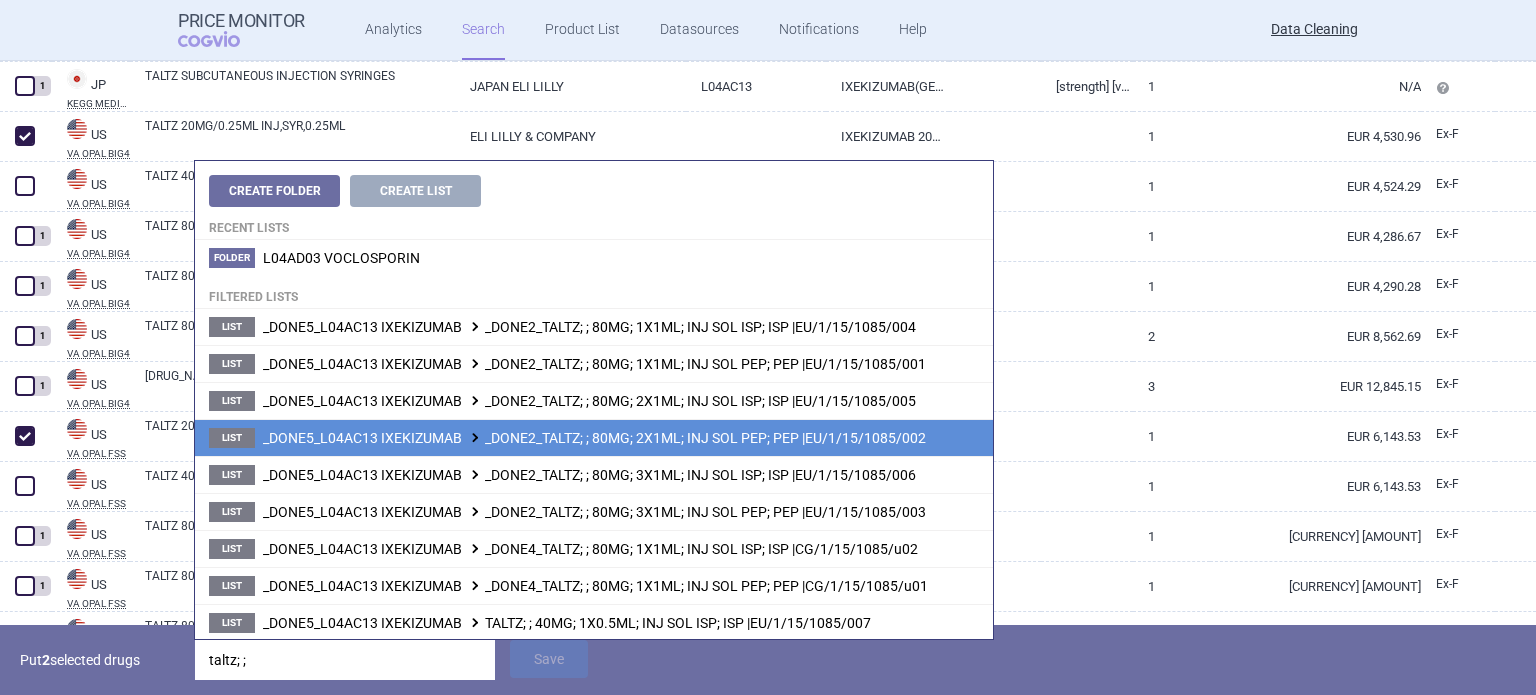 scroll, scrollTop: 72, scrollLeft: 0, axis: vertical 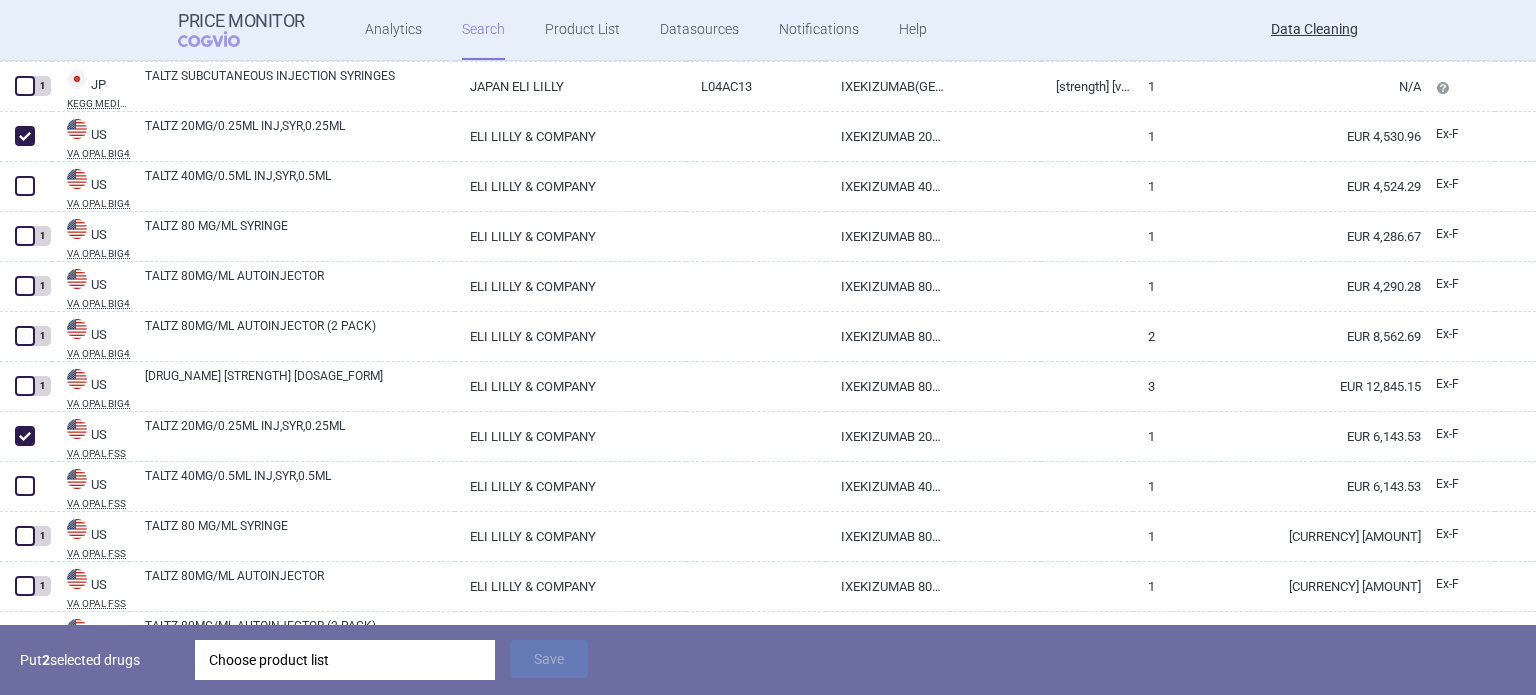 click on "Put  2  selected   drugs" at bounding box center [100, 660] 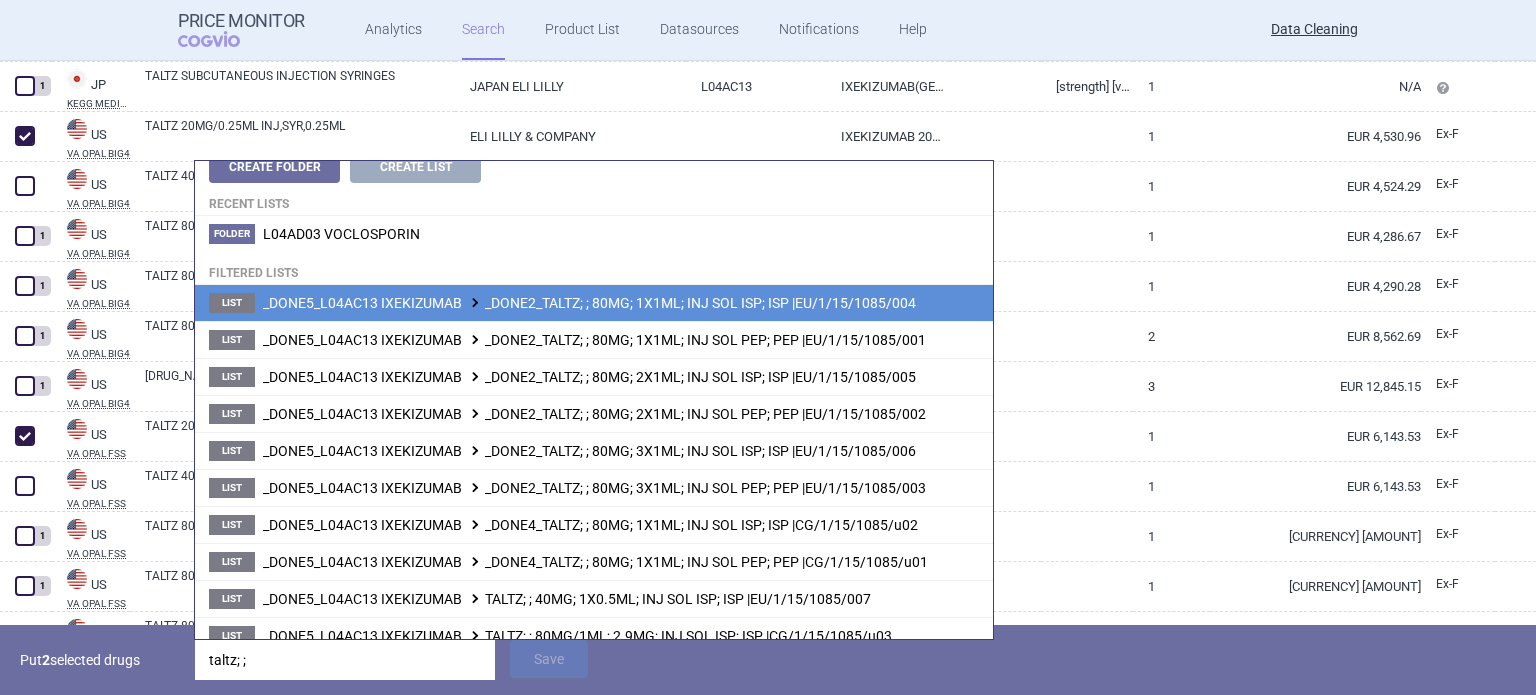 scroll, scrollTop: 0, scrollLeft: 0, axis: both 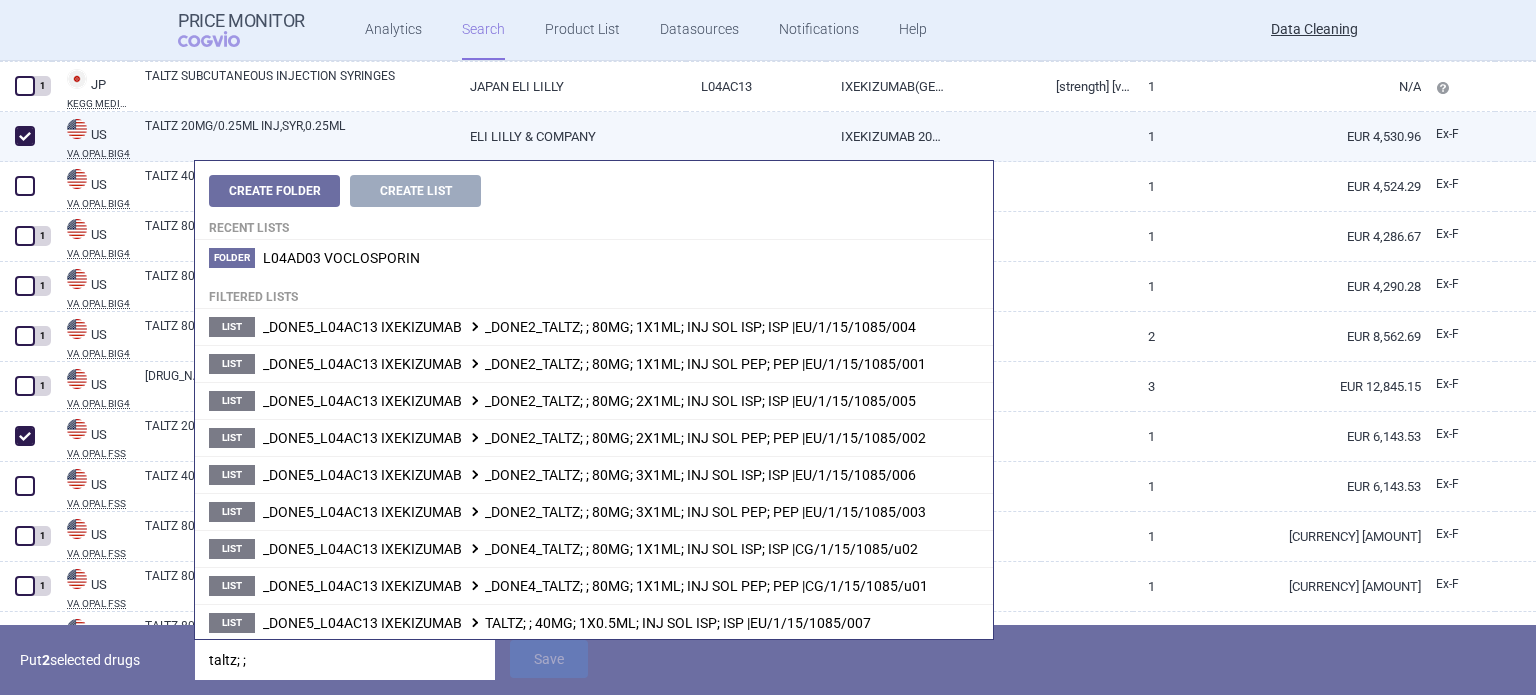 click on "TALTZ 20MG/0.25ML INJ,SYR,0.25ML" at bounding box center [292, 137] 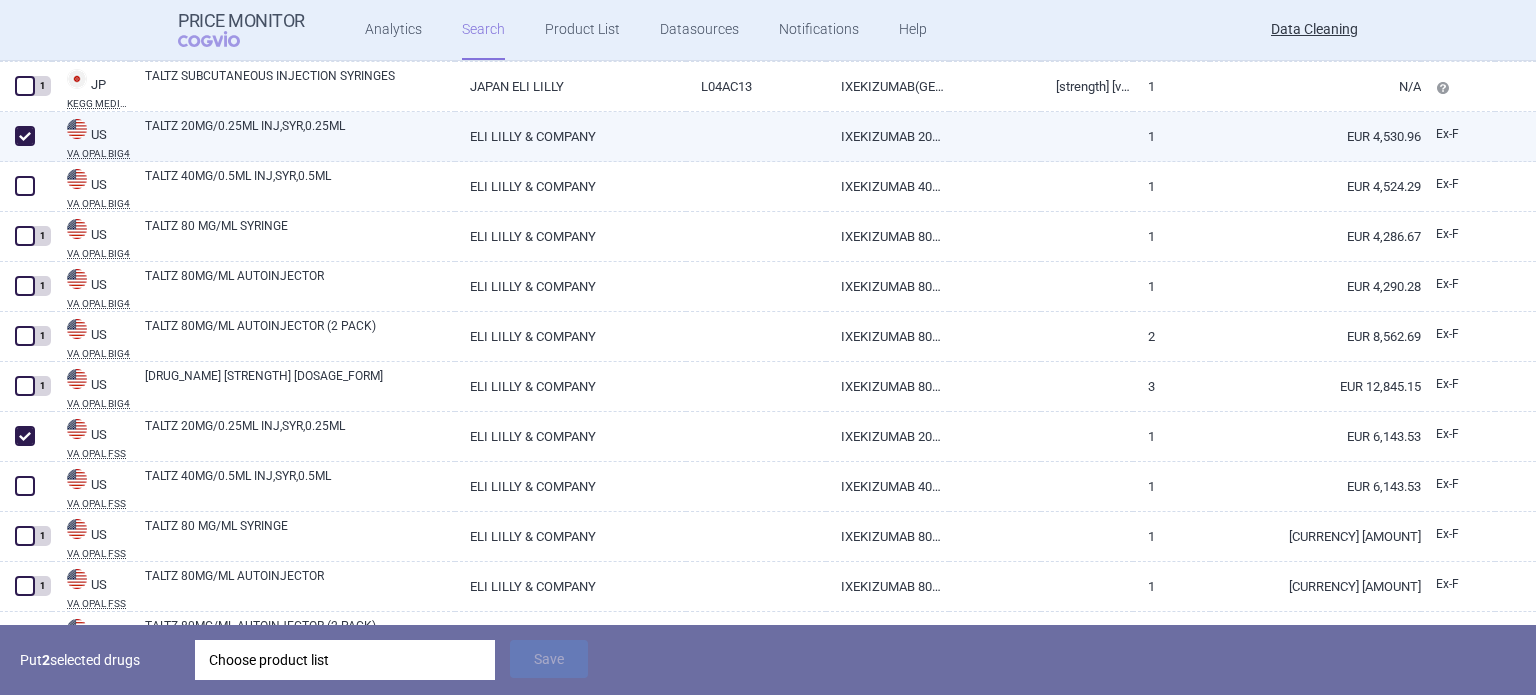 click on "TALTZ 20MG/0.25ML INJ,SYR,0.25ML" at bounding box center (300, 135) 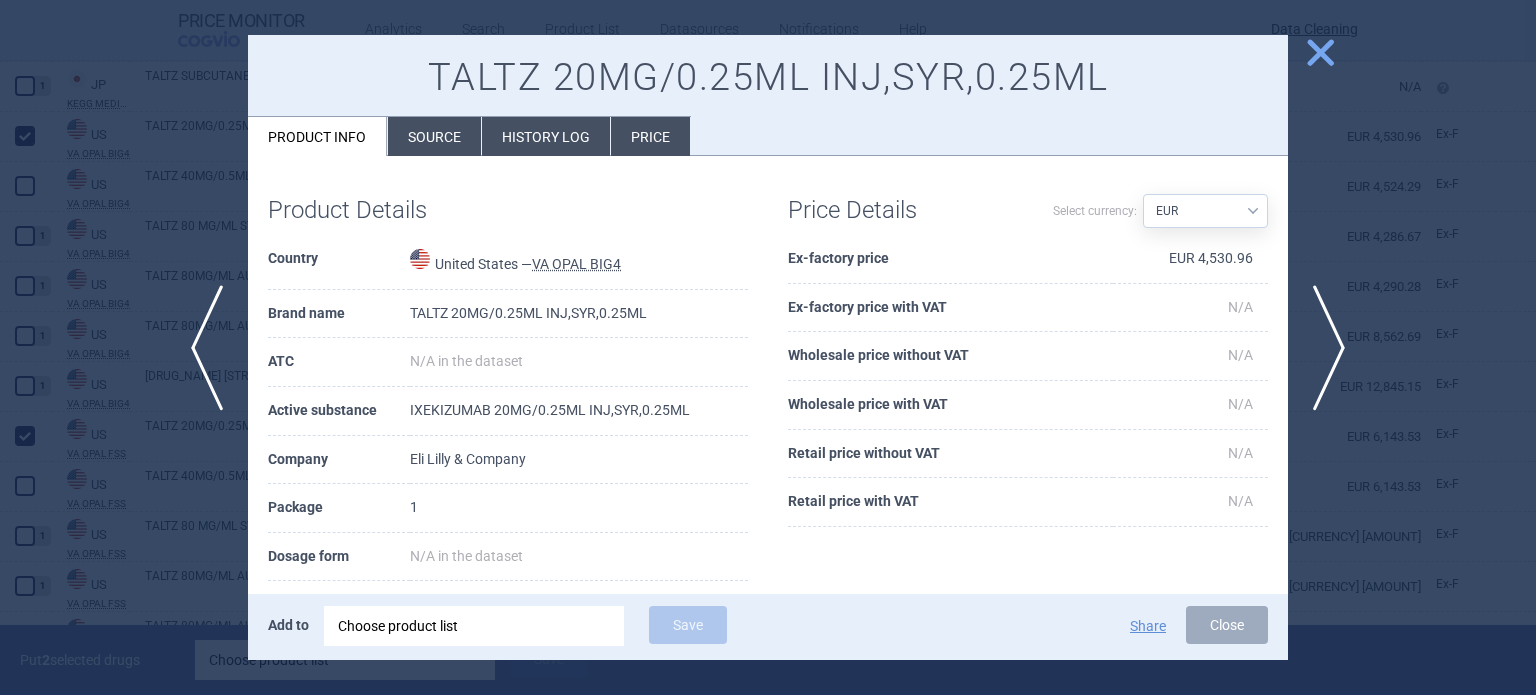 click on "Source" at bounding box center (434, 136) 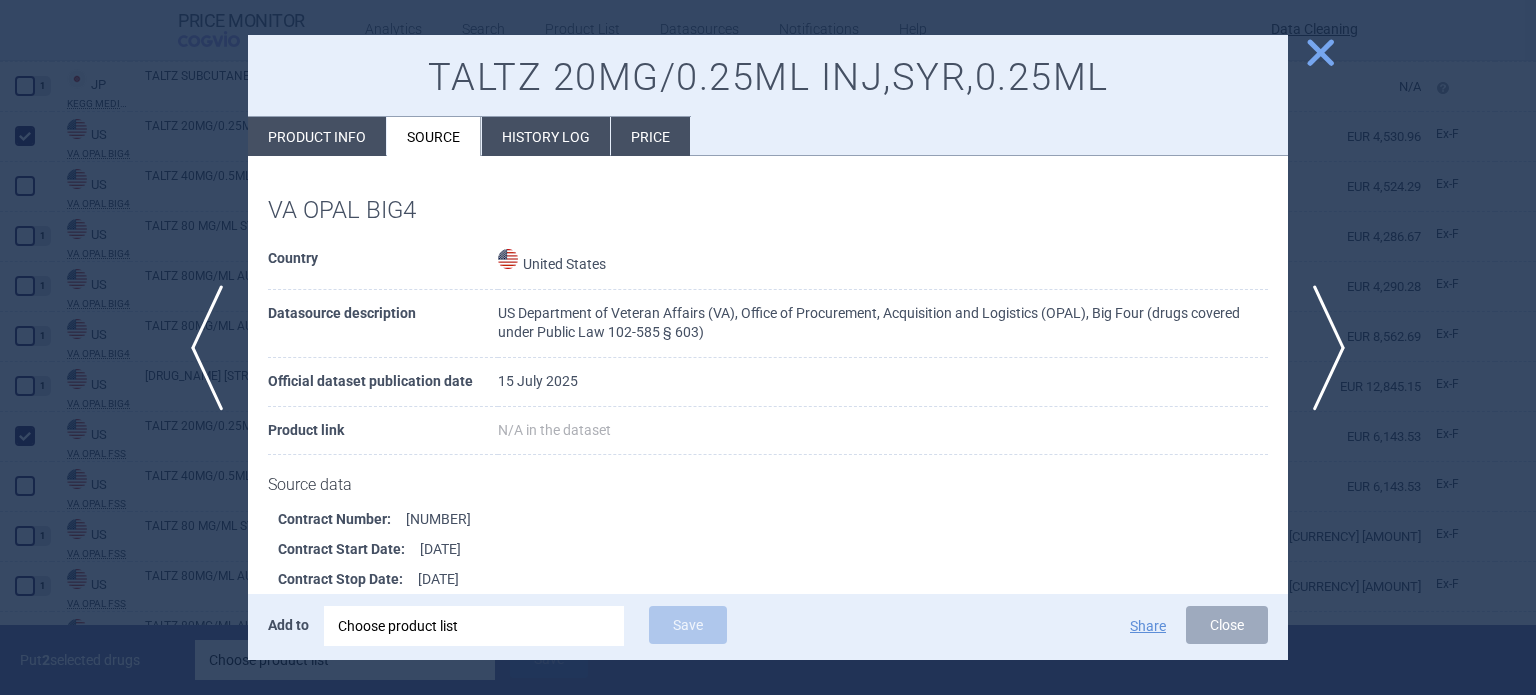 scroll, scrollTop: 200, scrollLeft: 0, axis: vertical 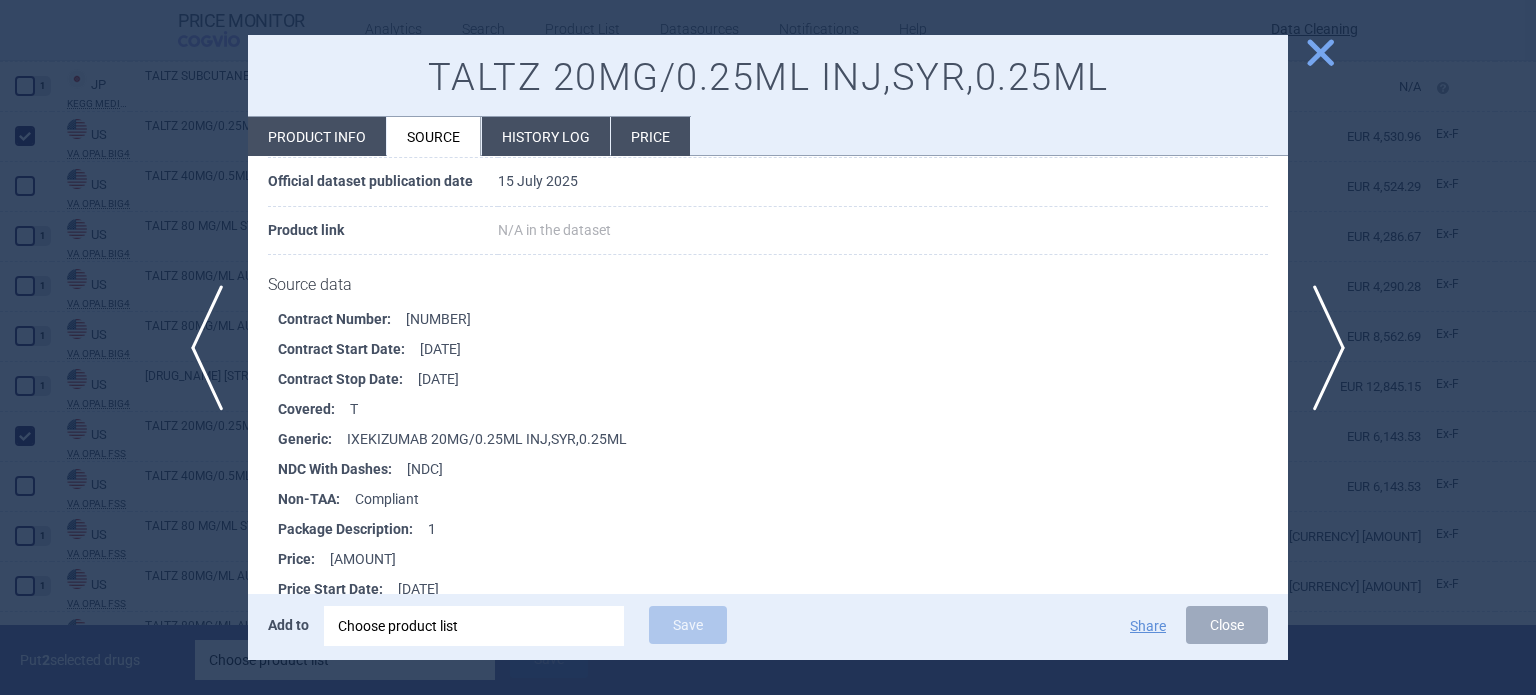 drag, startPoint x: 467, startPoint y: 471, endPoint x: 402, endPoint y: 469, distance: 65.03076 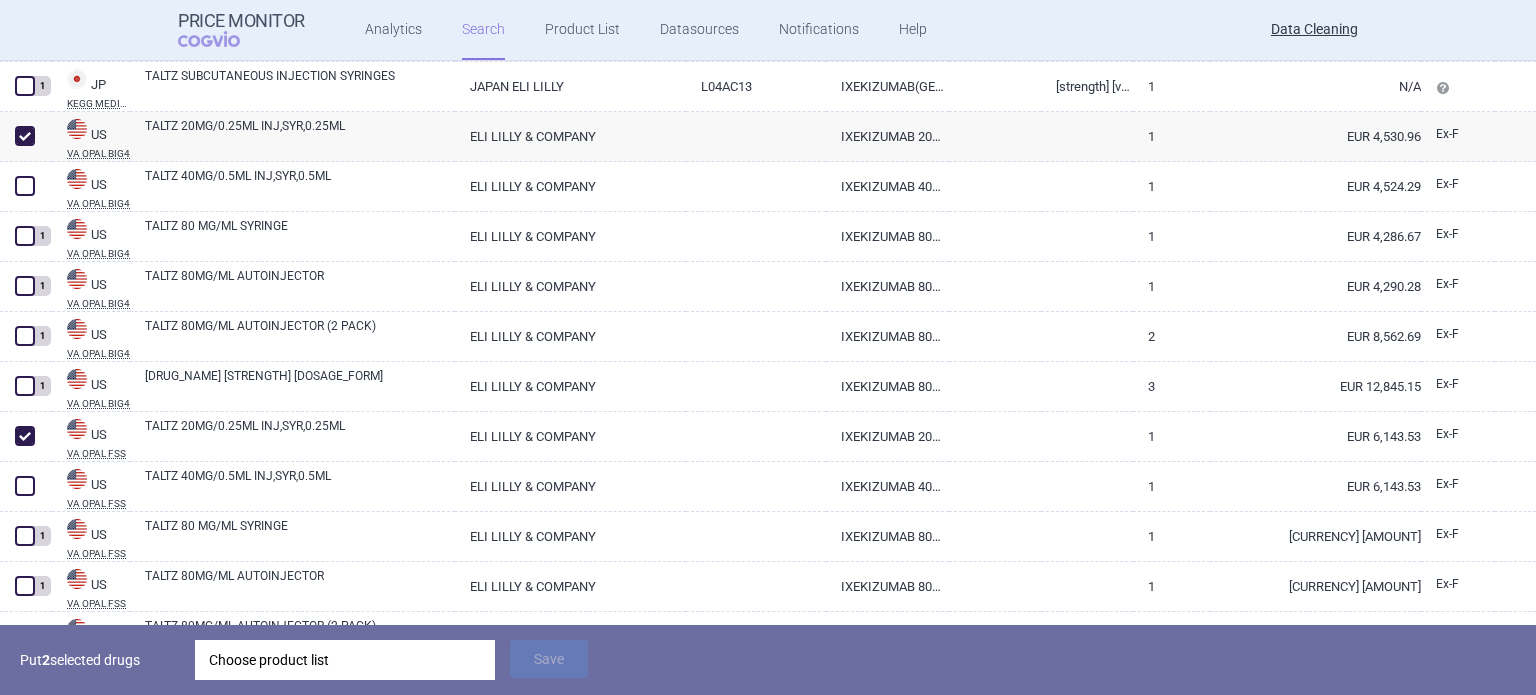 click on "Put  2  selected   drugs Choose product list Save" at bounding box center (768, 660) 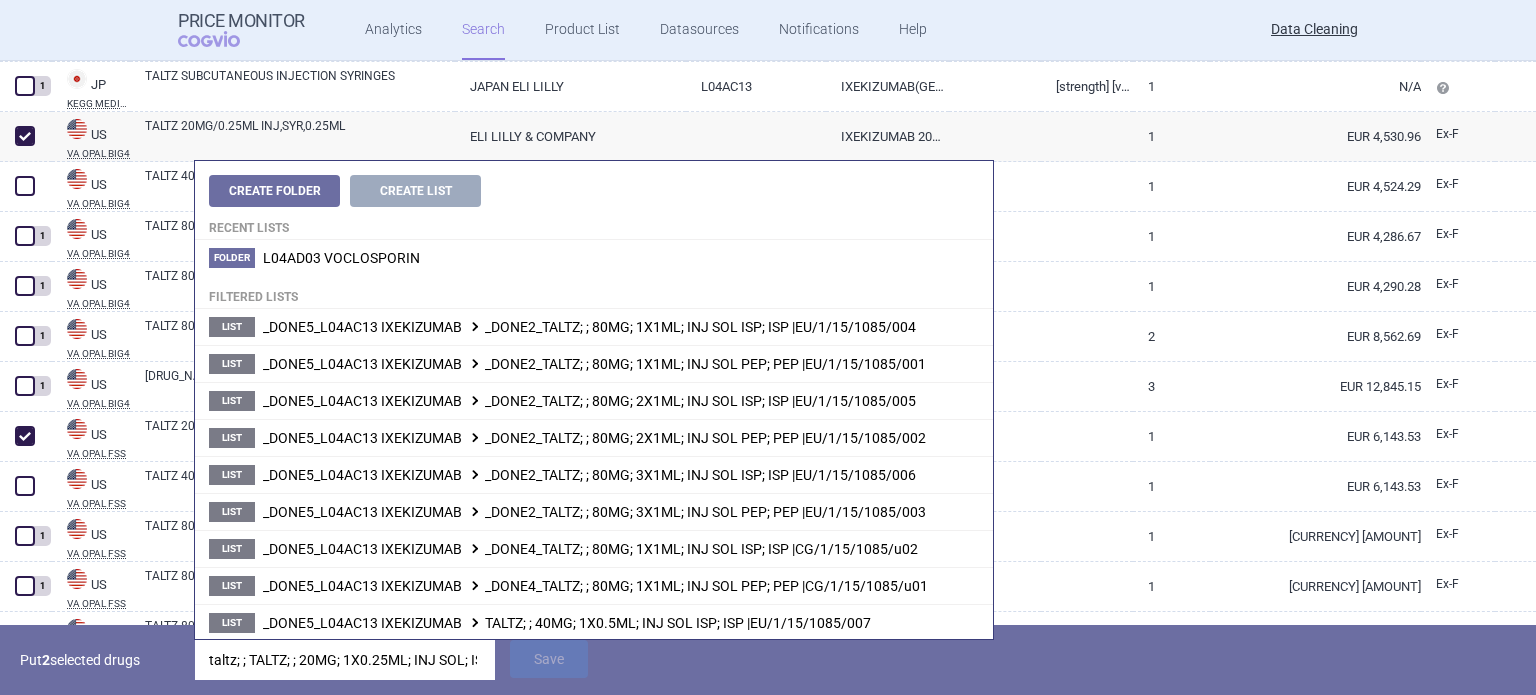 scroll, scrollTop: 0, scrollLeft: 143, axis: horizontal 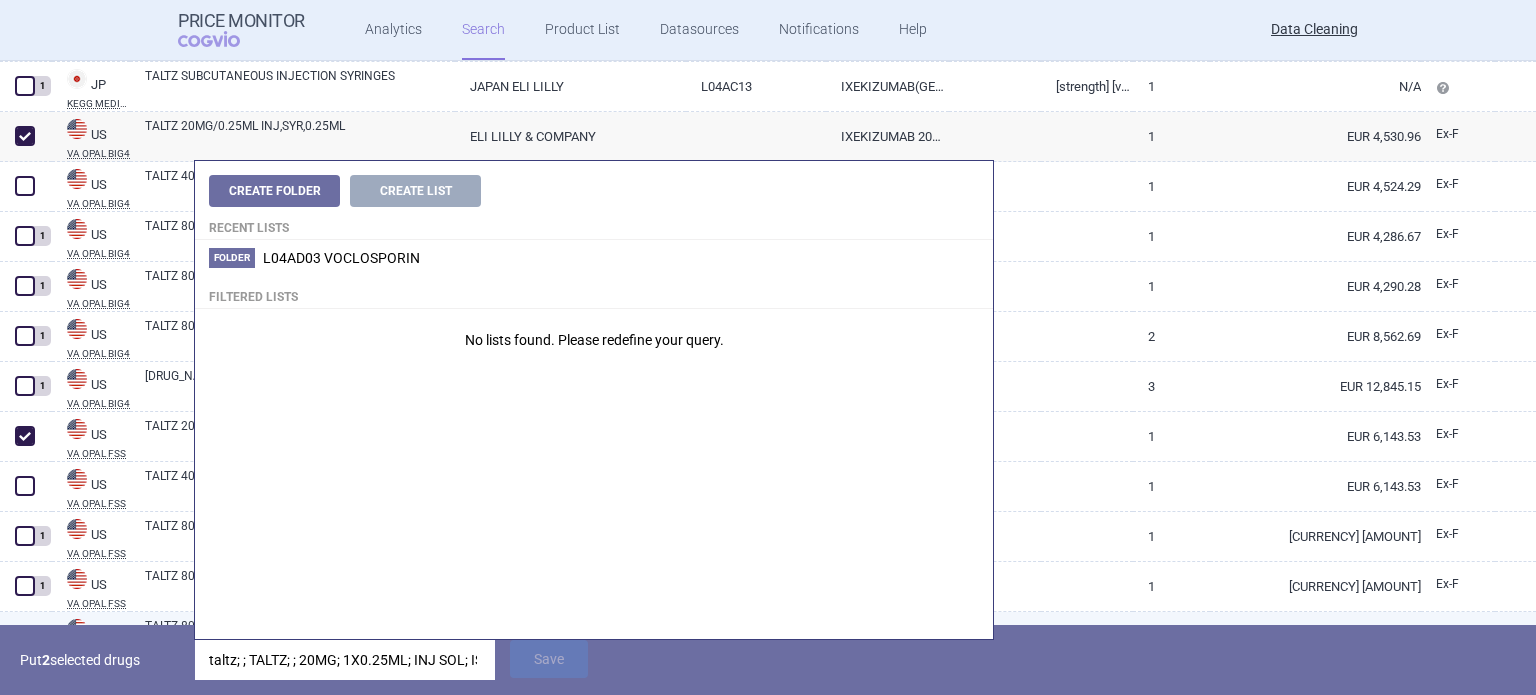 drag, startPoint x: 353, startPoint y: 657, endPoint x: 0, endPoint y: 622, distance: 354.7309 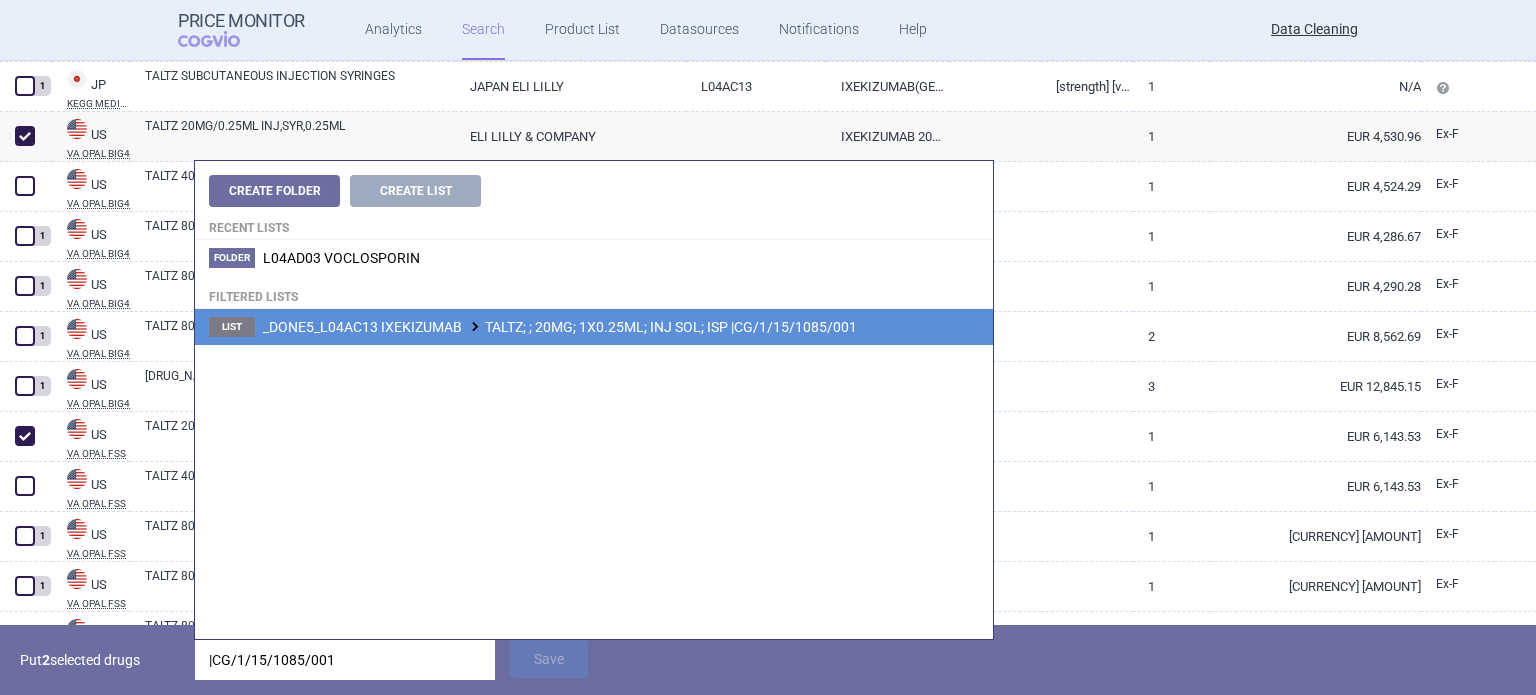type on "|CG/1/15/1085/001" 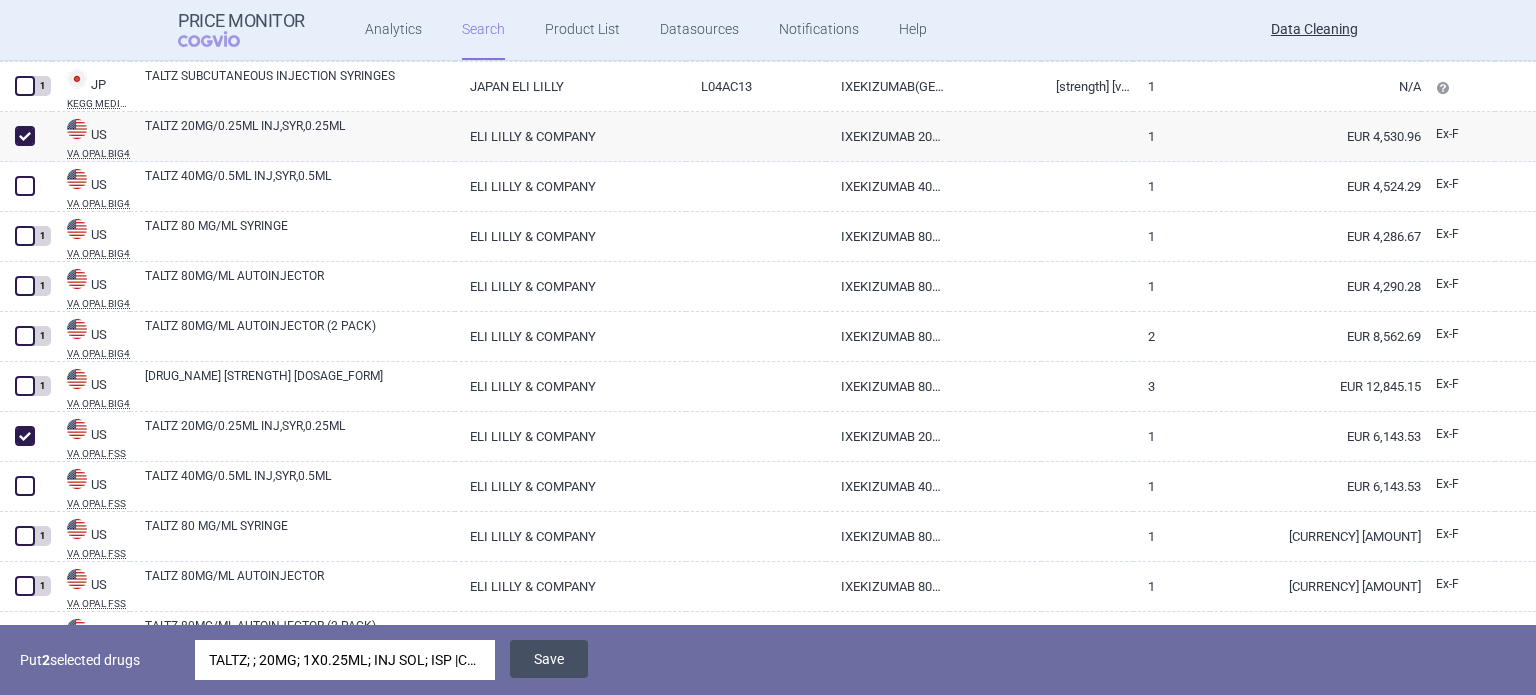click on "Save" at bounding box center (549, 659) 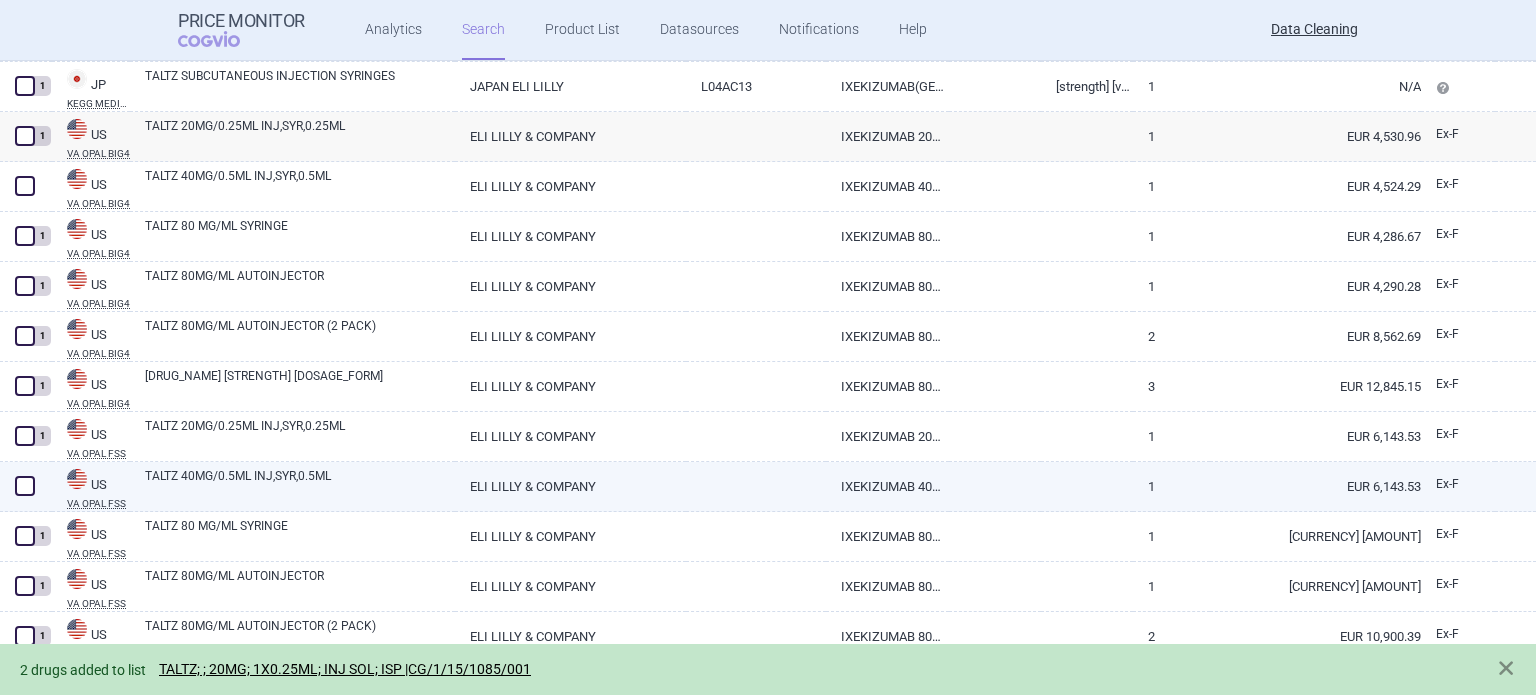 scroll, scrollTop: 7084, scrollLeft: 0, axis: vertical 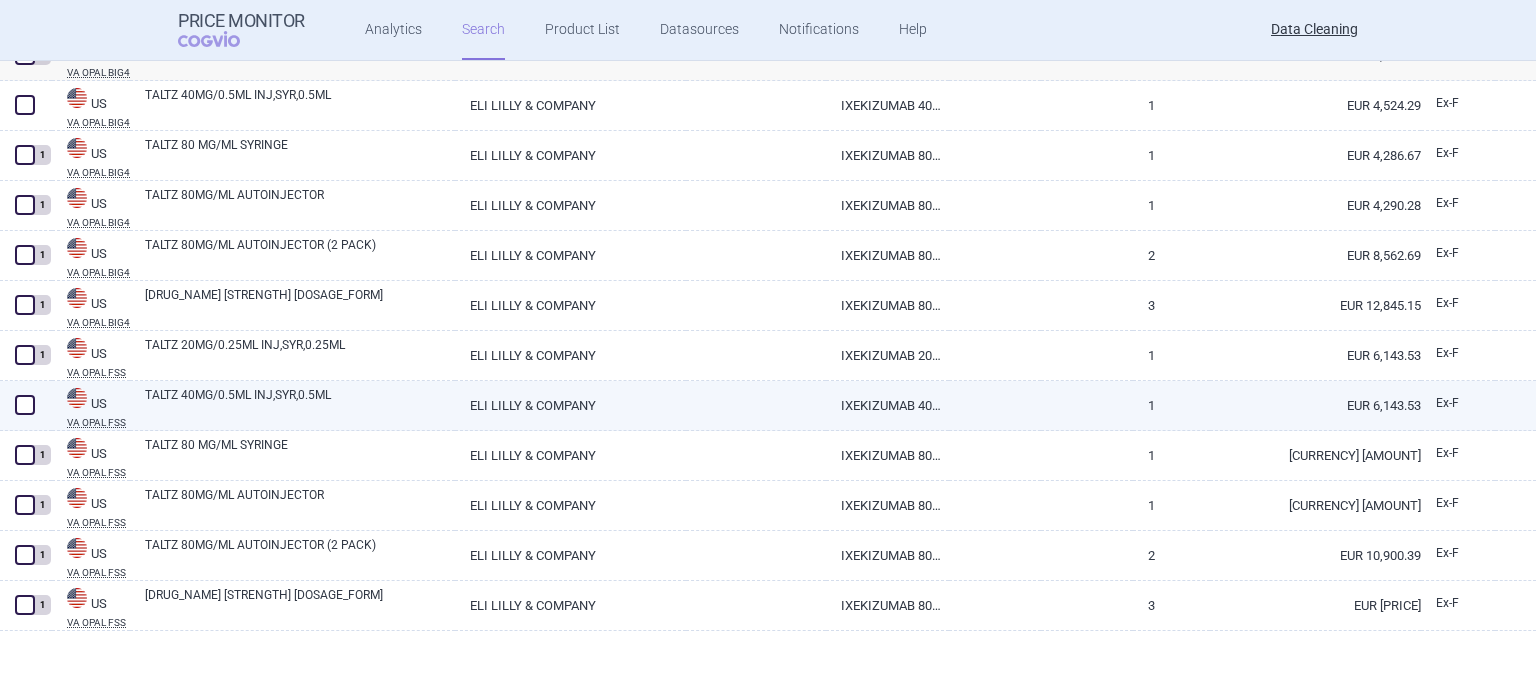 click at bounding box center [26, 406] 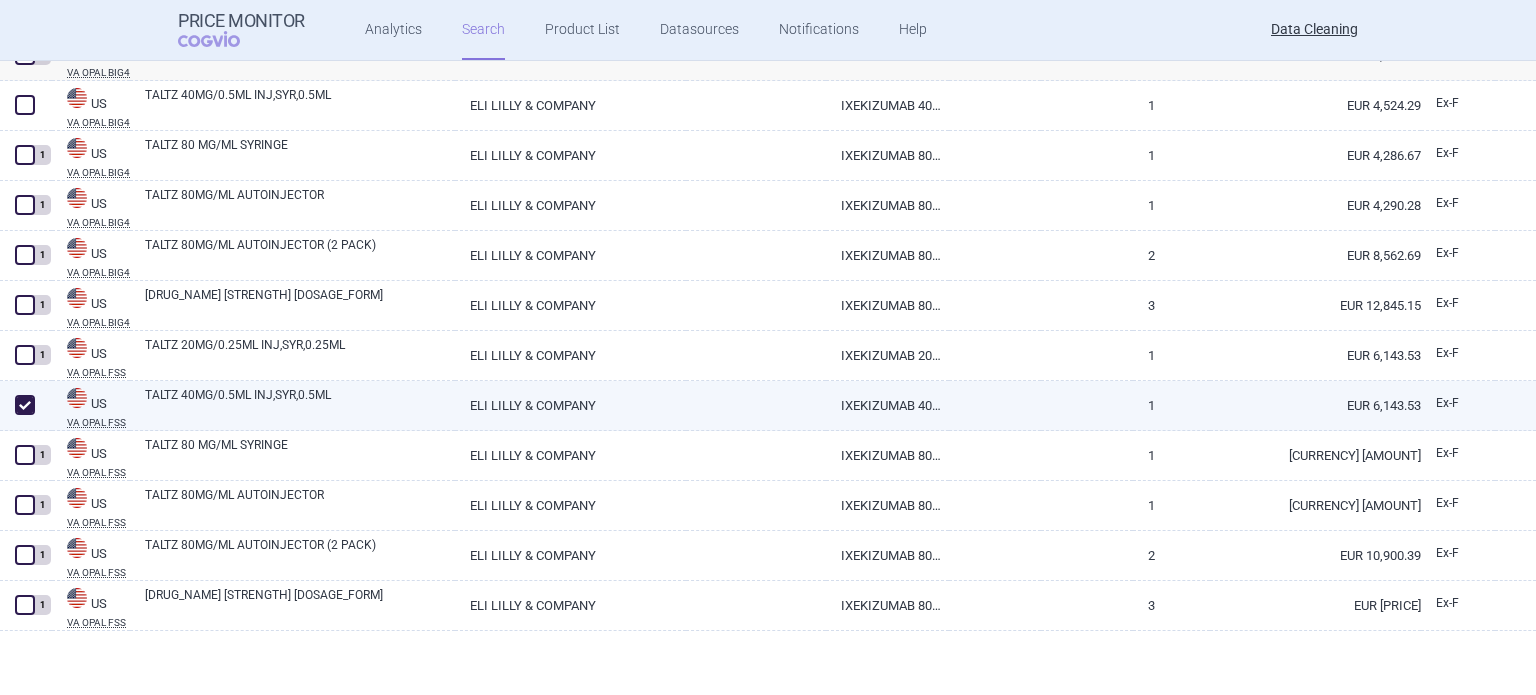 checkbox on "true" 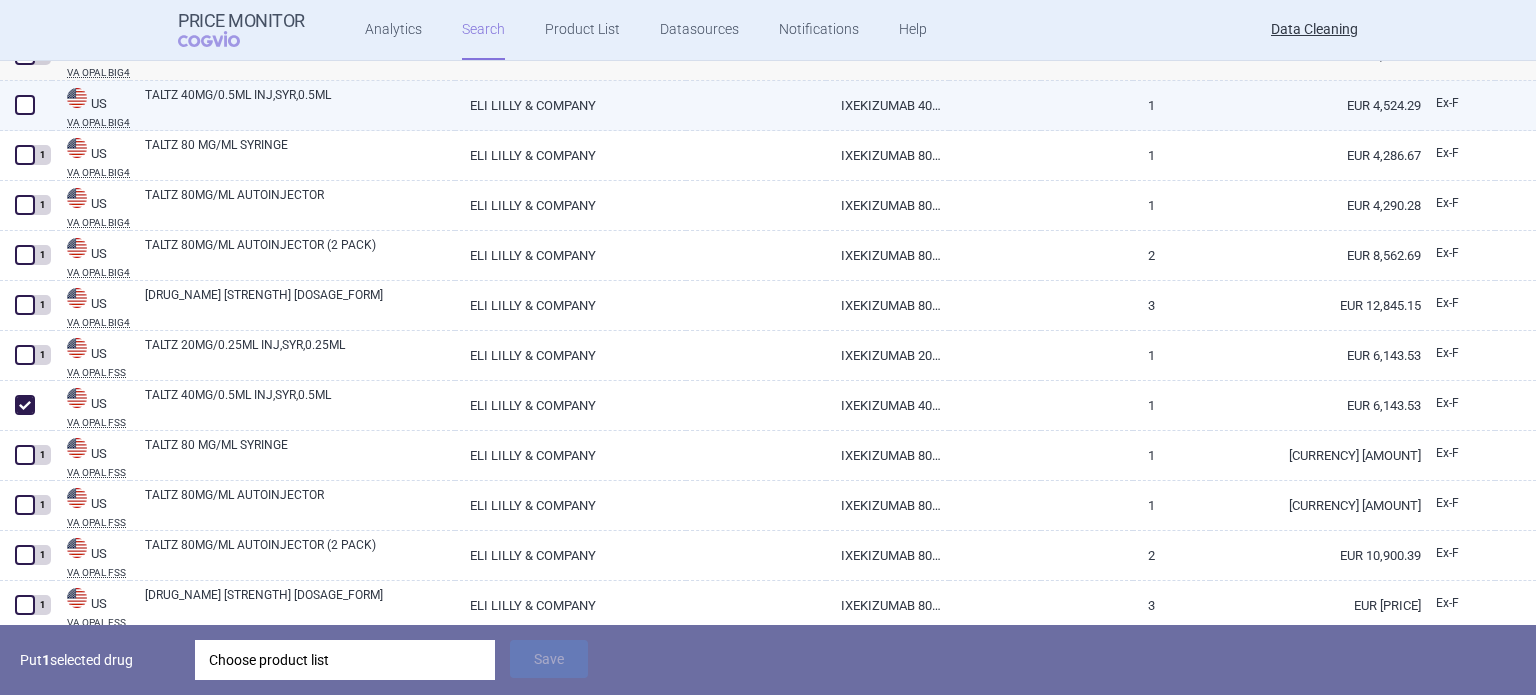 click at bounding box center [25, 105] 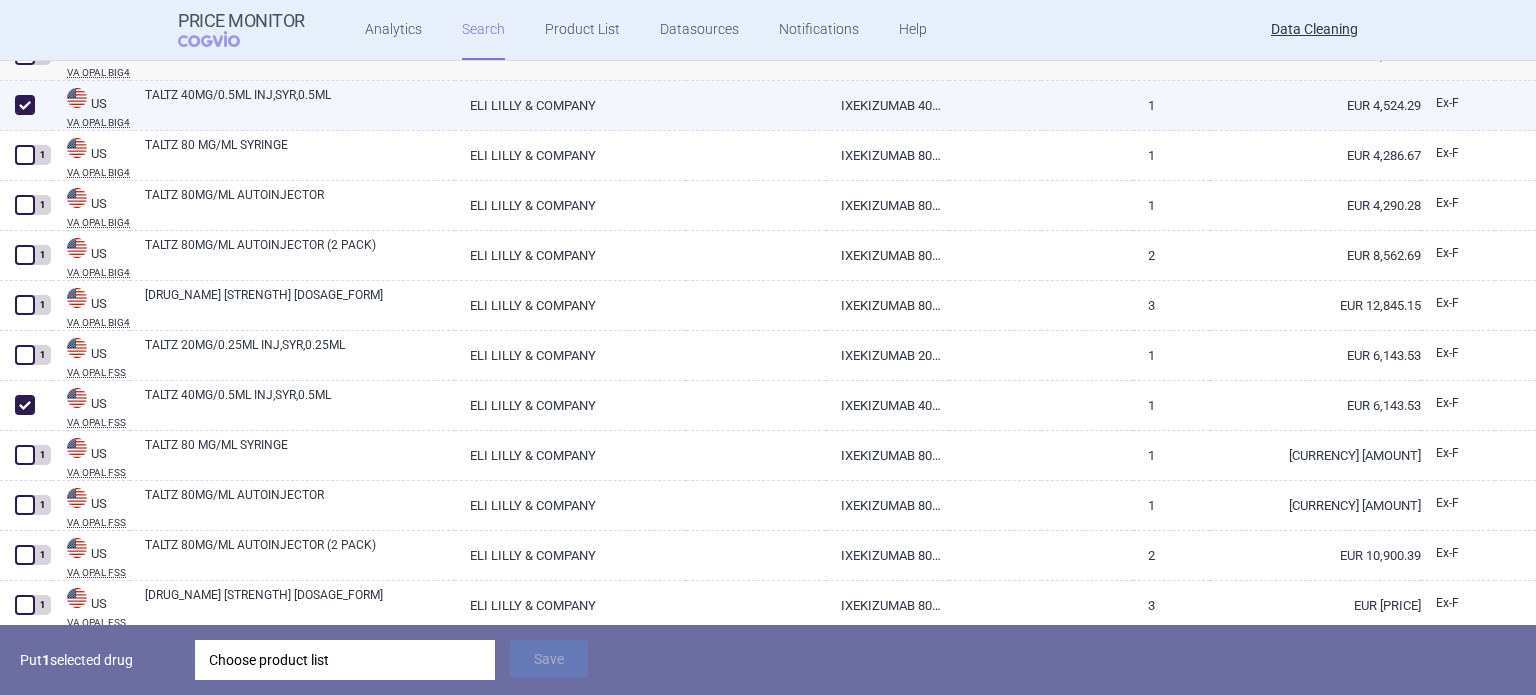 checkbox on "true" 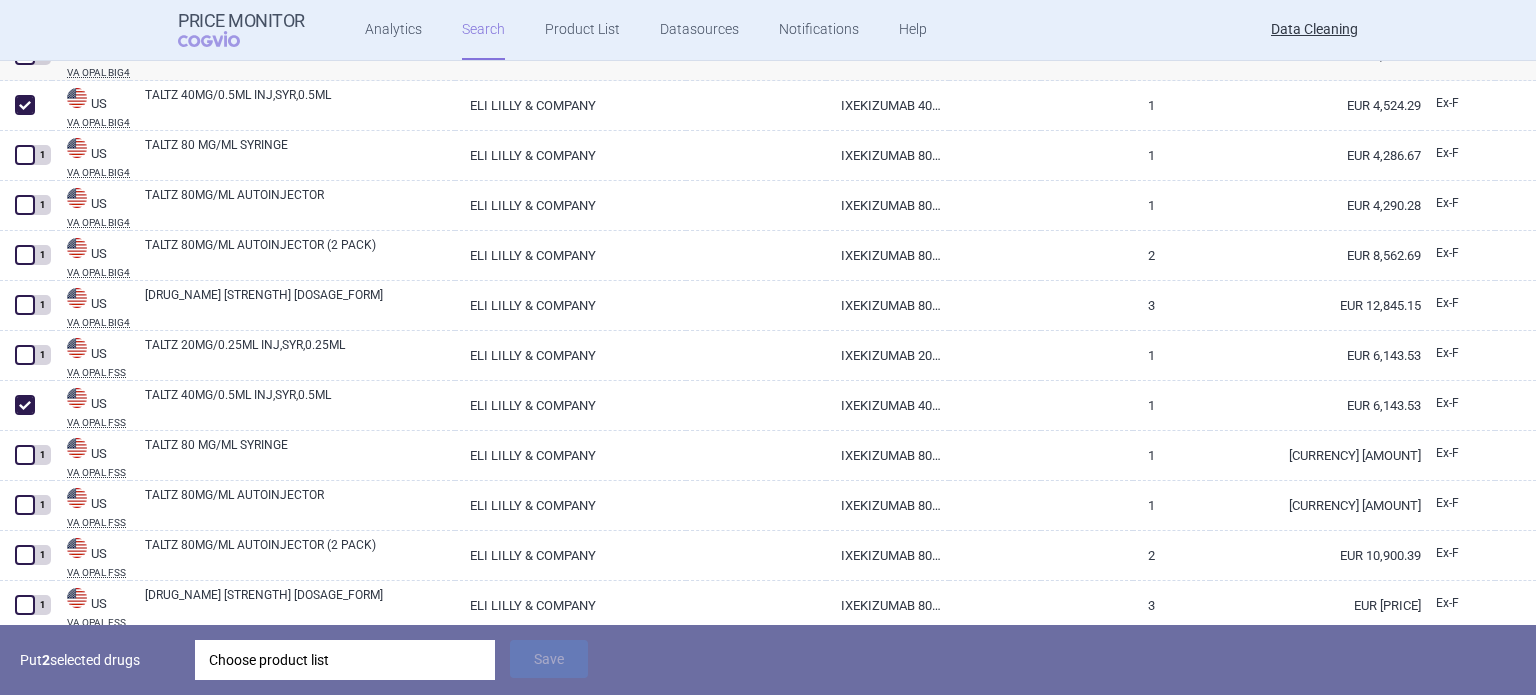 click on "Put  2  selected   drugs Choose product list Save" at bounding box center (768, 660) 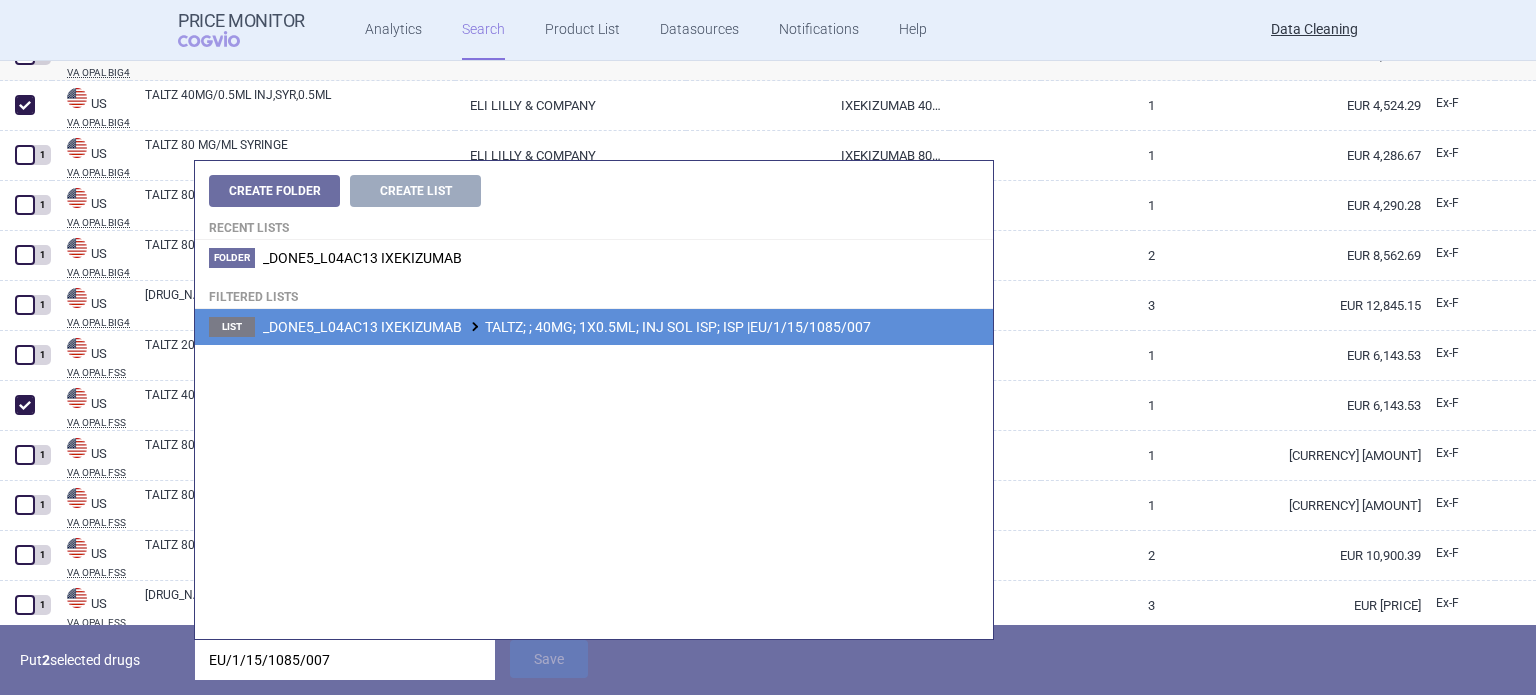 type on "EU/1/15/1085/007" 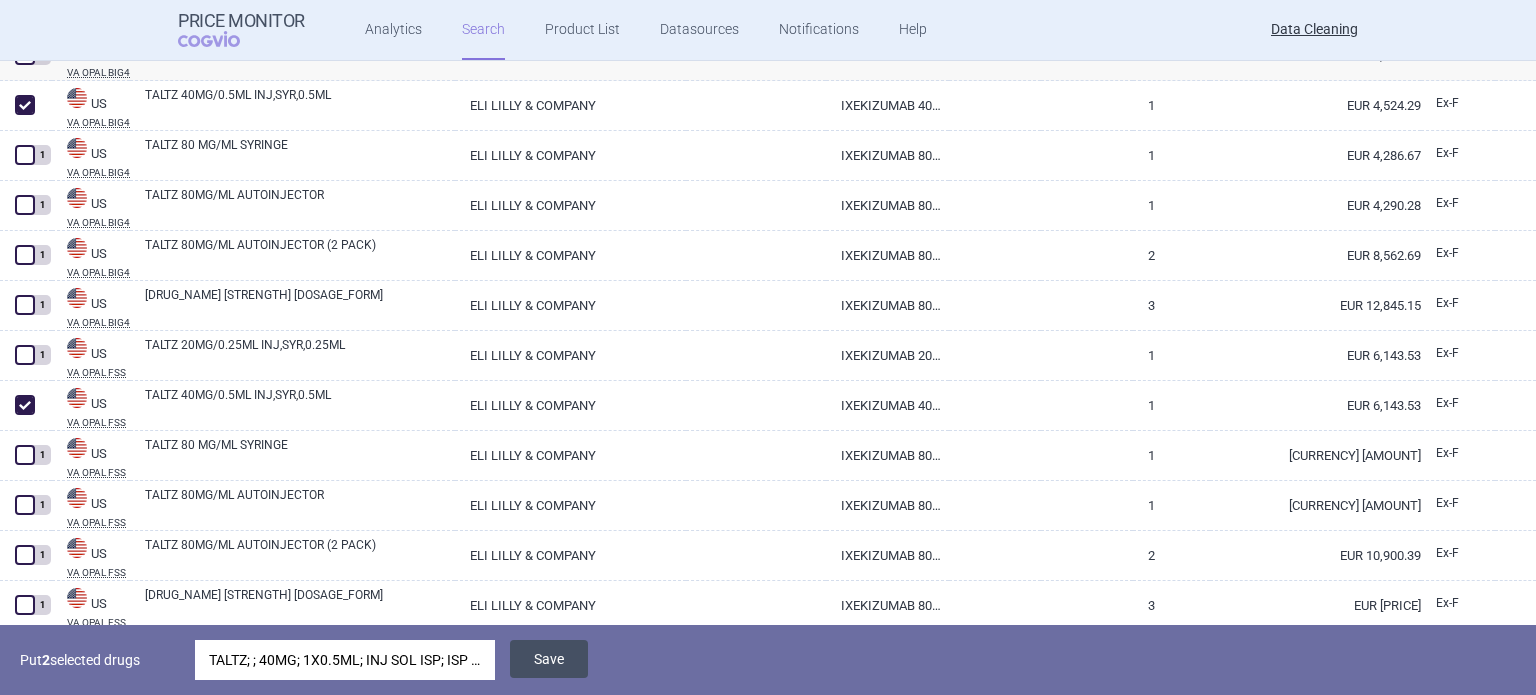 click on "Save" at bounding box center (549, 659) 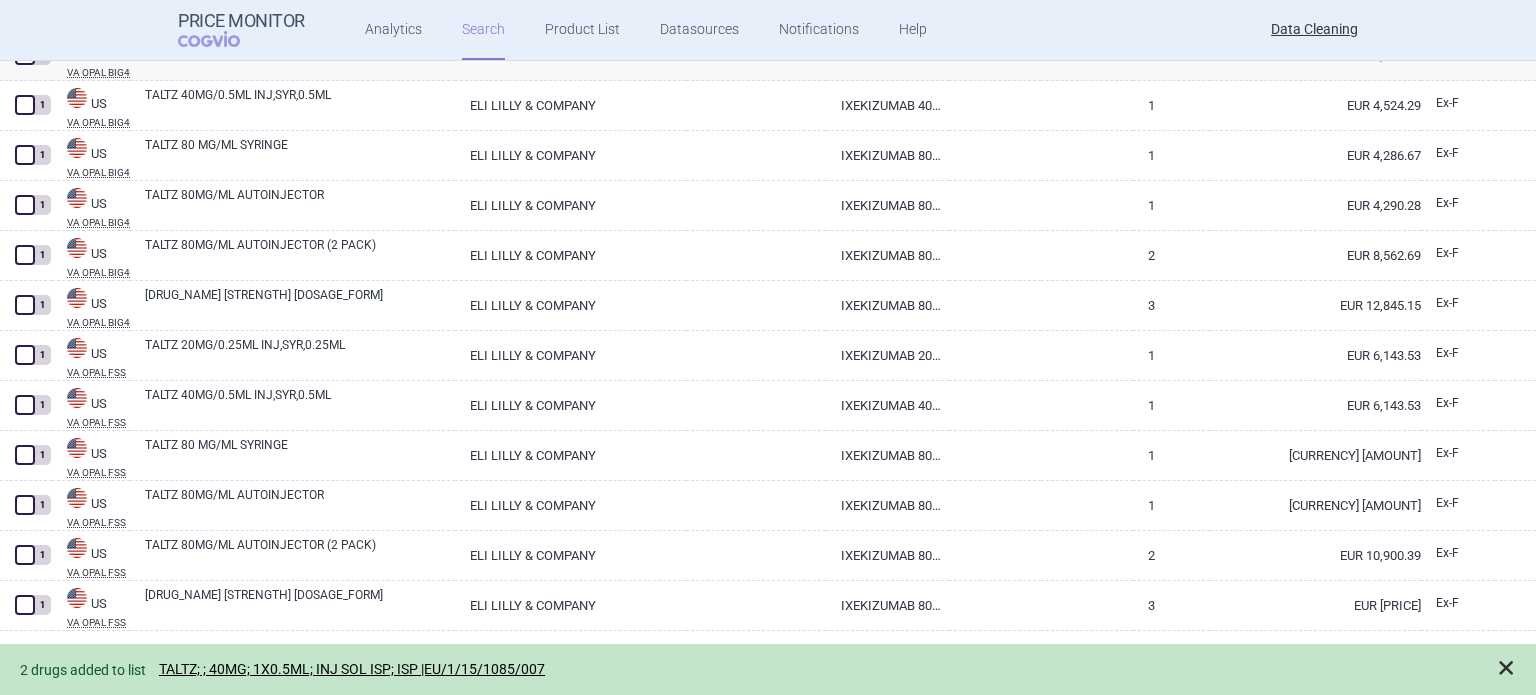 click at bounding box center (1506, 668) 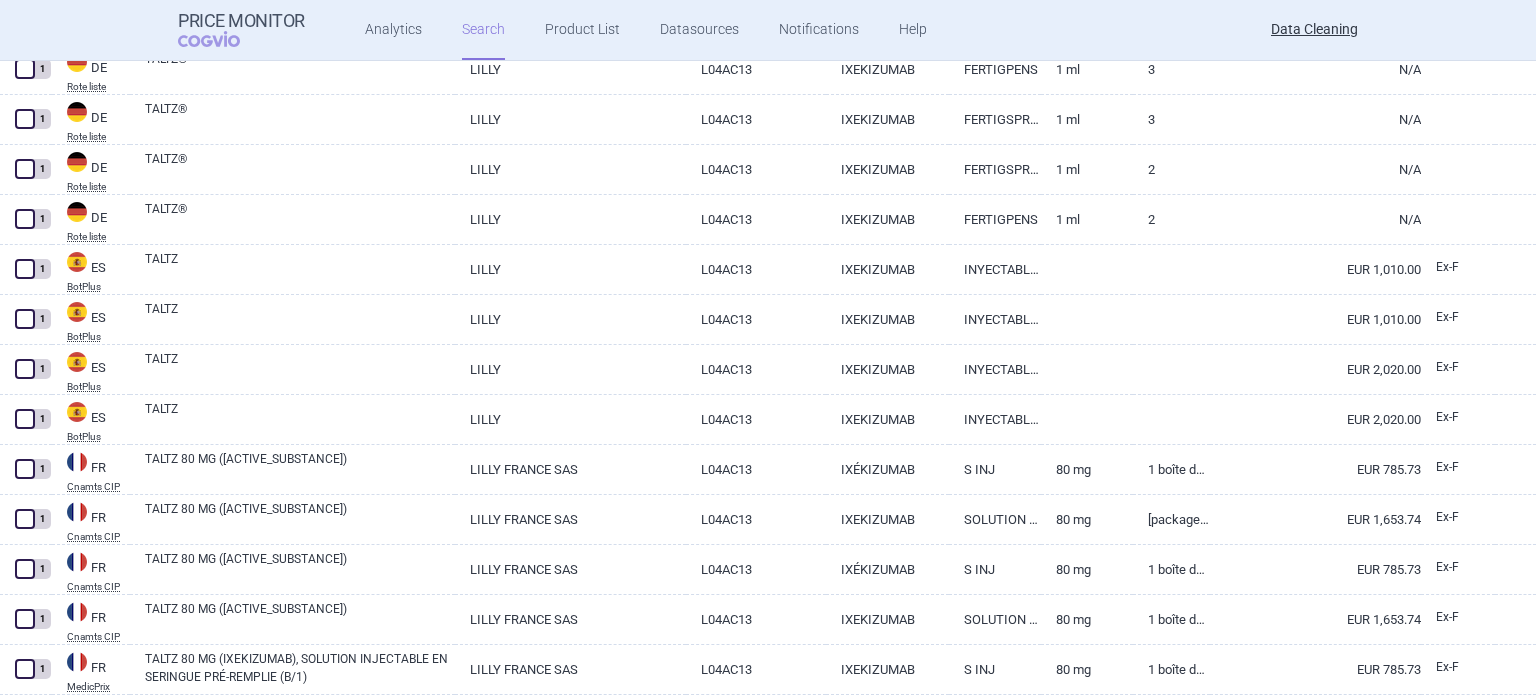 scroll, scrollTop: 488, scrollLeft: 0, axis: vertical 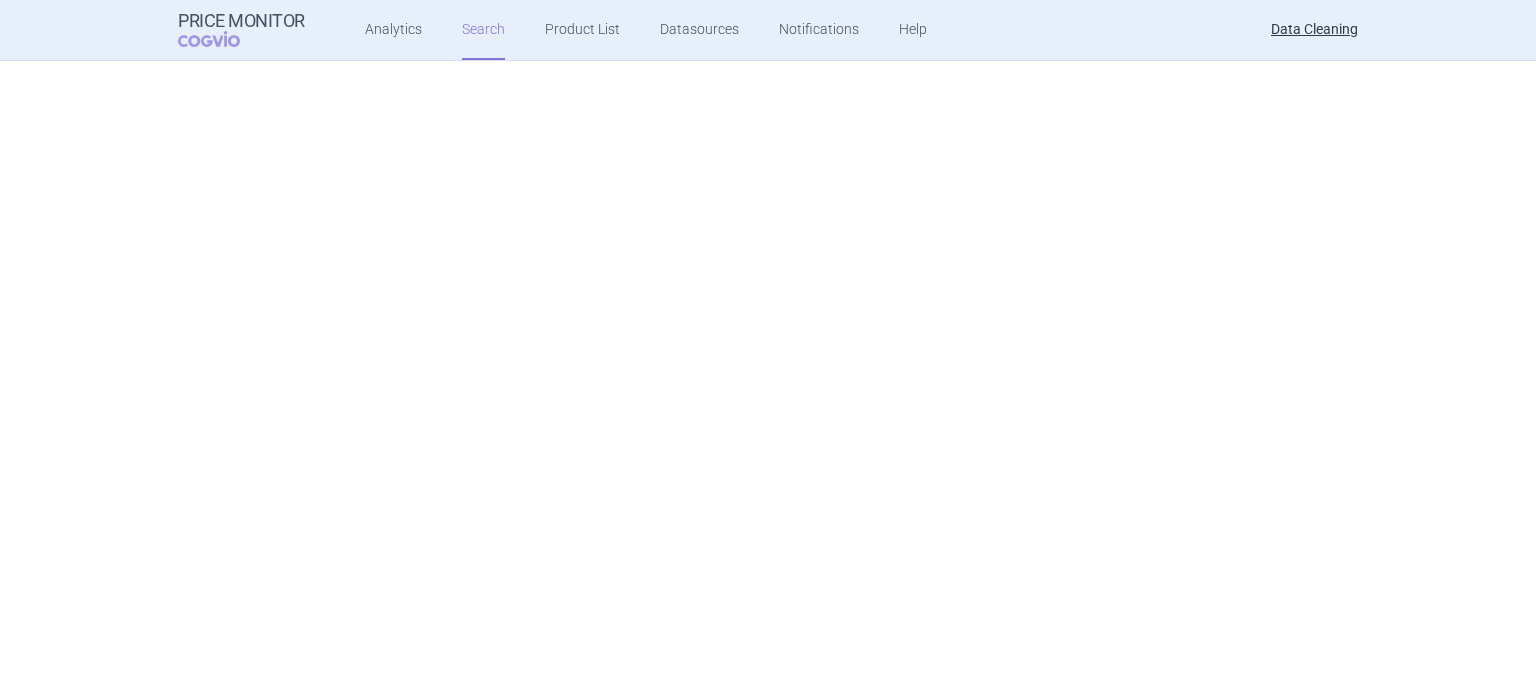 select on "brandName" 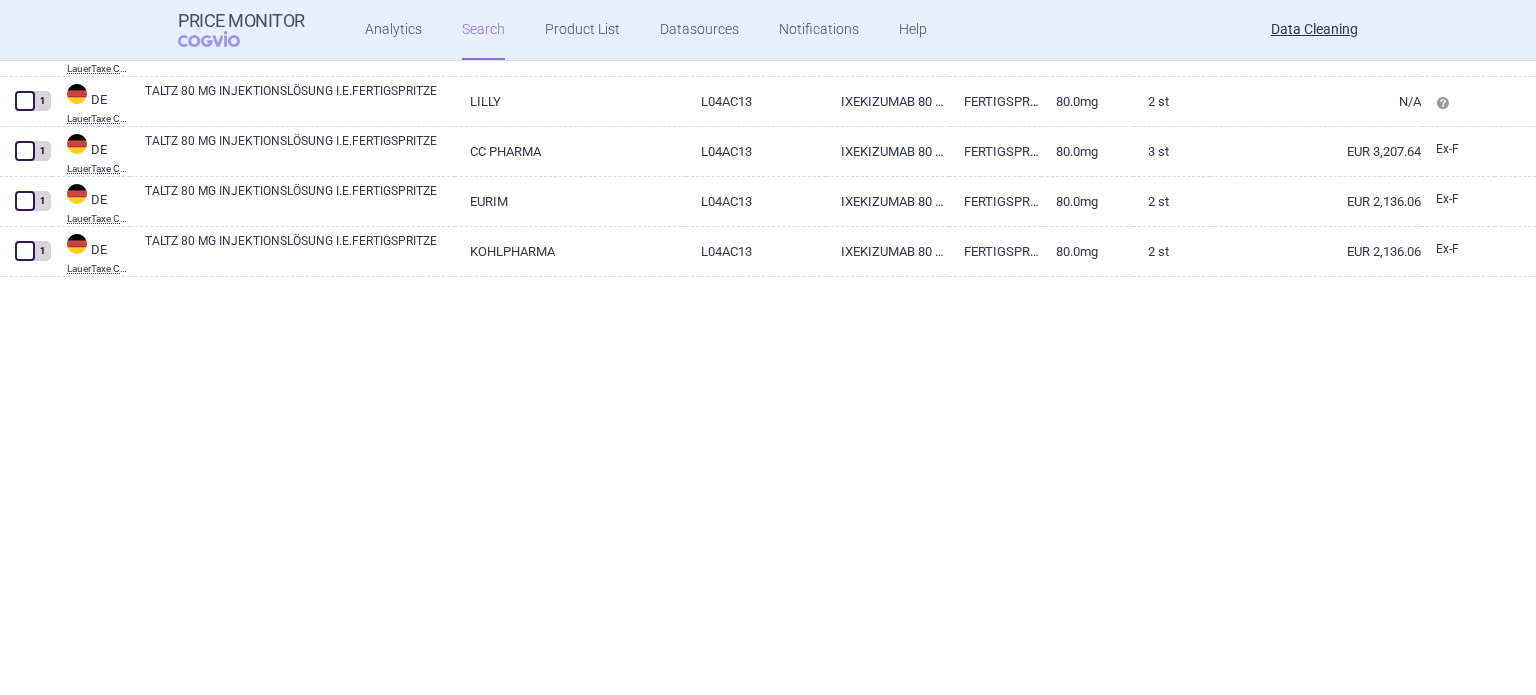 scroll, scrollTop: 0, scrollLeft: 0, axis: both 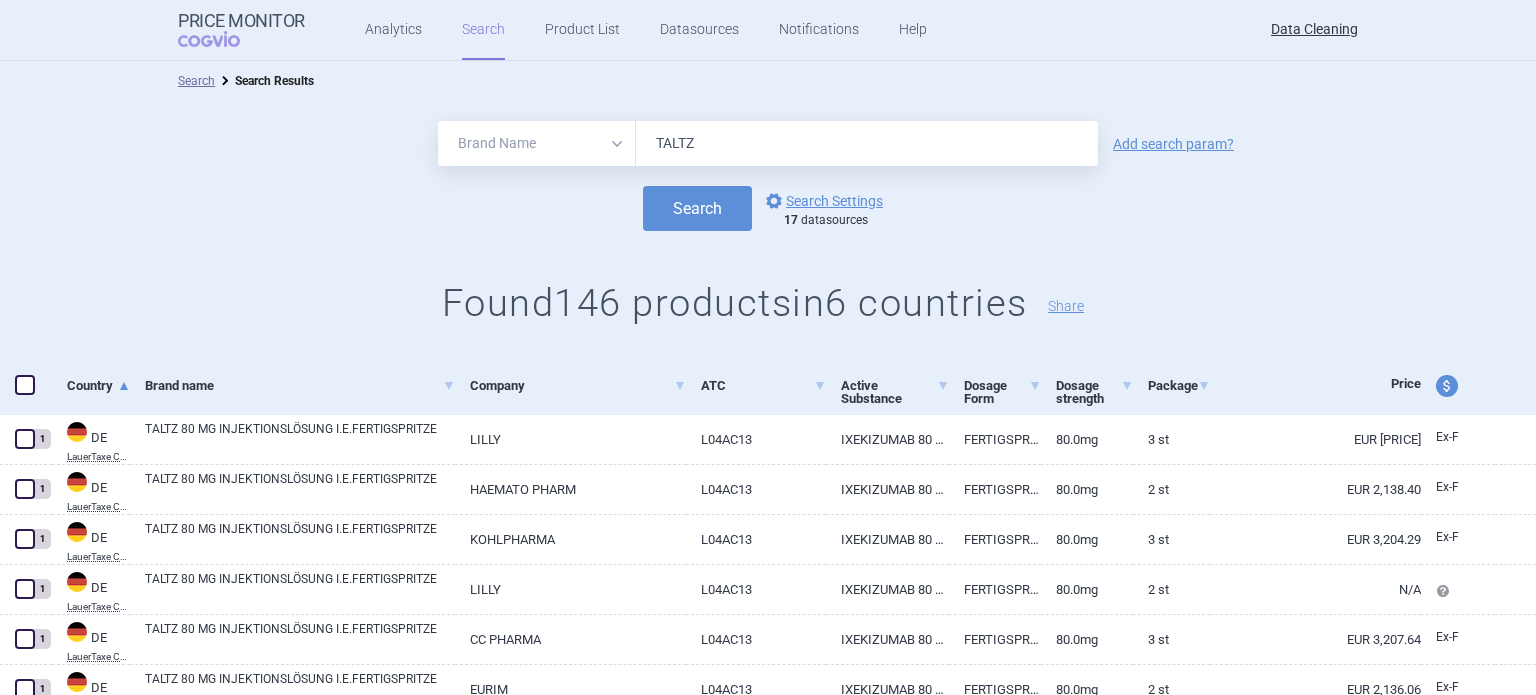 drag, startPoint x: 786, startPoint y: 130, endPoint x: 308, endPoint y: 139, distance: 478.08472 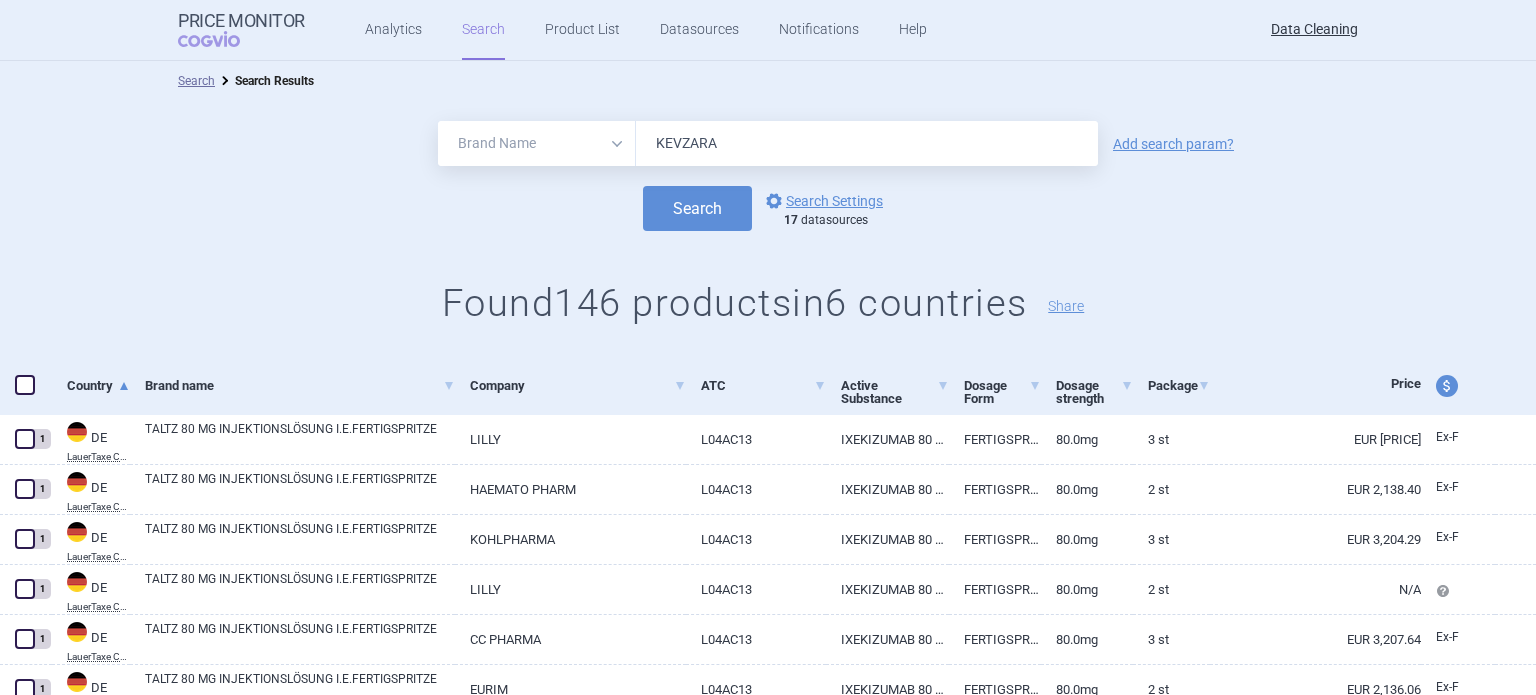 type on "KEVZARA" 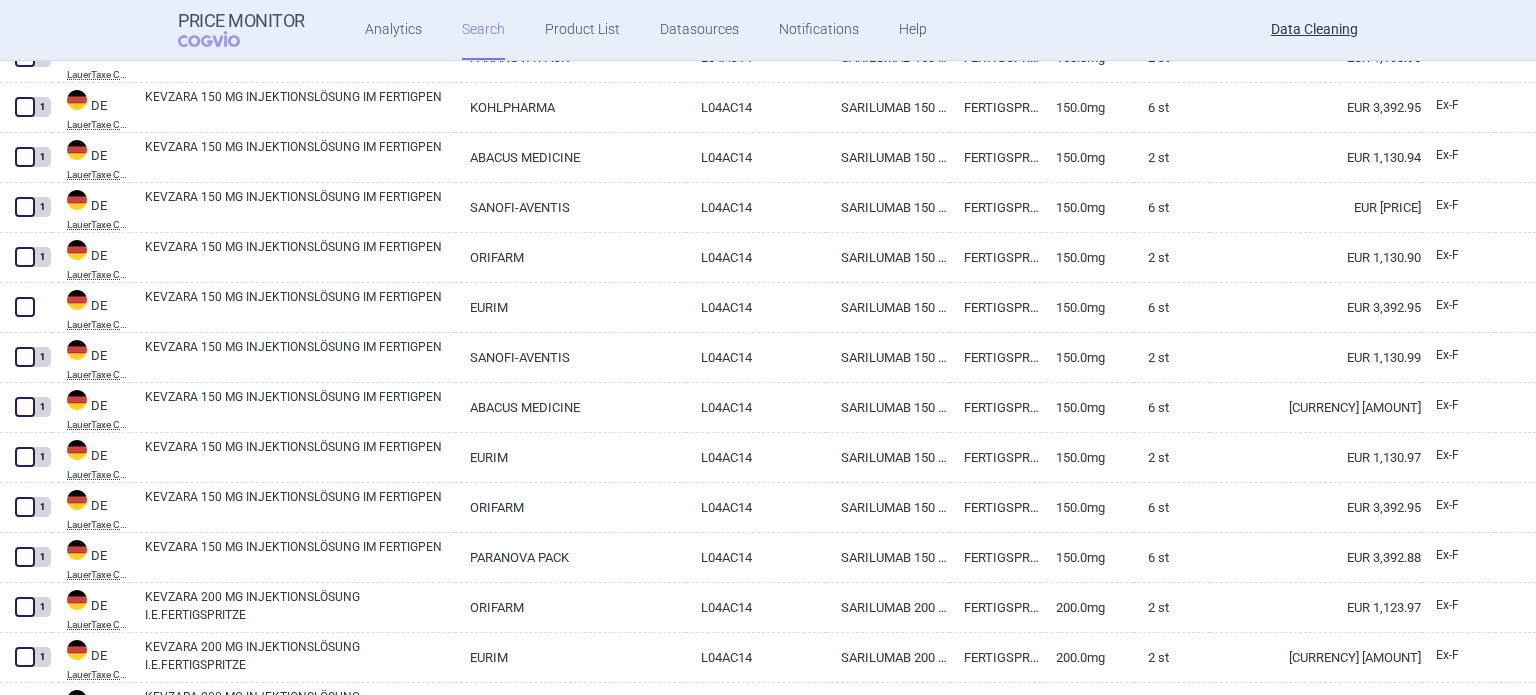 scroll, scrollTop: 700, scrollLeft: 0, axis: vertical 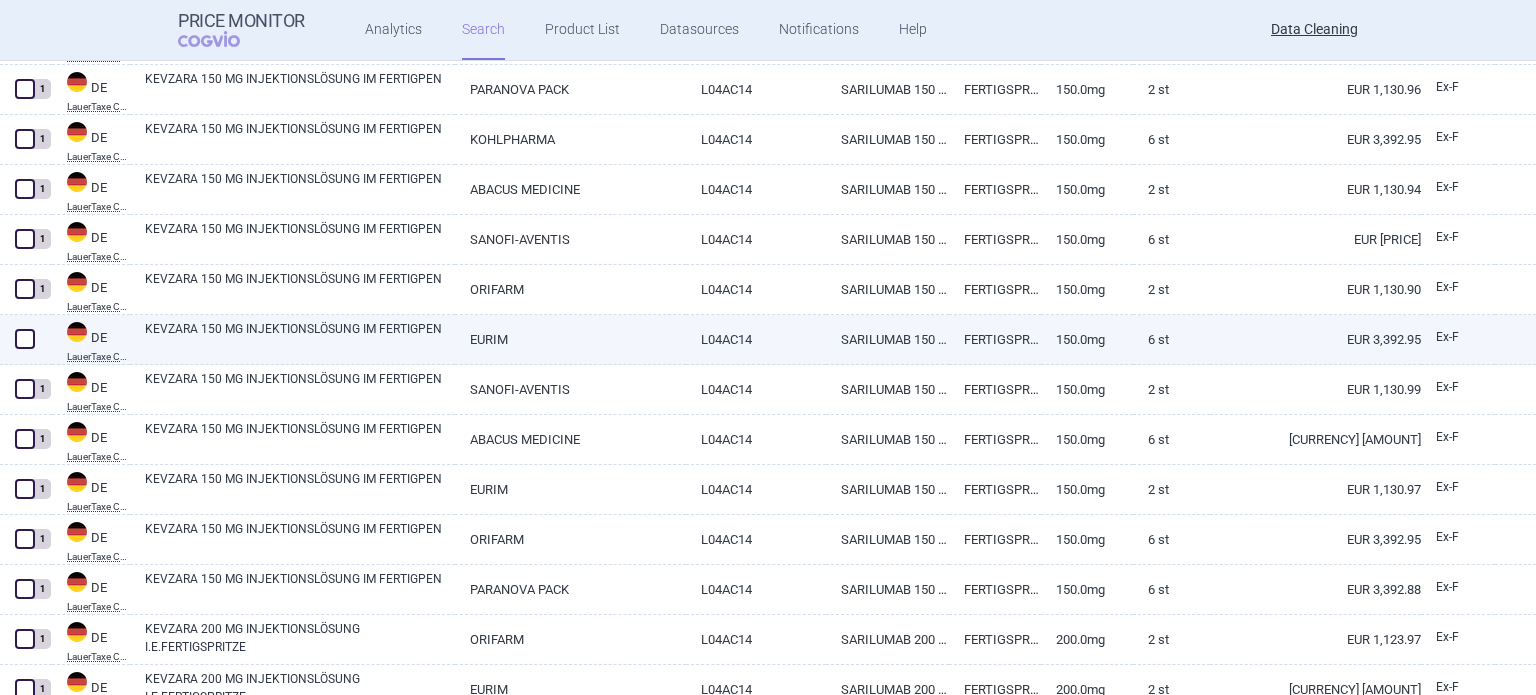 click at bounding box center [25, 339] 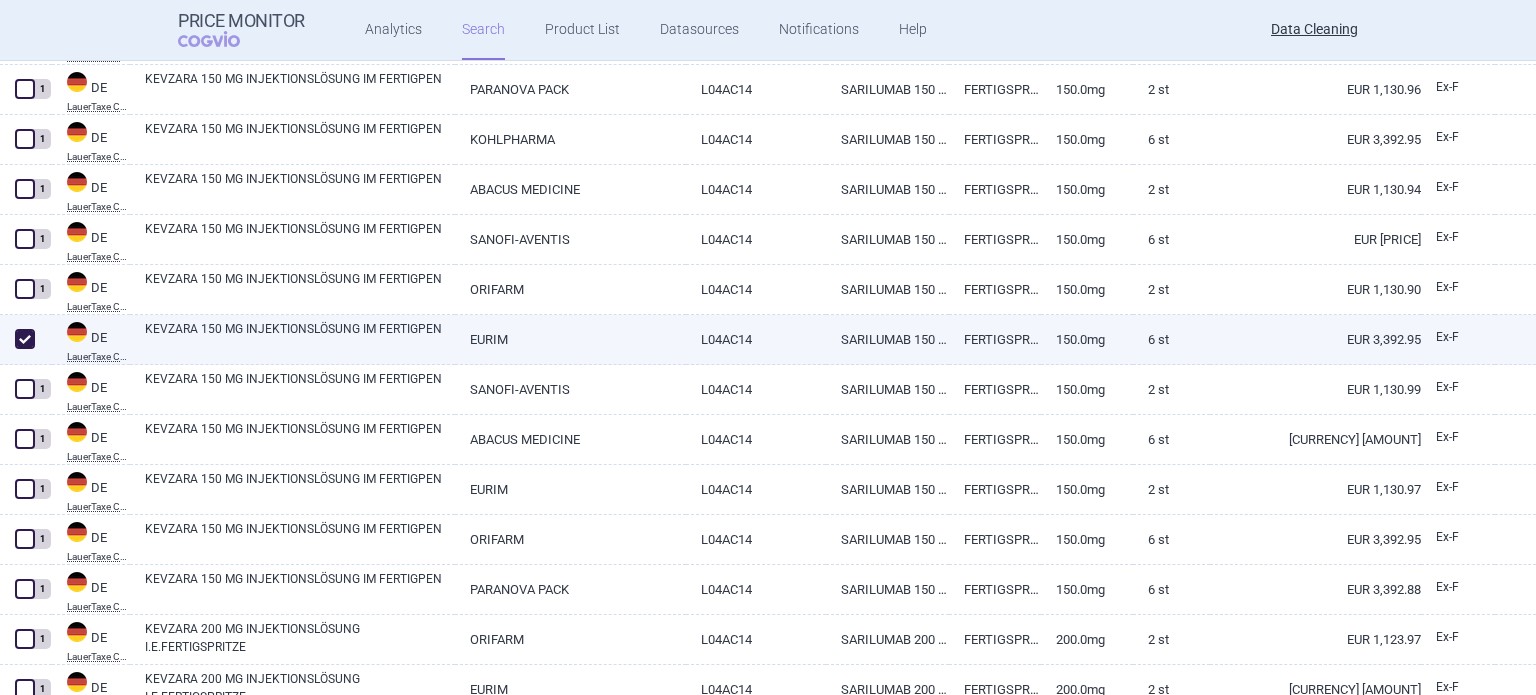 checkbox on "true" 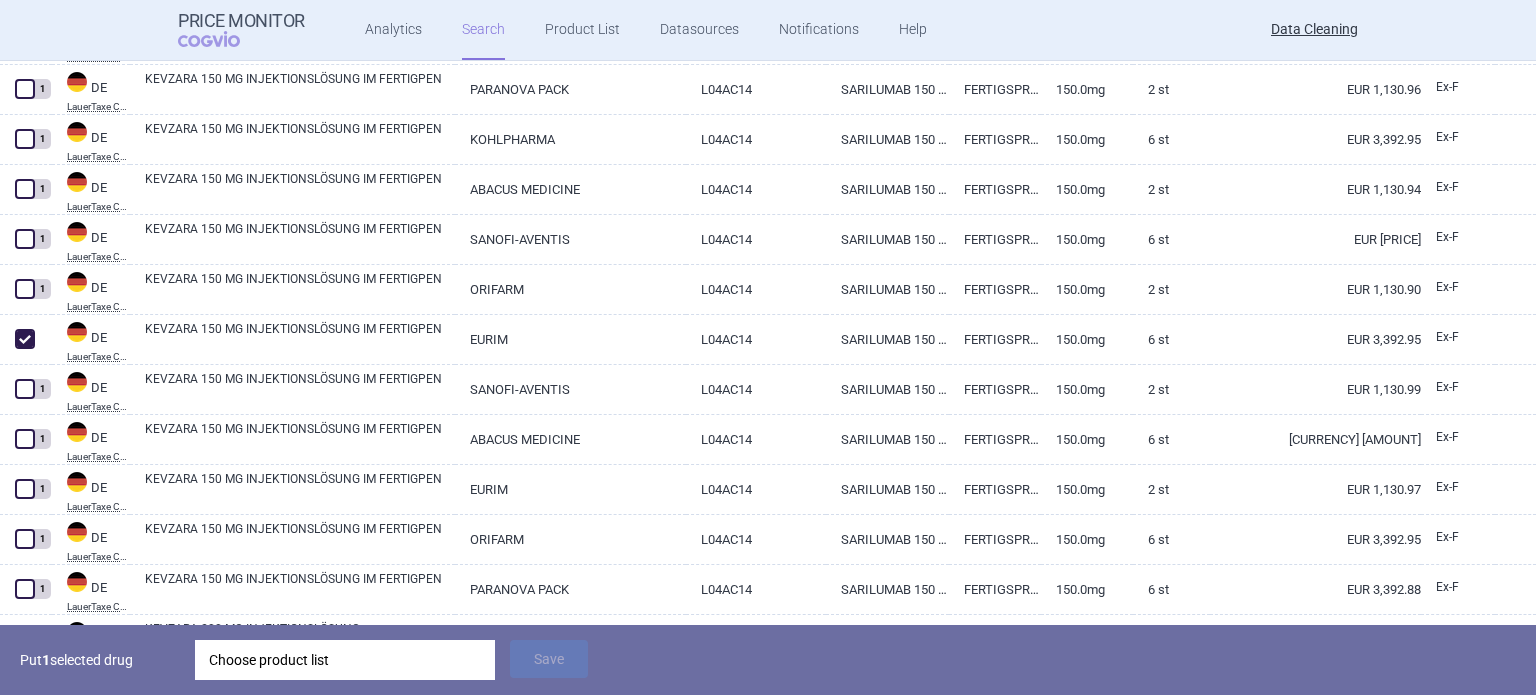 click on "Choose product list" at bounding box center [345, 660] 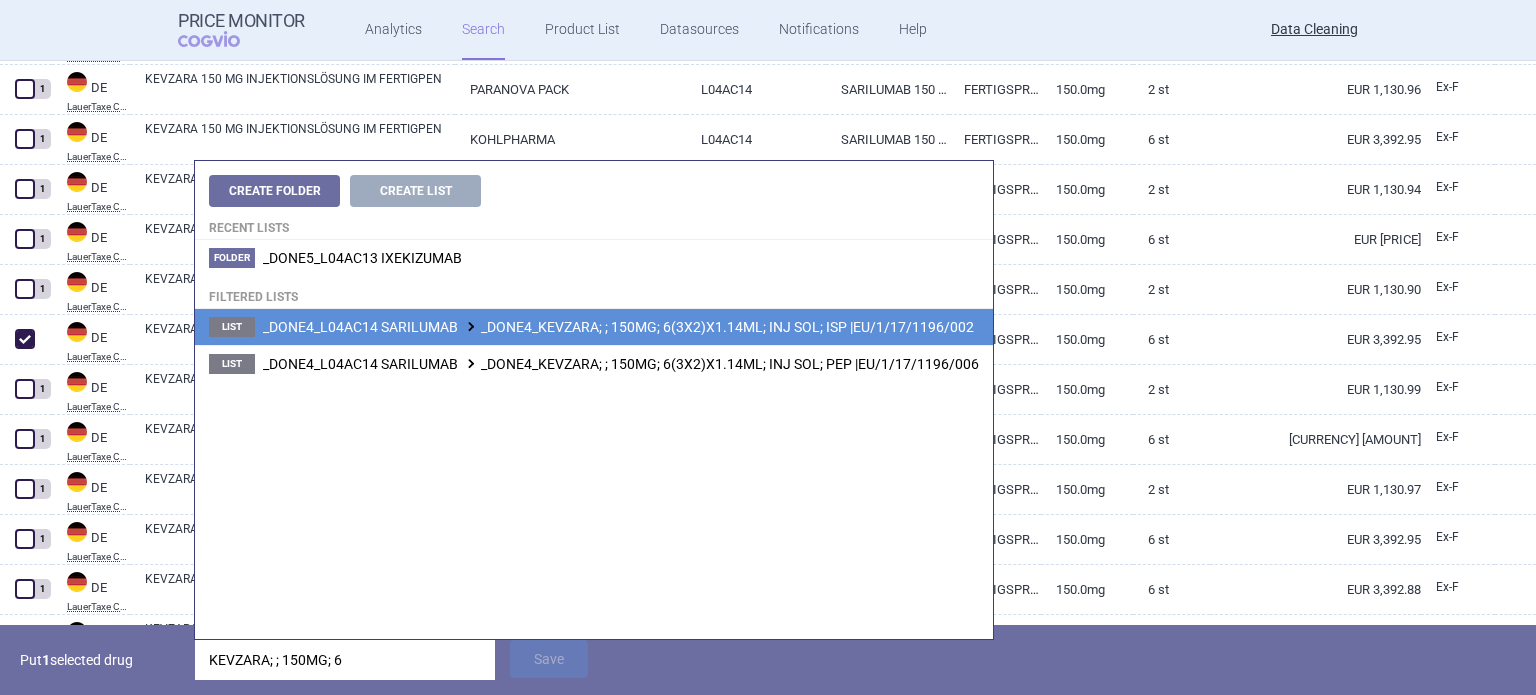 type on "KEVZARA; ; 150MG; 6" 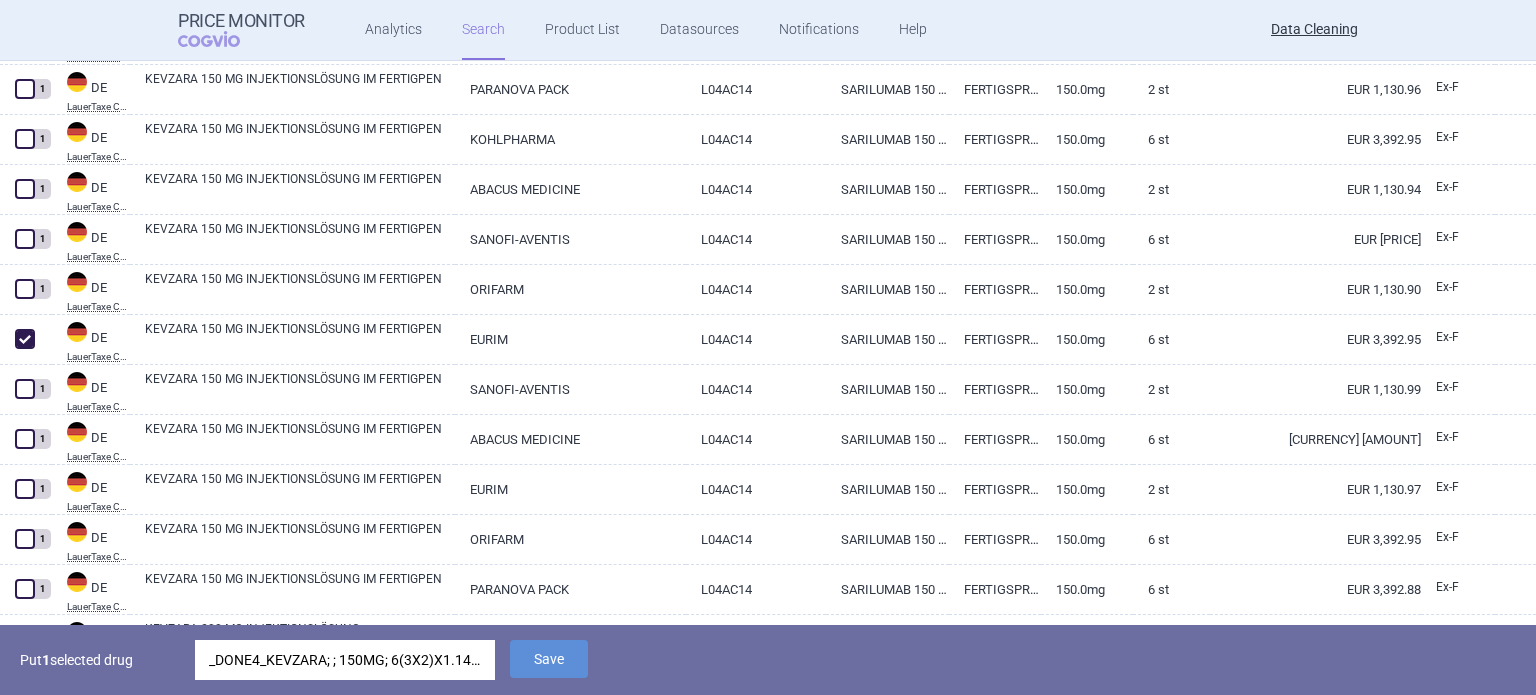 click on "_DONE4_KEVZARA; ; 150MG; 6(3X2)X1.14ML; INJ SOL; ISP |EU/1/17/1196/002" at bounding box center [345, 660] 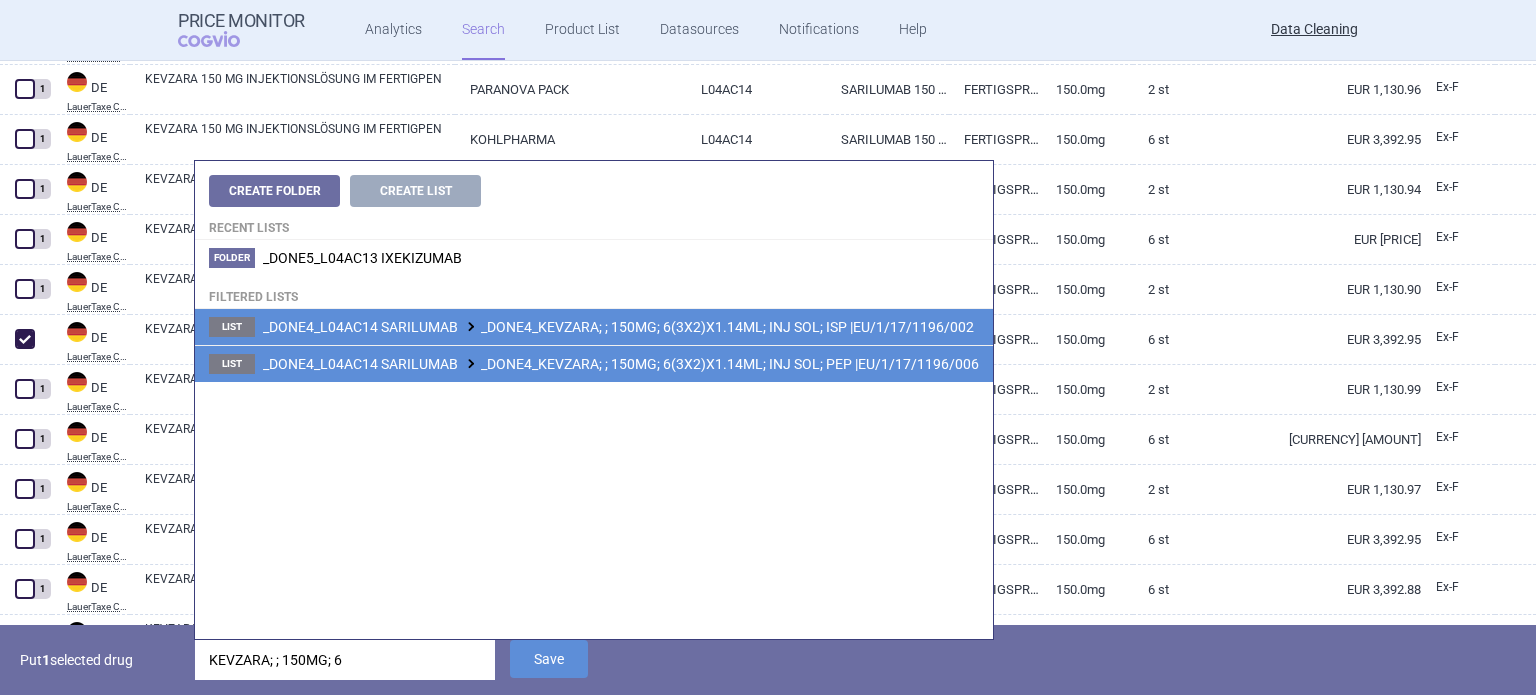click on "List _DONE4_L04AC14 SARILUMAB   _DONE4_KEVZARA; ; 150MG; 6(3X2)X1.14ML; INJ SOL; PEP |EU/1/17/1196/006" at bounding box center [594, 363] 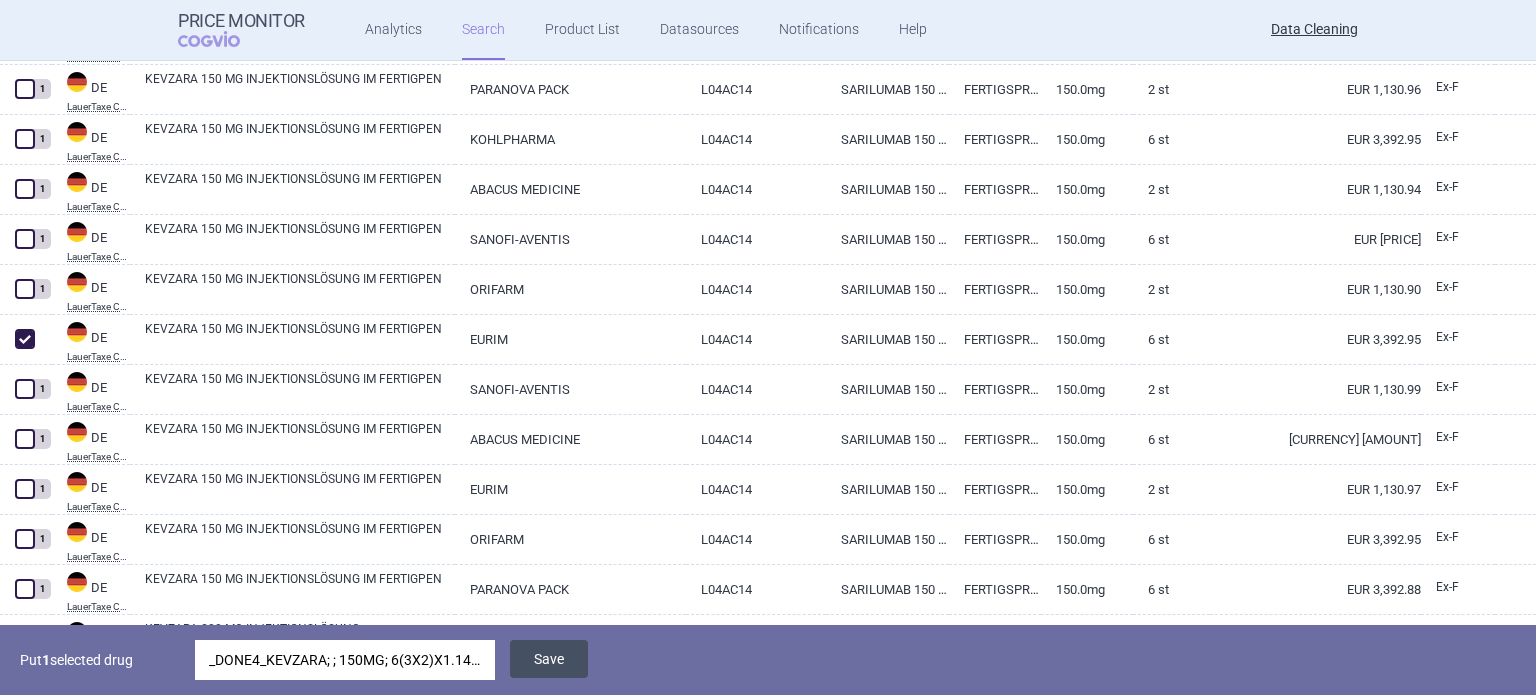 click on "Save" at bounding box center (549, 659) 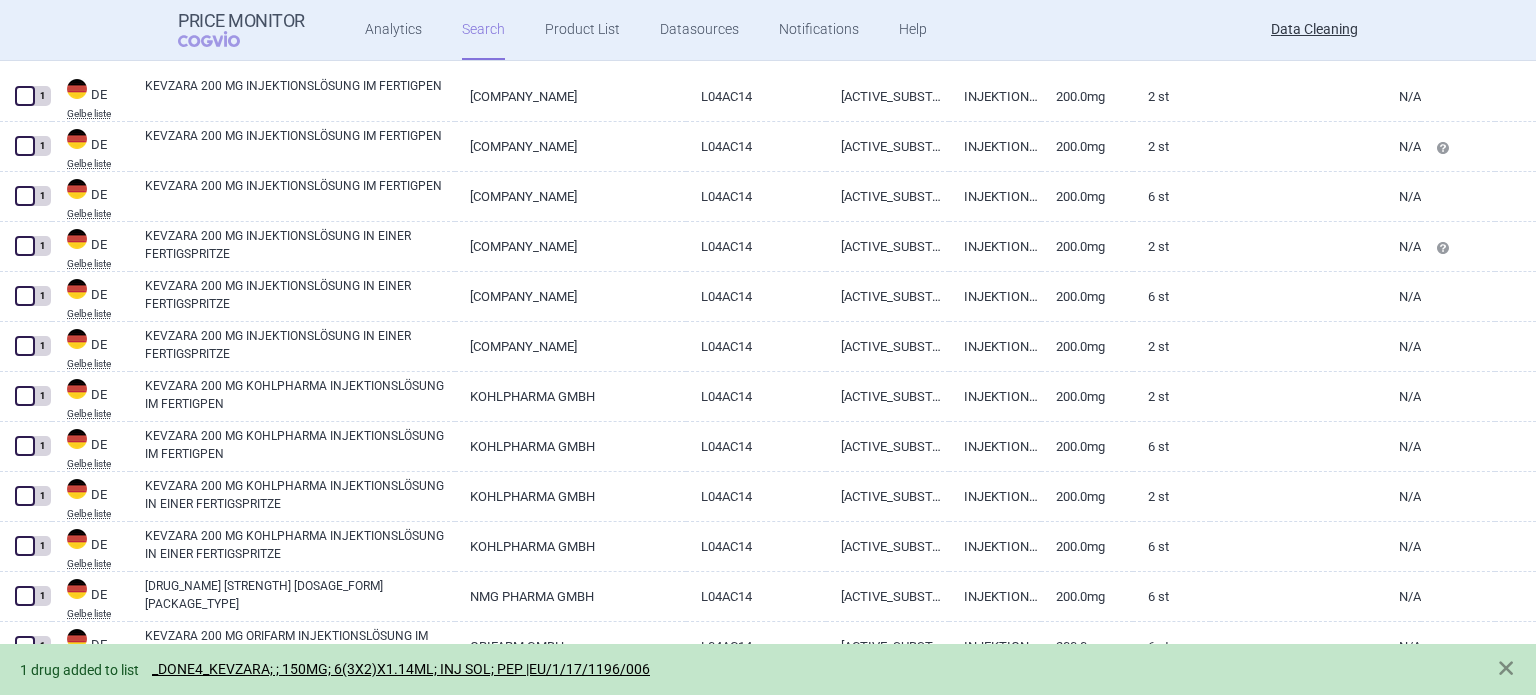 scroll, scrollTop: 4784, scrollLeft: 0, axis: vertical 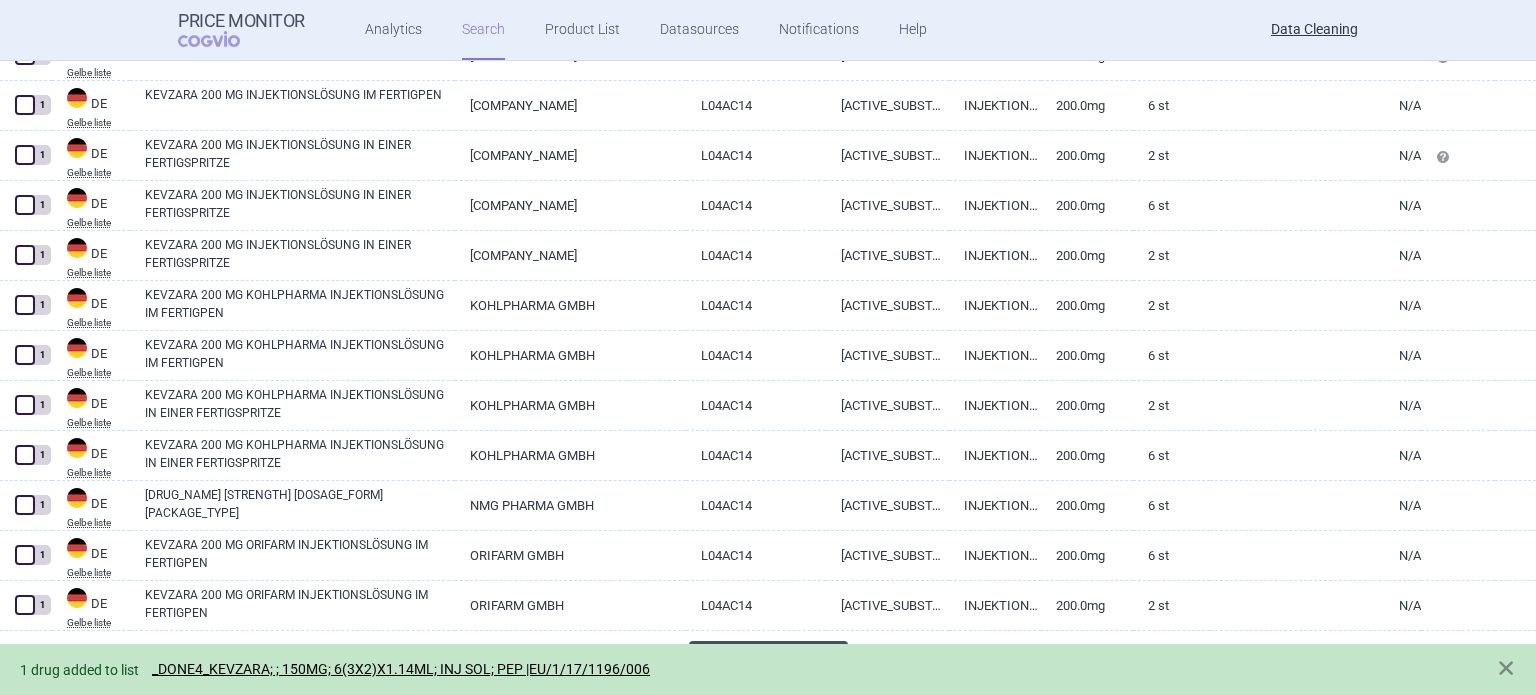 click on "Load  100  more" at bounding box center [768, 663] 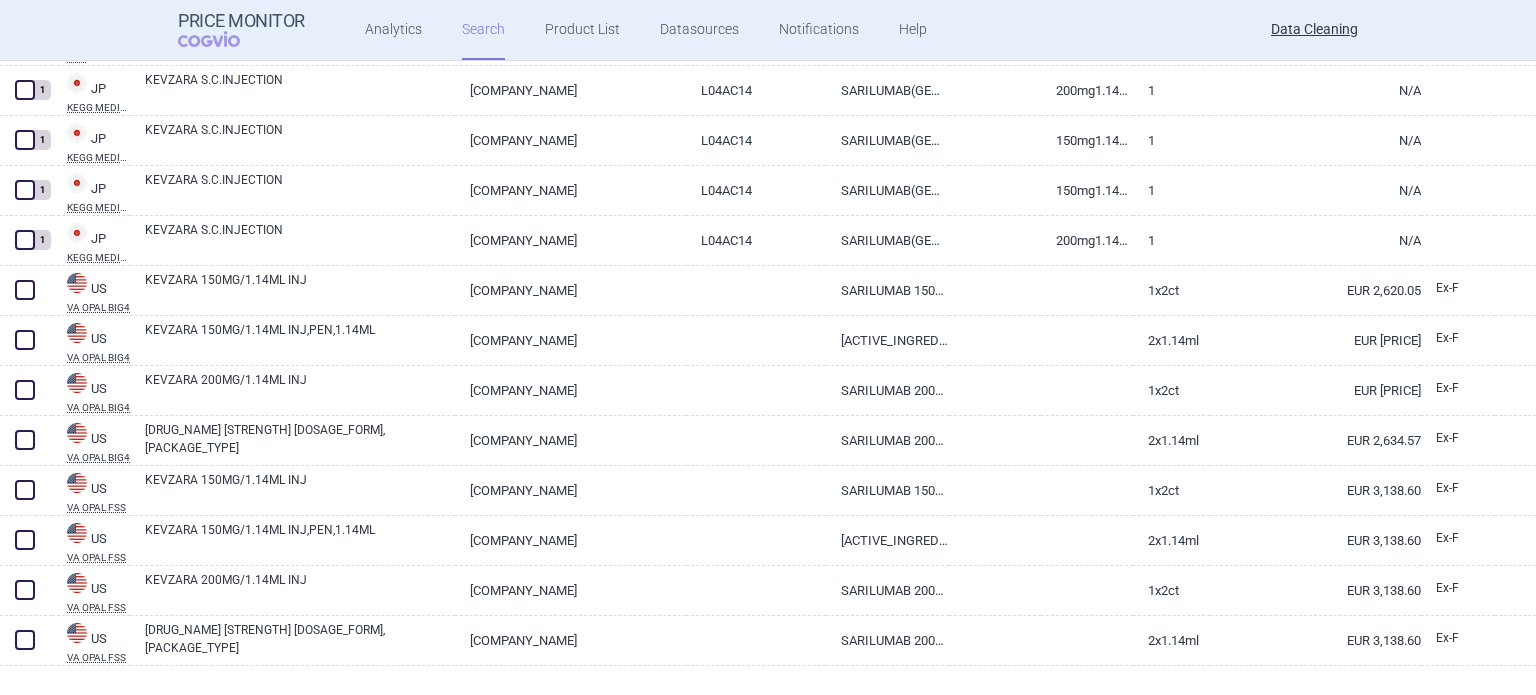 scroll, scrollTop: 8584, scrollLeft: 0, axis: vertical 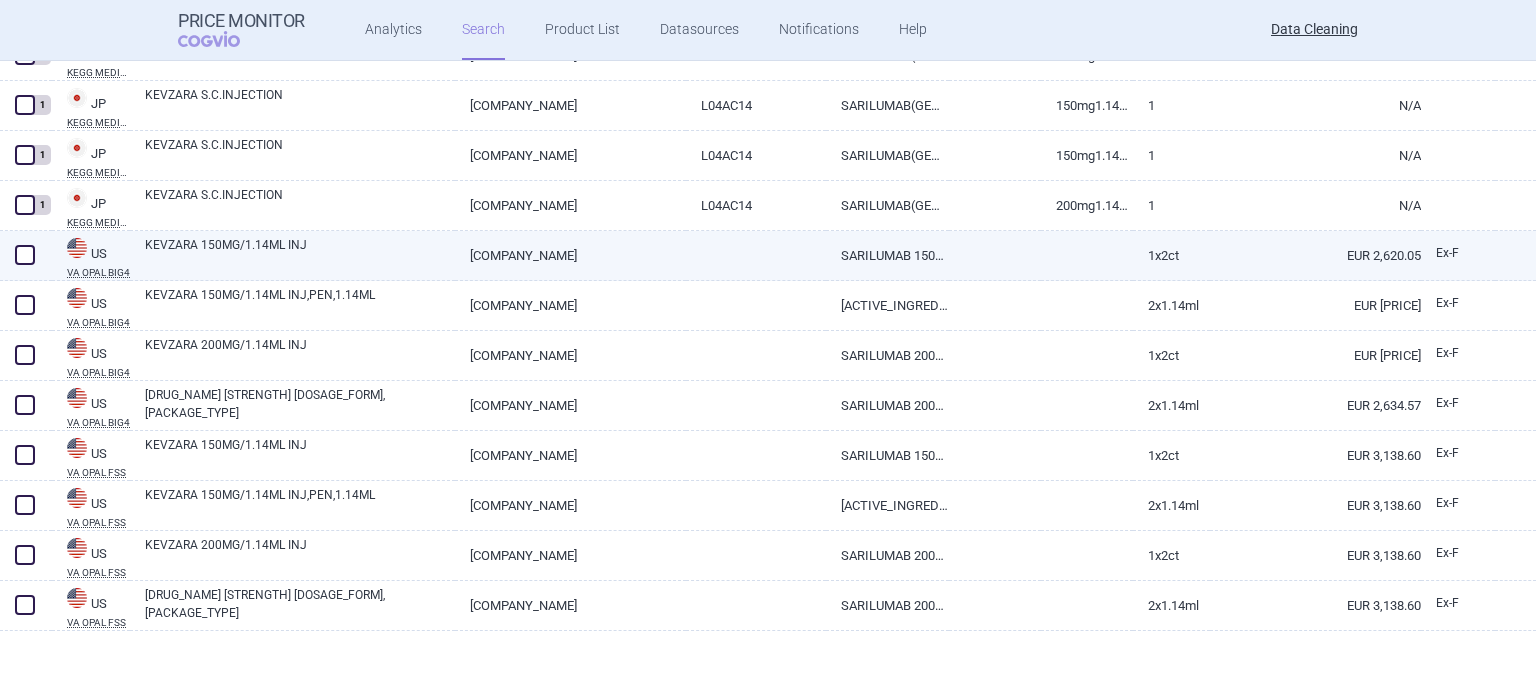 click at bounding box center [25, 255] 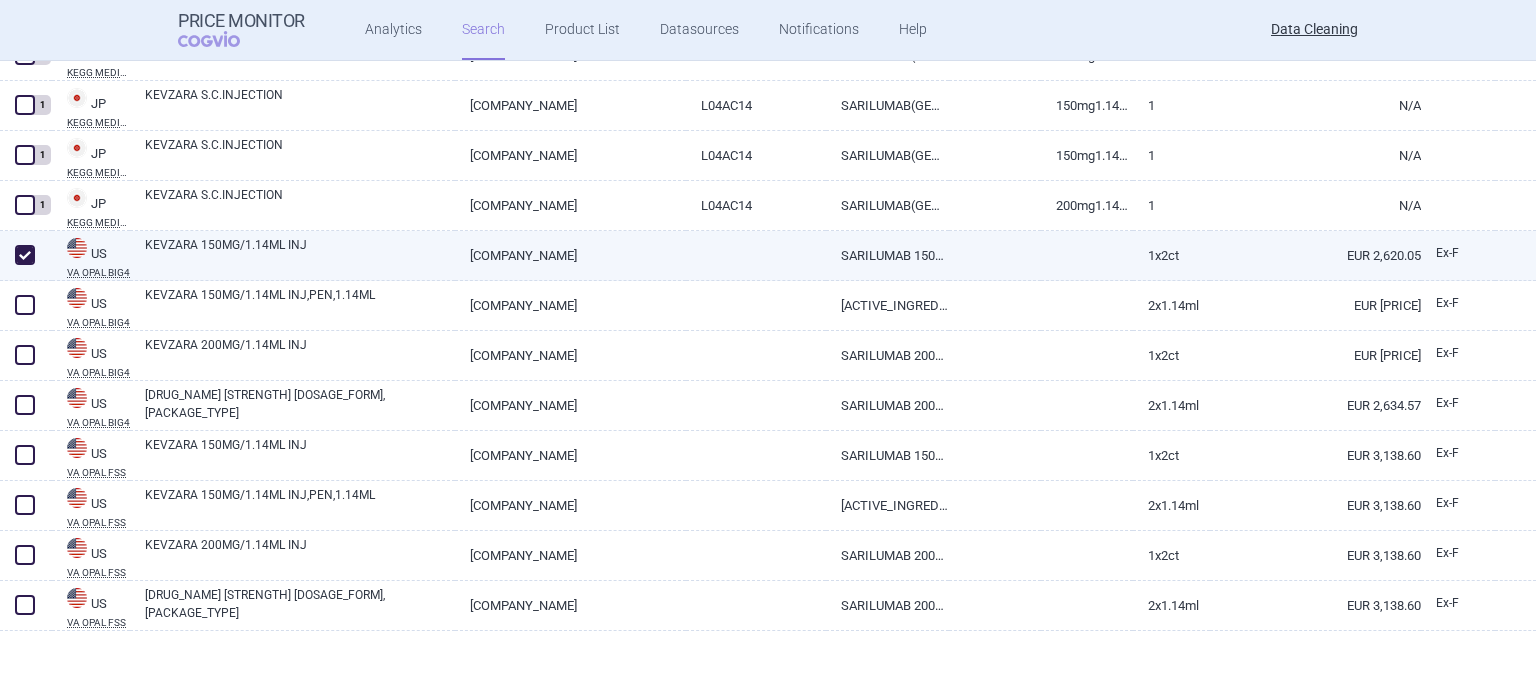 checkbox on "true" 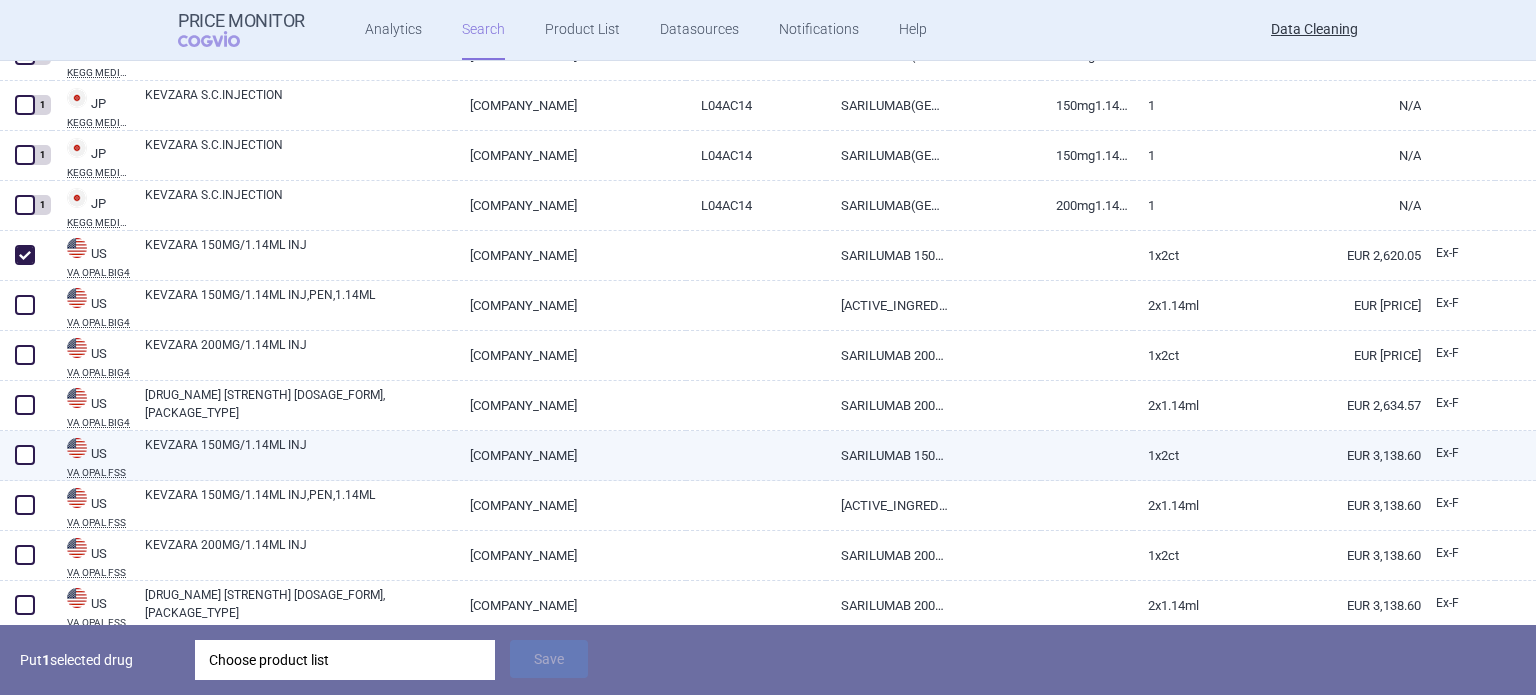 click at bounding box center (26, 456) 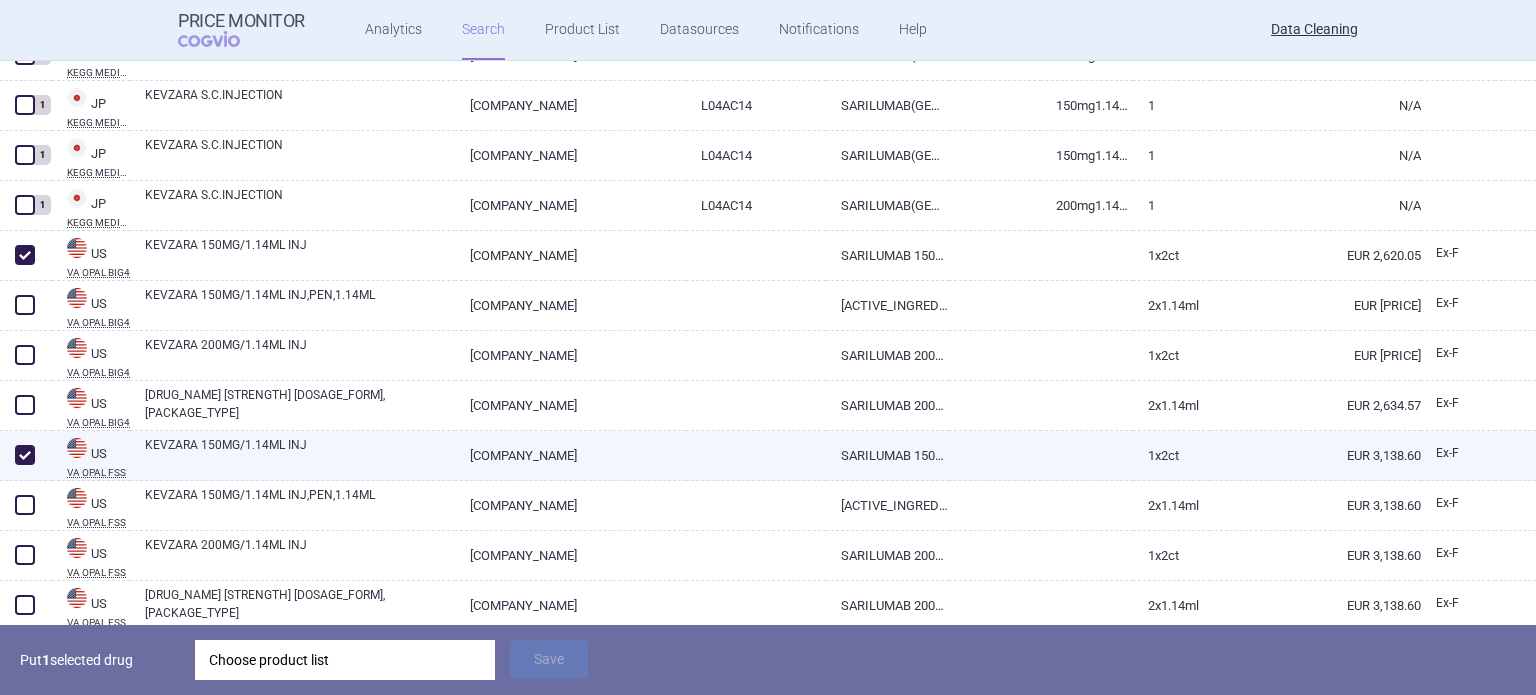 checkbox on "true" 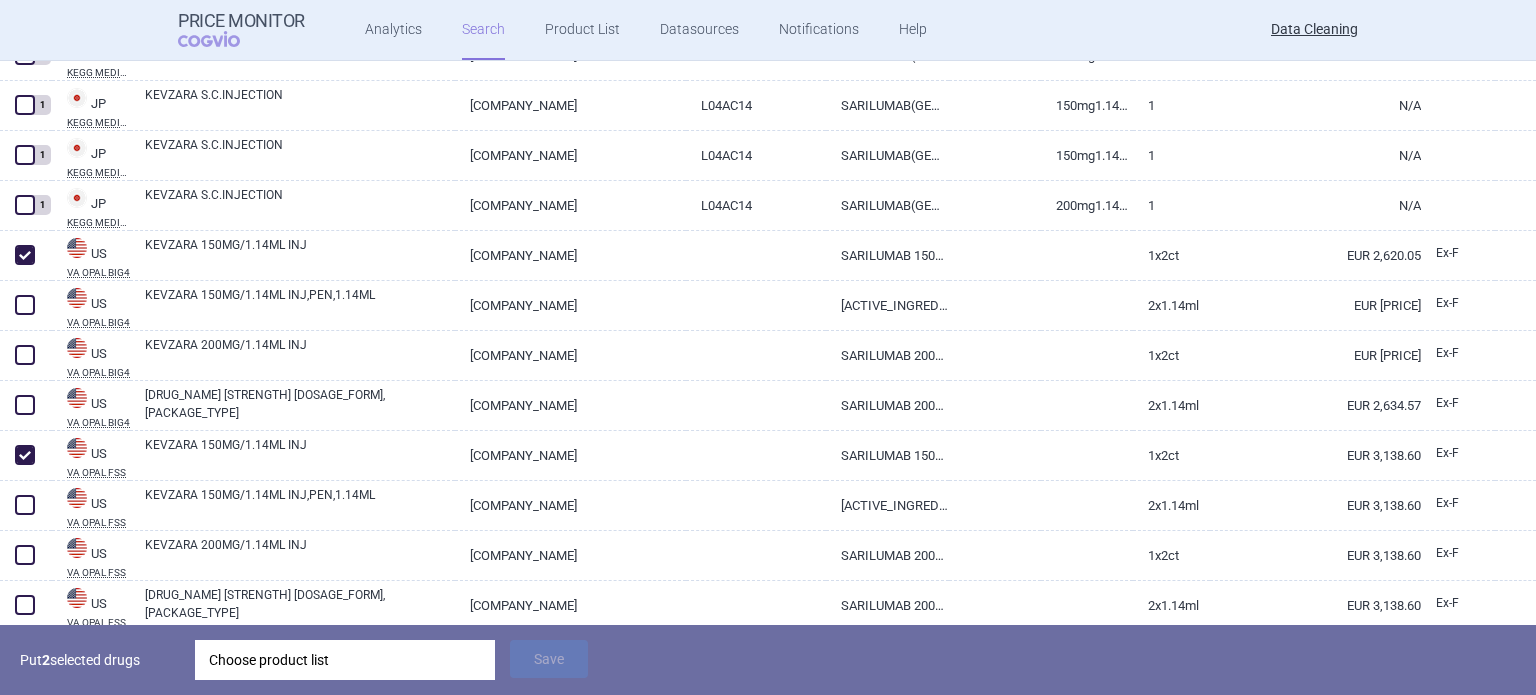 click on "Choose product list" at bounding box center [345, 660] 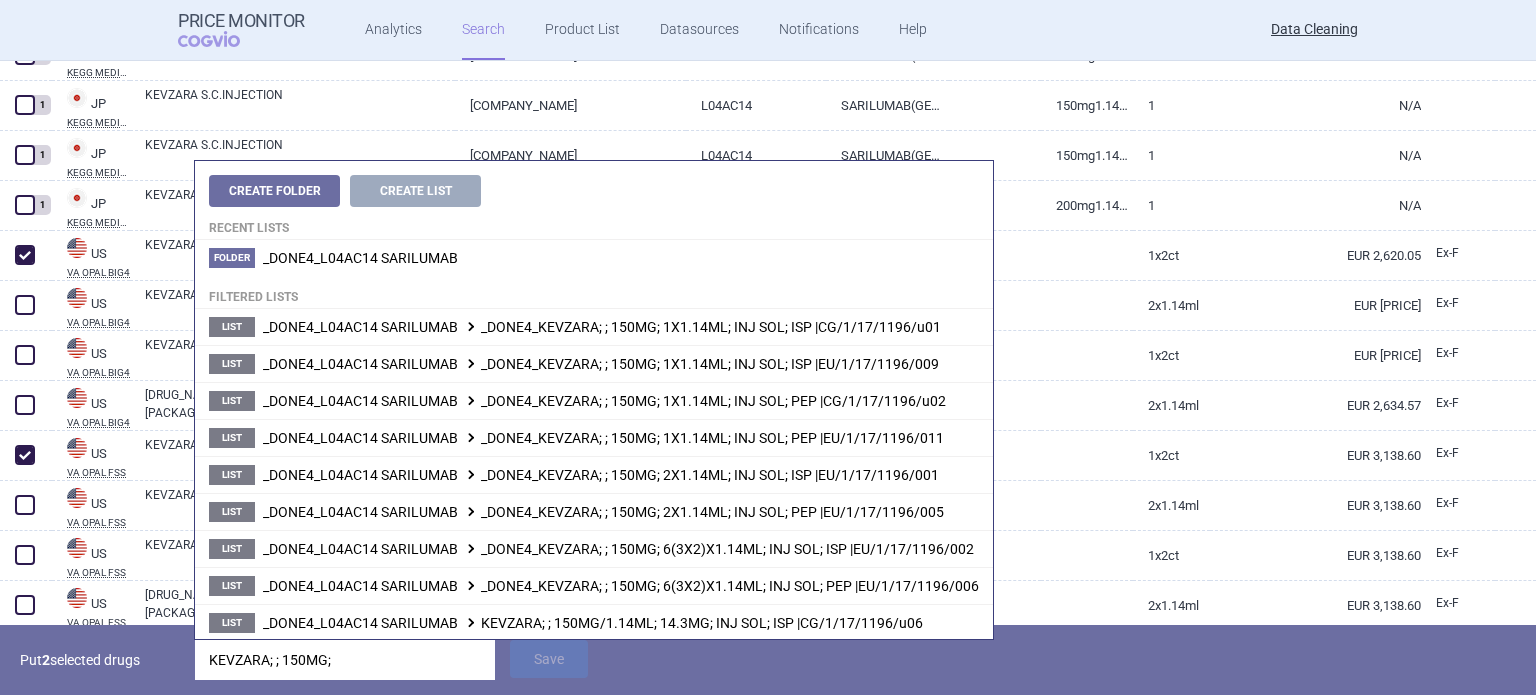 type on "KEVZARA; ; 150MG; 1" 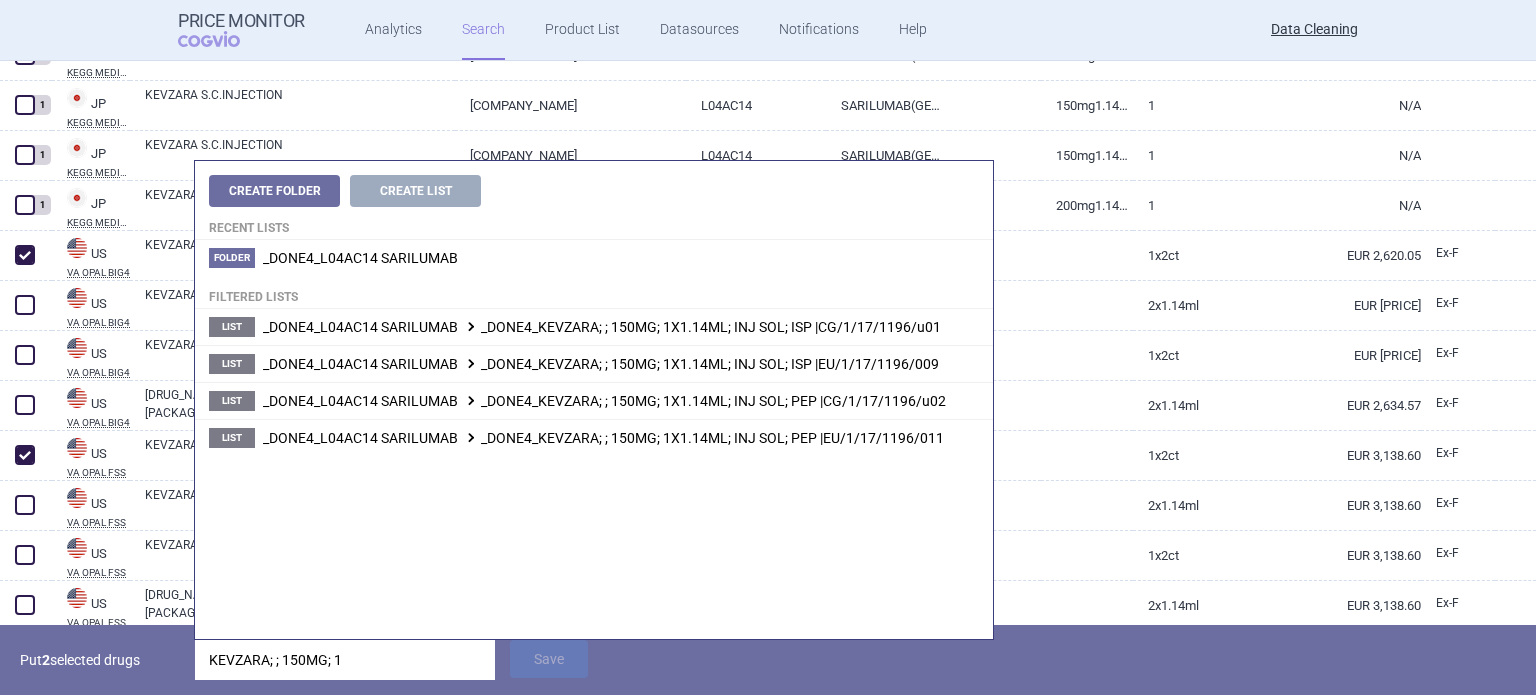 click on "Put  2  selected   drugs" at bounding box center [100, 660] 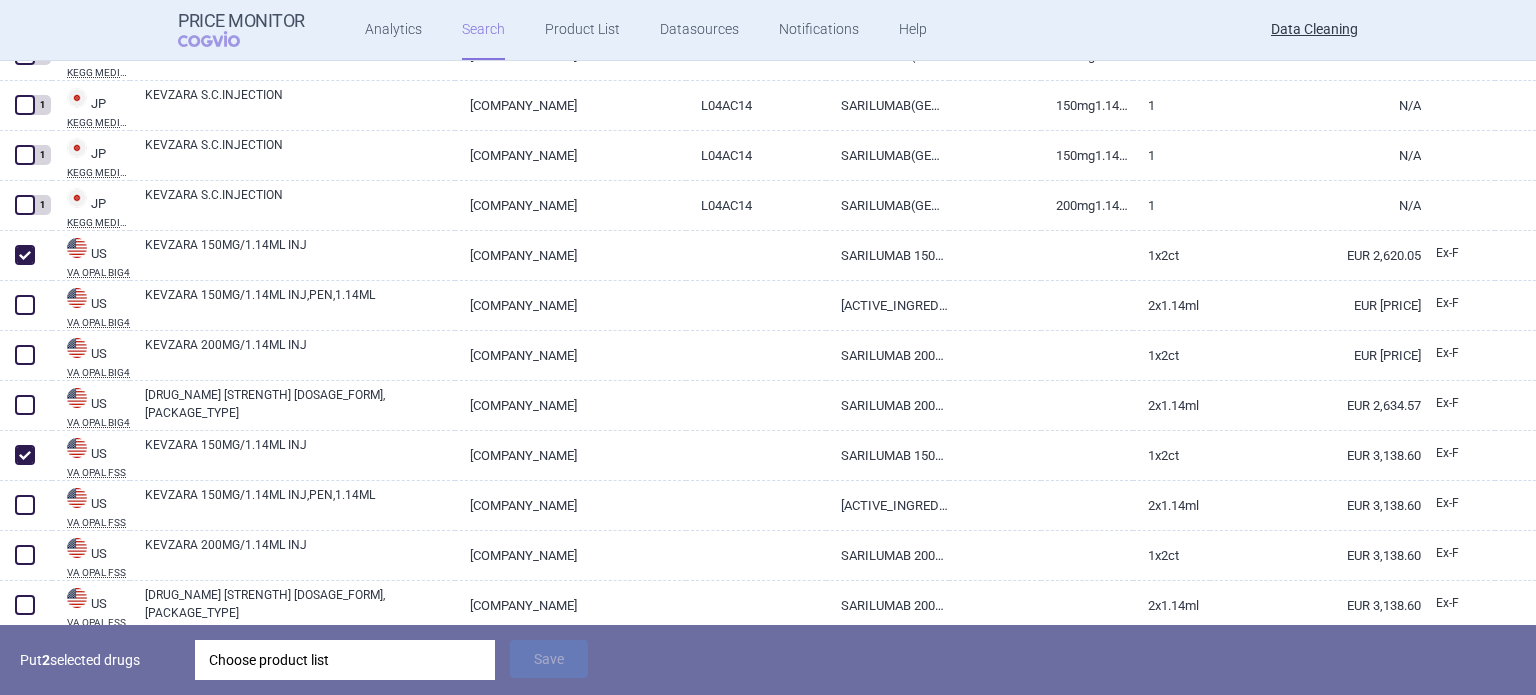 click on "Choose product list" at bounding box center [345, 660] 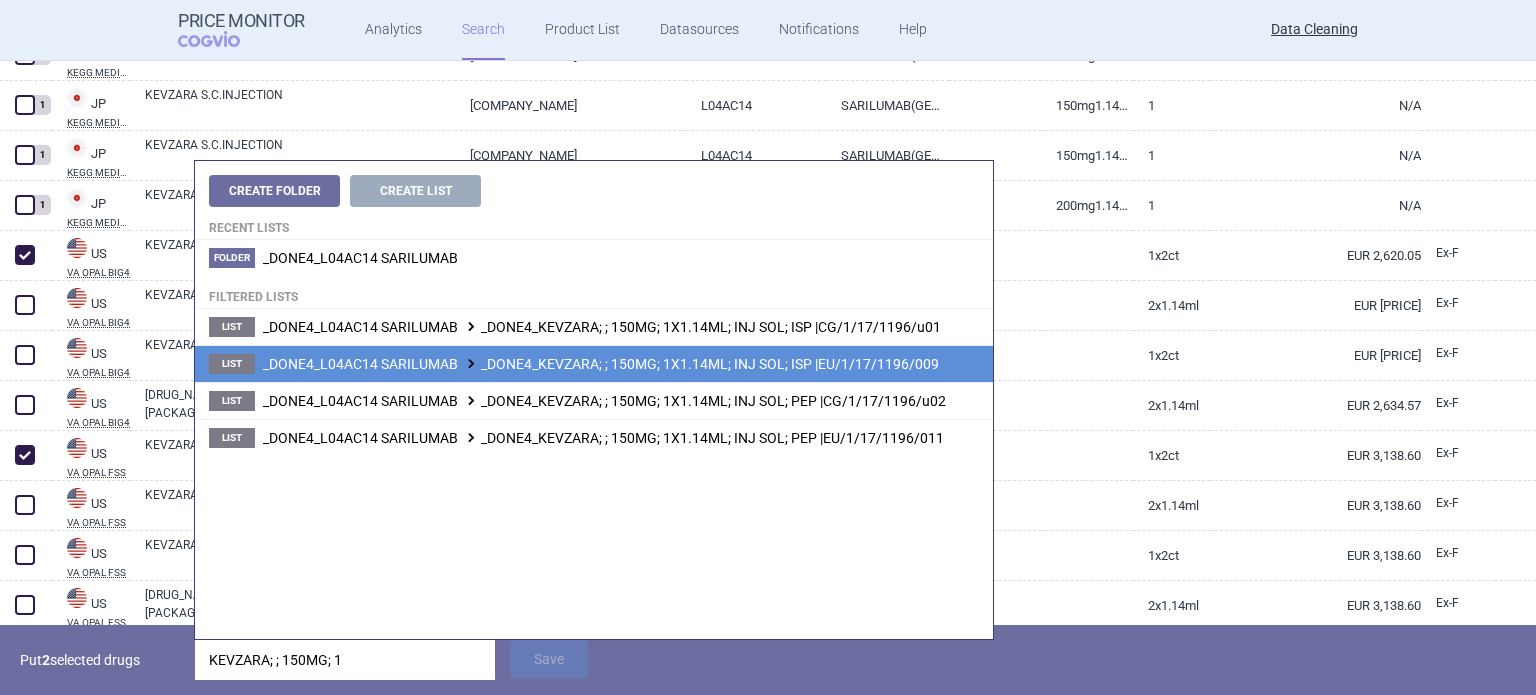 click on "_DONE4_L04AC14 SARILUMAB   _DONE4_KEVZARA; ; 150MG; 1X1.14ML; INJ SOL; ISP |EU/1/17/1196/009" at bounding box center [601, 364] 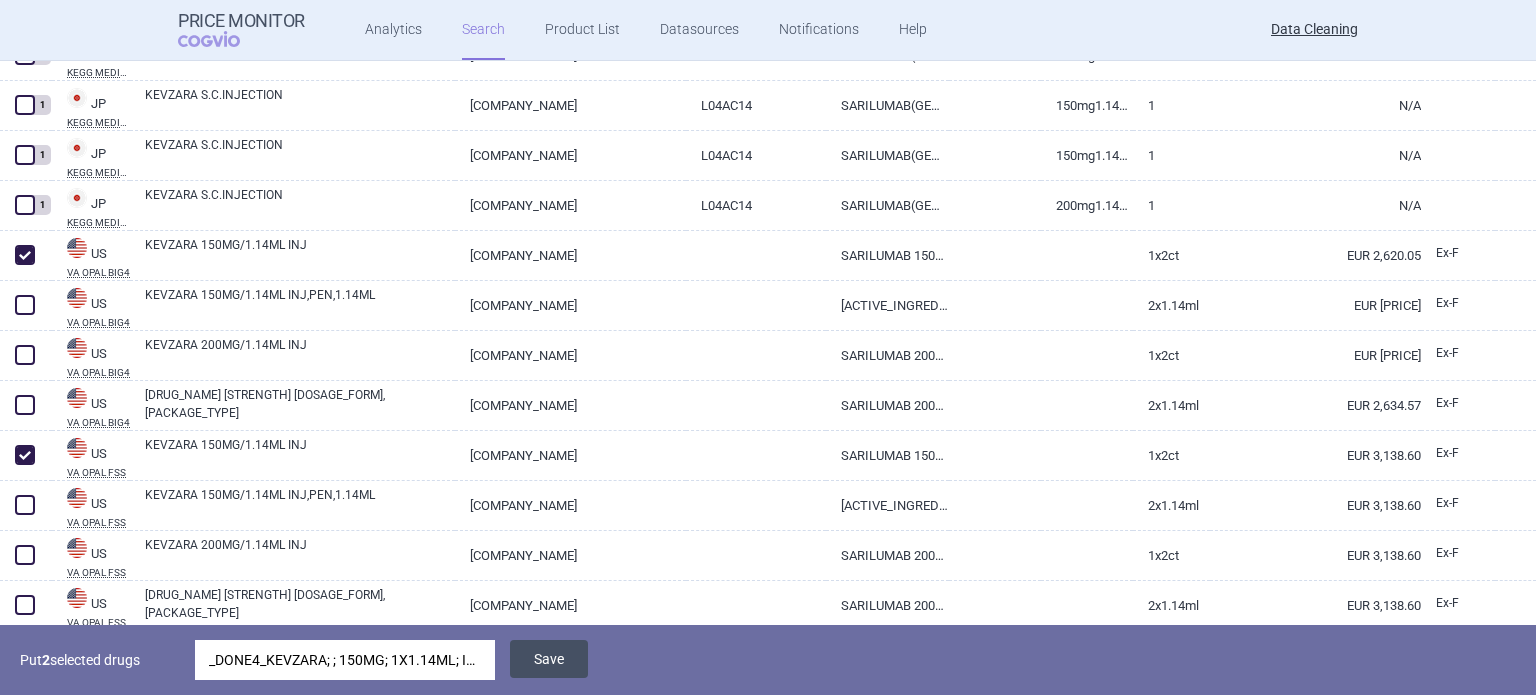 click on "Save" at bounding box center (549, 659) 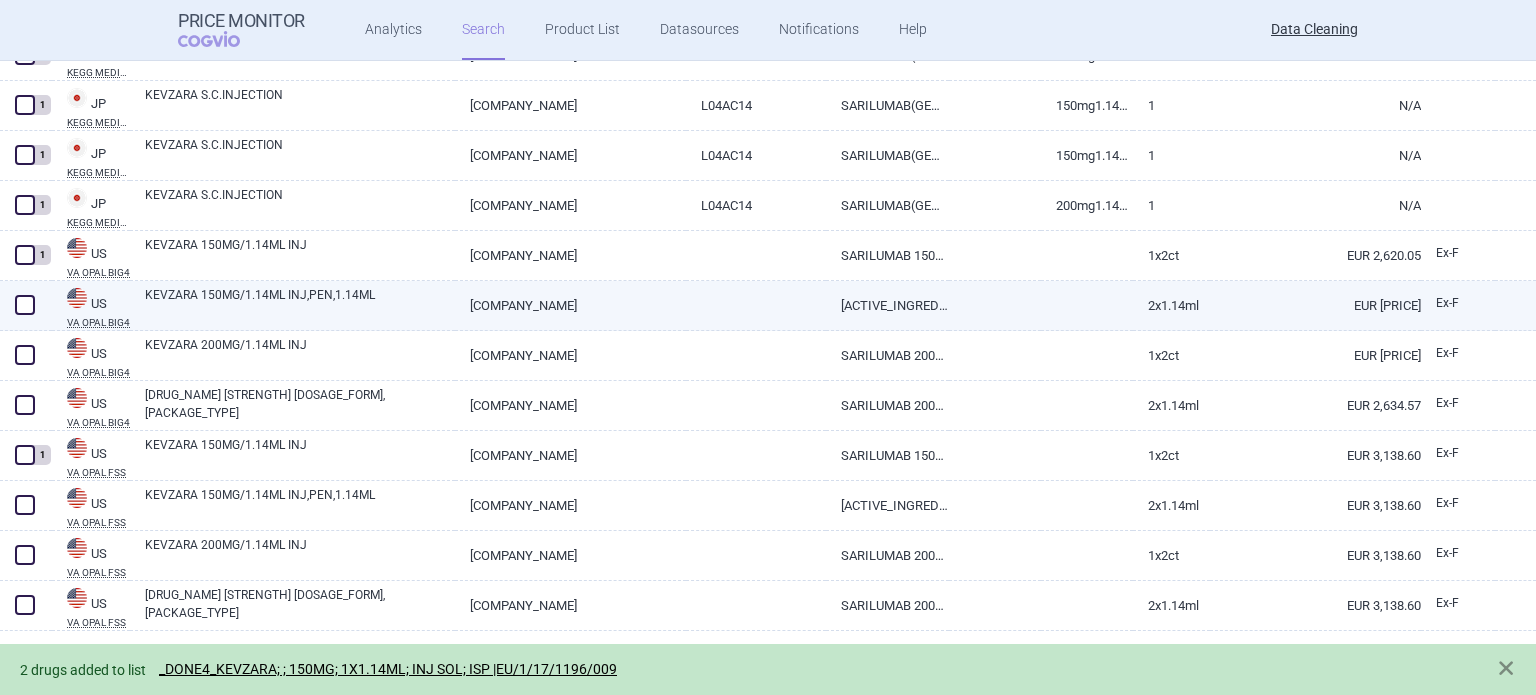 click at bounding box center [25, 305] 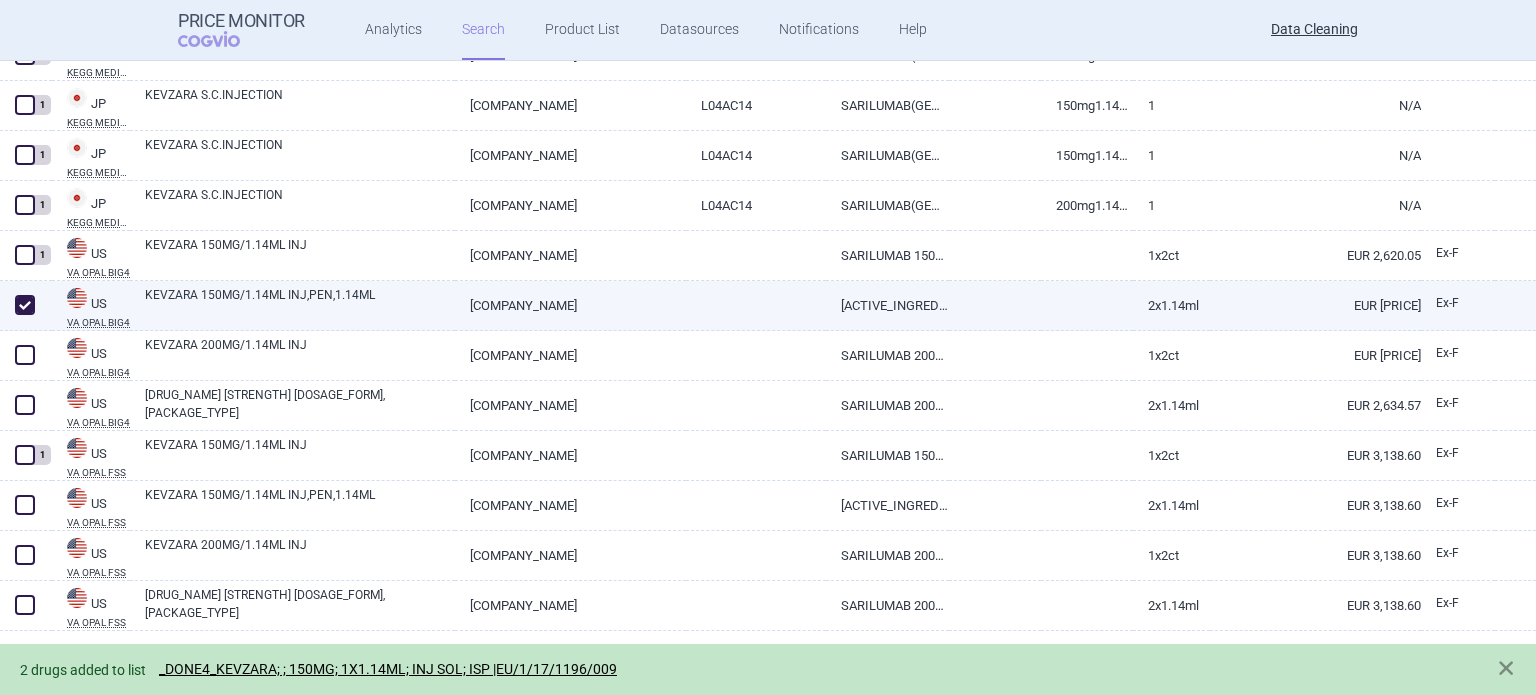 checkbox on "true" 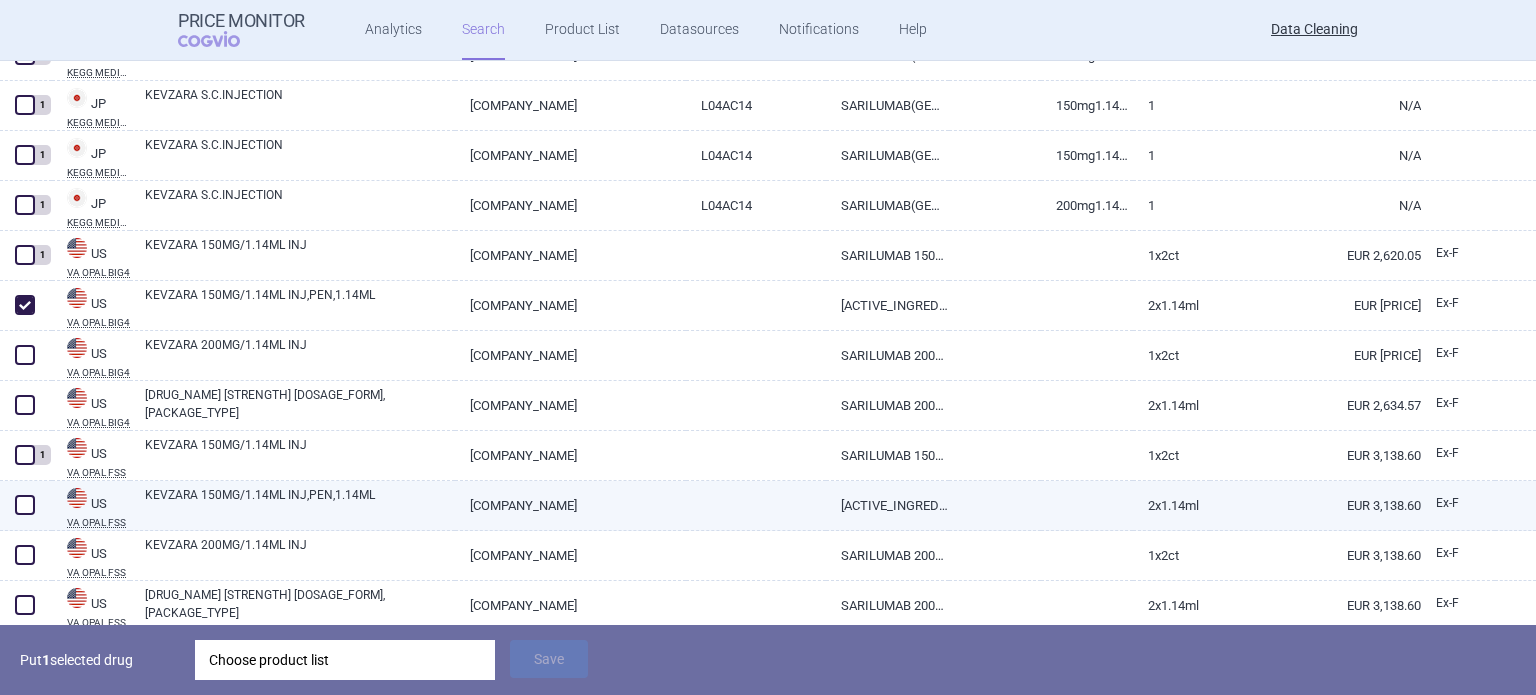 click at bounding box center [25, 505] 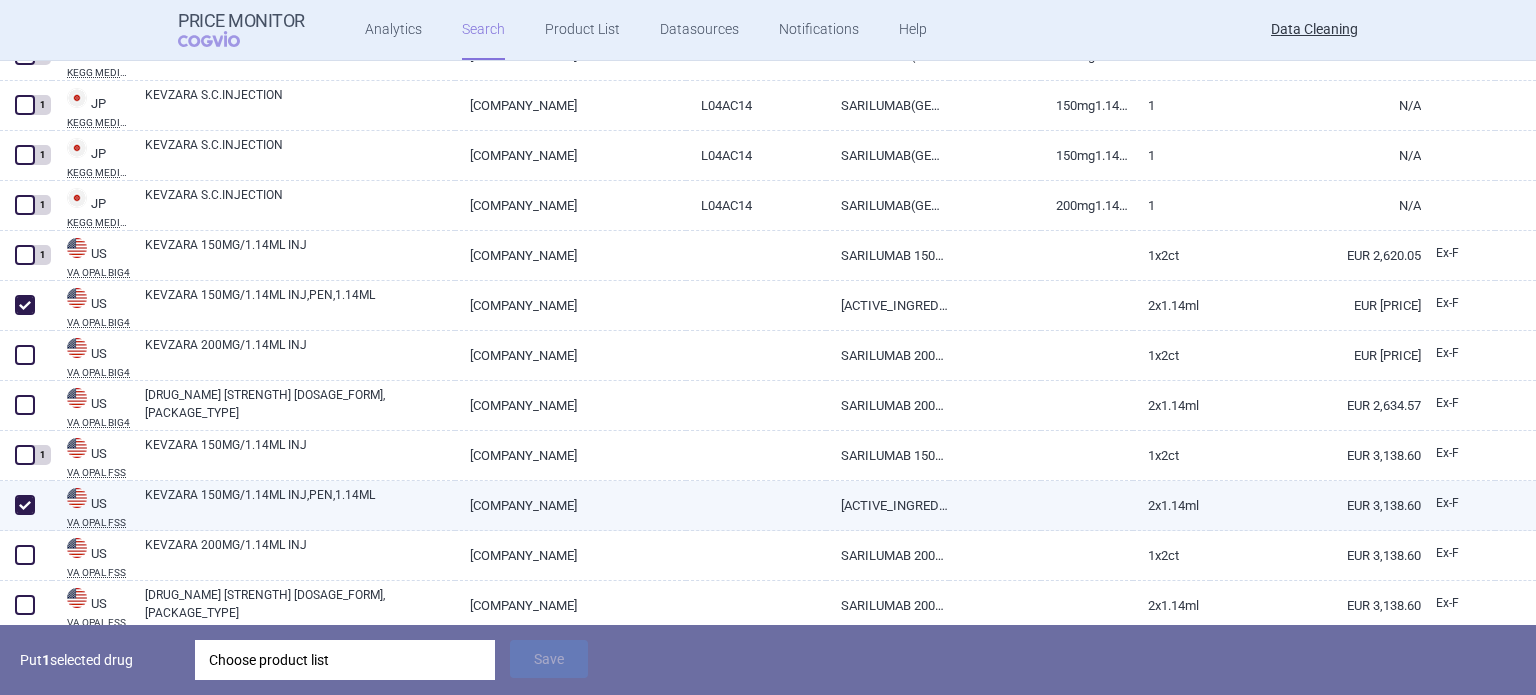 checkbox on "true" 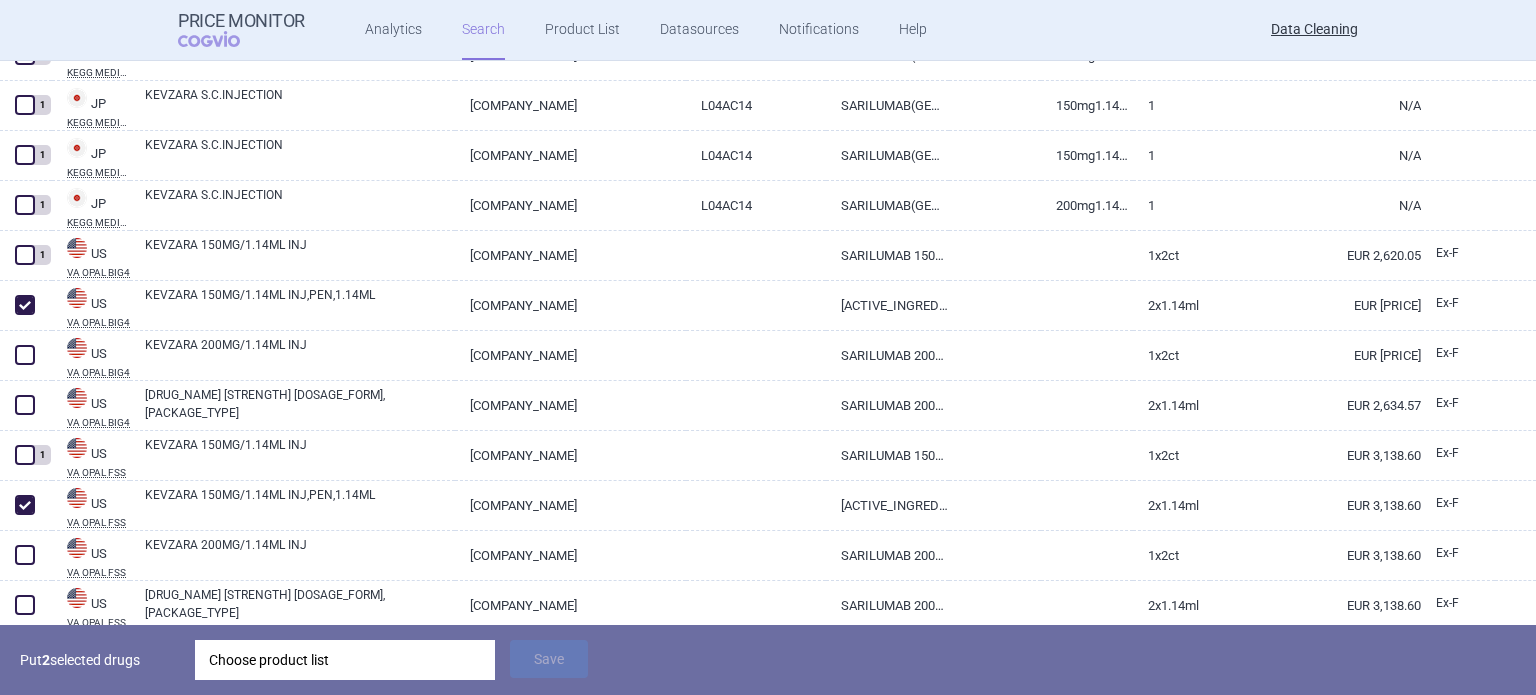 click on "Choose product list" at bounding box center (345, 660) 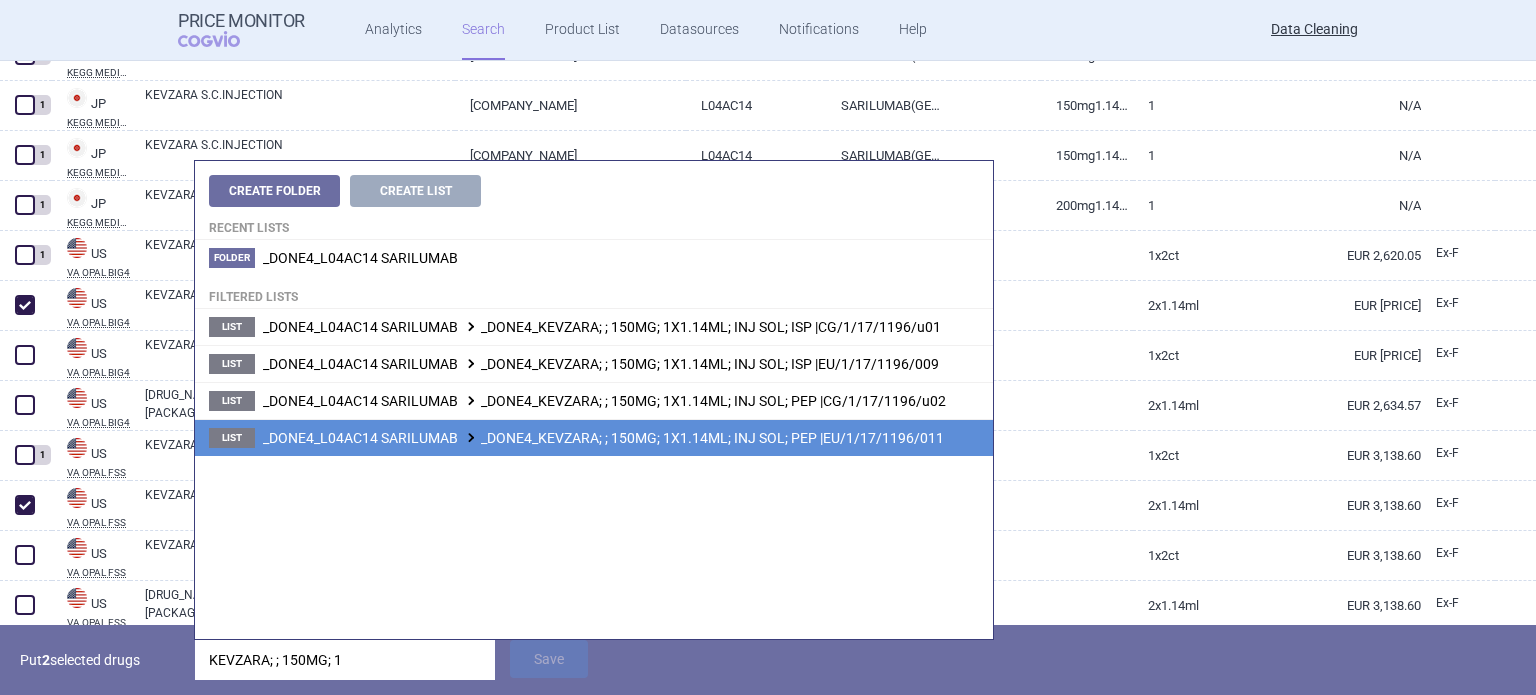 type on "KEVZARA; ; 150MG; 1" 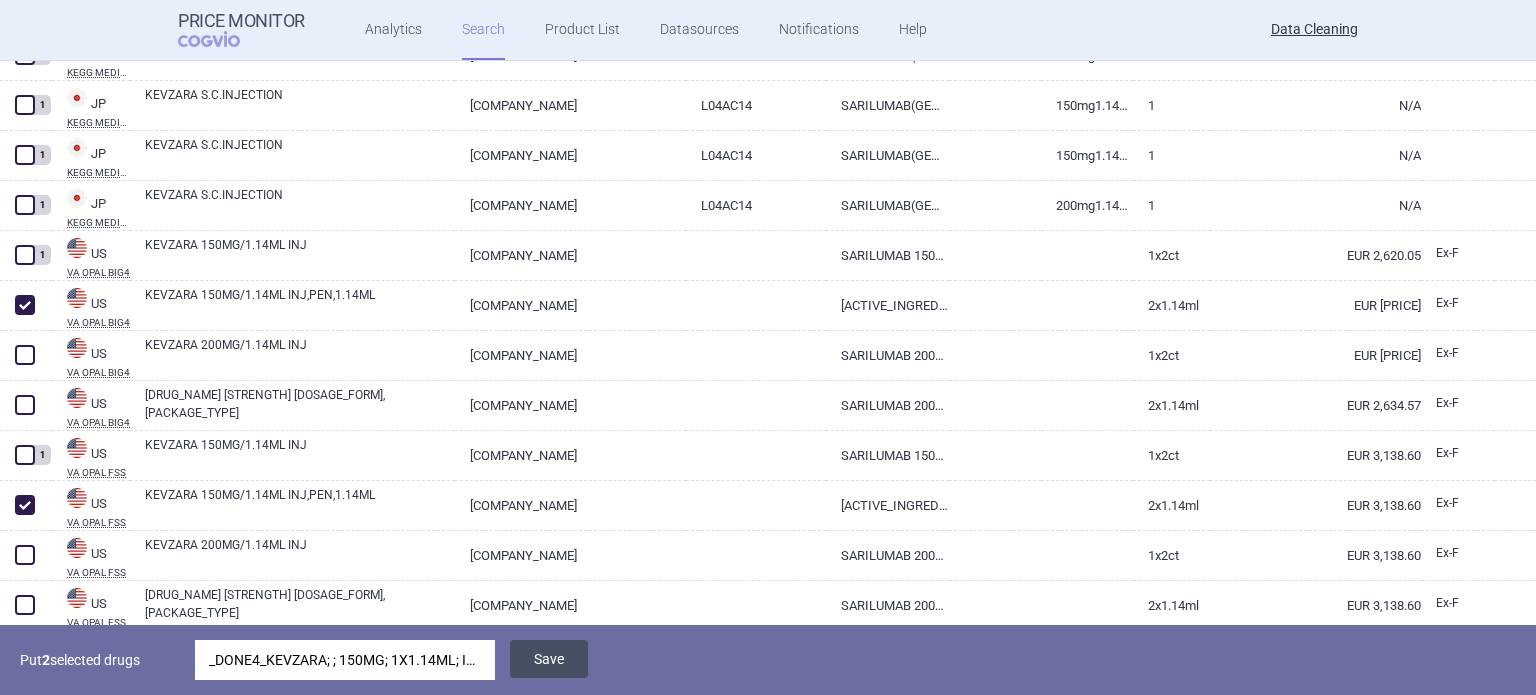 click on "Save" at bounding box center (549, 659) 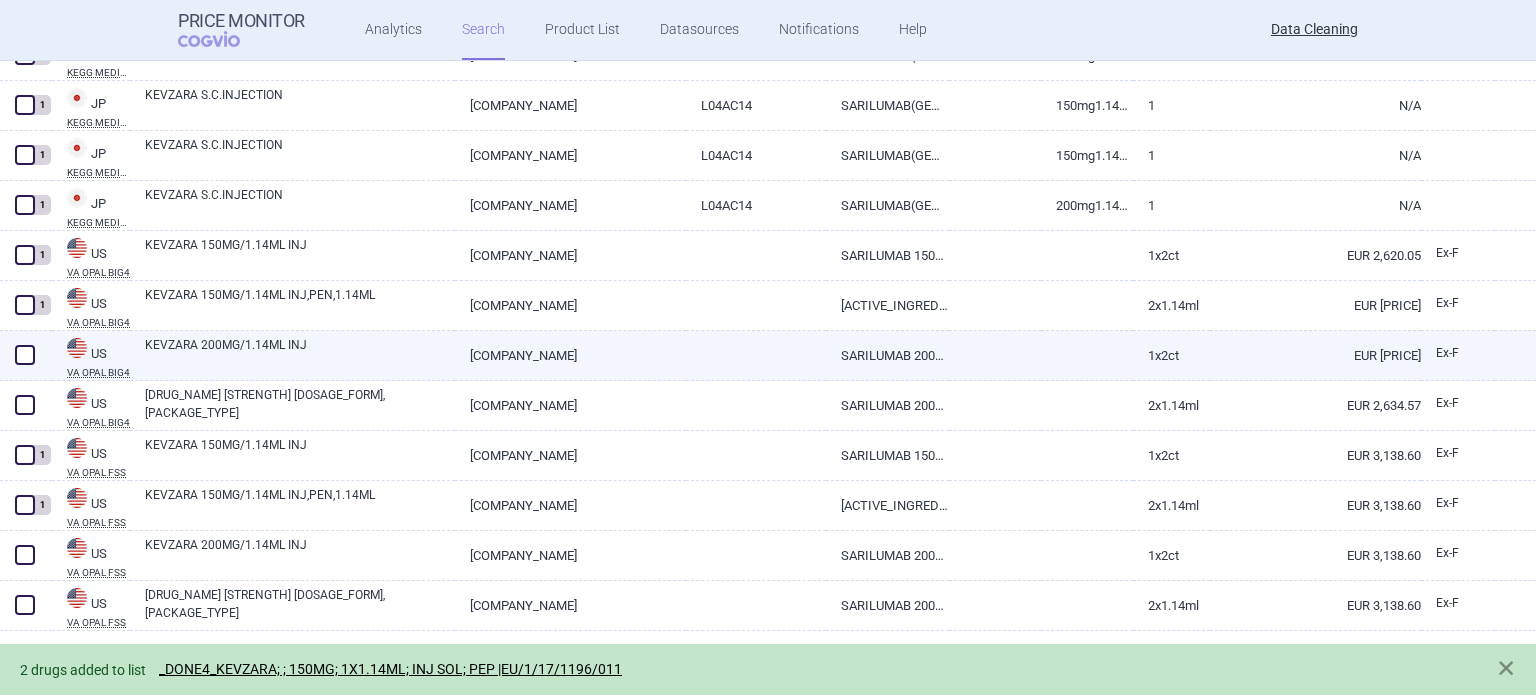 click at bounding box center (25, 355) 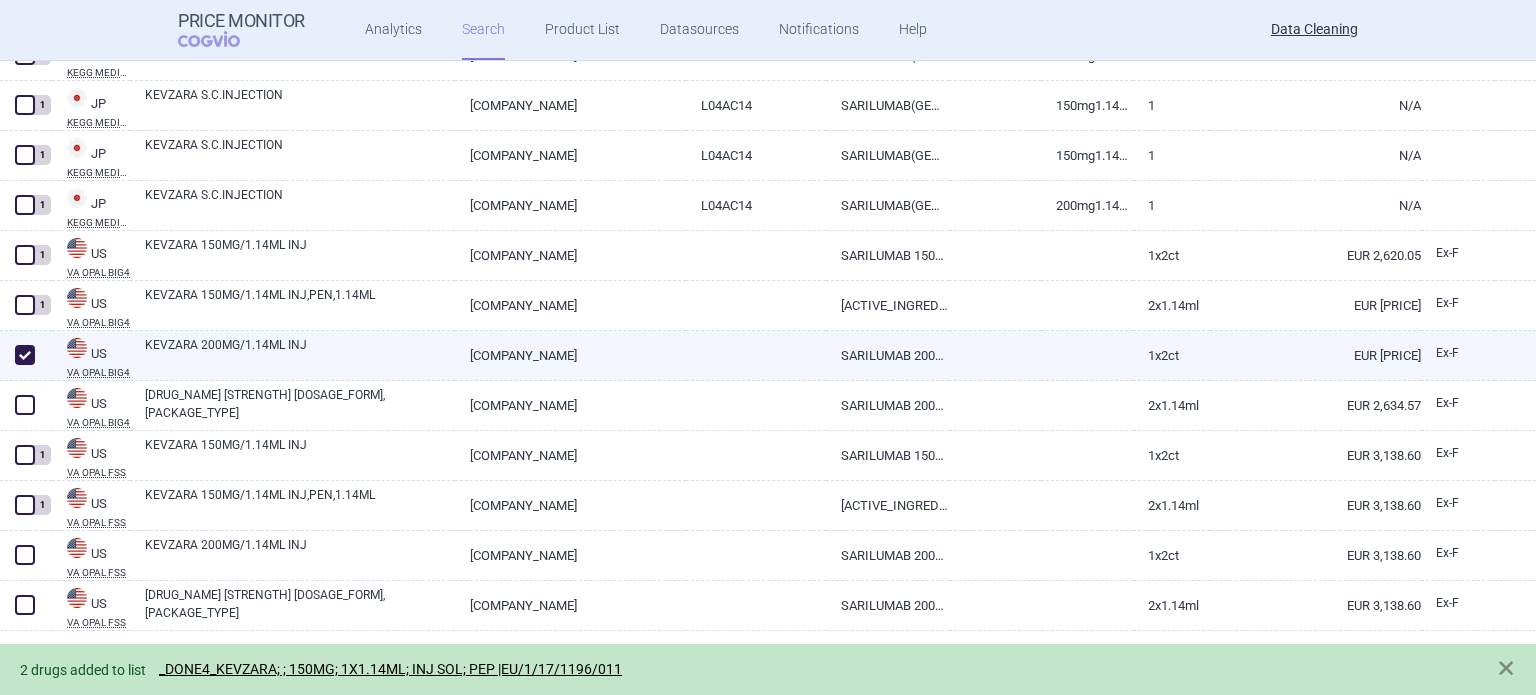 checkbox on "true" 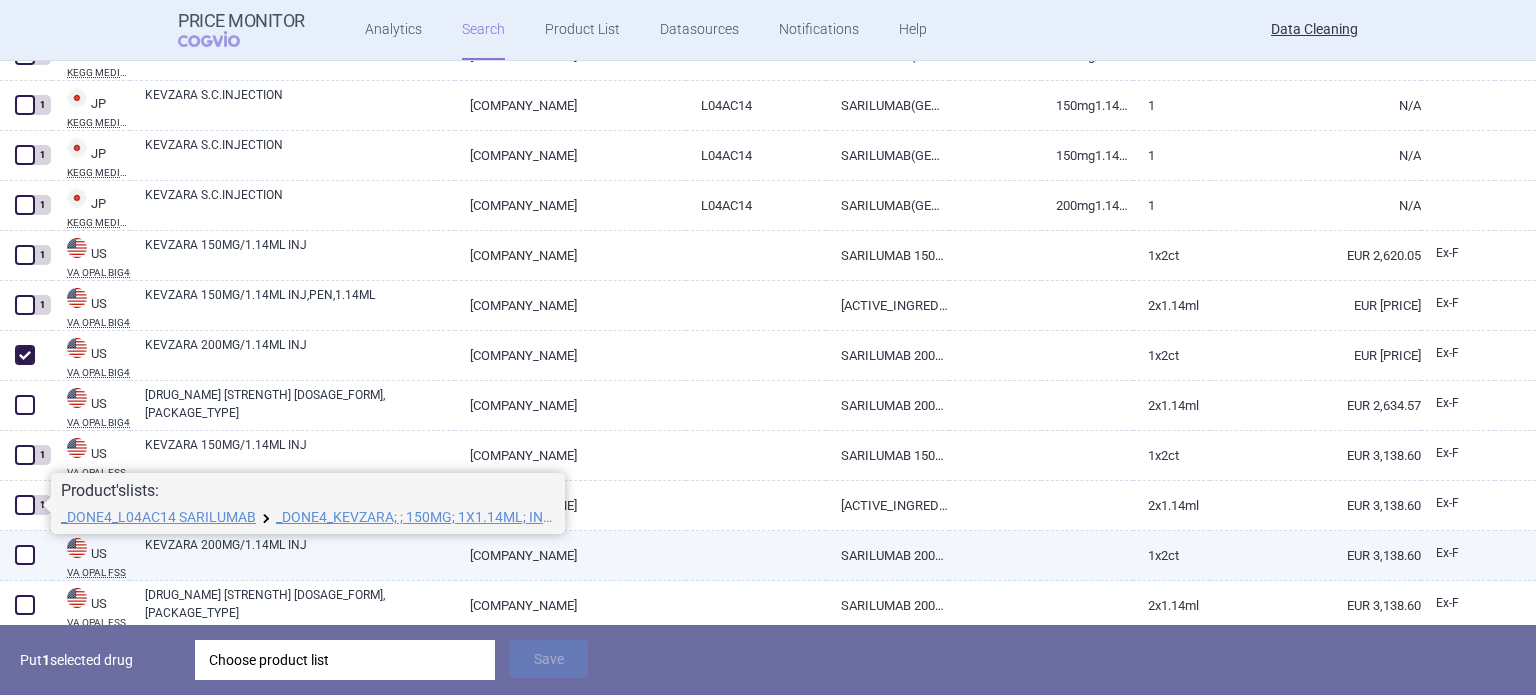 click at bounding box center [25, 555] 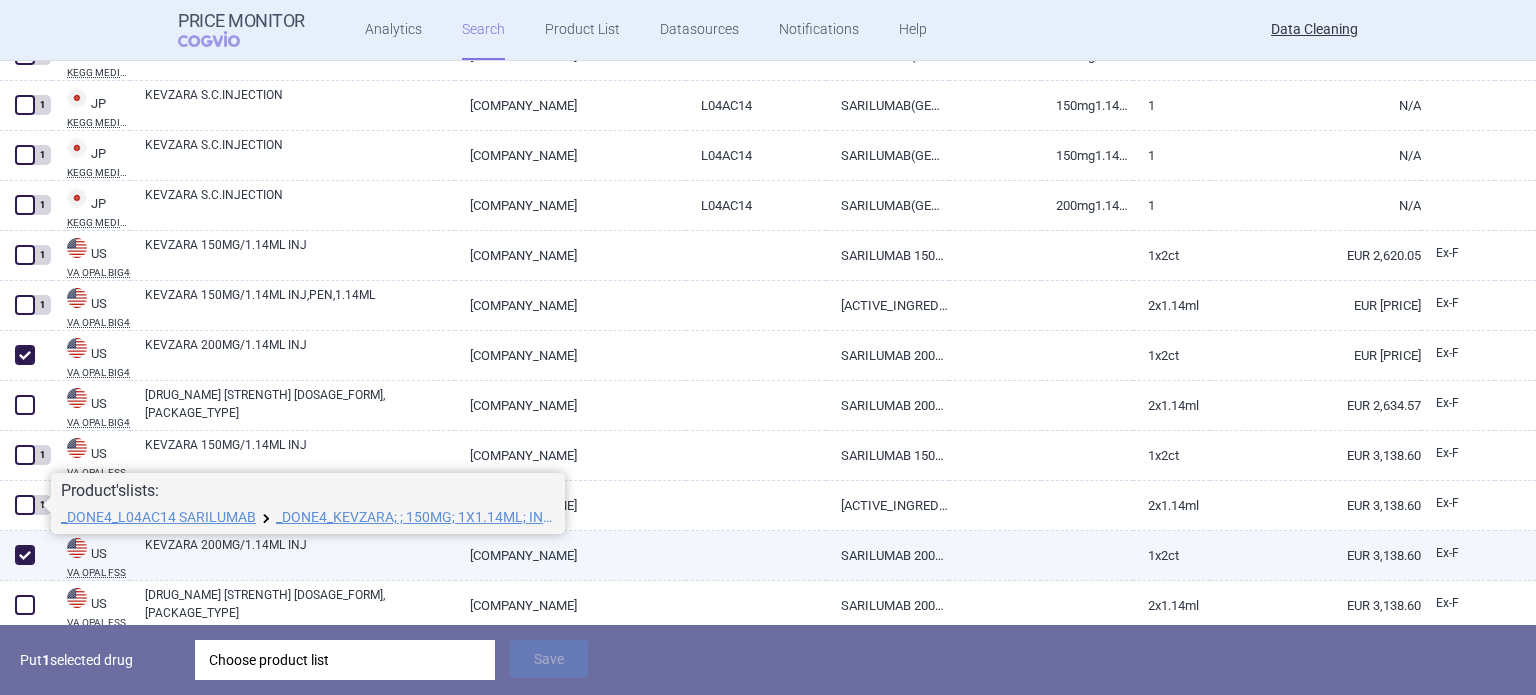 checkbox on "true" 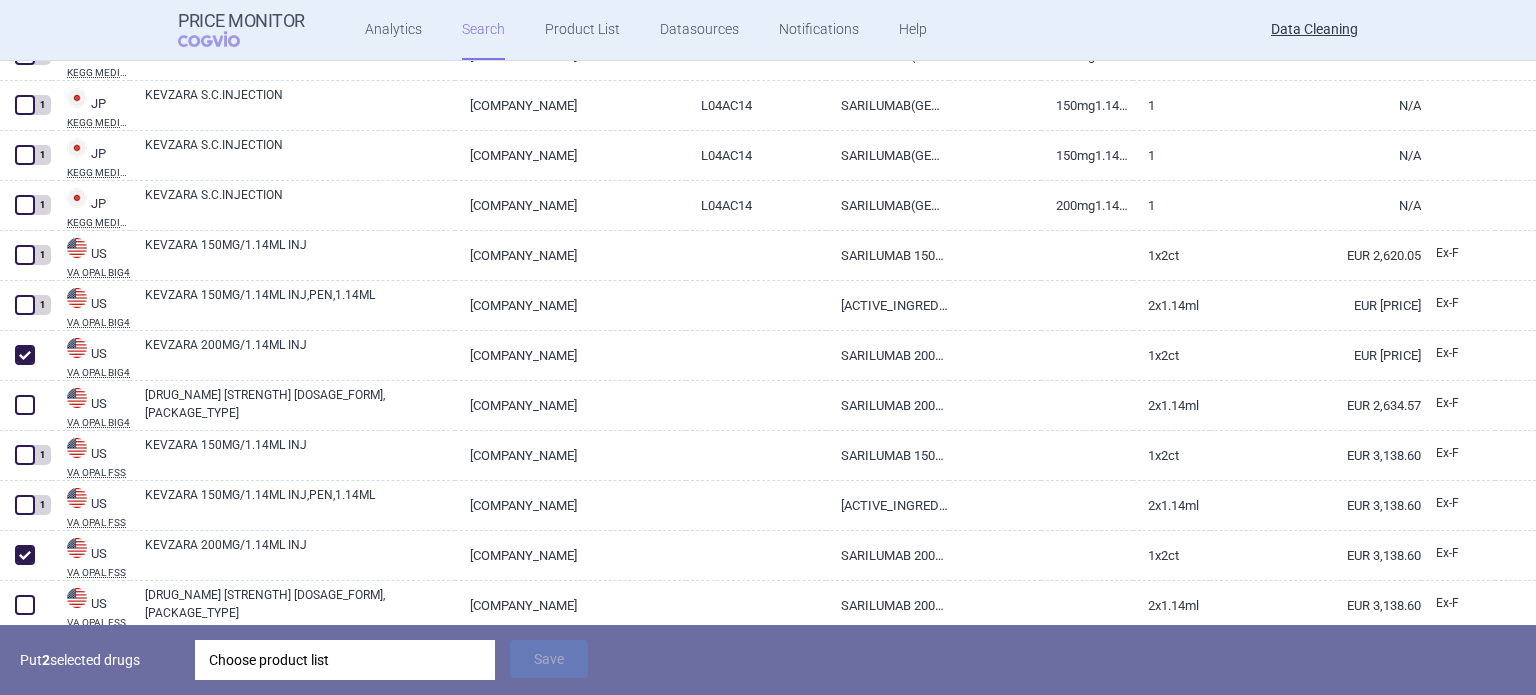 click on "Choose product list" at bounding box center (345, 660) 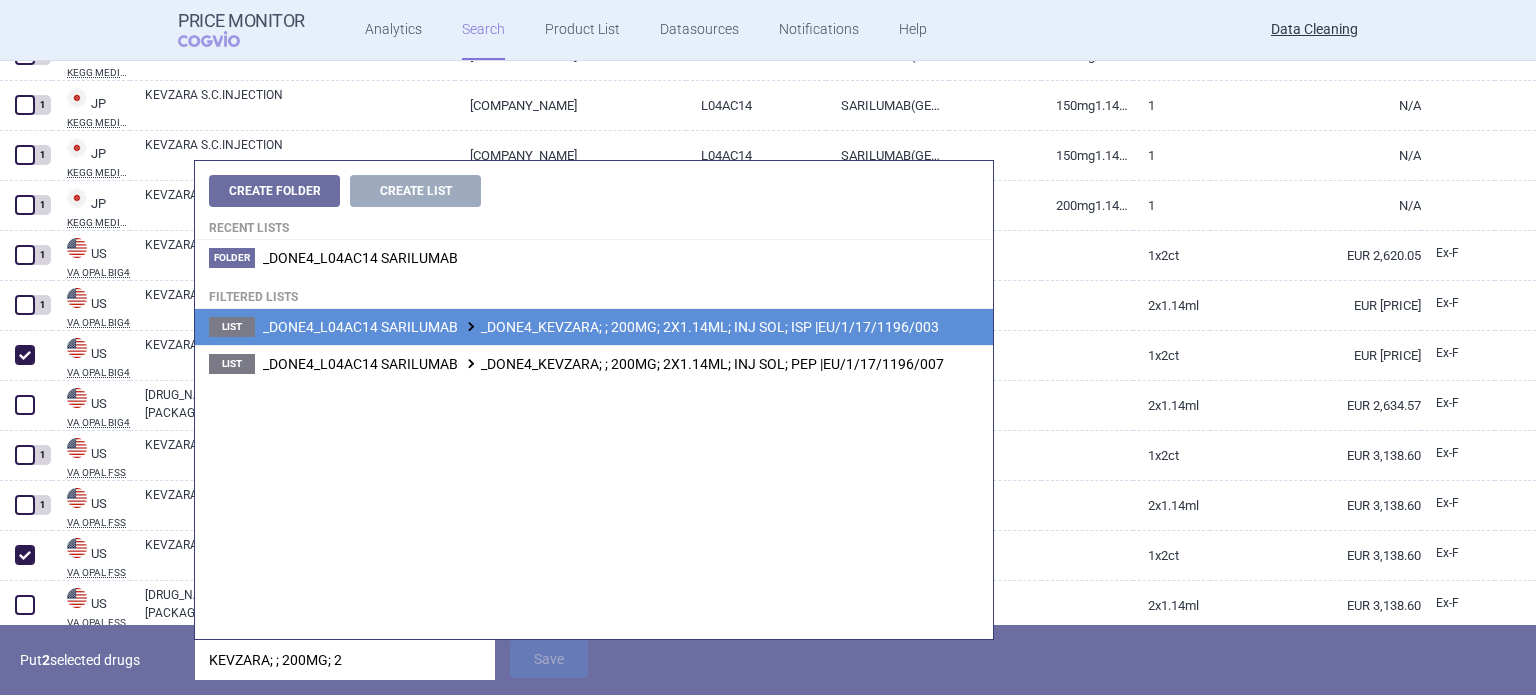 type on "KEVZARA; ; 200MG; 2" 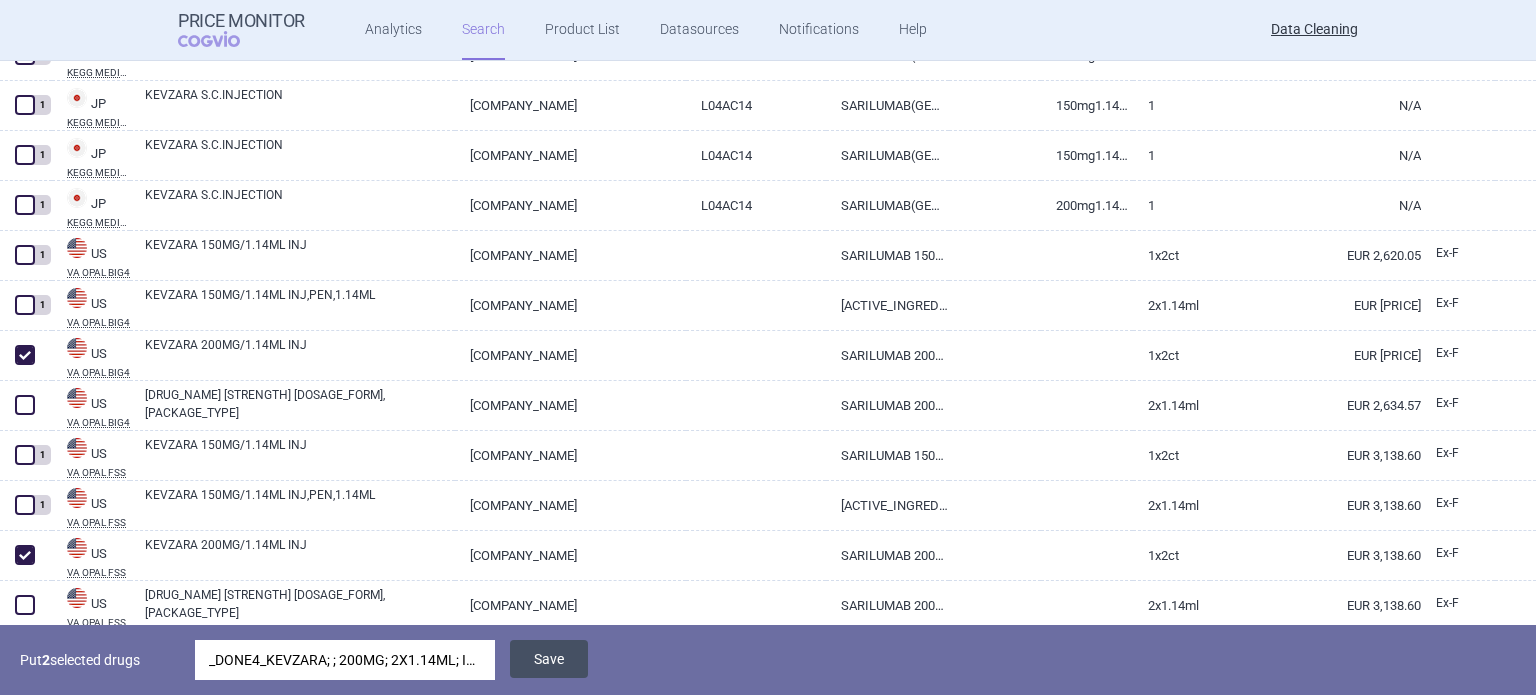 click on "Save" at bounding box center (549, 659) 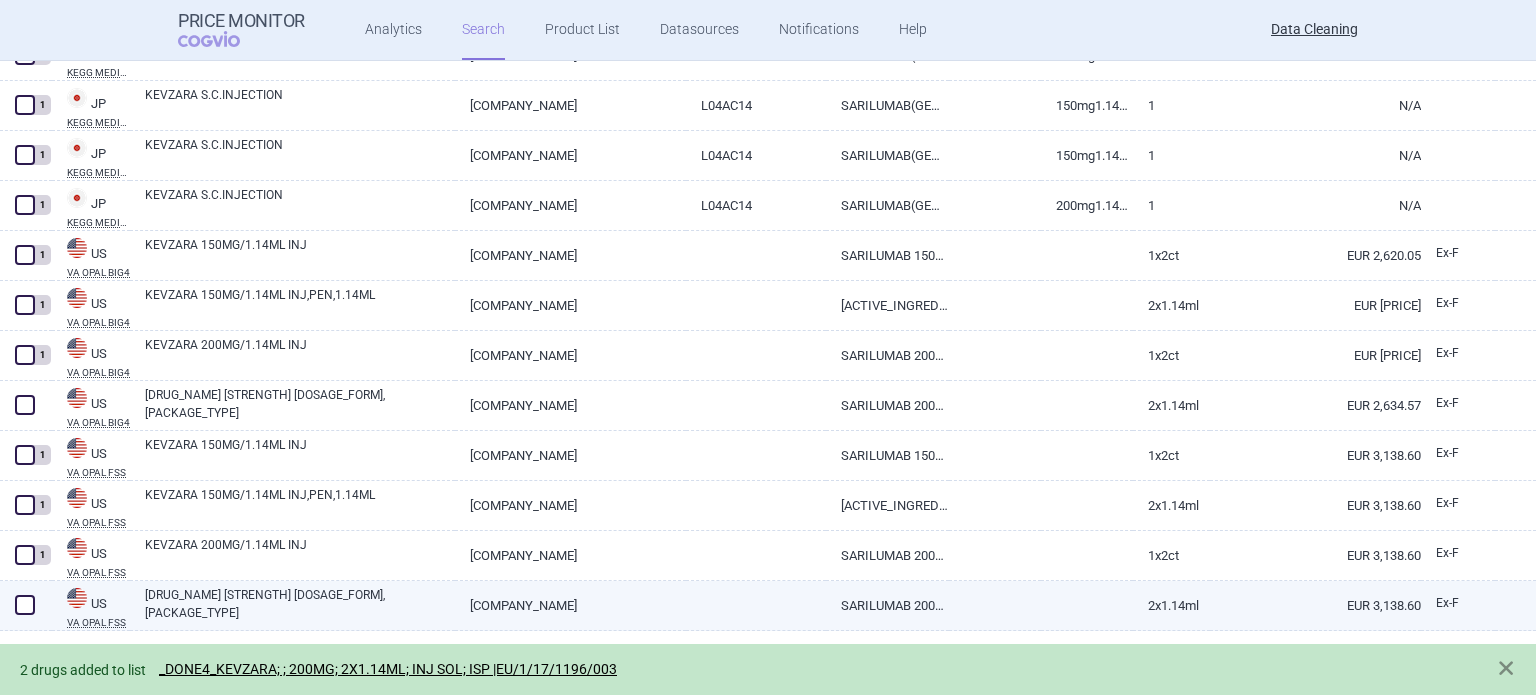 click at bounding box center (25, 605) 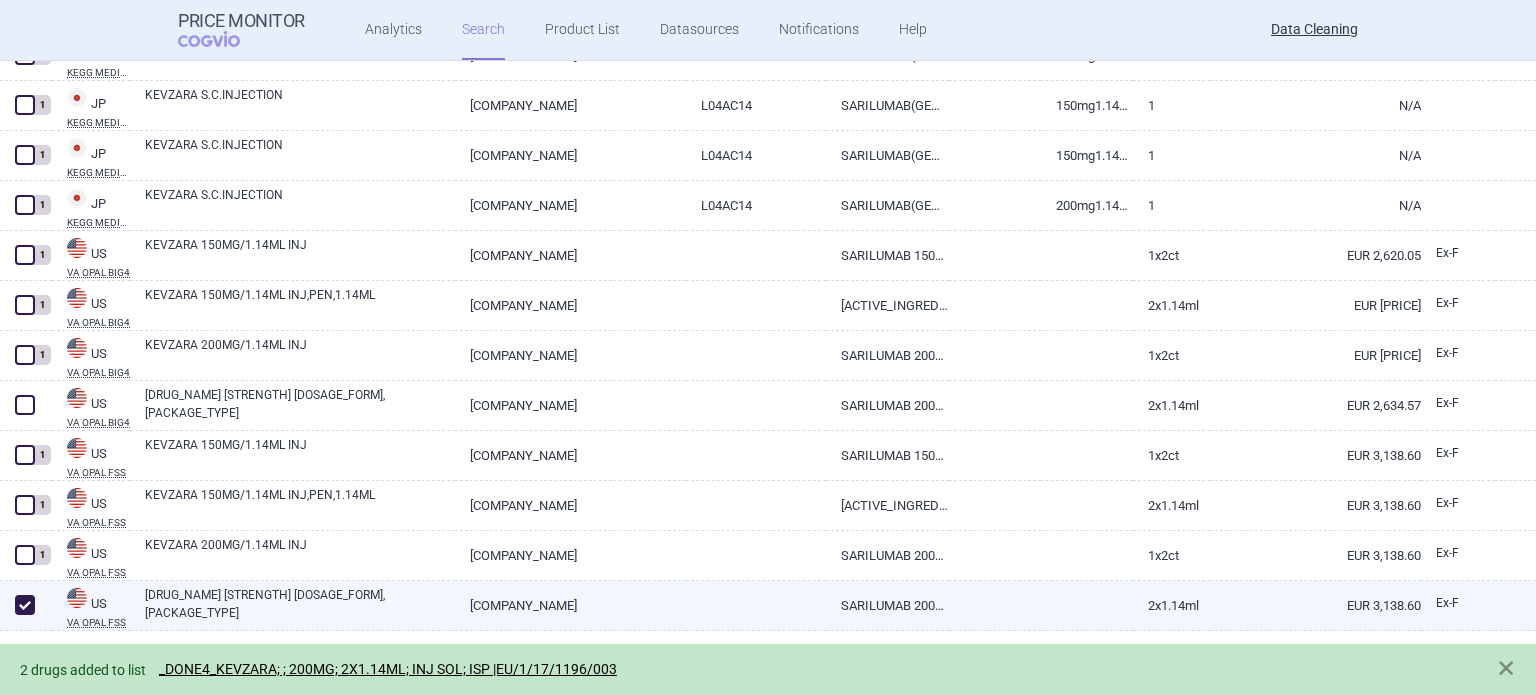 checkbox on "true" 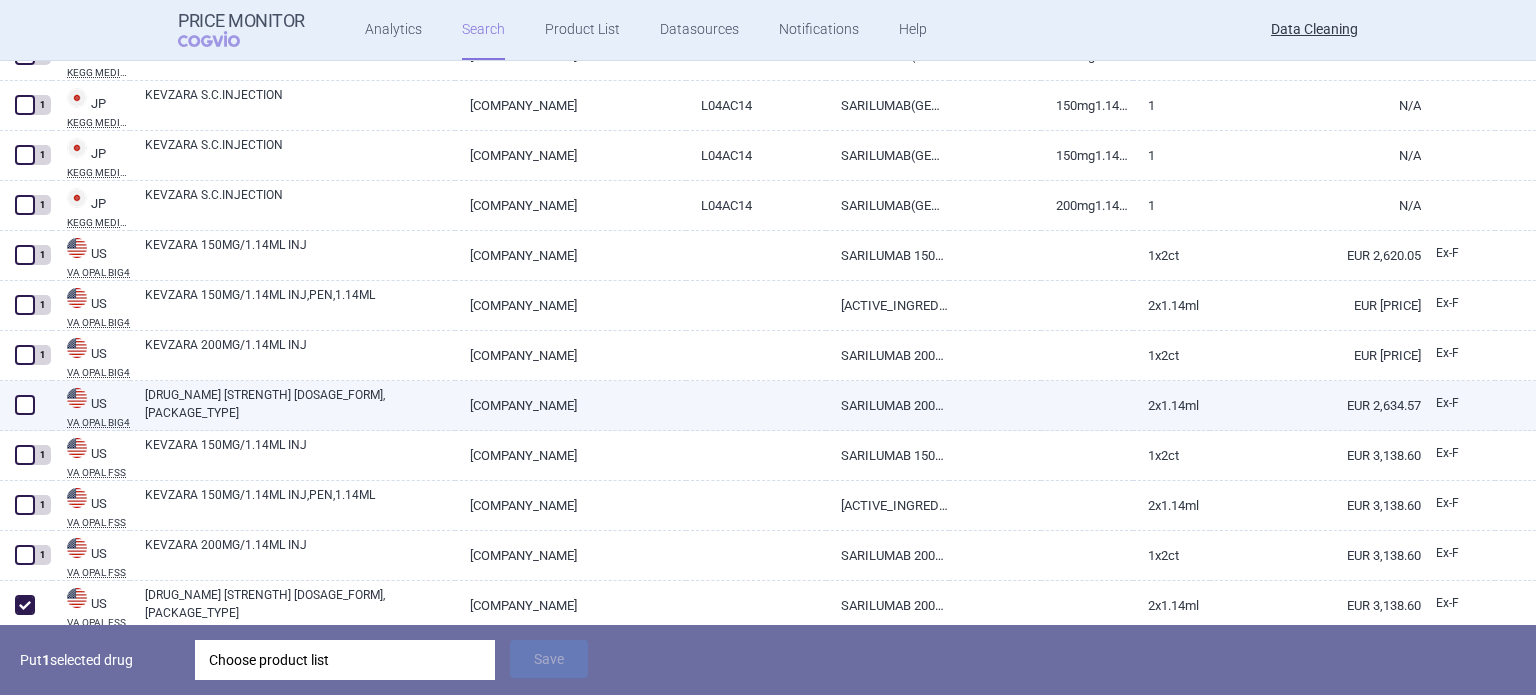 click at bounding box center (25, 405) 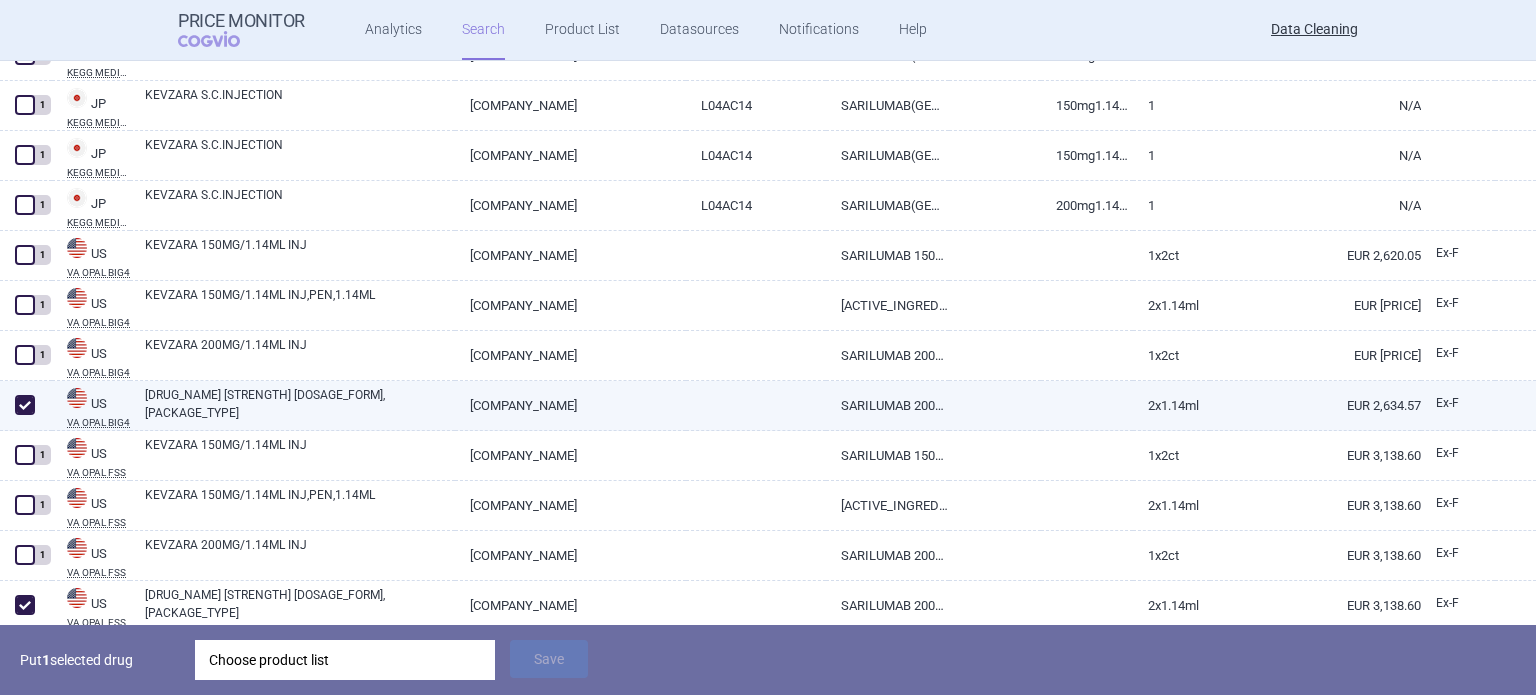 checkbox on "true" 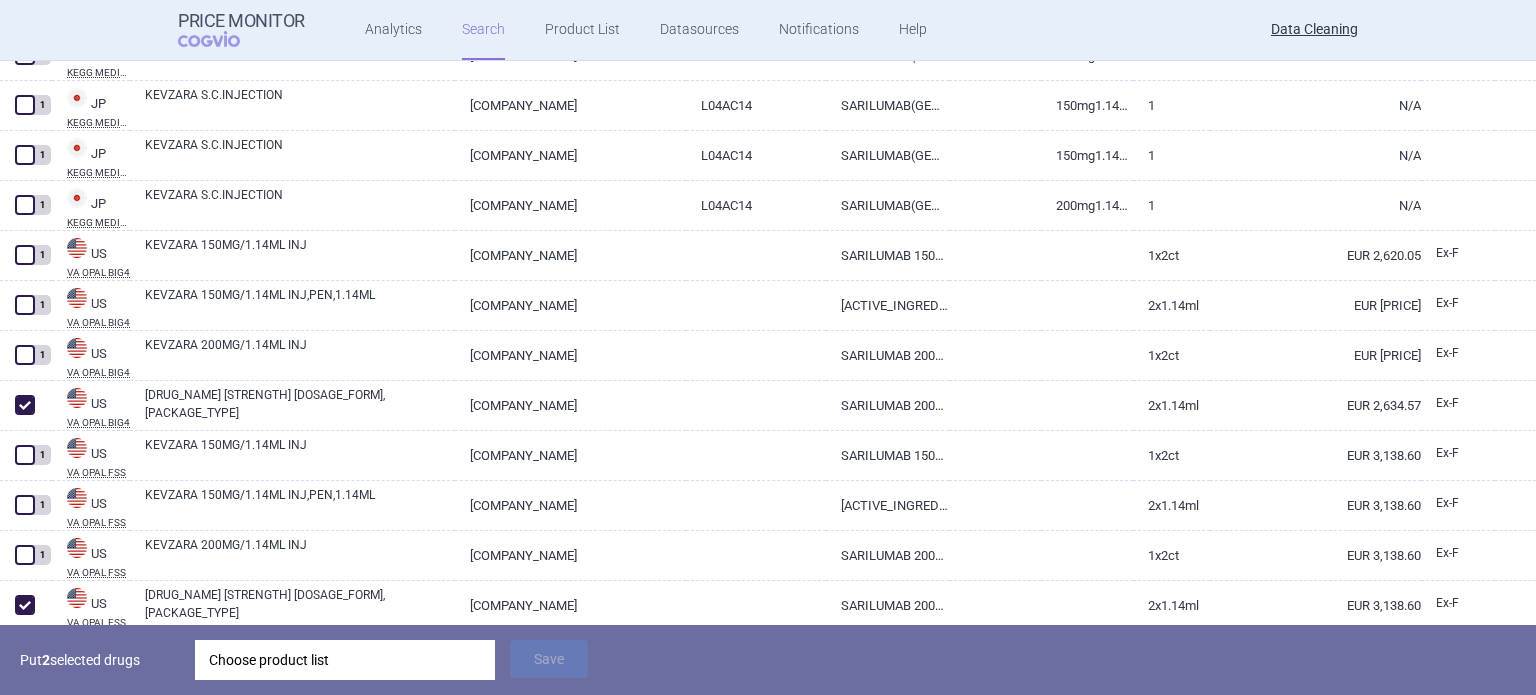 click on "Choose product list" at bounding box center (345, 660) 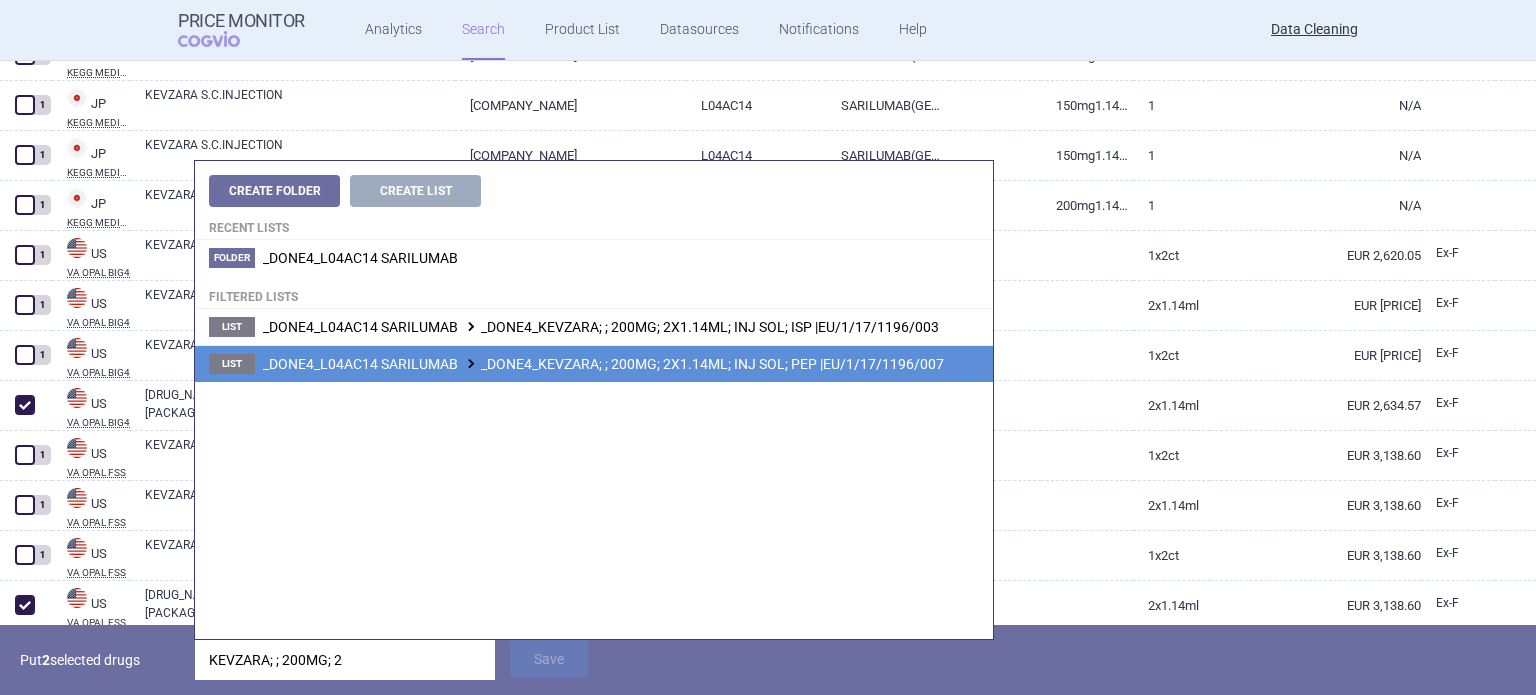 type on "KEVZARA; ; 200MG; 2" 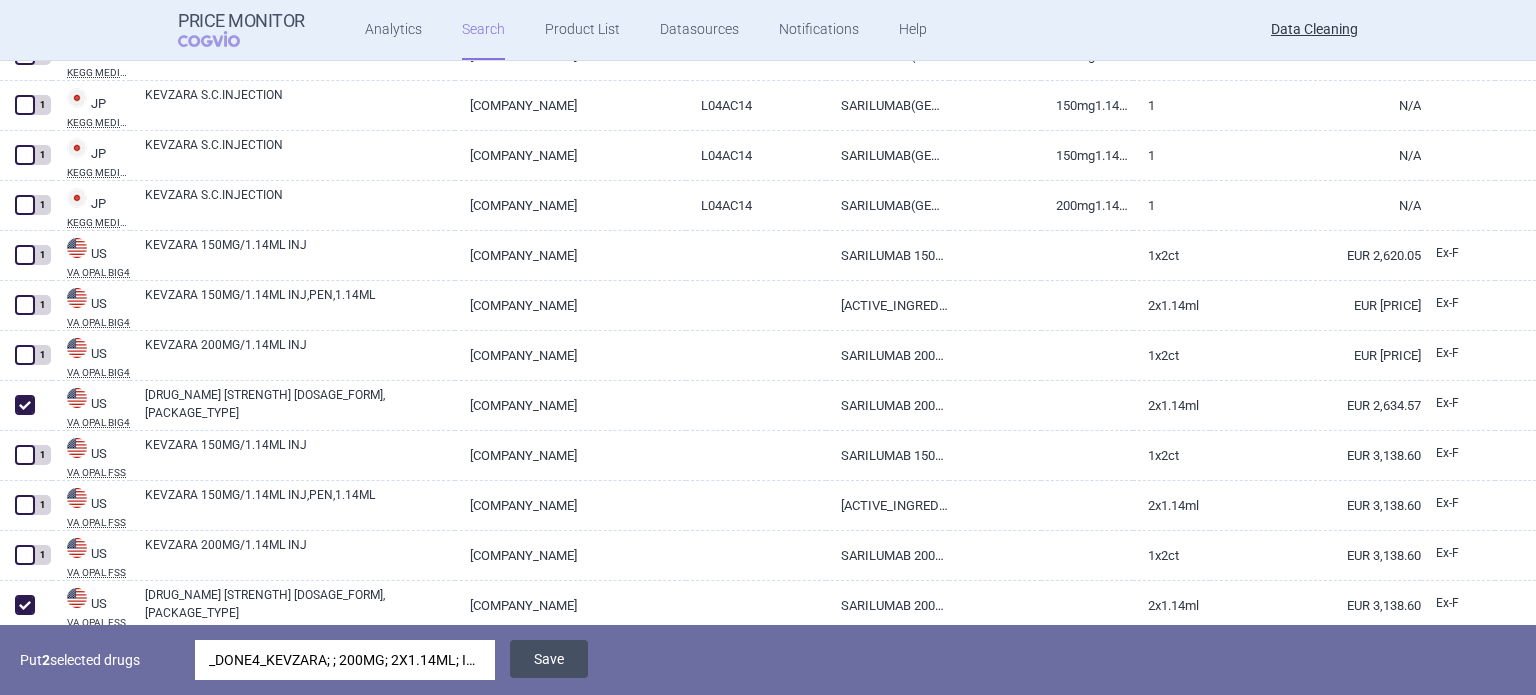 click on "Save" at bounding box center [549, 659] 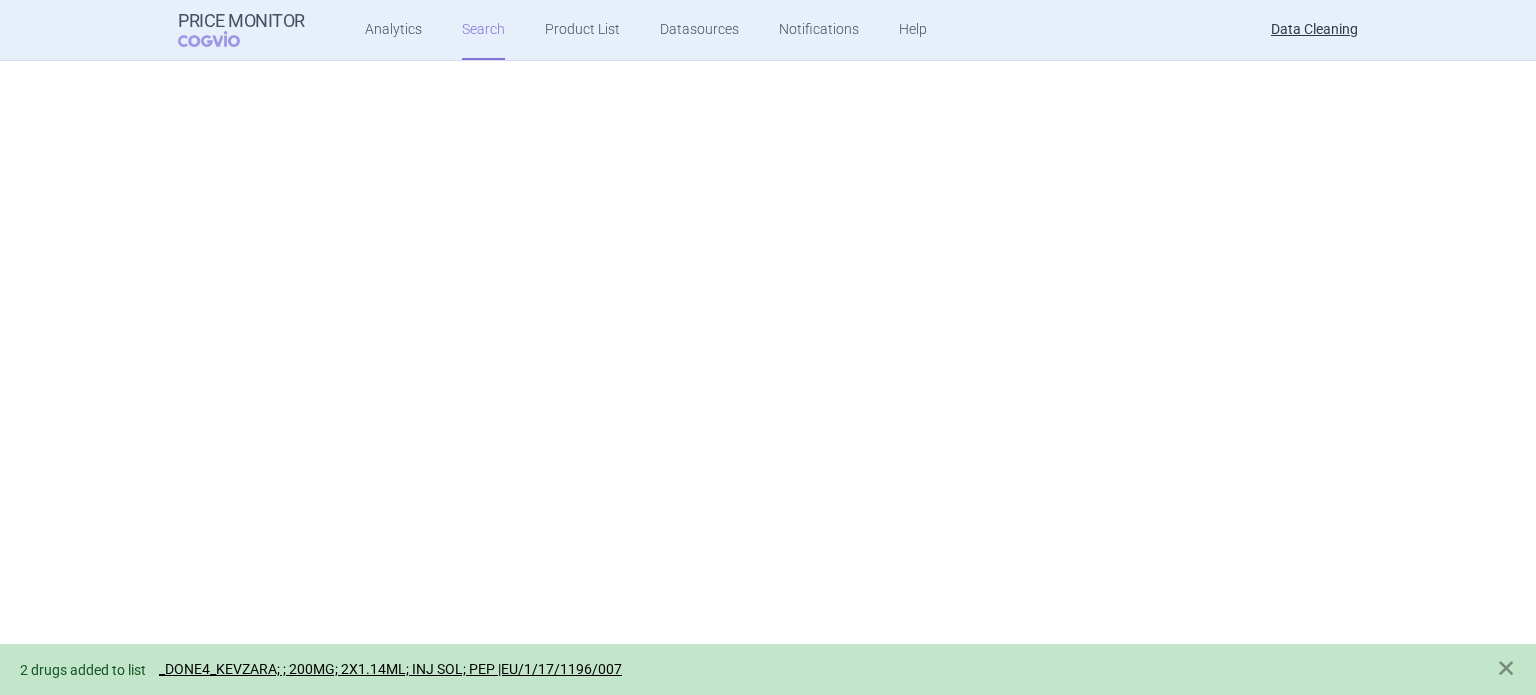 scroll, scrollTop: 0, scrollLeft: 0, axis: both 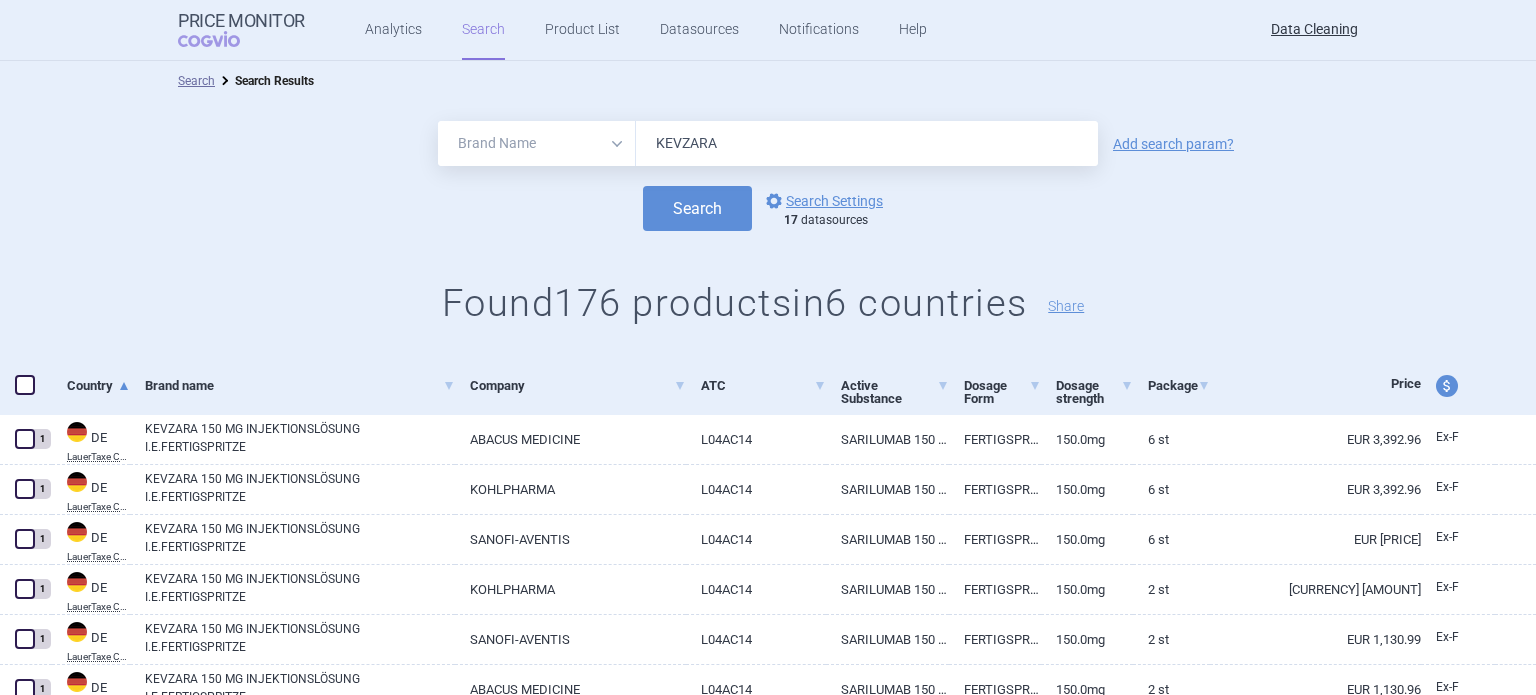 drag, startPoint x: 752, startPoint y: 131, endPoint x: 405, endPoint y: 138, distance: 347.0706 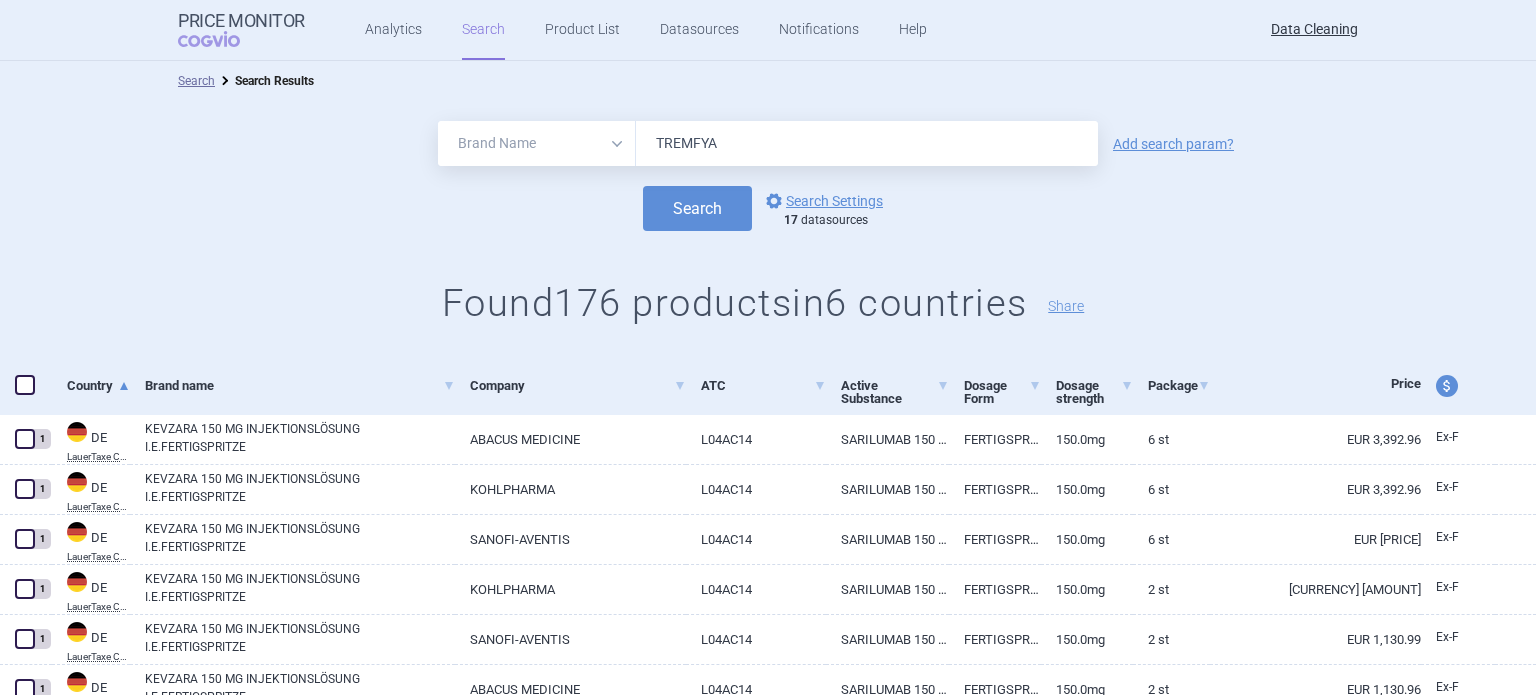 type on "TREMFYA" 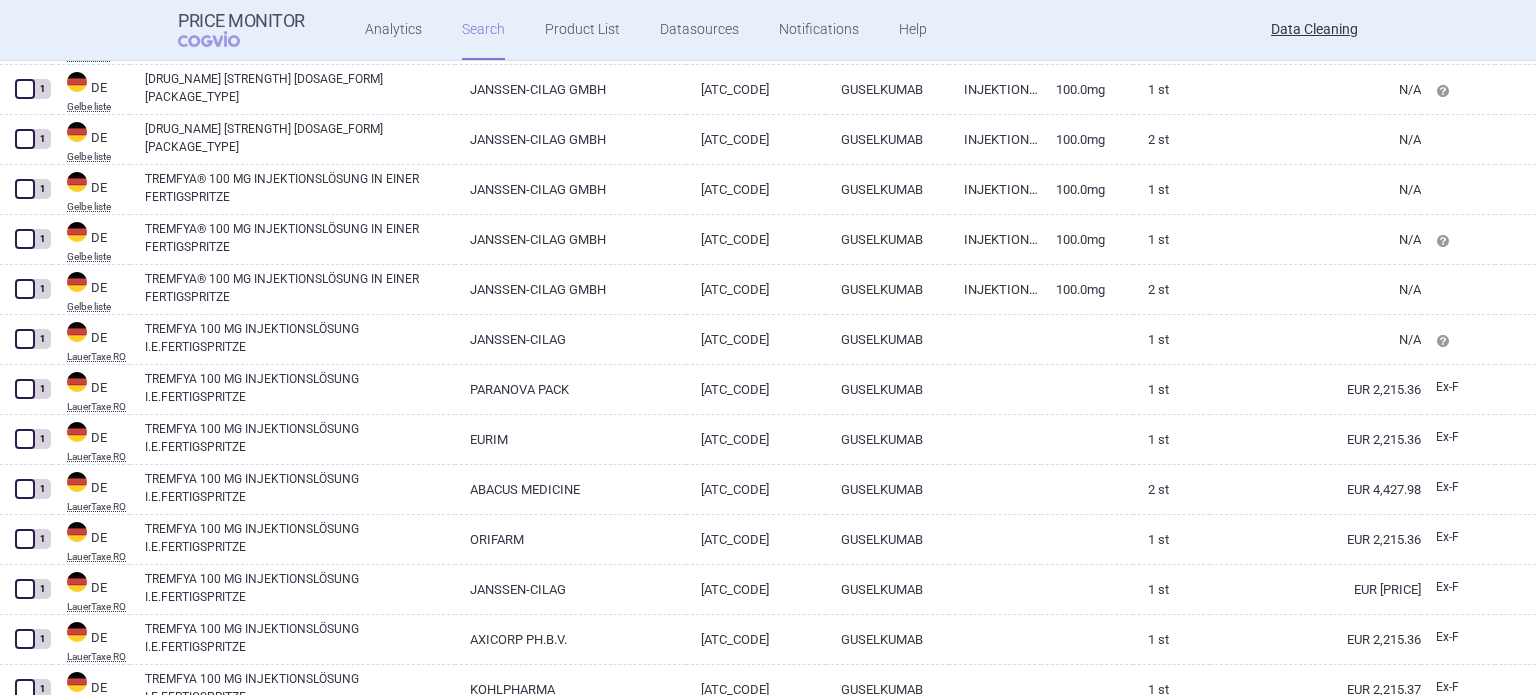 scroll, scrollTop: 4784, scrollLeft: 0, axis: vertical 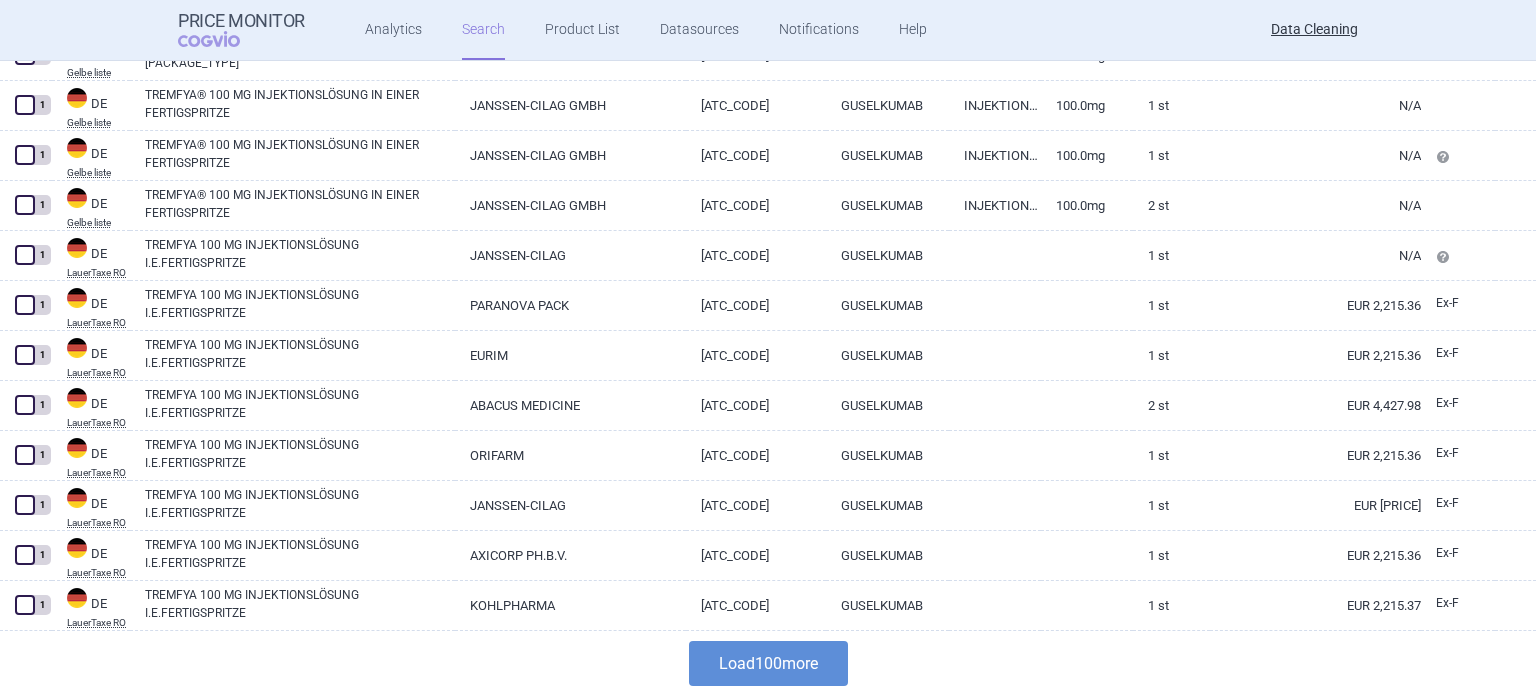 click on "Load  100  more" at bounding box center (768, 663) 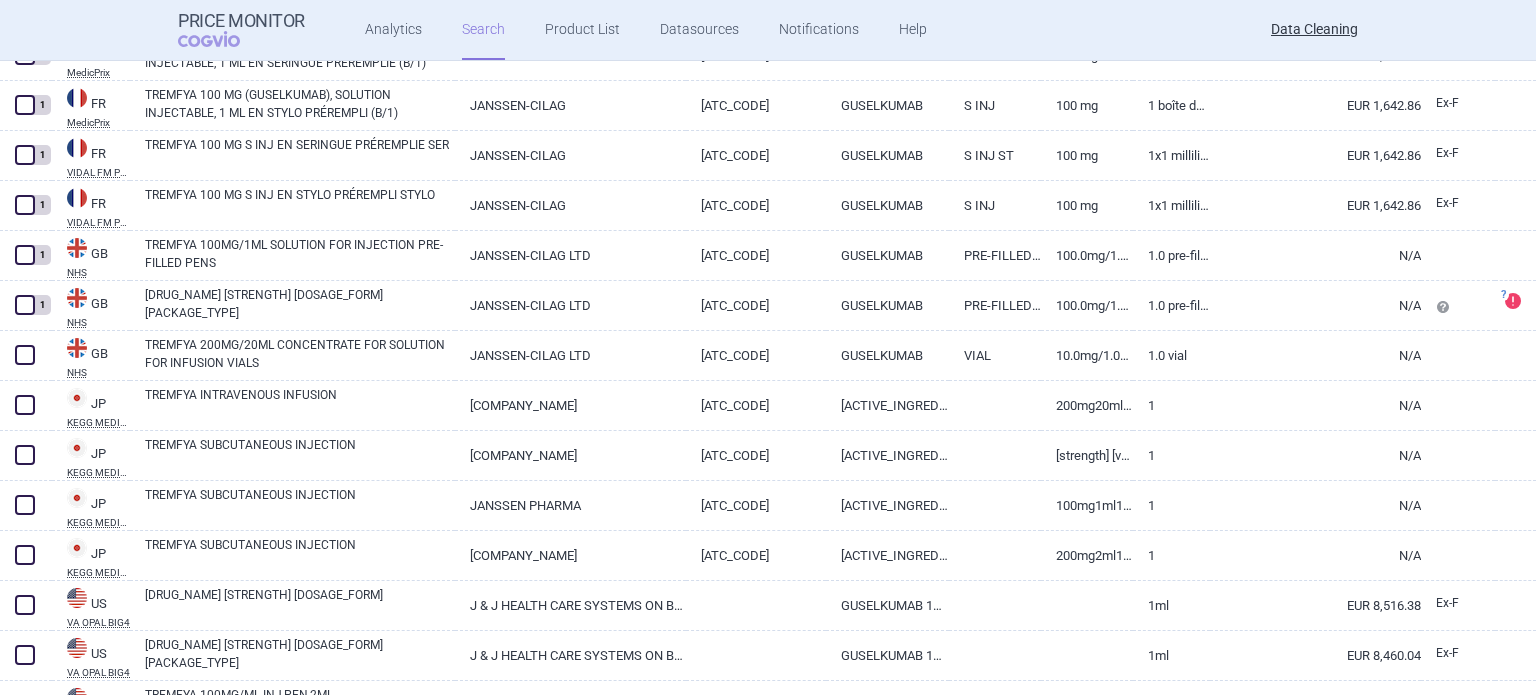 scroll, scrollTop: 7284, scrollLeft: 0, axis: vertical 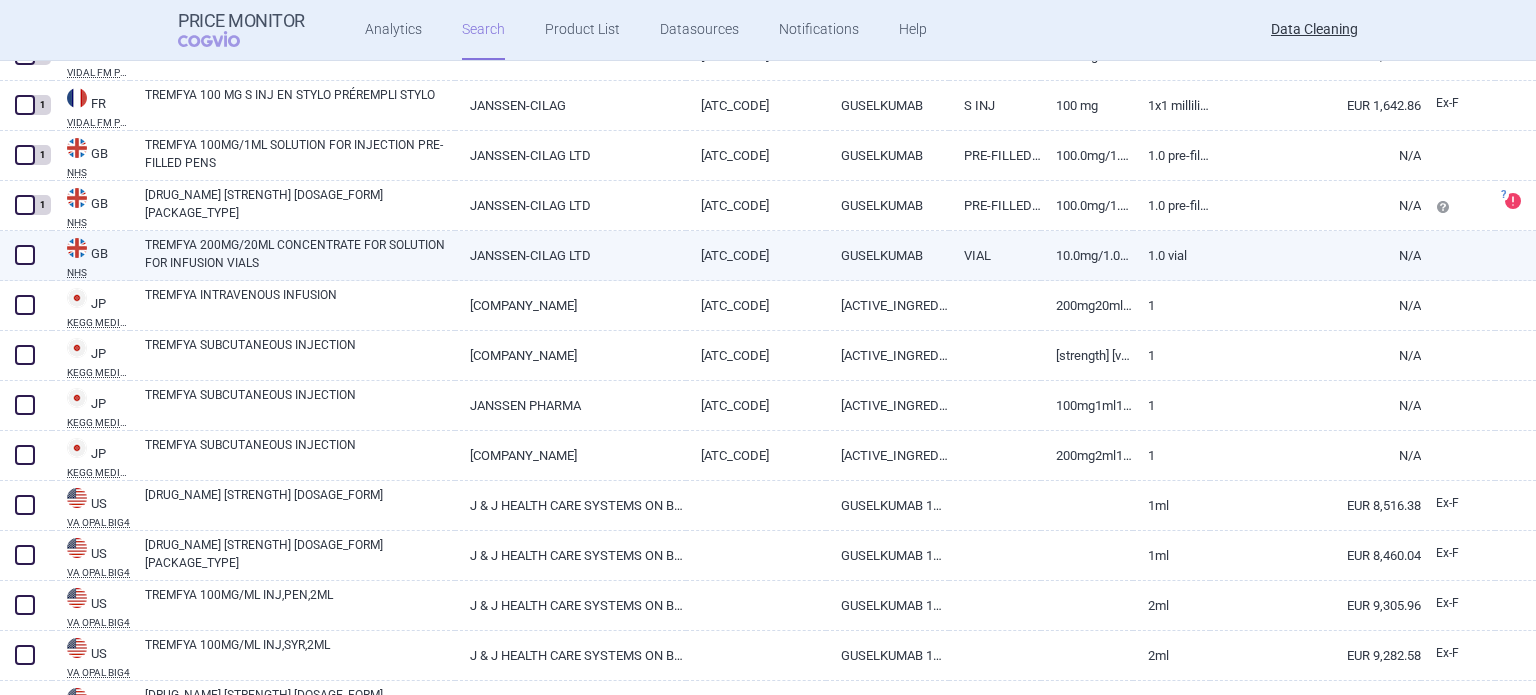 click at bounding box center [25, 255] 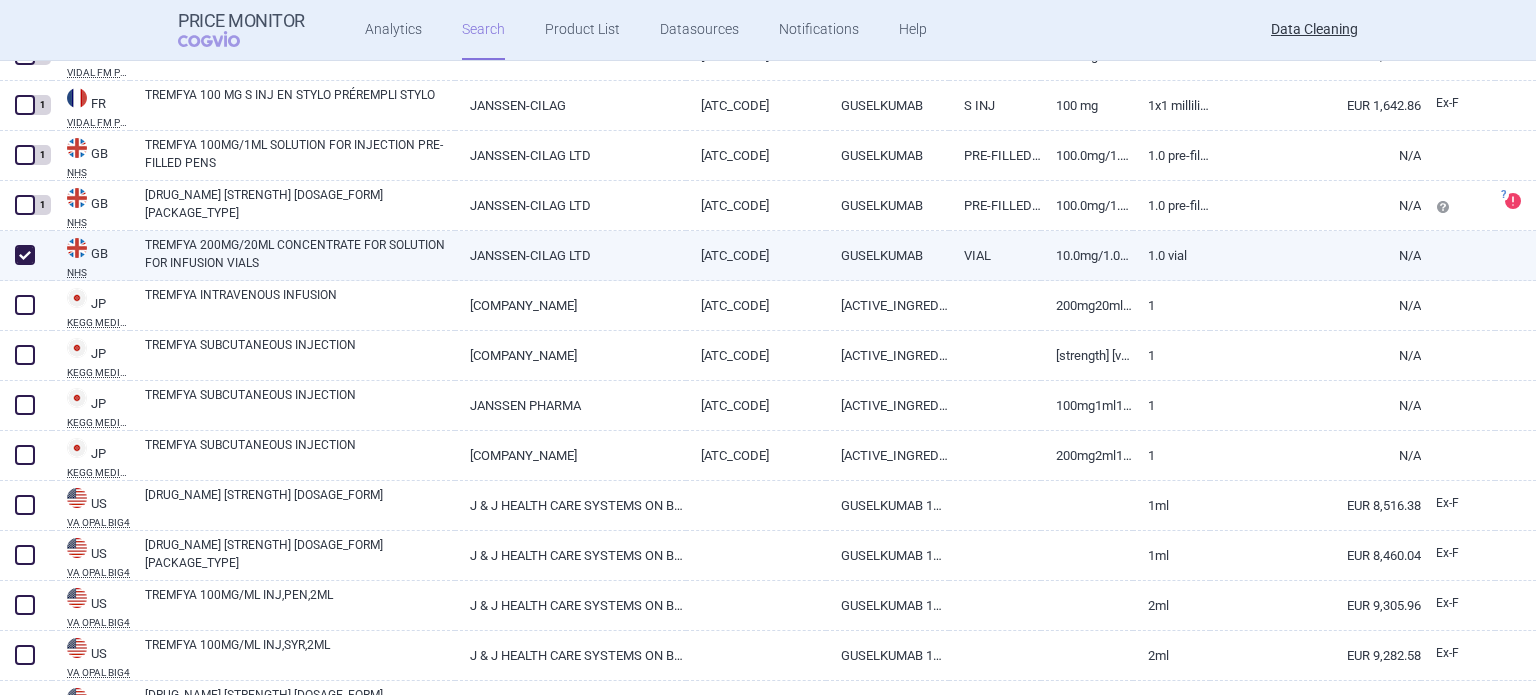 checkbox on "true" 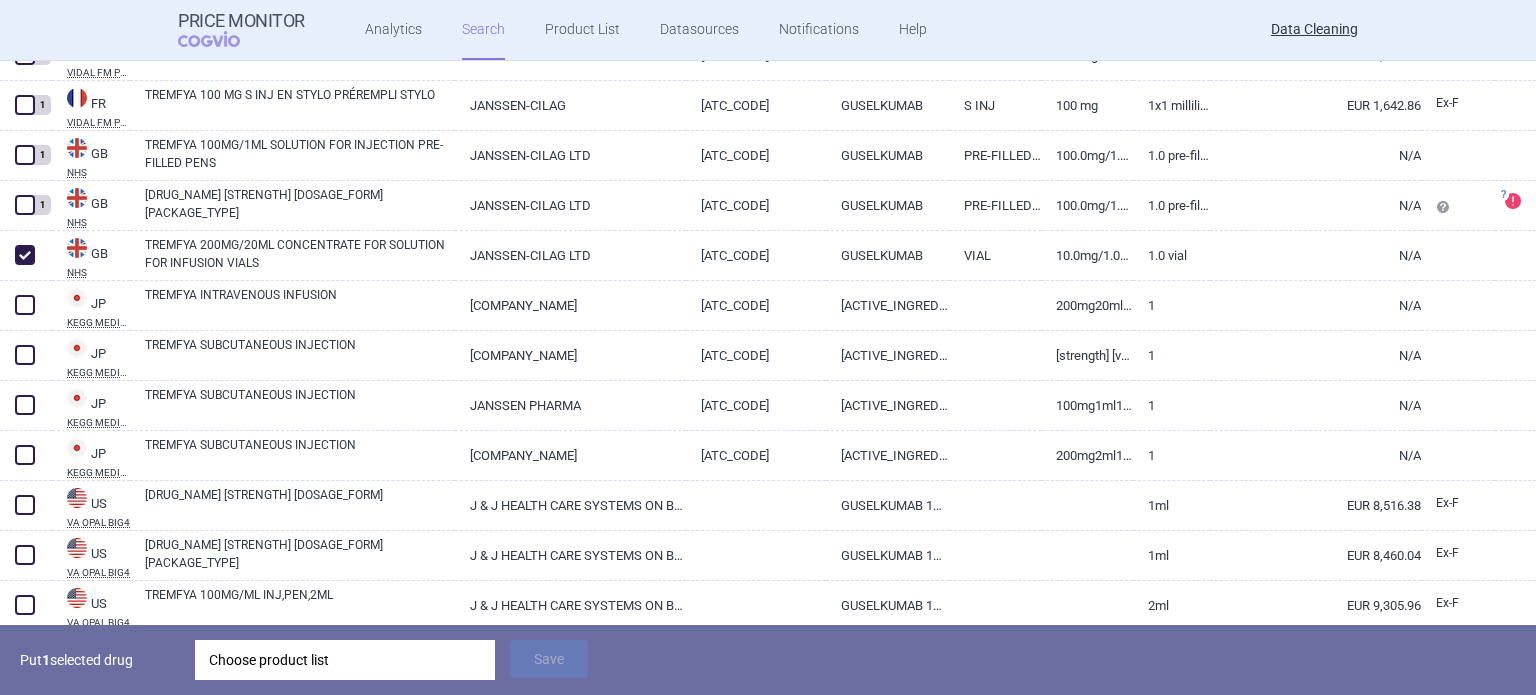 click on "Choose product list" at bounding box center (345, 660) 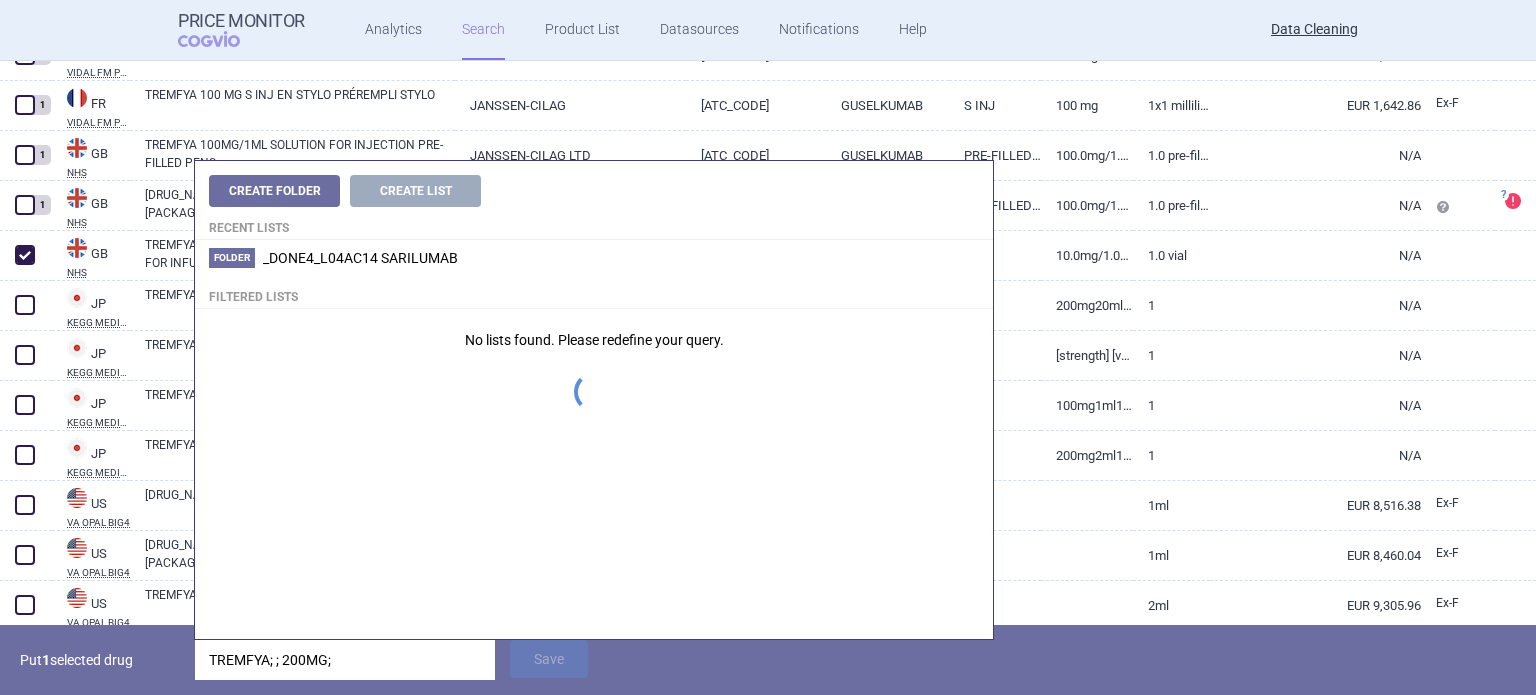 type on "TREMFYA; ; 200MG; 1" 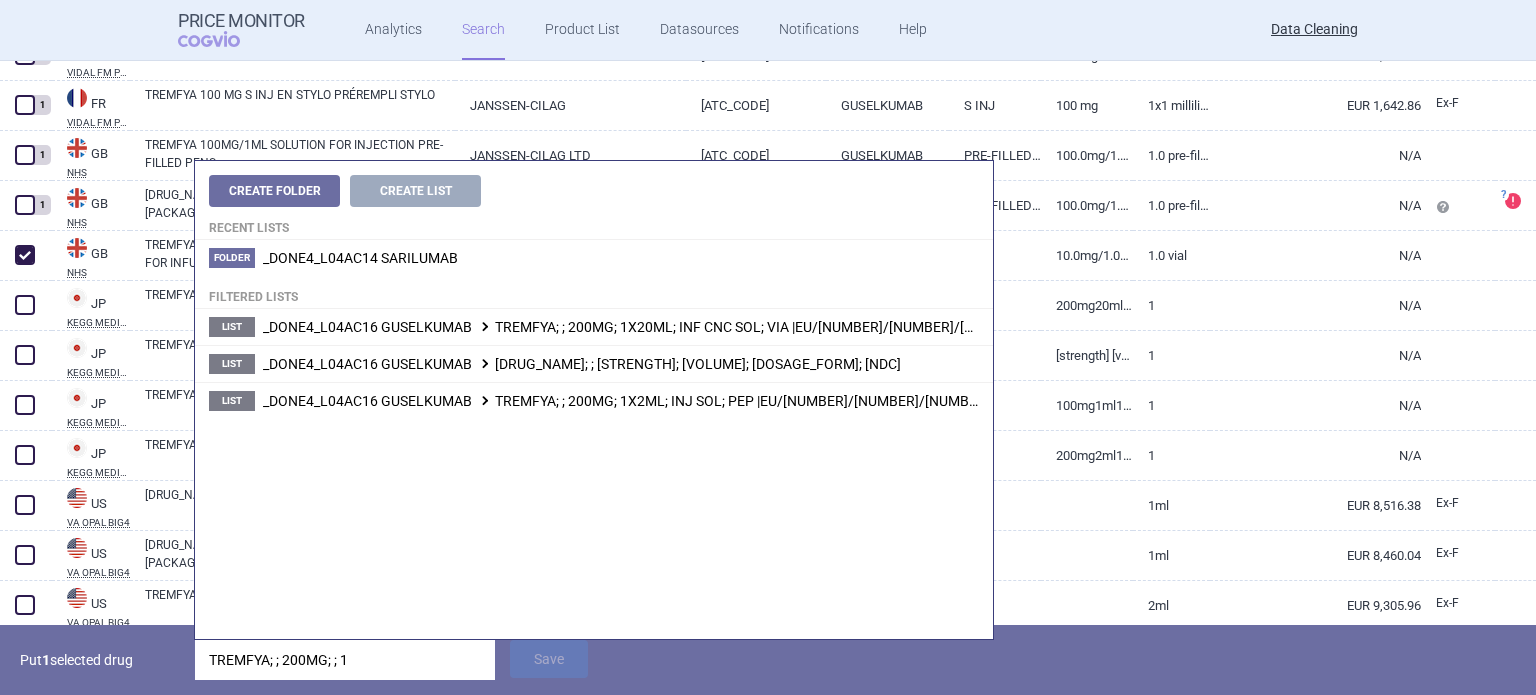 click on "Put  1  selected   drug" at bounding box center (100, 660) 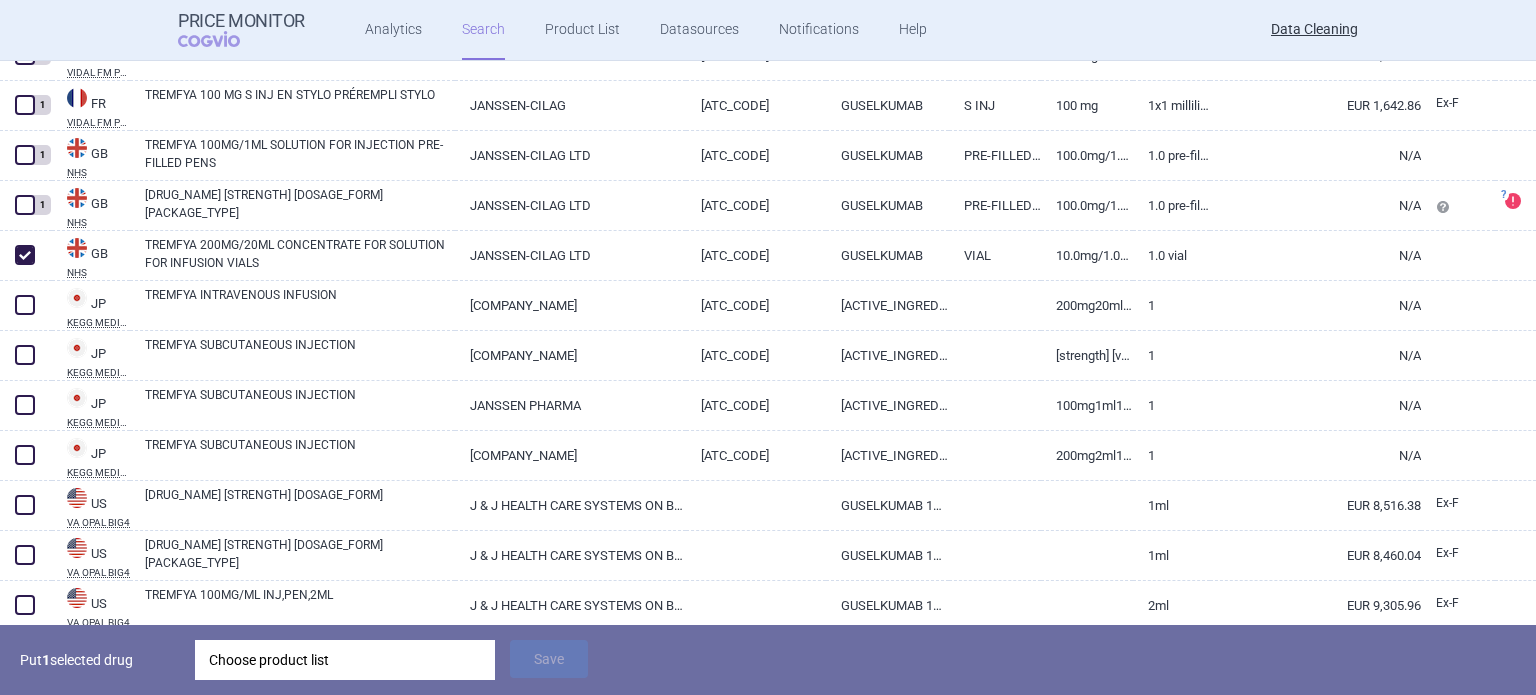 click on "Put  1  selected   drug Choose product list Save" at bounding box center [768, 660] 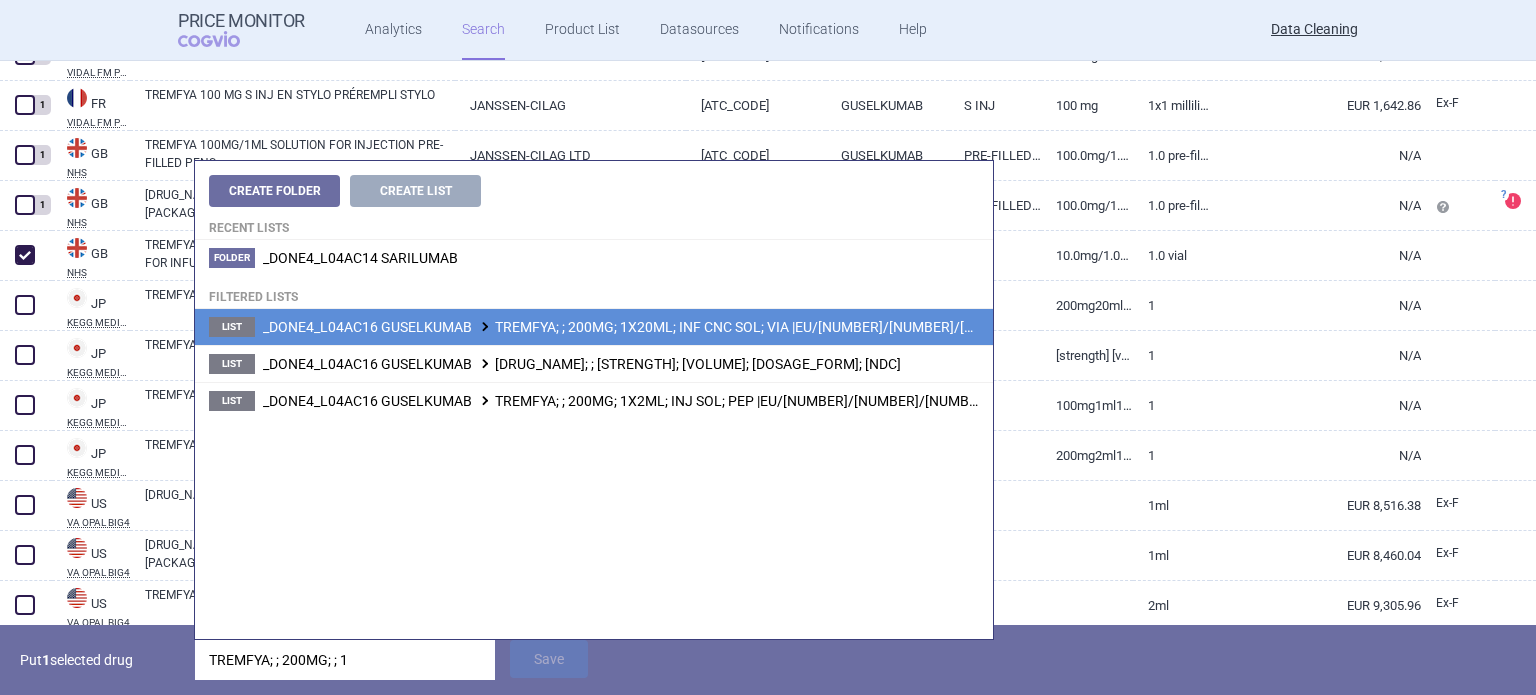 click on "_DONE4_L04AC16 GUSELKUMAB   TREMFYA; ; 200MG; 1X20ML; INF CNC SOL; VIA |EU/1/17/1234/005" at bounding box center [659, 327] 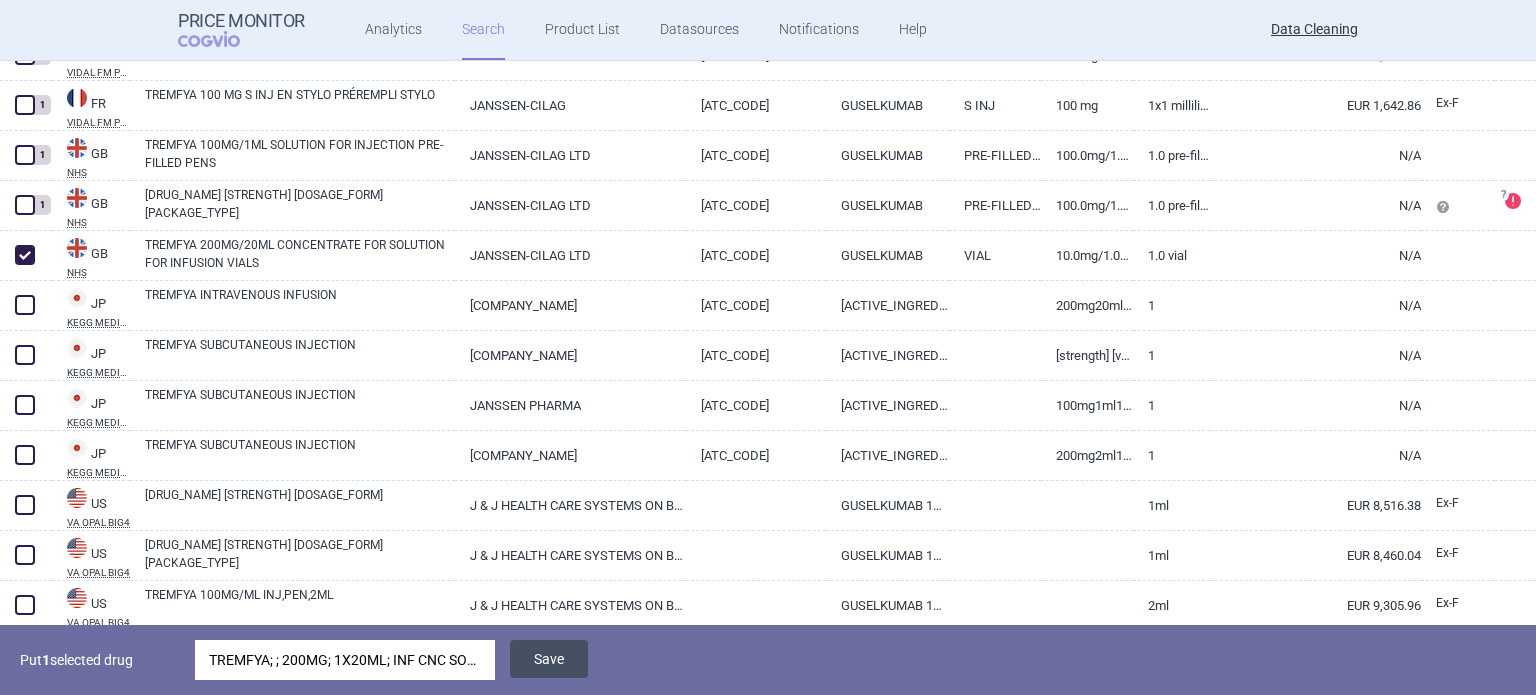 click on "Save" at bounding box center (549, 659) 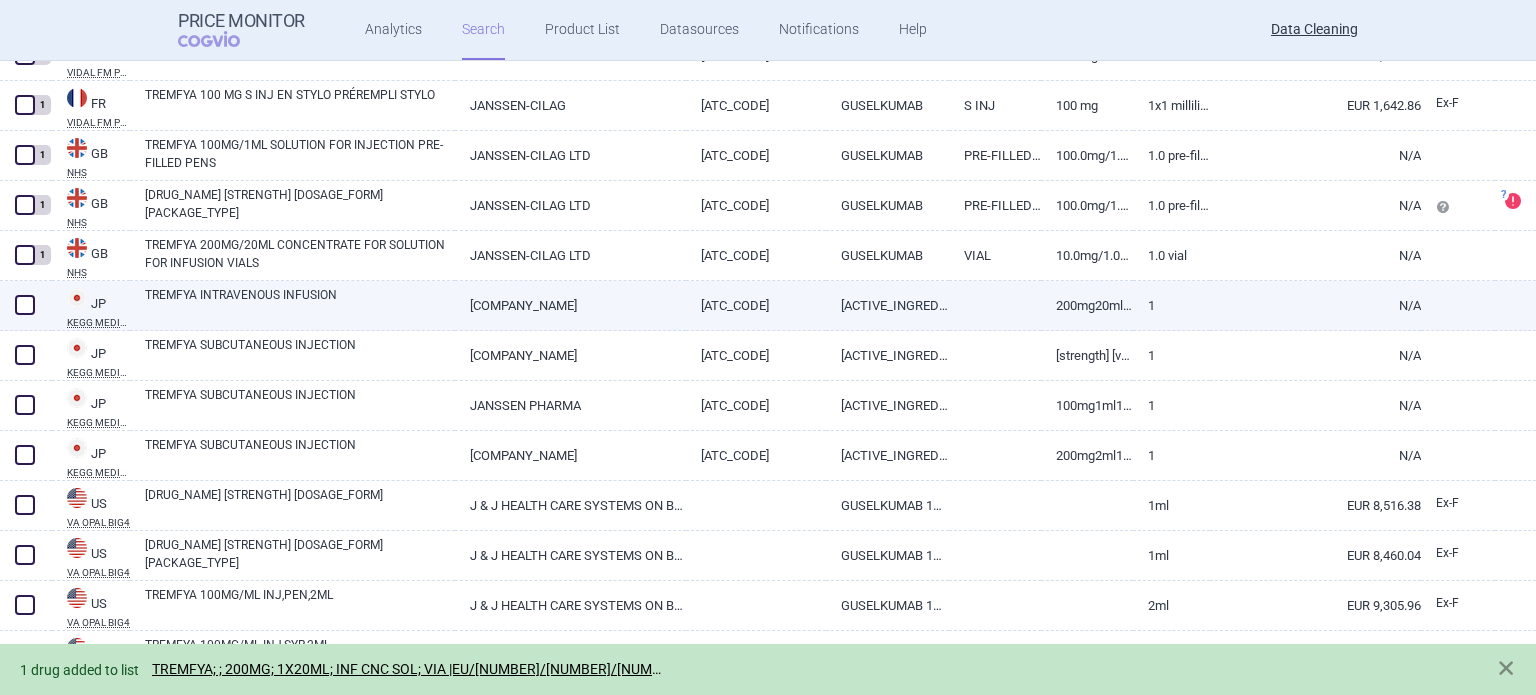 click on "TREMFYA INTRAVENOUS INFUSION" at bounding box center [292, 306] 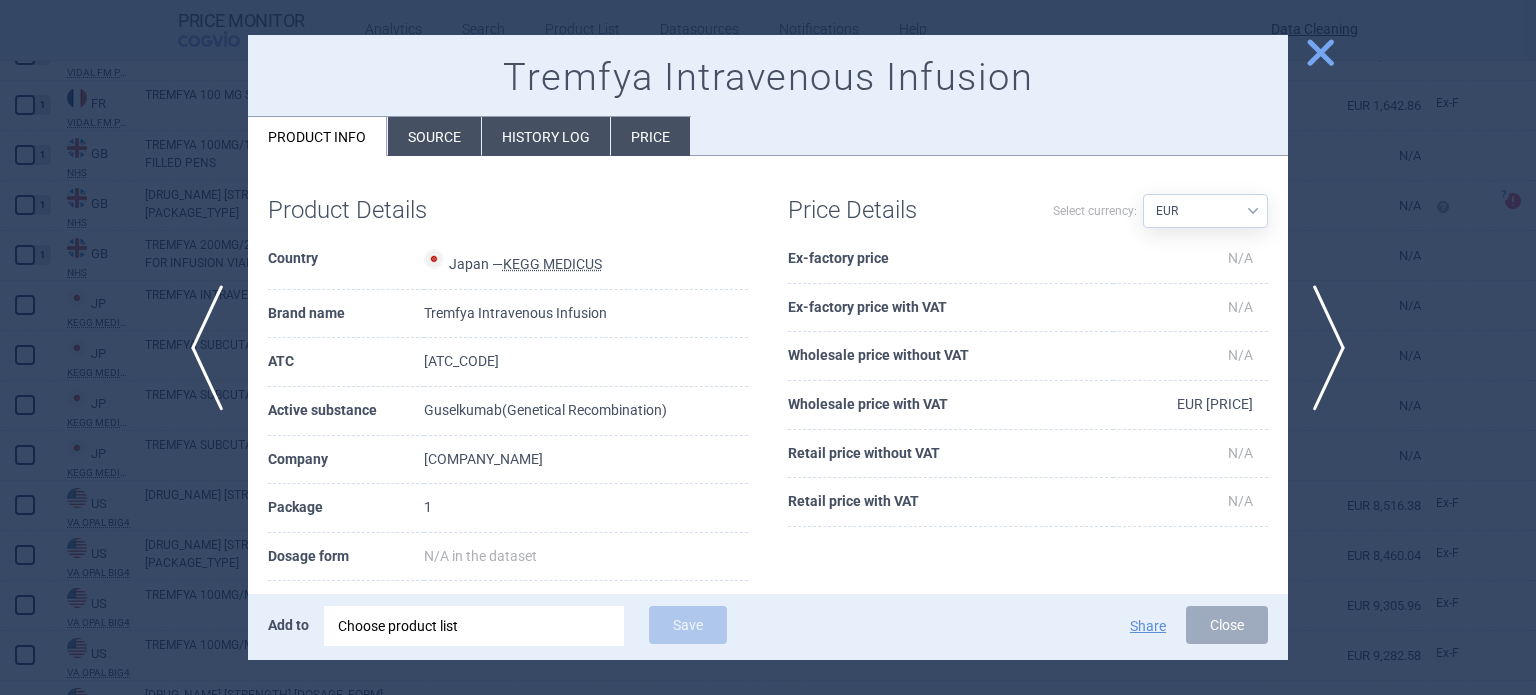 scroll, scrollTop: 100, scrollLeft: 0, axis: vertical 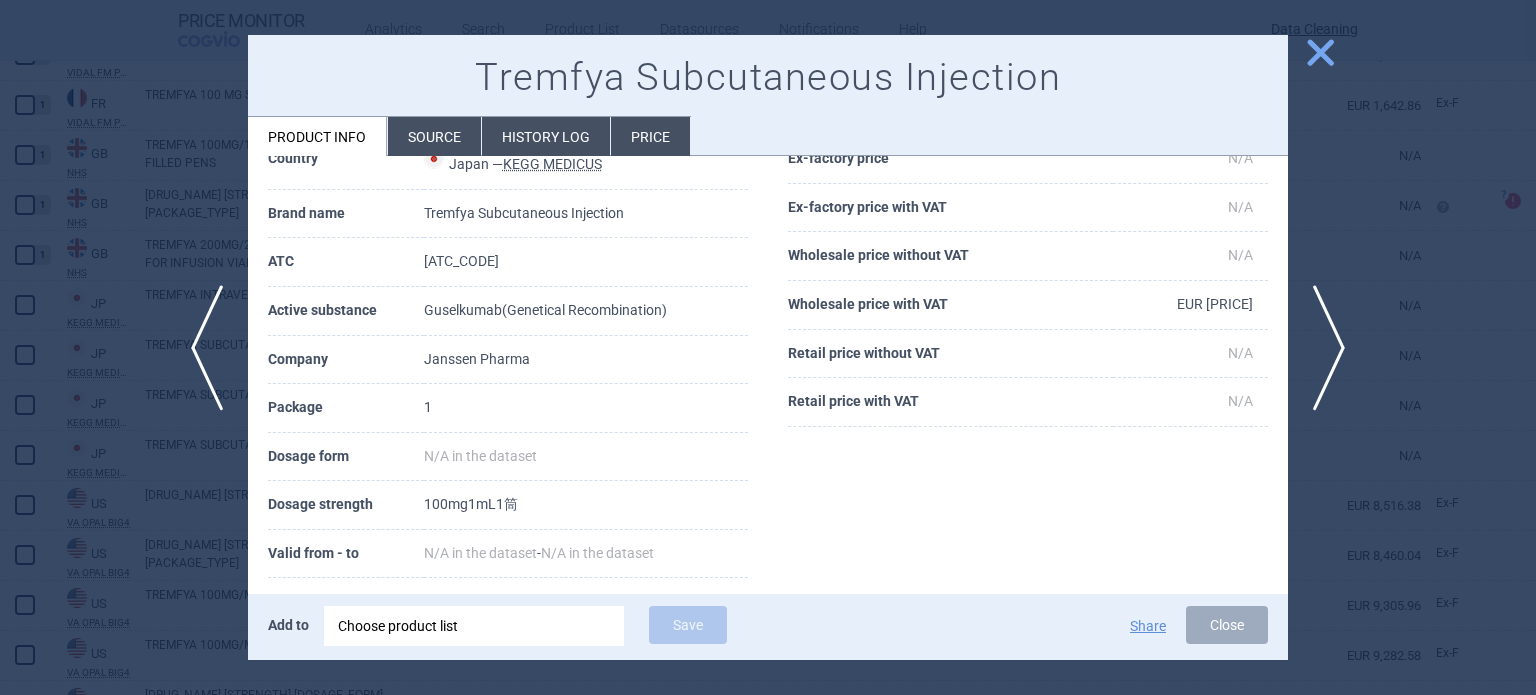 click at bounding box center [768, 347] 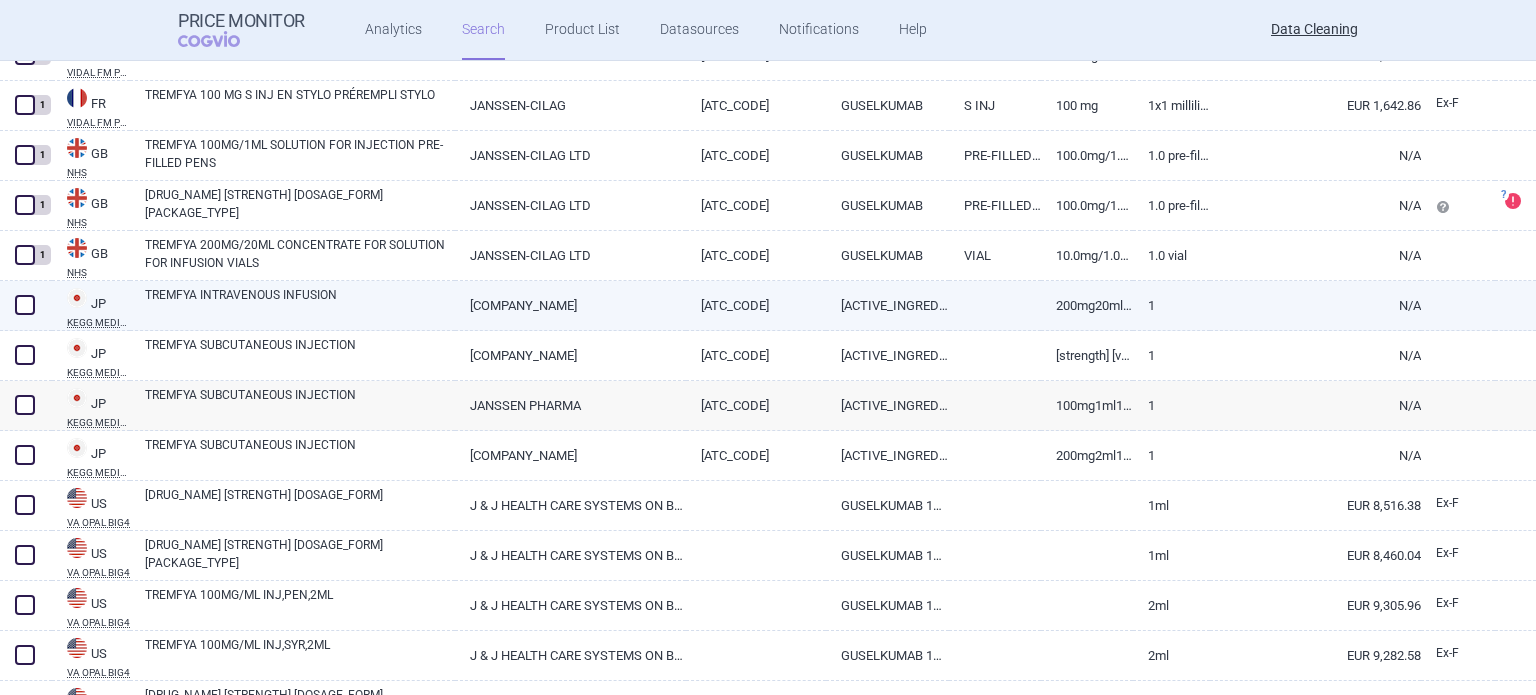 click at bounding box center (25, 305) 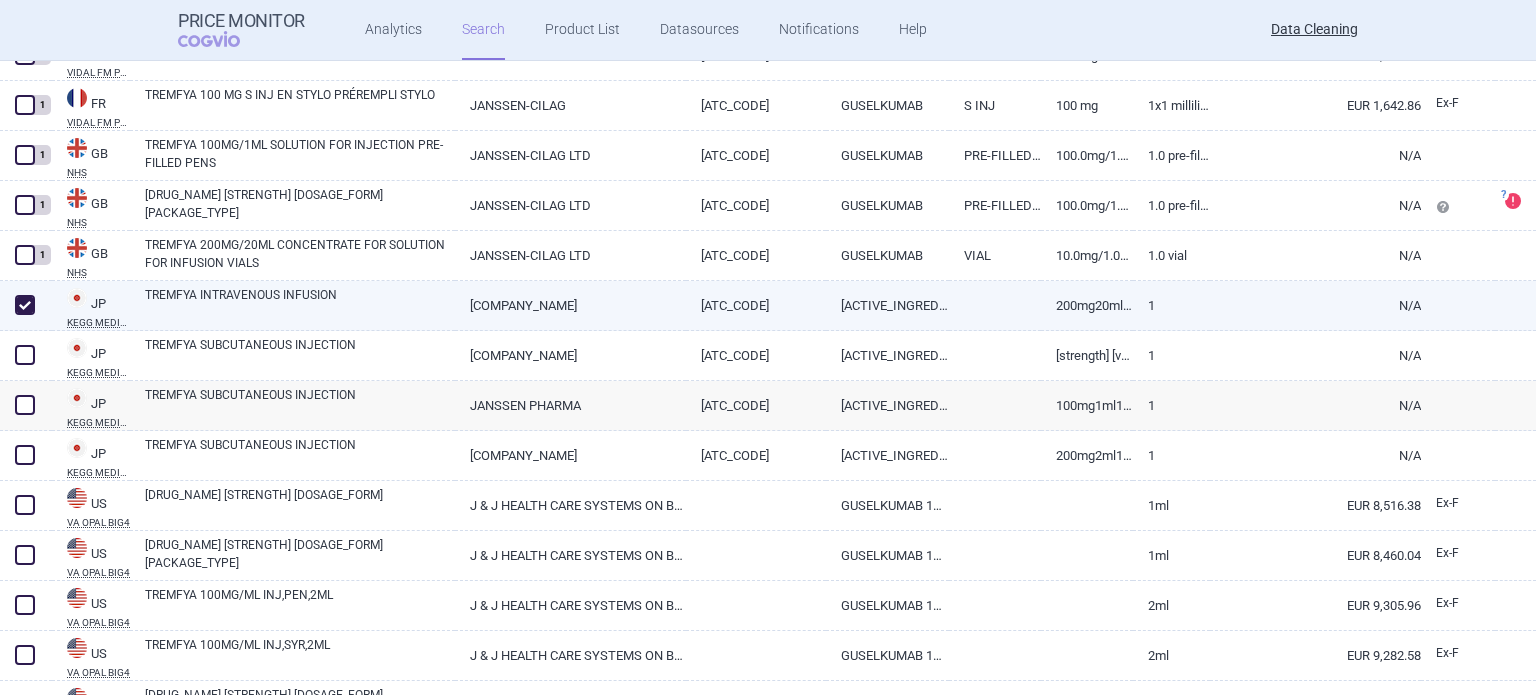 checkbox on "true" 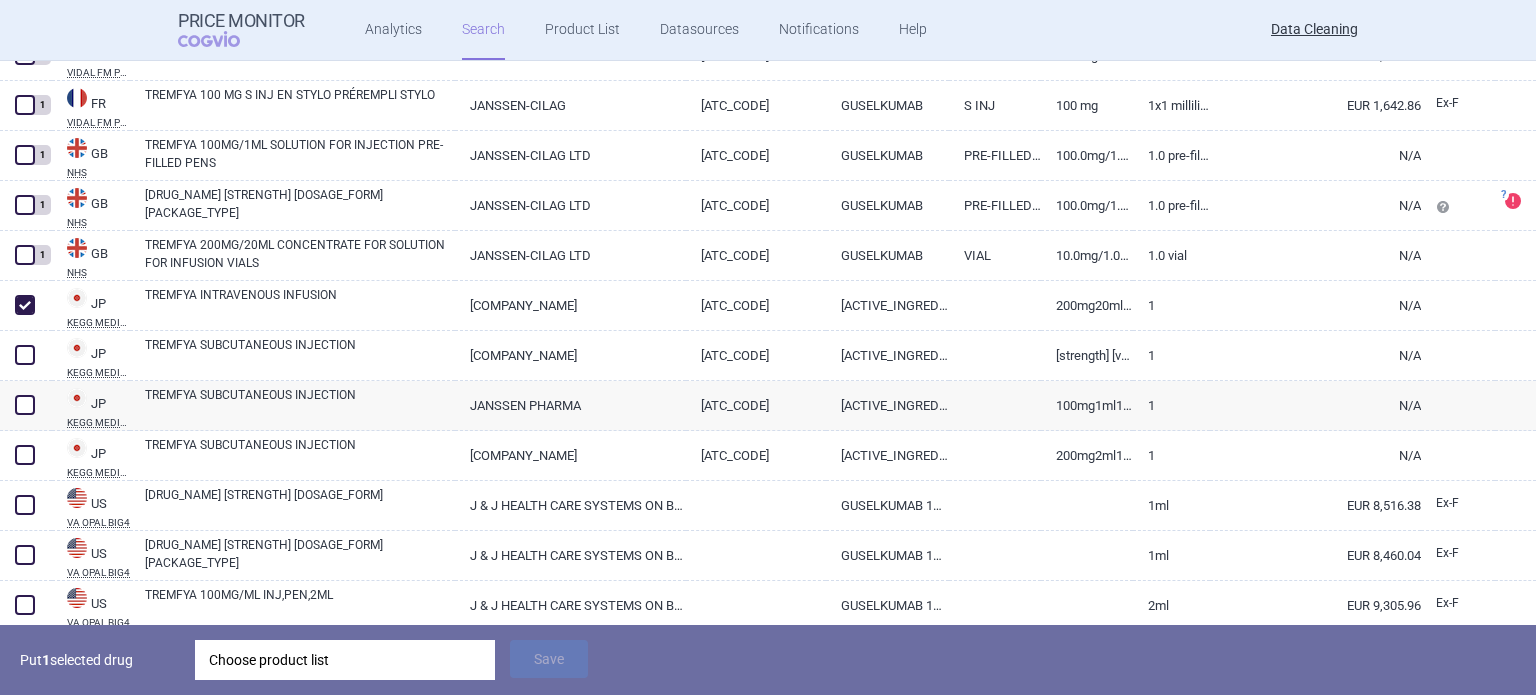 click on "Choose product list" at bounding box center (345, 660) 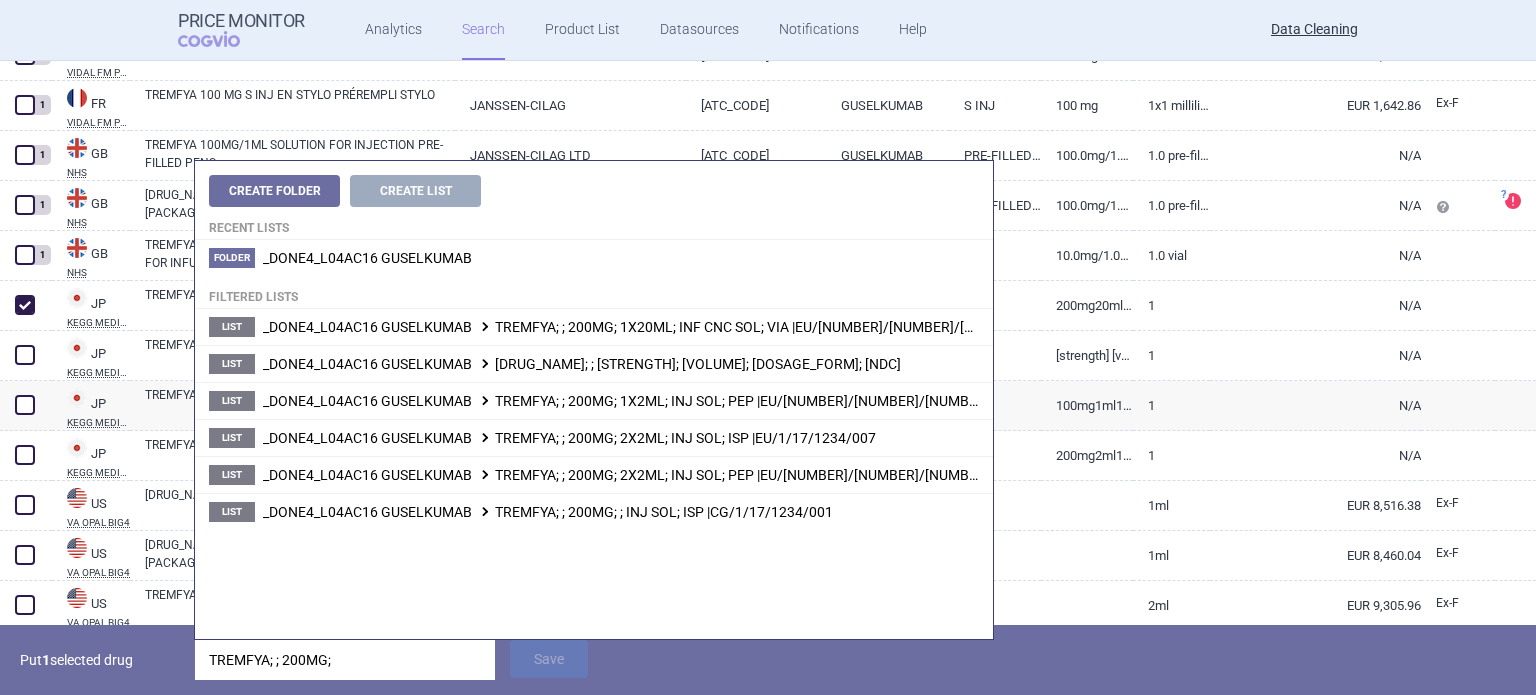 type on "TREMFYA; ; 200MG;" 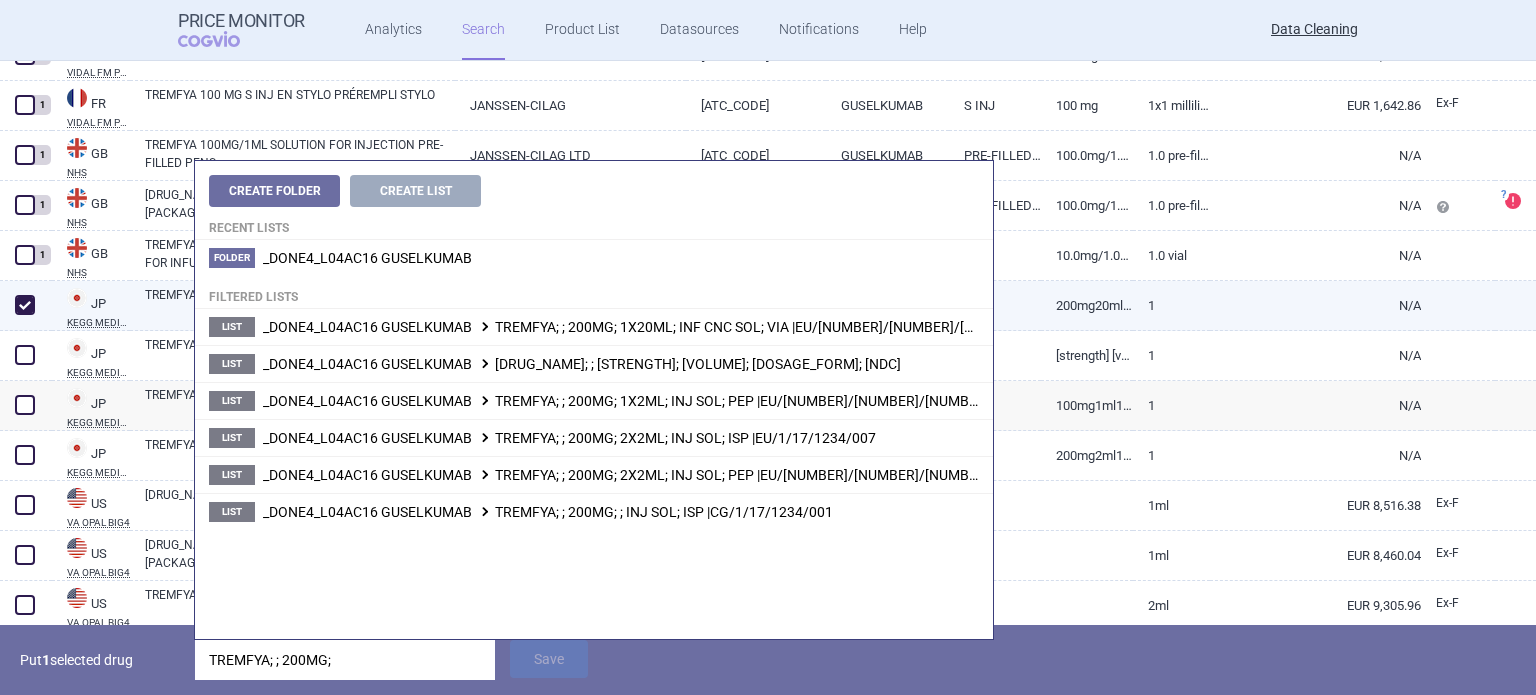 click at bounding box center (25, 305) 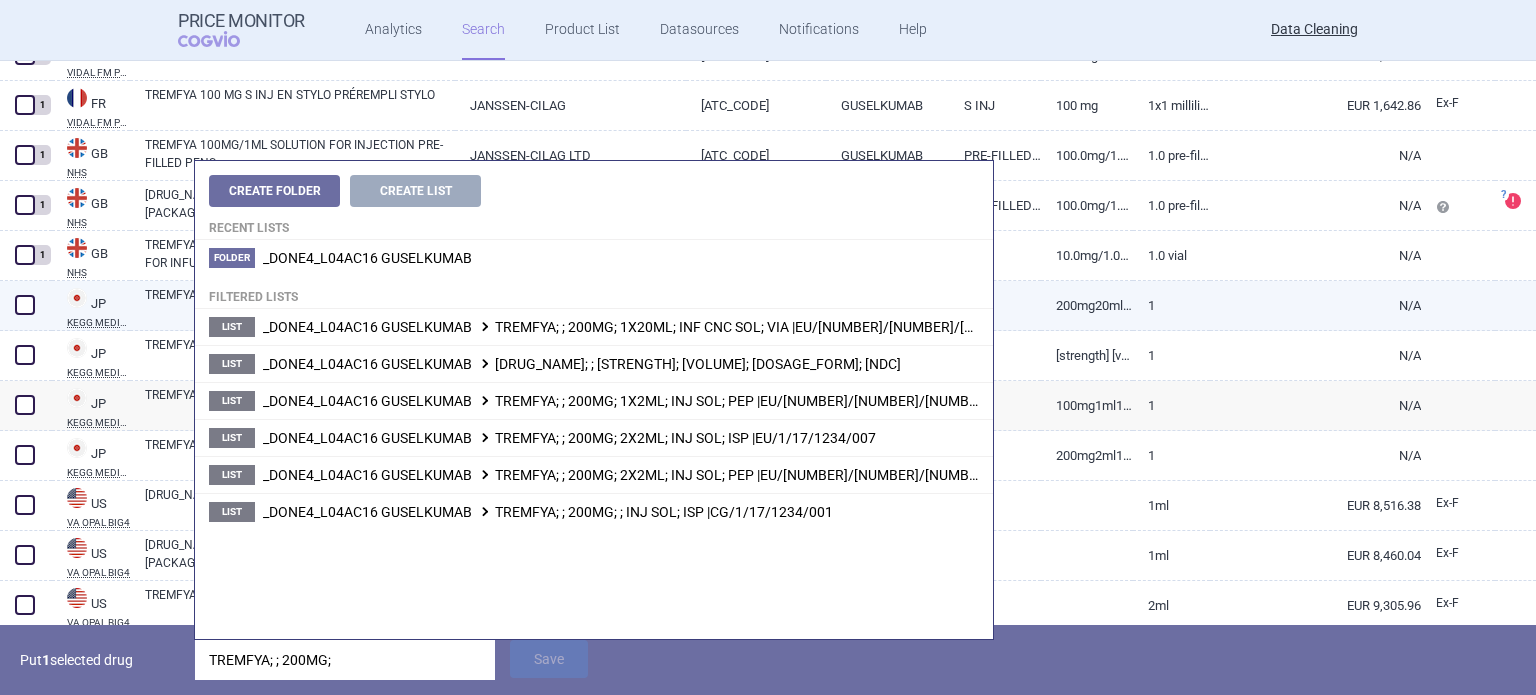 checkbox on "false" 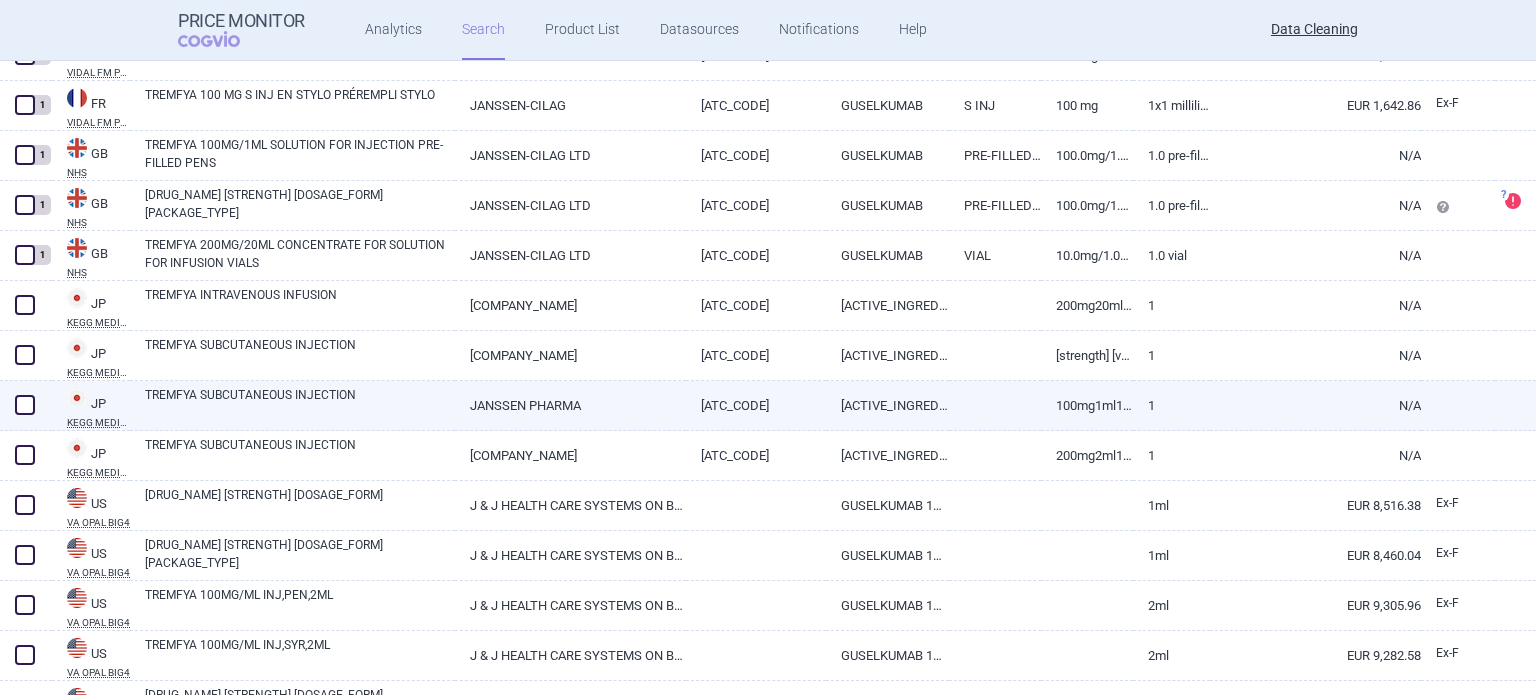 click at bounding box center (25, 405) 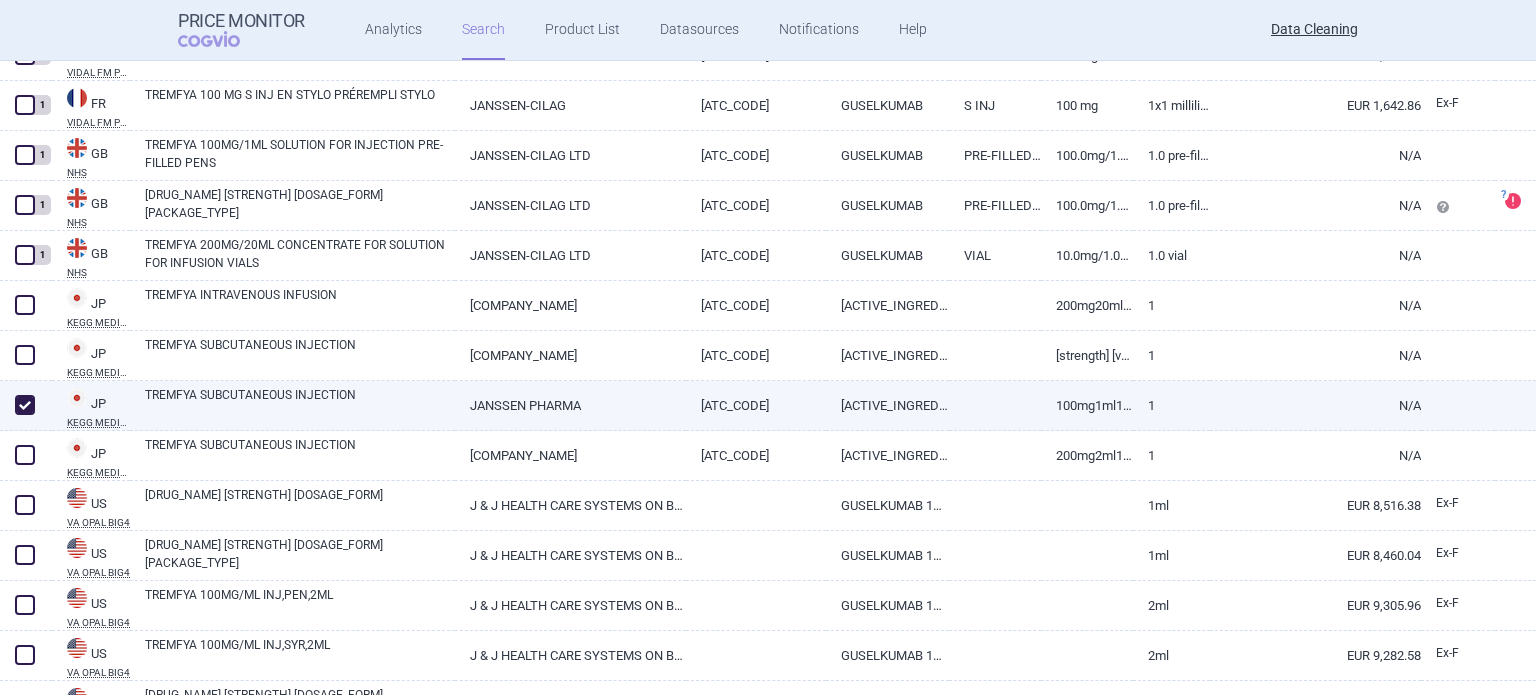 checkbox on "true" 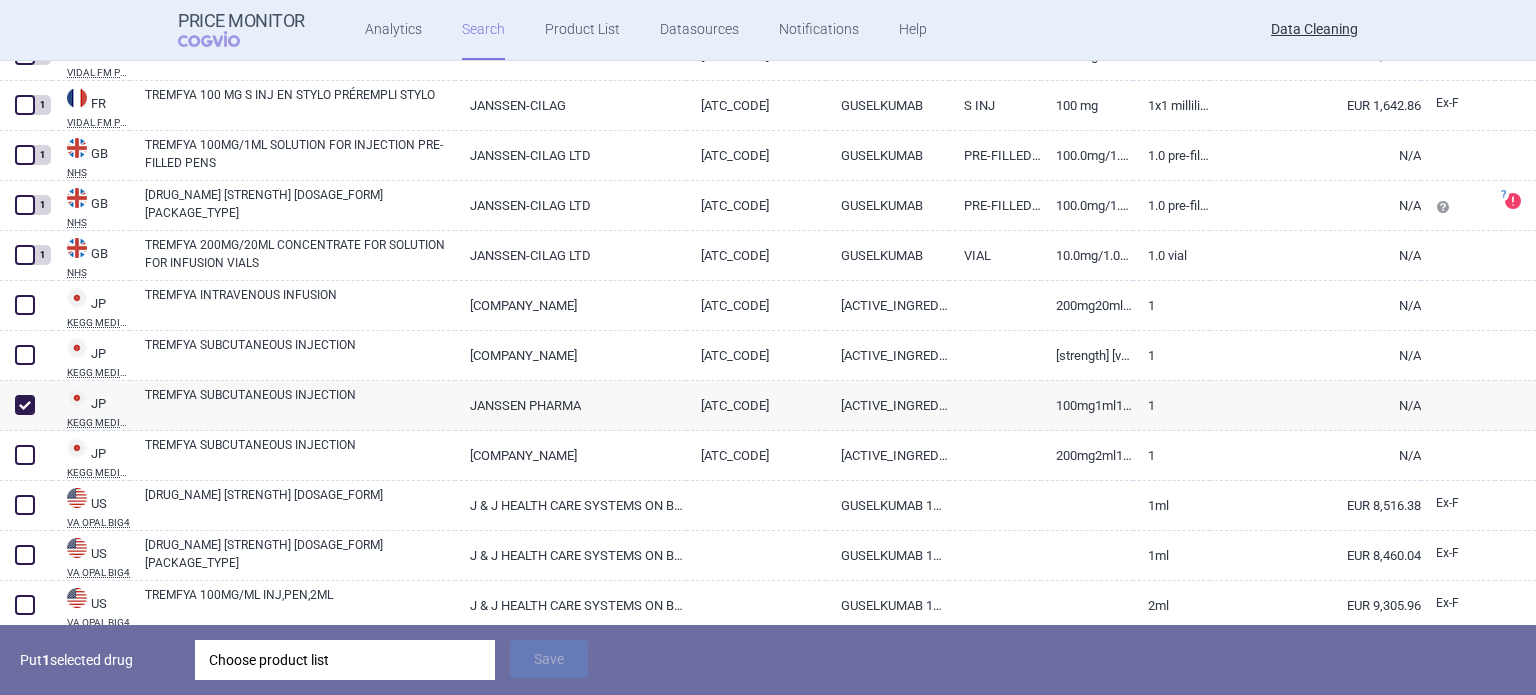click on "Choose product list" at bounding box center [345, 660] 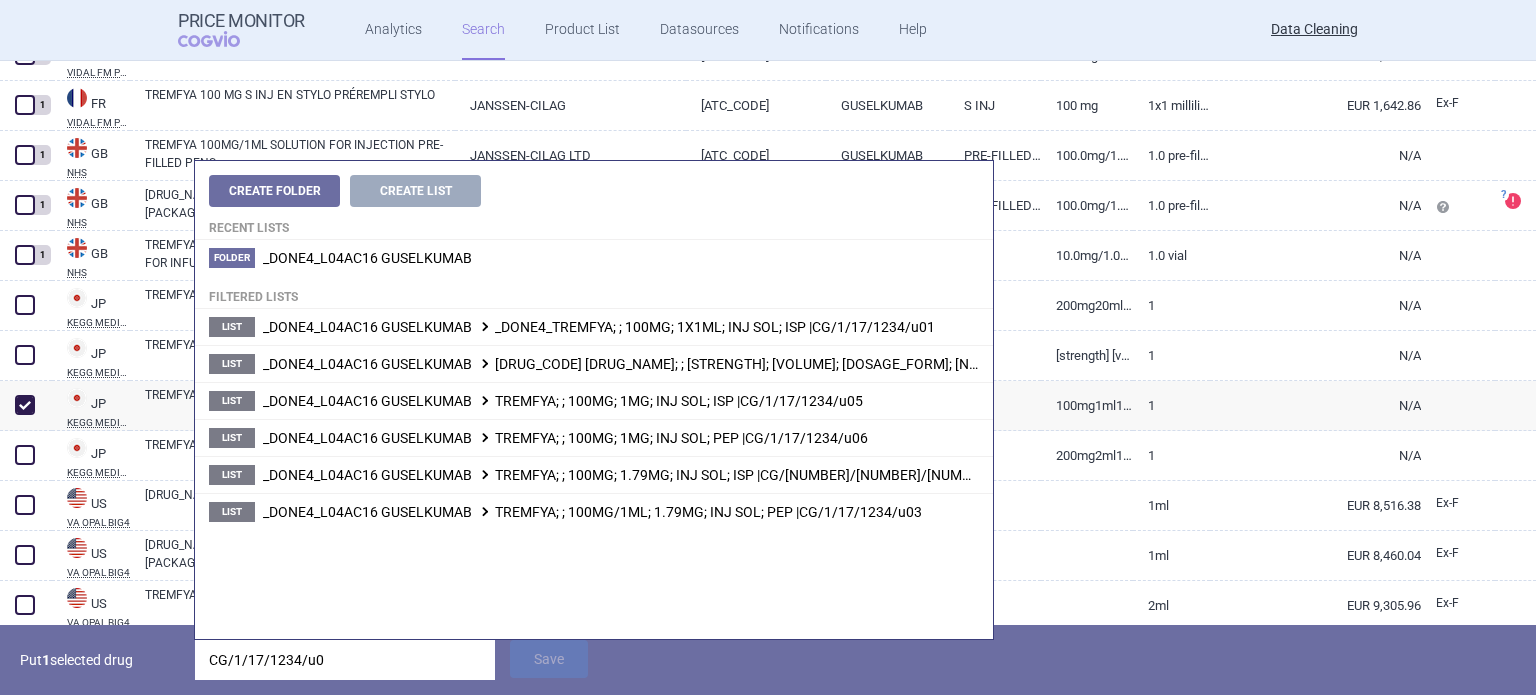 type on "CG/1/17/1234/u0" 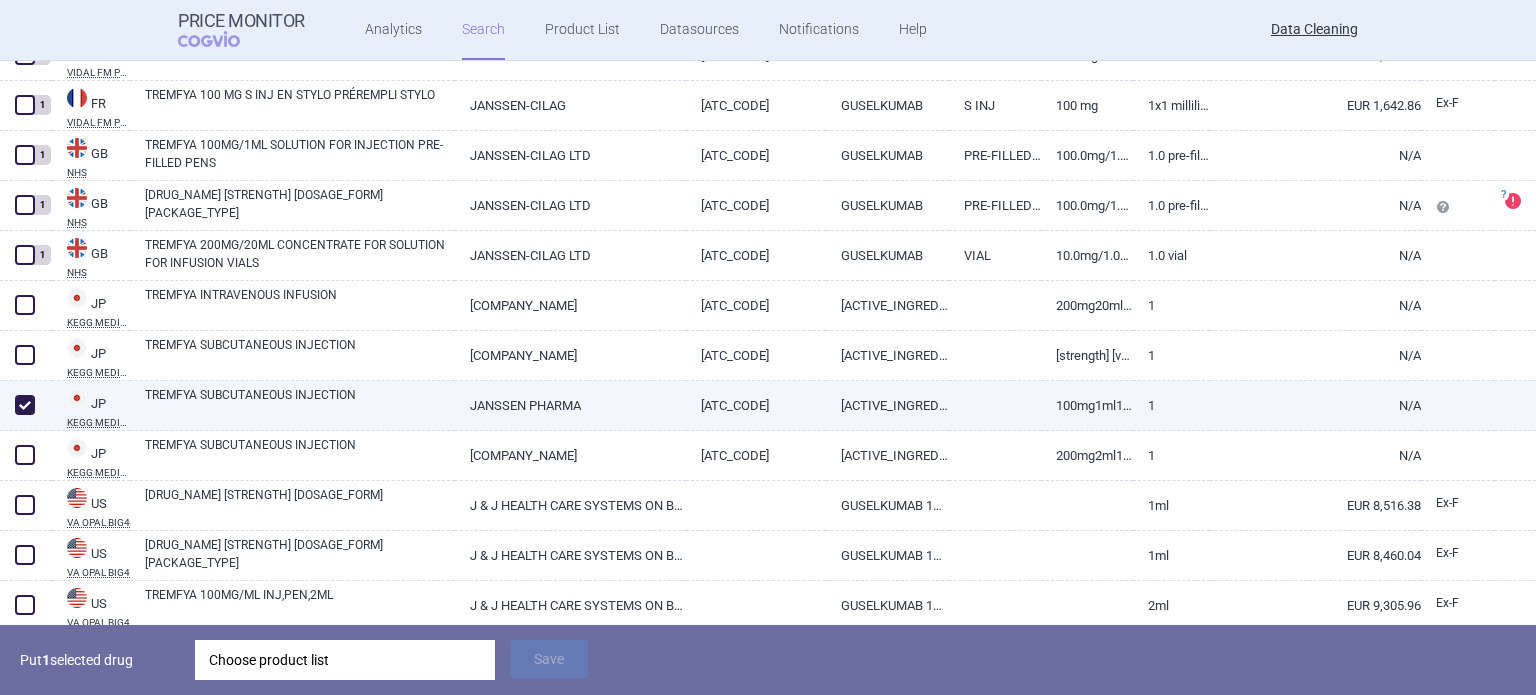 click on "TREMFYA SUBCUTANEOUS INJECTION" at bounding box center (300, 404) 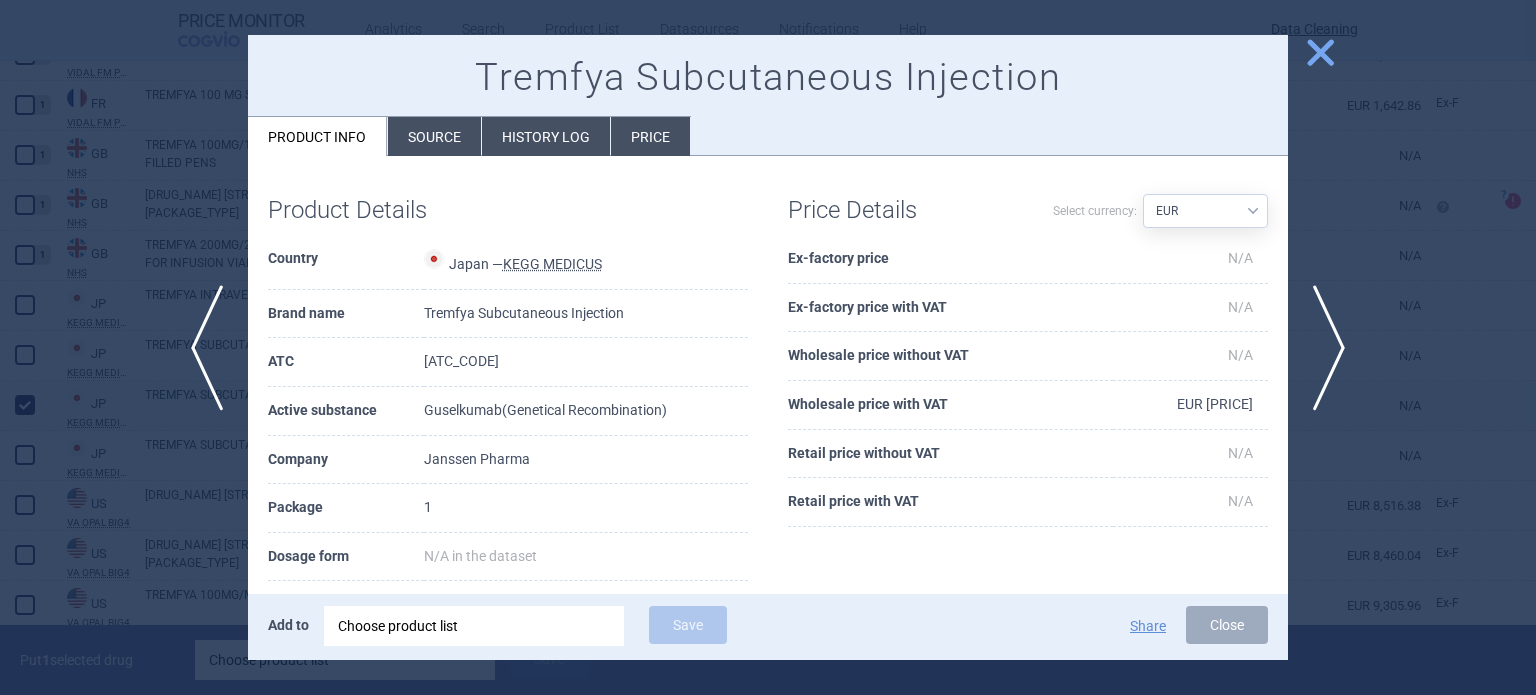 scroll, scrollTop: 100, scrollLeft: 0, axis: vertical 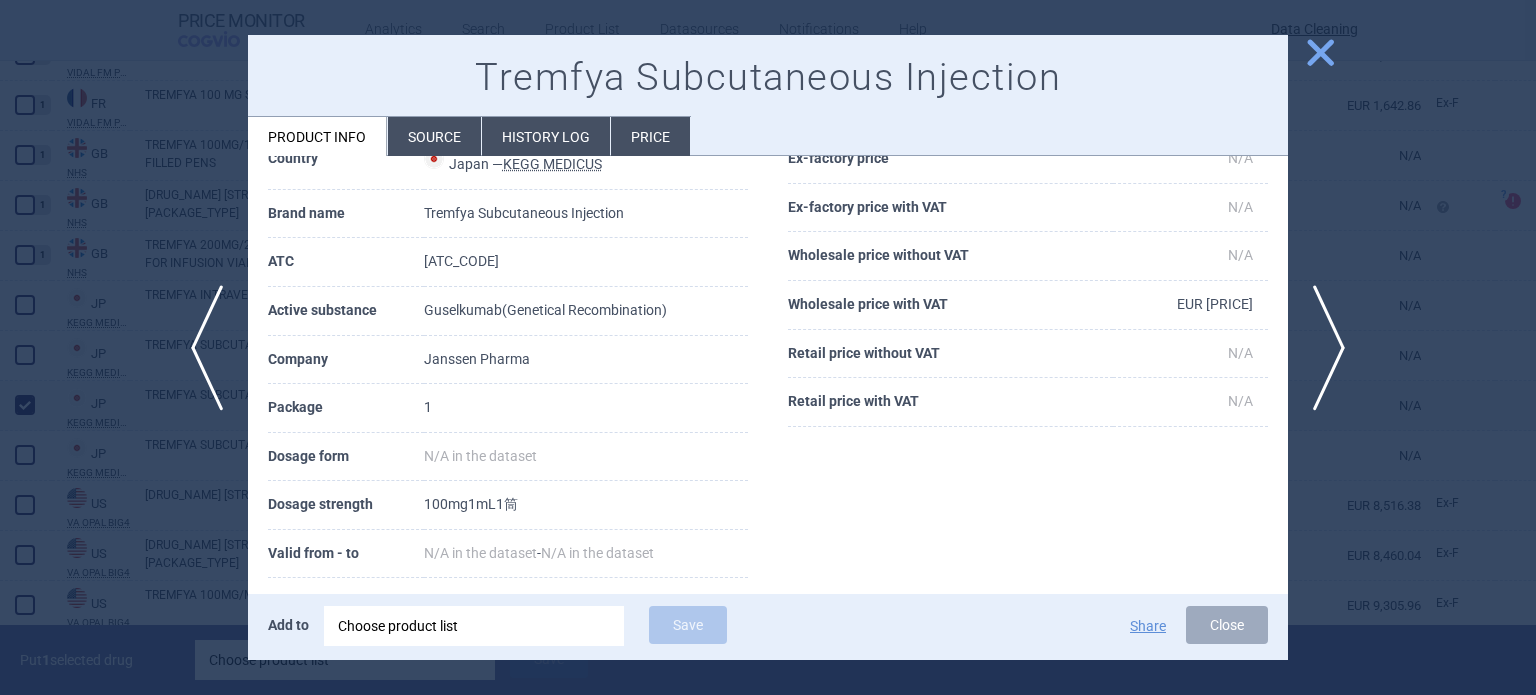click on "Source" at bounding box center (434, 136) 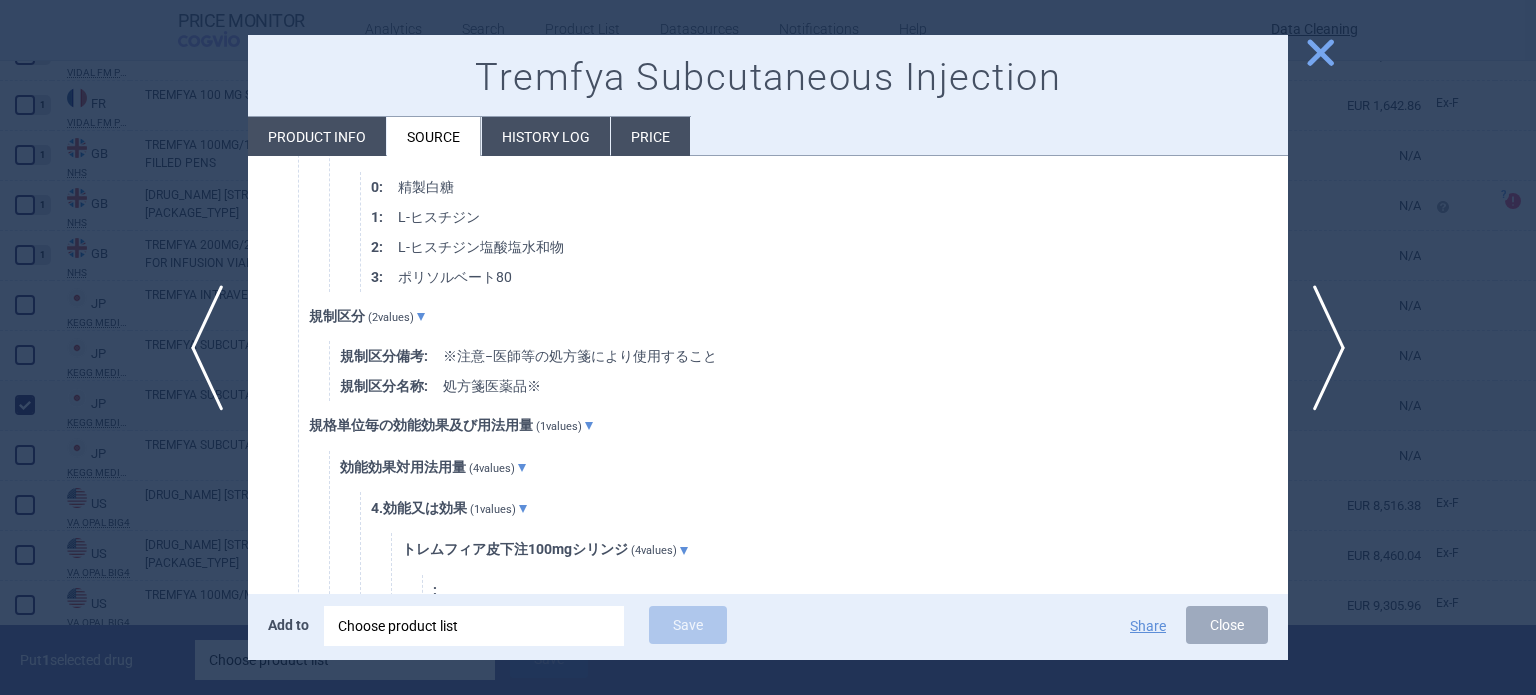 scroll, scrollTop: 1000, scrollLeft: 0, axis: vertical 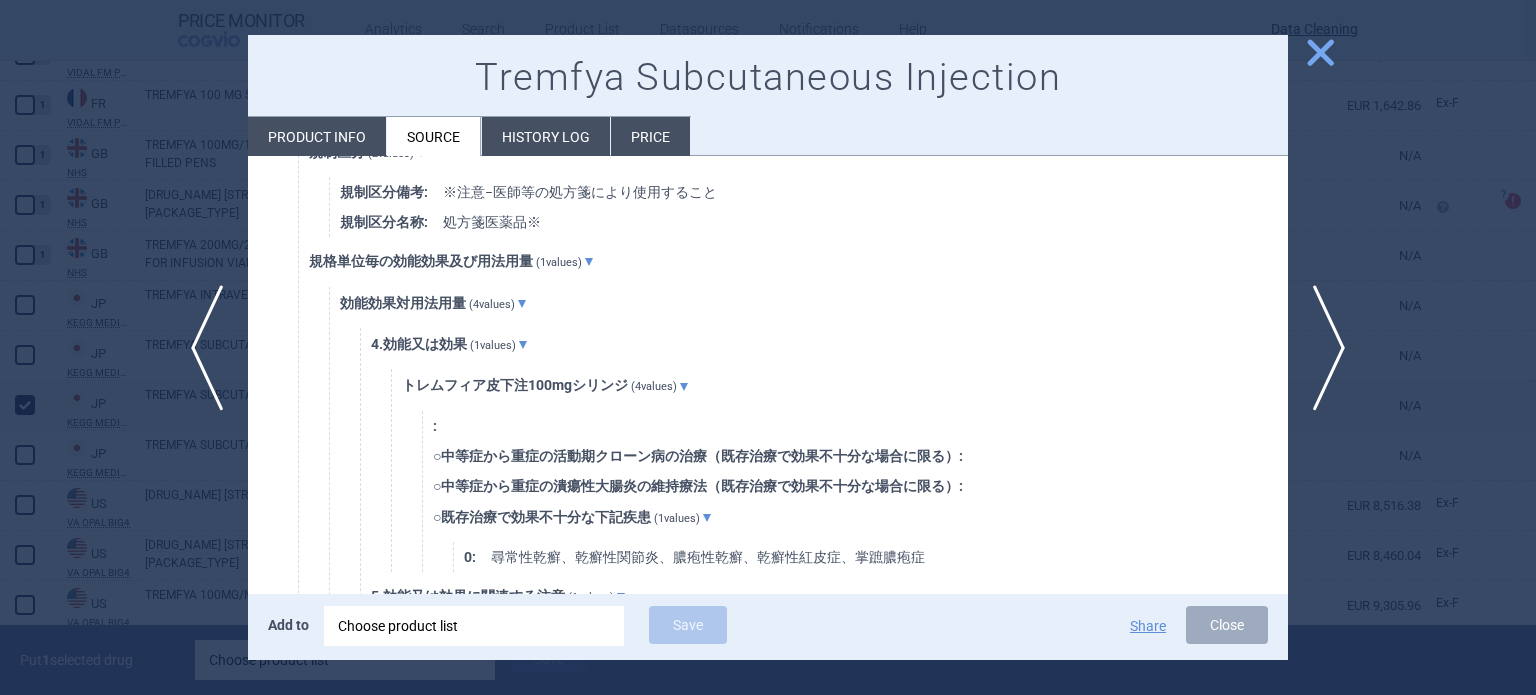 drag, startPoint x: 547, startPoint y: 278, endPoint x: 561, endPoint y: 283, distance: 14.866069 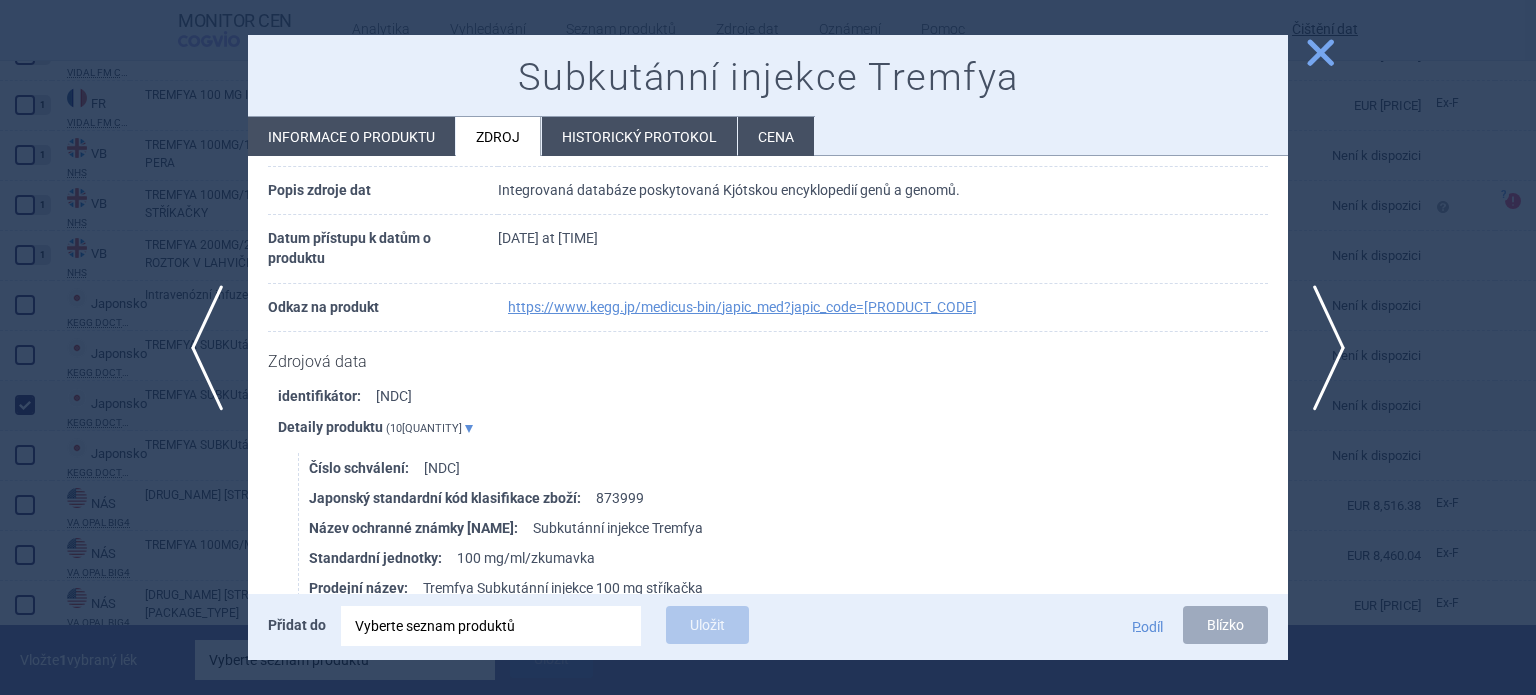 scroll, scrollTop: 112, scrollLeft: 0, axis: vertical 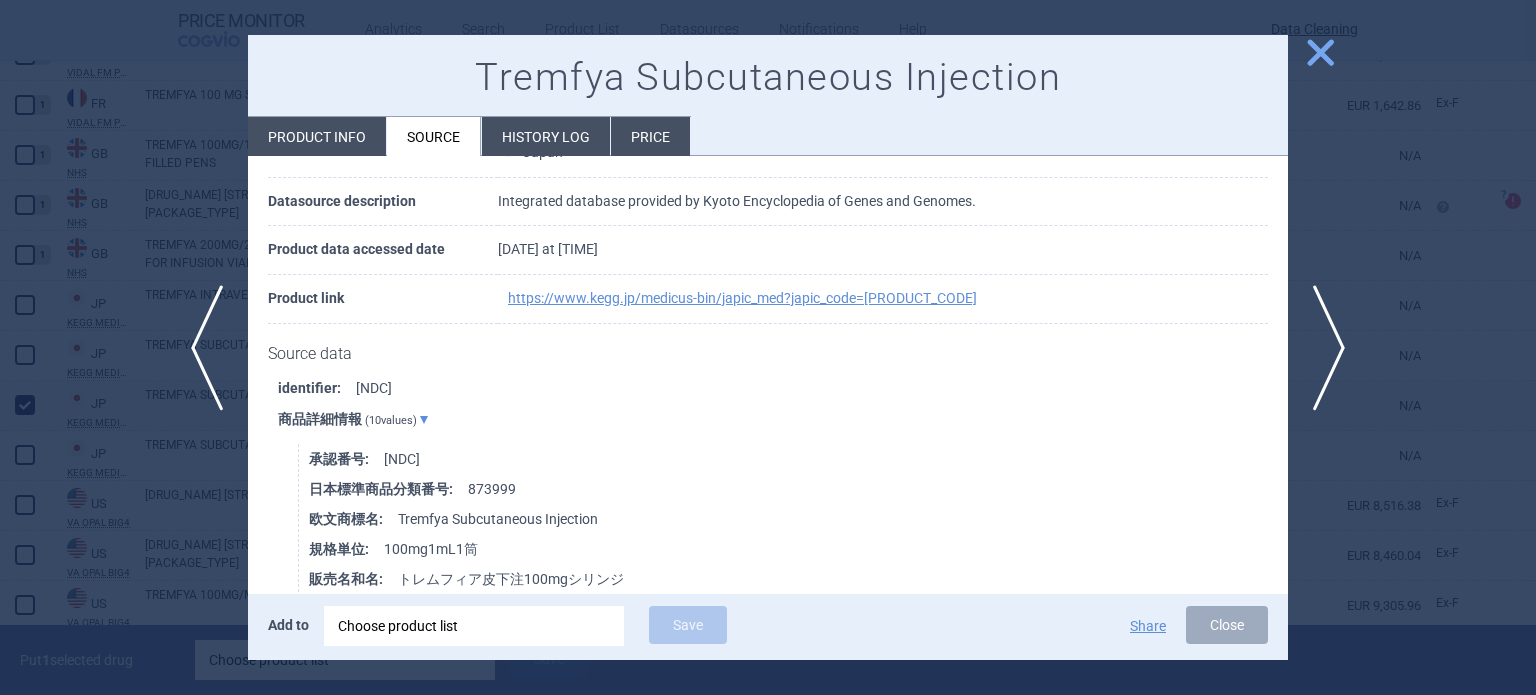click at bounding box center (768, 347) 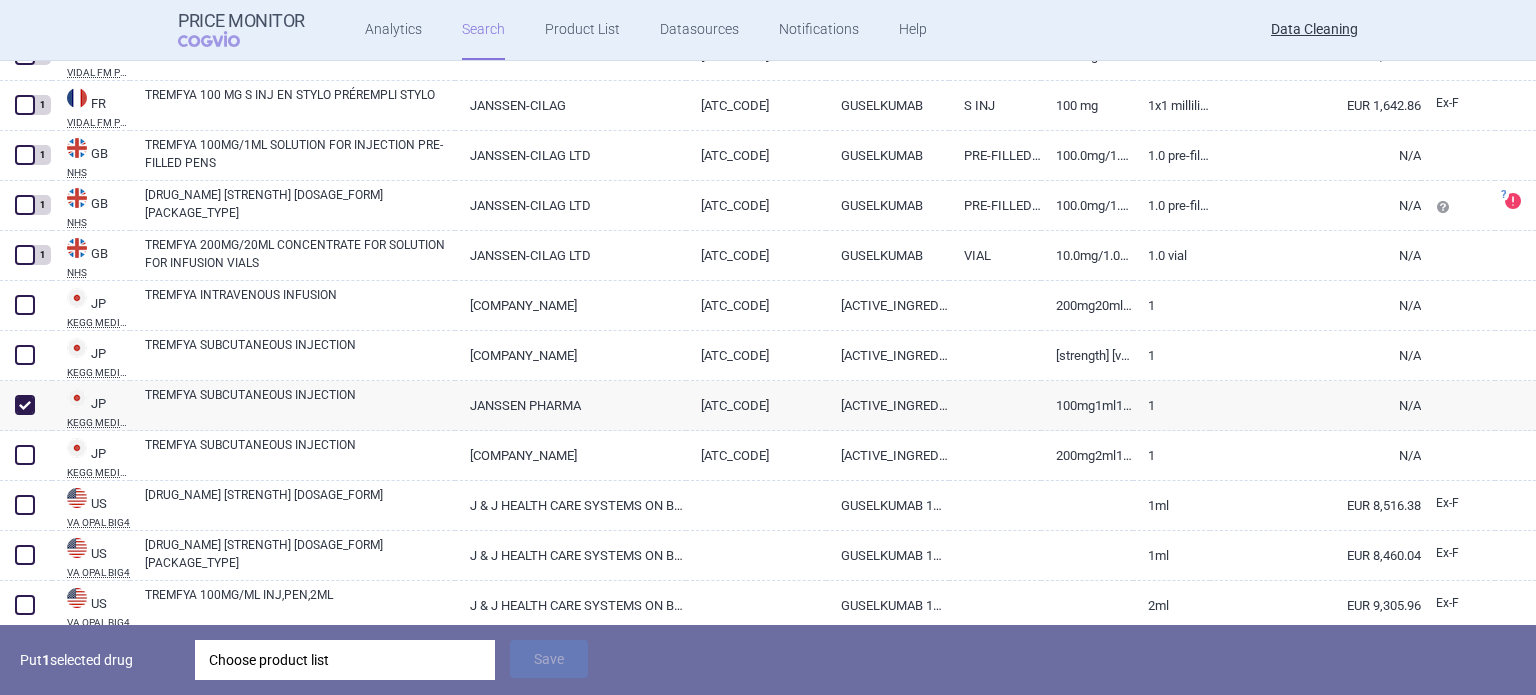 click on "Choose product list" at bounding box center [345, 660] 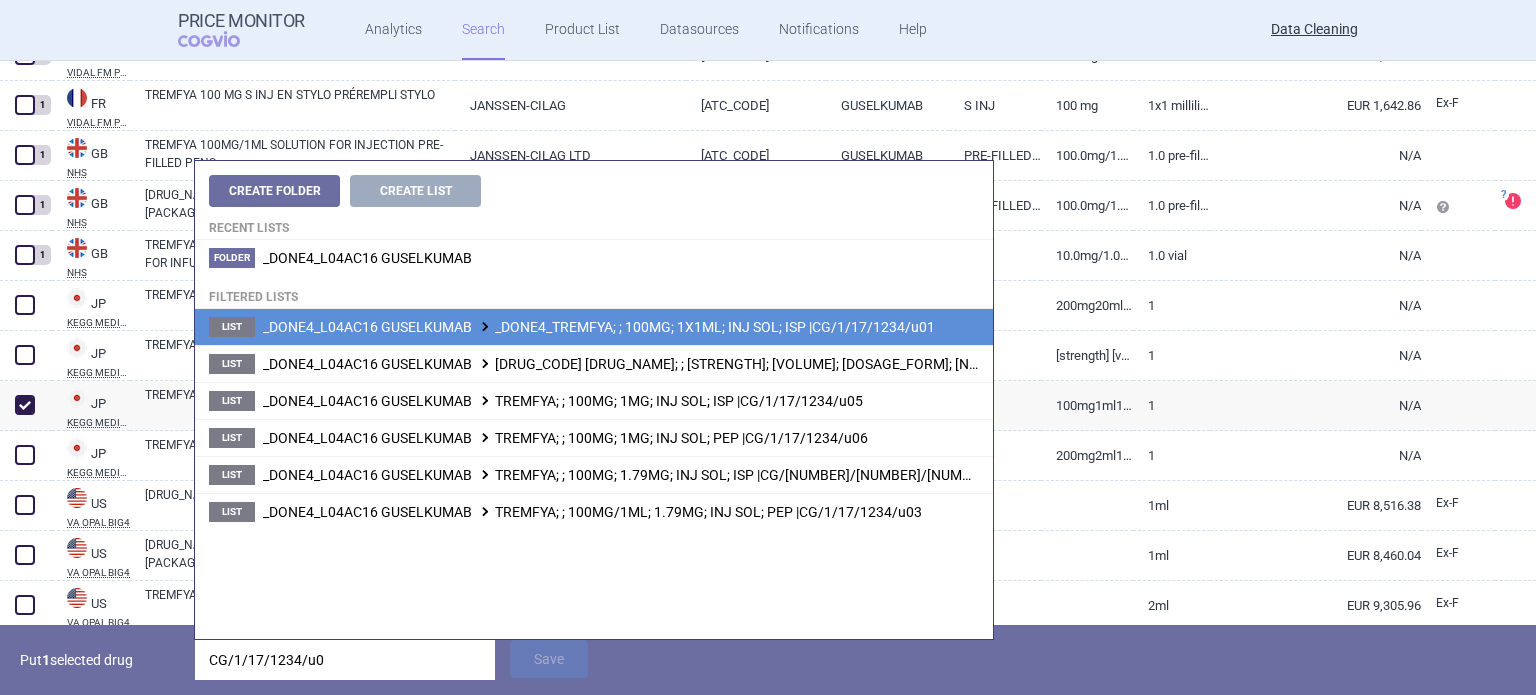 click on "_DONE4_L04AC16 GUSELKUMAB   _DONE4_TREMFYA; ; 100MG; 1X1ML; INJ SOL; ISP |CG/1/17/1234/u01" at bounding box center [599, 327] 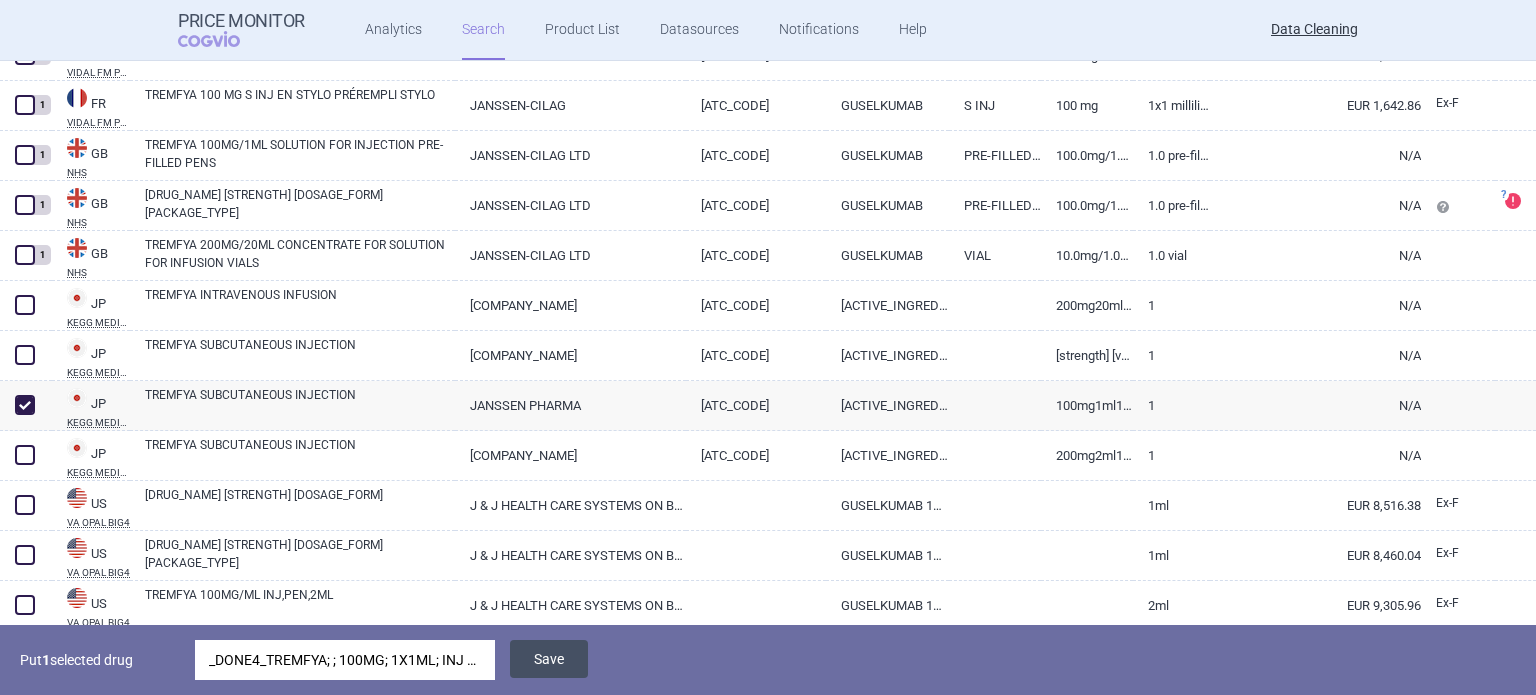 click on "Save" at bounding box center (549, 659) 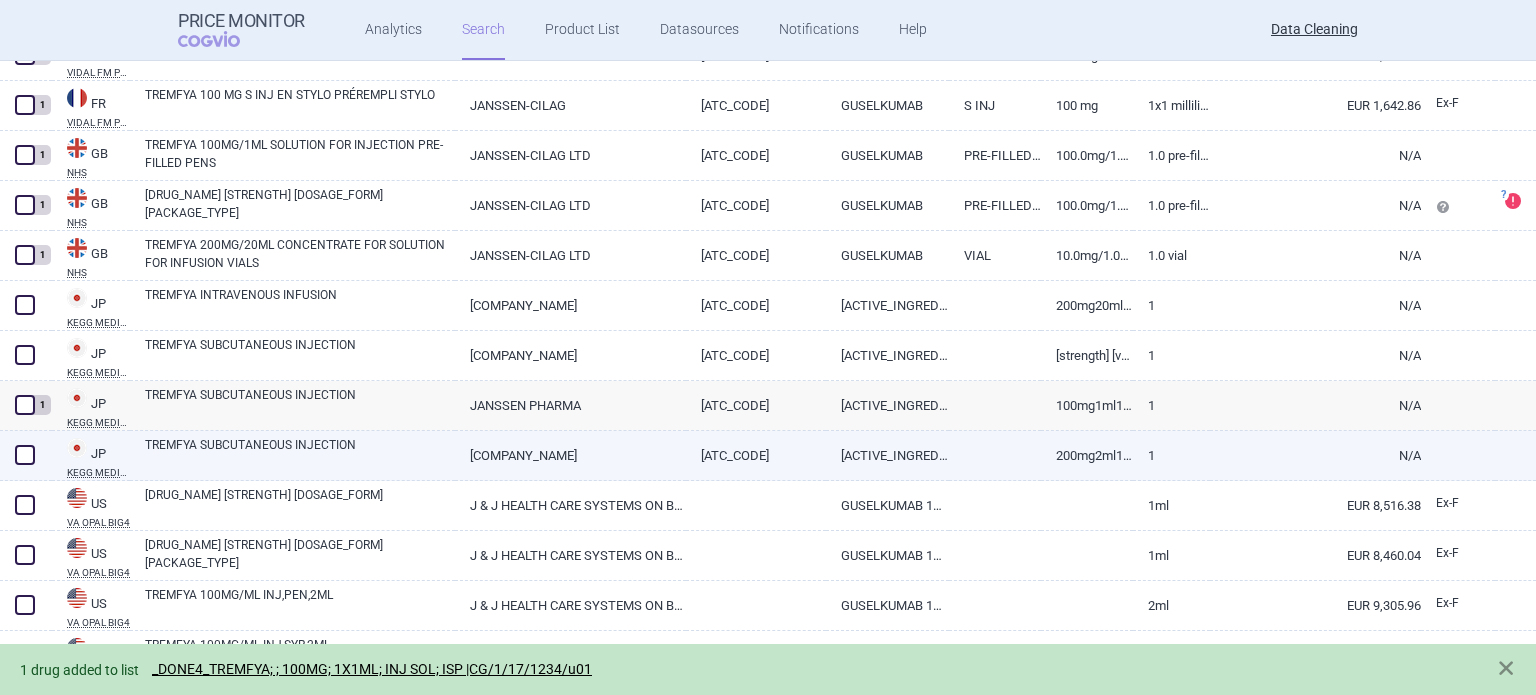 click on "TREMFYA SUBCUTANEOUS INJECTION" at bounding box center [300, 454] 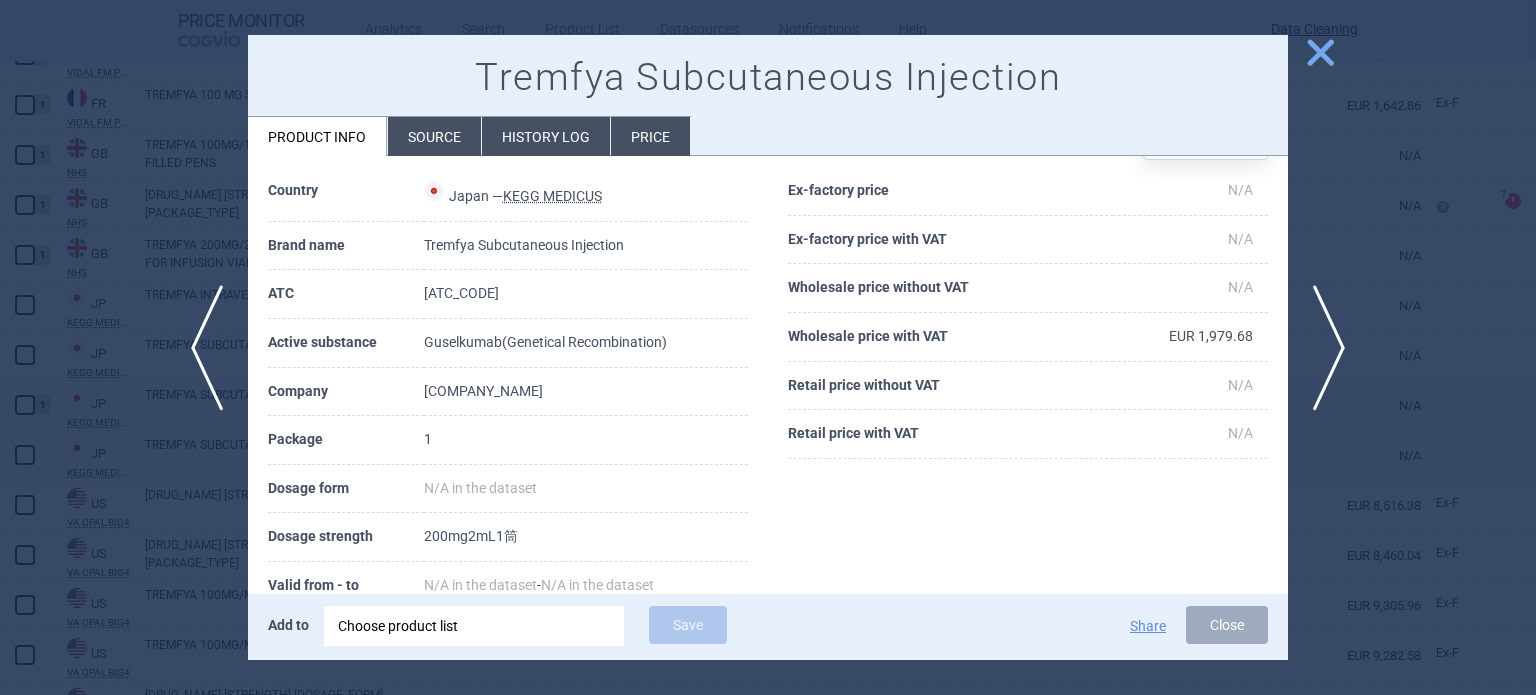 scroll, scrollTop: 100, scrollLeft: 0, axis: vertical 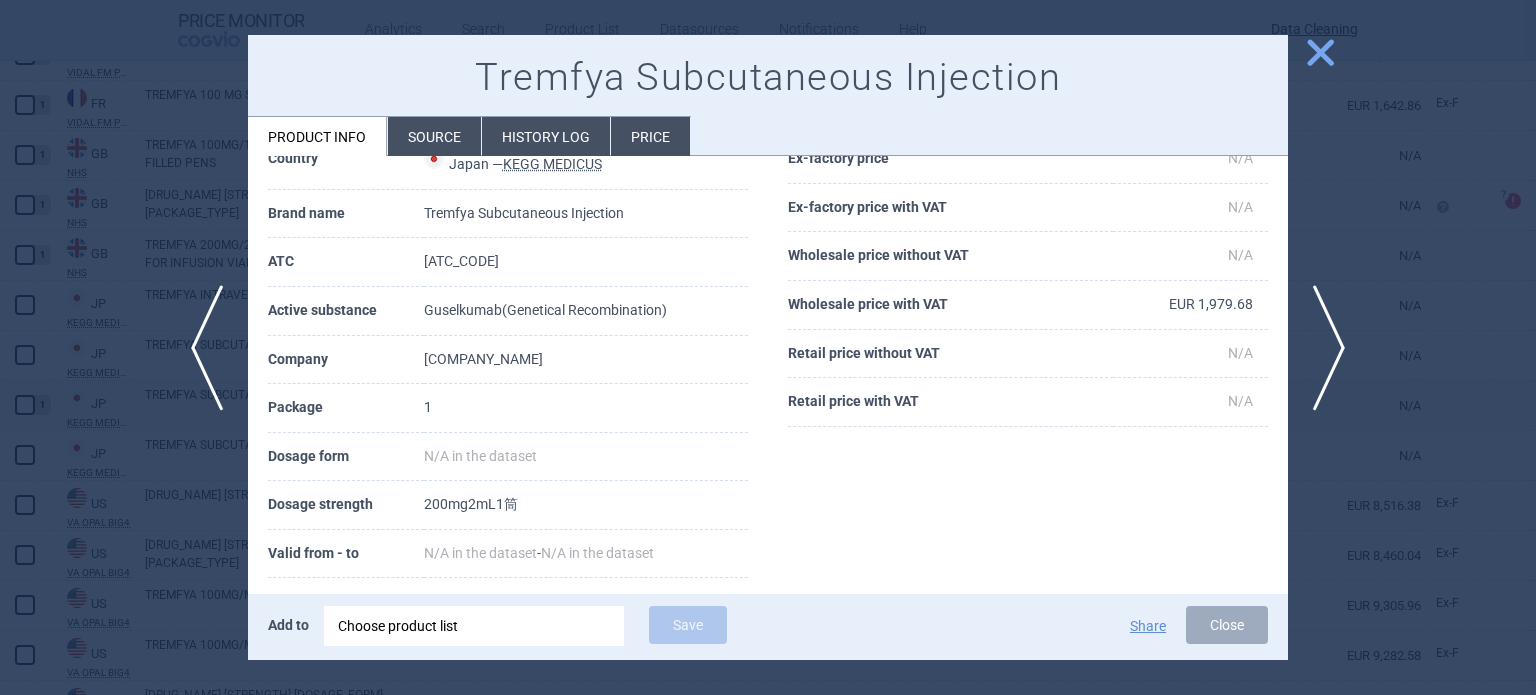 drag, startPoint x: 417, startPoint y: 439, endPoint x: 356, endPoint y: 435, distance: 61.13101 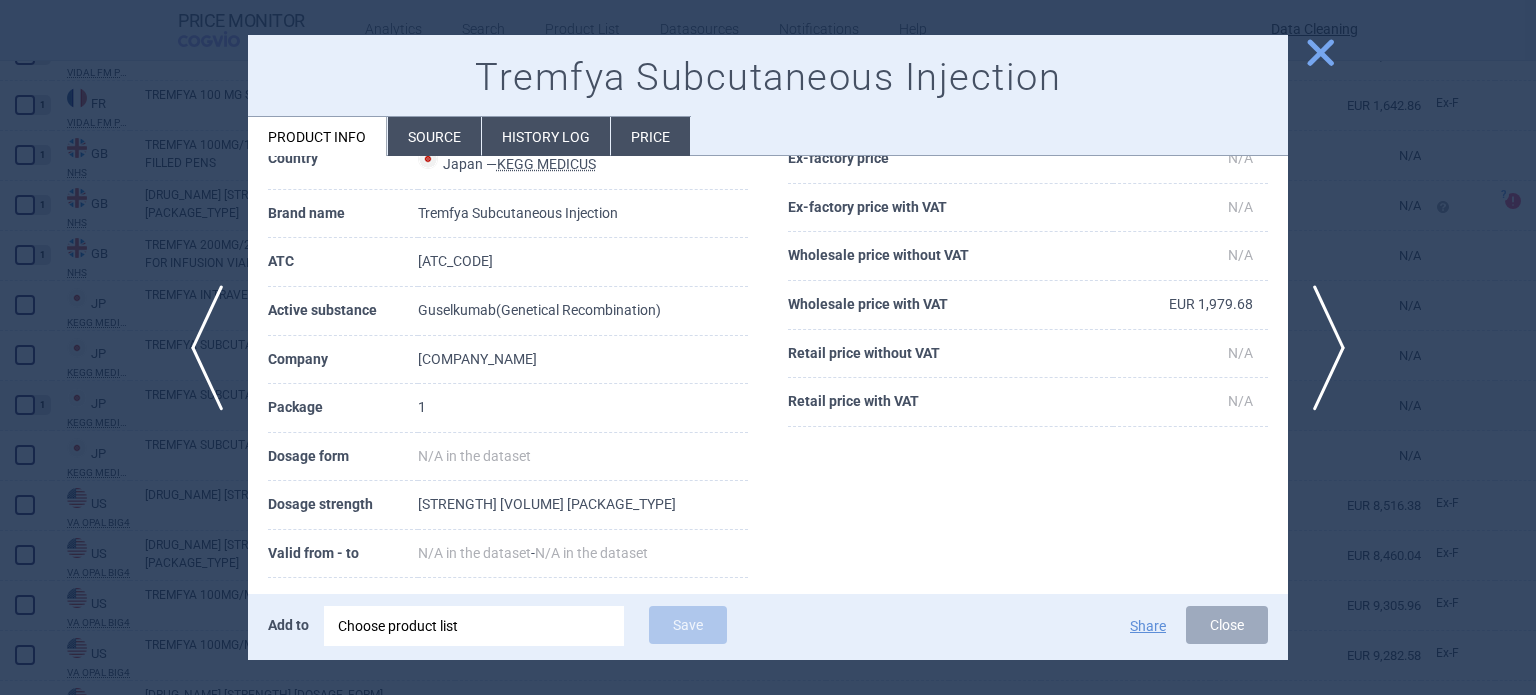 click on "Source" at bounding box center (434, 136) 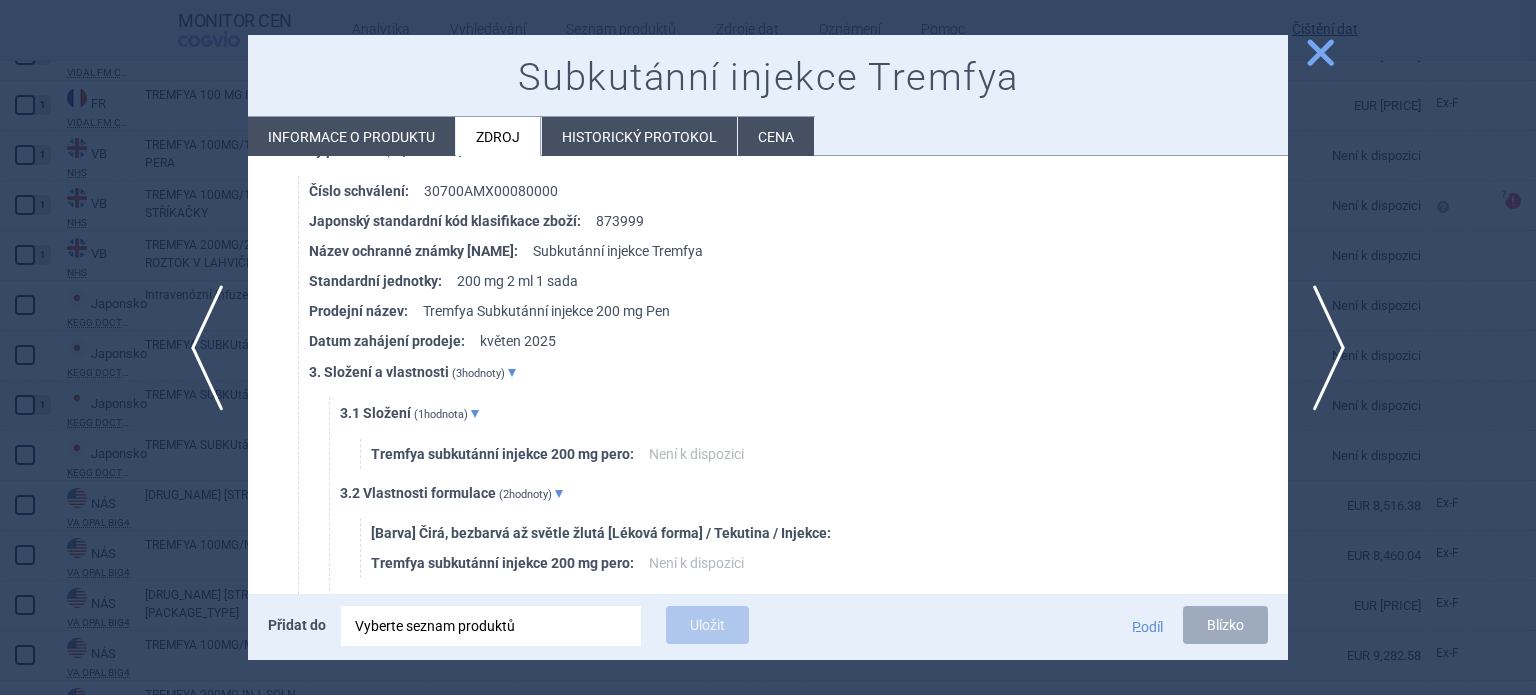 scroll, scrollTop: 380, scrollLeft: 0, axis: vertical 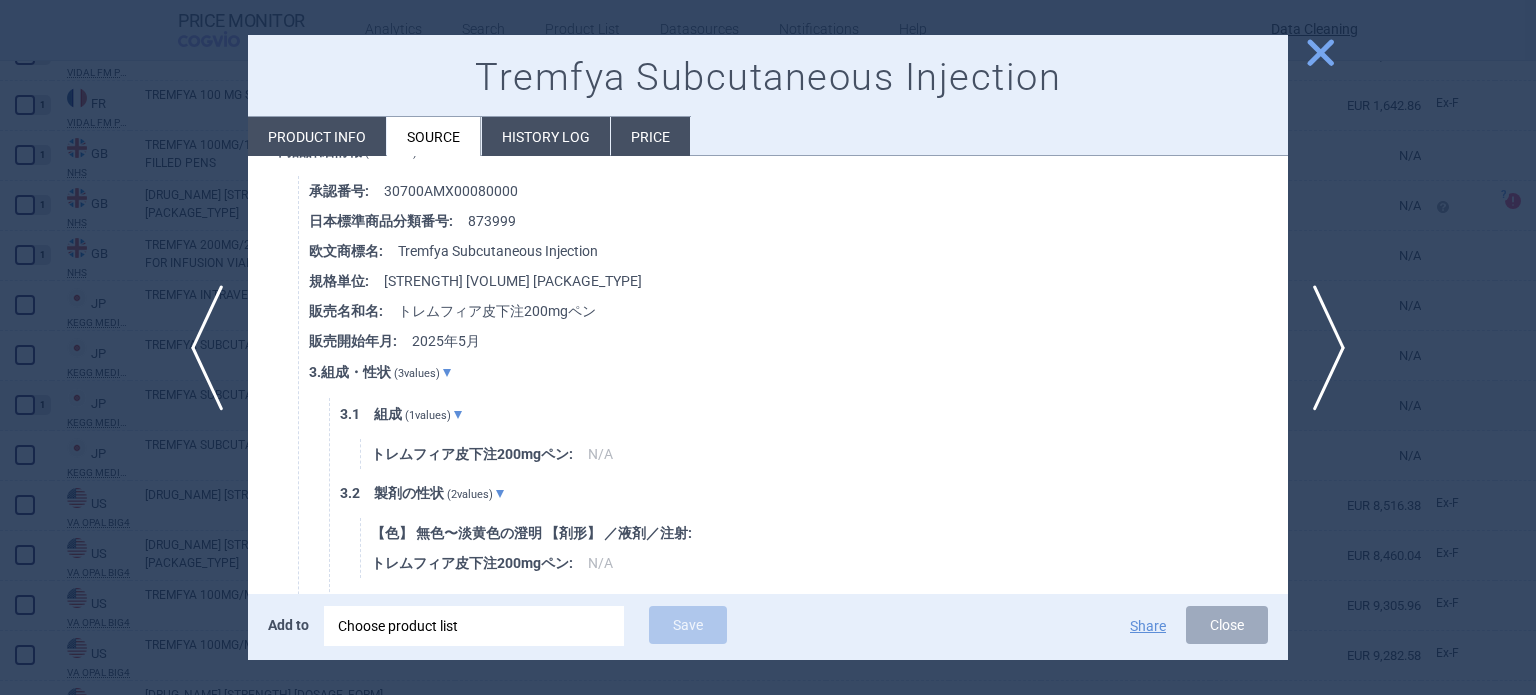 click at bounding box center (768, 347) 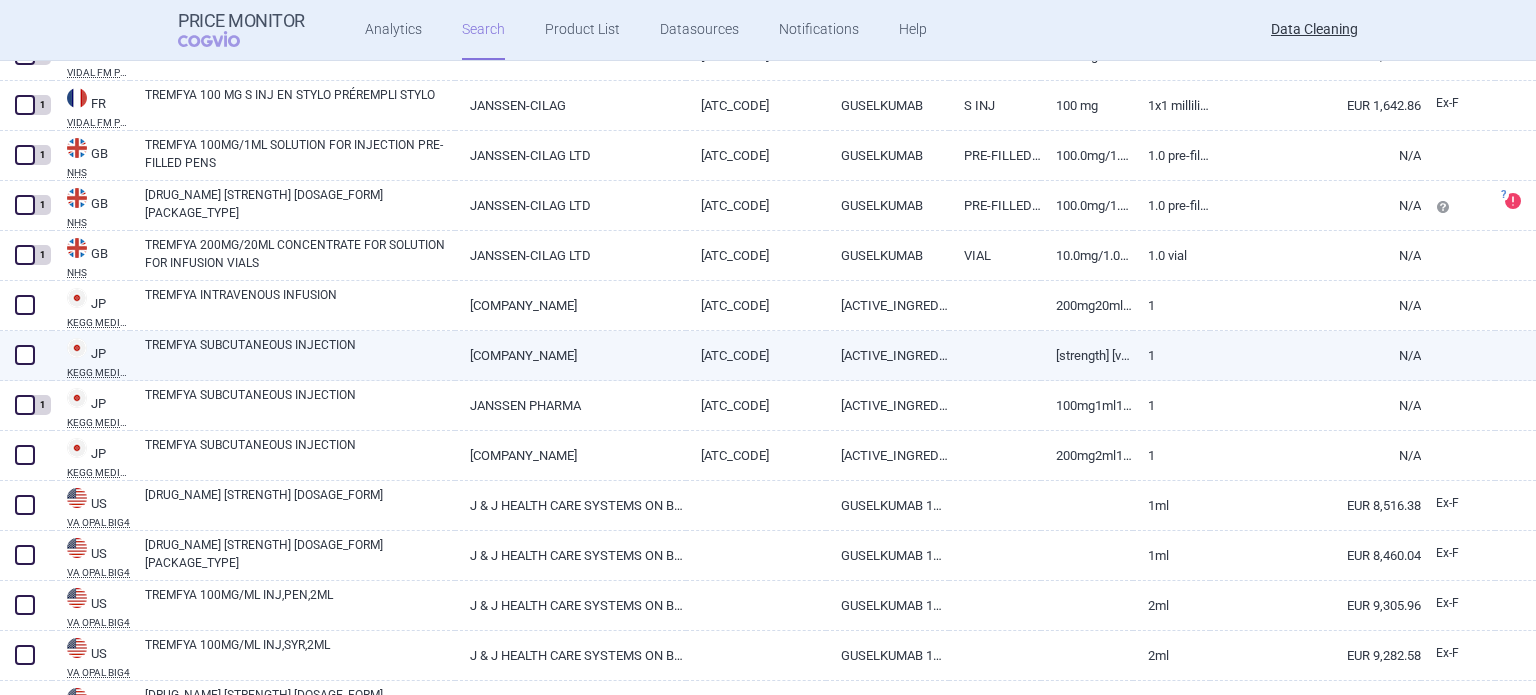click at bounding box center (25, 355) 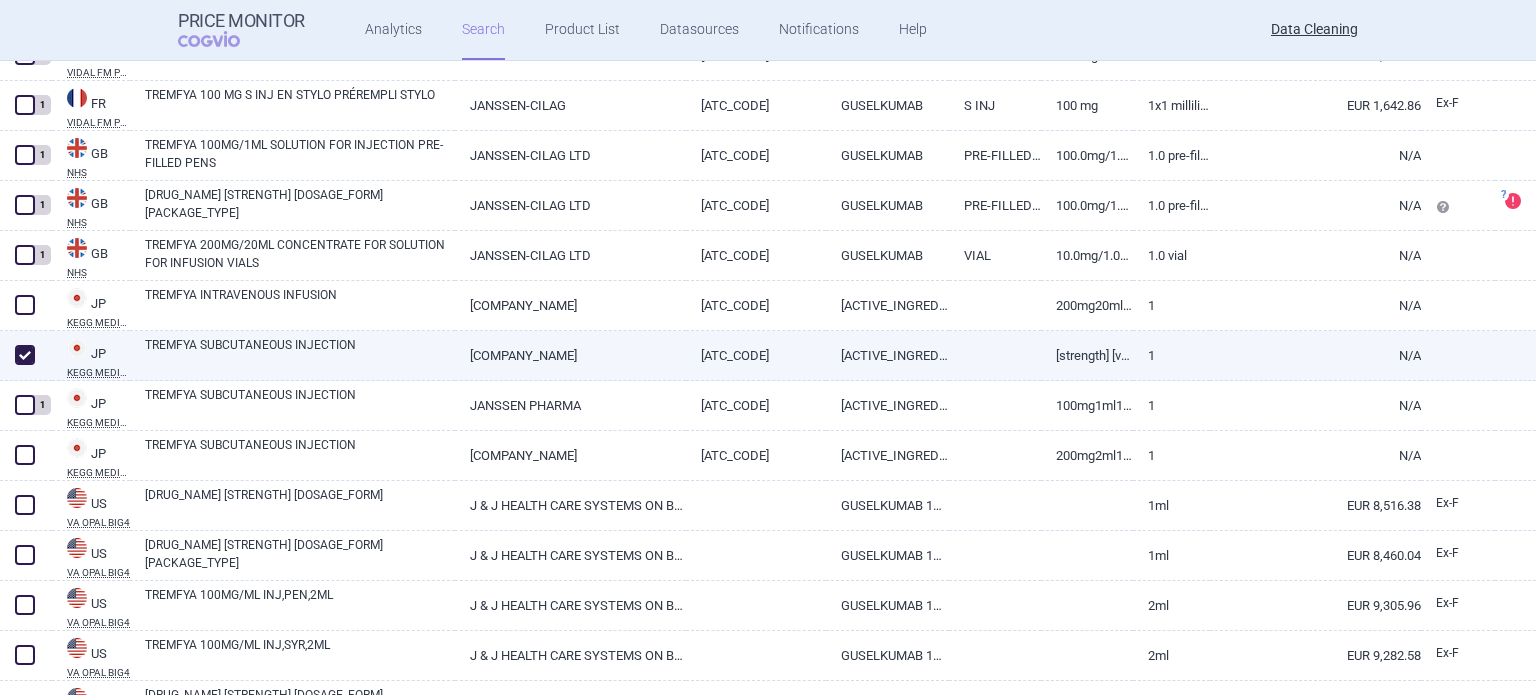 checkbox on "true" 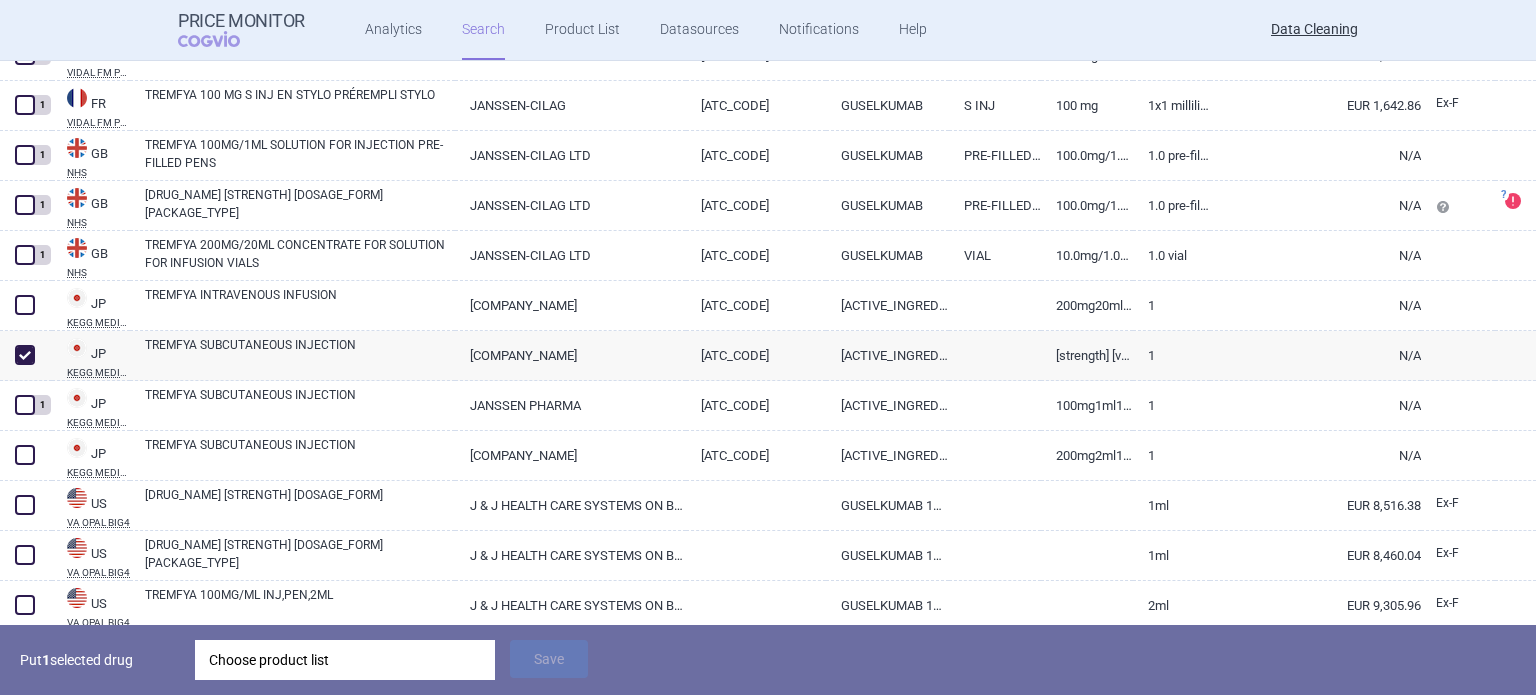 click on "Choose product list" at bounding box center [345, 660] 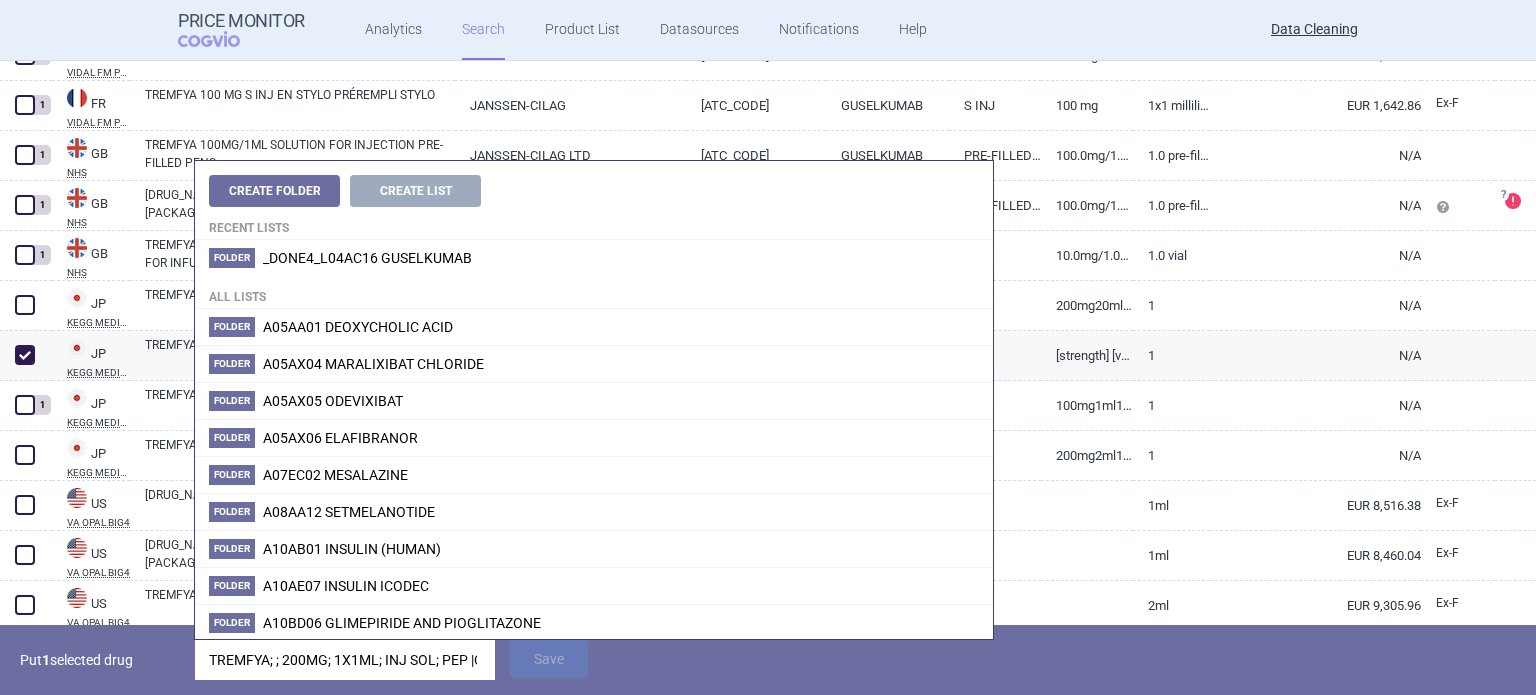 scroll, scrollTop: 0, scrollLeft: 119, axis: horizontal 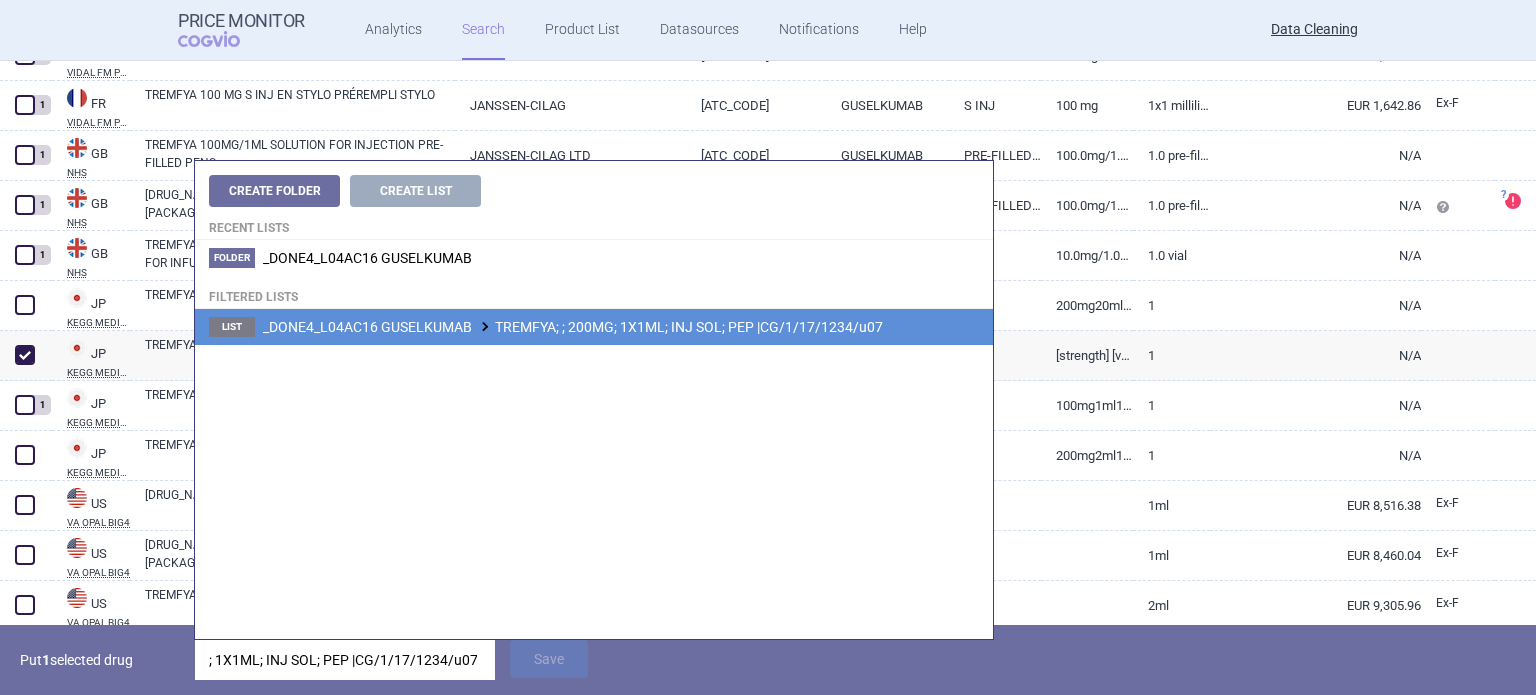 type on "TREMFYA; ; 200MG; 1X1ML; INJ SOL; PEP |CG/1/17/1234/u07" 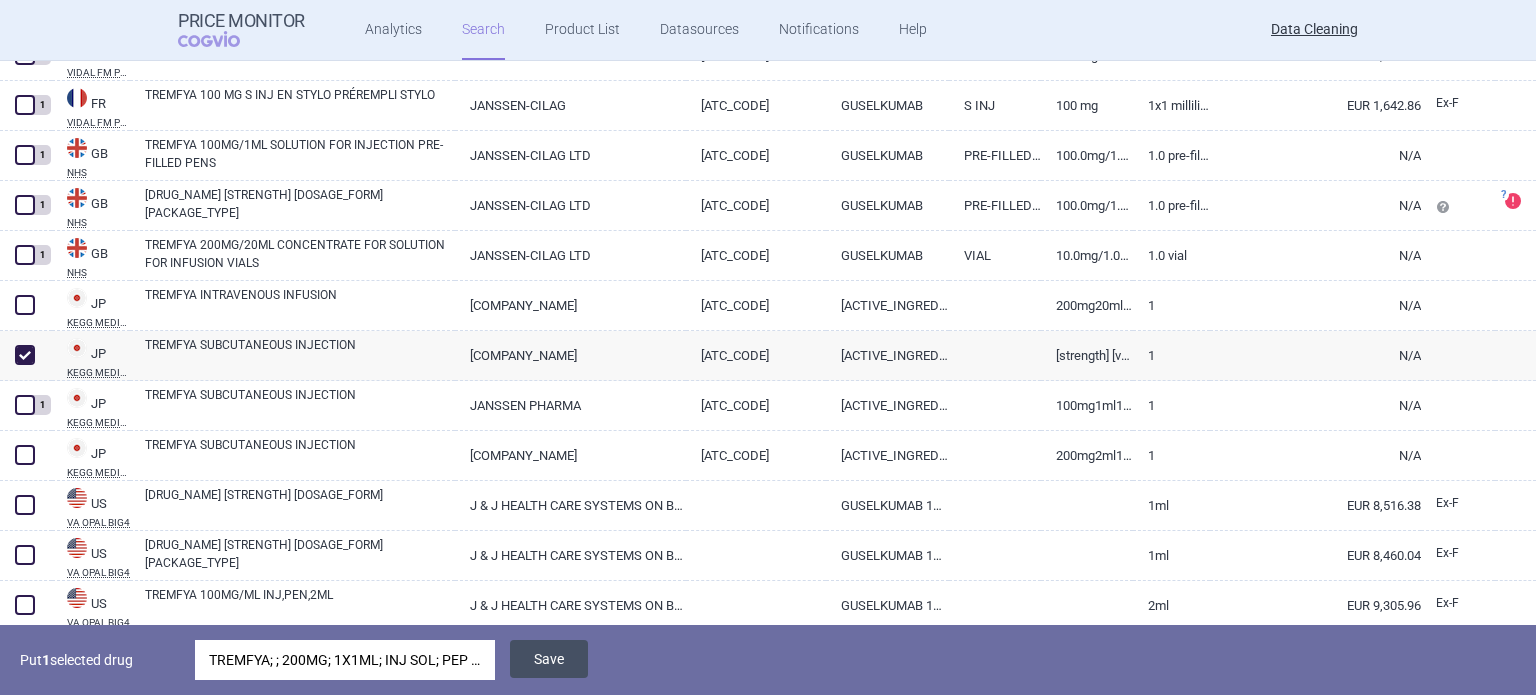 click on "Save" at bounding box center (549, 659) 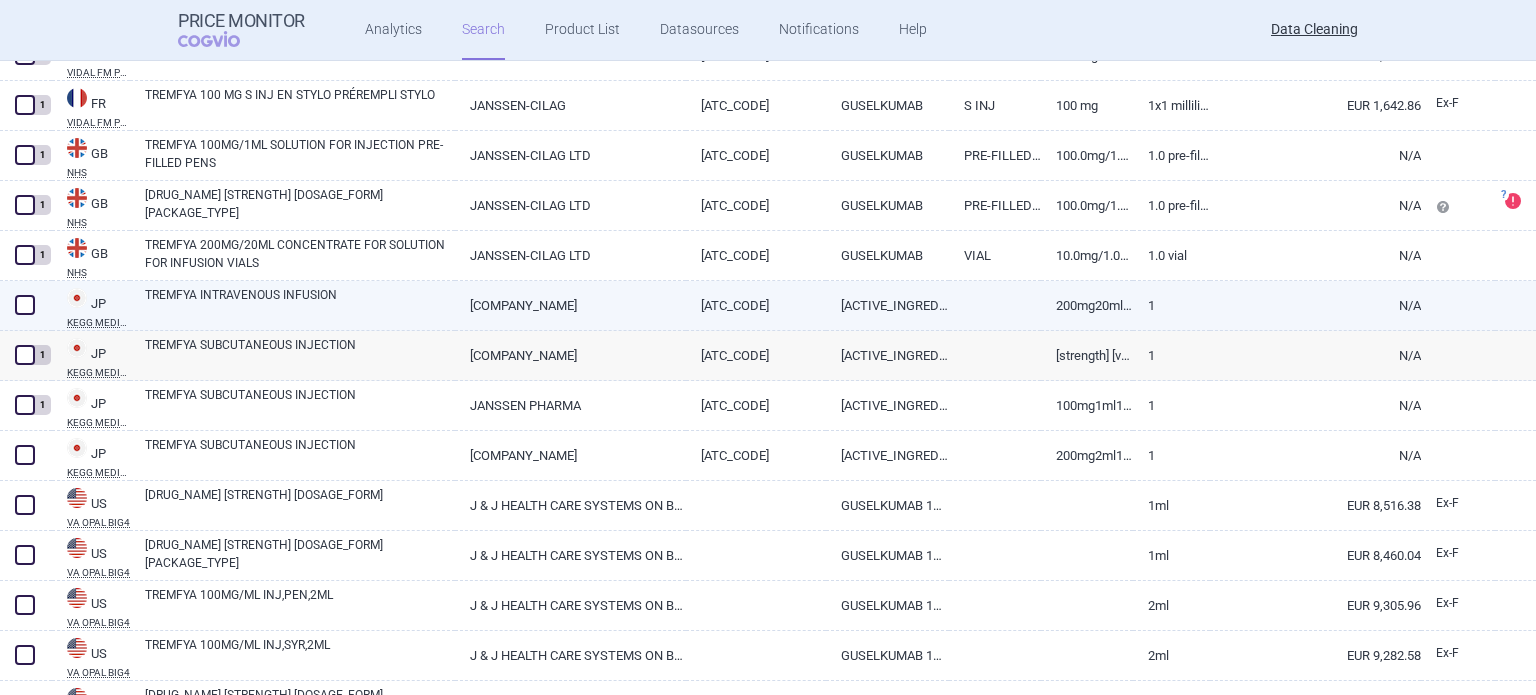 click on "ヤンセンファーマ" at bounding box center (570, 305) 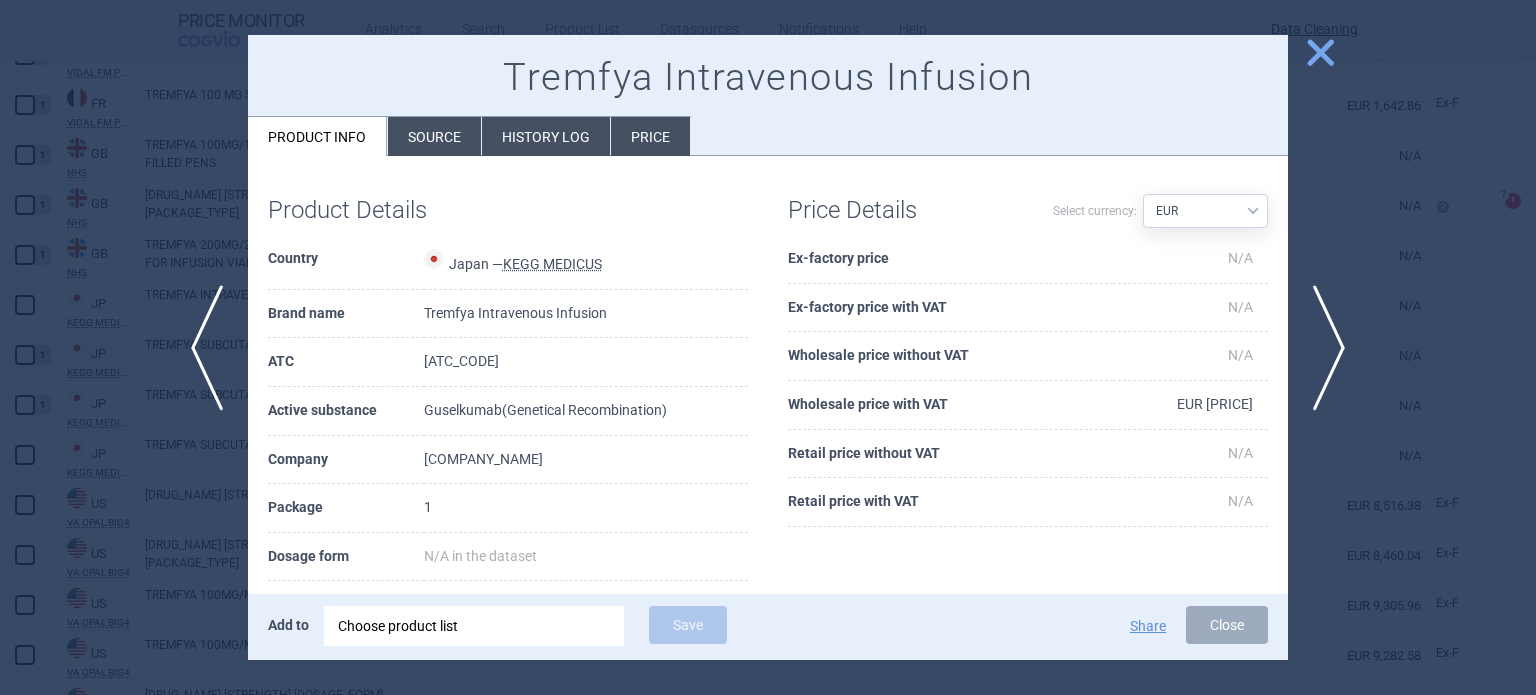click on "Source" at bounding box center (434, 136) 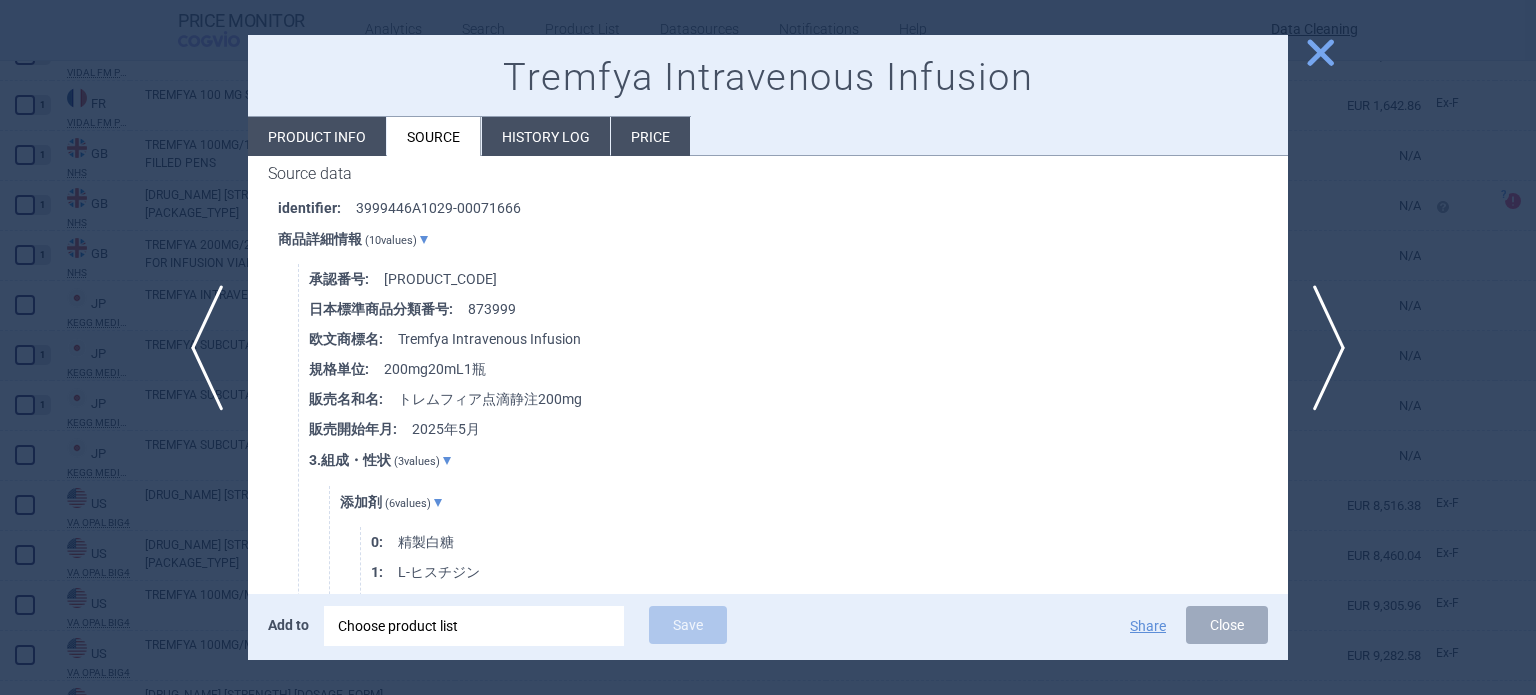scroll, scrollTop: 300, scrollLeft: 0, axis: vertical 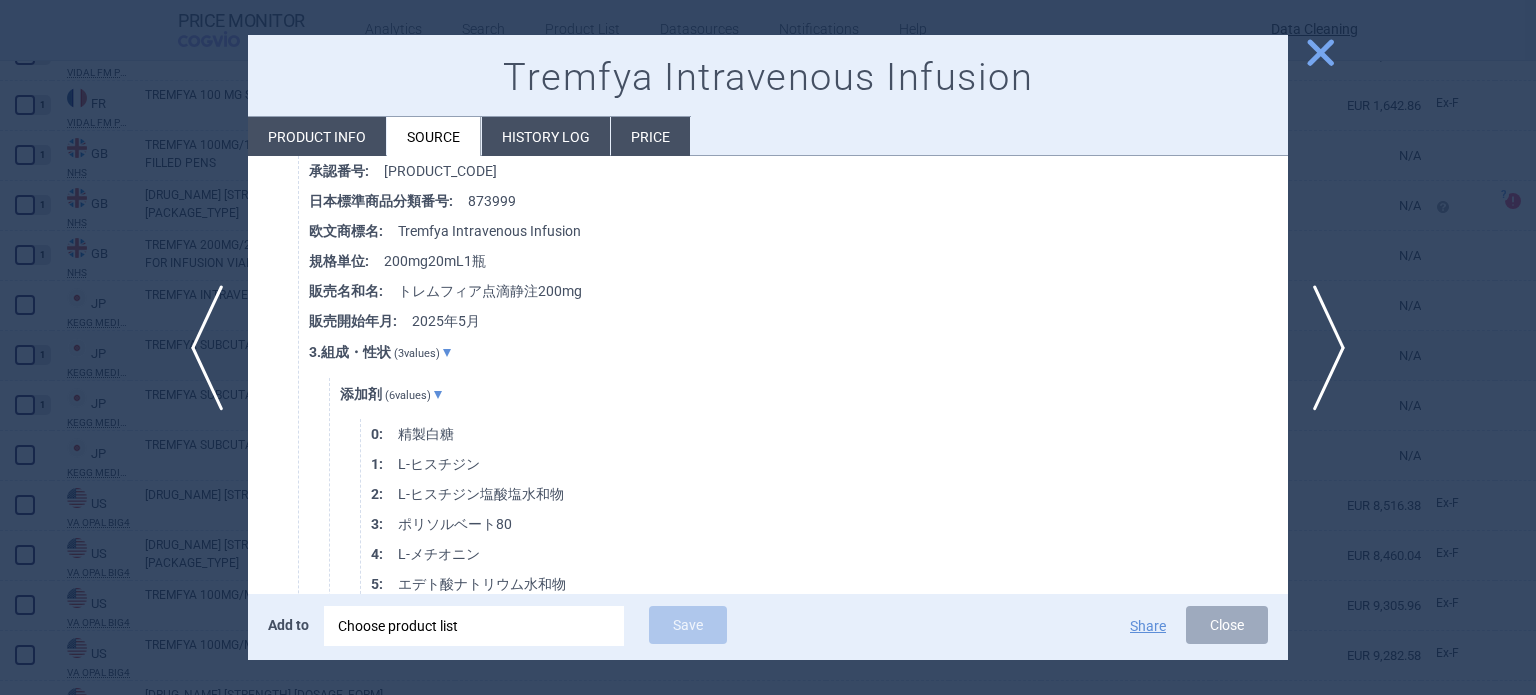 click at bounding box center (768, 347) 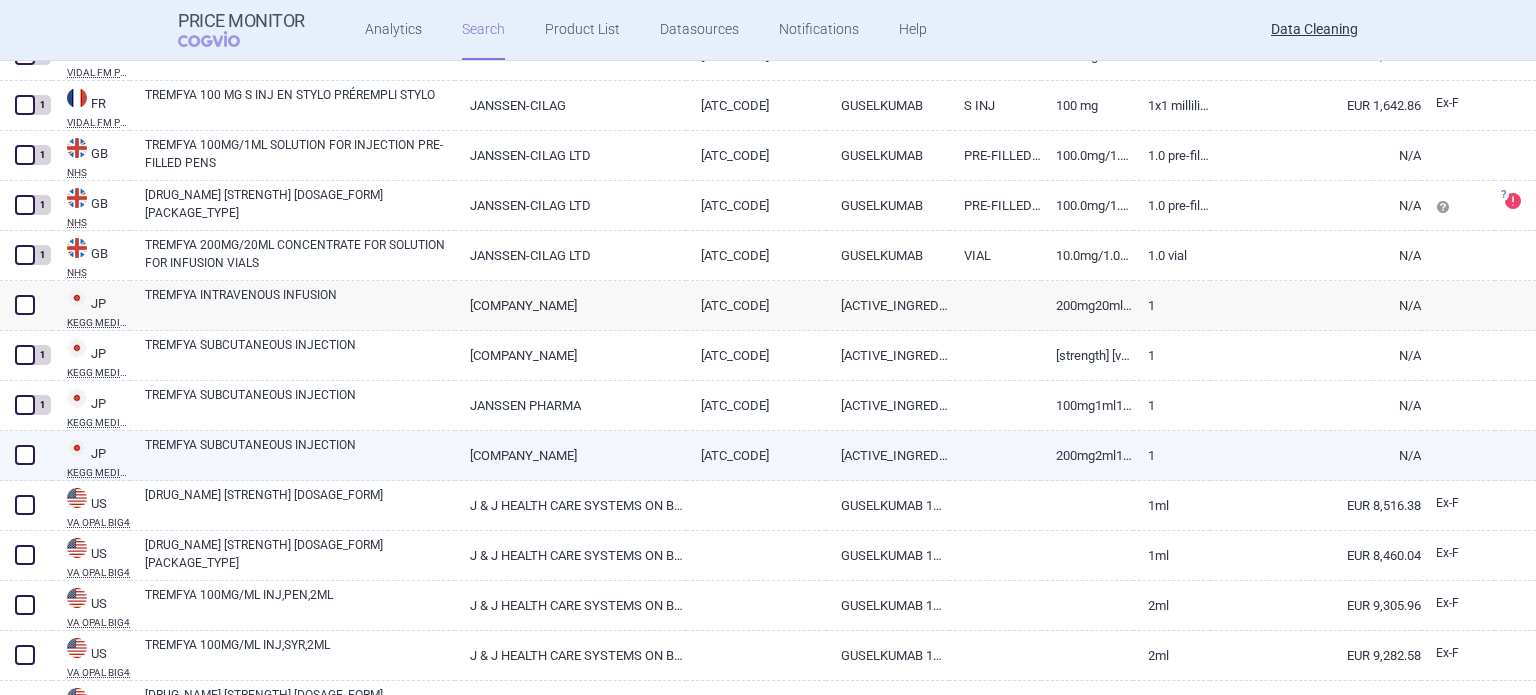 click on "TREMFYA SUBCUTANEOUS INJECTION" at bounding box center [300, 454] 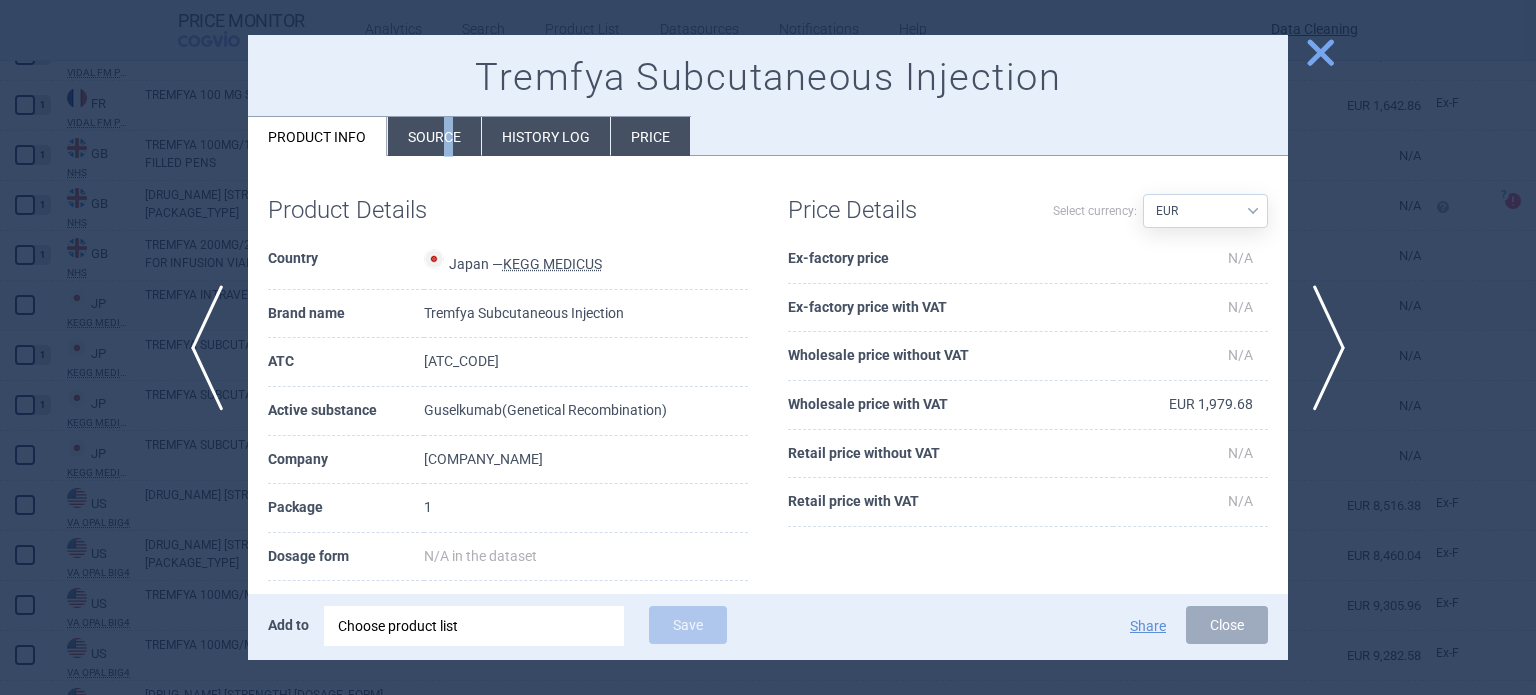 click on "Source" at bounding box center (434, 136) 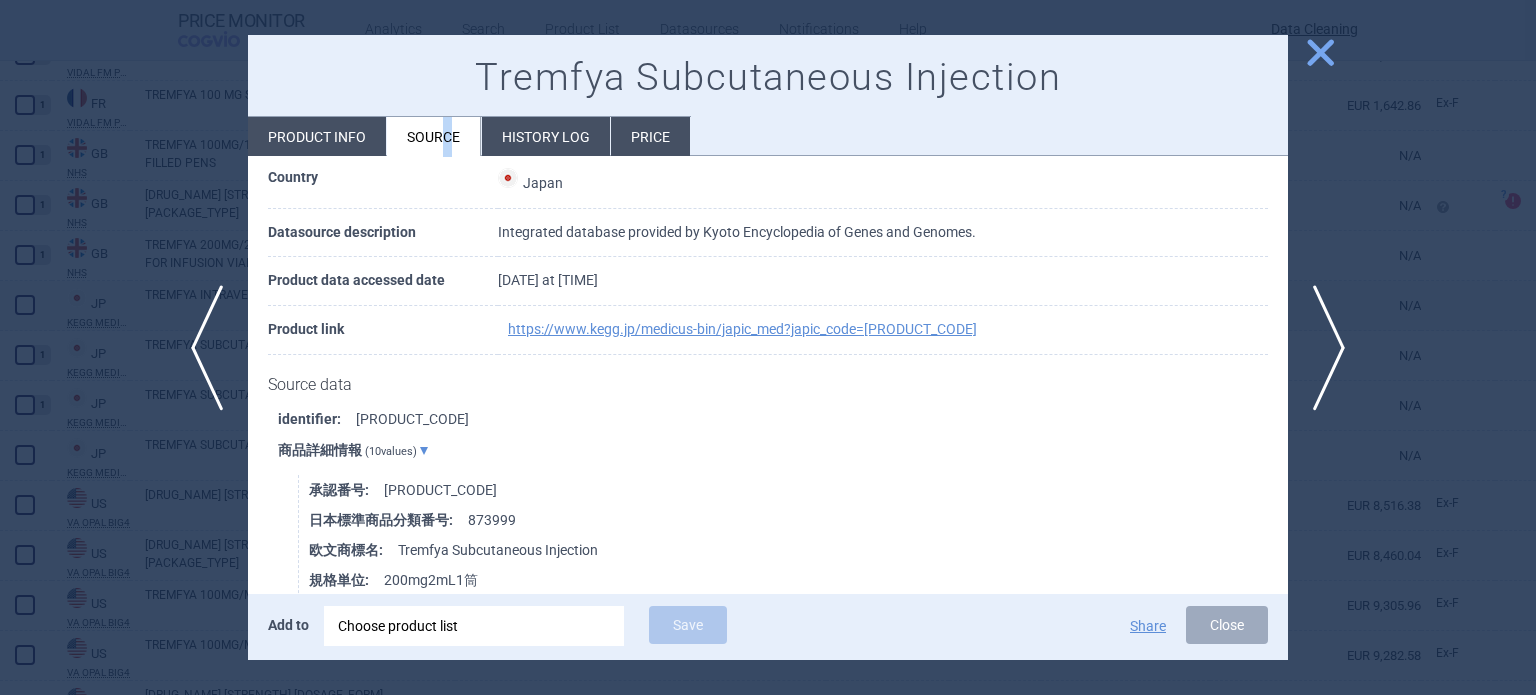 scroll, scrollTop: 200, scrollLeft: 0, axis: vertical 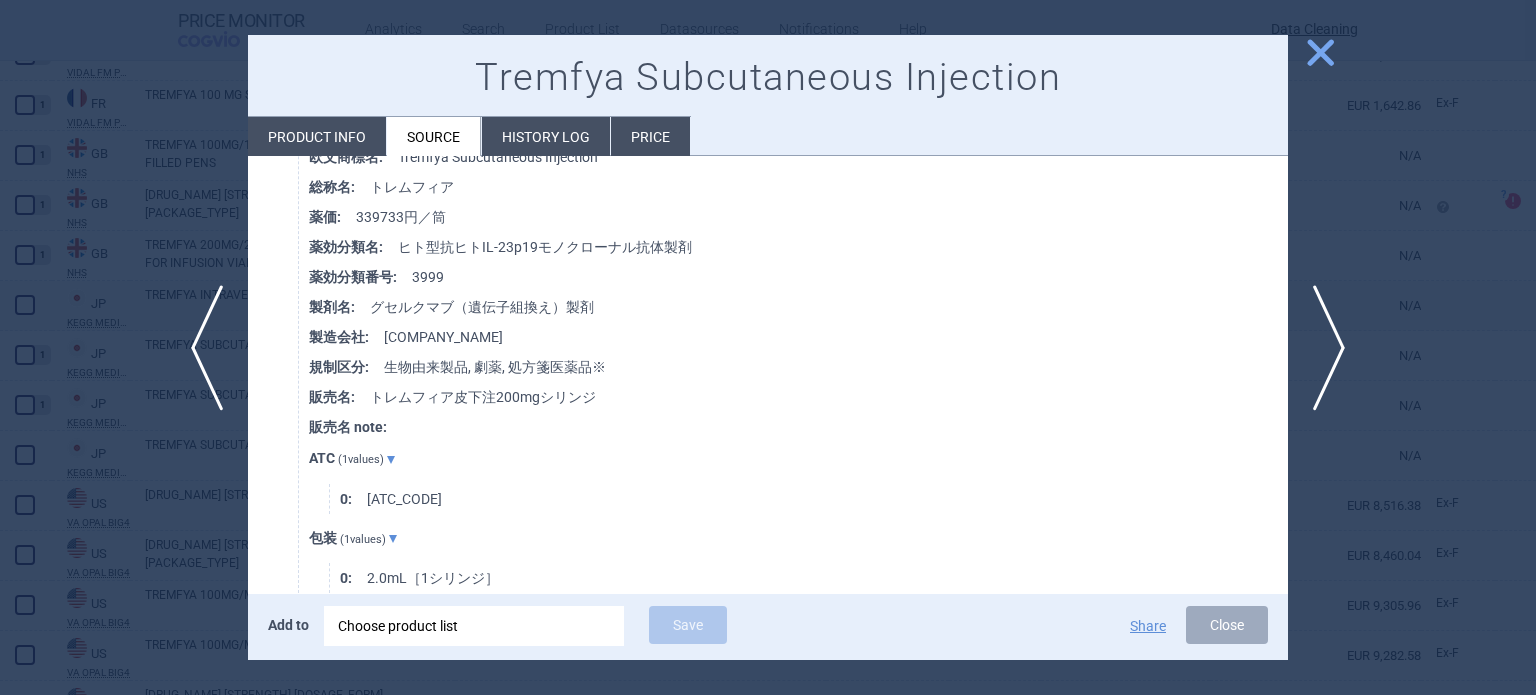 click at bounding box center [768, 347] 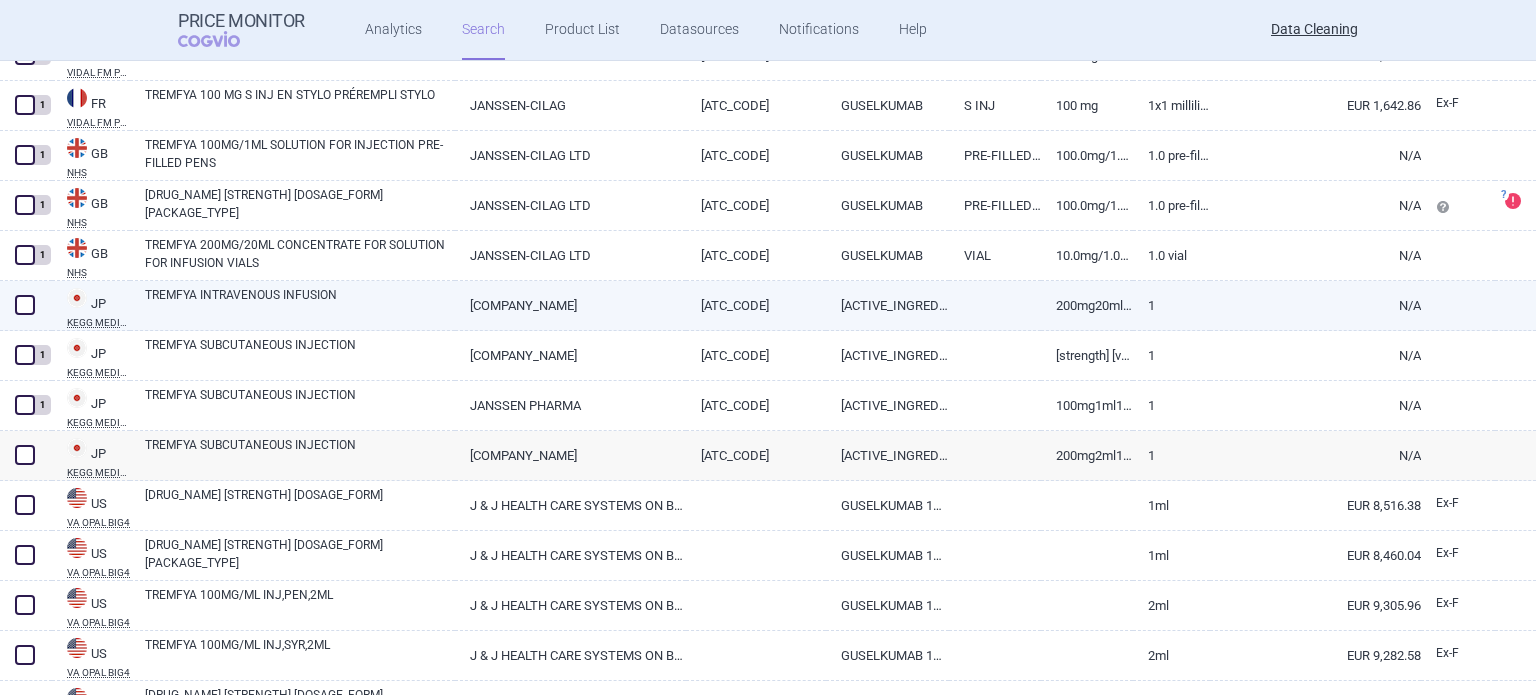 click on "TREMFYA INTRAVENOUS INFUSION" at bounding box center (300, 304) 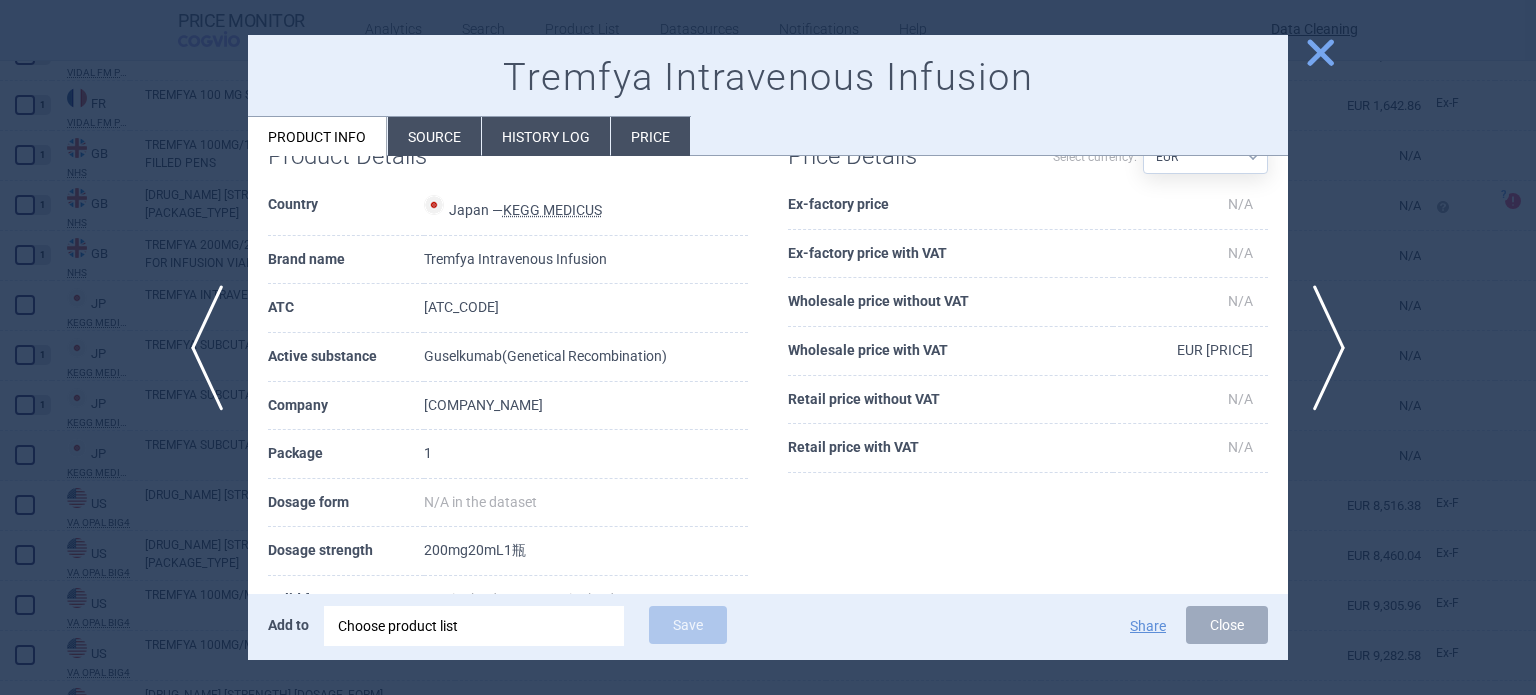 scroll, scrollTop: 100, scrollLeft: 0, axis: vertical 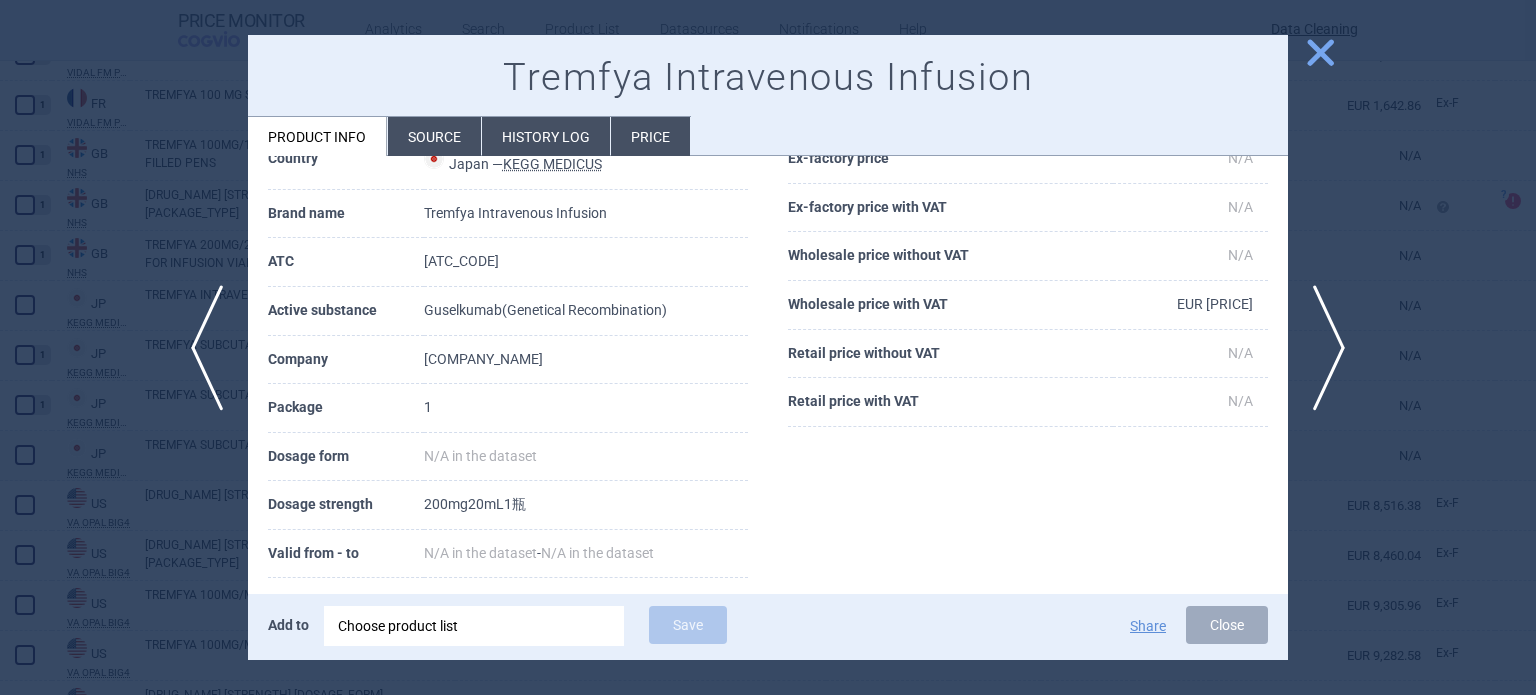 click on "Source" at bounding box center (434, 136) 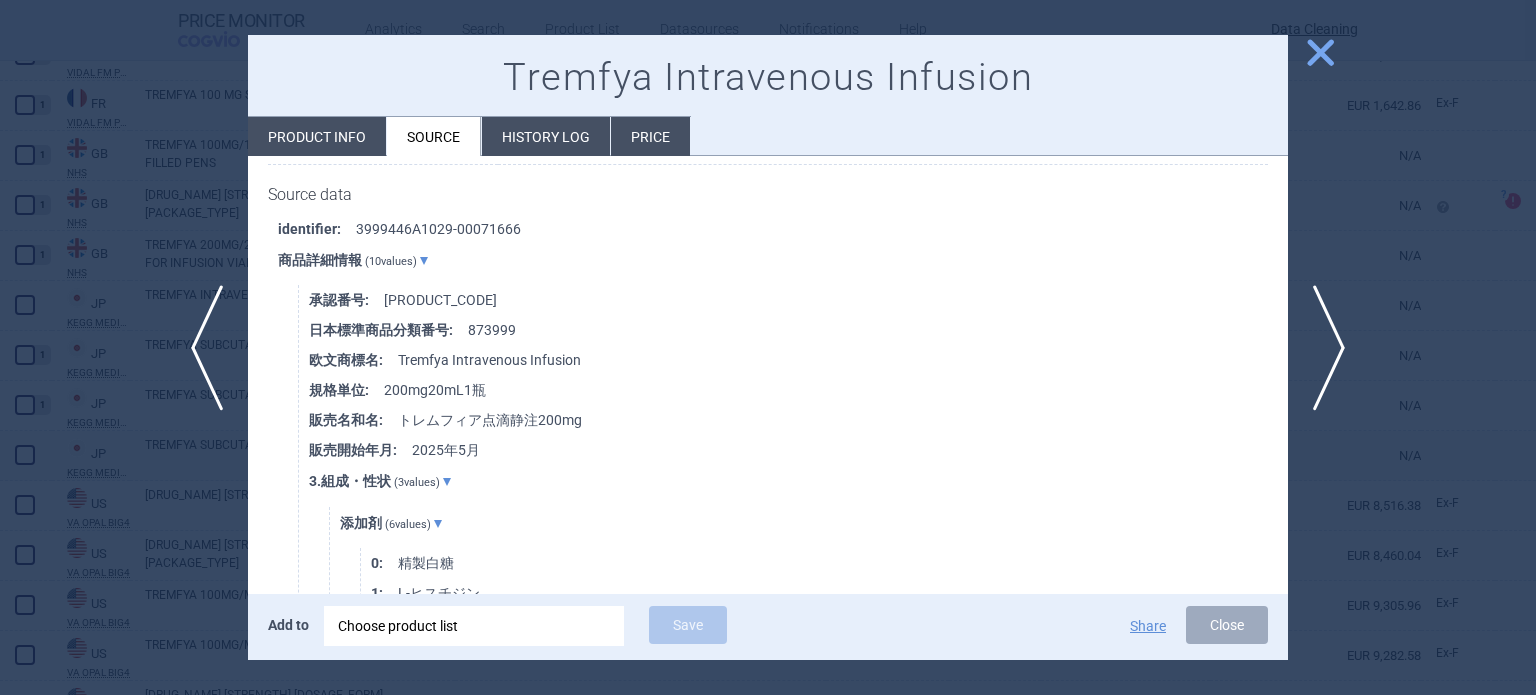 scroll, scrollTop: 300, scrollLeft: 0, axis: vertical 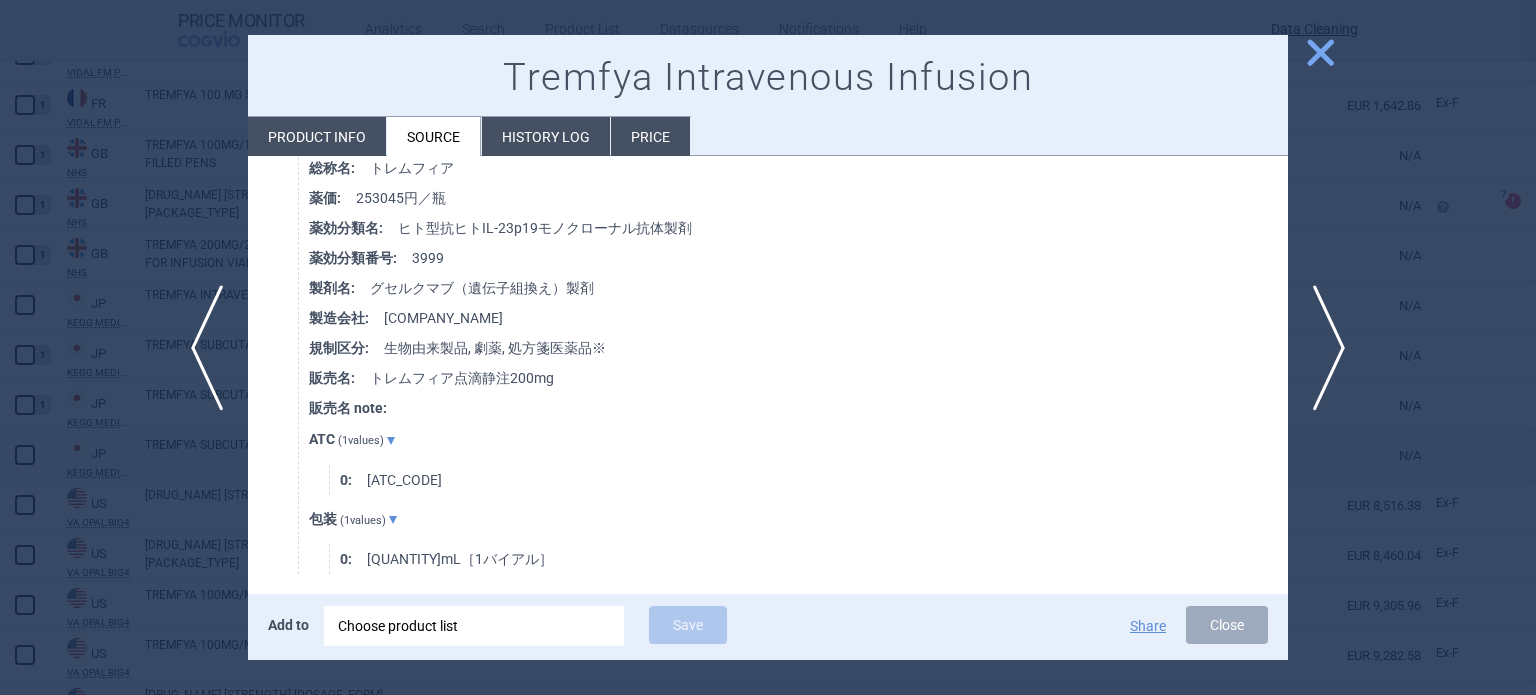 click at bounding box center (768, 347) 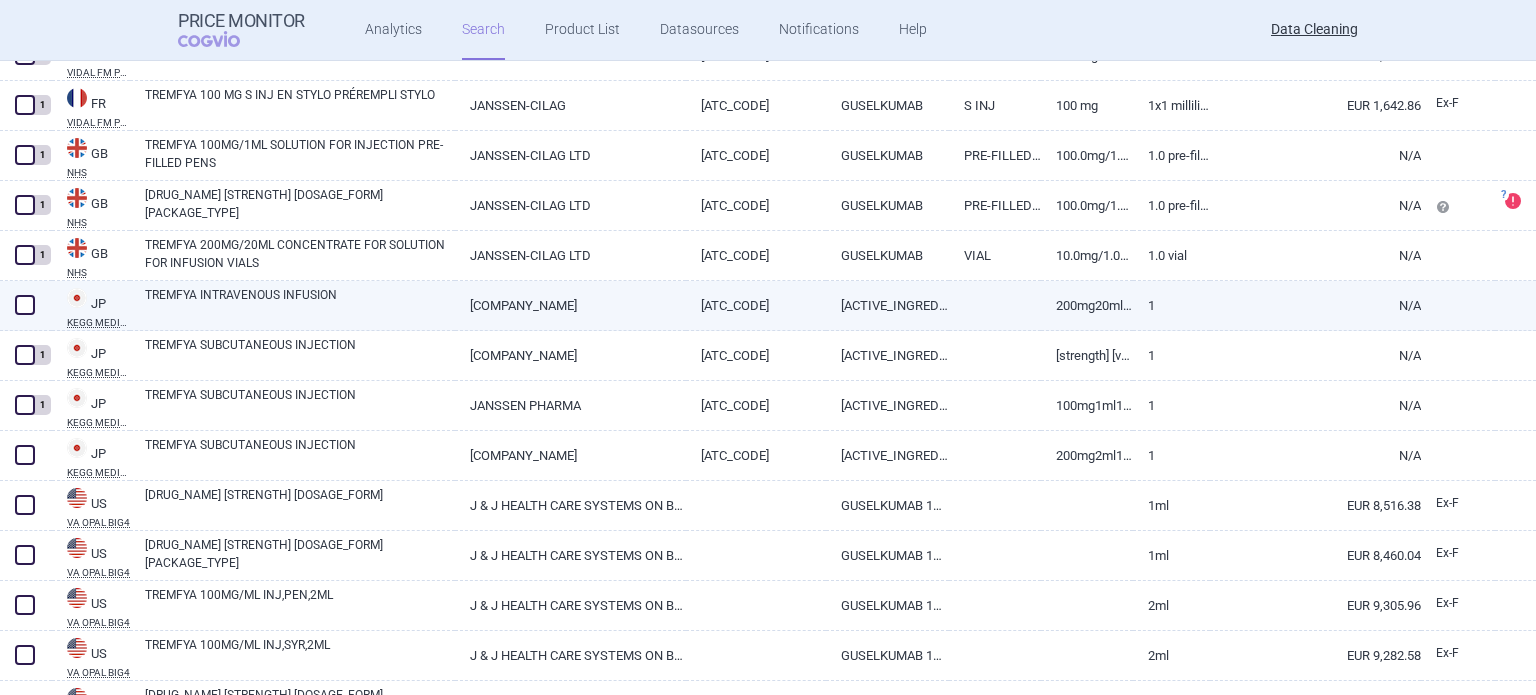 drag, startPoint x: 31, startPoint y: 291, endPoint x: 30, endPoint y: 302, distance: 11.045361 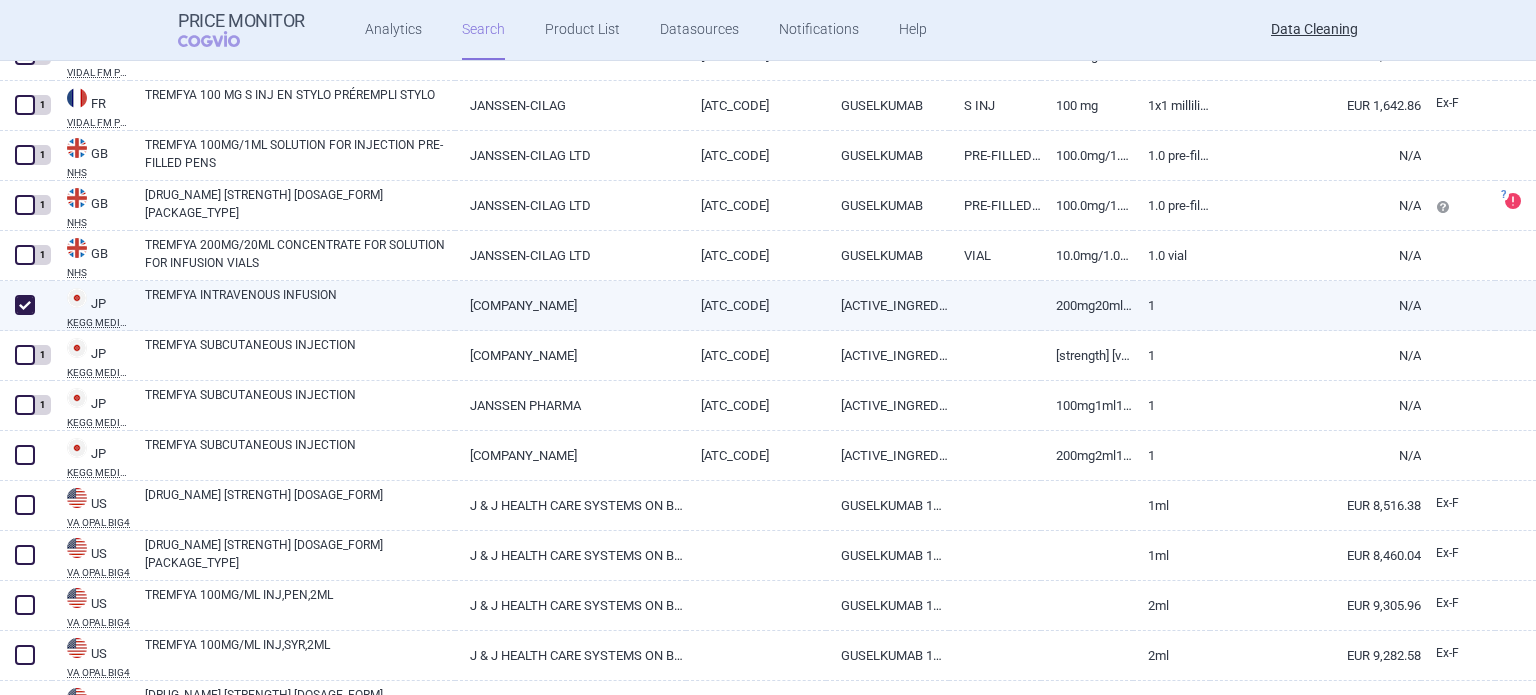 checkbox on "true" 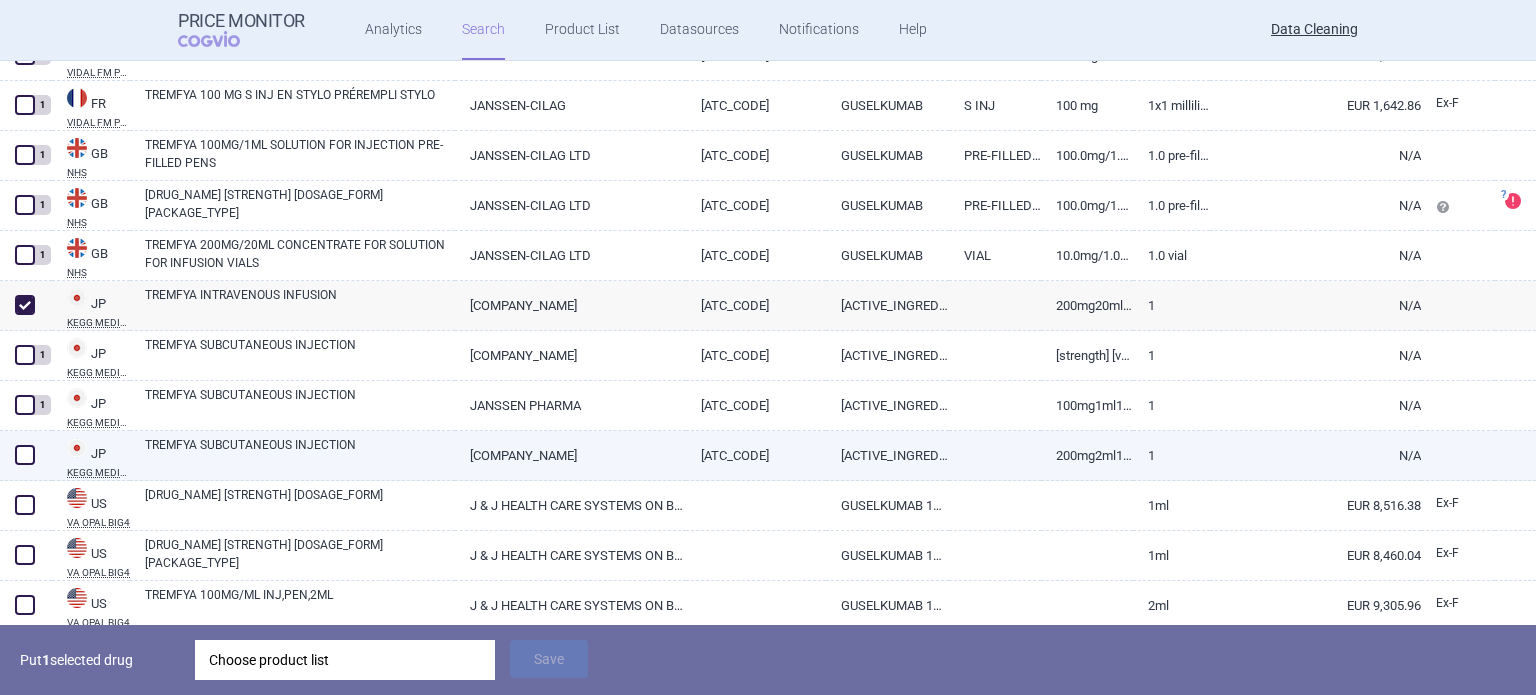 click at bounding box center [25, 455] 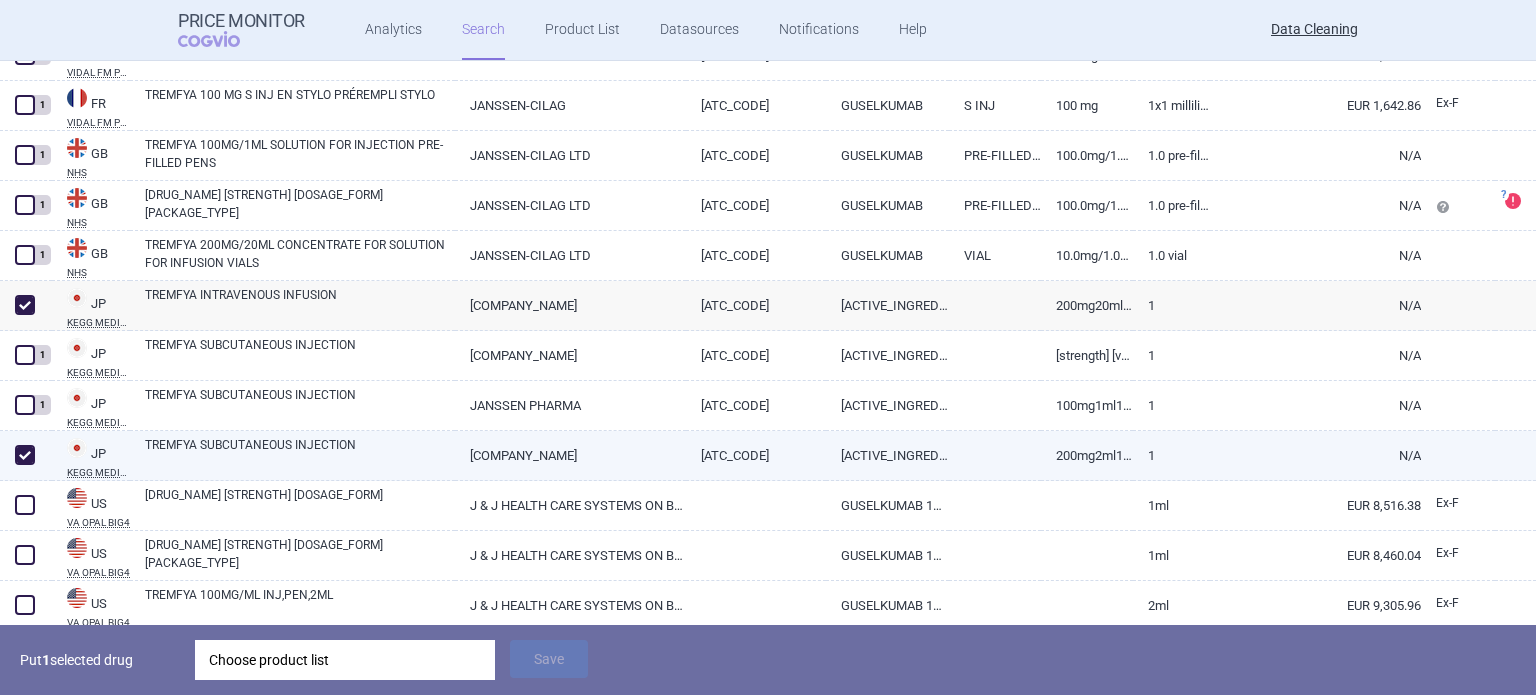 checkbox on "true" 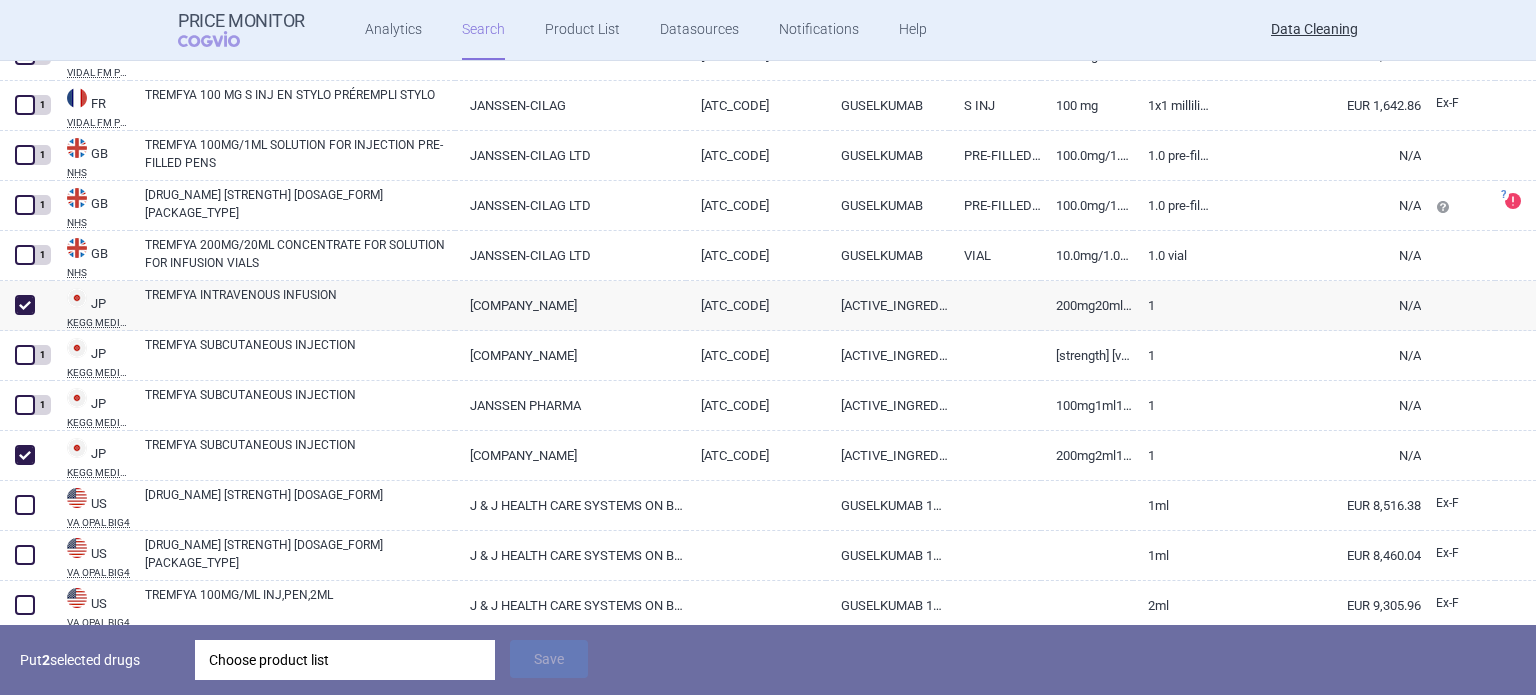 click on "Choose product list" at bounding box center [345, 660] 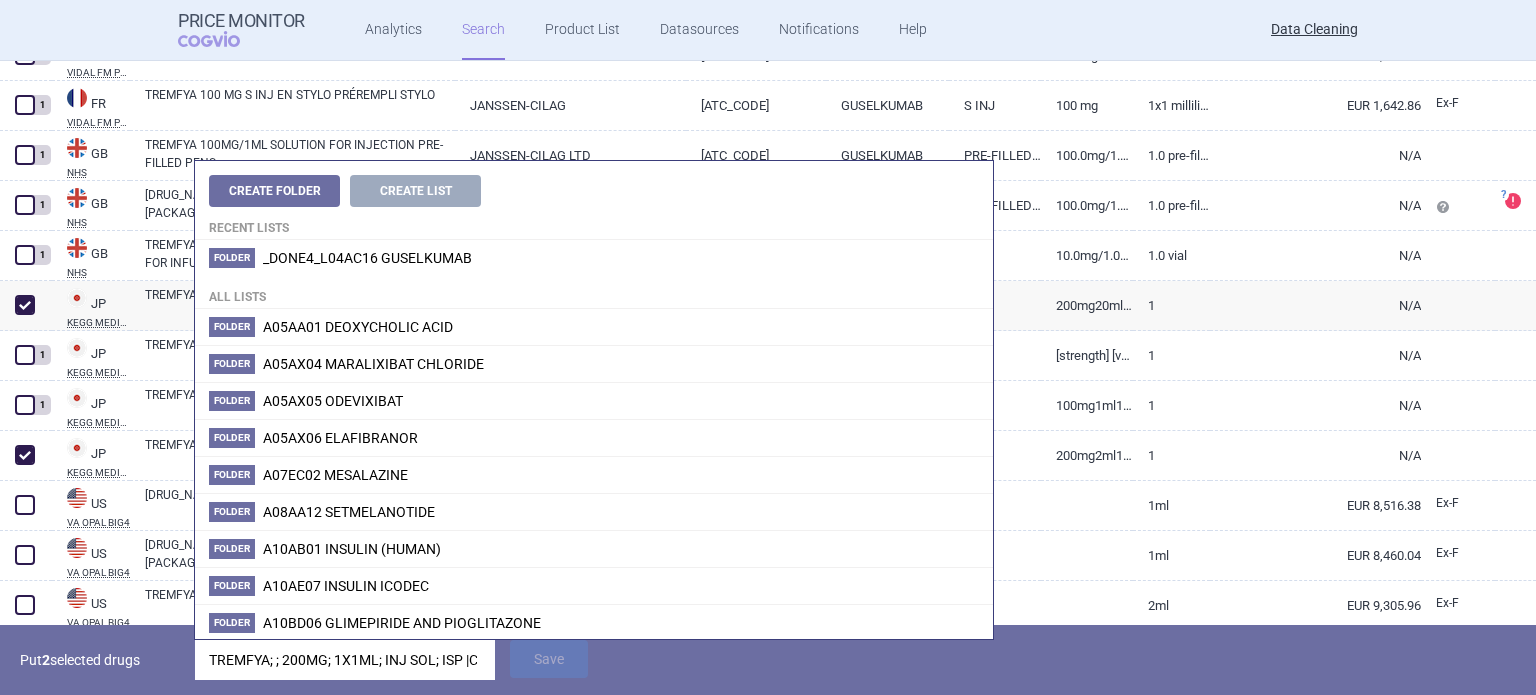 scroll, scrollTop: 0, scrollLeft: 114, axis: horizontal 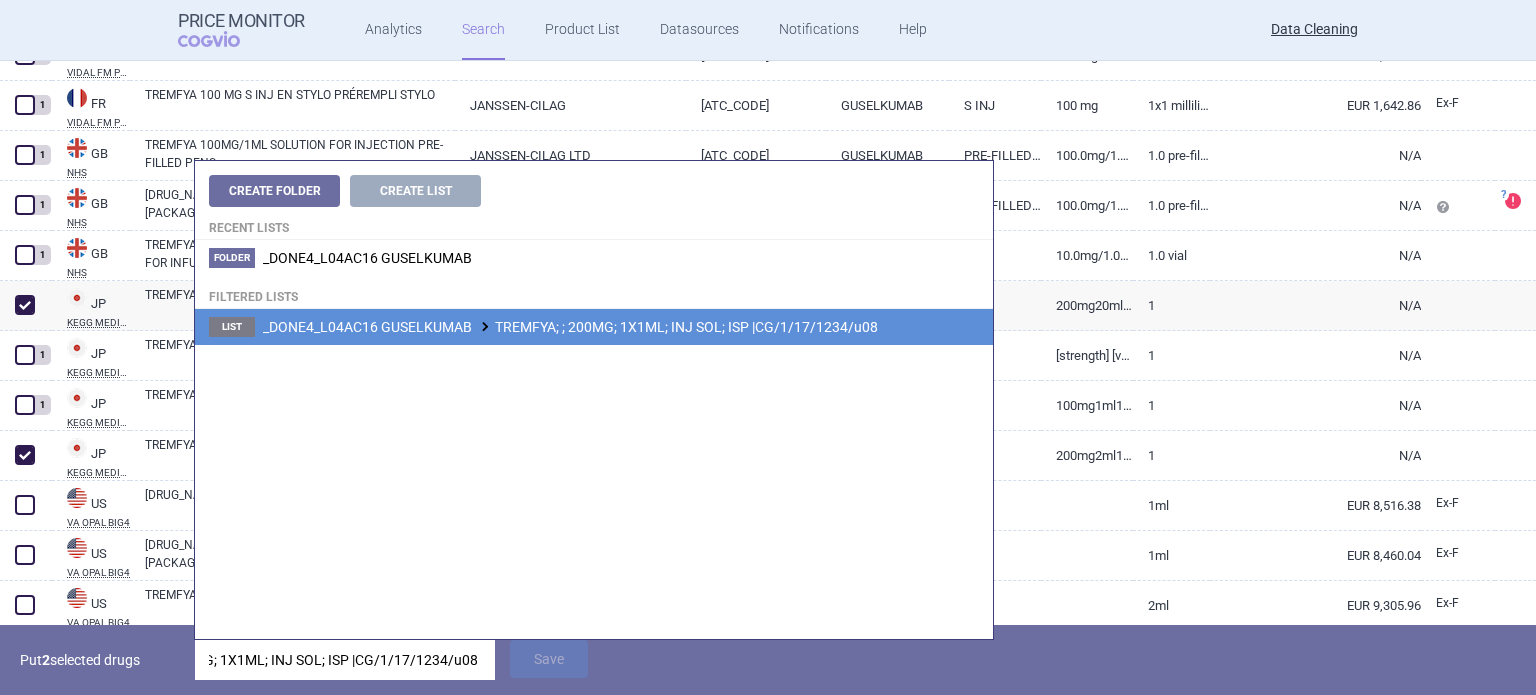 type on "TREMFYA; ; 200MG; 1X1ML; INJ SOL; ISP |CG/1/17/1234/u08" 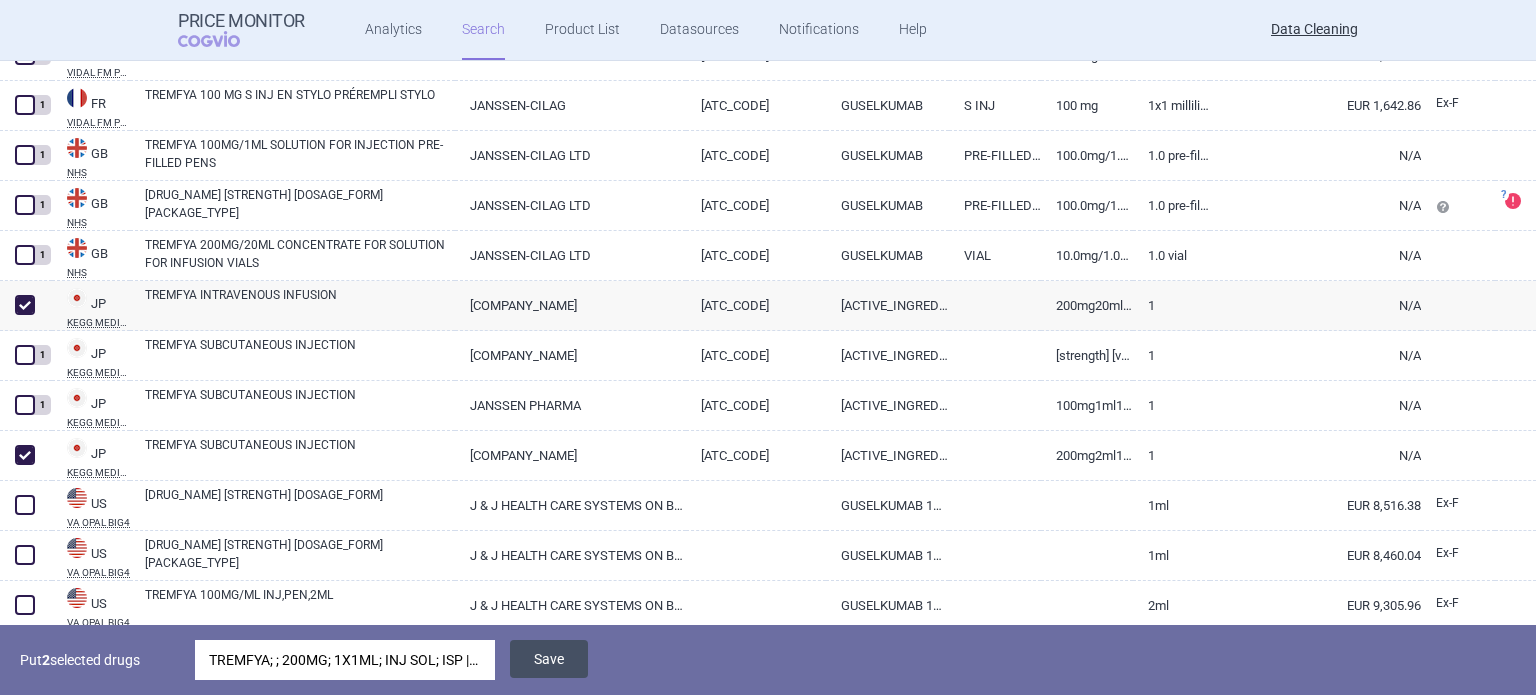 click on "Save" at bounding box center [549, 659] 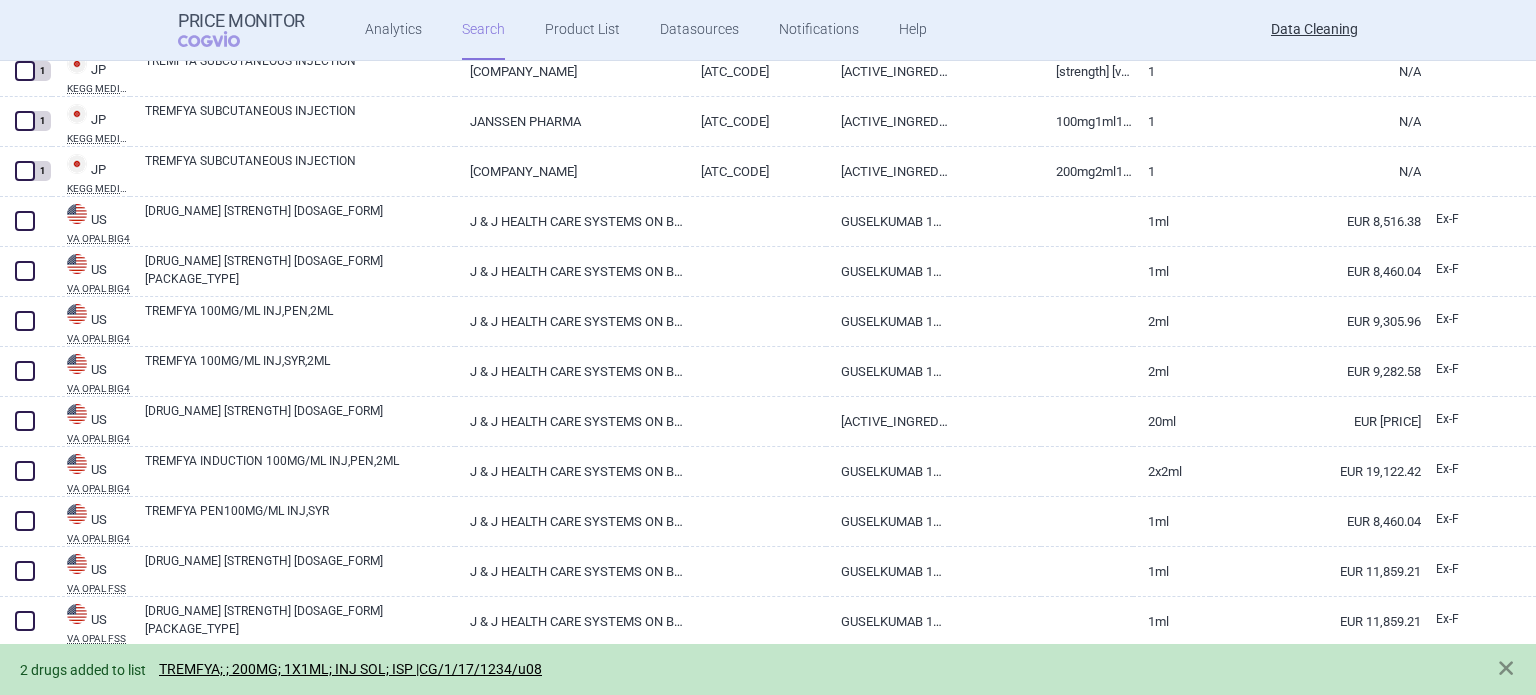 scroll, scrollTop: 7535, scrollLeft: 0, axis: vertical 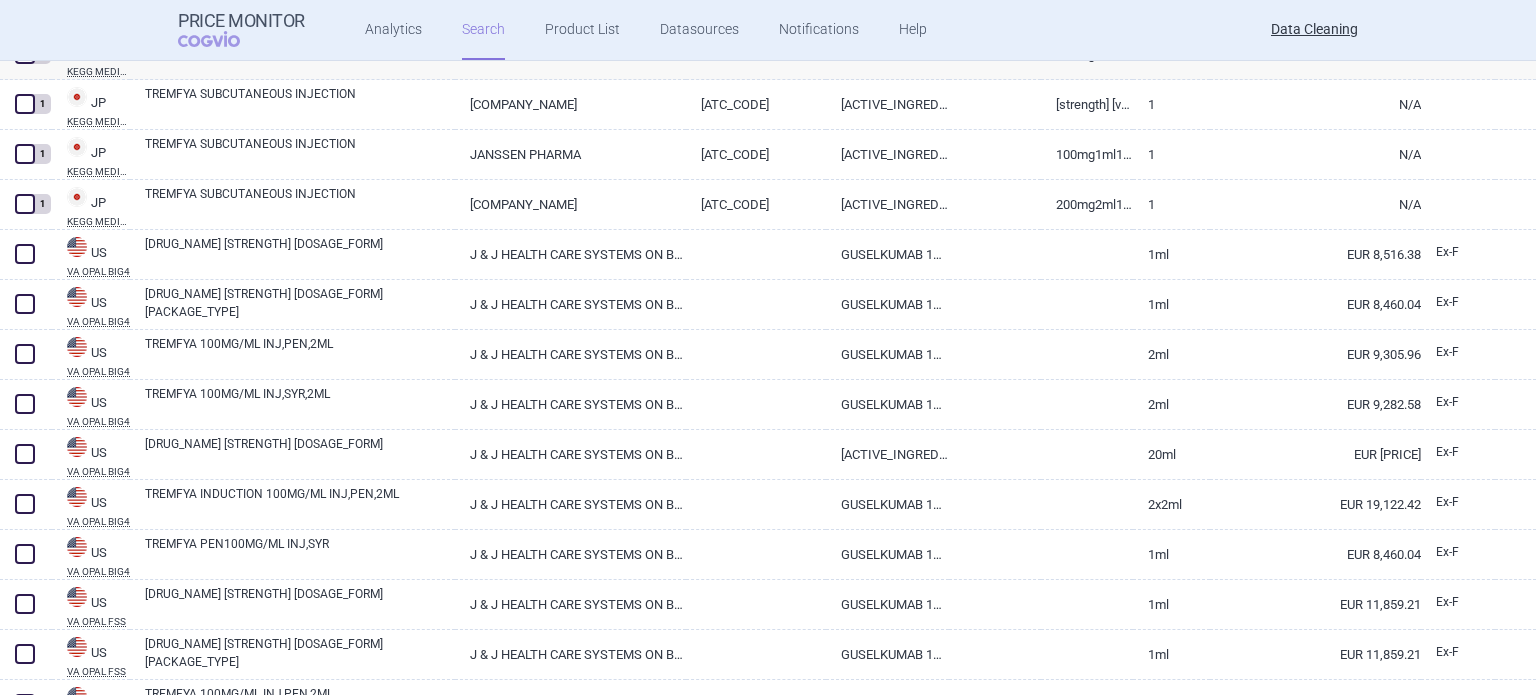 select on "brandName" 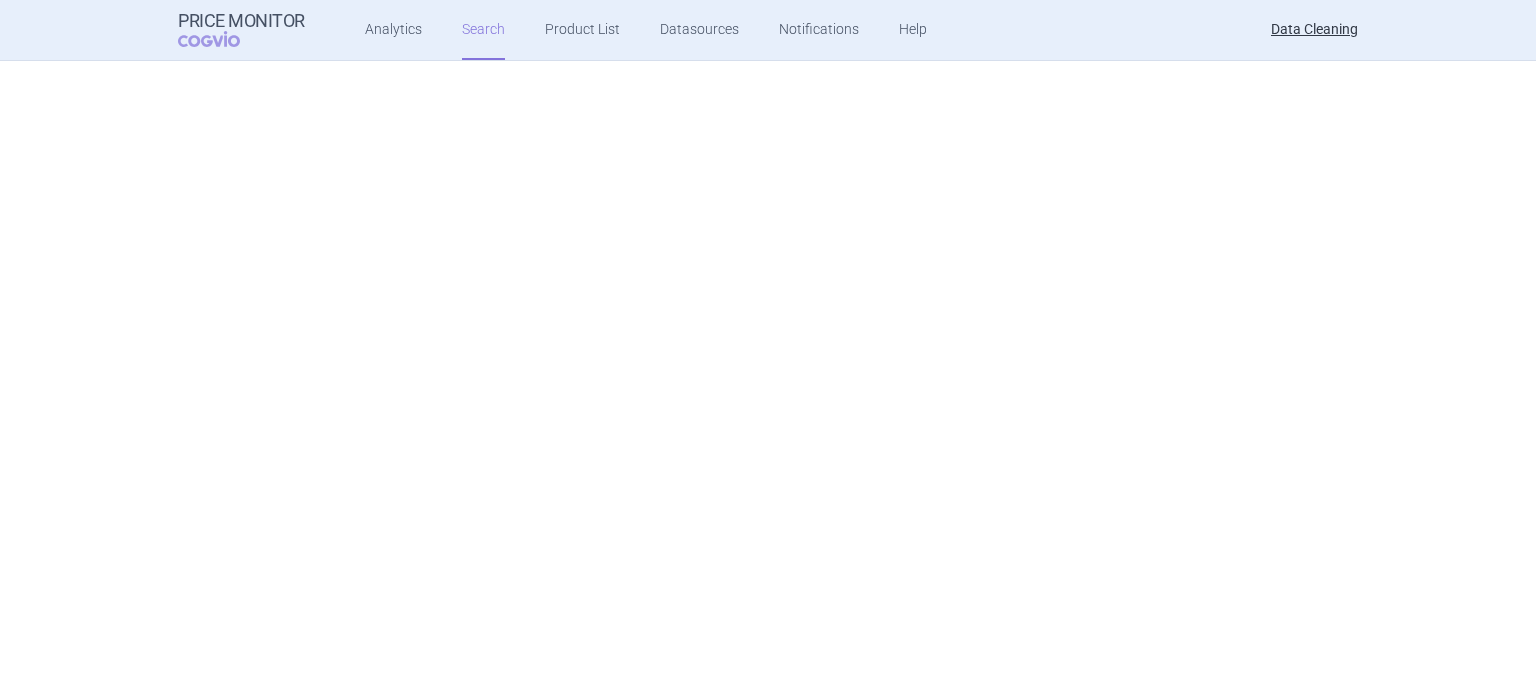 scroll, scrollTop: 0, scrollLeft: 0, axis: both 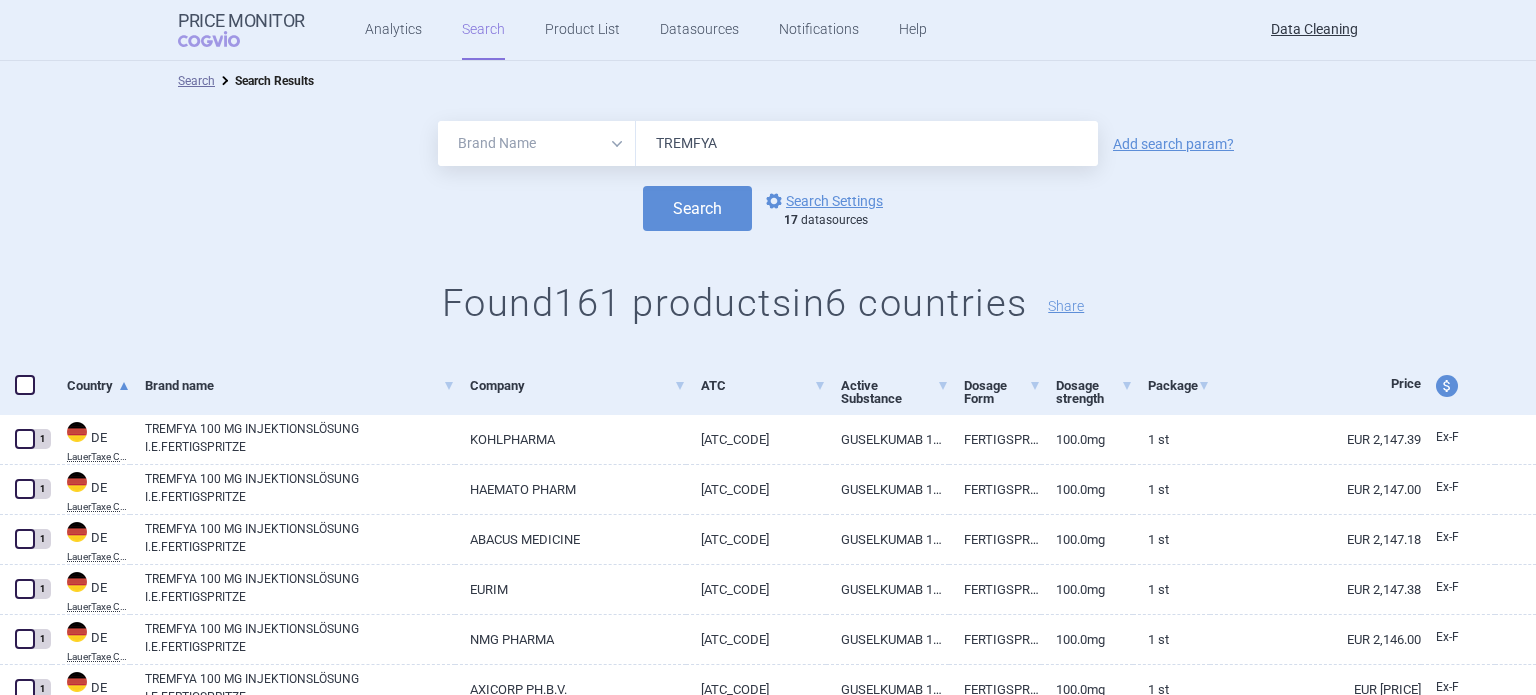 drag, startPoint x: 757, startPoint y: 144, endPoint x: 337, endPoint y: 130, distance: 420.23328 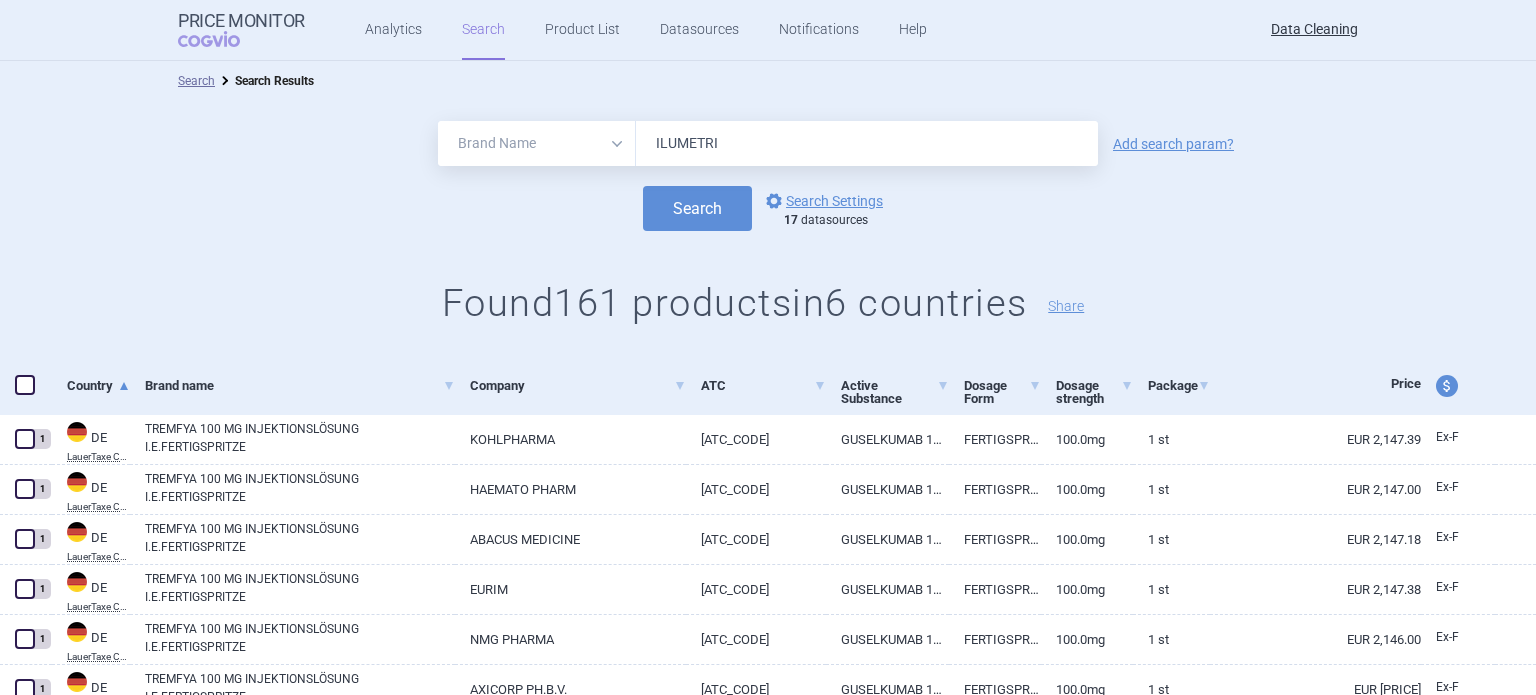 type on "ILUMETRI" 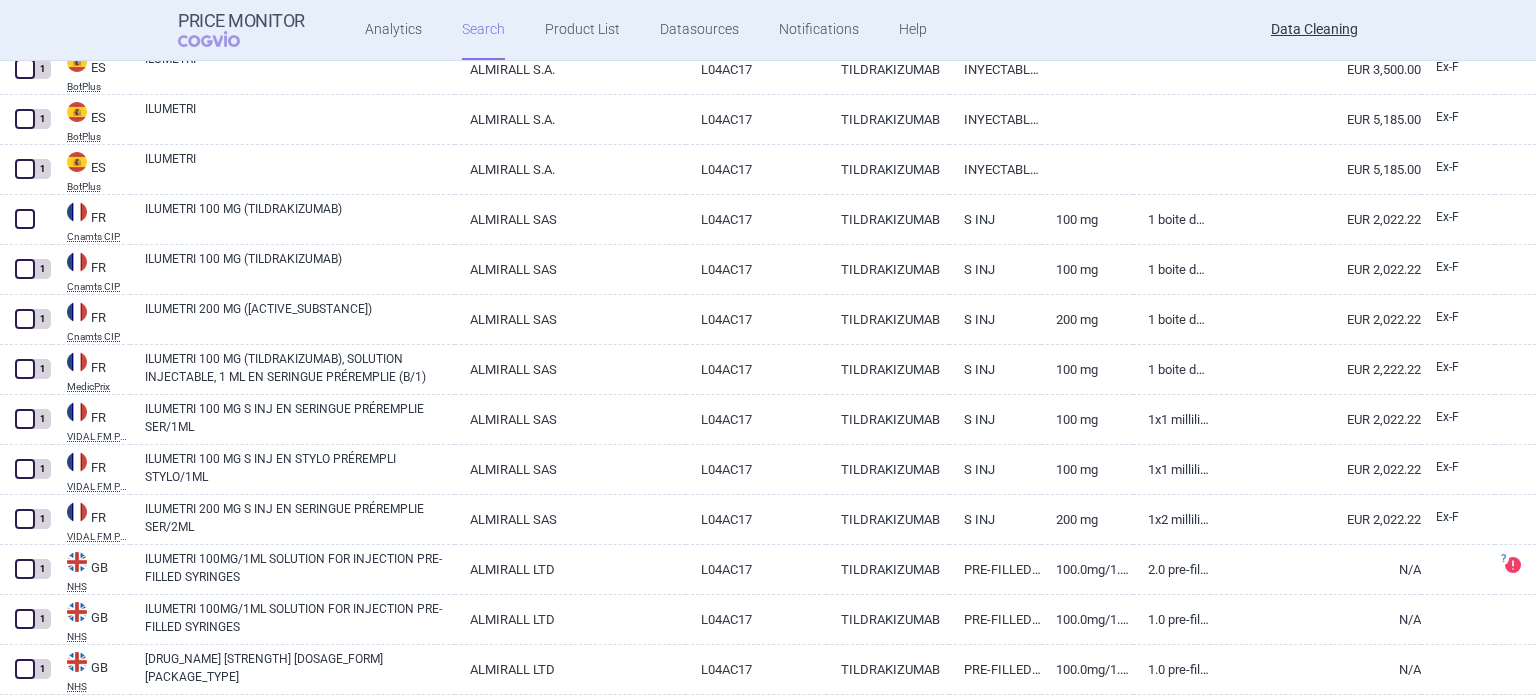 scroll, scrollTop: 2735, scrollLeft: 0, axis: vertical 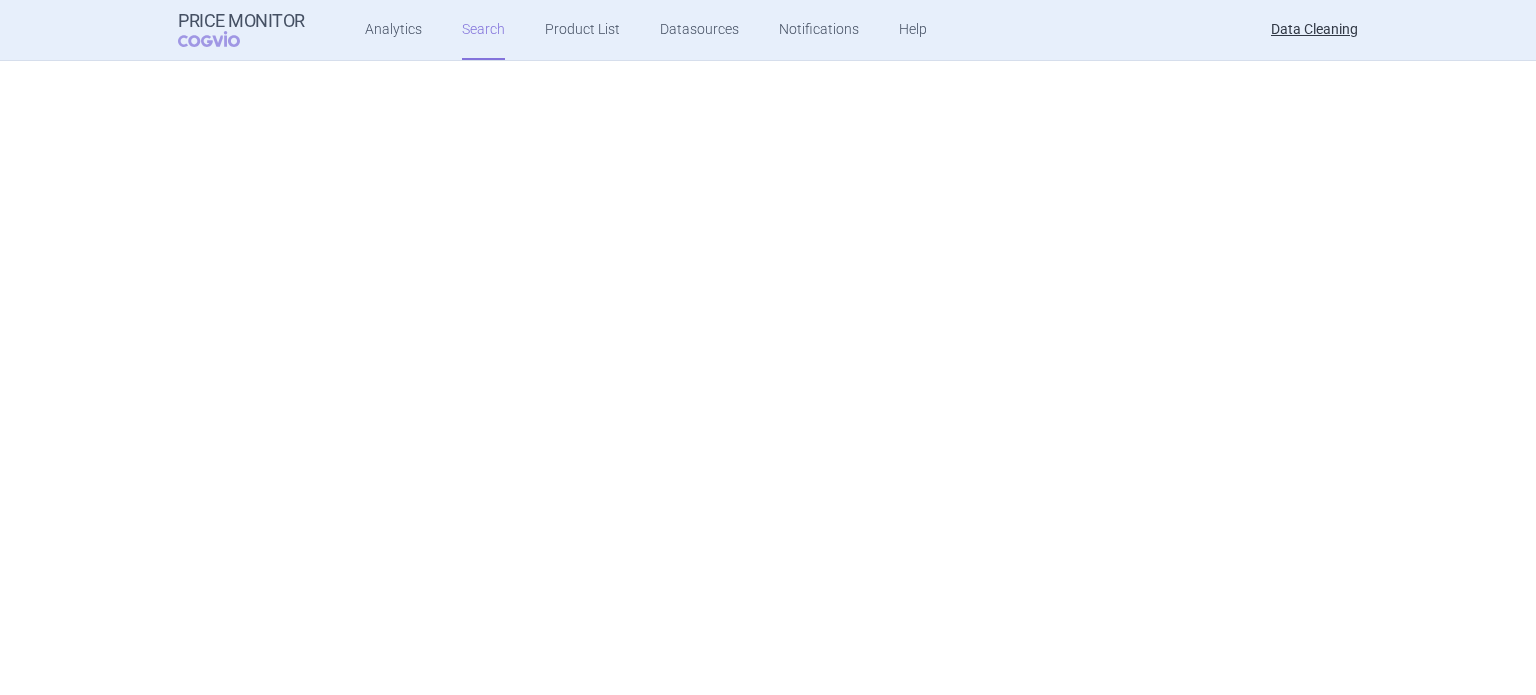 select on "brandName" 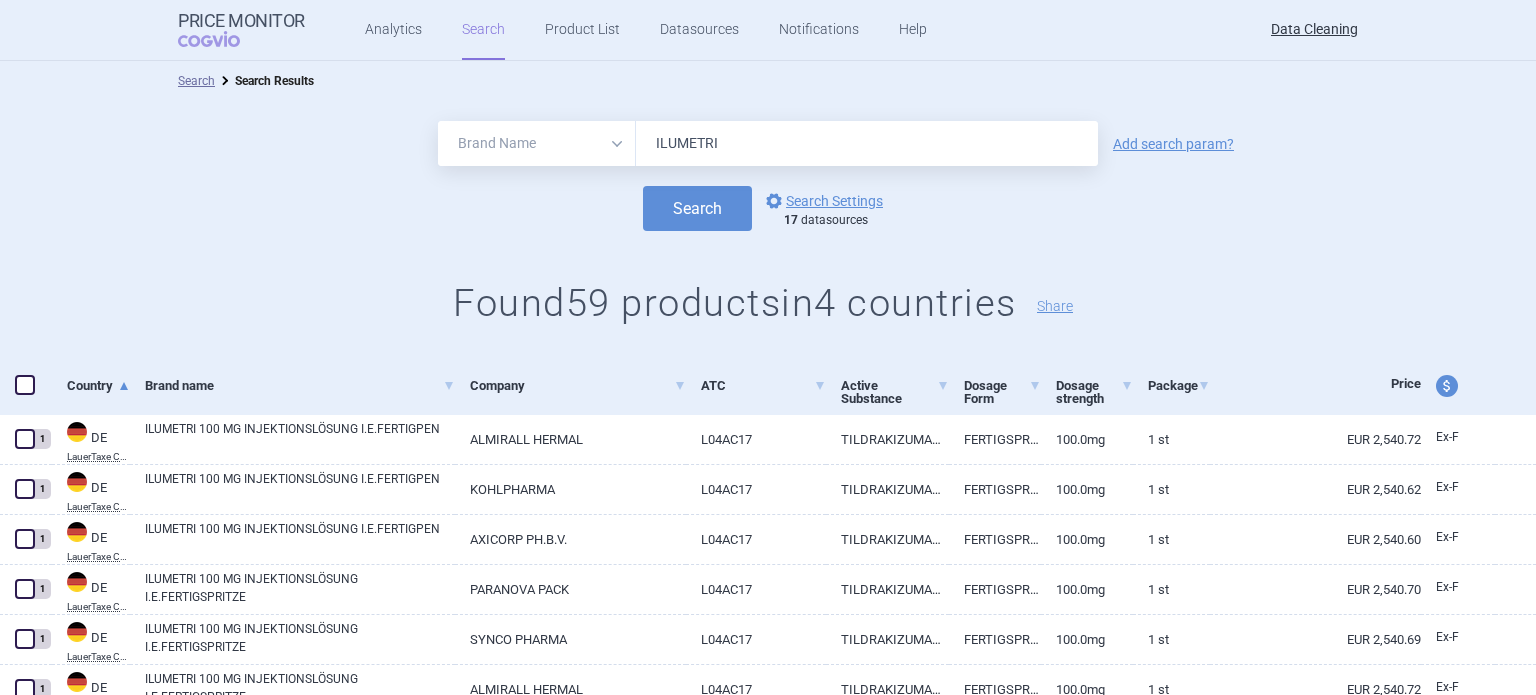 click on "All Brand Name ATC Company Active Substance Country Newer than ILUMETRI" at bounding box center (768, 143) 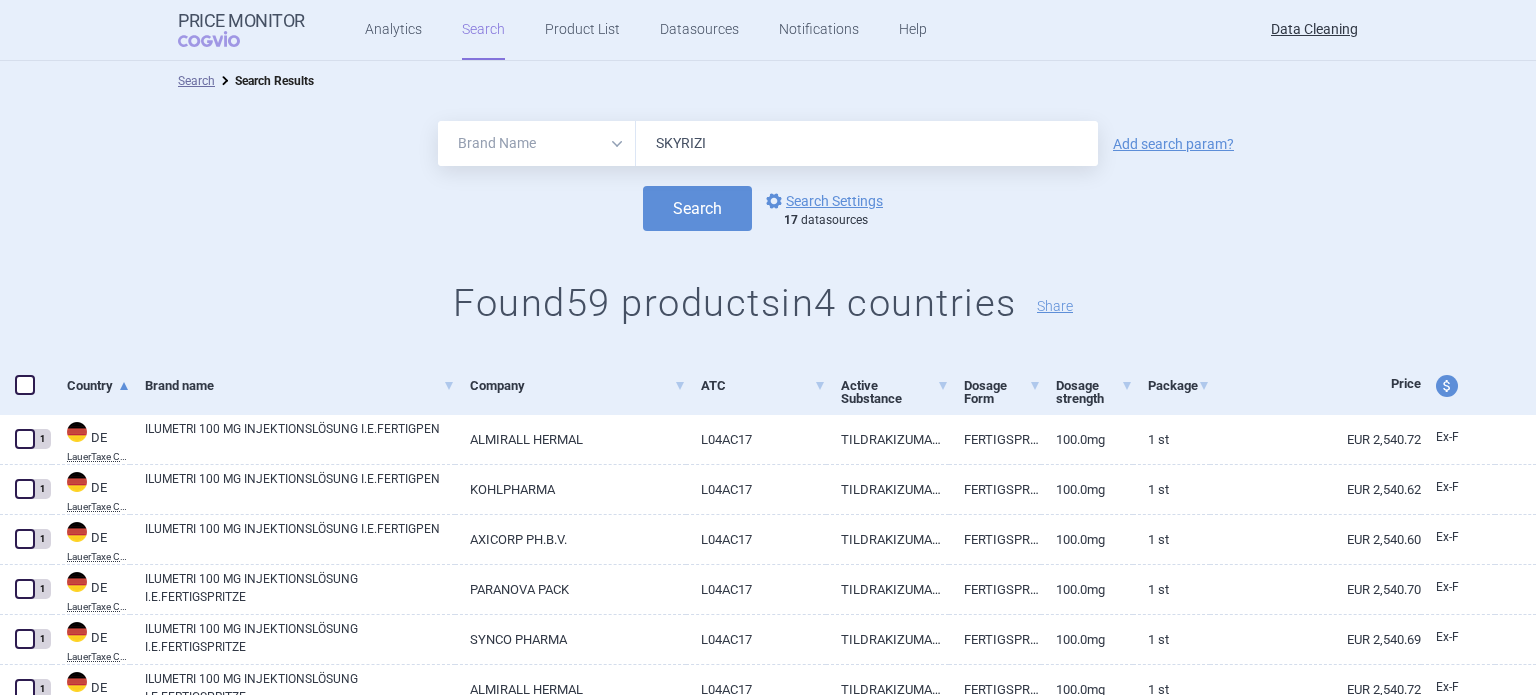 type on "SKYRIZI" 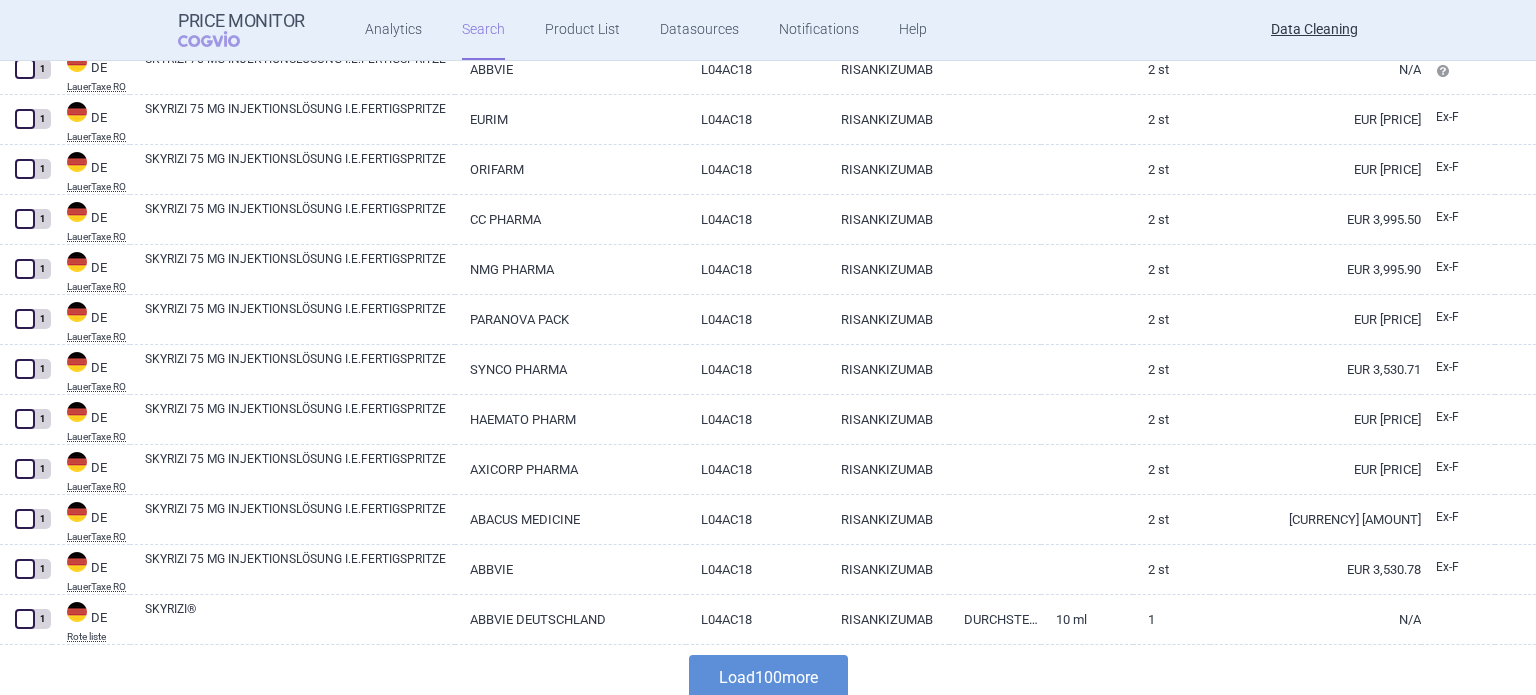 scroll, scrollTop: 4784, scrollLeft: 0, axis: vertical 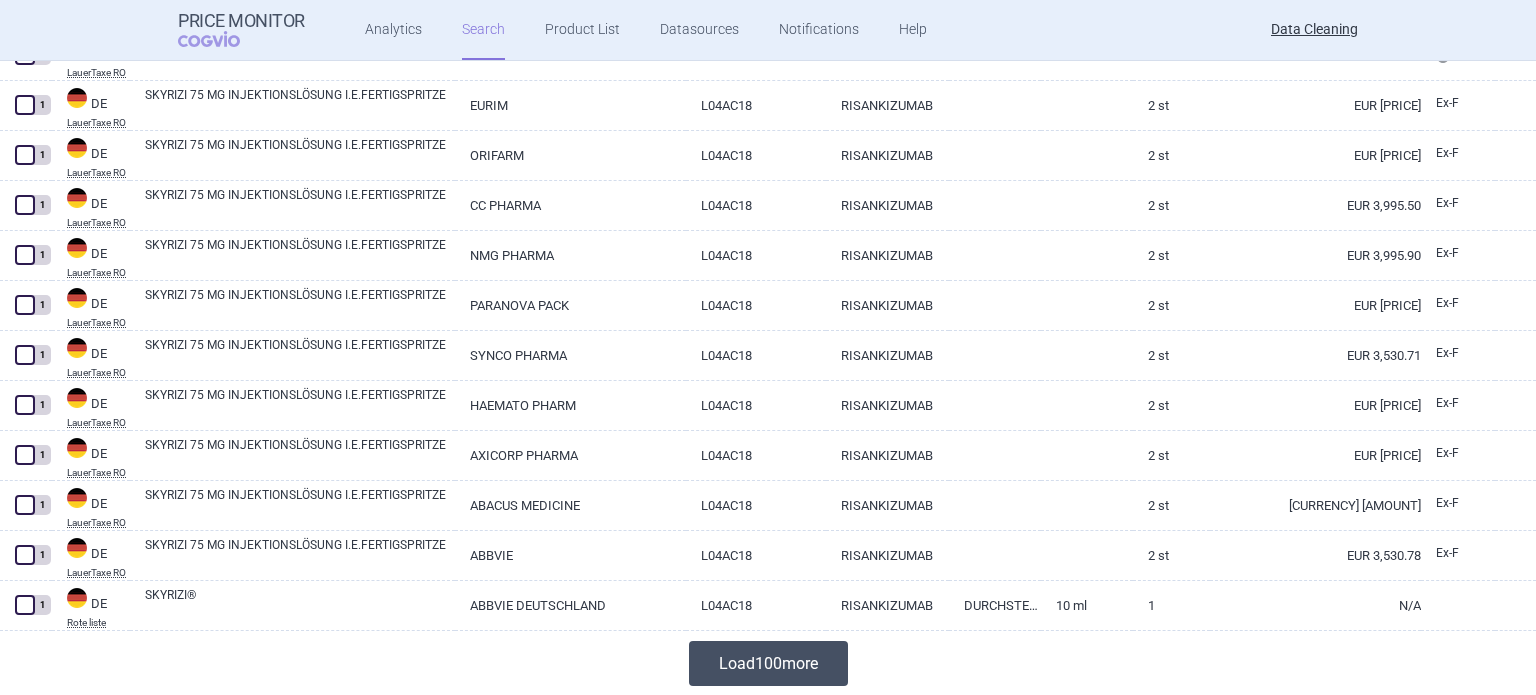 click on "Load  100  more" at bounding box center (768, 663) 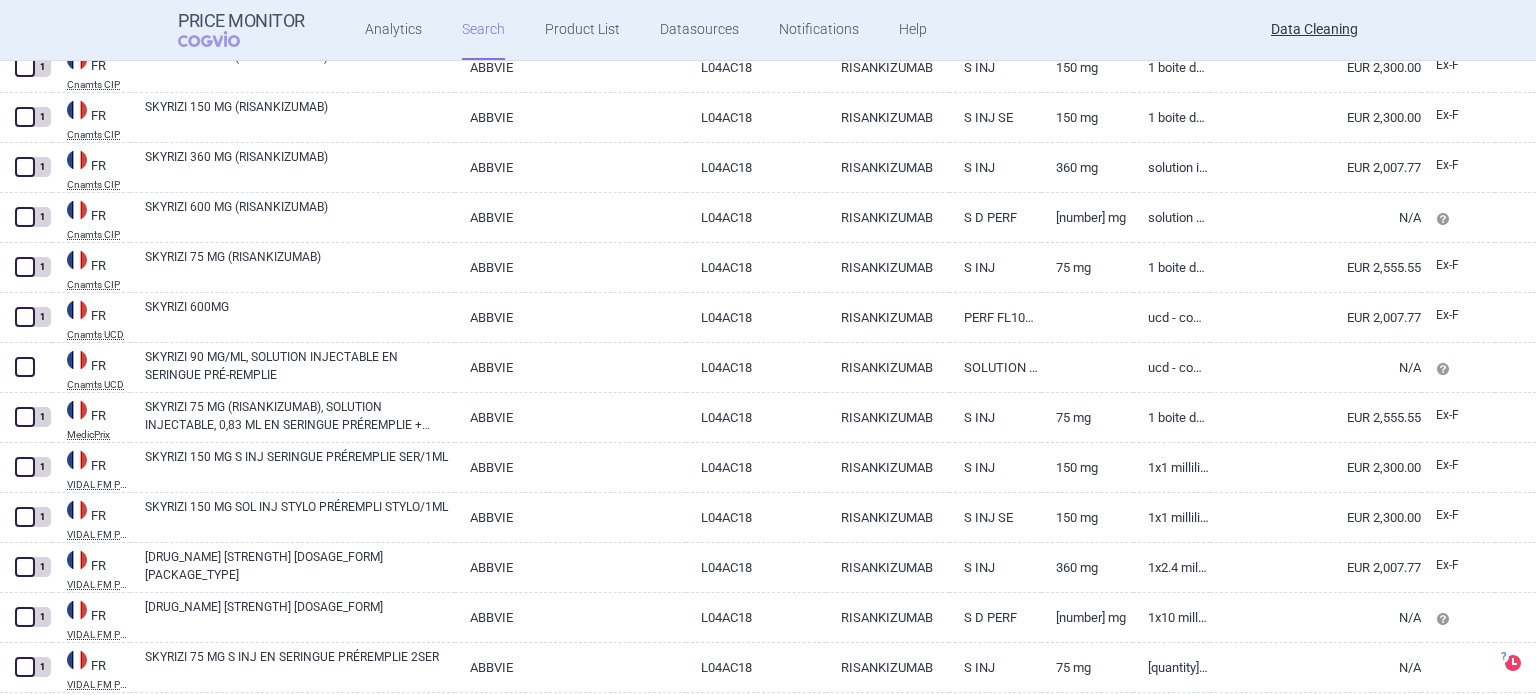 scroll, scrollTop: 5884, scrollLeft: 0, axis: vertical 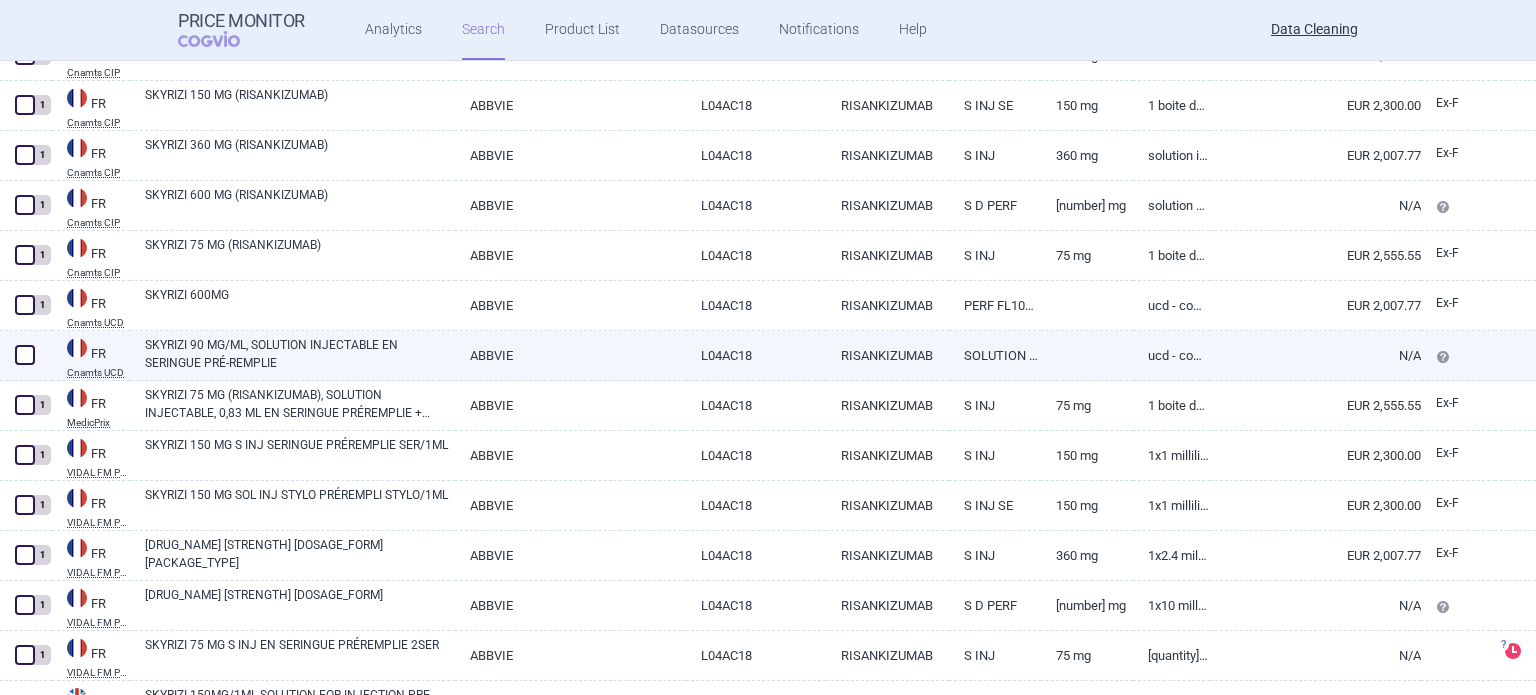 click on "SKYRIZI 90 MG/ML, SOLUTION INJECTABLE EN SERINGUE PRÉ-REMPLIE" at bounding box center (300, 354) 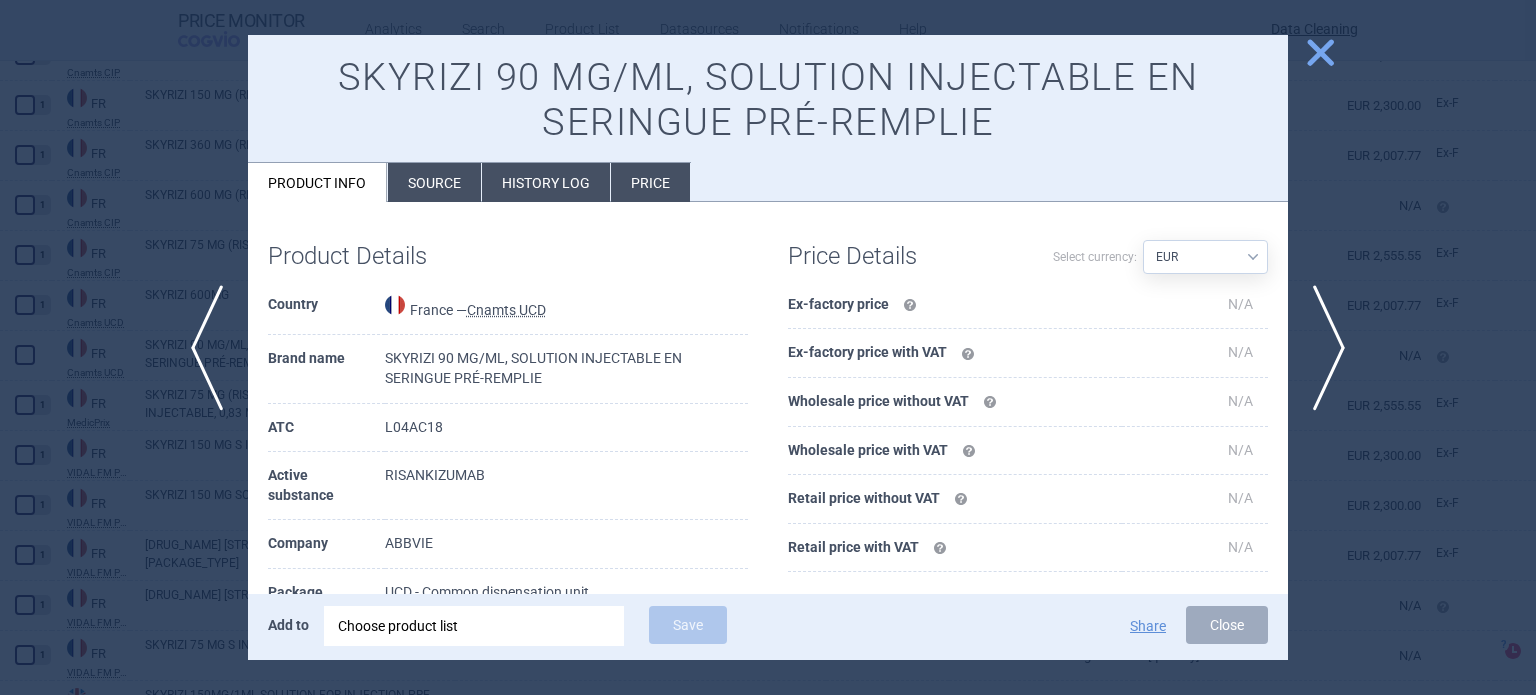 click on "Source" at bounding box center [434, 182] 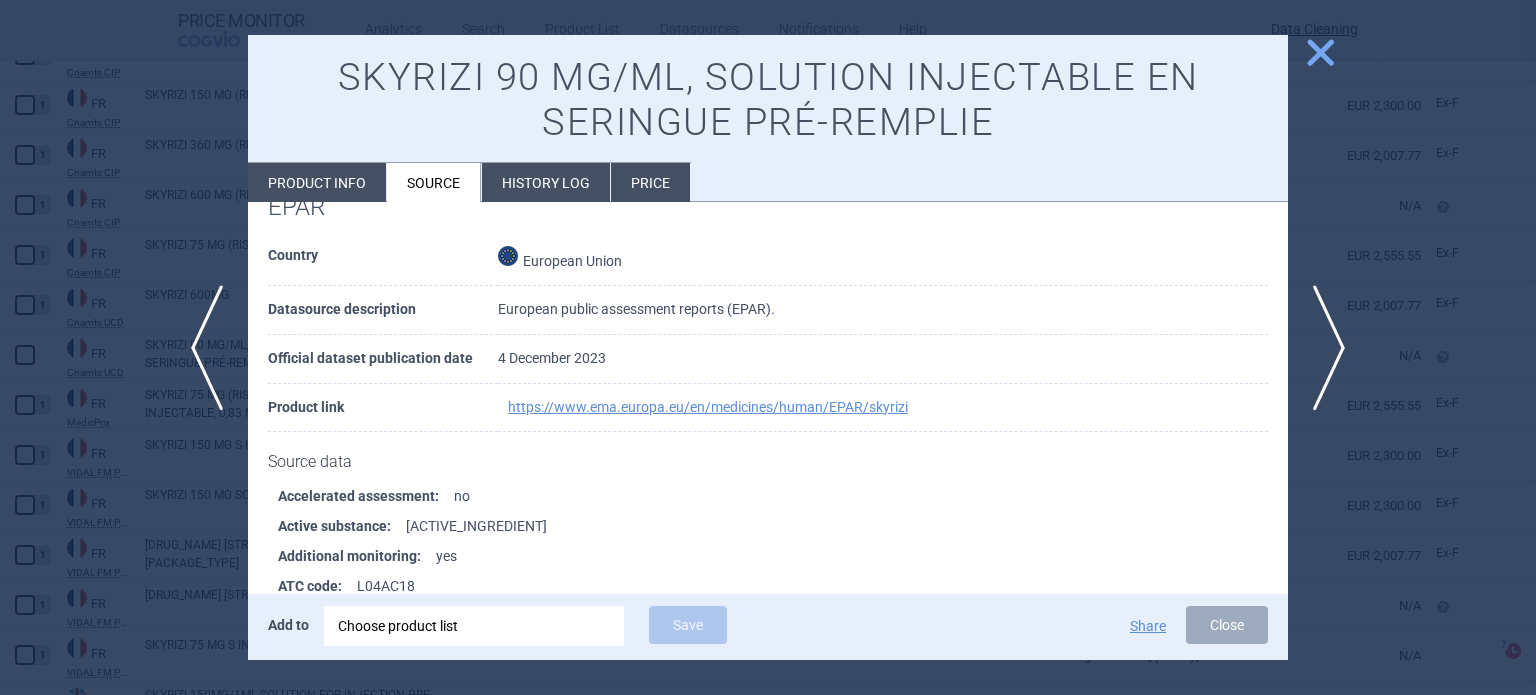 scroll, scrollTop: 4526, scrollLeft: 0, axis: vertical 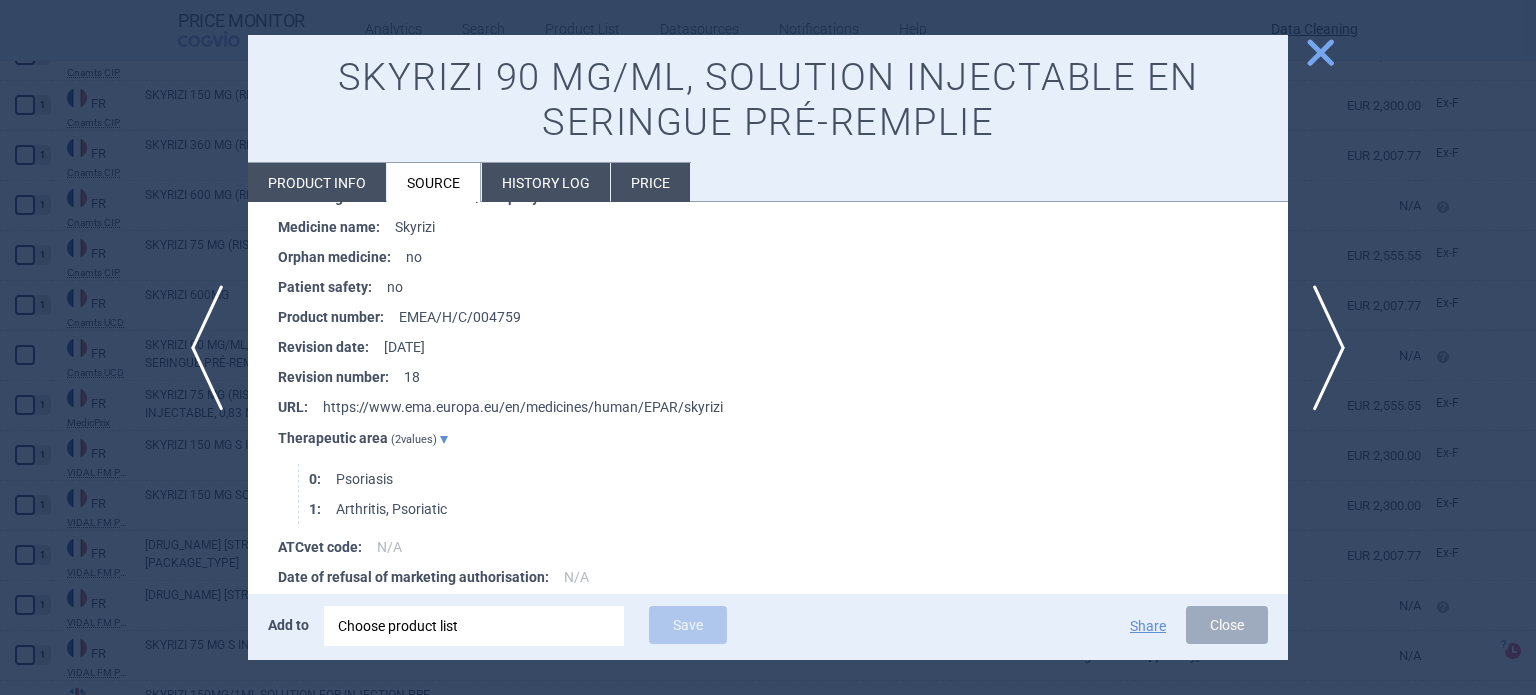 click on "Product info" at bounding box center (317, 182) 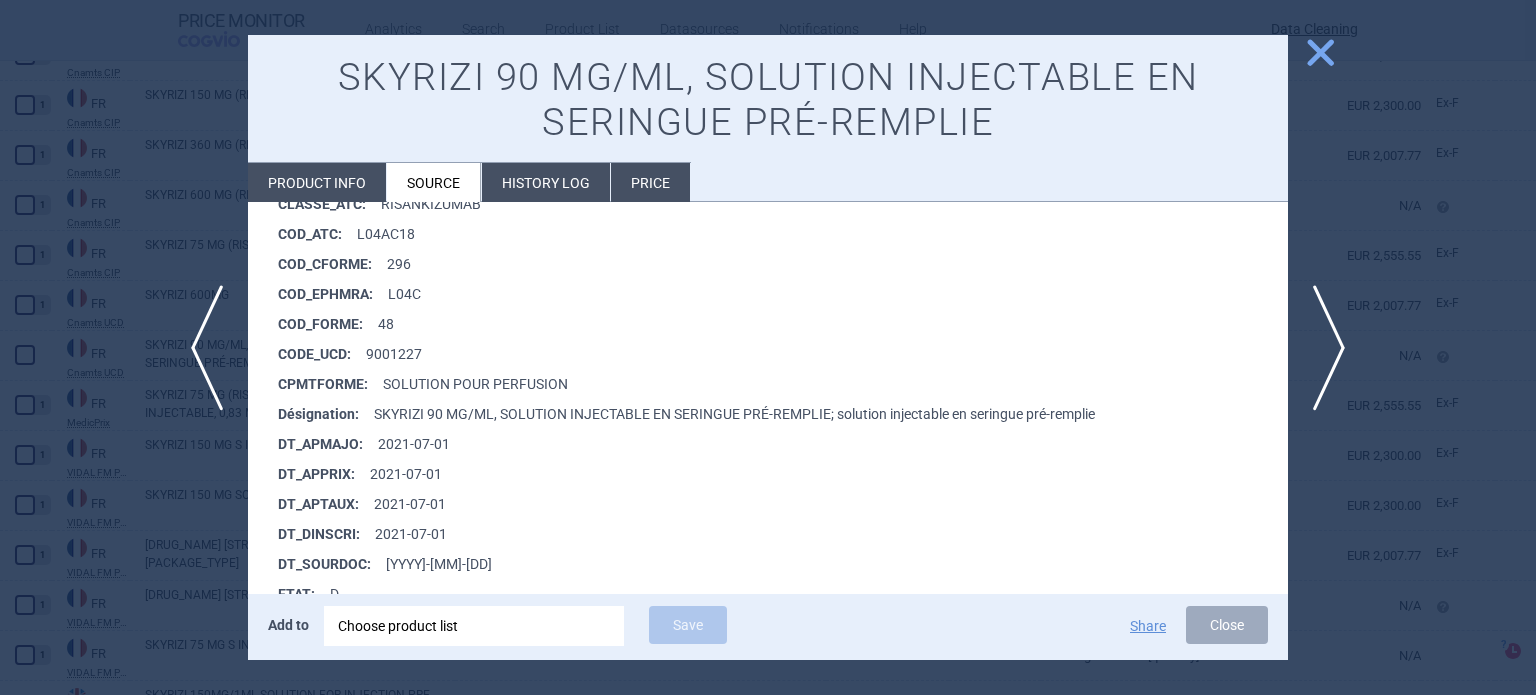 select on "EUR" 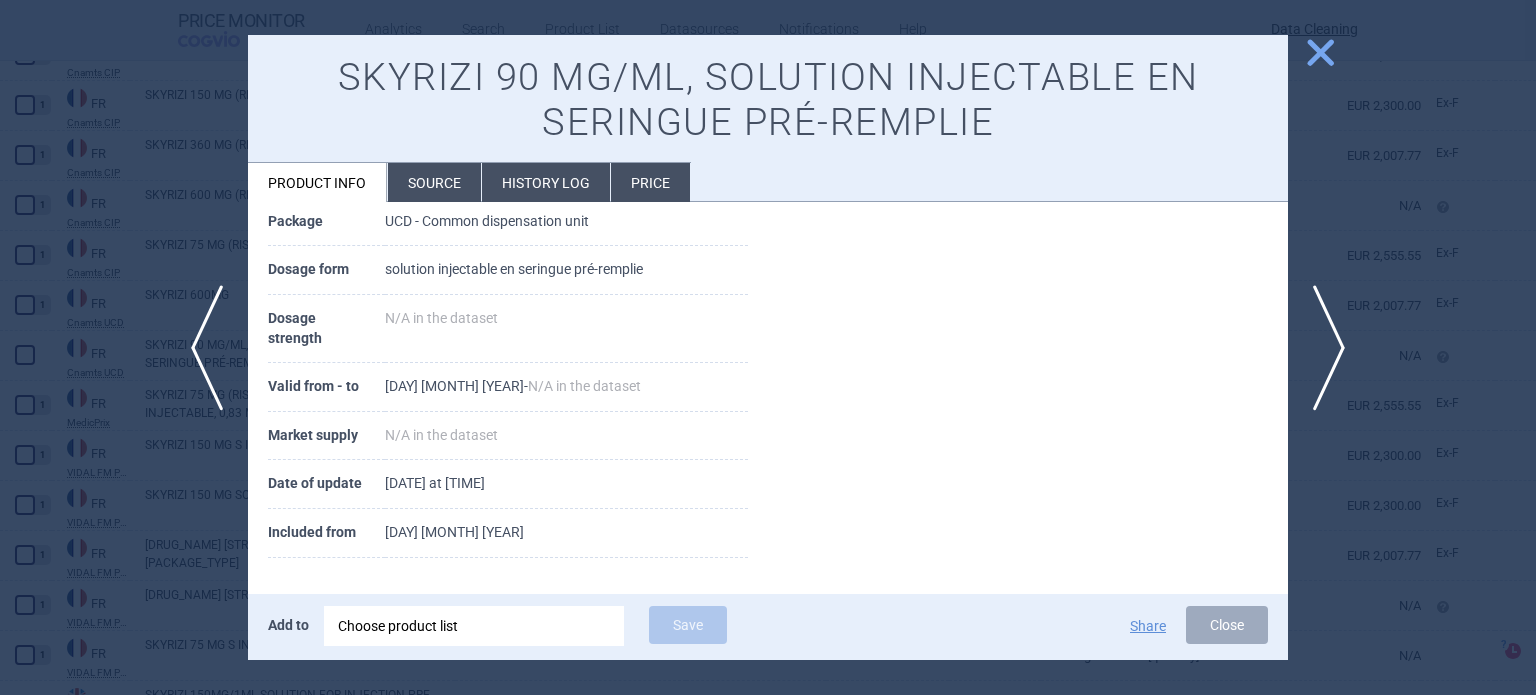 click at bounding box center [768, 347] 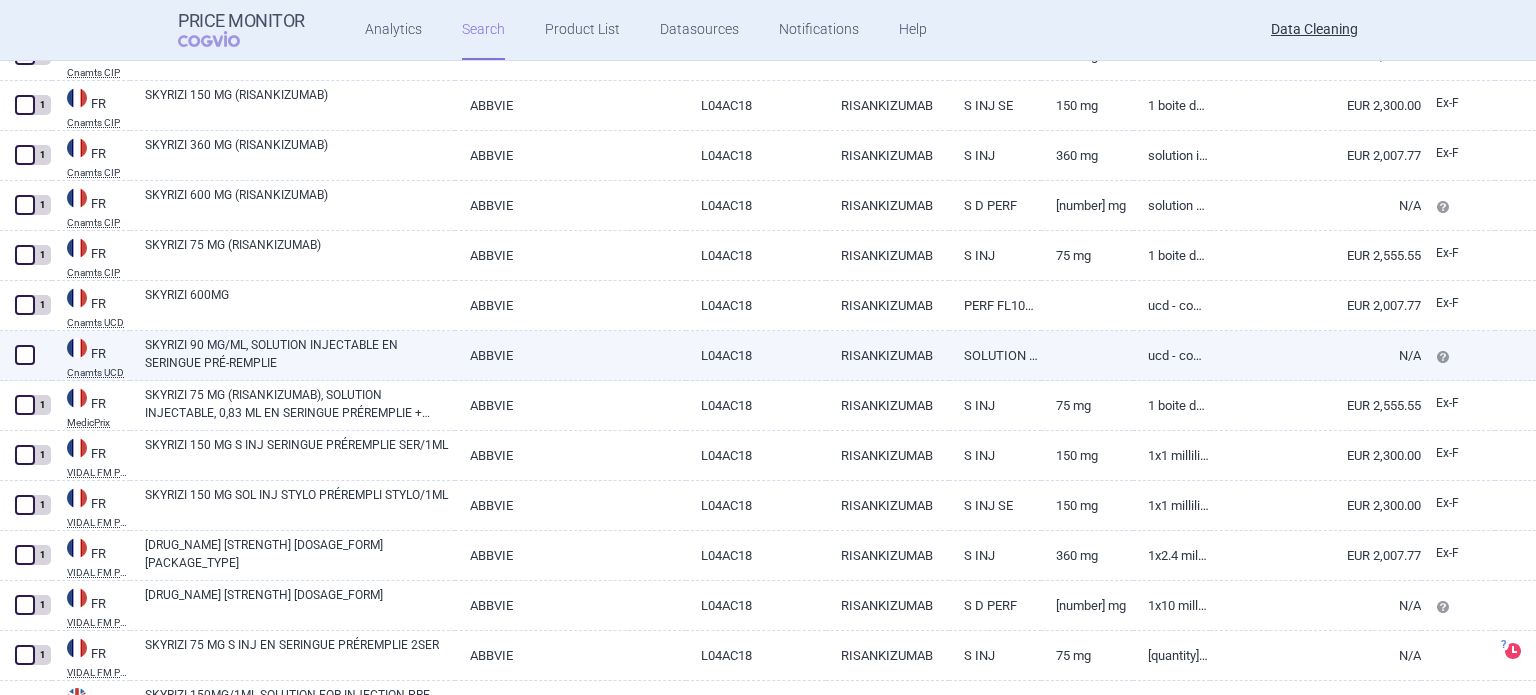 click at bounding box center (25, 355) 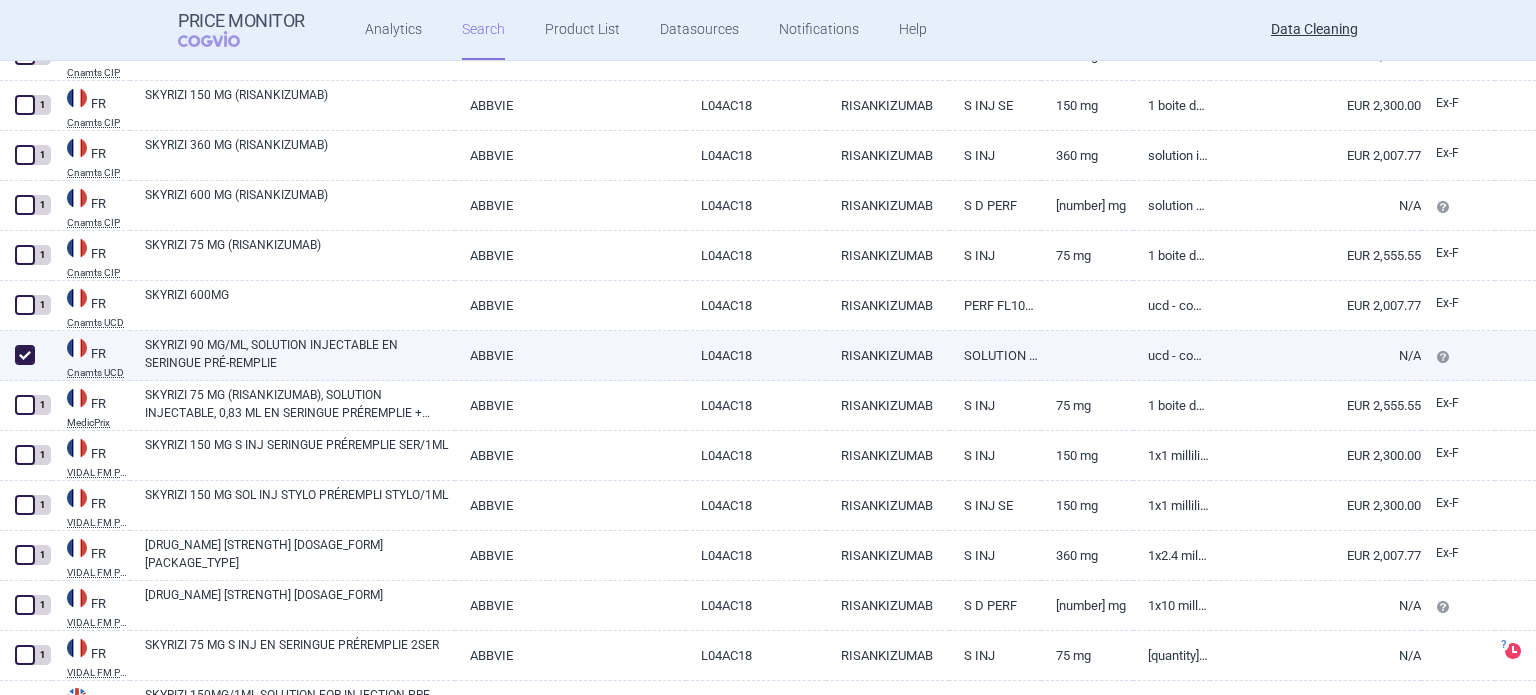 checkbox on "true" 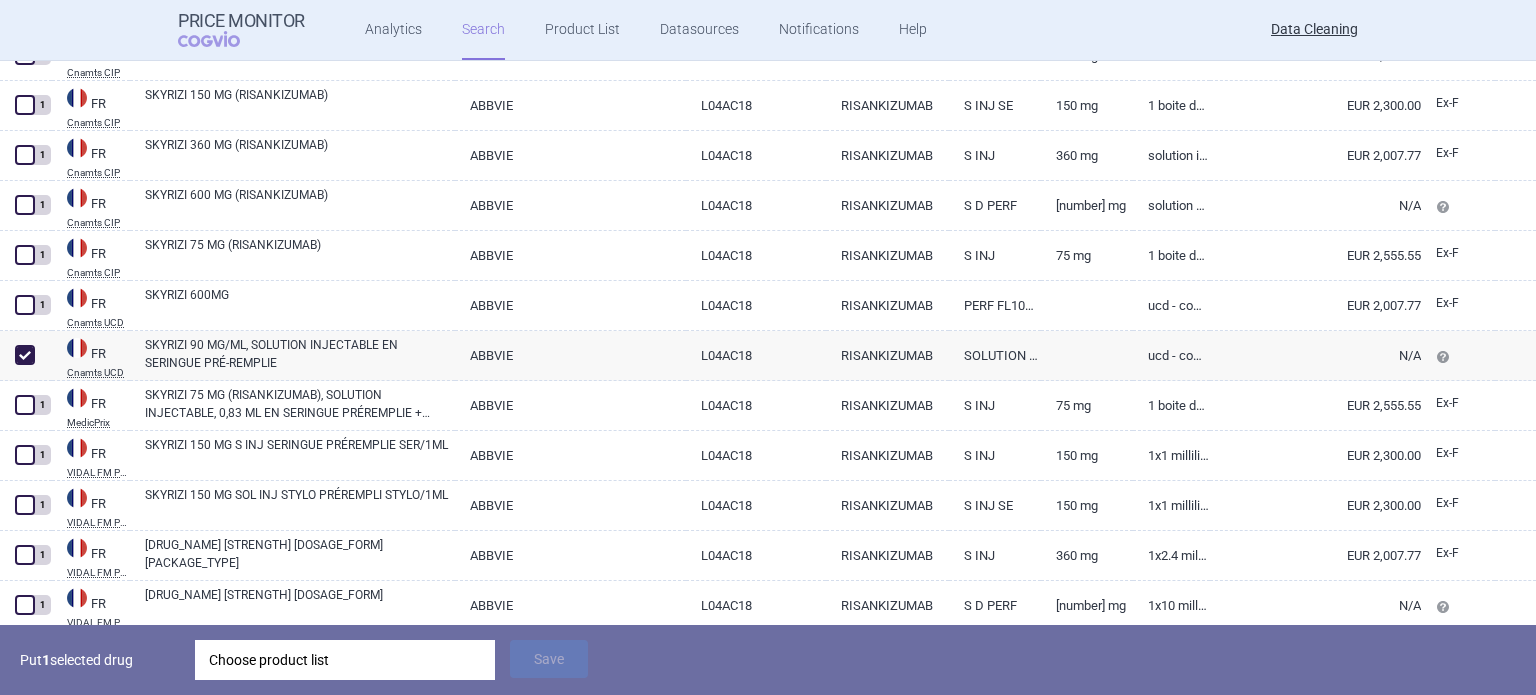 click on "Choose product list" at bounding box center (345, 660) 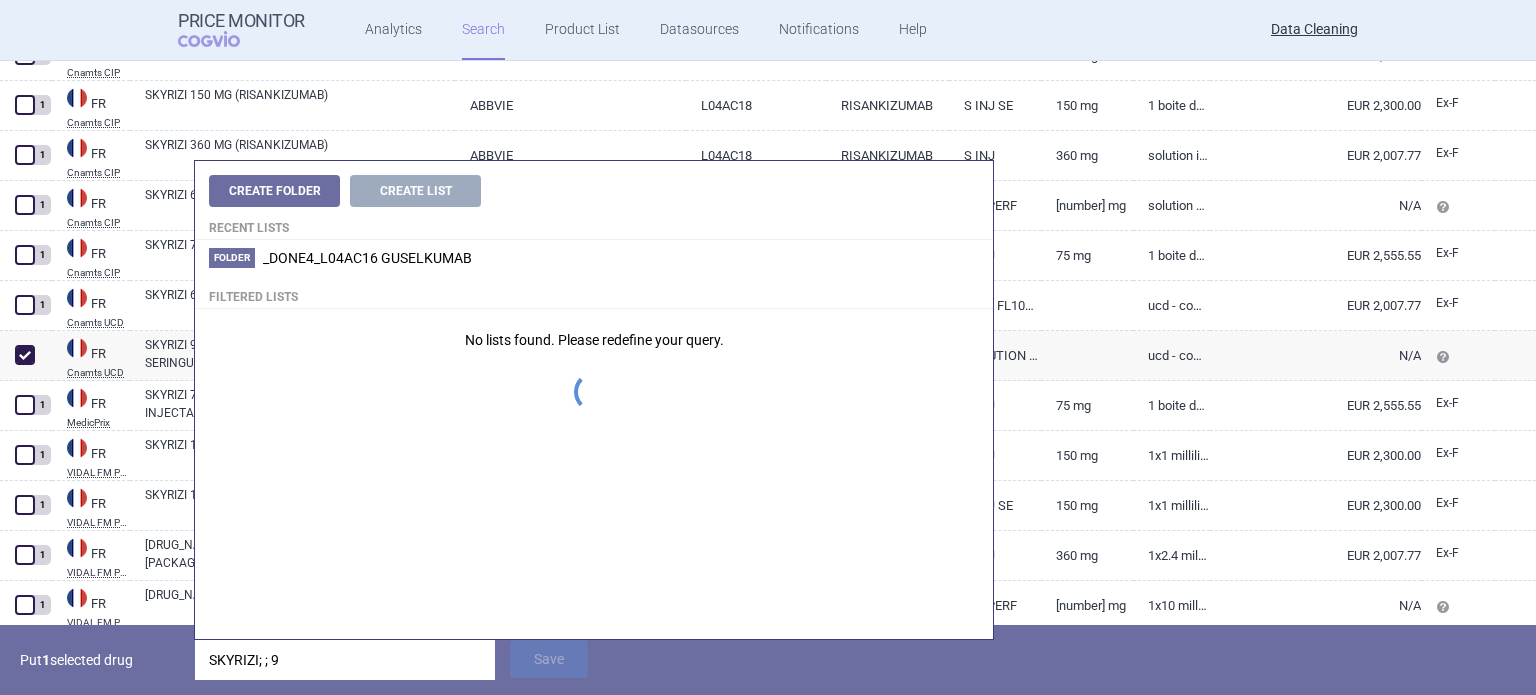 type on "SKYRIZI; ;" 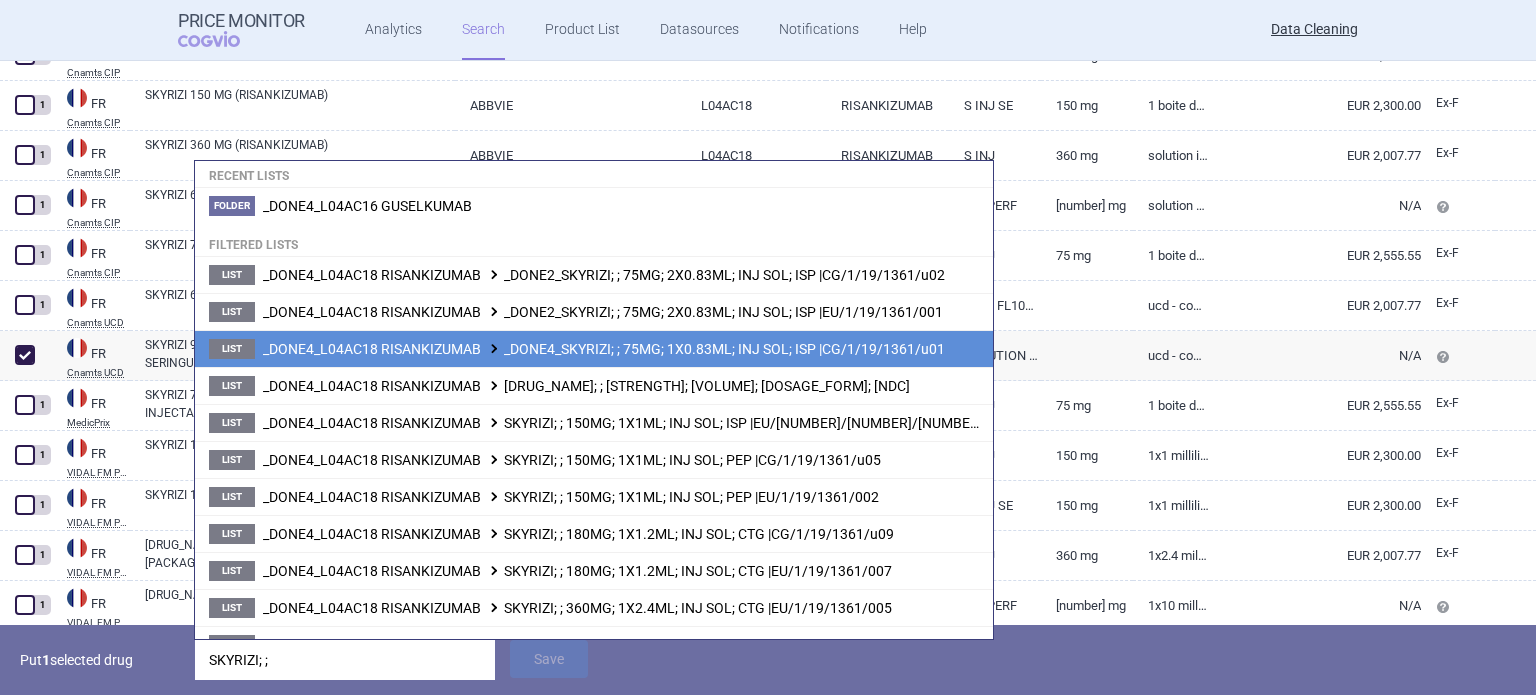 scroll, scrollTop: 256, scrollLeft: 0, axis: vertical 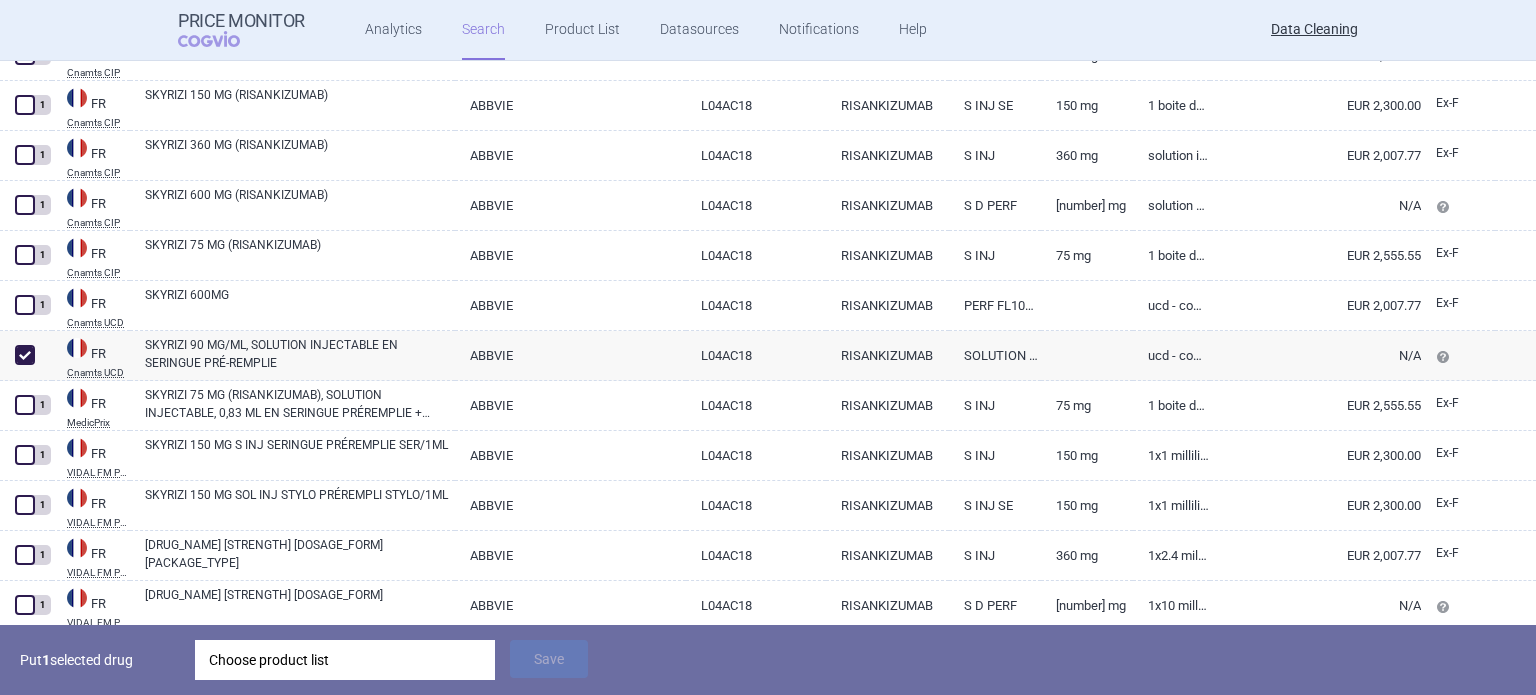 click on "Put  1  selected   drug" at bounding box center (100, 660) 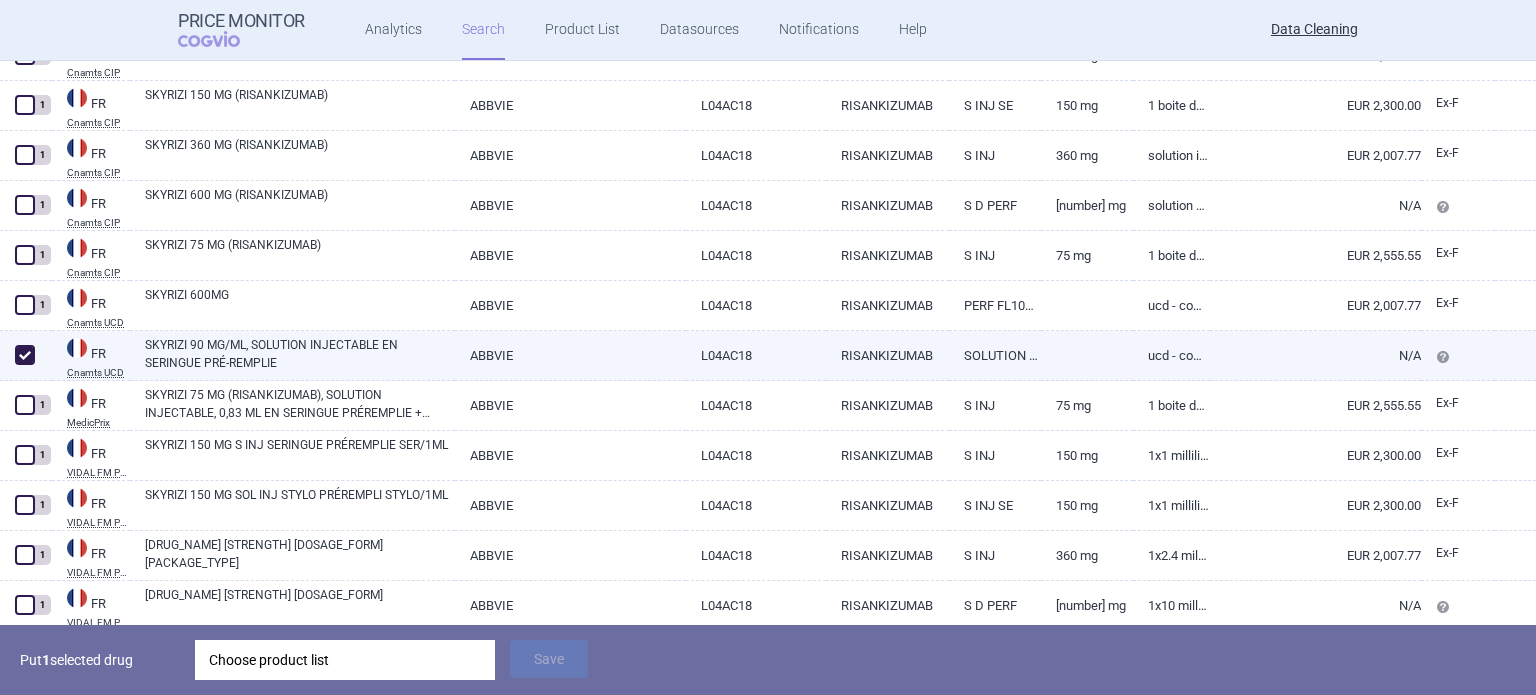 click on "ABBVIE" at bounding box center (570, 355) 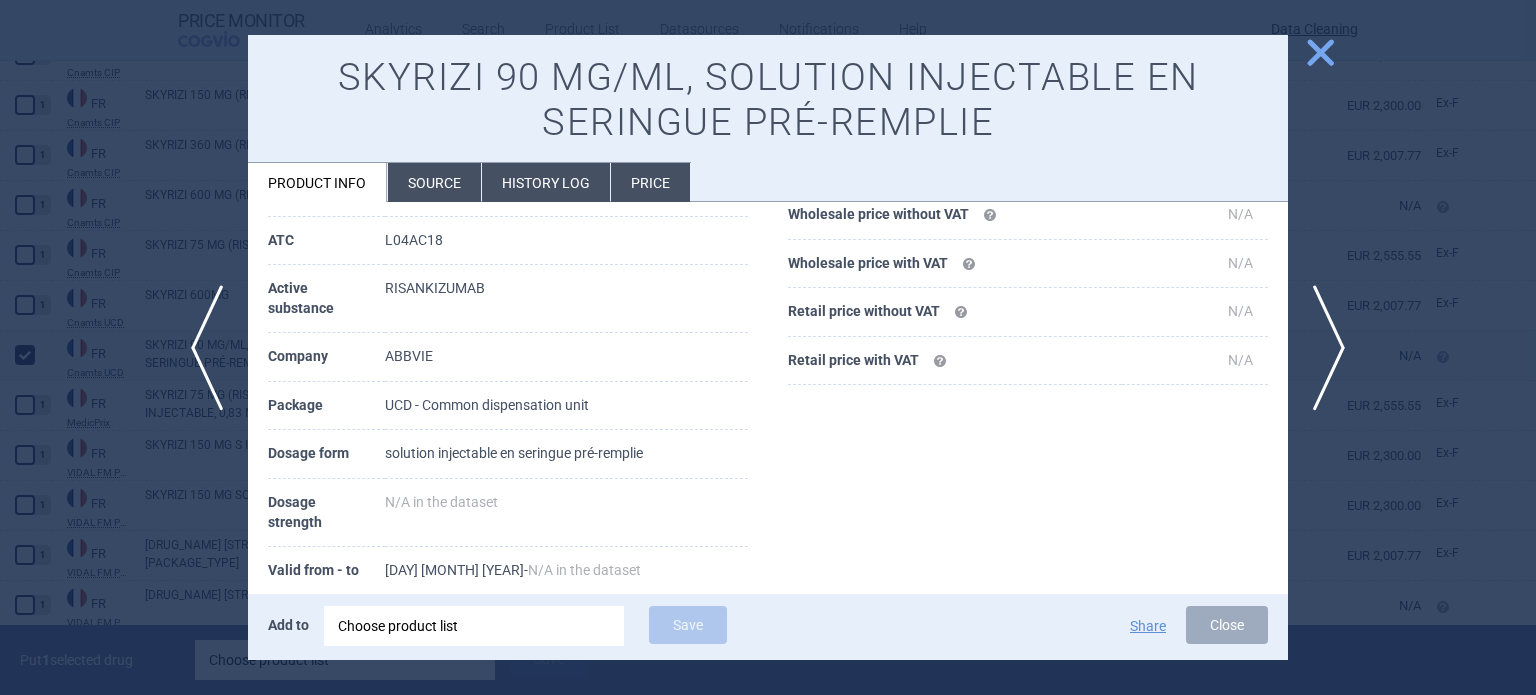 scroll, scrollTop: 188, scrollLeft: 0, axis: vertical 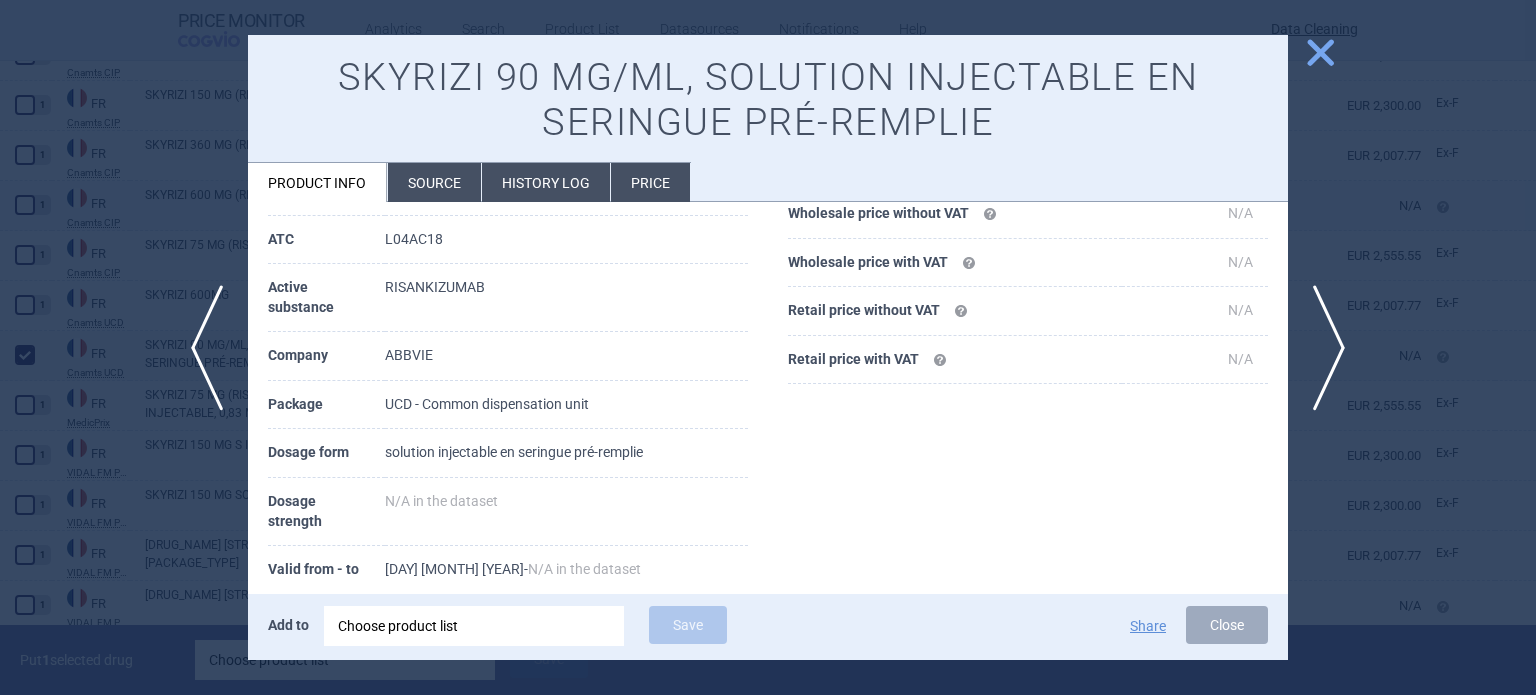 click at bounding box center (768, 347) 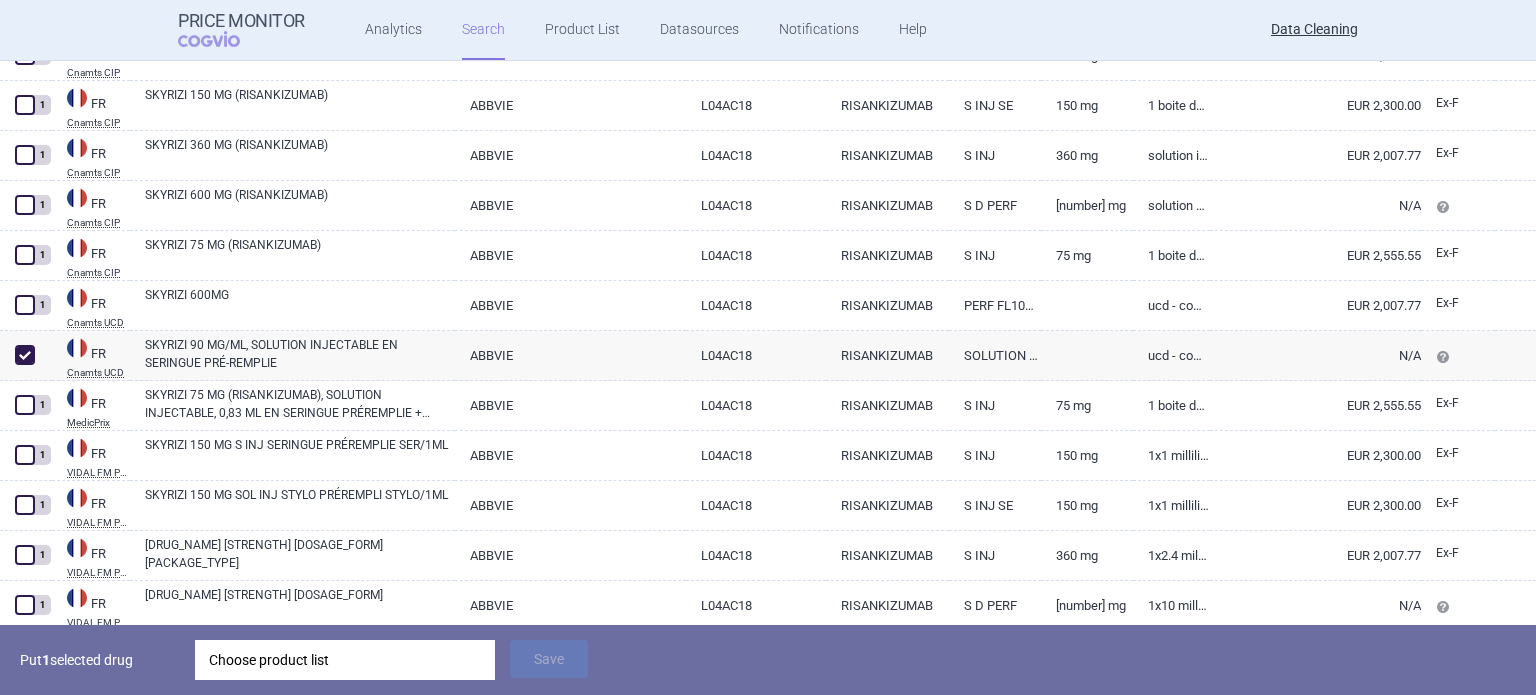 click on "Choose product list" at bounding box center (345, 660) 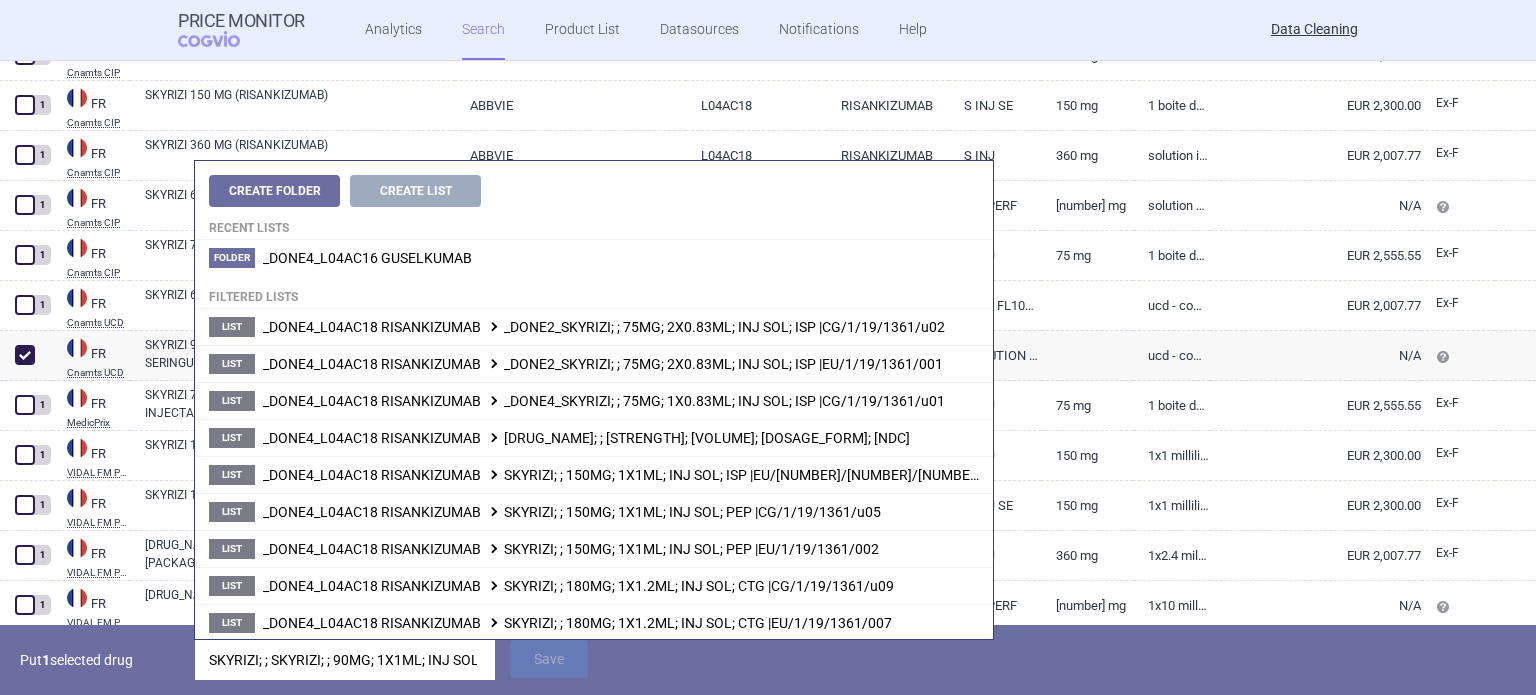 scroll, scrollTop: 0, scrollLeft: 157, axis: horizontal 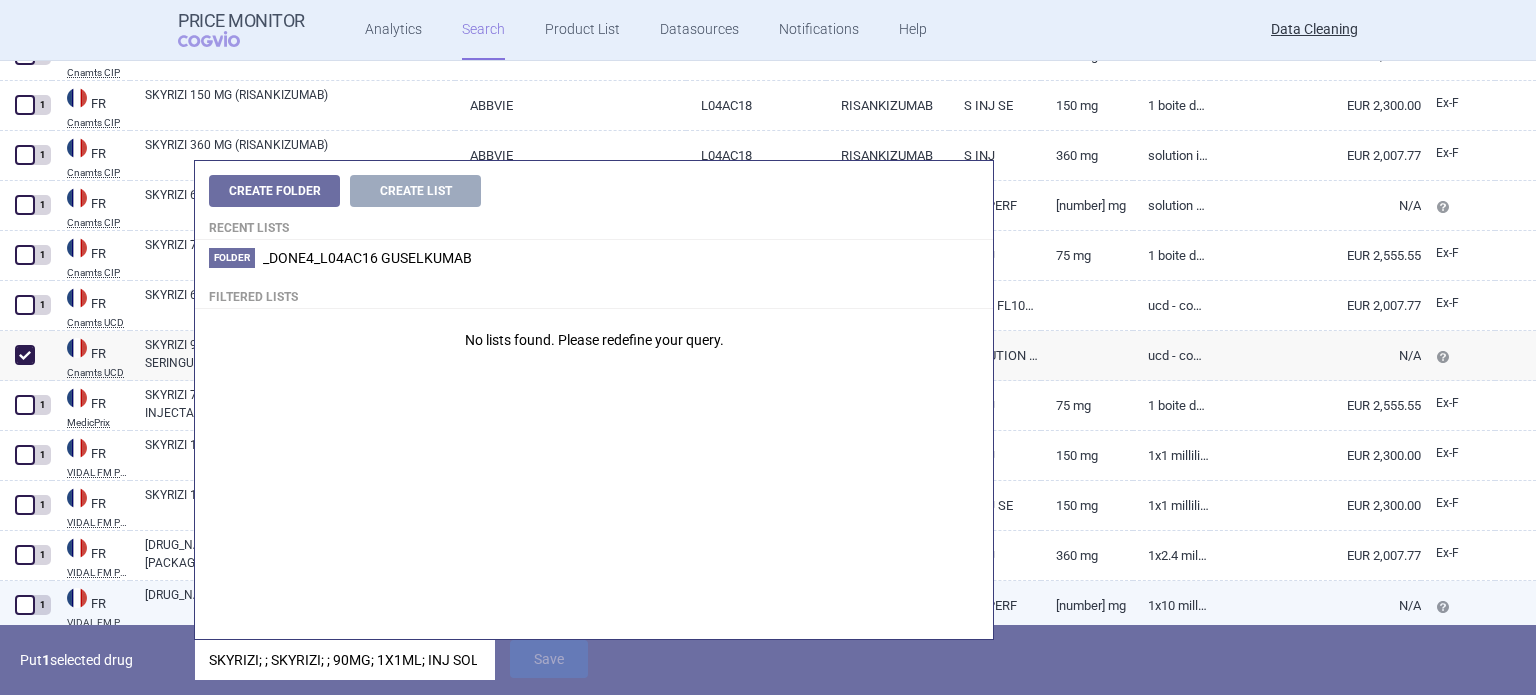 drag, startPoint x: 353, startPoint y: 655, endPoint x: 0, endPoint y: 615, distance: 355.25906 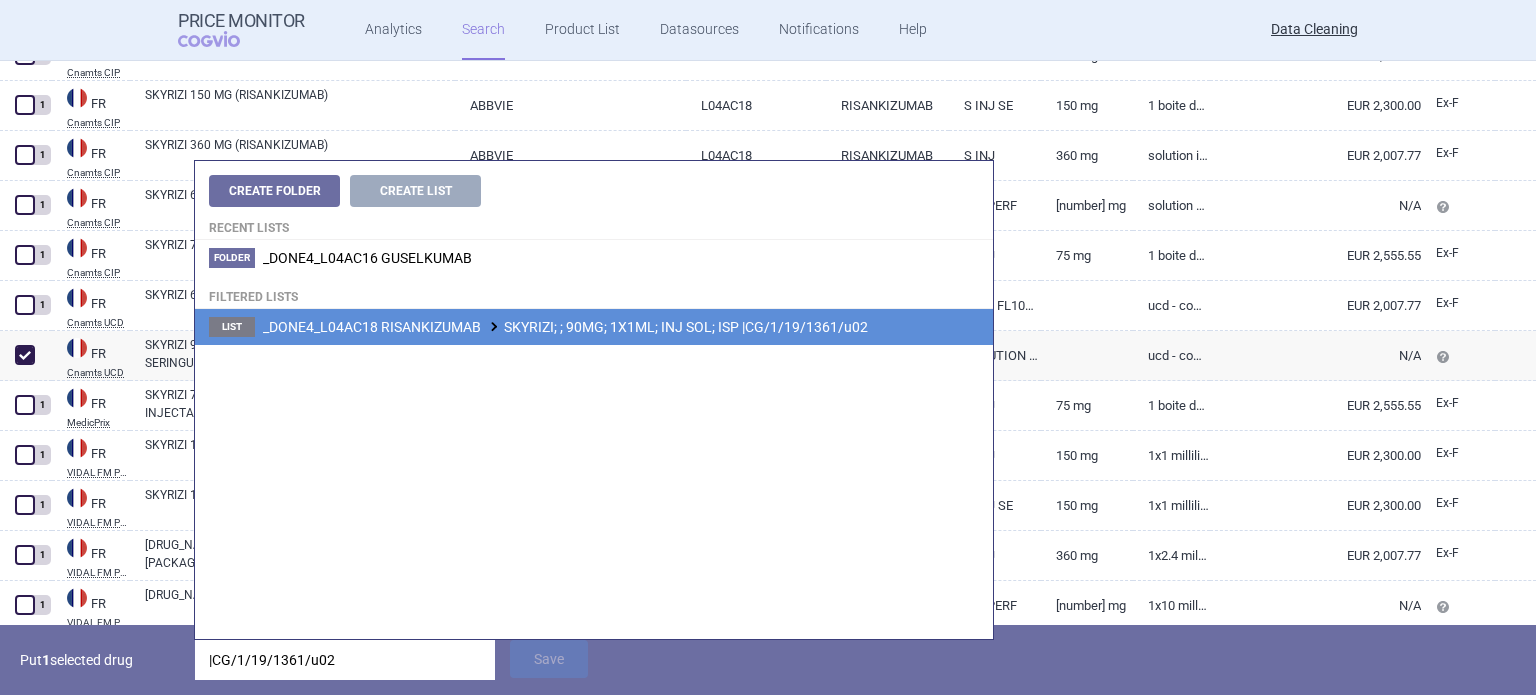 type on "|CG/1/19/1361/u02" 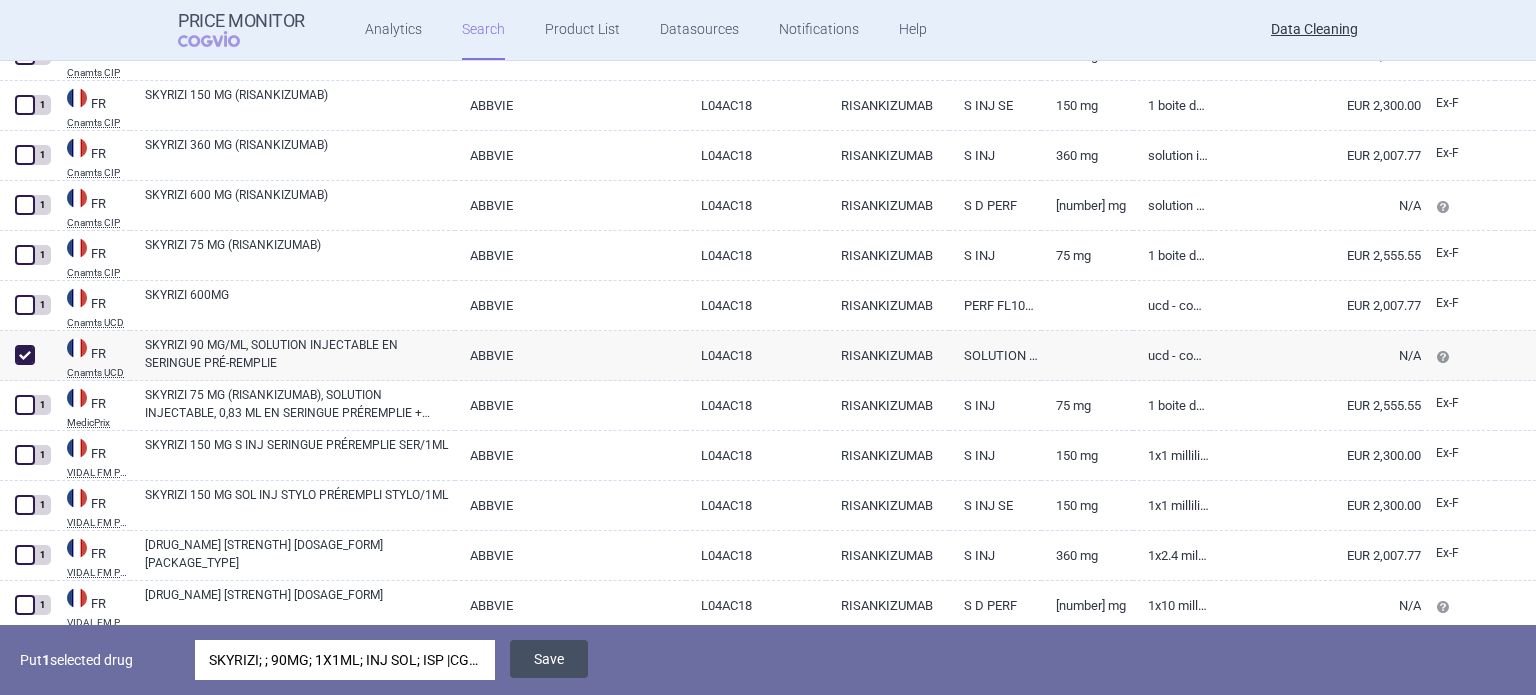 click on "Save" at bounding box center (549, 659) 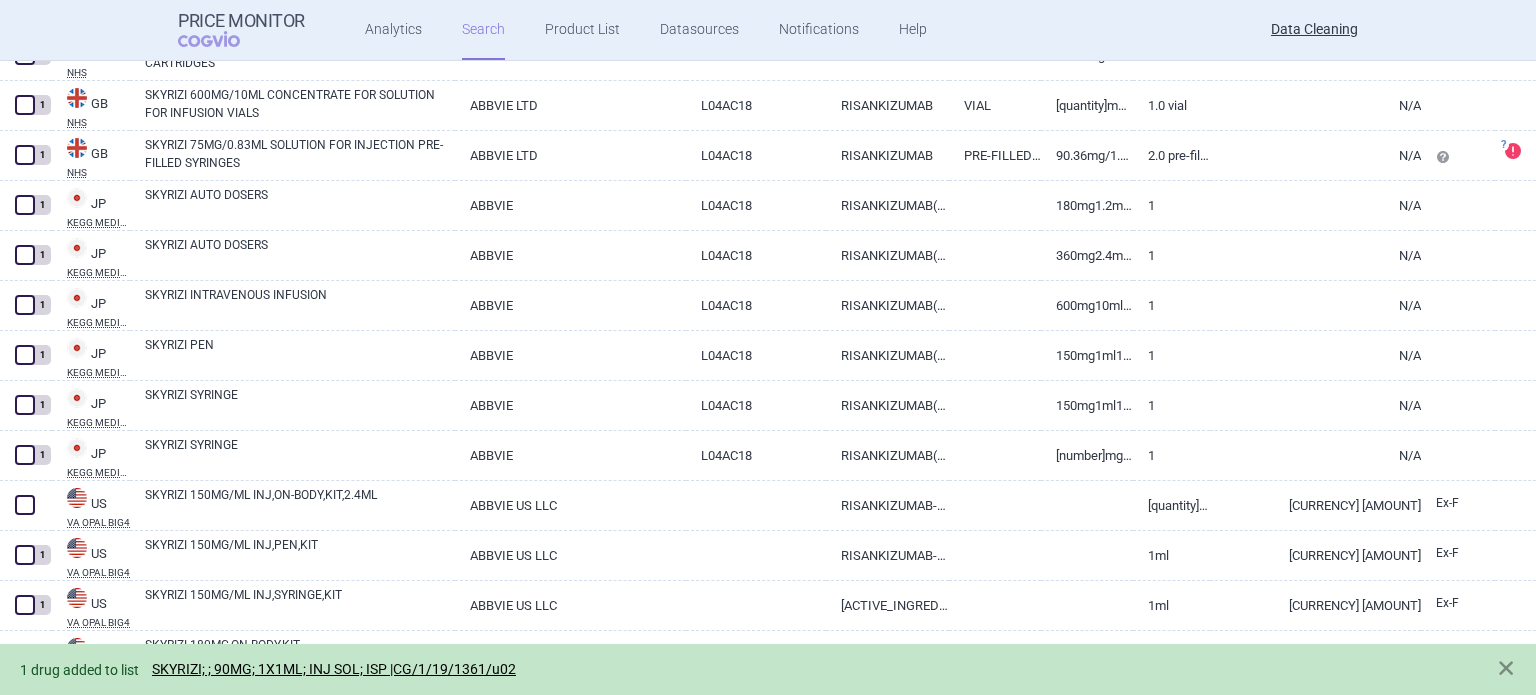 scroll, scrollTop: 6884, scrollLeft: 0, axis: vertical 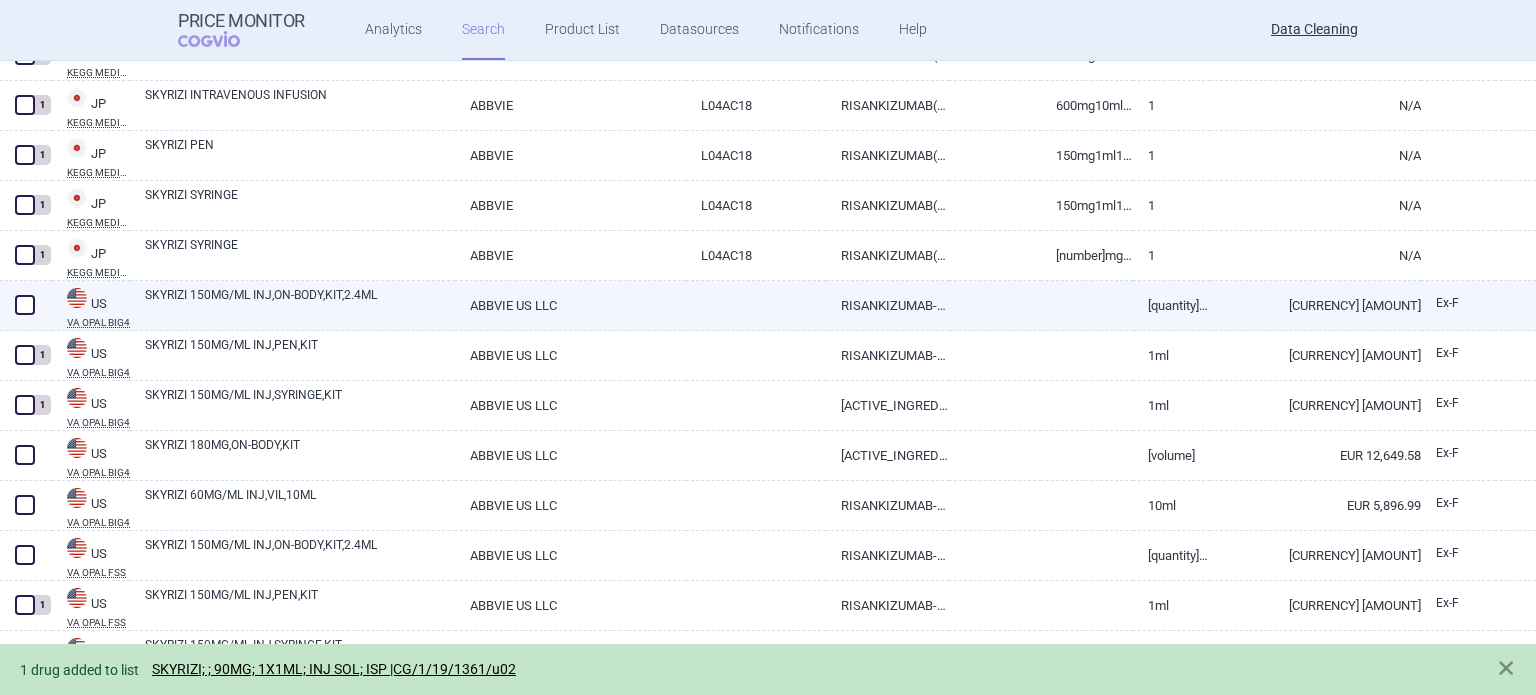click at bounding box center (25, 305) 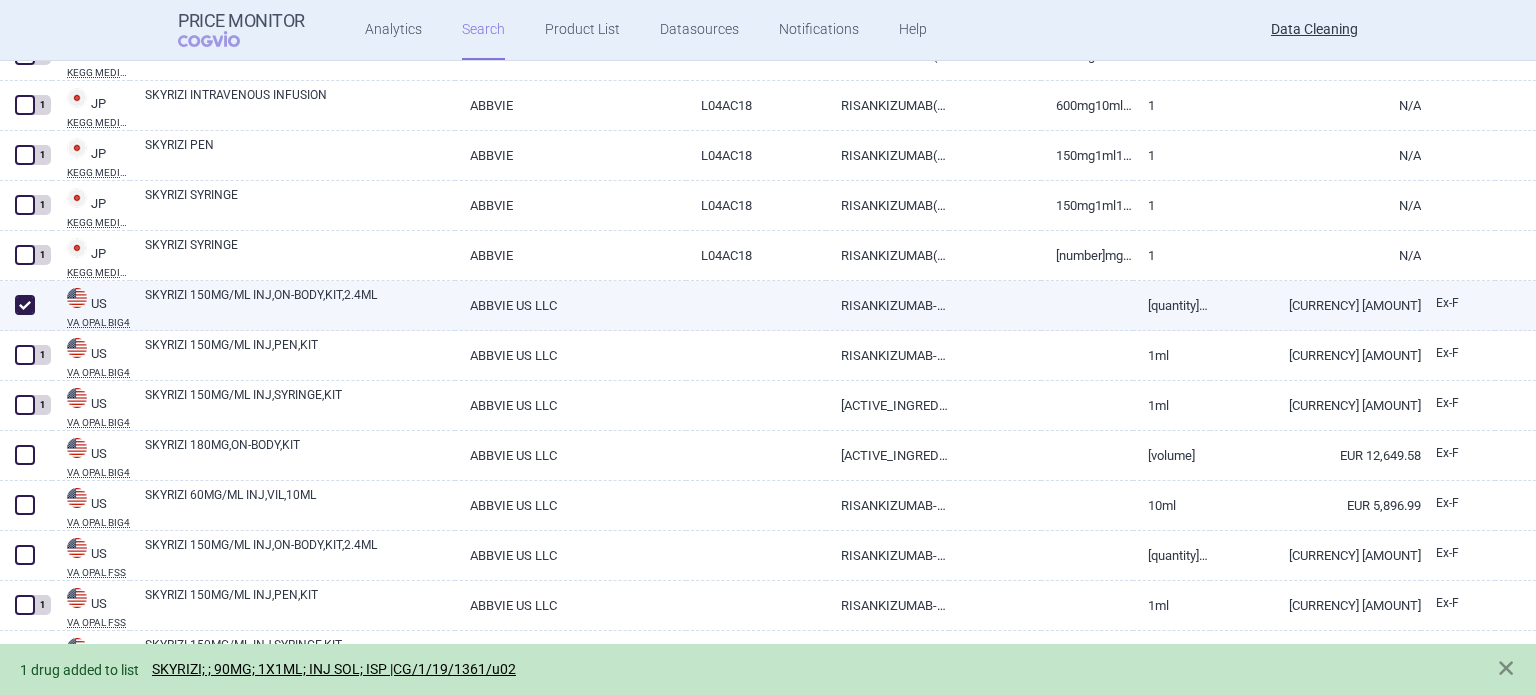 checkbox on "true" 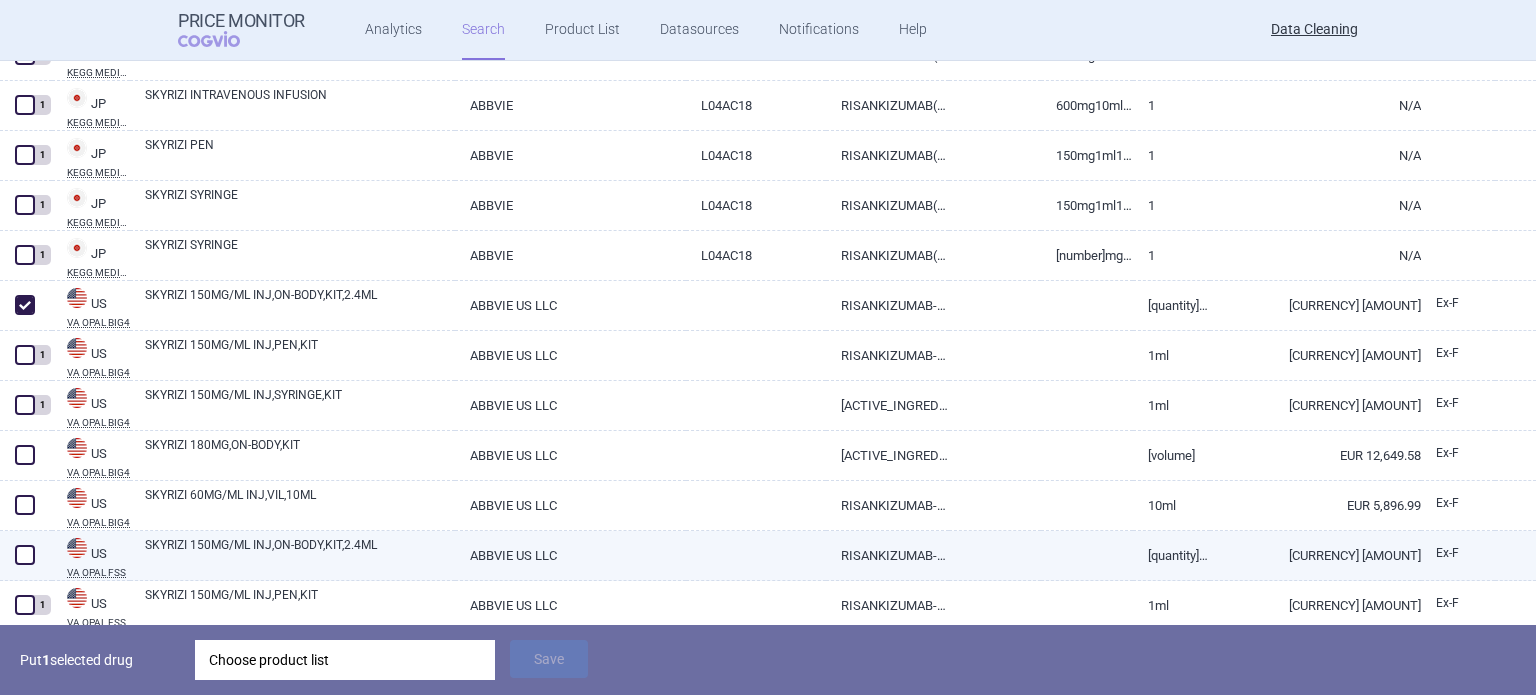click at bounding box center [25, 555] 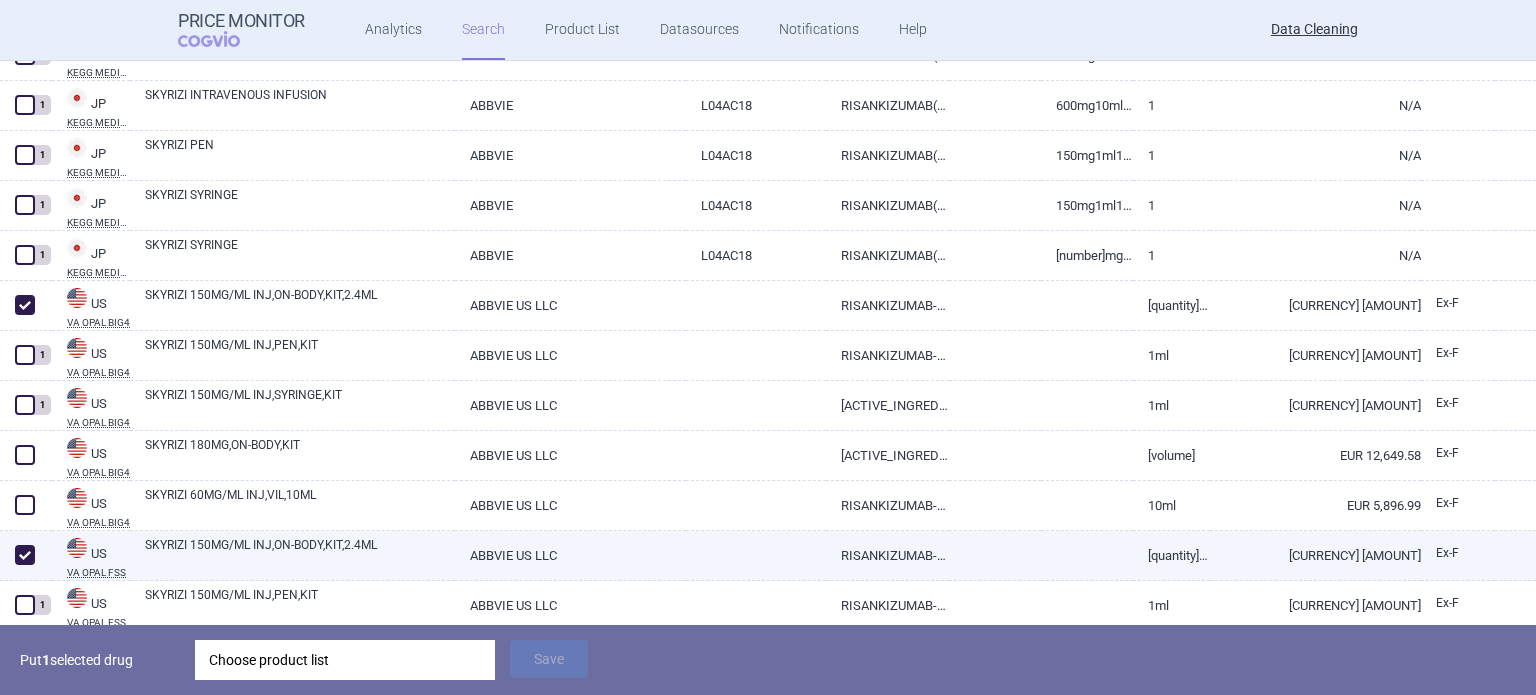 checkbox on "true" 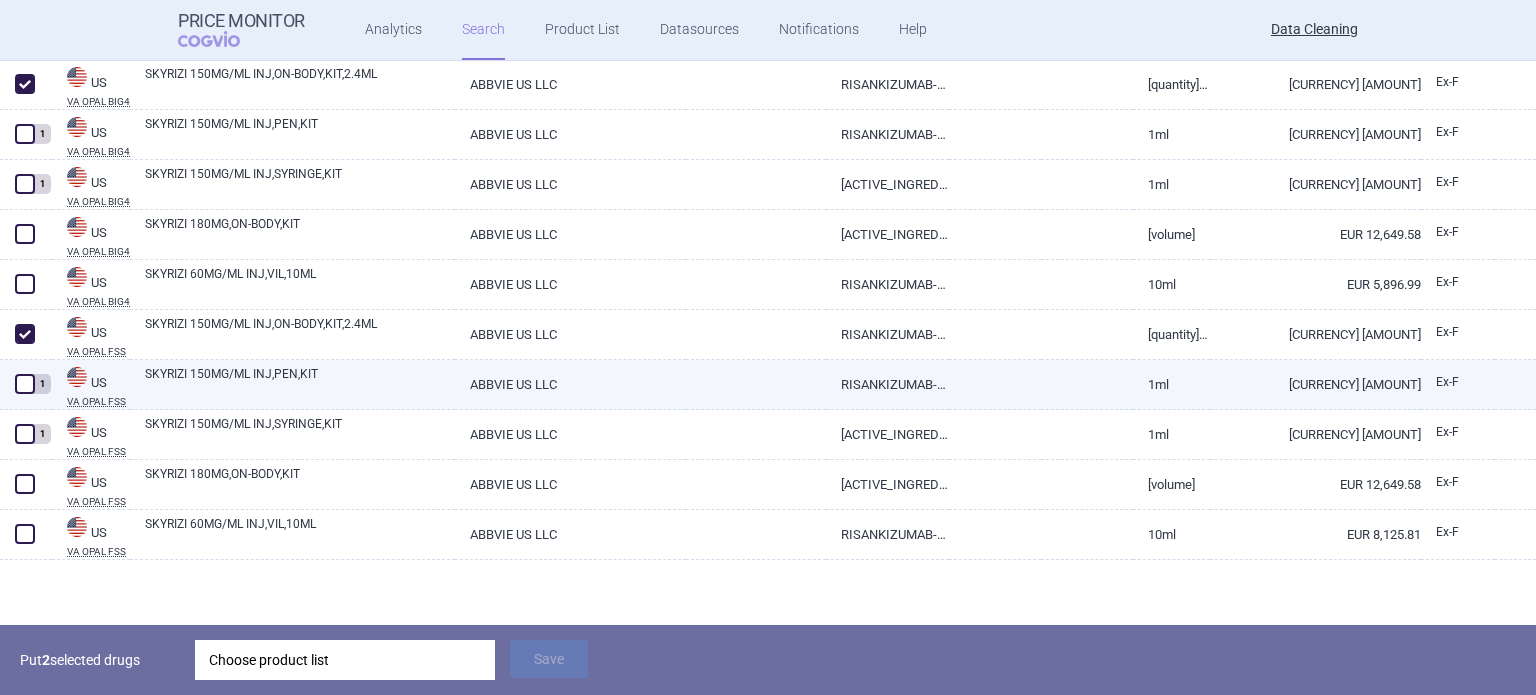 scroll, scrollTop: 7005, scrollLeft: 0, axis: vertical 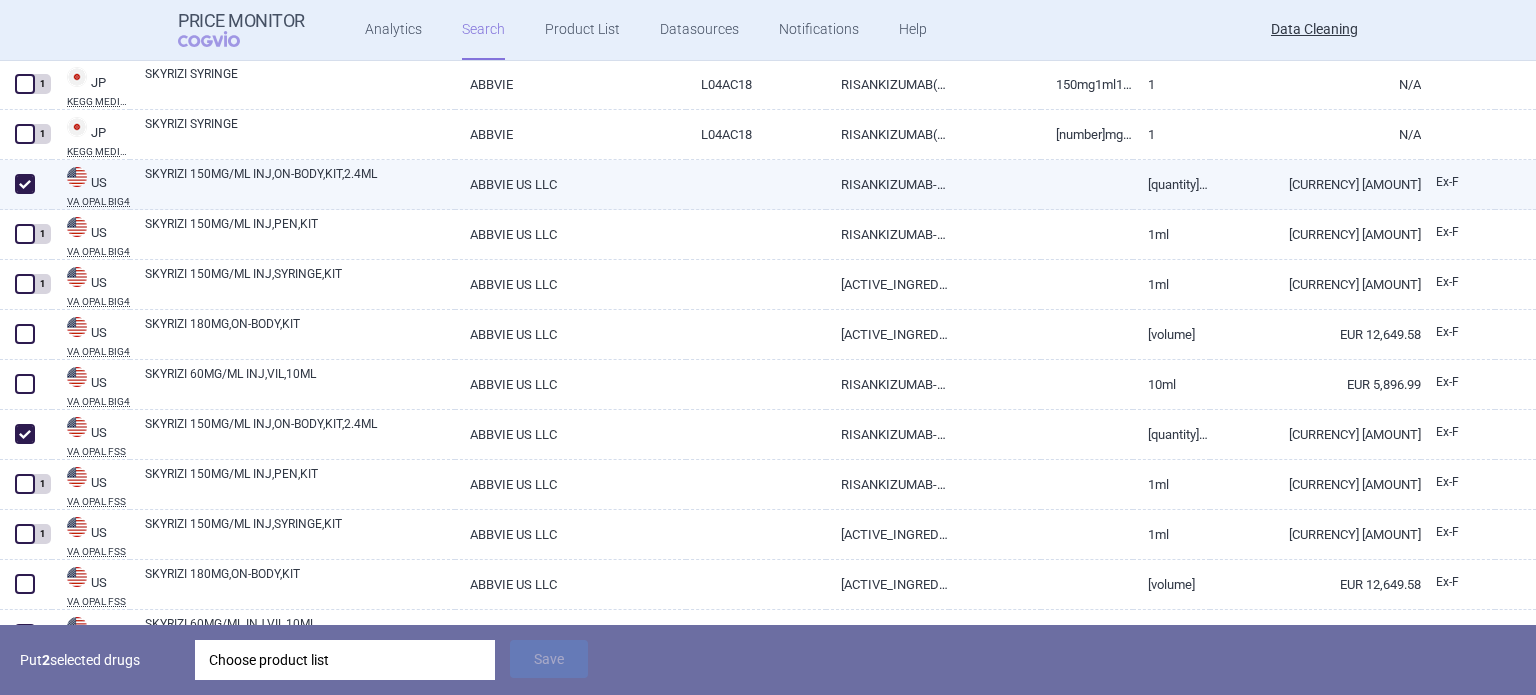 click on "SKYRIZI 150MG/ML INJ,ON-BODY,KIT,2.4ML" at bounding box center [300, 183] 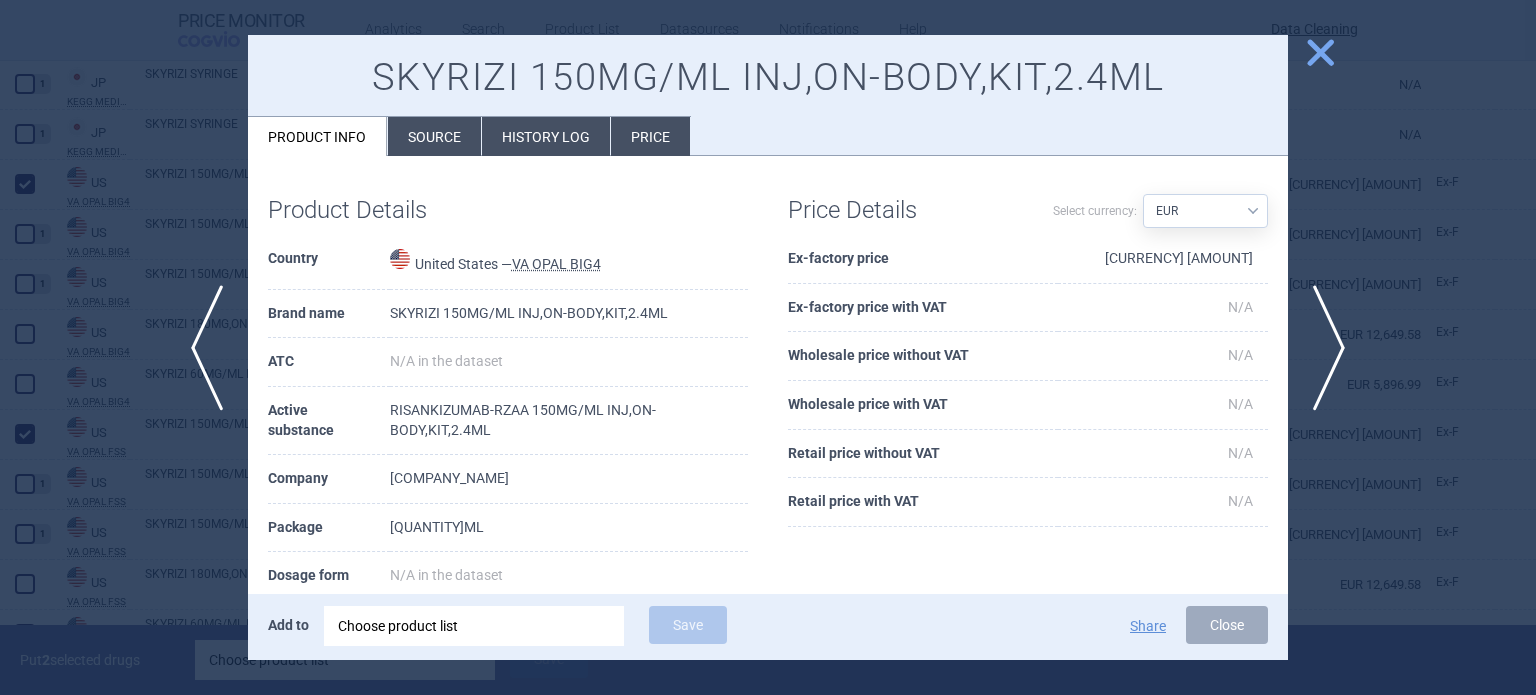 click on "Source" at bounding box center [434, 136] 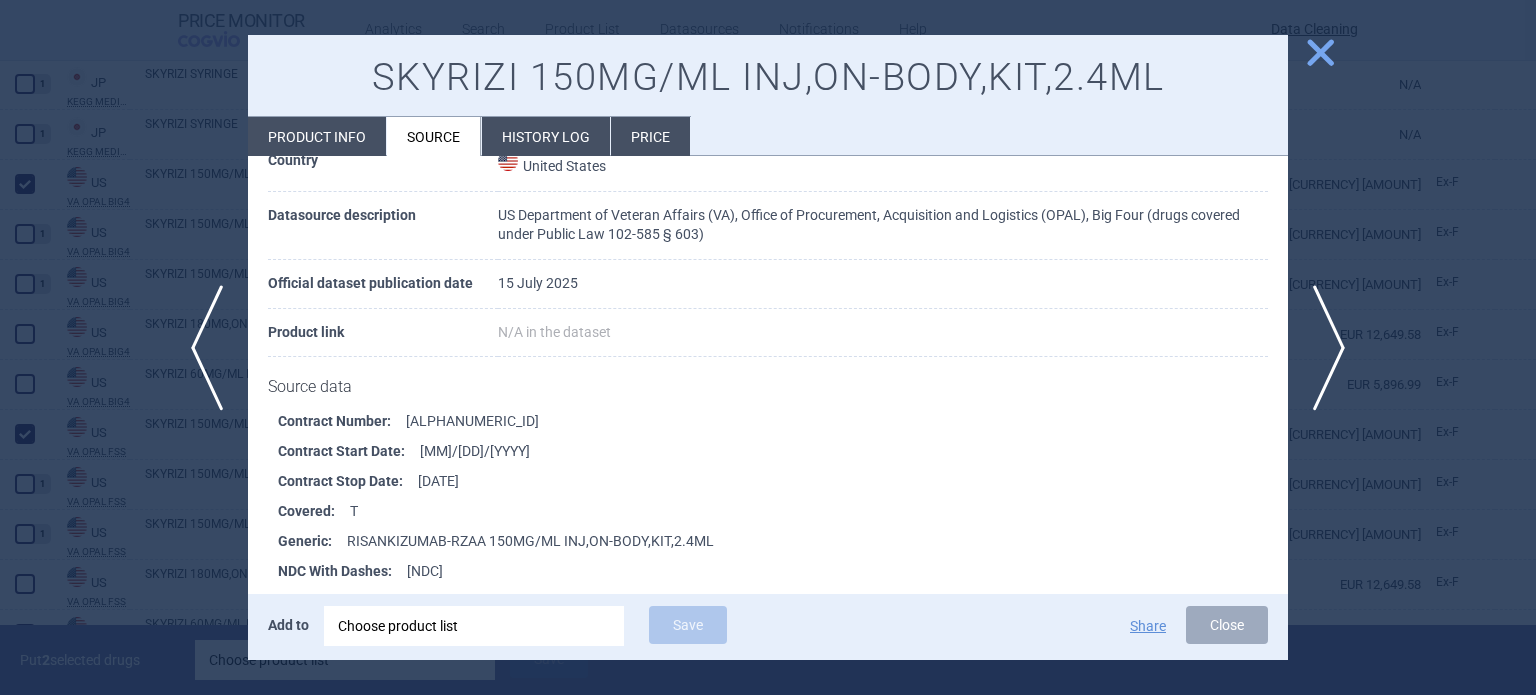 scroll, scrollTop: 200, scrollLeft: 0, axis: vertical 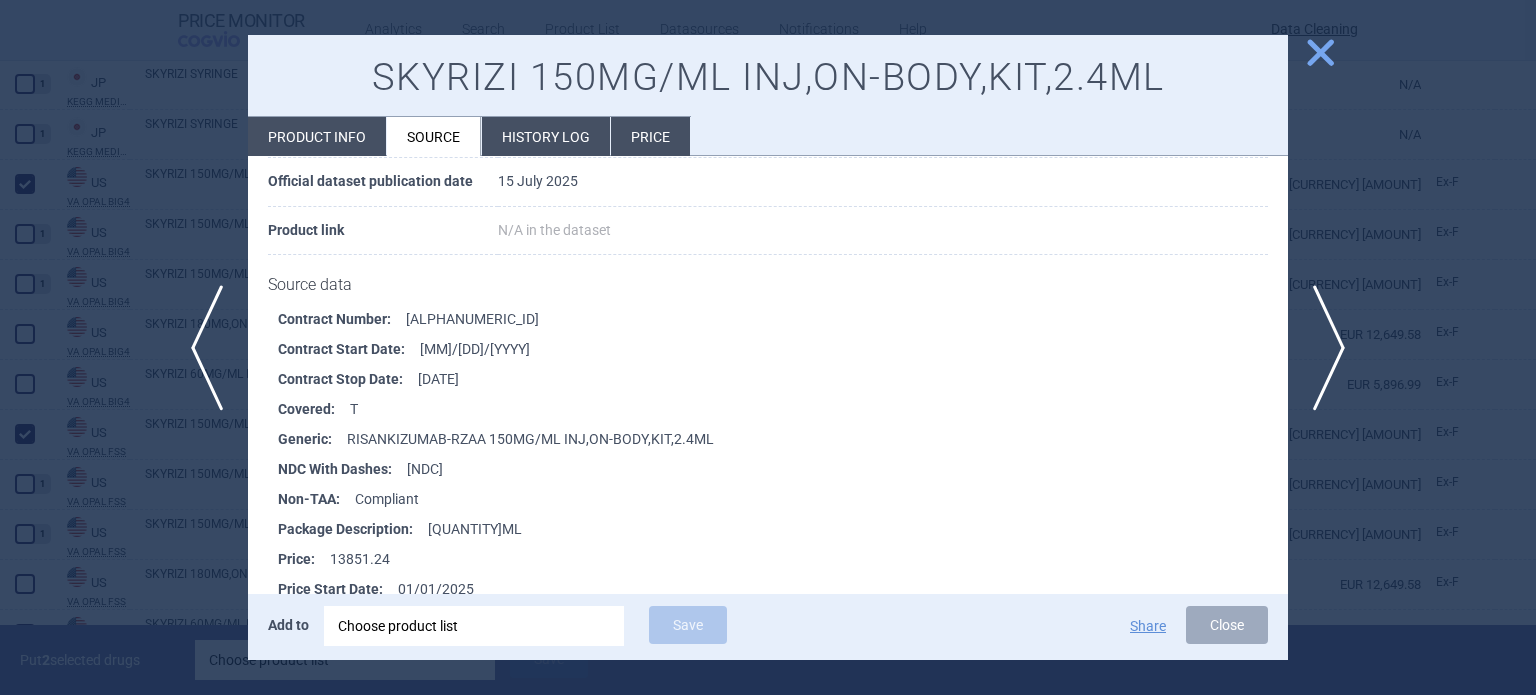 drag, startPoint x: 509, startPoint y: 466, endPoint x: 399, endPoint y: 466, distance: 110 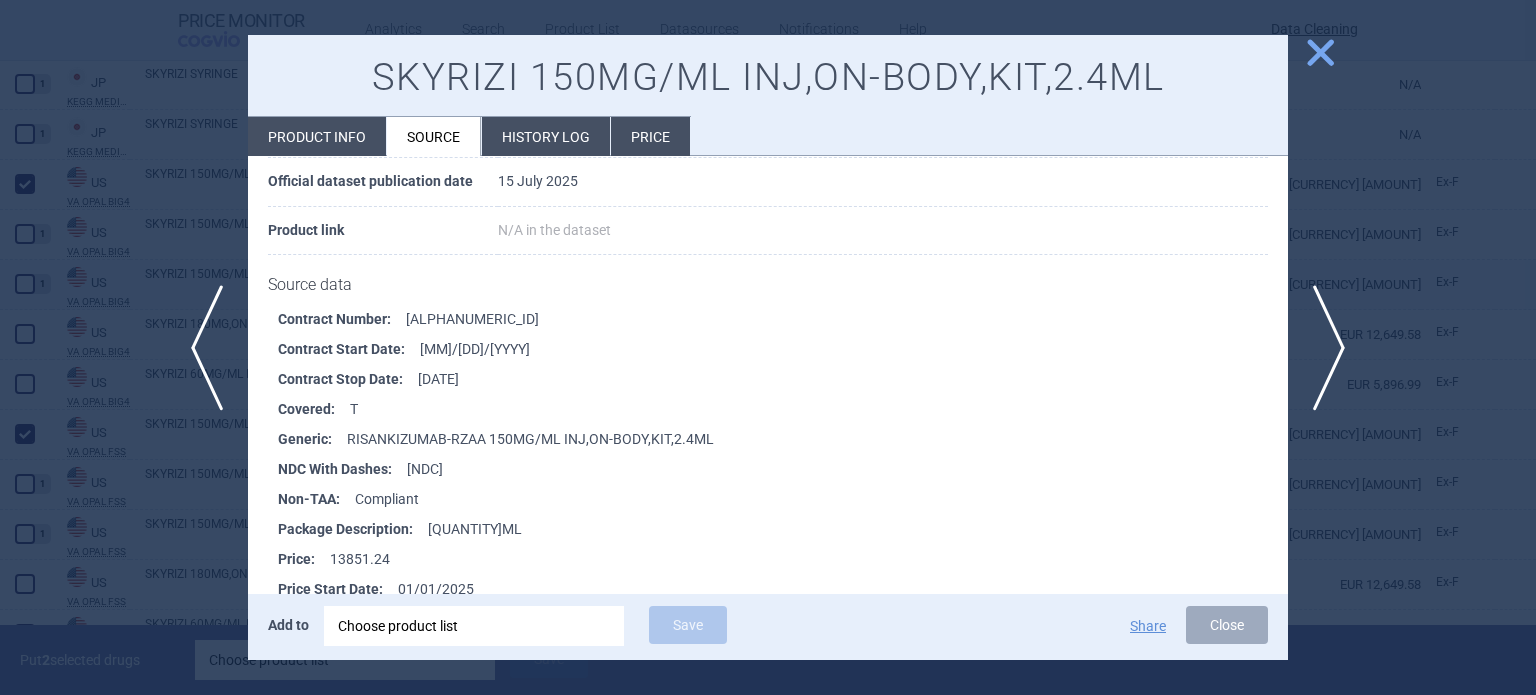 click at bounding box center [768, 347] 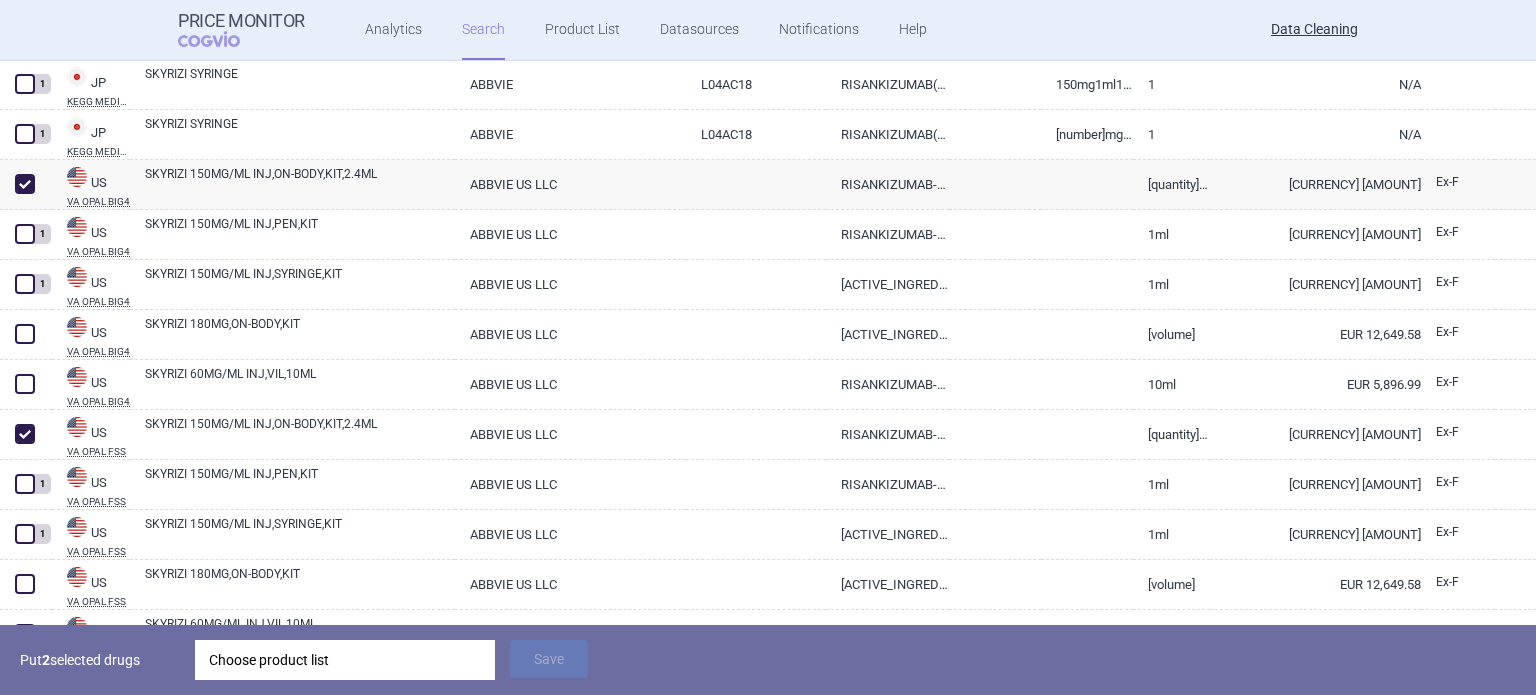 click on "Choose product list" at bounding box center (345, 660) 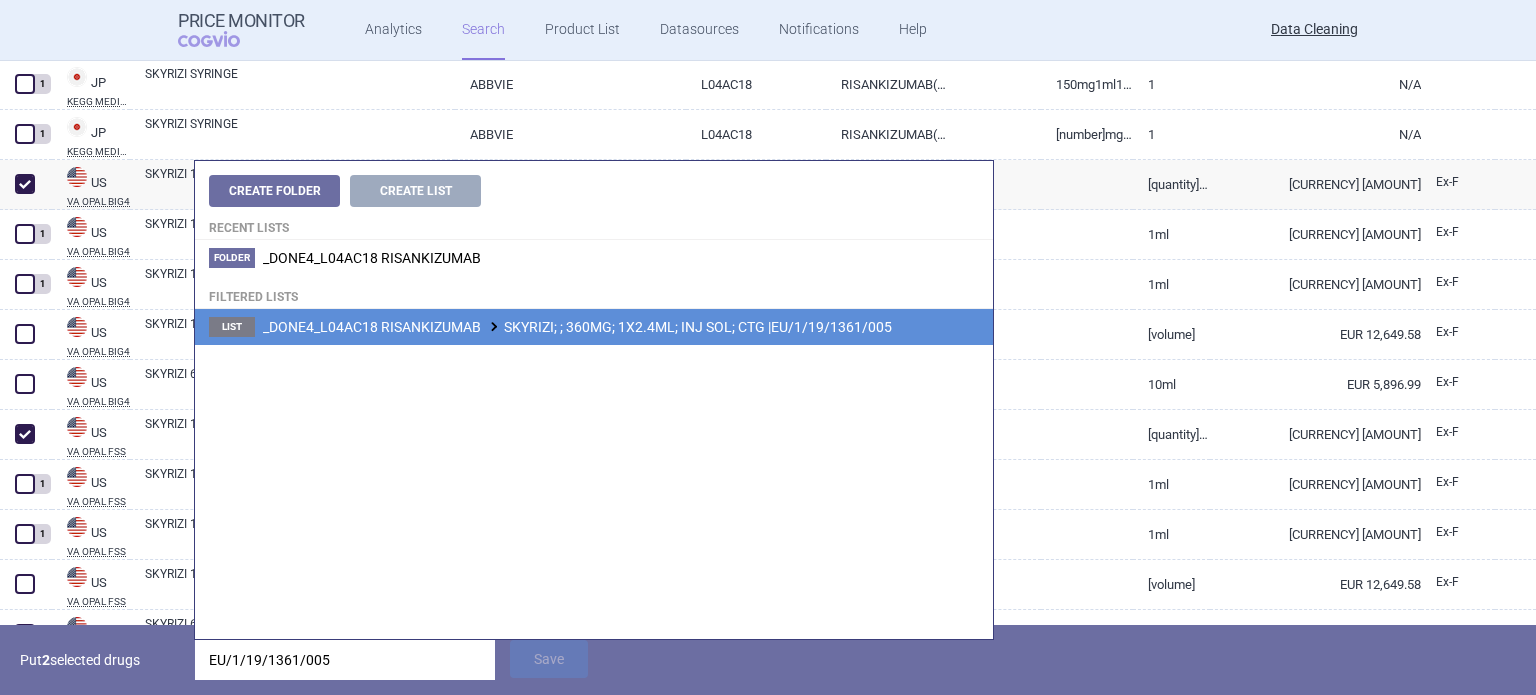 type on "EU/1/19/1361/005" 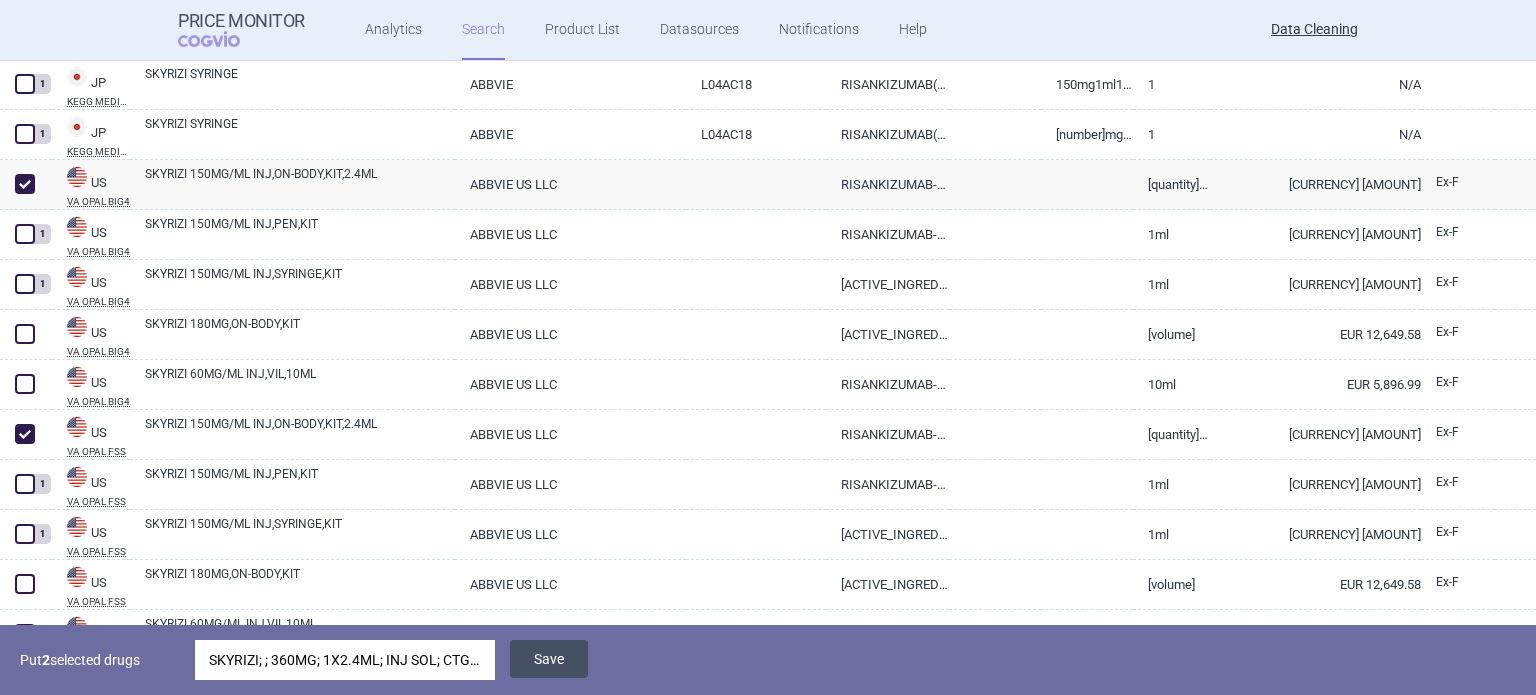 drag, startPoint x: 533, startPoint y: 661, endPoint x: 527, endPoint y: 651, distance: 11.661903 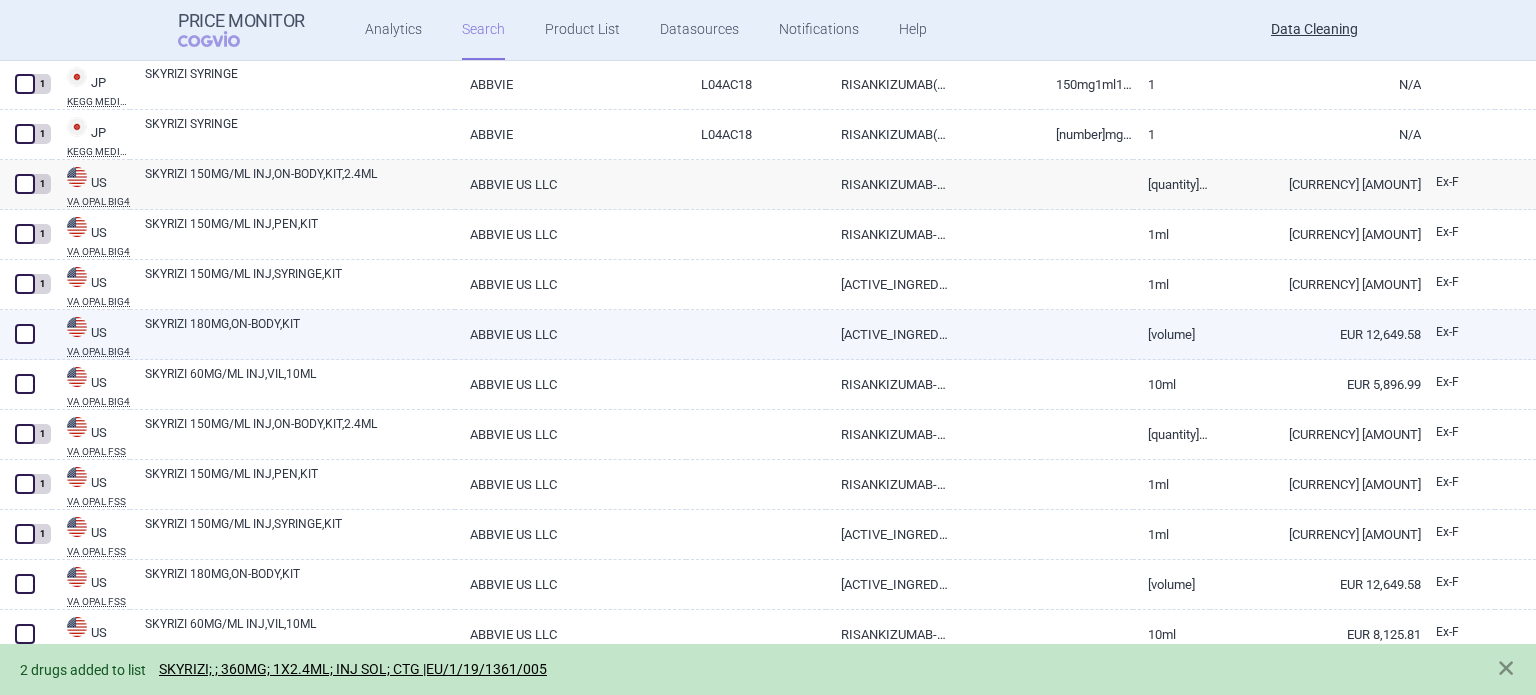 click on "SKYRIZI 180MG,ON-BODY,KIT" at bounding box center [300, 333] 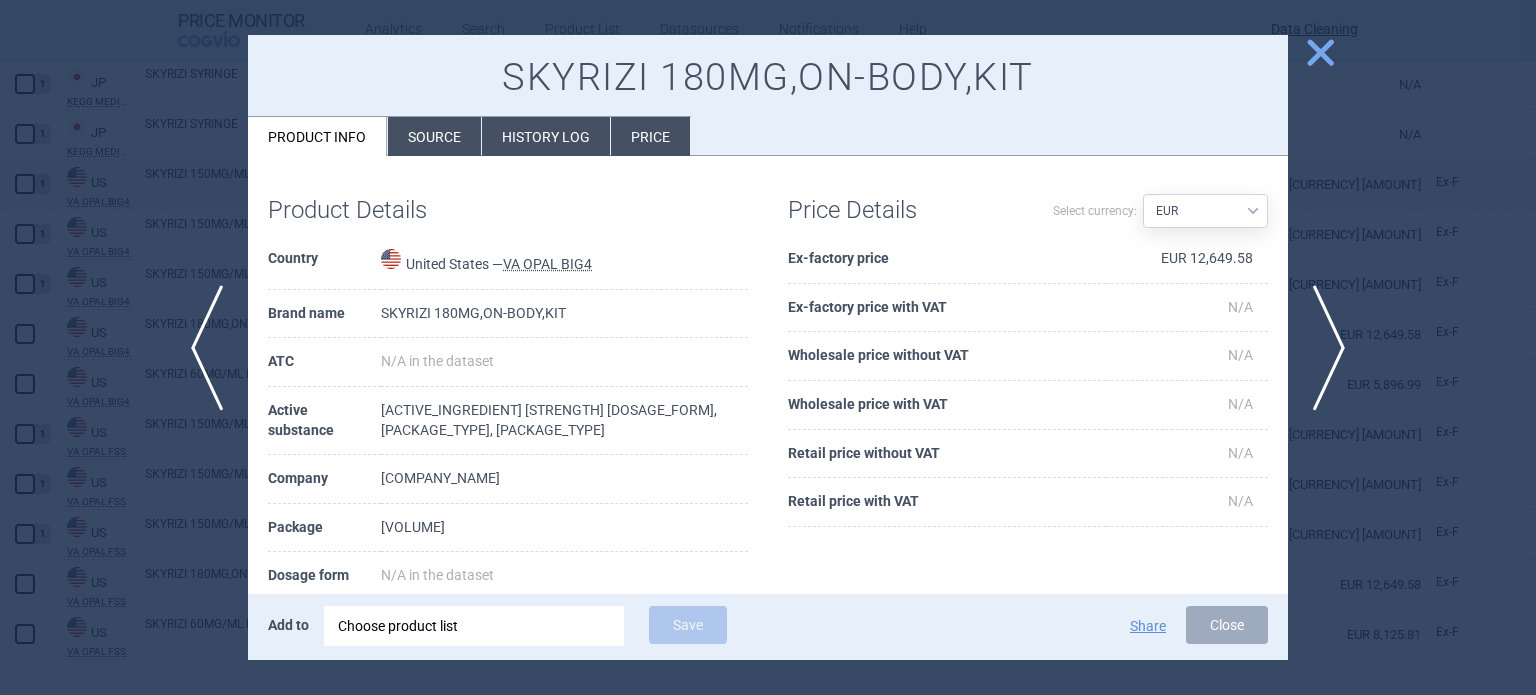 click on "Source" at bounding box center (434, 136) 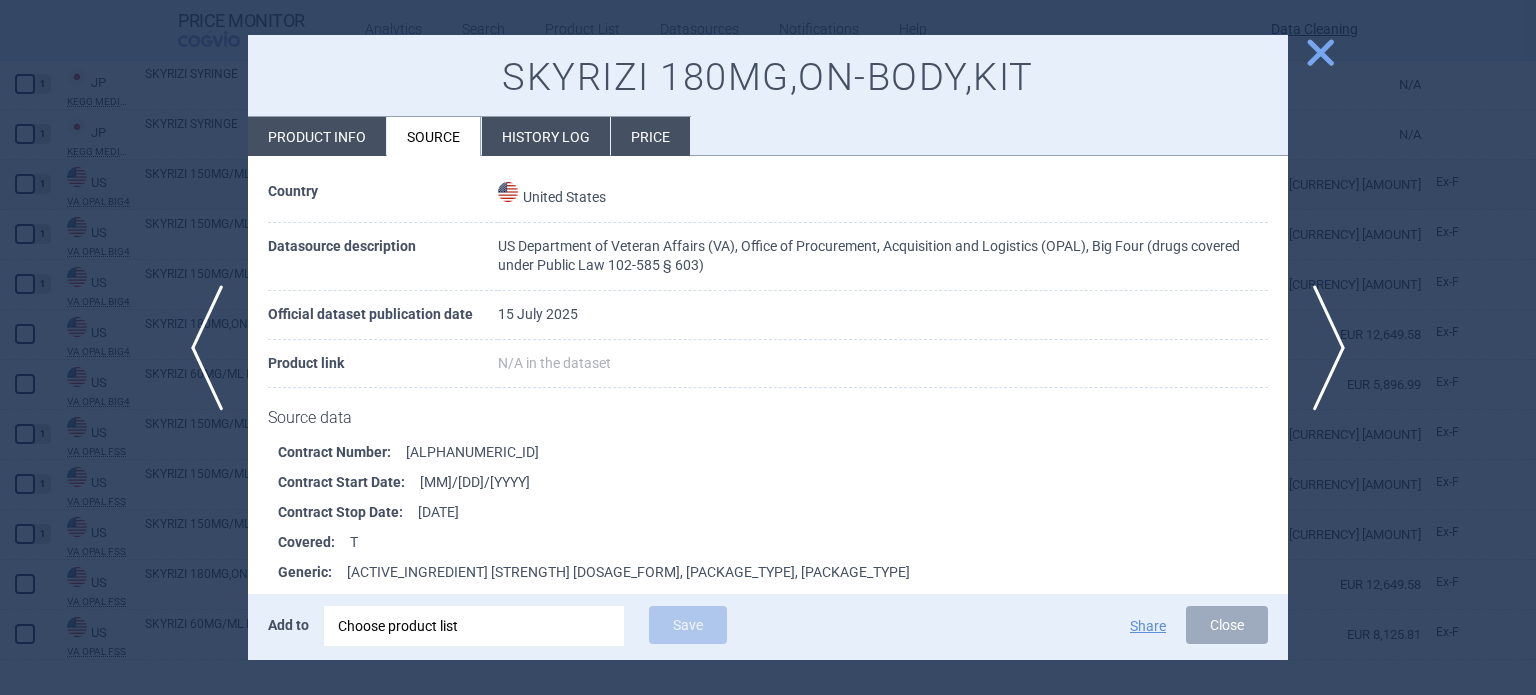 scroll, scrollTop: 100, scrollLeft: 0, axis: vertical 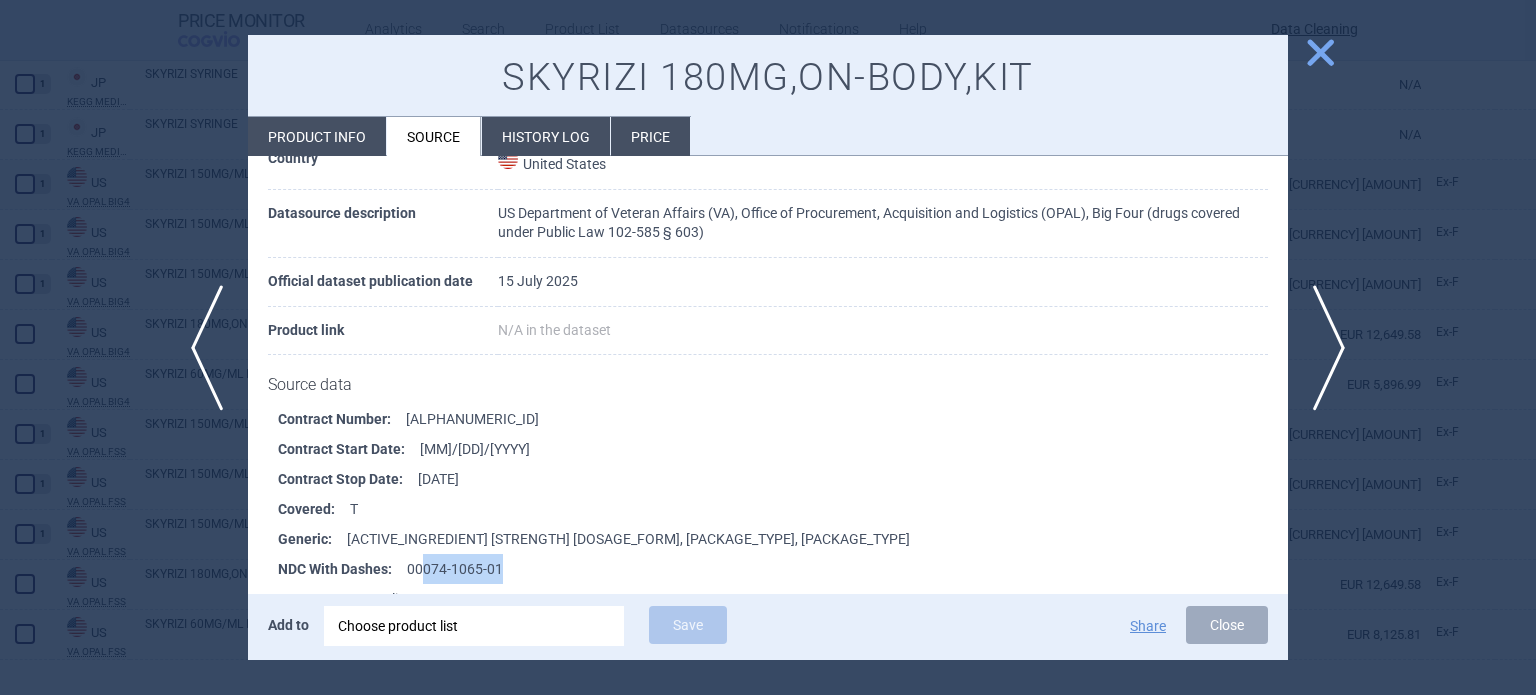 drag, startPoint x: 539, startPoint y: 559, endPoint x: 423, endPoint y: 575, distance: 117.09825 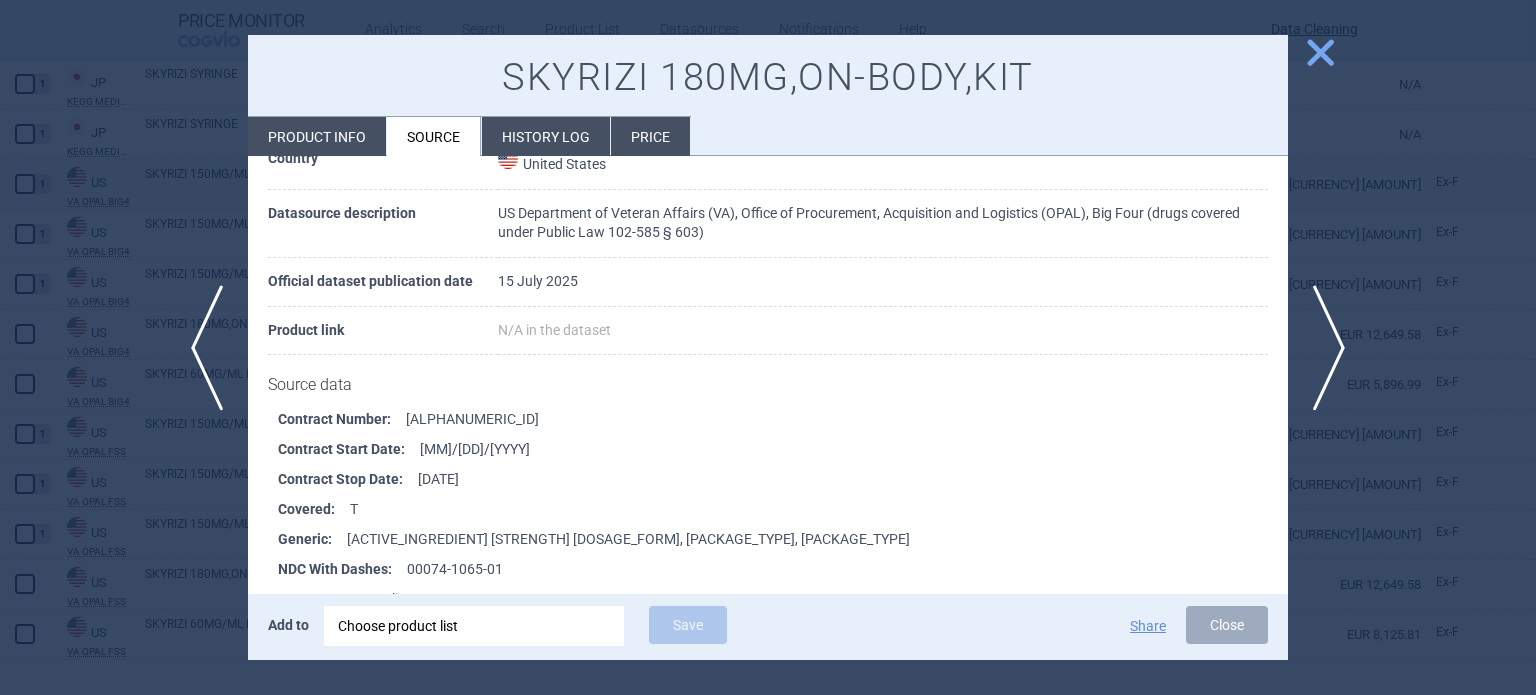 click at bounding box center (768, 347) 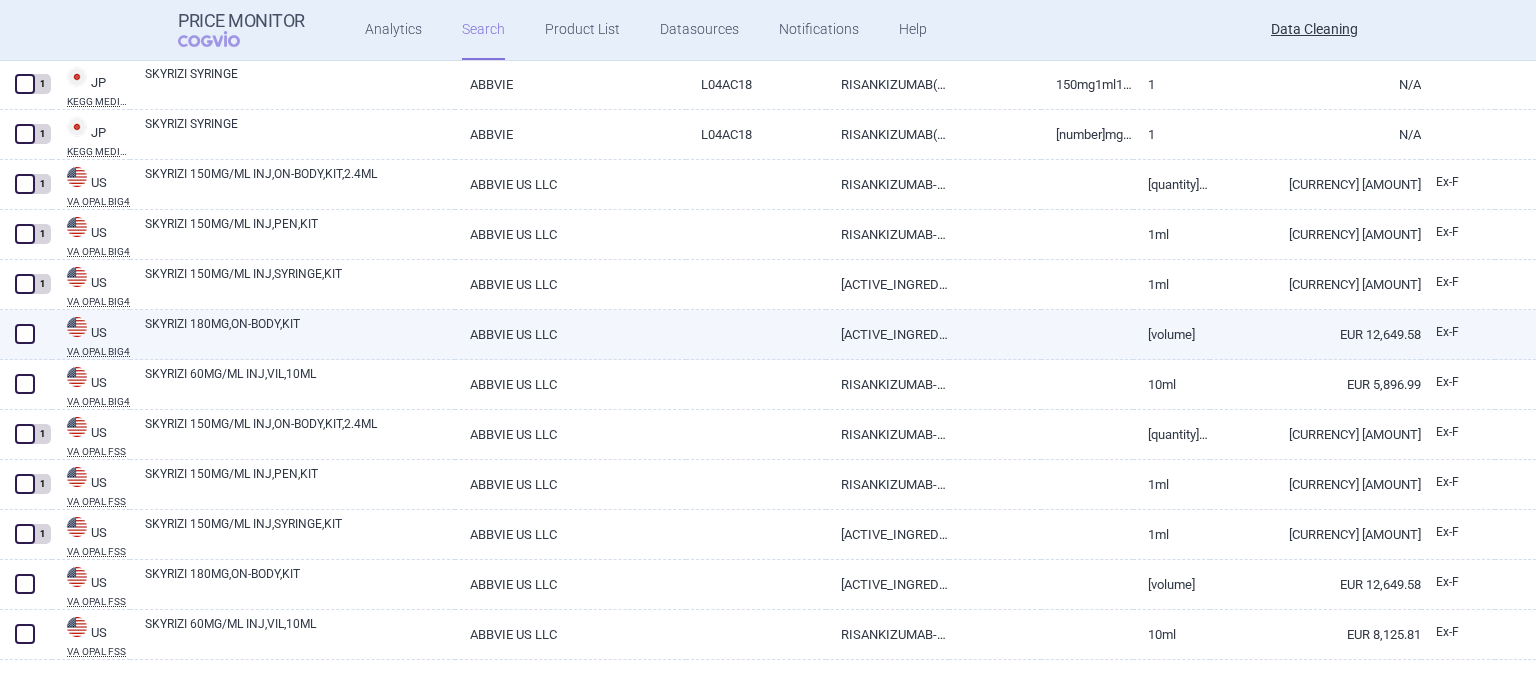 click at bounding box center [25, 334] 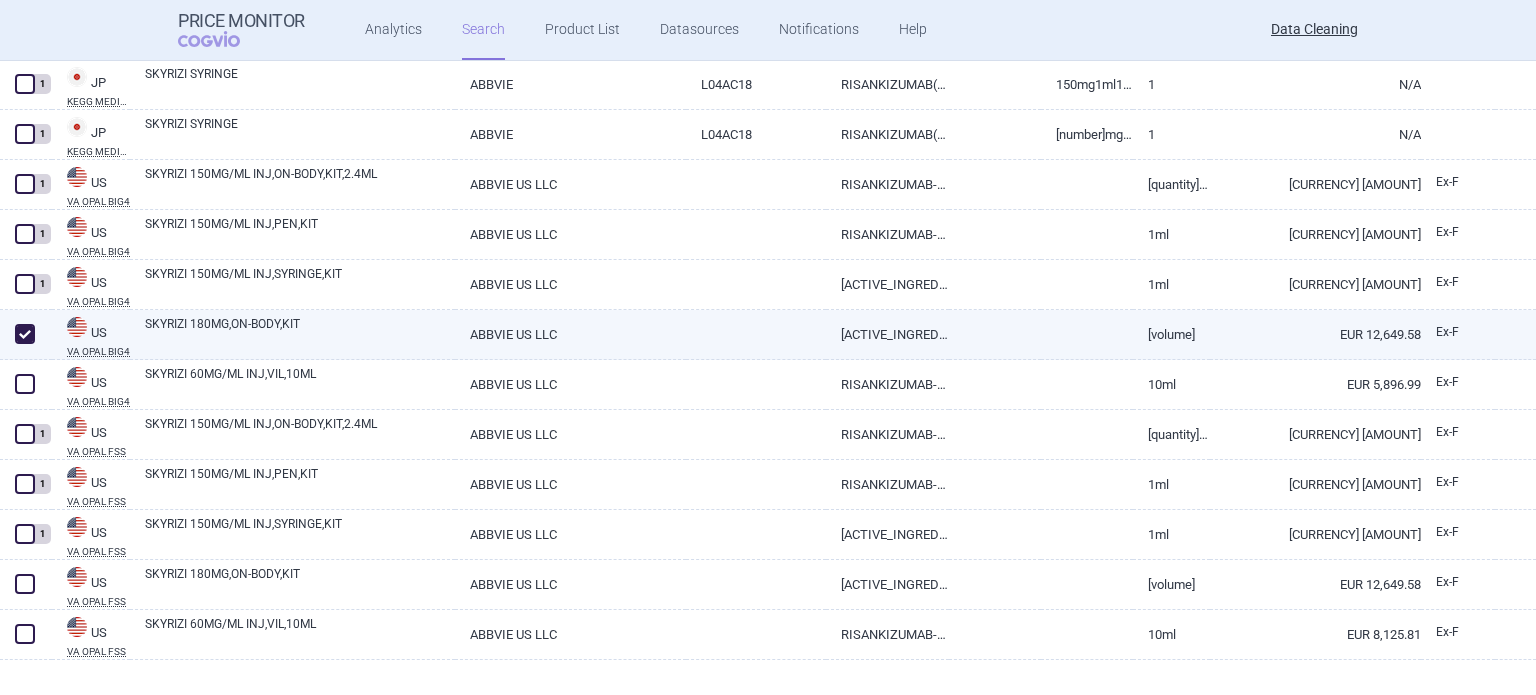 checkbox on "true" 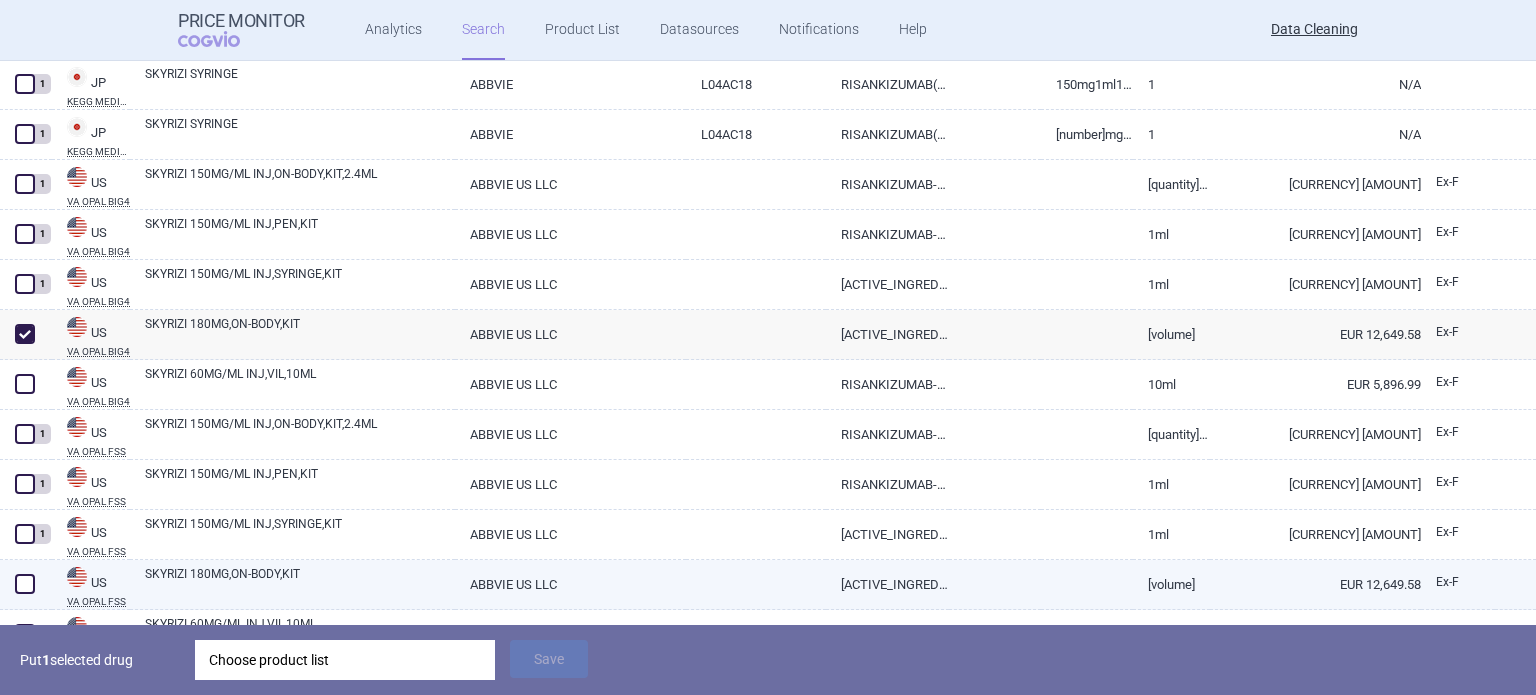 click at bounding box center [25, 584] 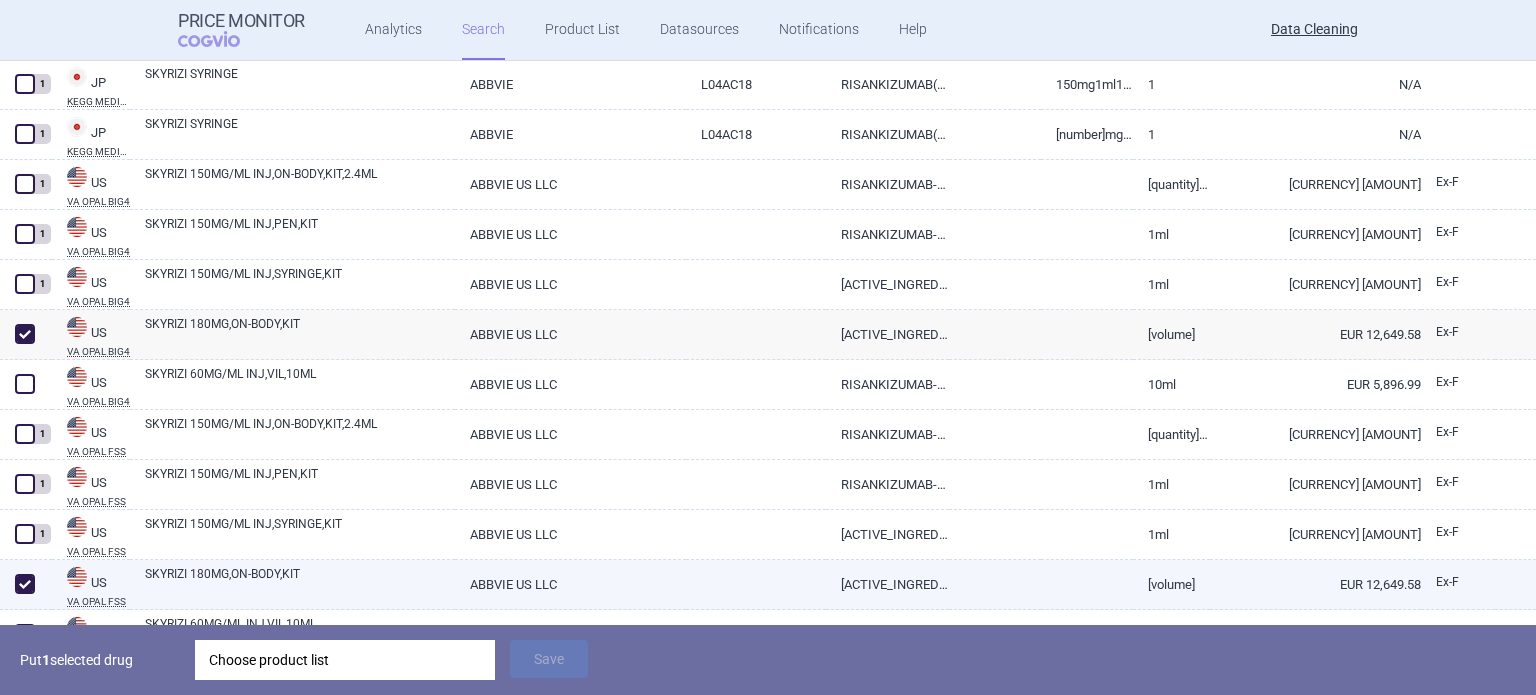 checkbox on "true" 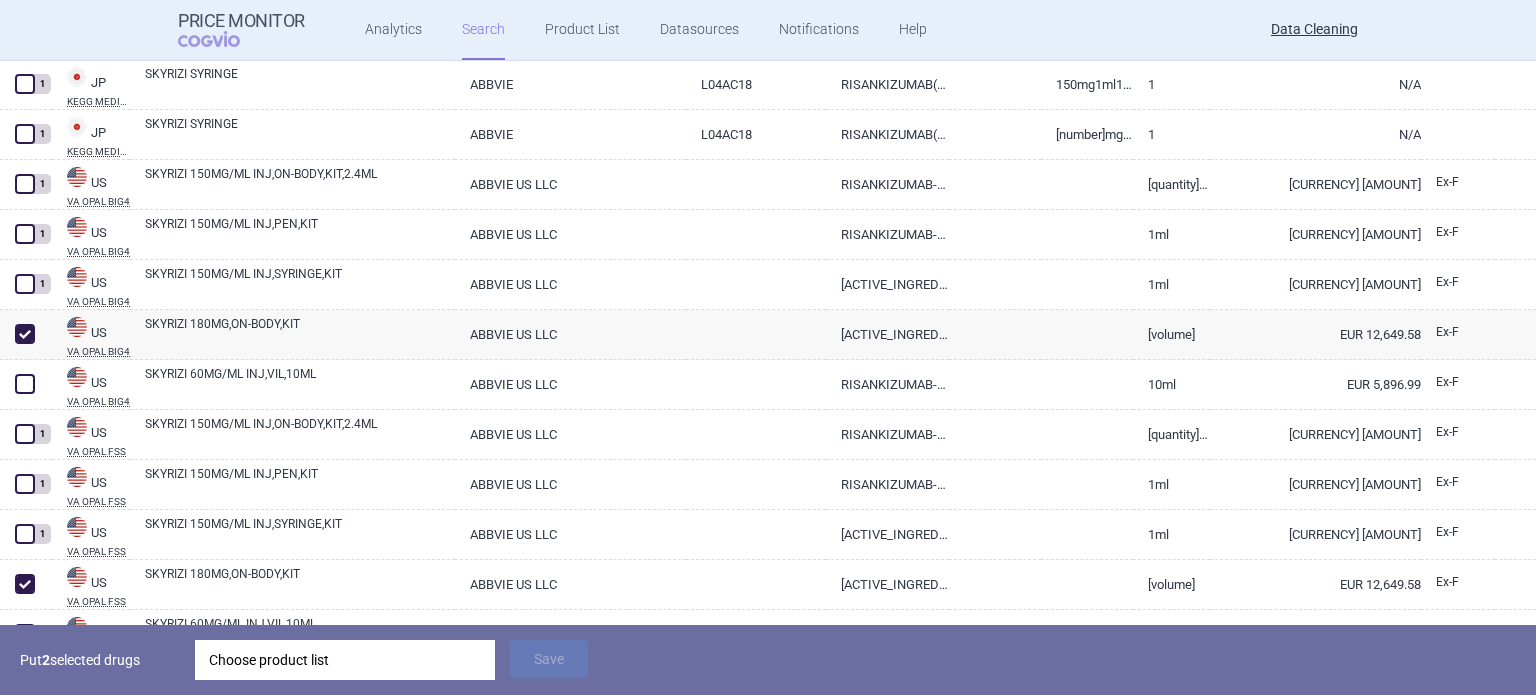 click on "Choose product list" at bounding box center [345, 660] 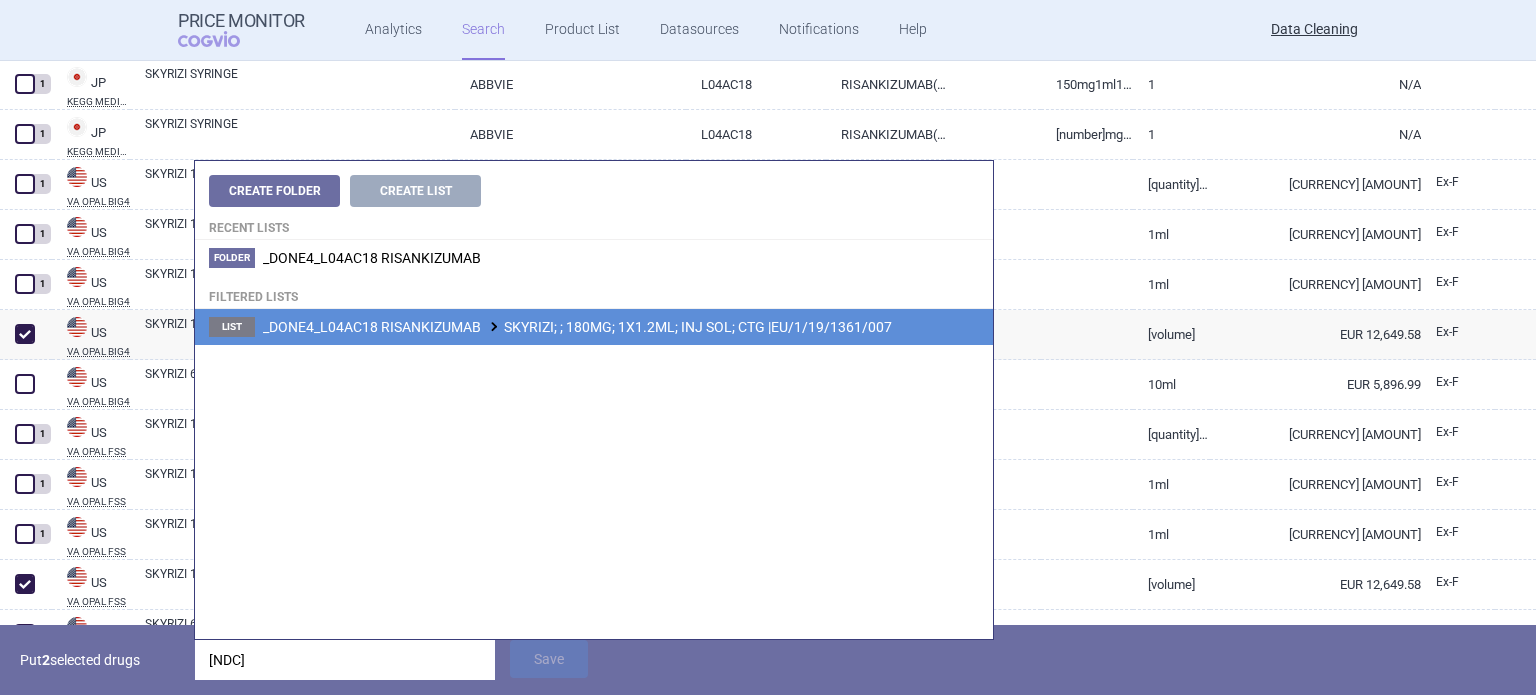 type on "EU/1/19/1361/007" 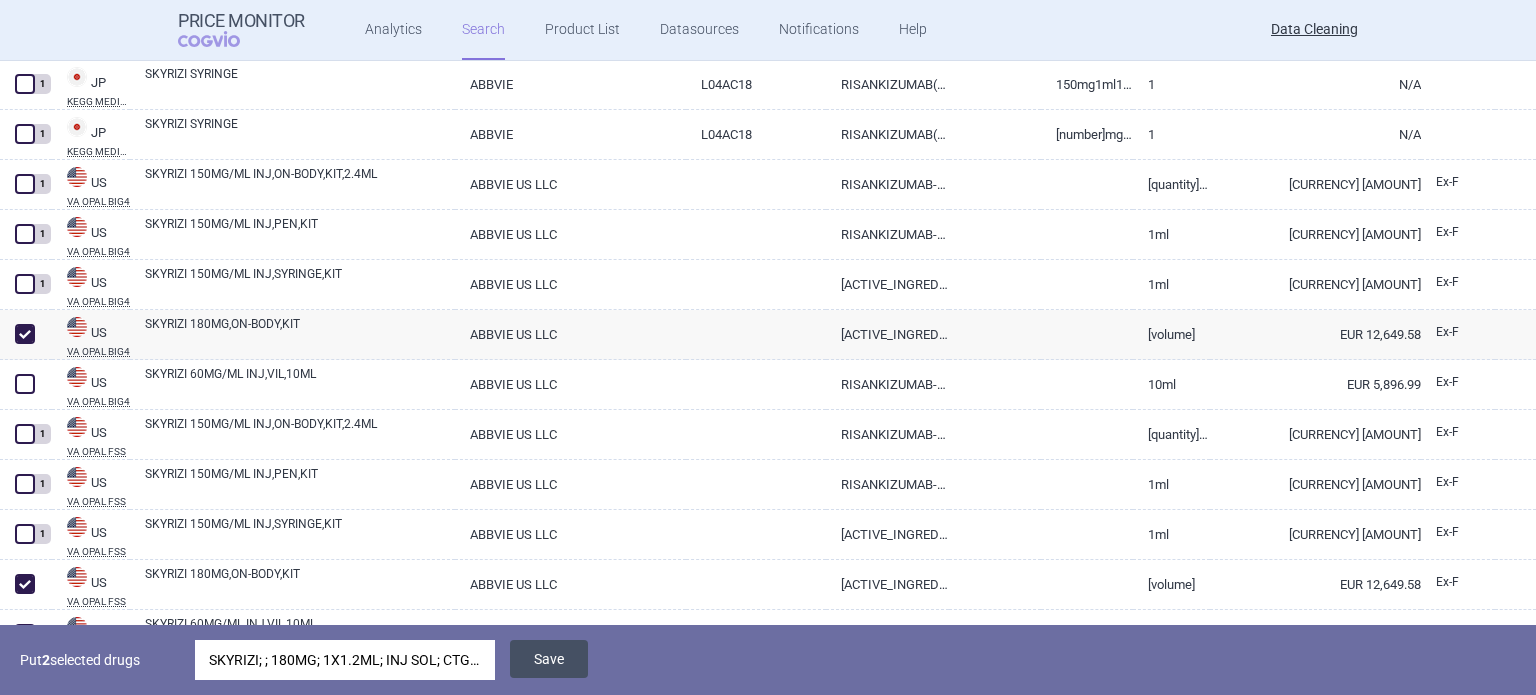 click on "Save" at bounding box center [549, 659] 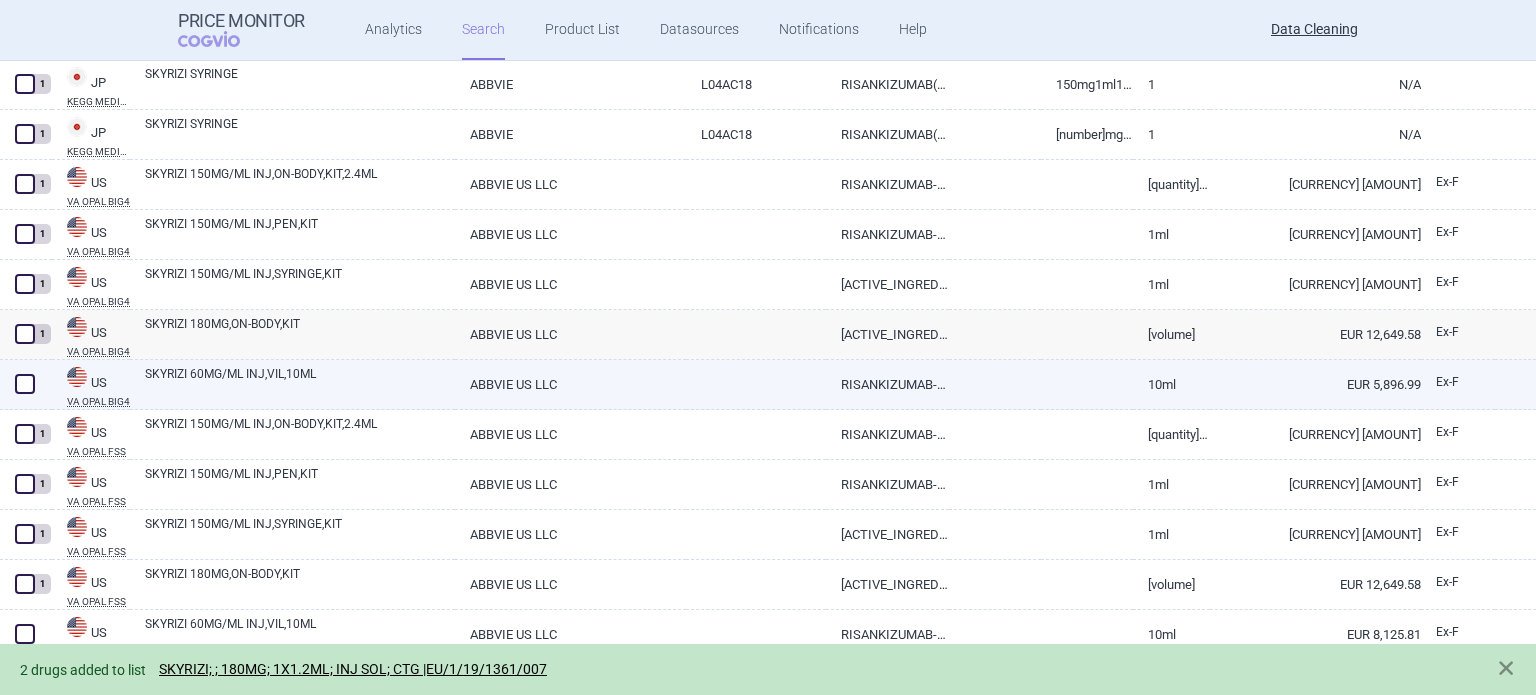 click on "SKYRIZI 60MG/ML INJ,VIL,10ML" at bounding box center (300, 383) 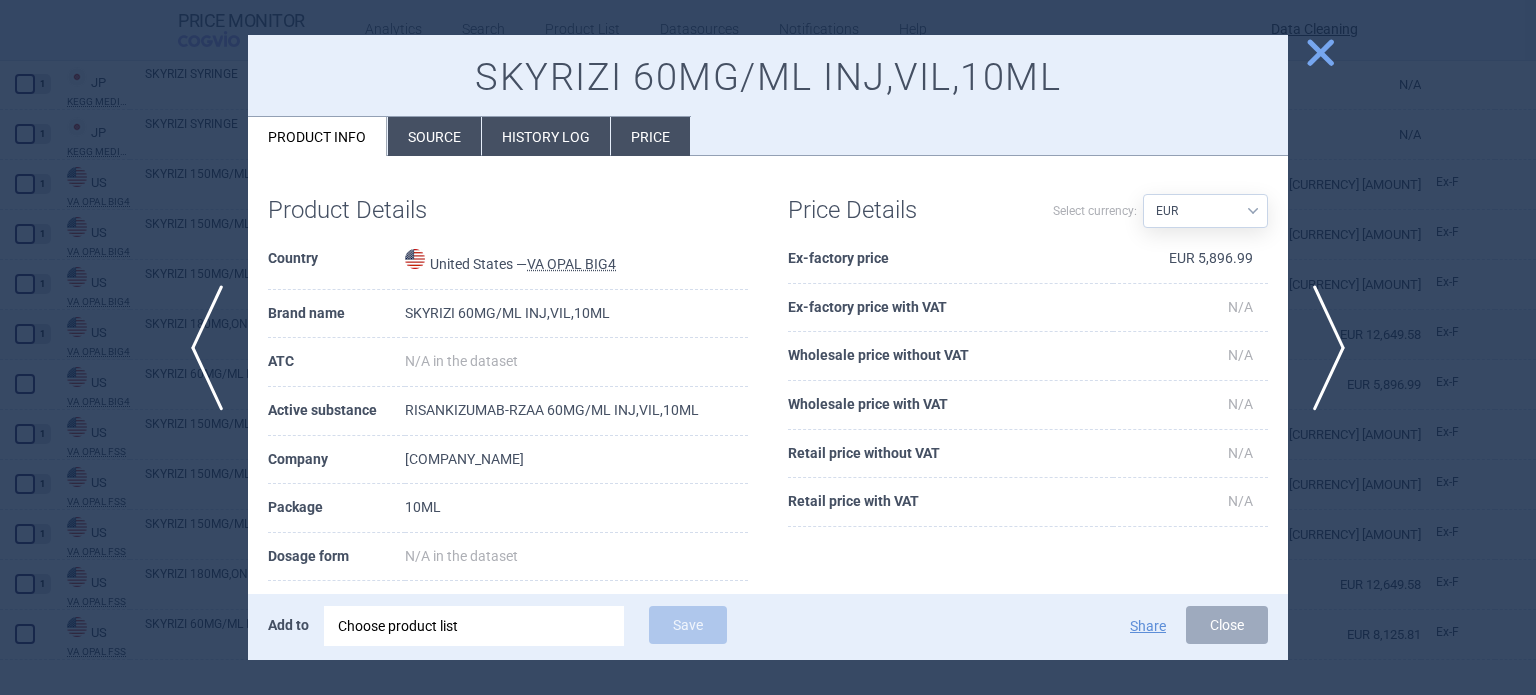 click on "Source" at bounding box center (434, 136) 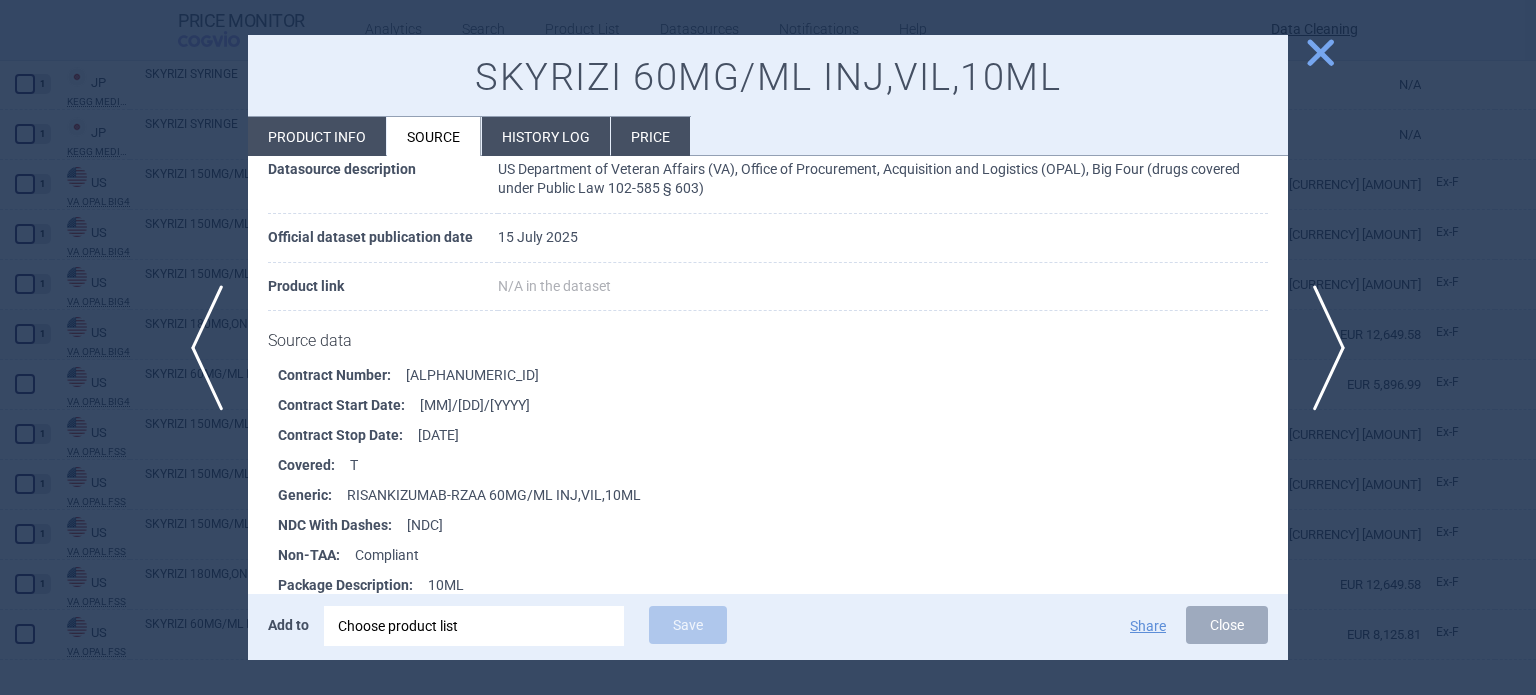 scroll, scrollTop: 156, scrollLeft: 0, axis: vertical 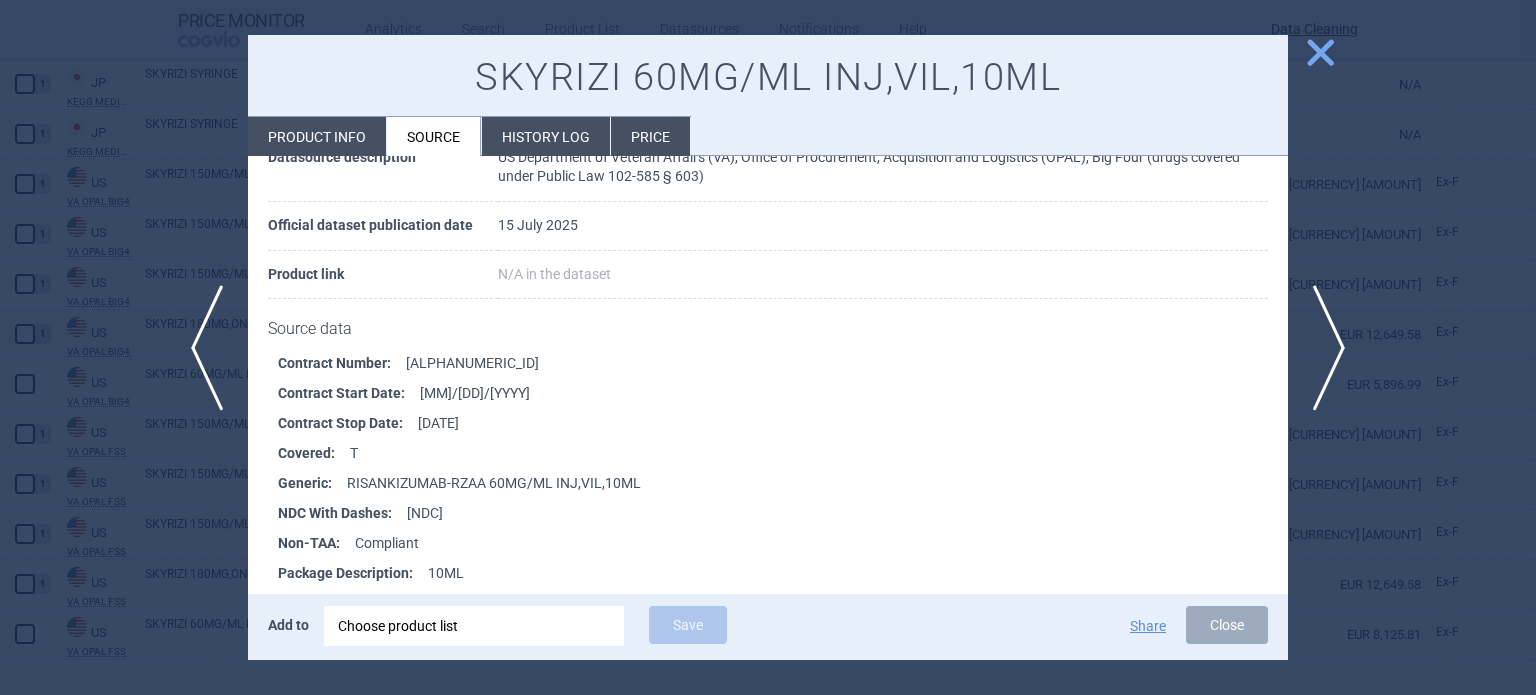 drag, startPoint x: 533, startPoint y: 561, endPoint x: 431, endPoint y: 518, distance: 110.69327 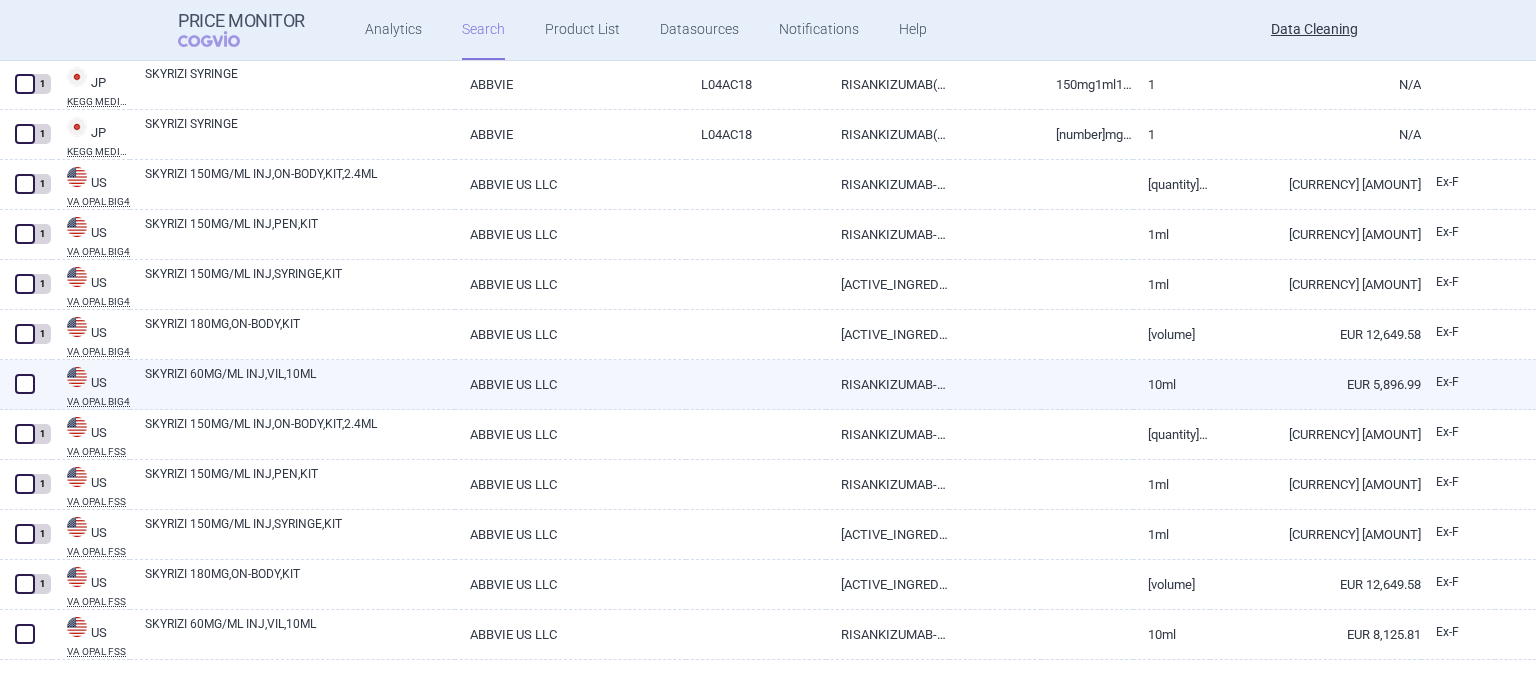 click at bounding box center (25, 384) 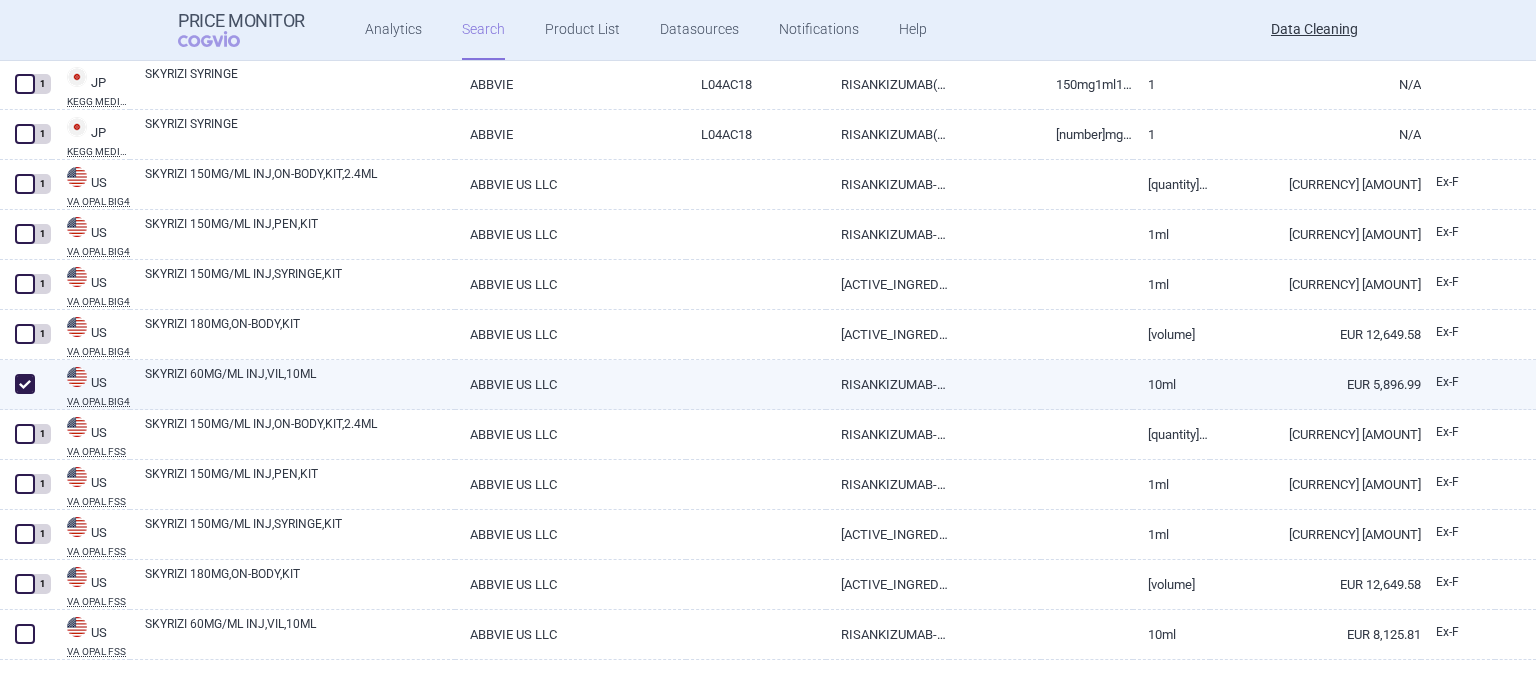 checkbox on "true" 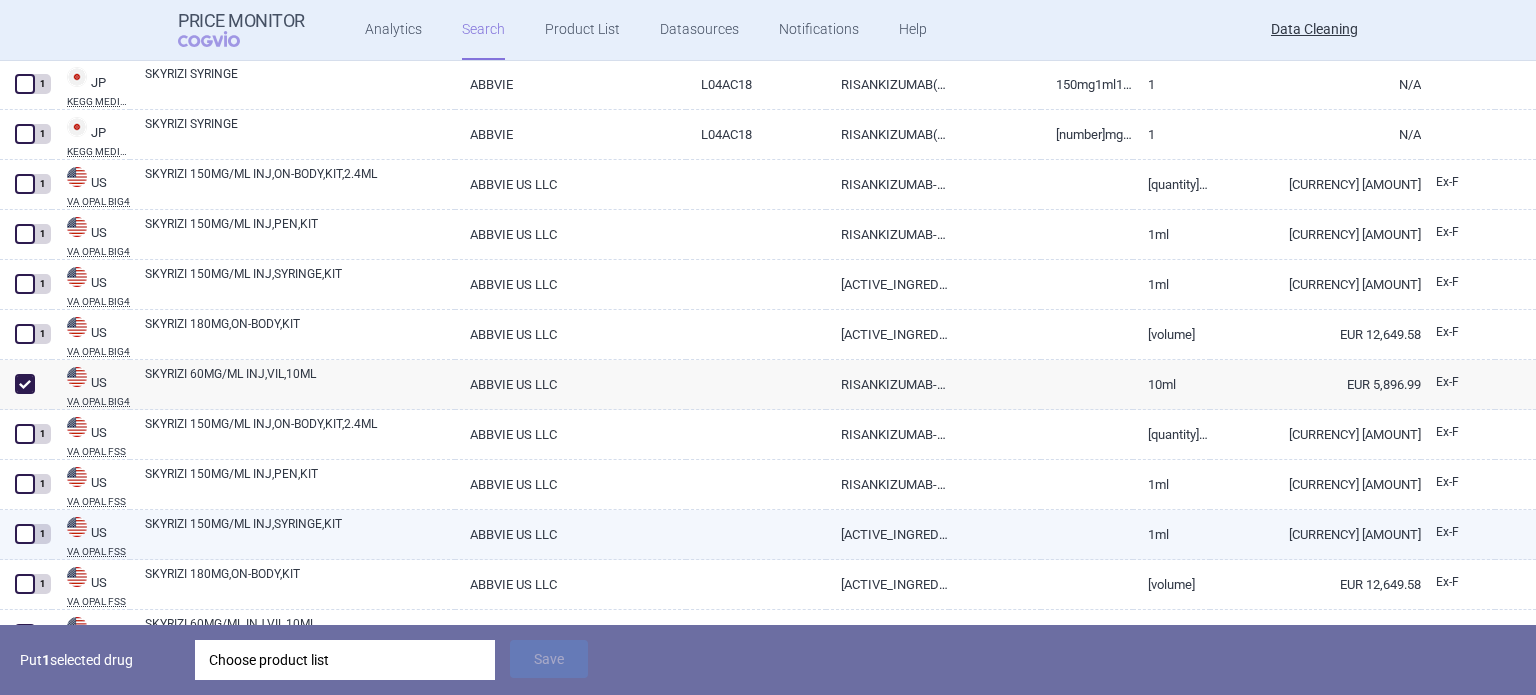 scroll, scrollTop: 7105, scrollLeft: 0, axis: vertical 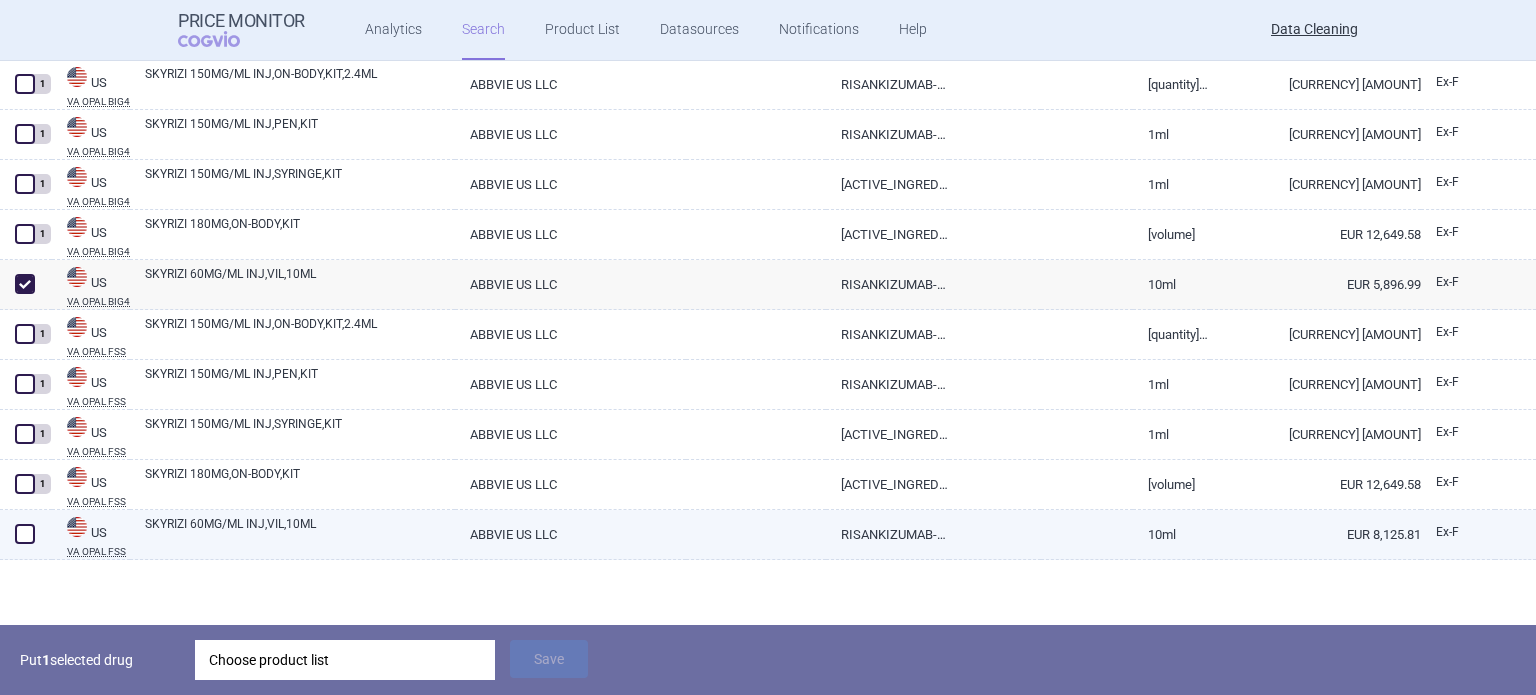 click at bounding box center [25, 534] 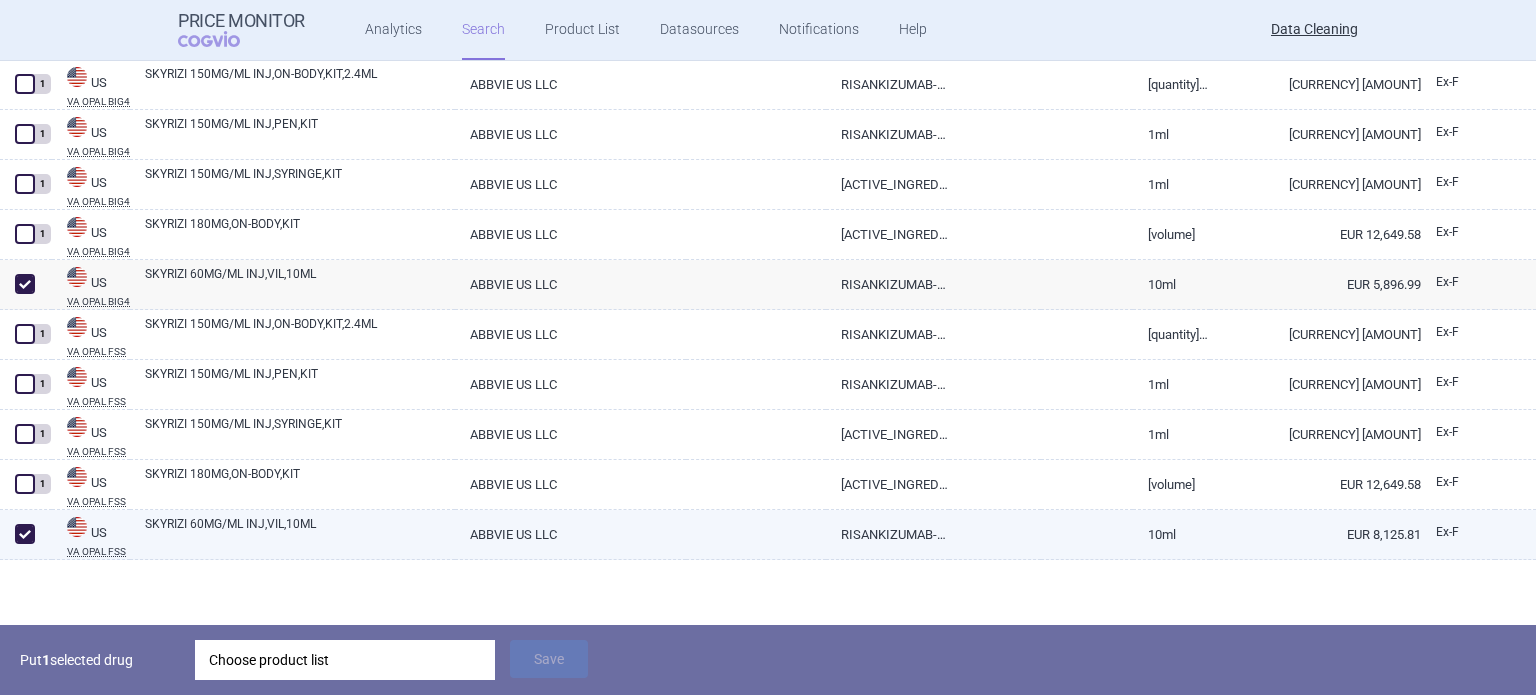 checkbox on "true" 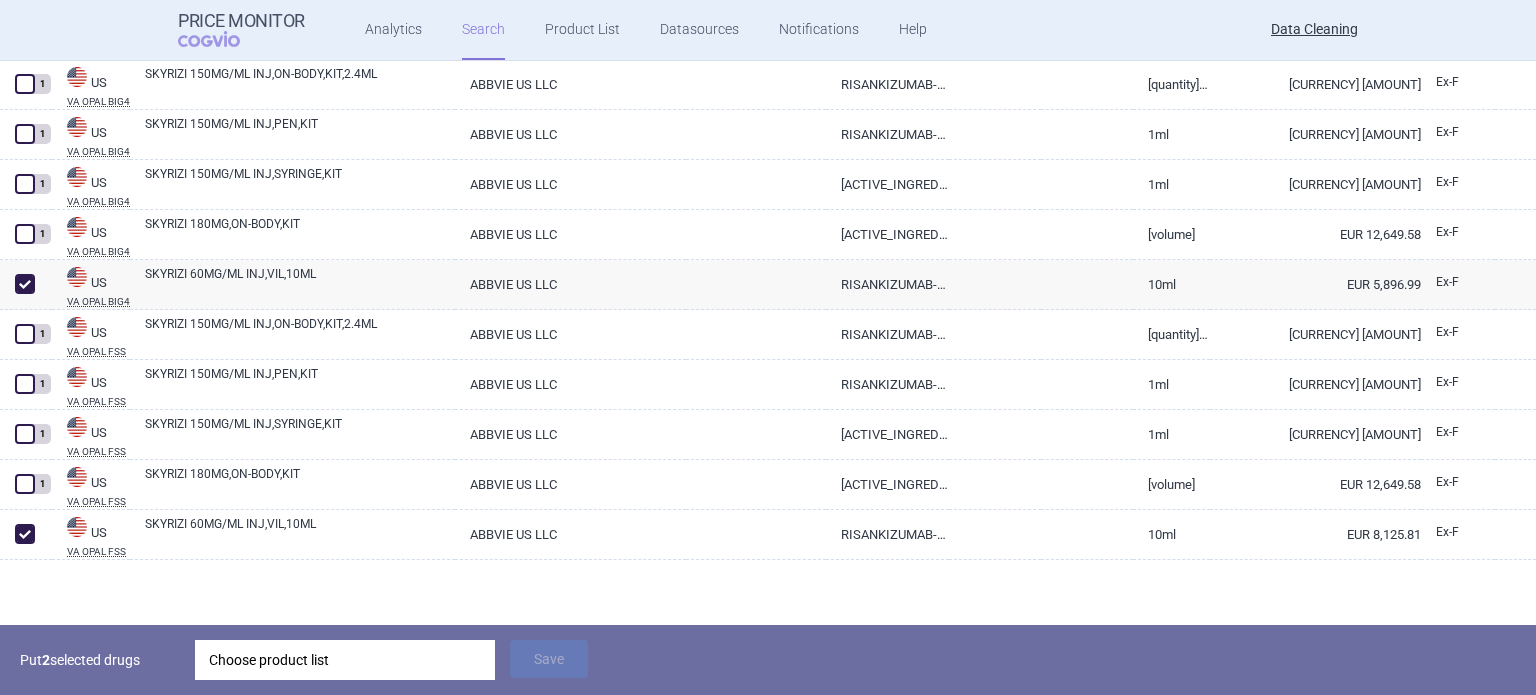 click on "Choose product list" at bounding box center [345, 660] 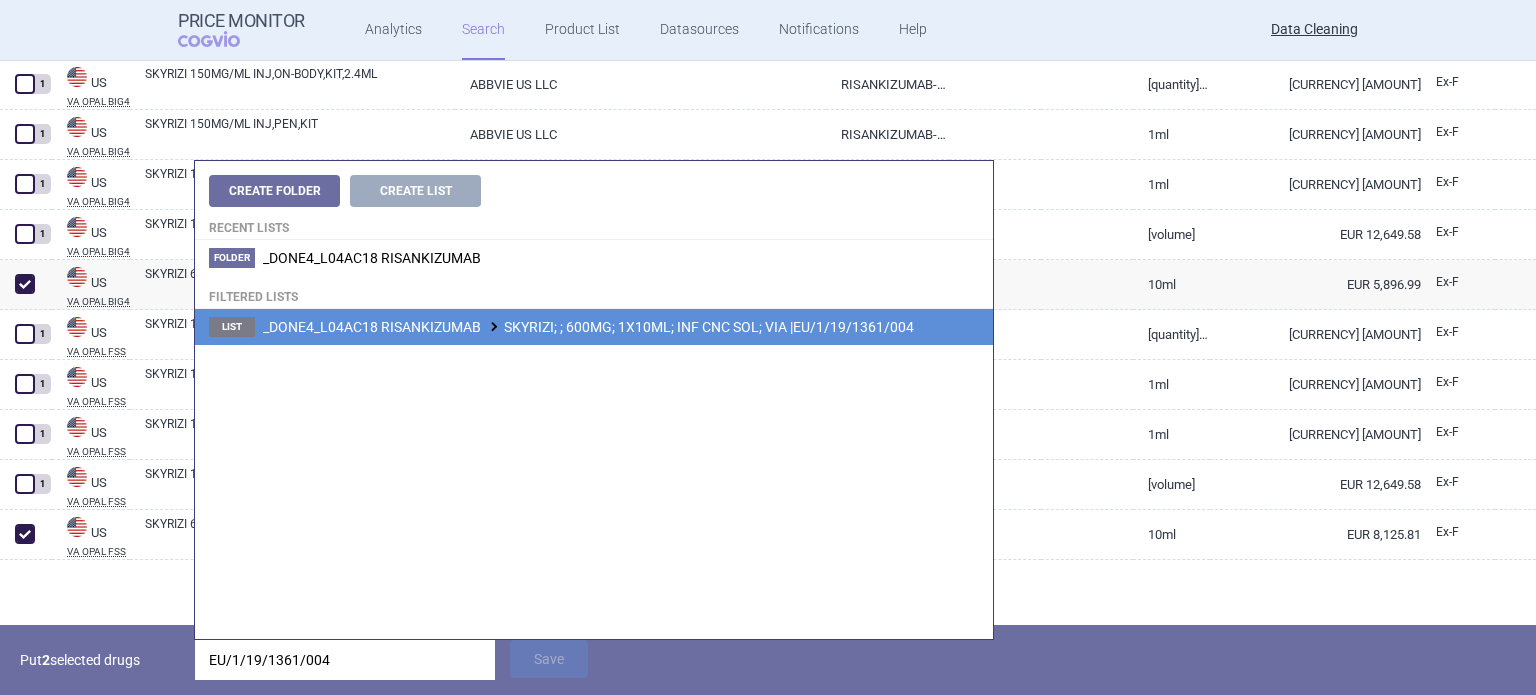 type on "EU/1/19/1361/004" 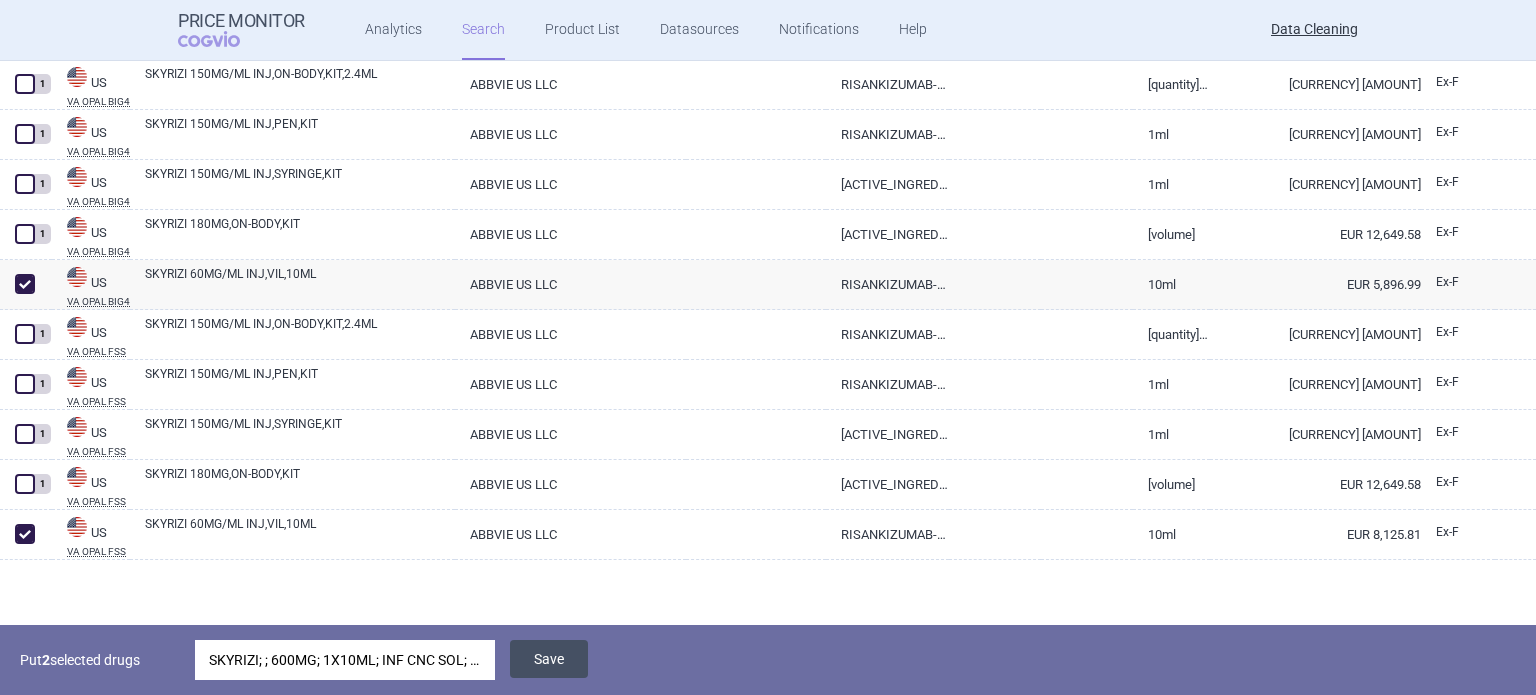 click on "Save" at bounding box center (549, 659) 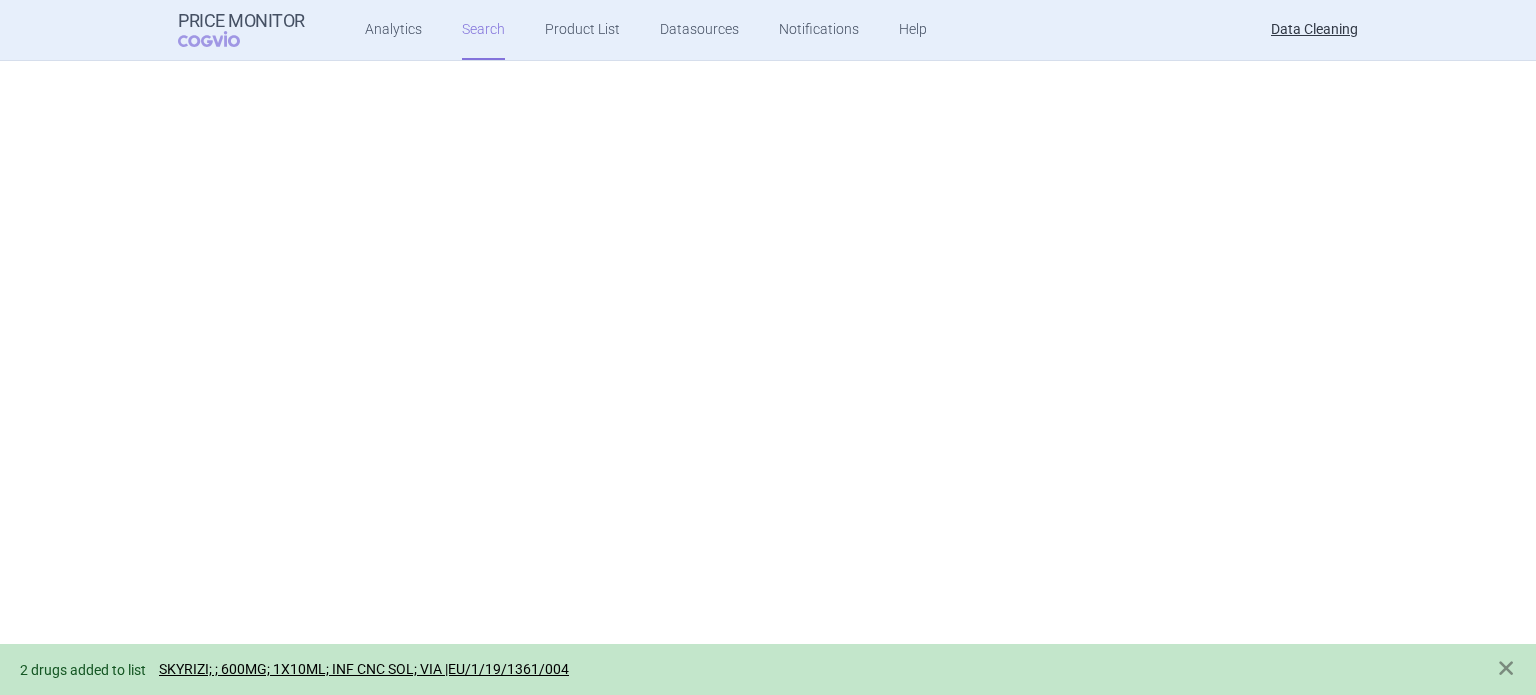 scroll, scrollTop: 0, scrollLeft: 0, axis: both 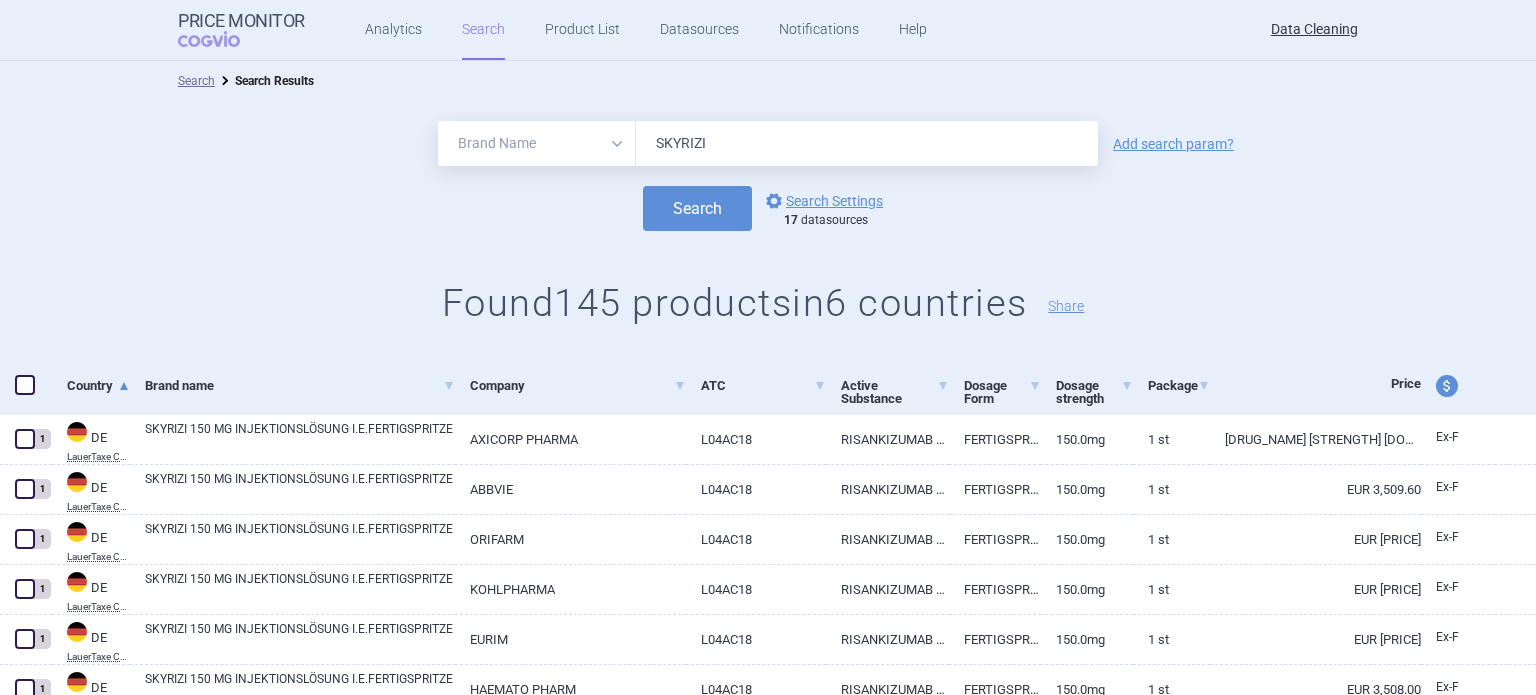 drag, startPoint x: 780, startPoint y: 123, endPoint x: 459, endPoint y: 83, distance: 323.4826 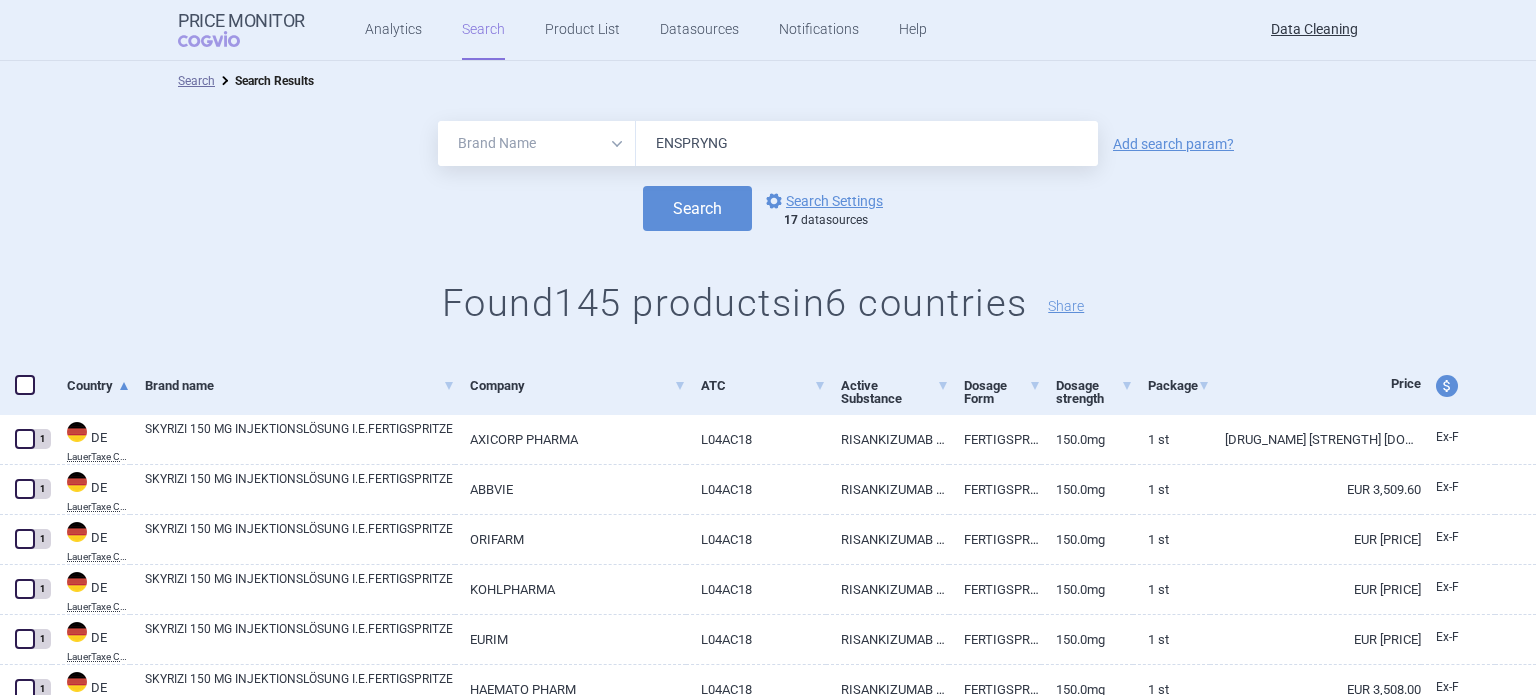 type on "ENSPRYNG" 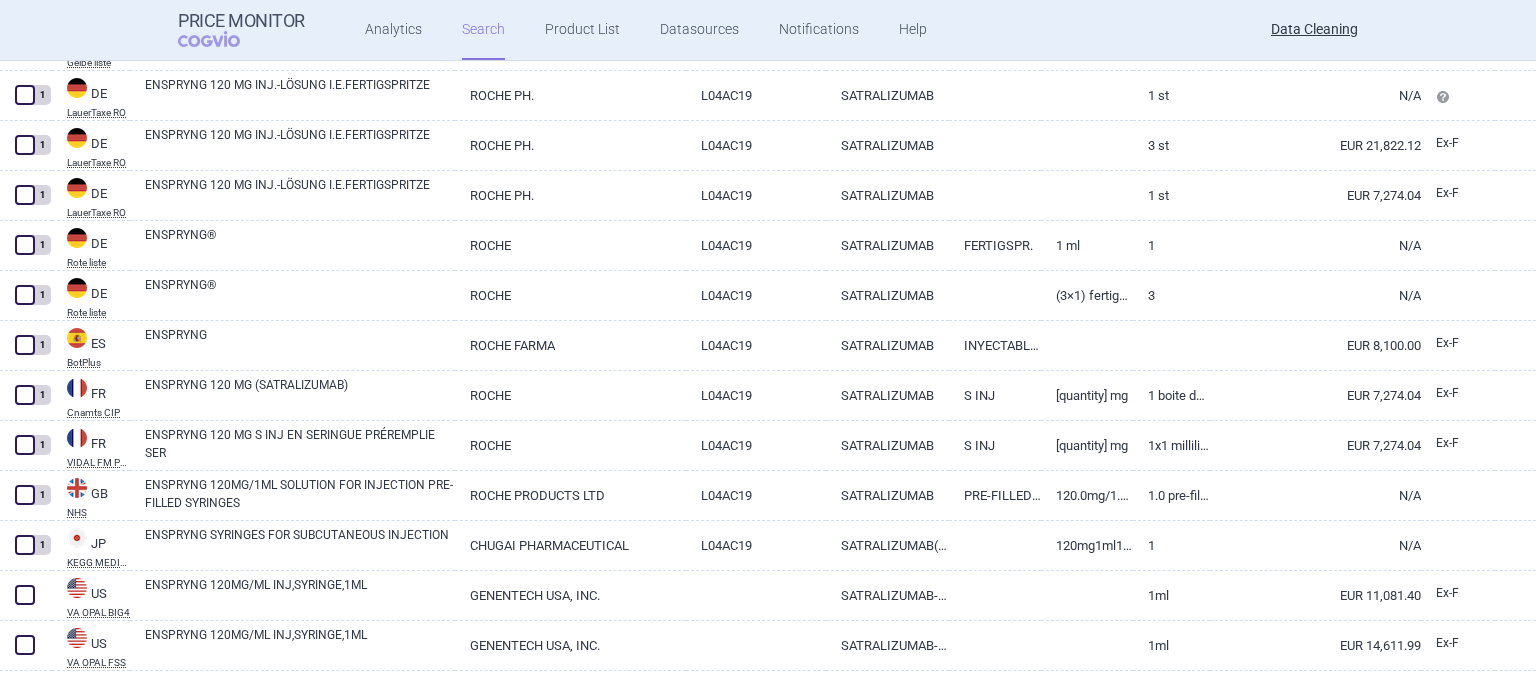scroll, scrollTop: 684, scrollLeft: 0, axis: vertical 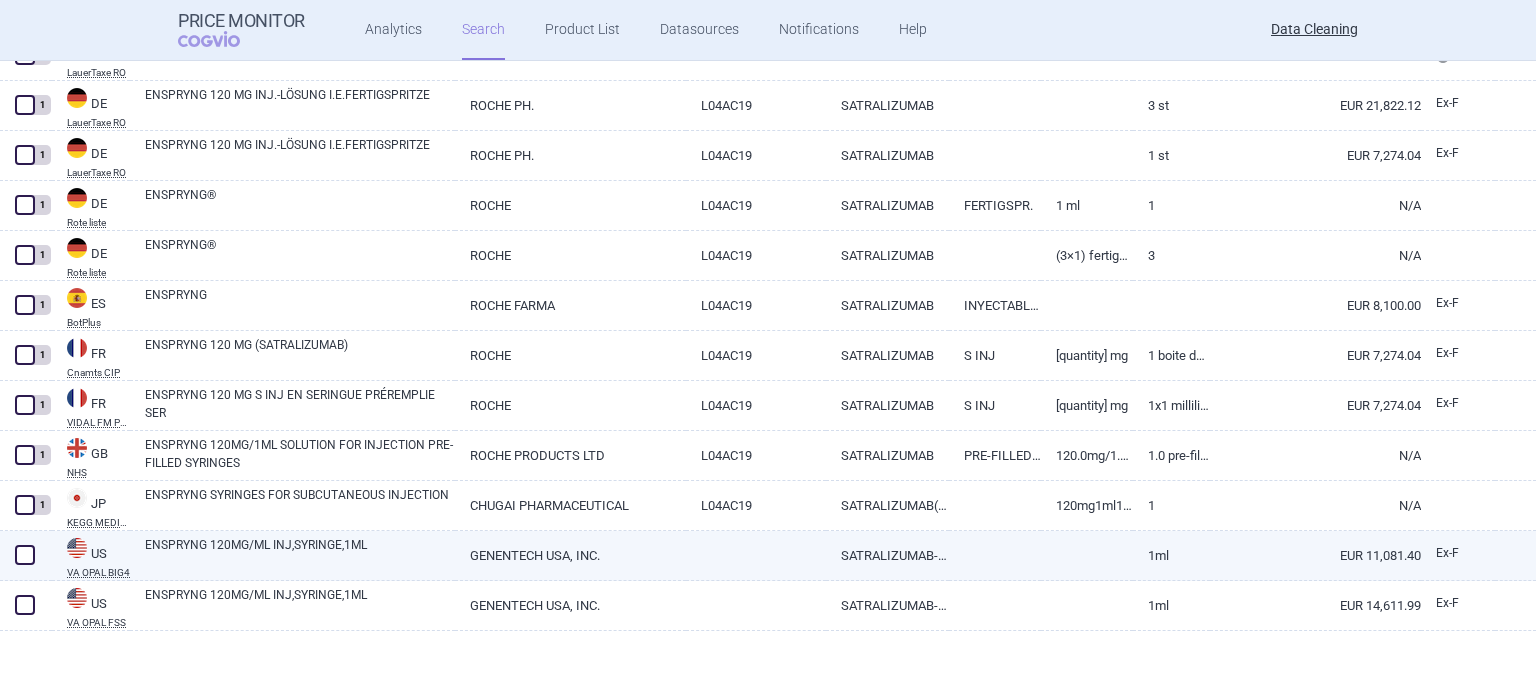 click at bounding box center [25, 555] 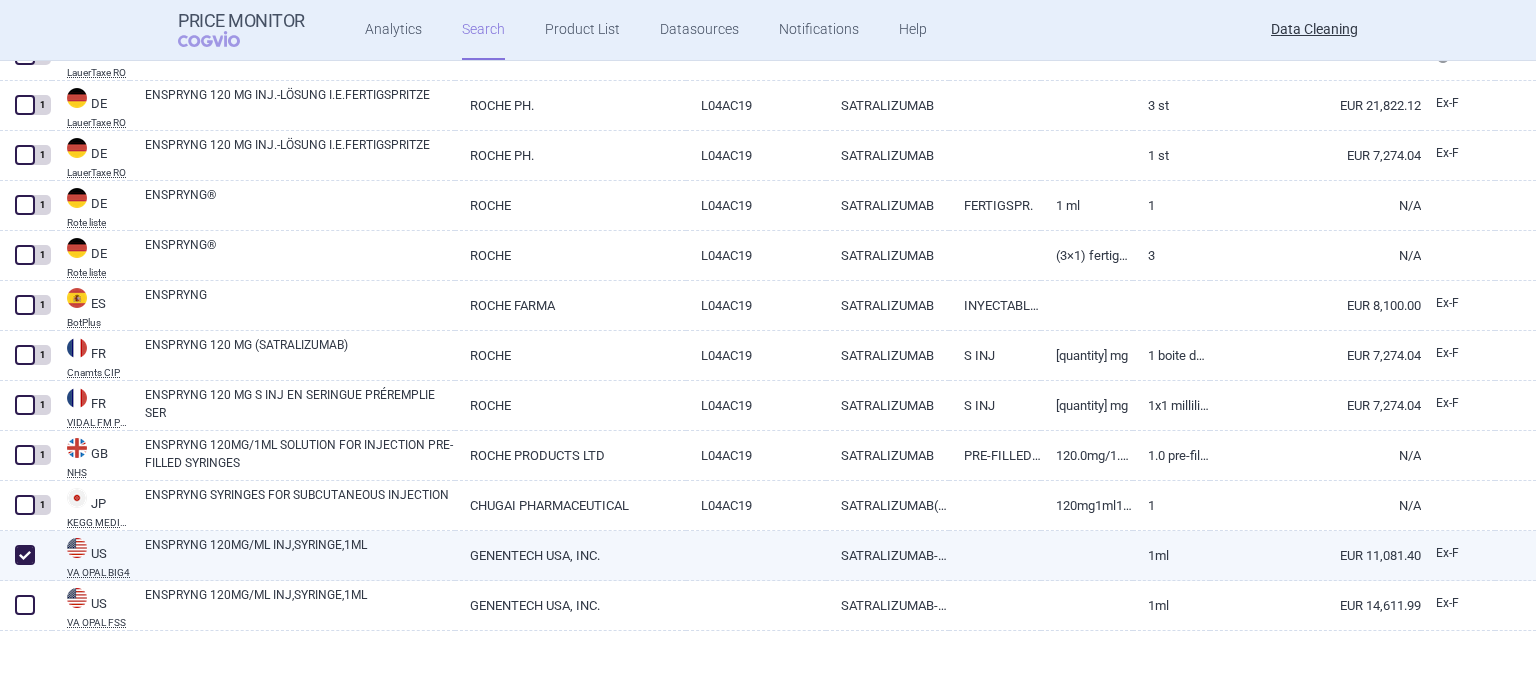 checkbox on "true" 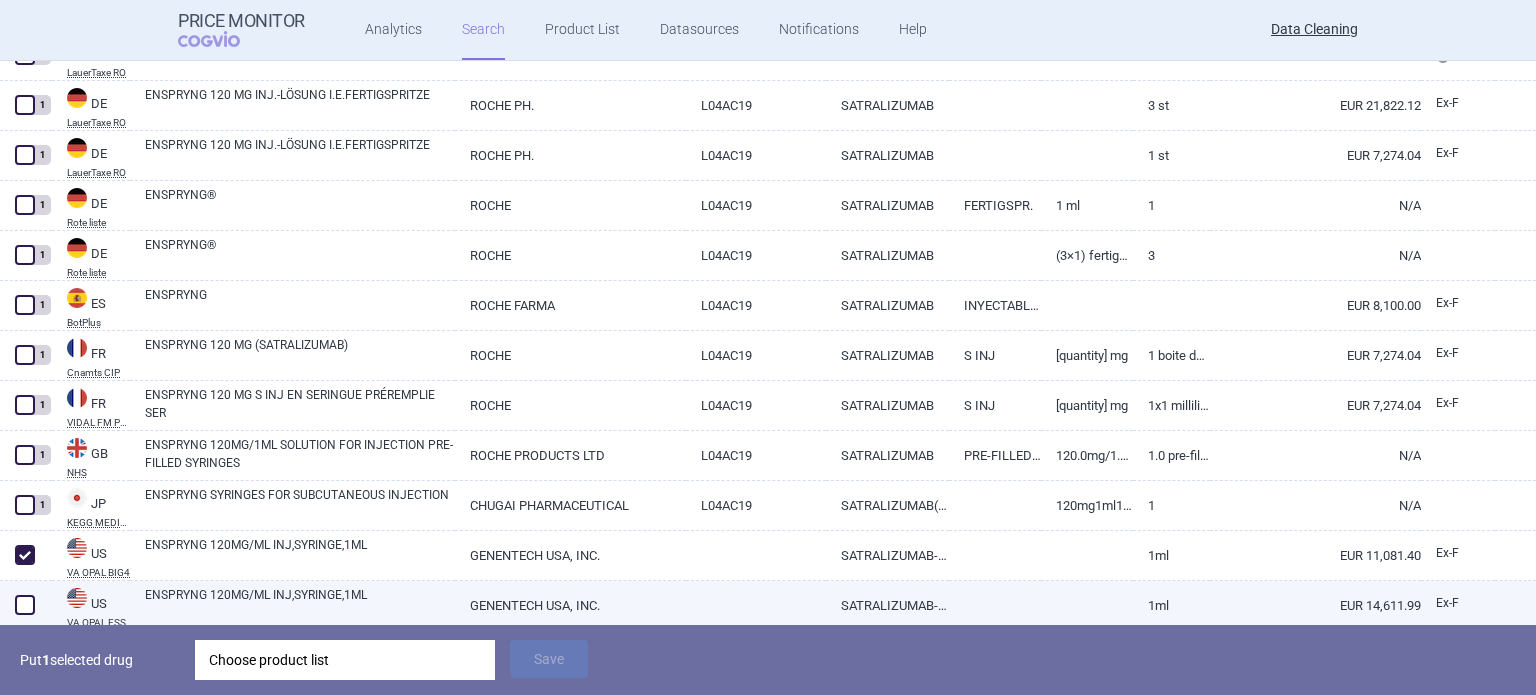 click at bounding box center (25, 605) 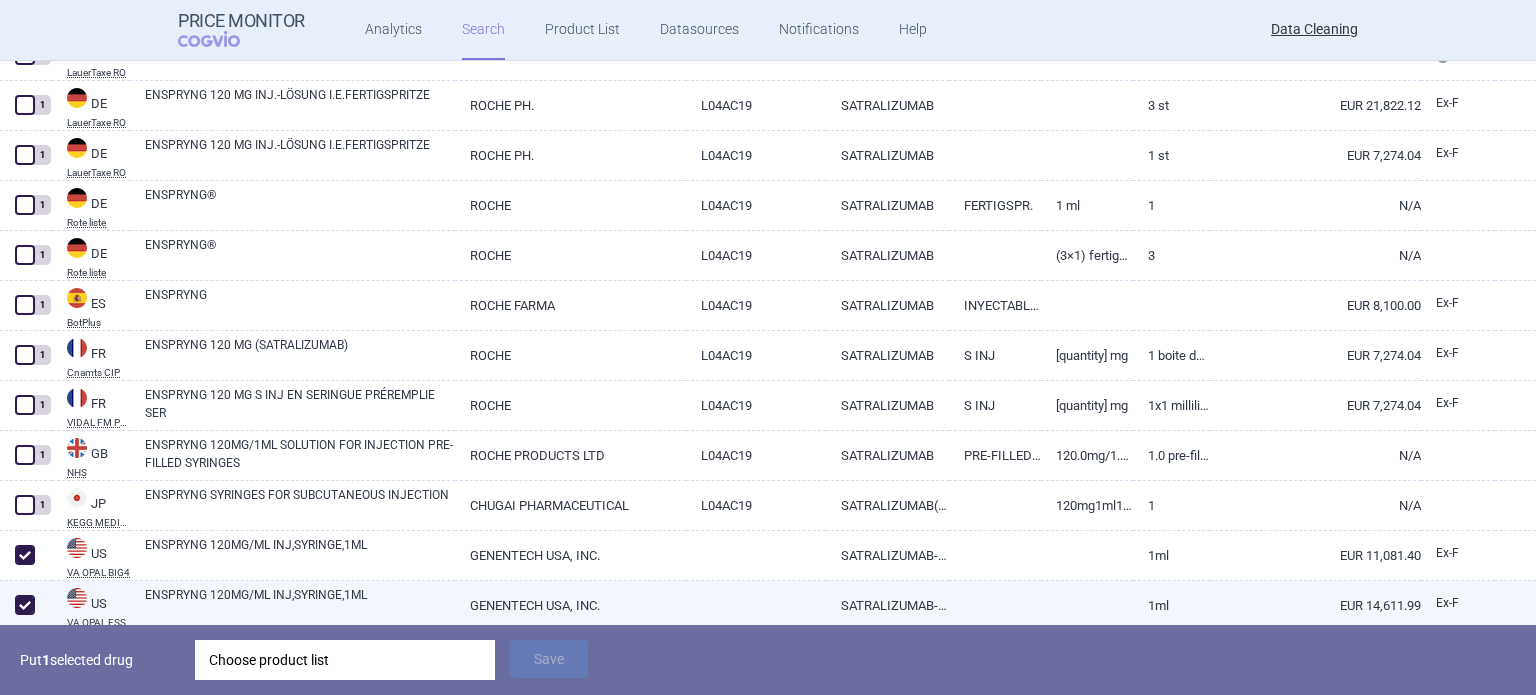 checkbox on "true" 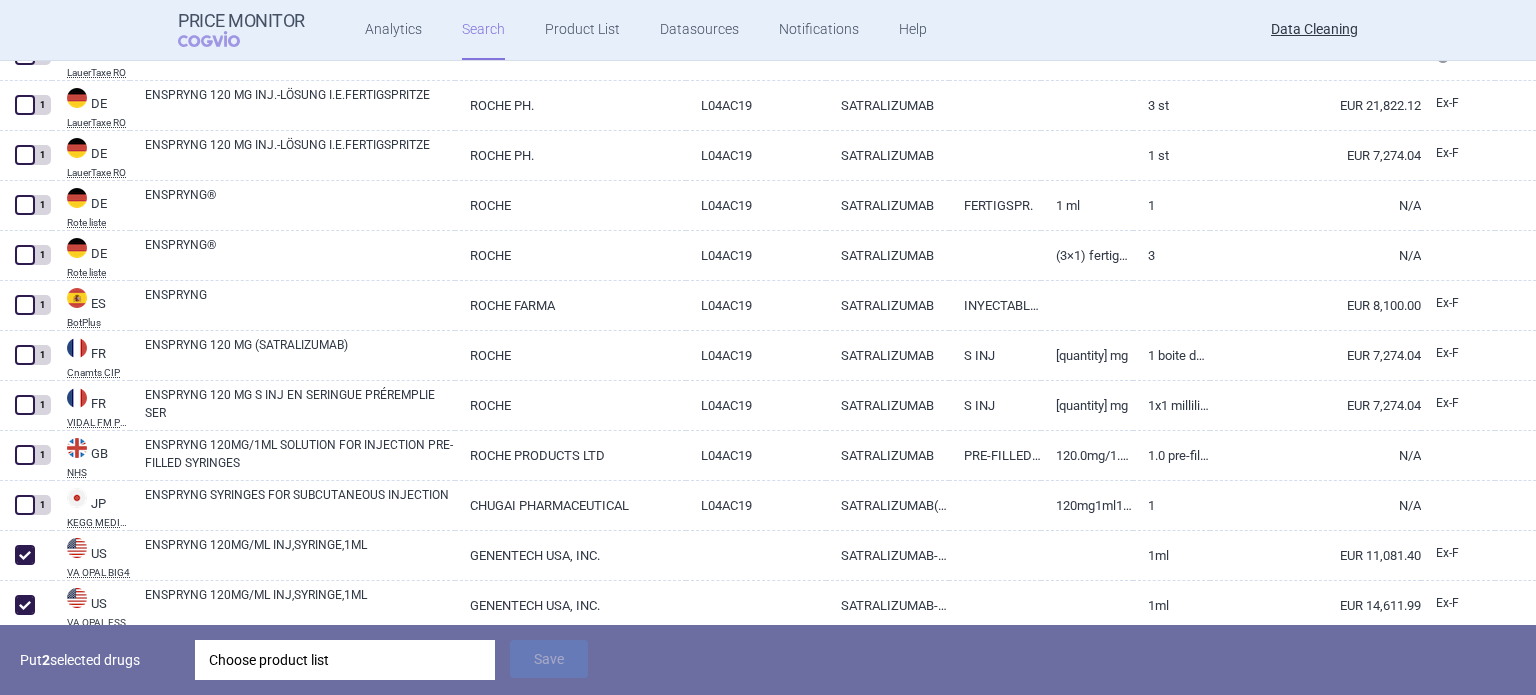 click on "Choose product list" at bounding box center (345, 660) 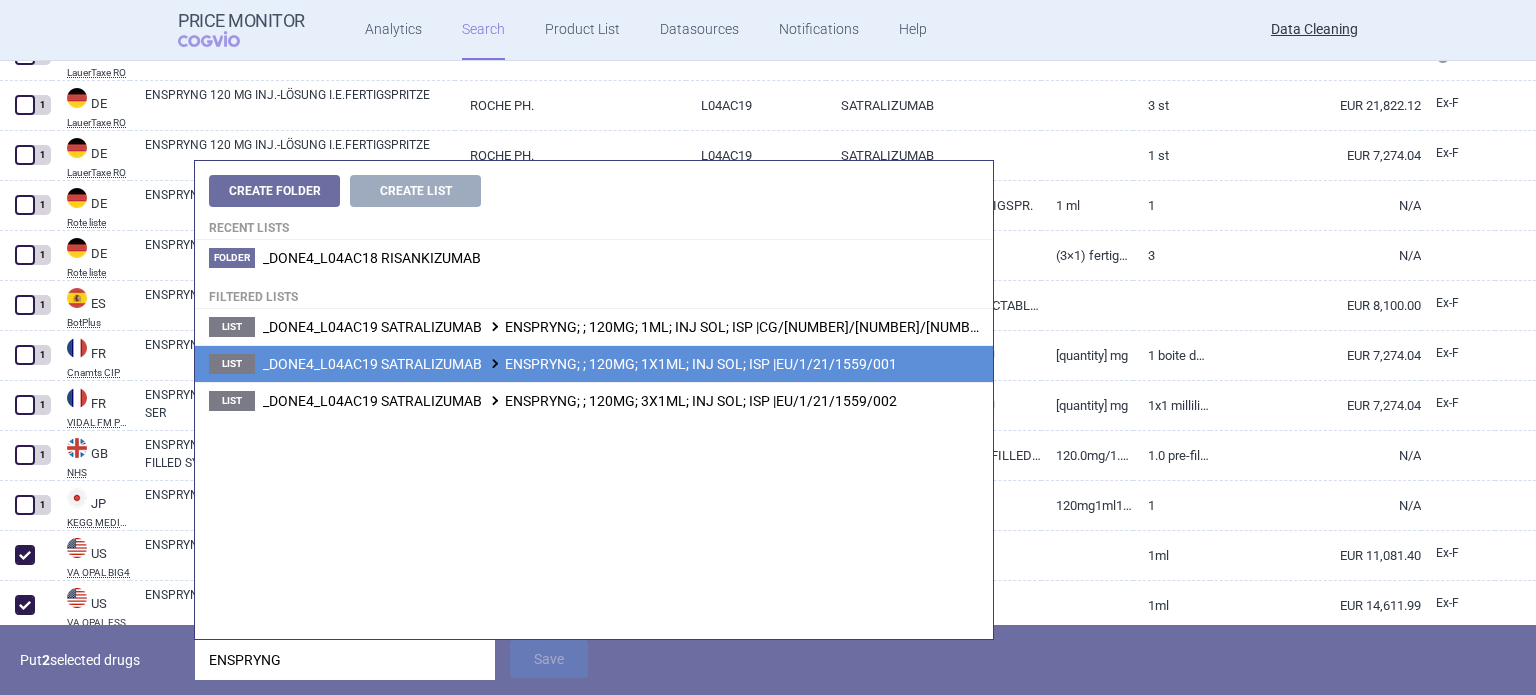 type on "ENSPRYNG" 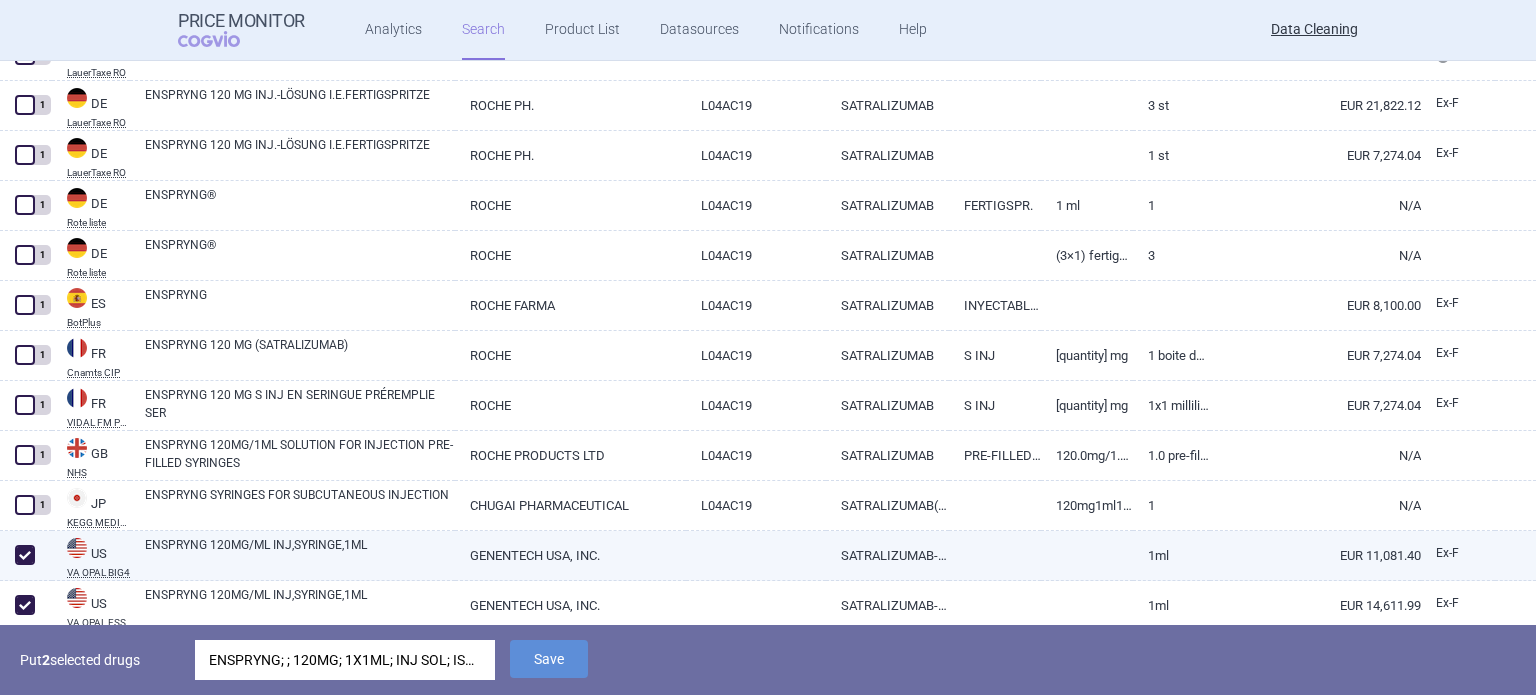 click on "GENENTECH USA, INC." at bounding box center (570, 555) 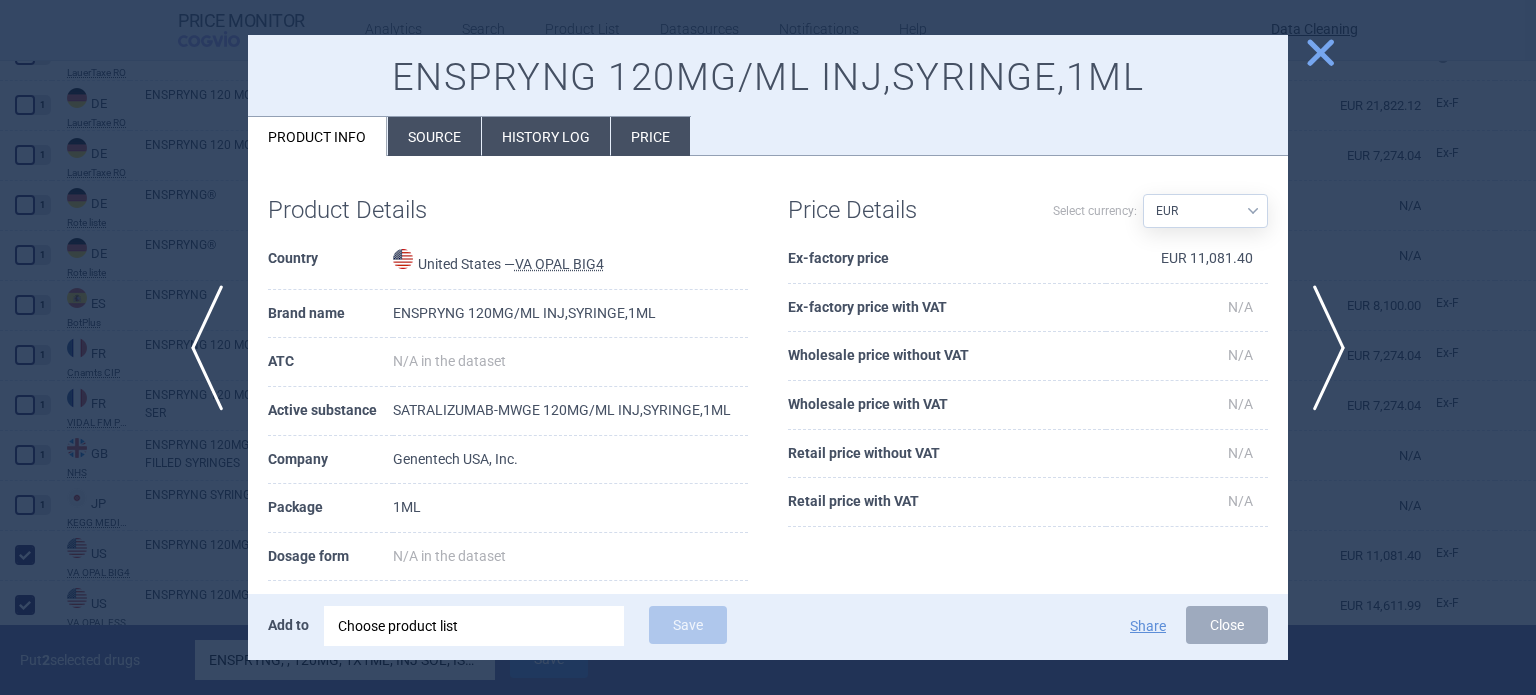 click on "Source" at bounding box center (434, 136) 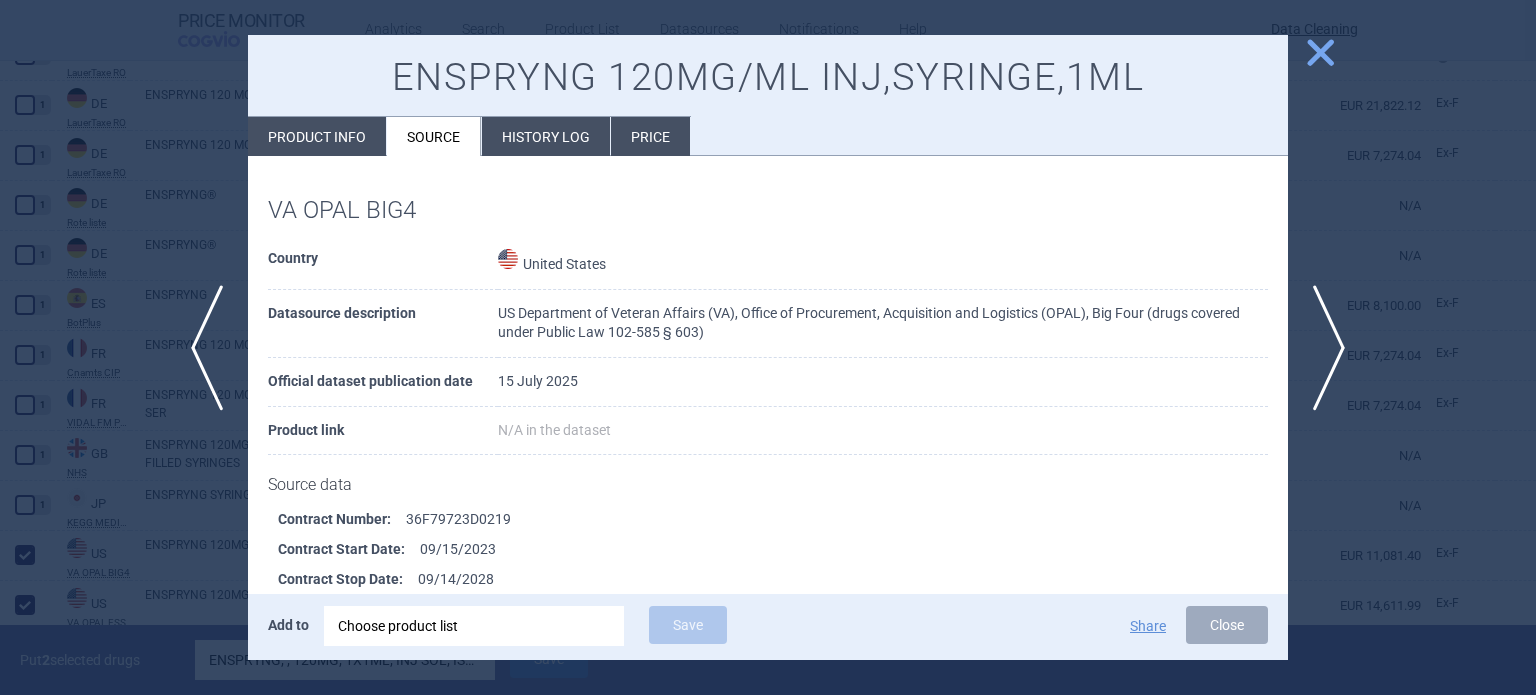scroll, scrollTop: 200, scrollLeft: 0, axis: vertical 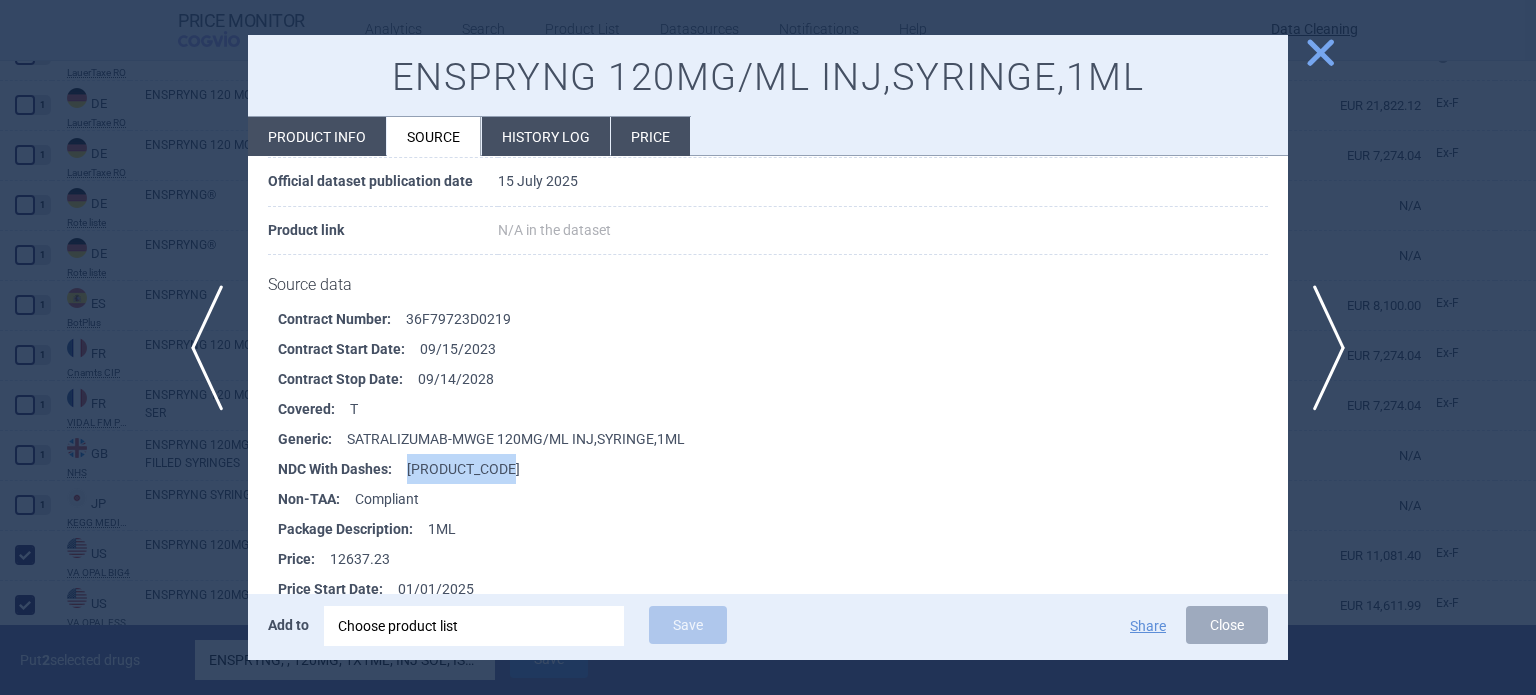 drag, startPoint x: 531, startPoint y: 470, endPoint x: 409, endPoint y: 474, distance: 122.06556 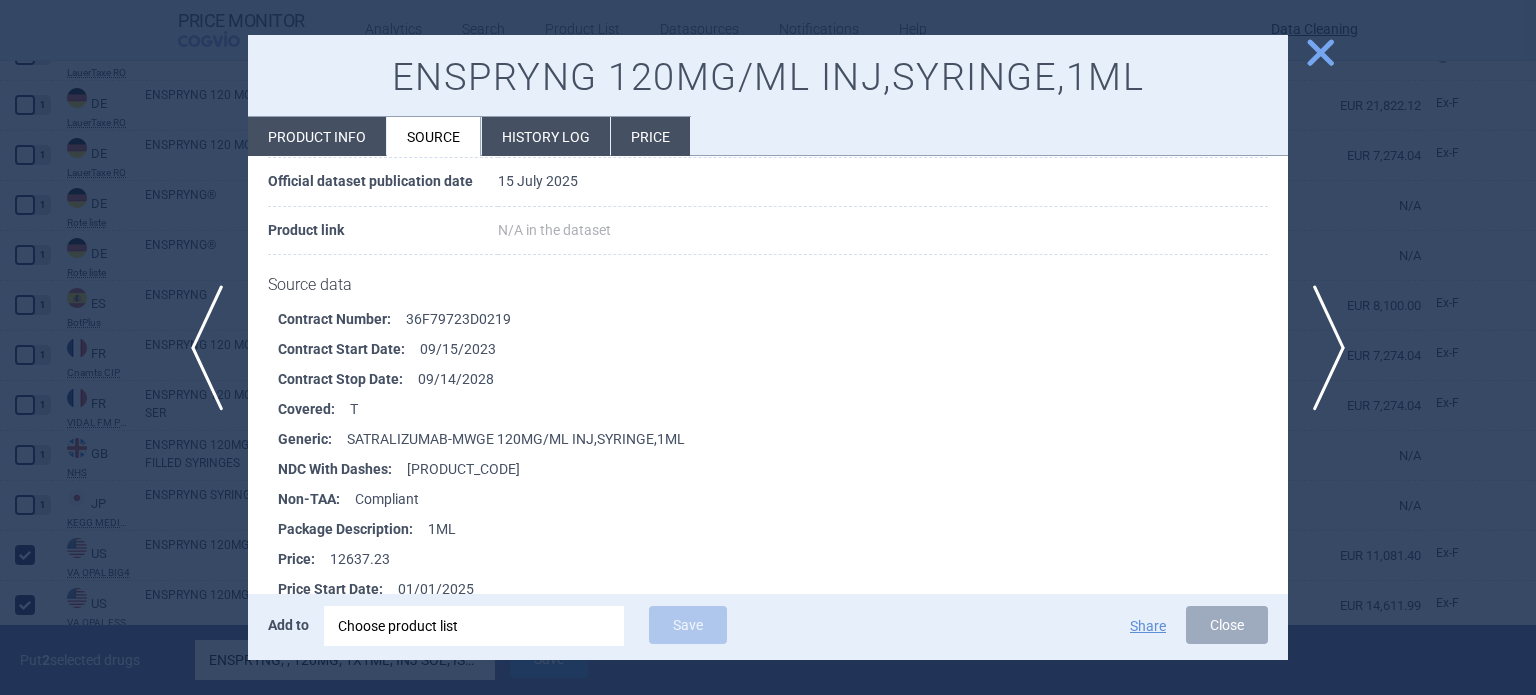 click at bounding box center [768, 347] 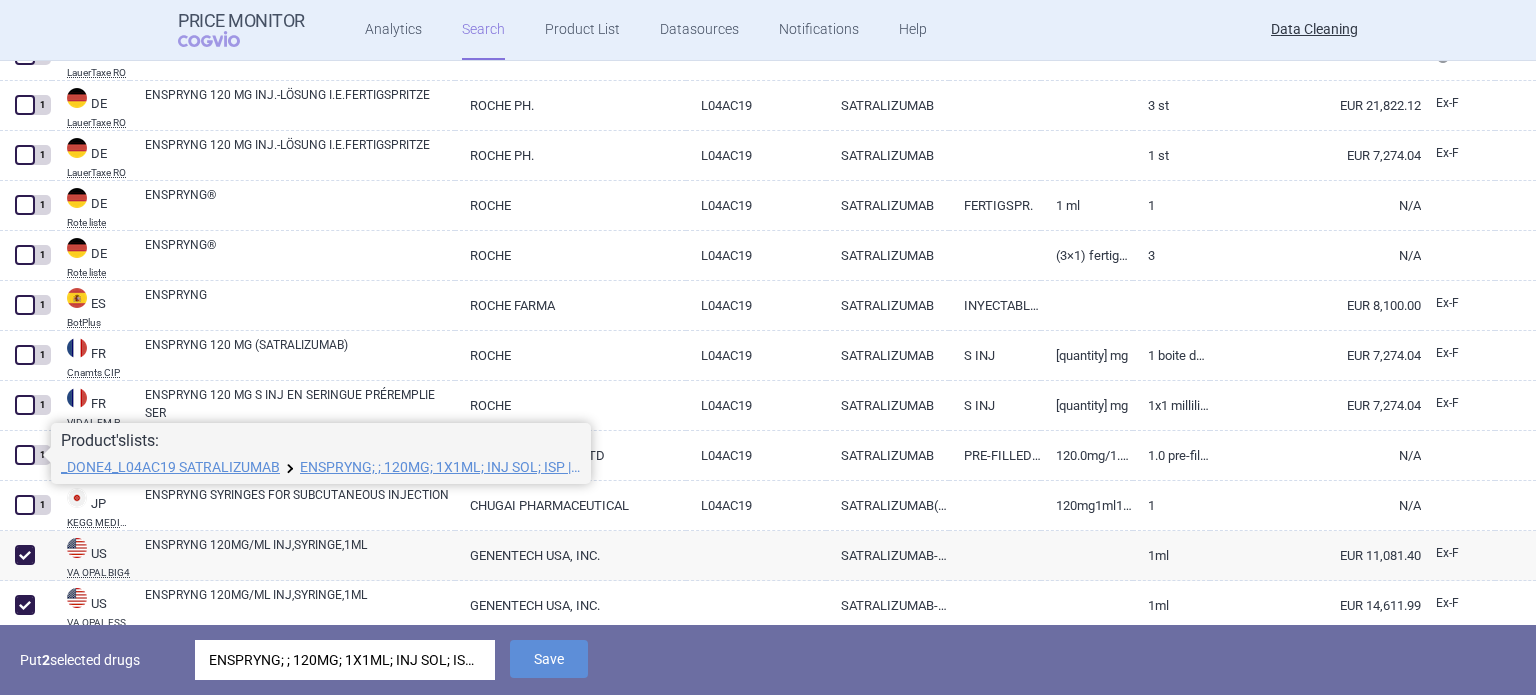 click on "ENSPRYNG; ; 120MG; 1X1ML; INJ SOL; ISP |EU/1/21/1559/001" at bounding box center (345, 660) 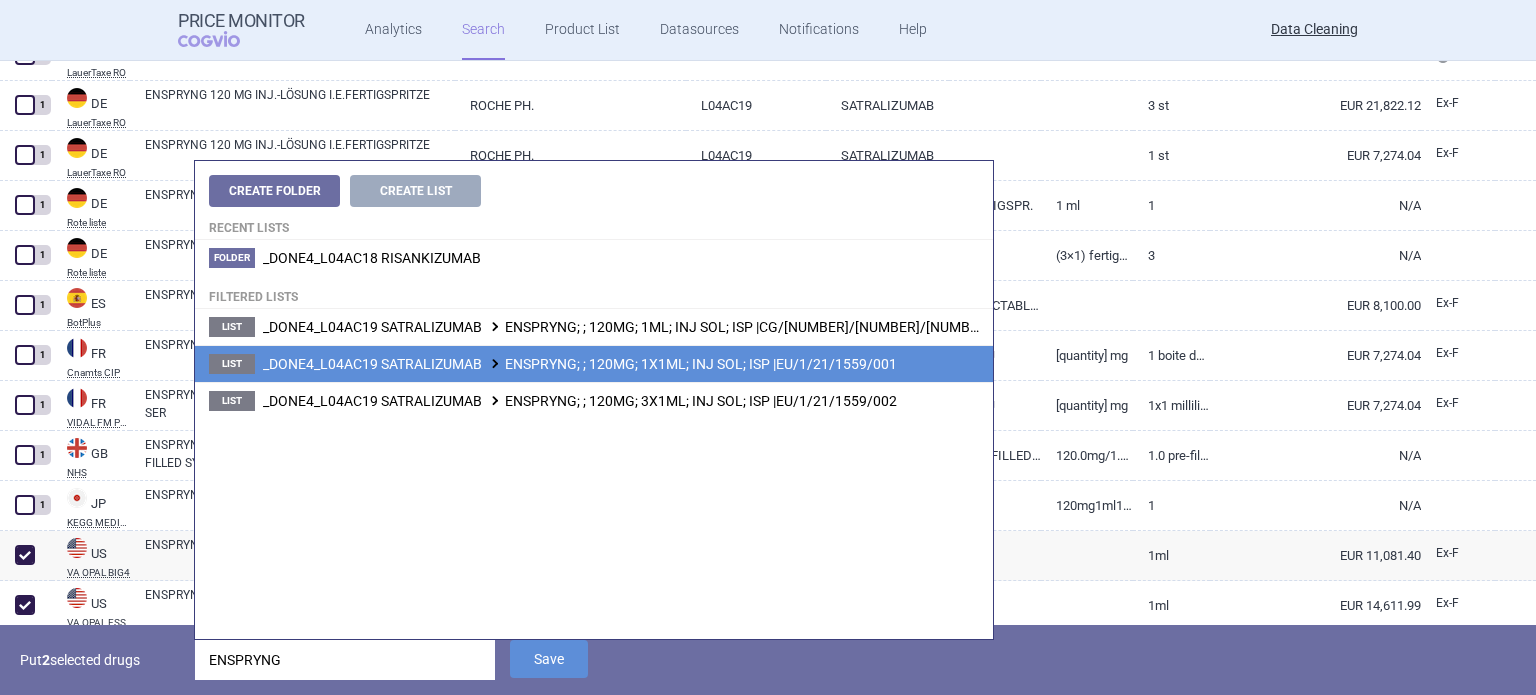click on "_DONE4_L04AC19 SATRALIZUMAB   ENSPRYNG; ; 120MG; 1X1ML; INJ SOL; ISP |EU/1/21/1559/001" at bounding box center (580, 364) 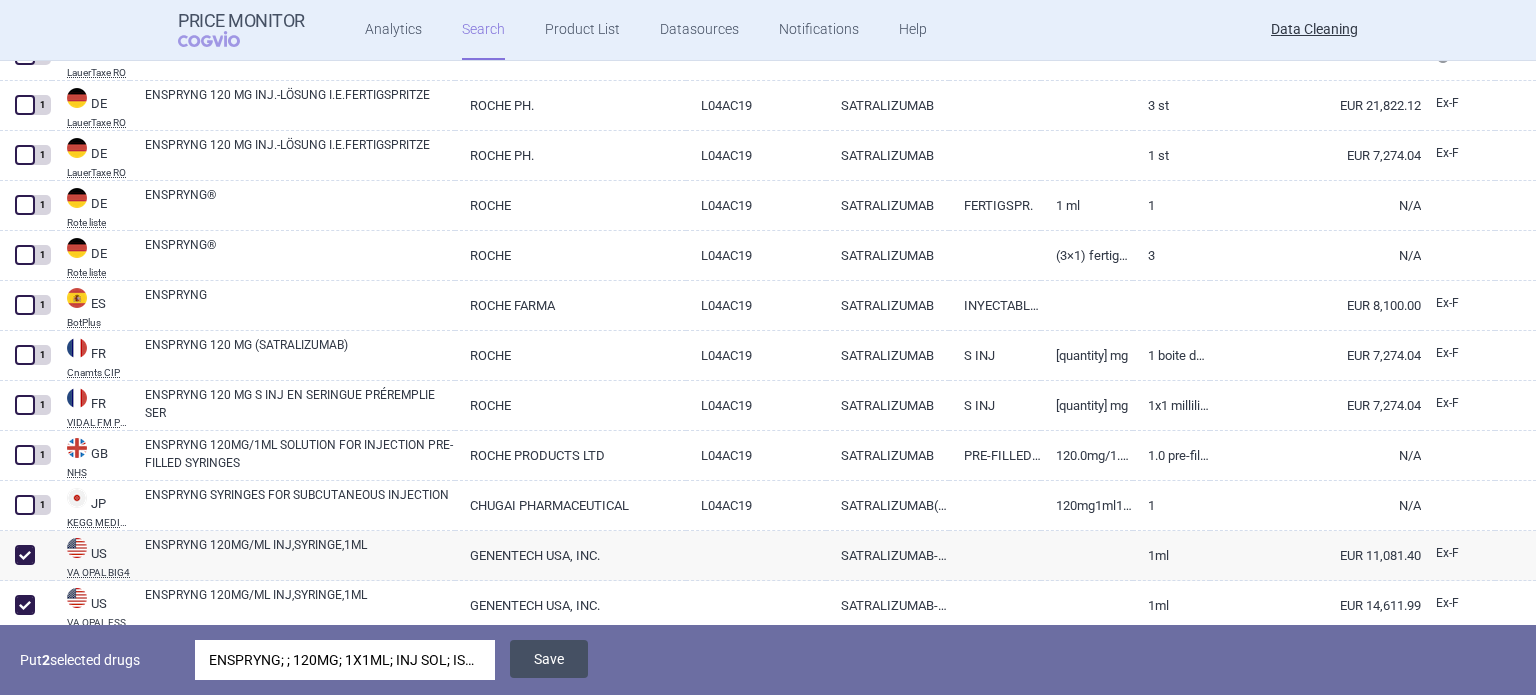 click on "Save" at bounding box center (549, 659) 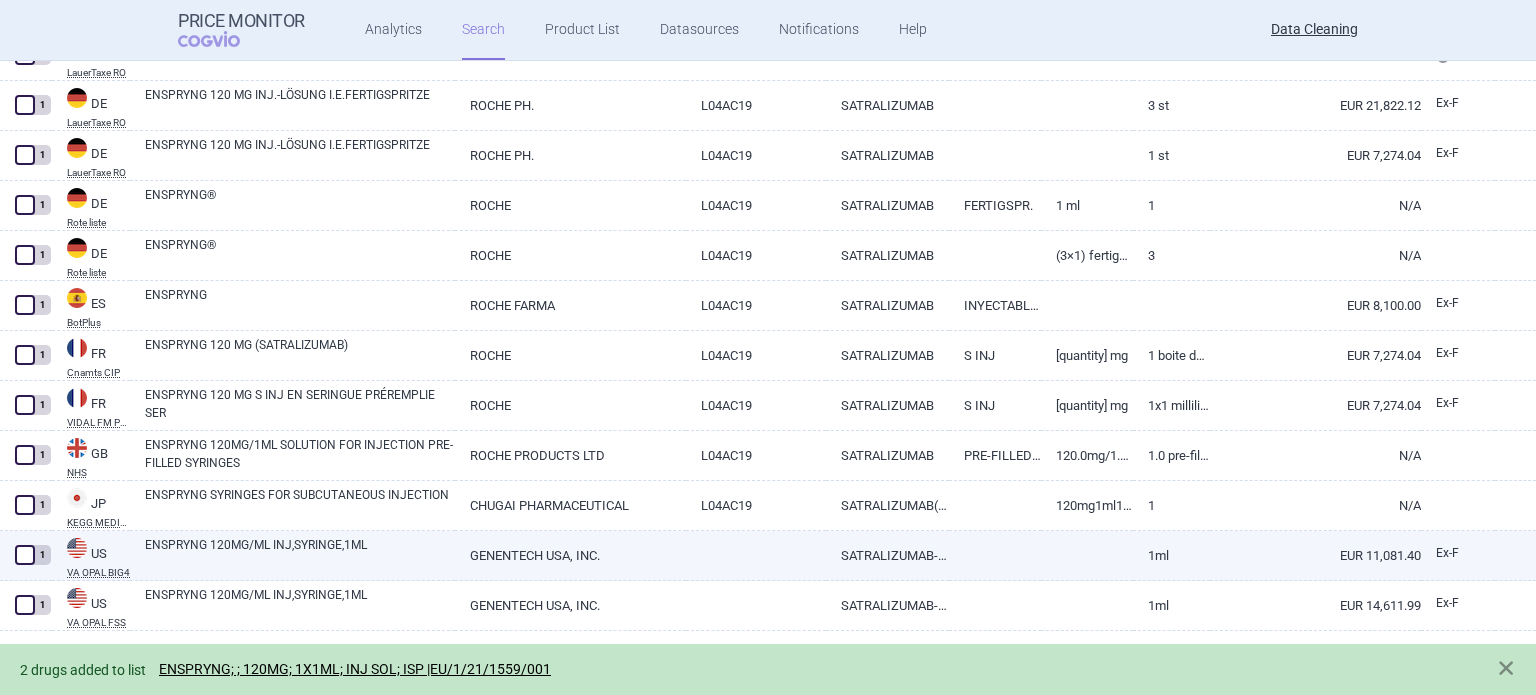 click on "GENENTECH USA, INC." at bounding box center (570, 555) 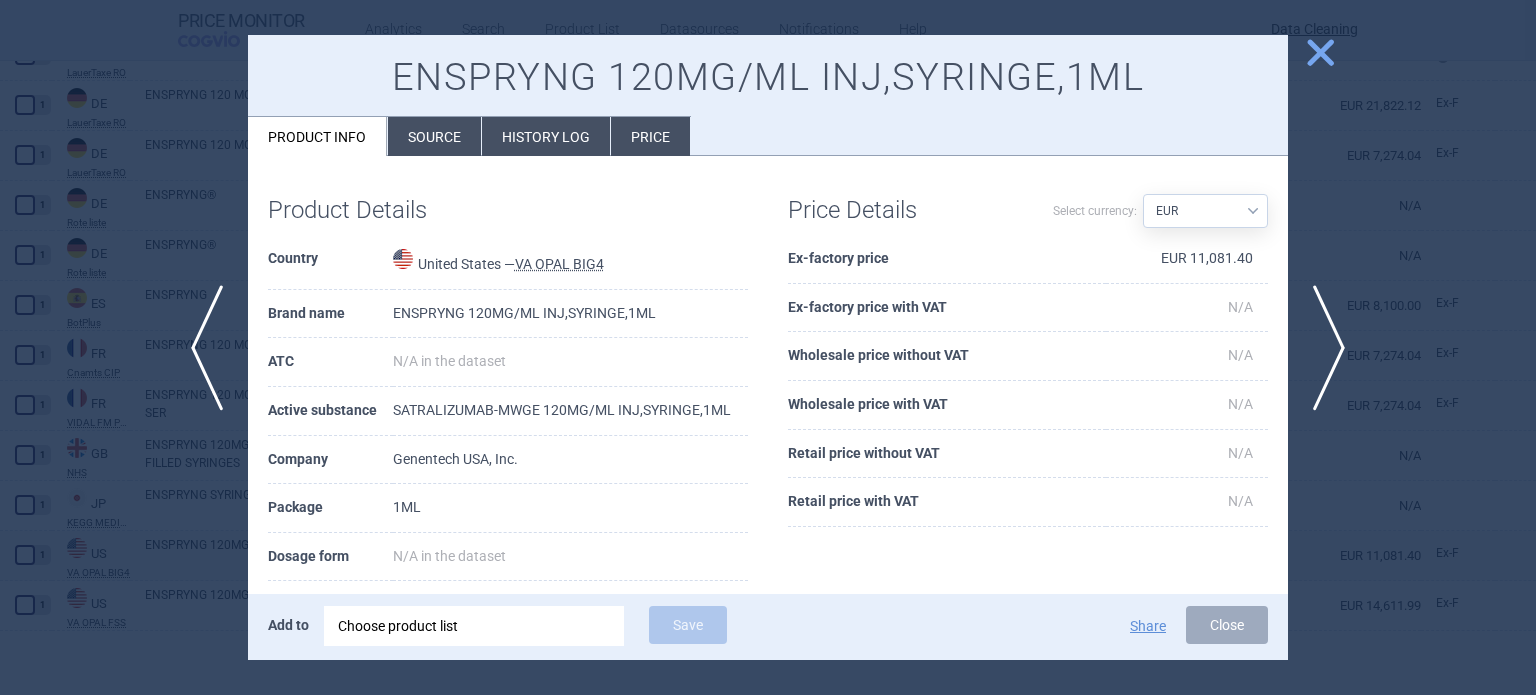 click on "Source" at bounding box center (434, 136) 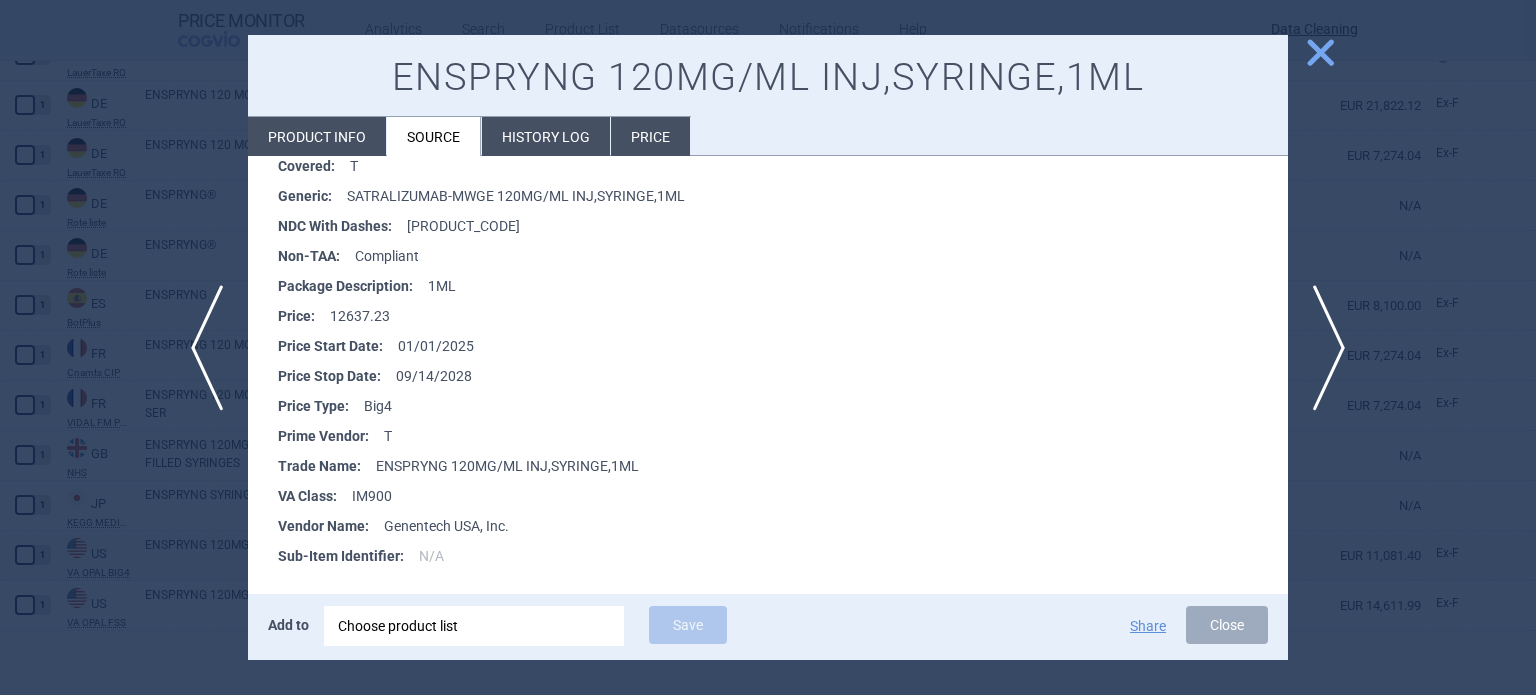 scroll, scrollTop: 446, scrollLeft: 0, axis: vertical 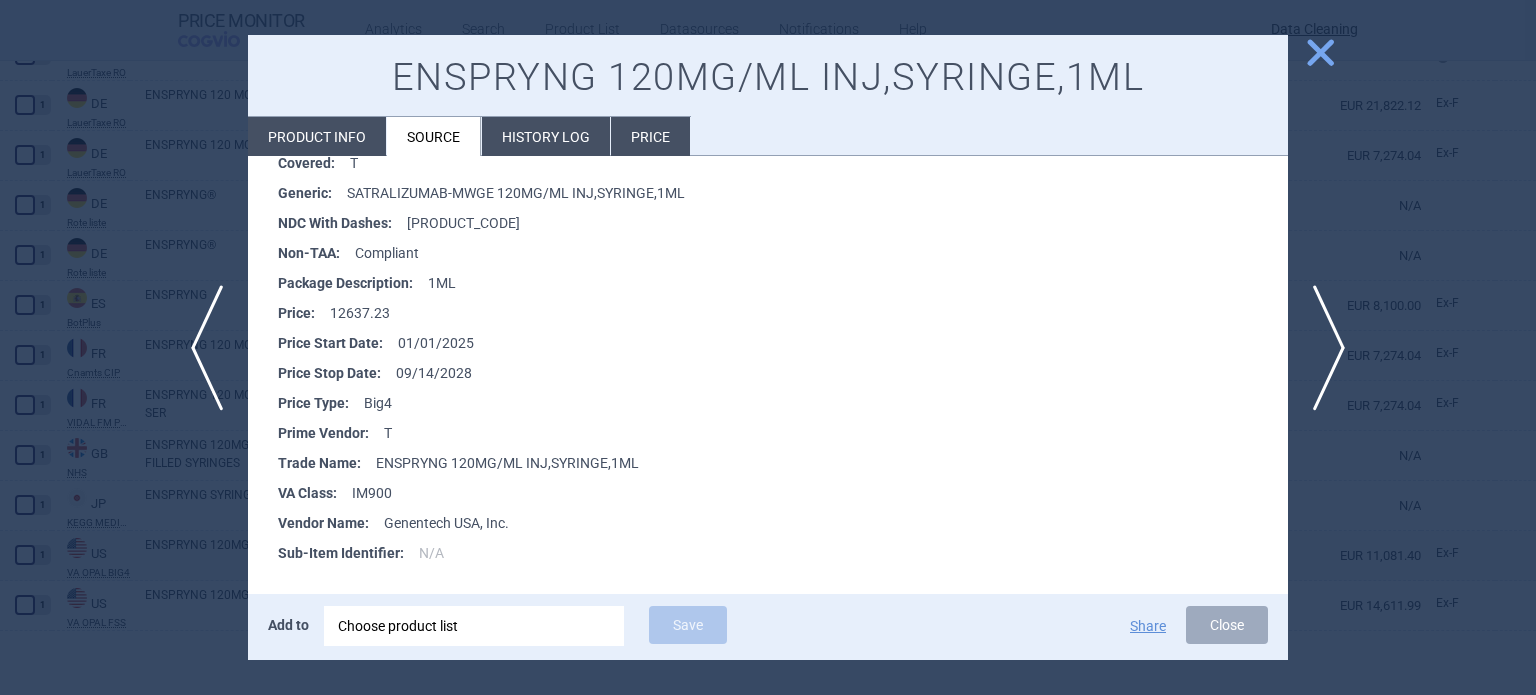 click at bounding box center [768, 347] 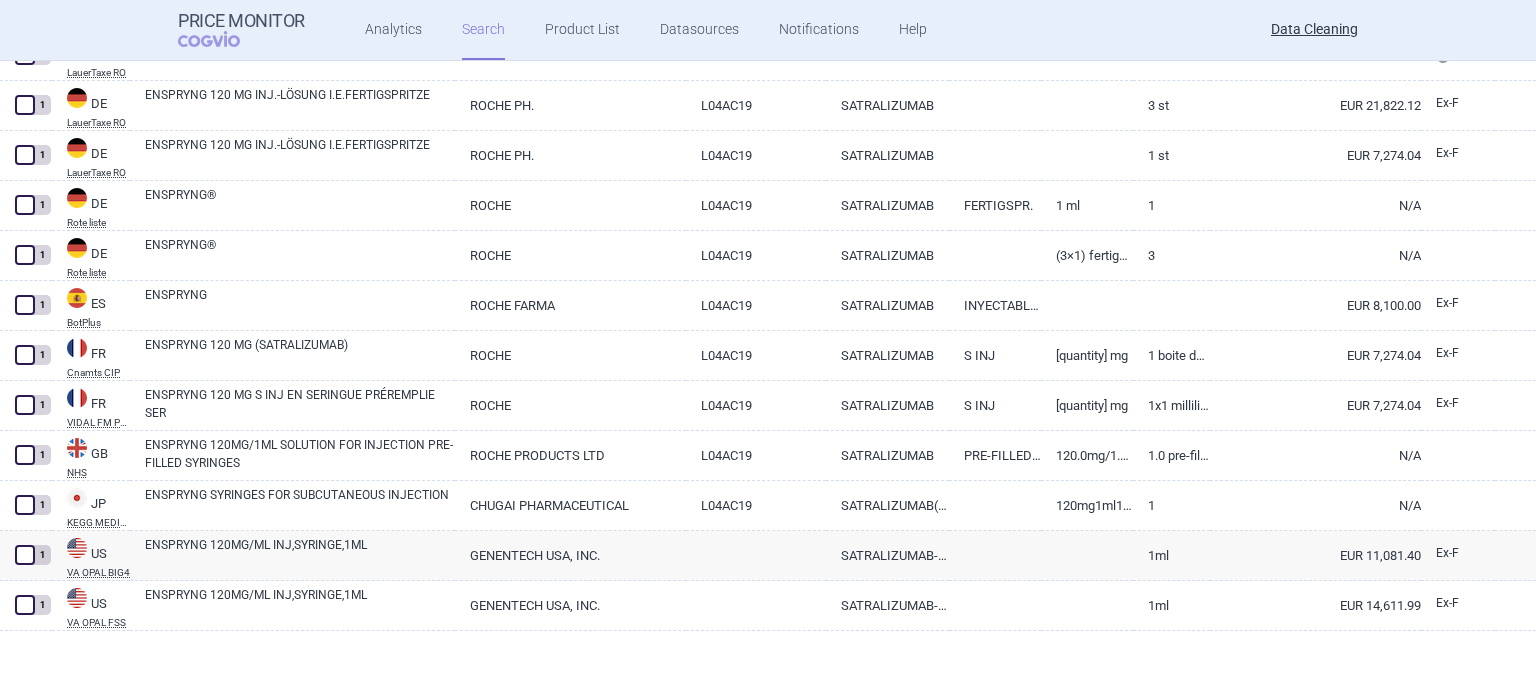 scroll, scrollTop: 0, scrollLeft: 0, axis: both 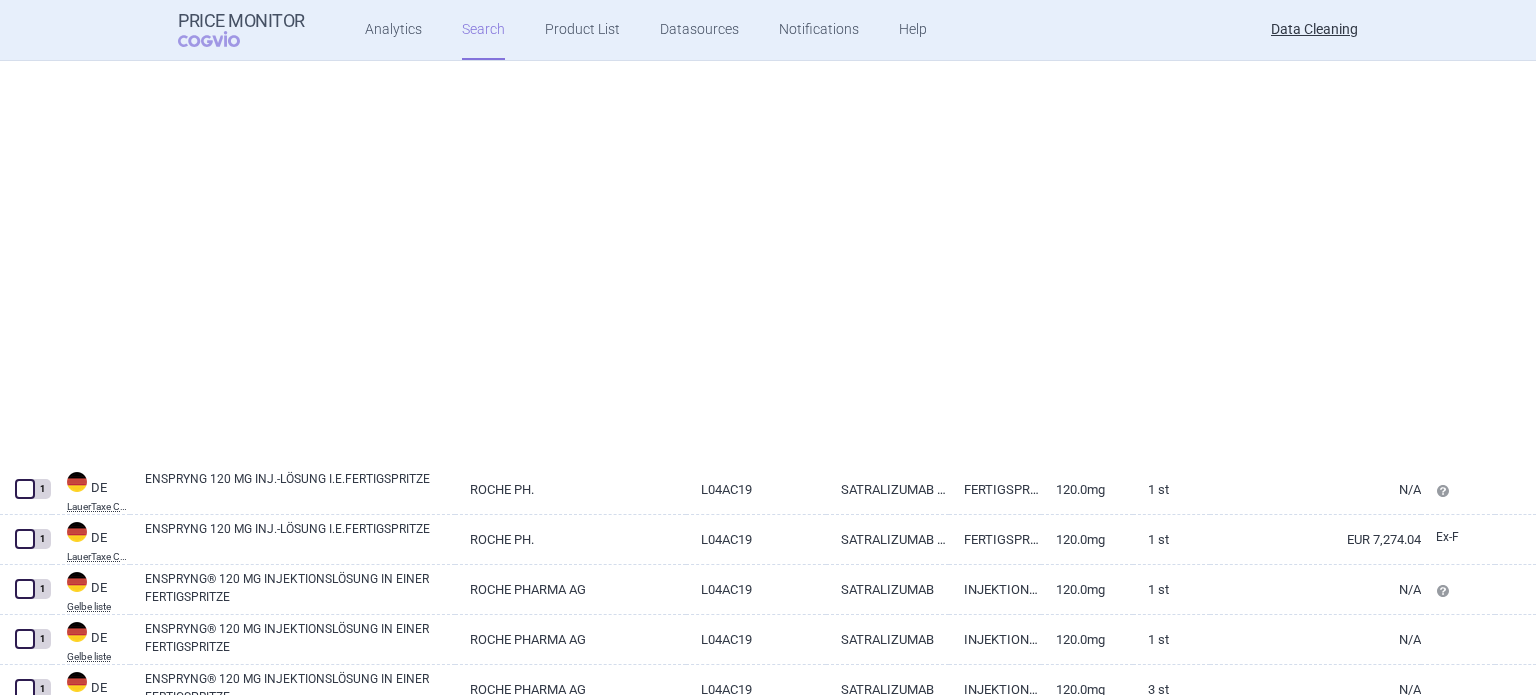 select on "brandName" 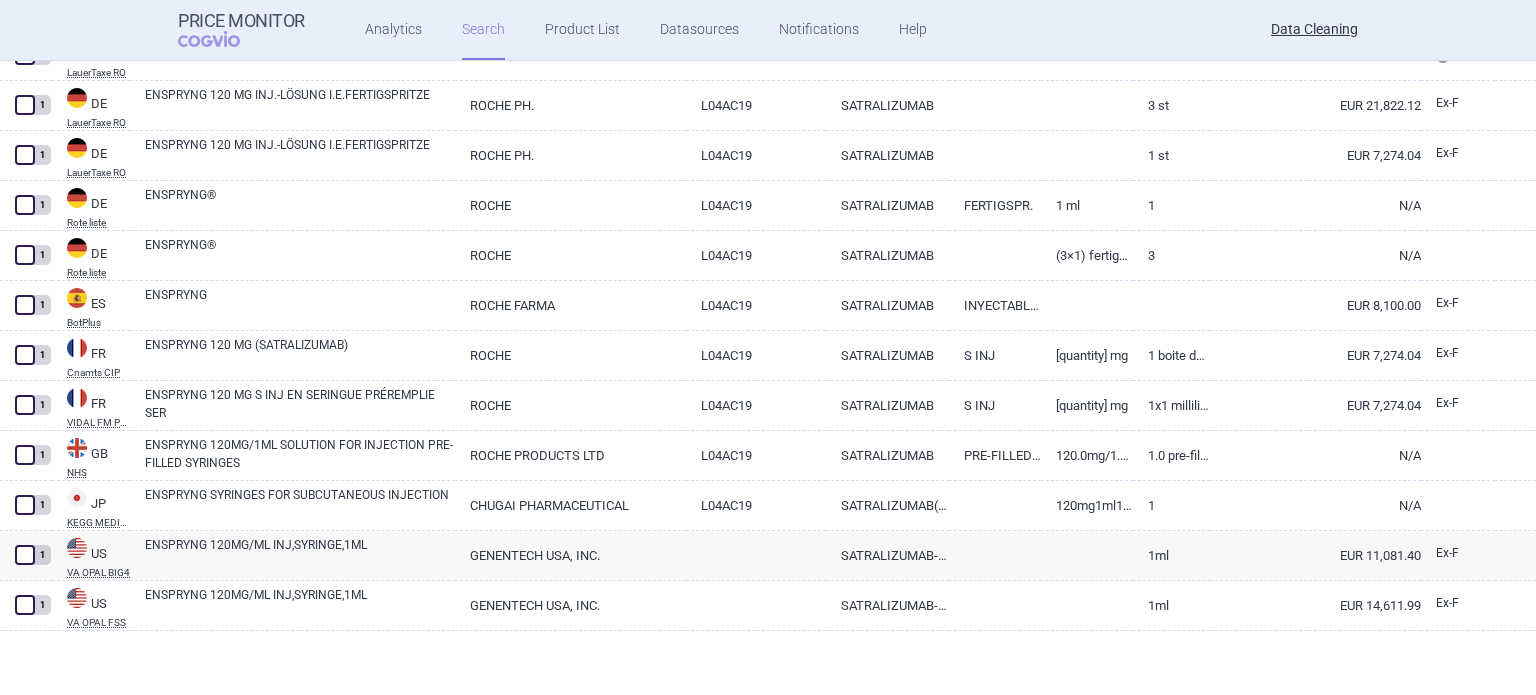 scroll, scrollTop: 74, scrollLeft: 0, axis: vertical 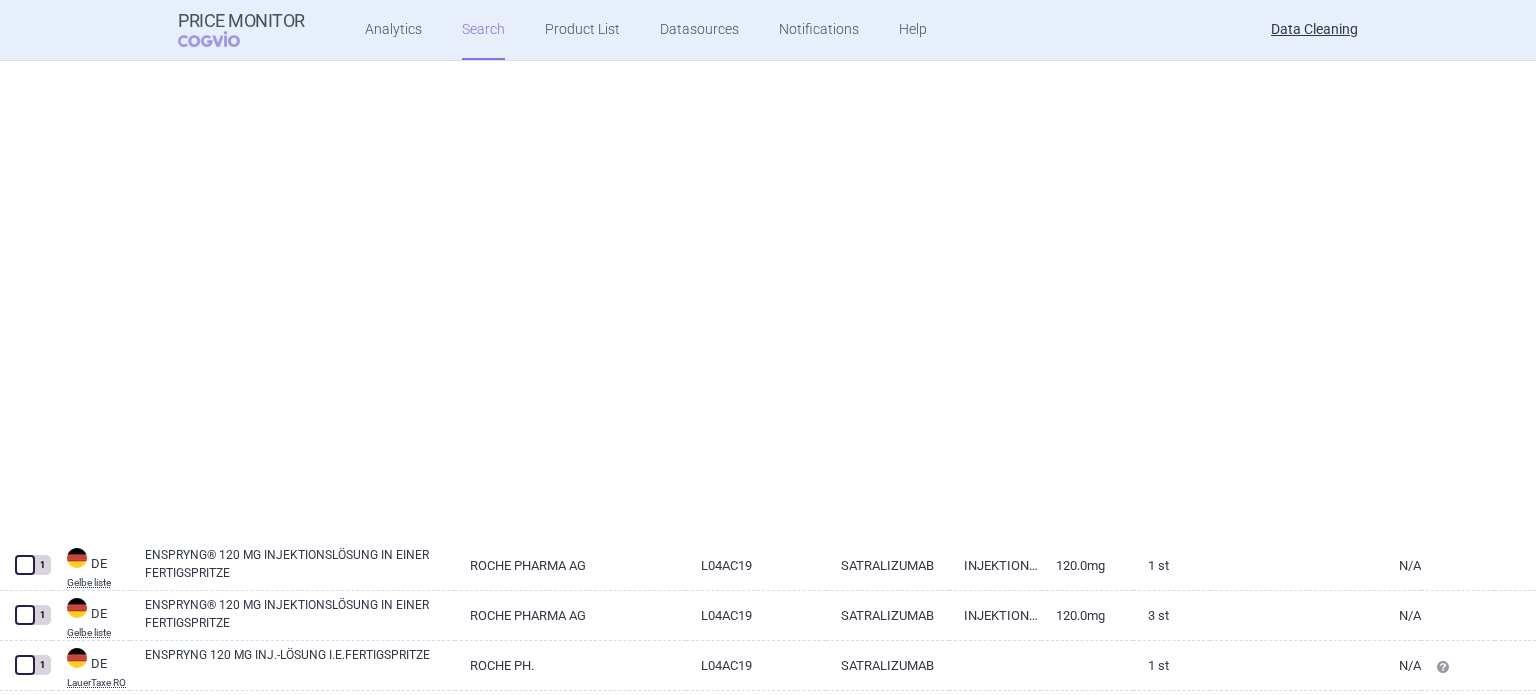 select on "brandName" 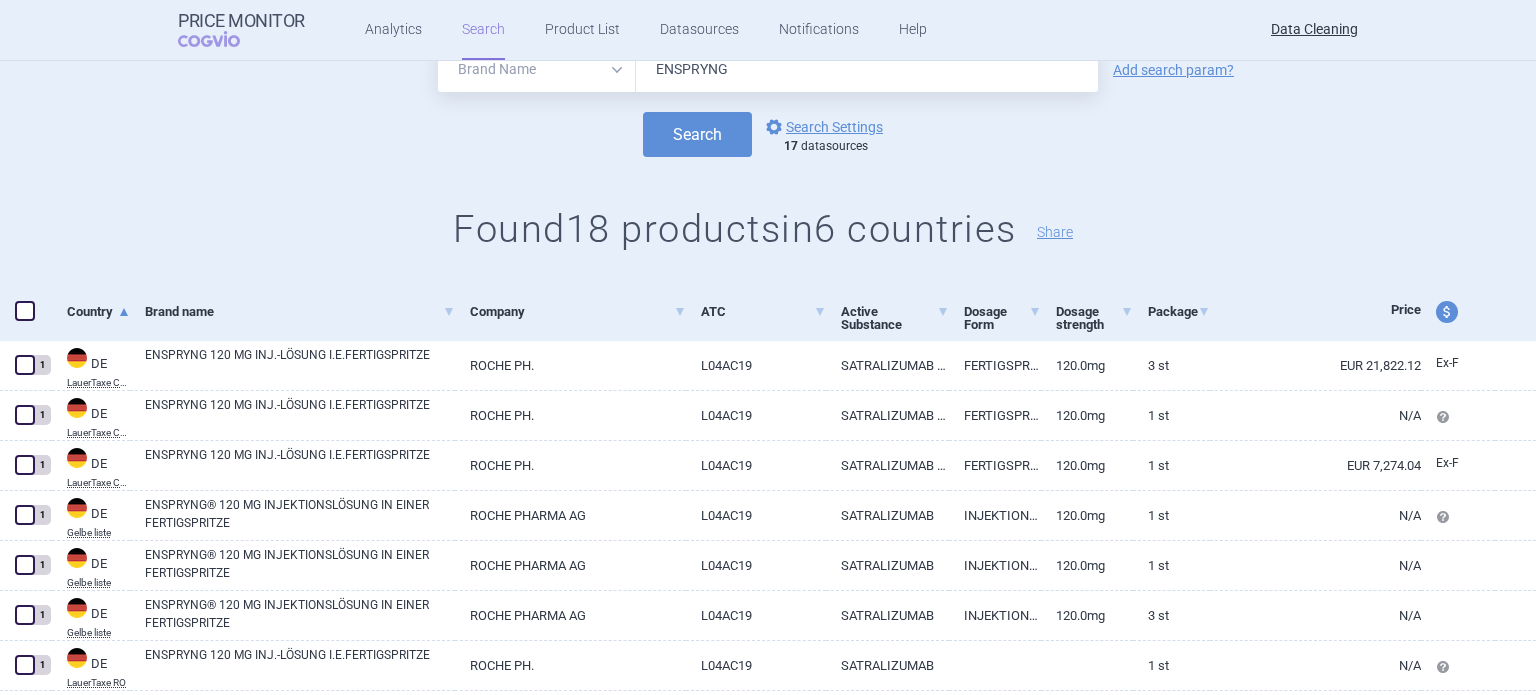 scroll, scrollTop: 0, scrollLeft: 0, axis: both 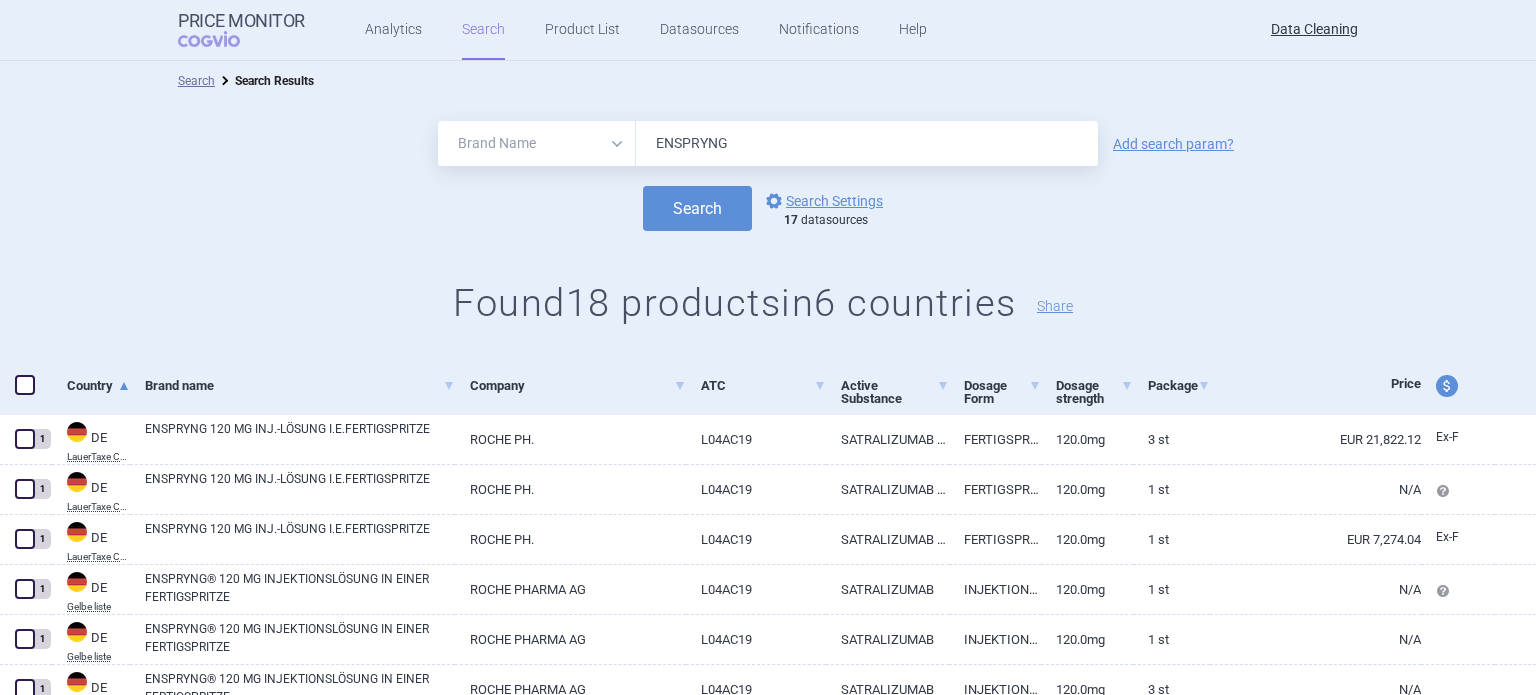 drag, startPoint x: 738, startPoint y: 147, endPoint x: 432, endPoint y: 159, distance: 306.2352 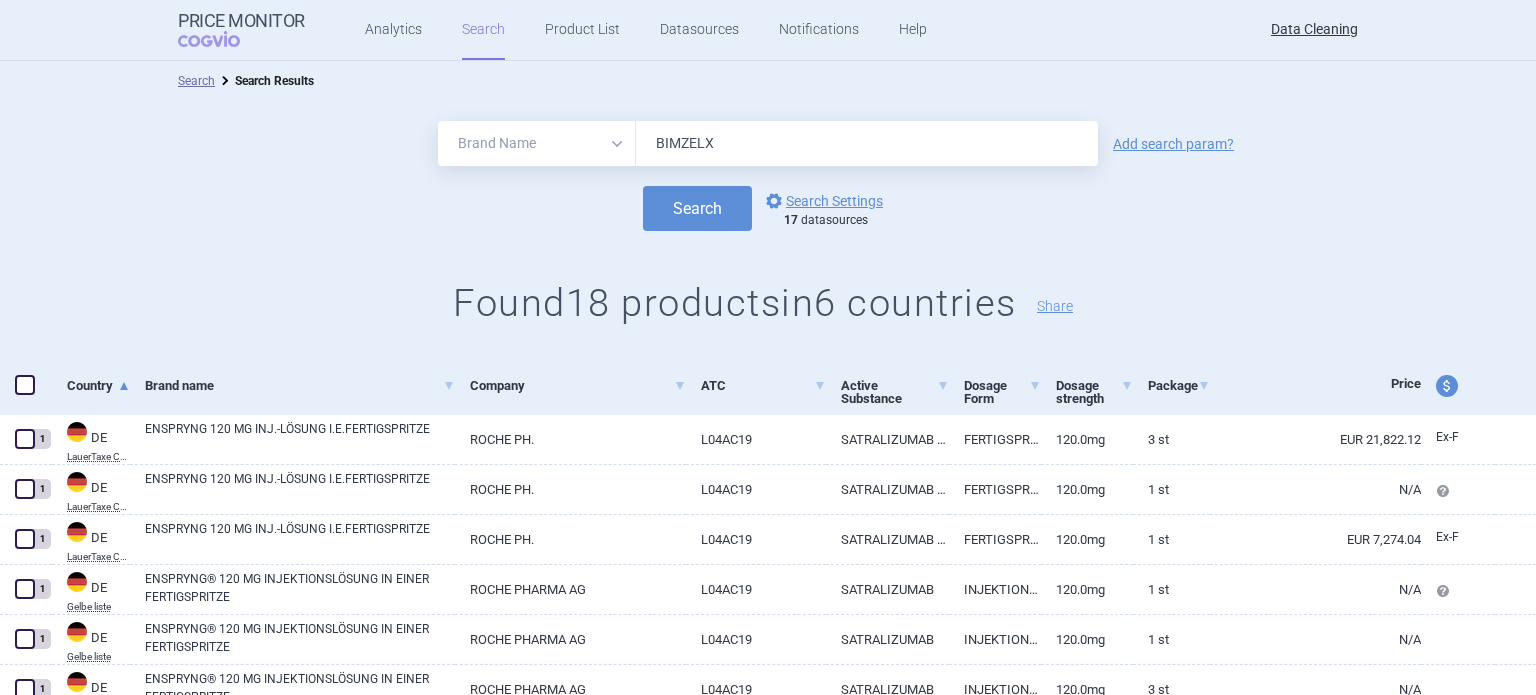 type on "BIMZELX" 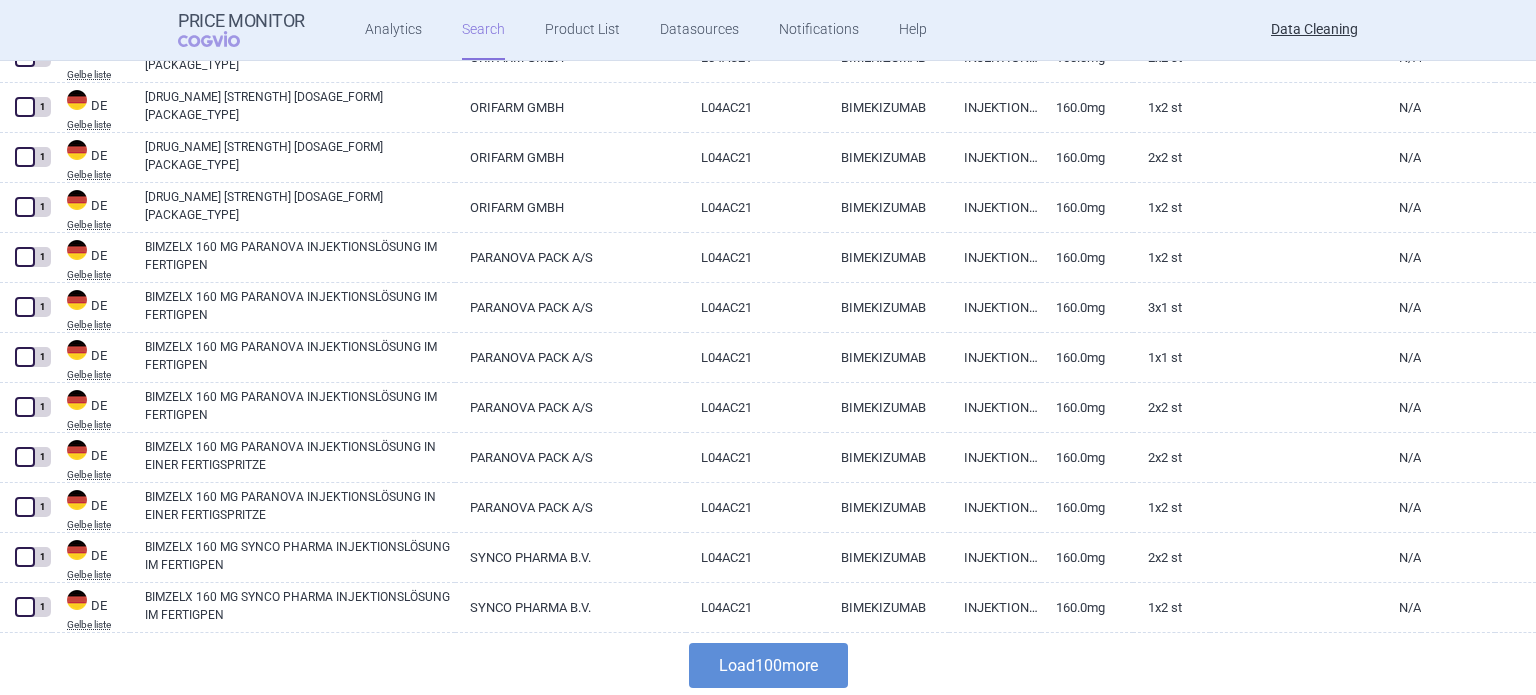 scroll, scrollTop: 4784, scrollLeft: 0, axis: vertical 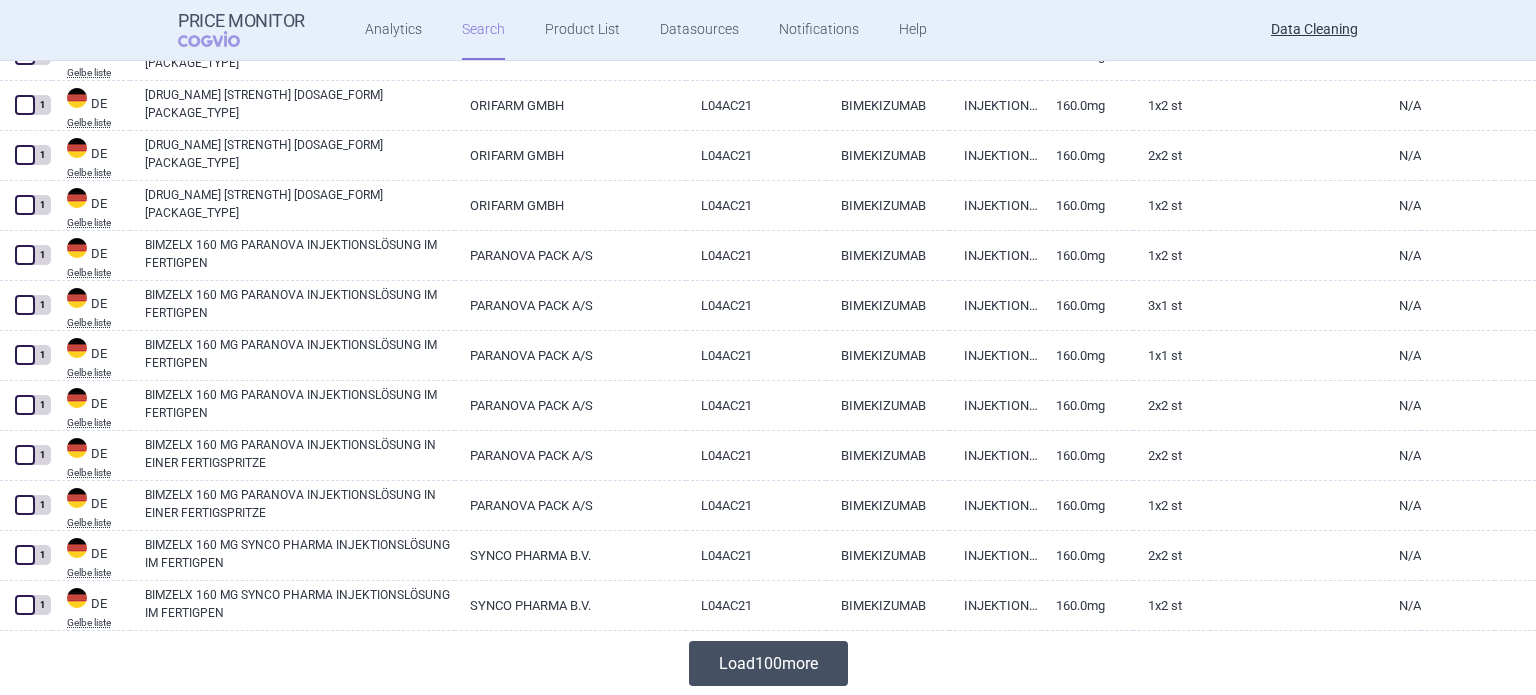 click on "Load  100  more" at bounding box center [768, 663] 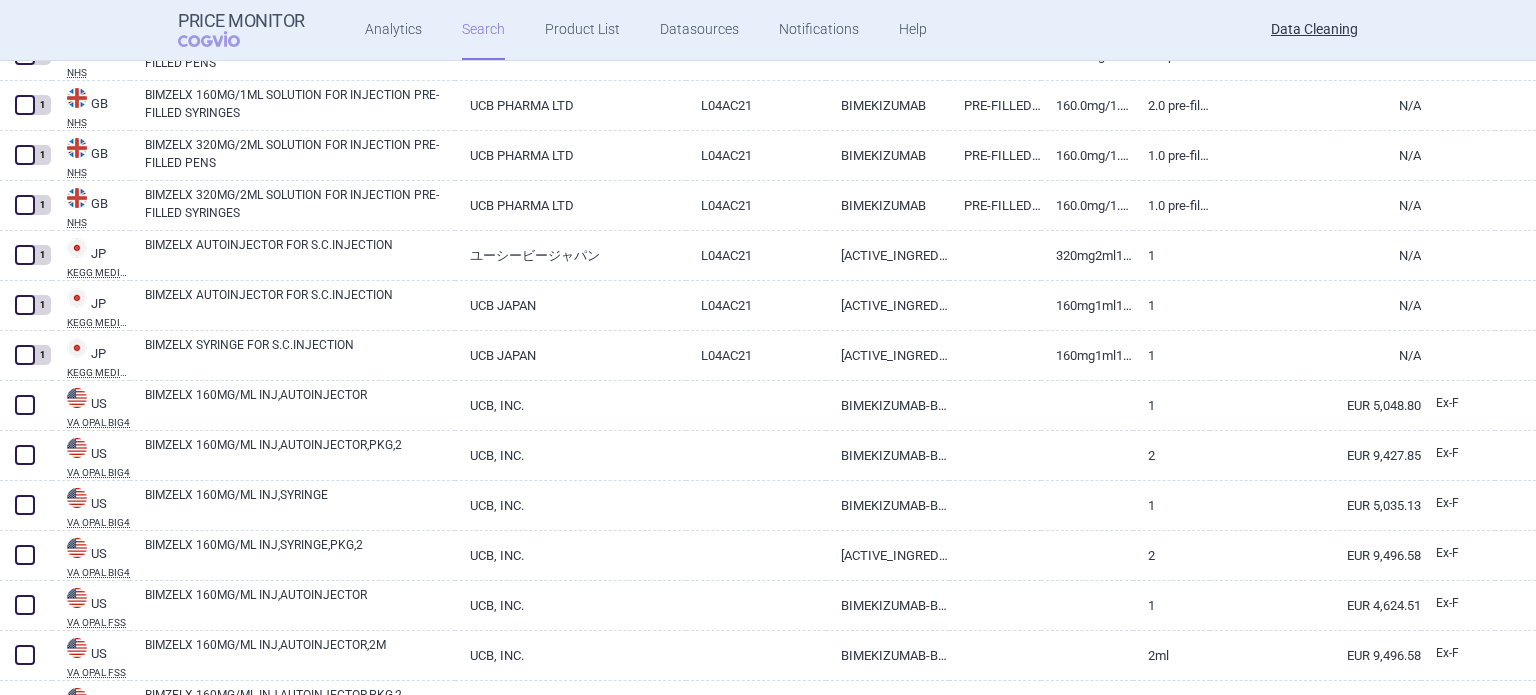 scroll, scrollTop: 8884, scrollLeft: 0, axis: vertical 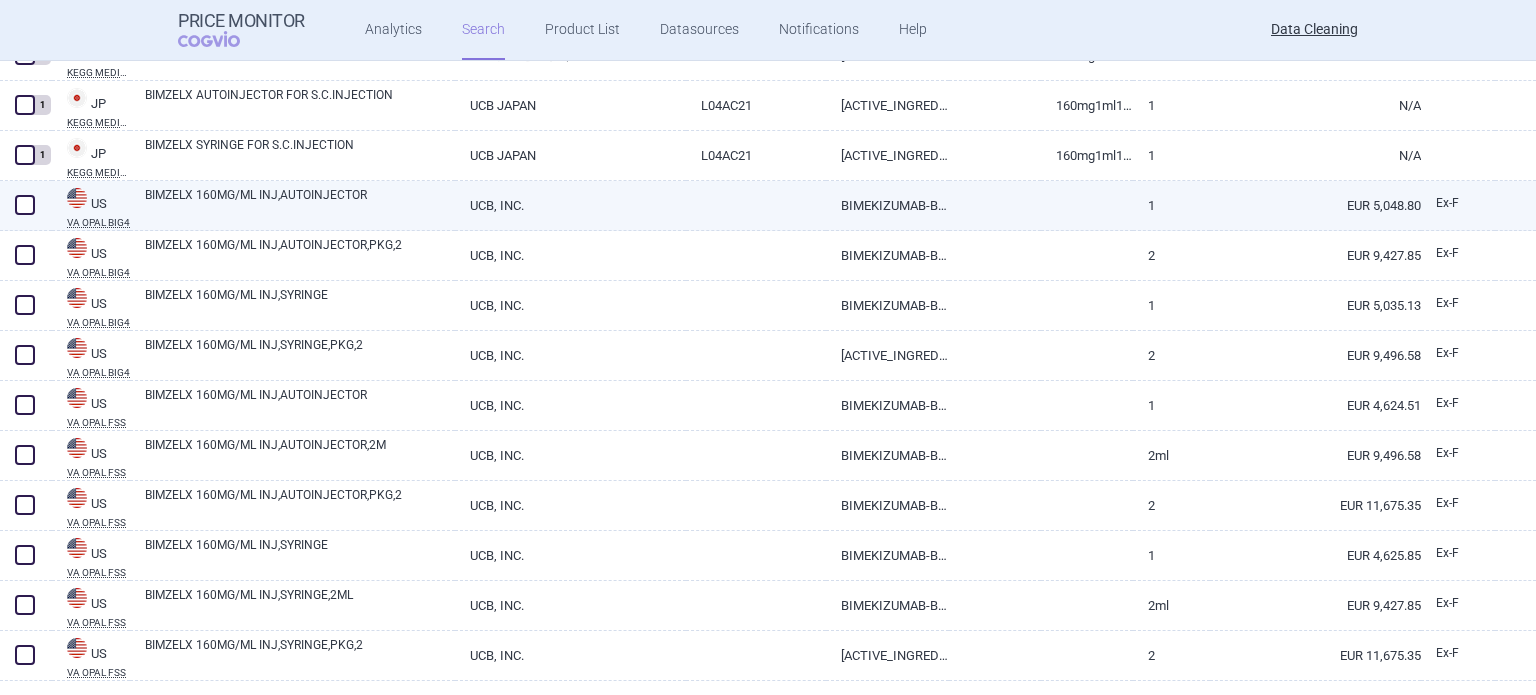 click on "BIMZELX 160MG/ML INJ,AUTOINJECTOR" at bounding box center [300, 204] 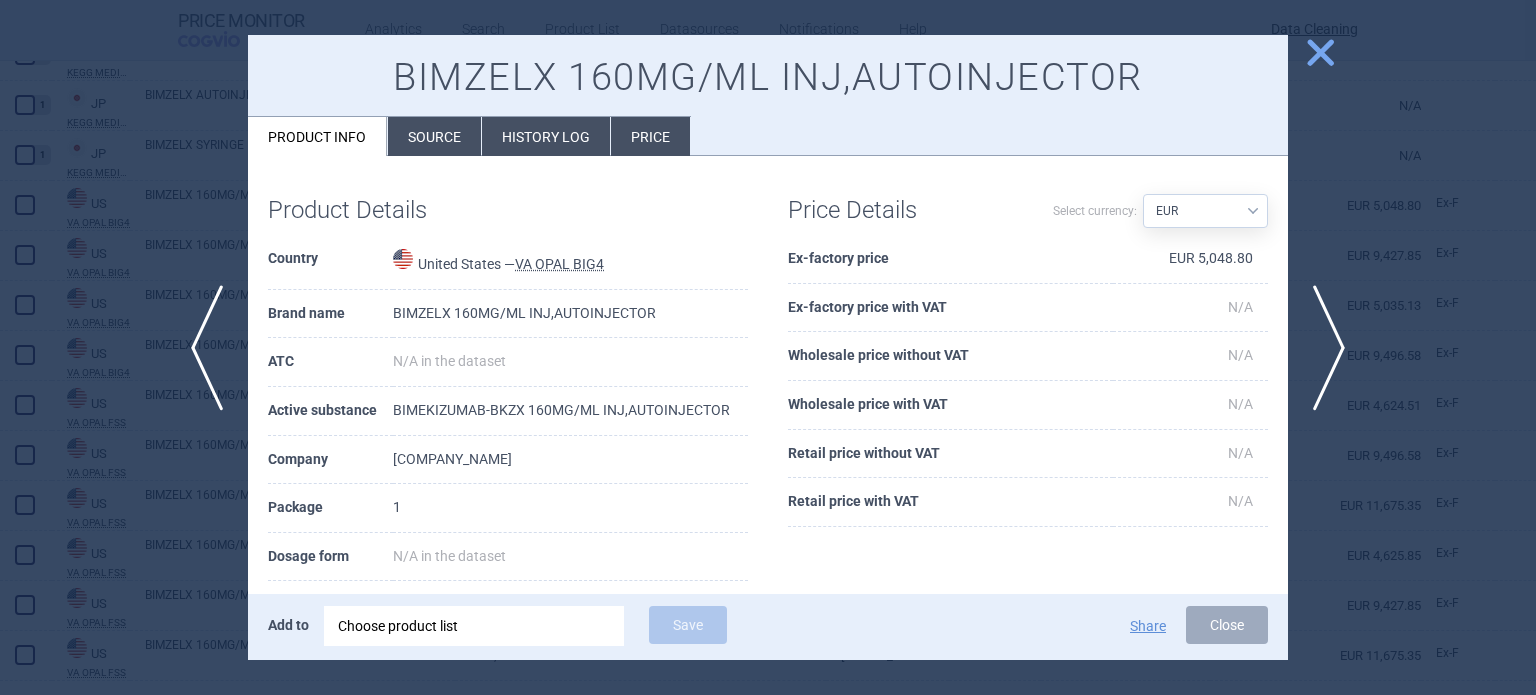 click on "Source" at bounding box center (434, 136) 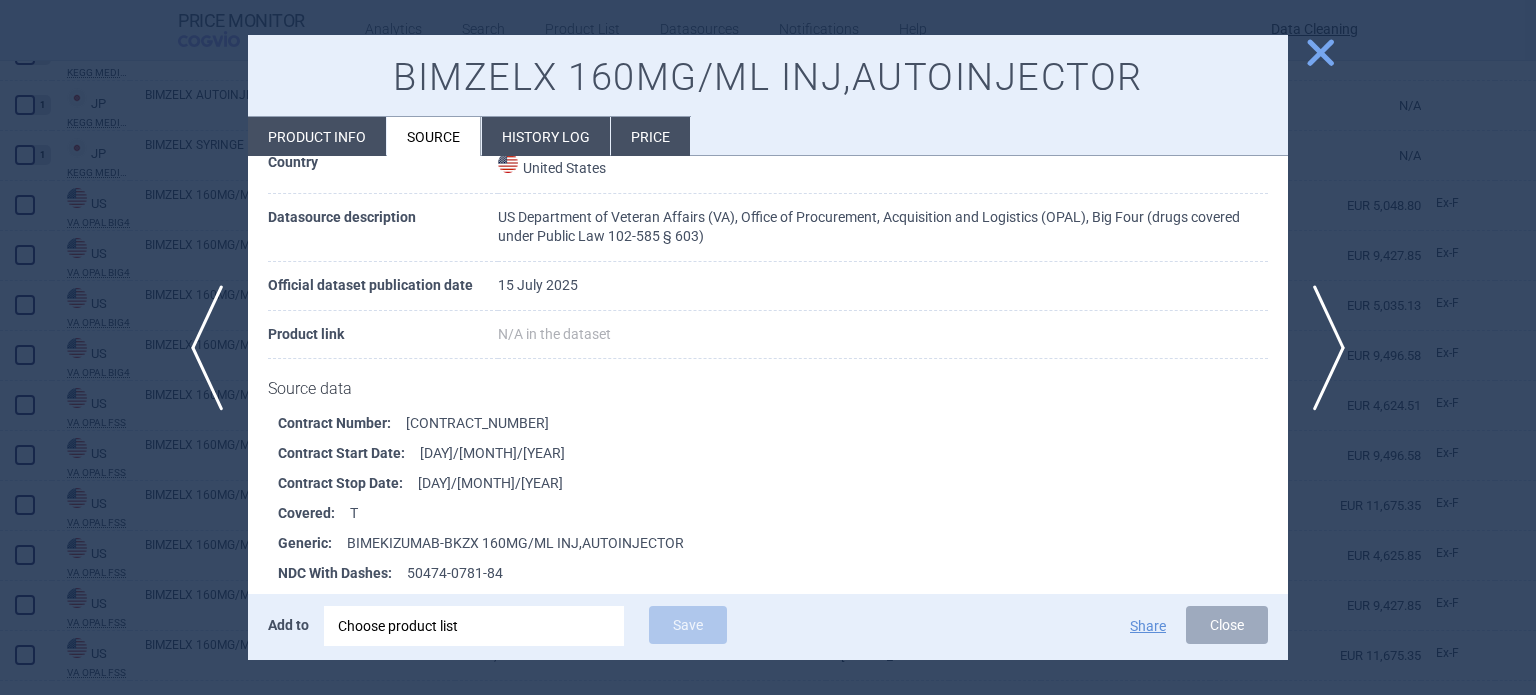 scroll, scrollTop: 200, scrollLeft: 0, axis: vertical 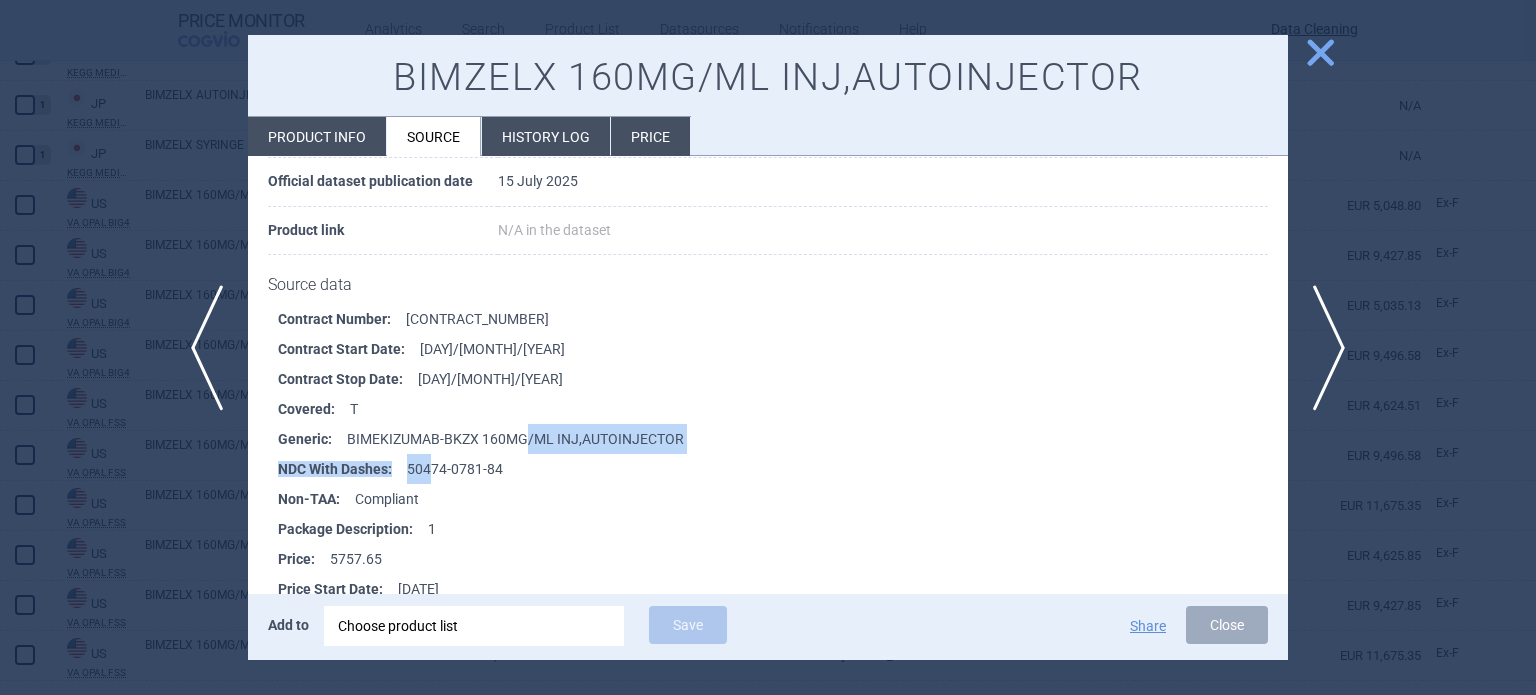 drag, startPoint x: 484, startPoint y: 455, endPoint x: 425, endPoint y: 454, distance: 59.008472 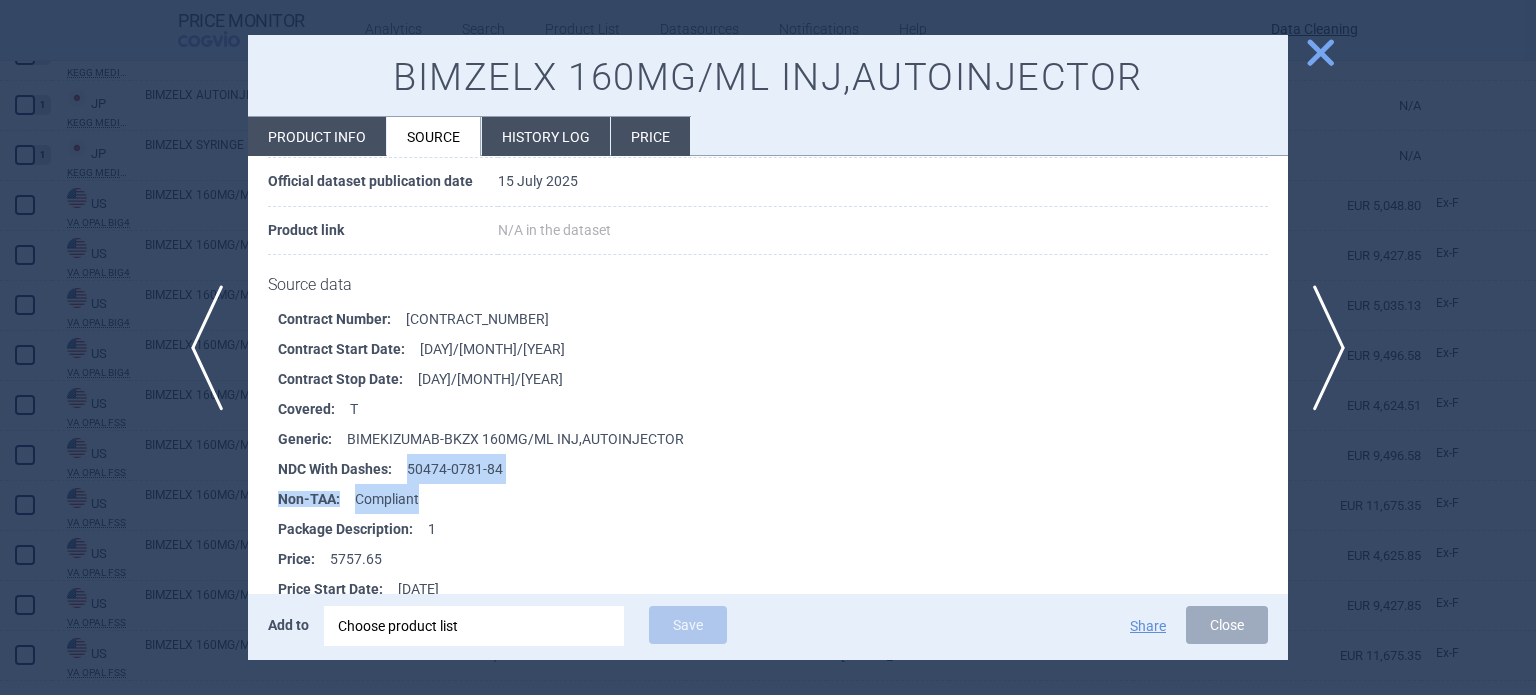 drag, startPoint x: 560, startPoint y: 483, endPoint x: 407, endPoint y: 479, distance: 153.05228 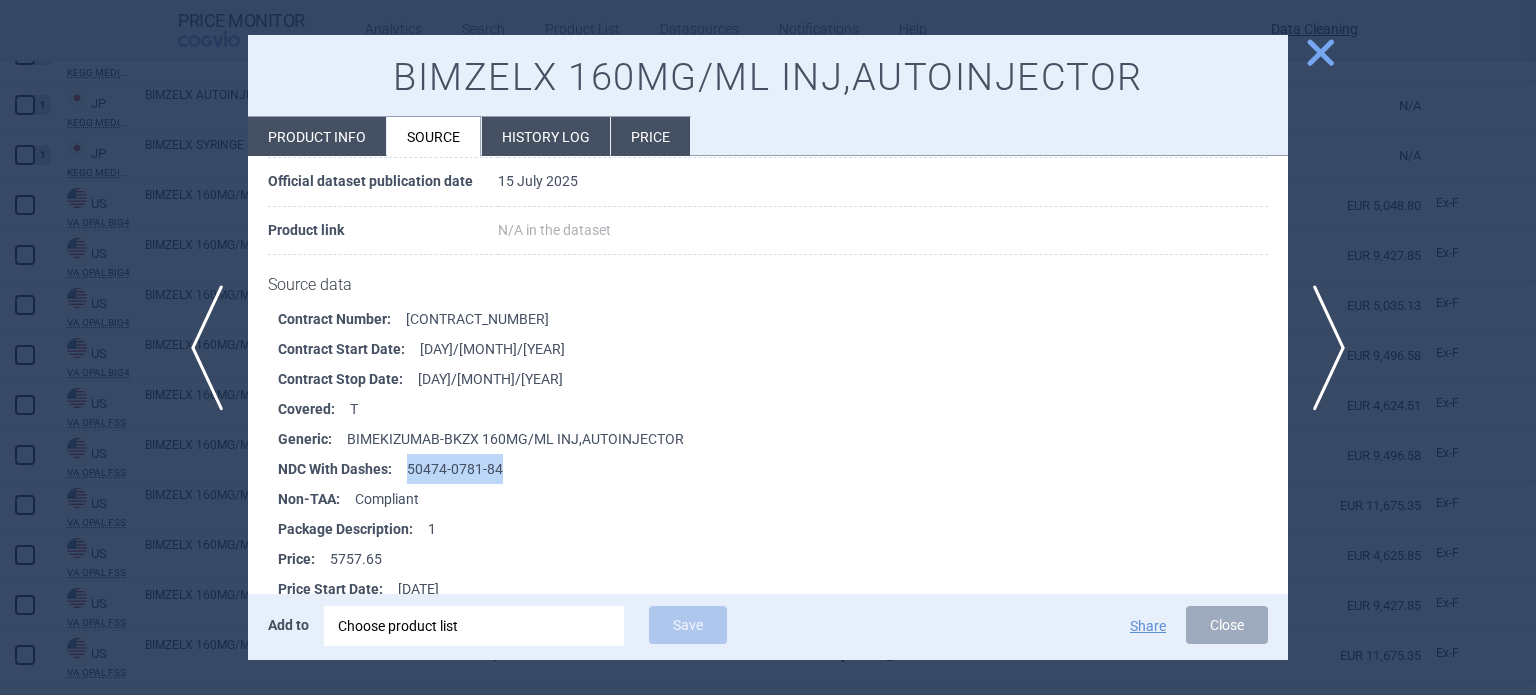drag, startPoint x: 405, startPoint y: 466, endPoint x: 525, endPoint y: 463, distance: 120.03749 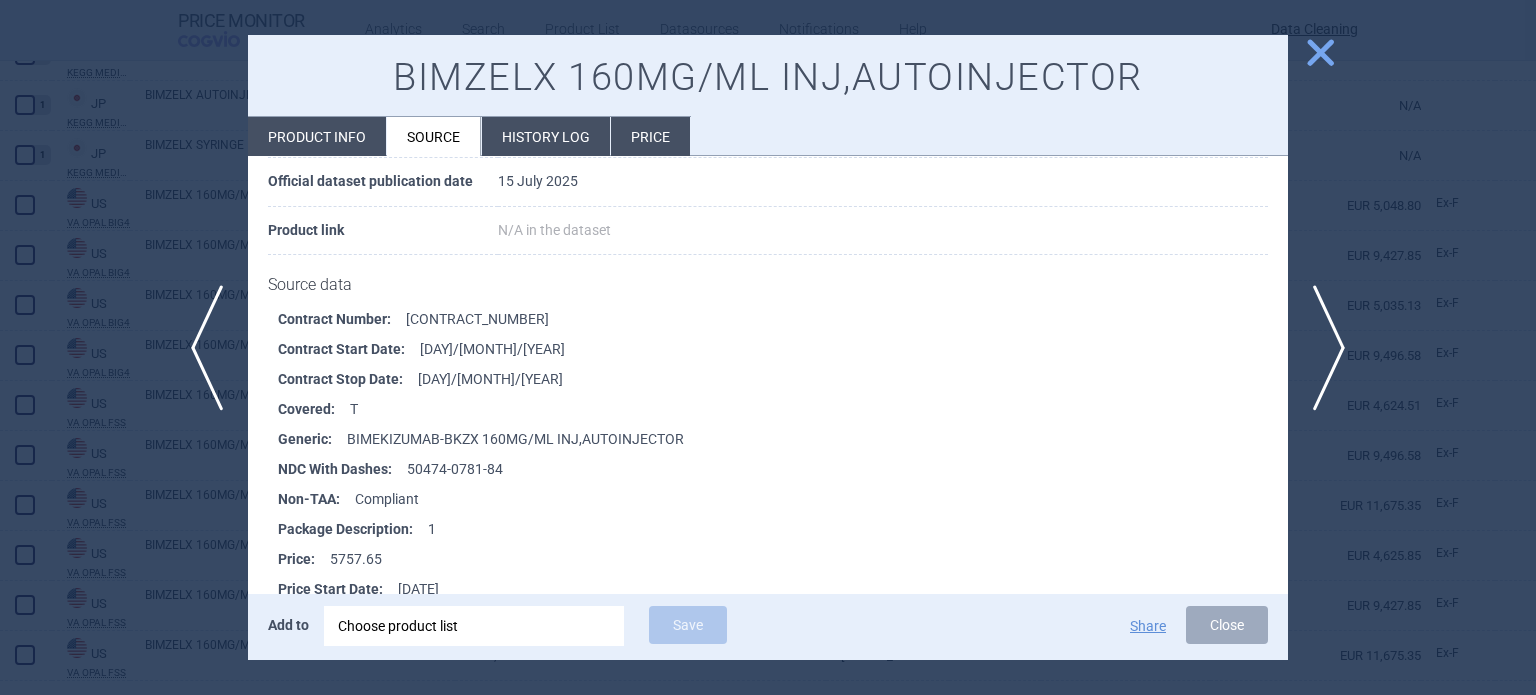 click at bounding box center (768, 347) 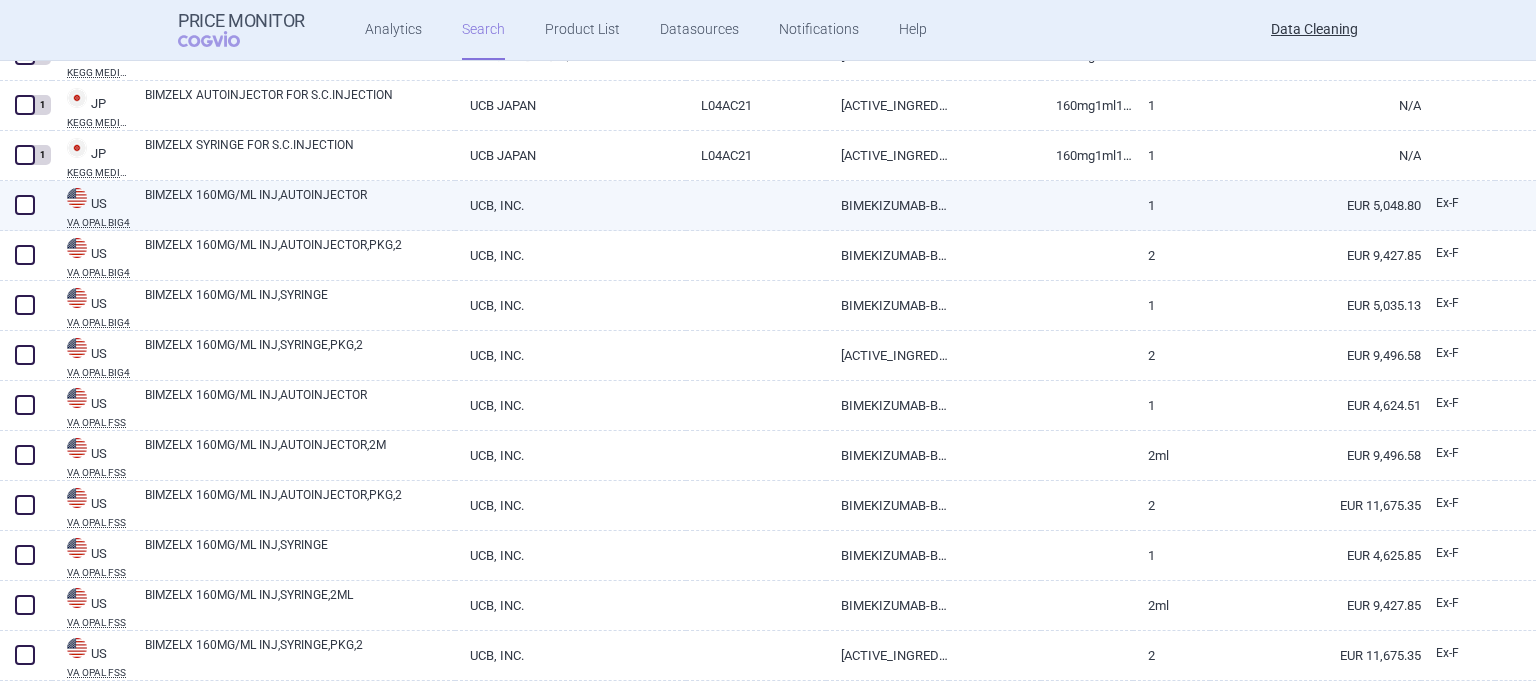 click at bounding box center [25, 205] 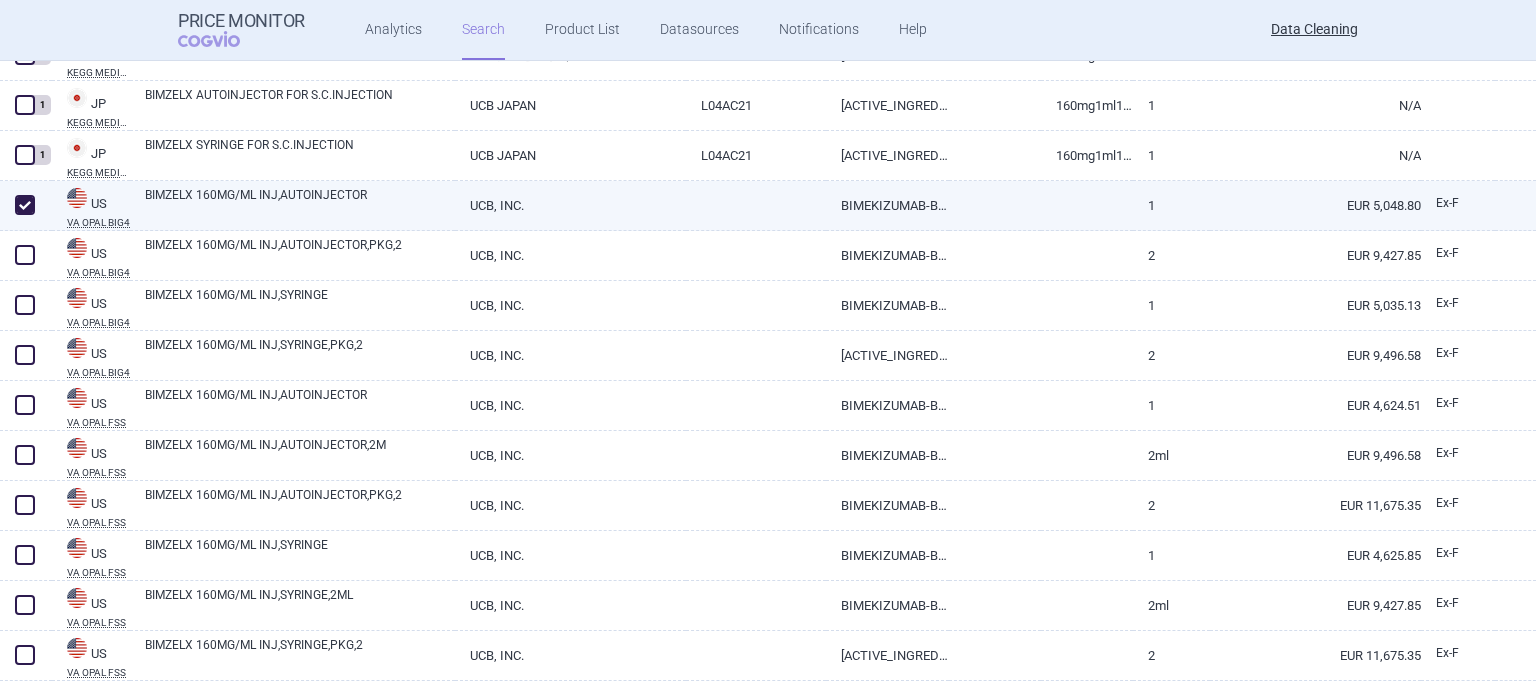 checkbox on "true" 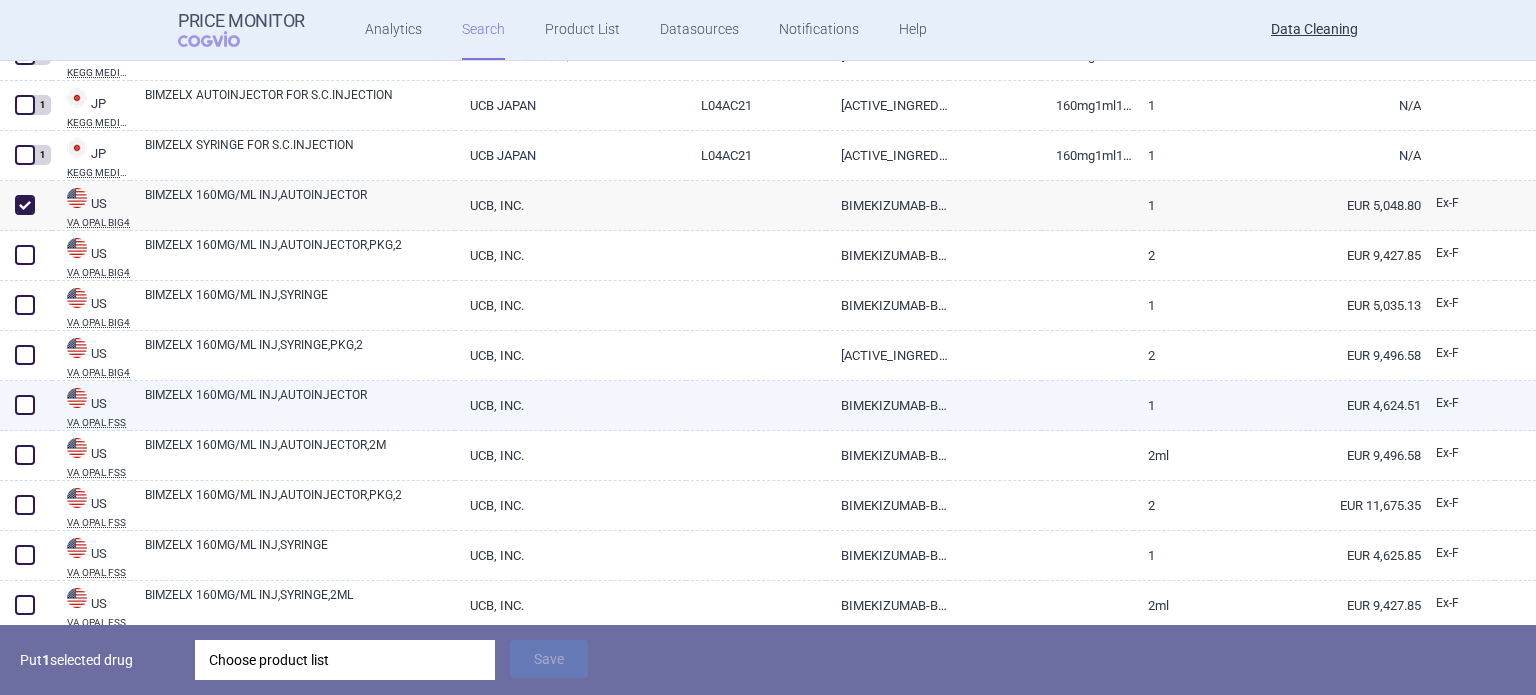click at bounding box center (25, 405) 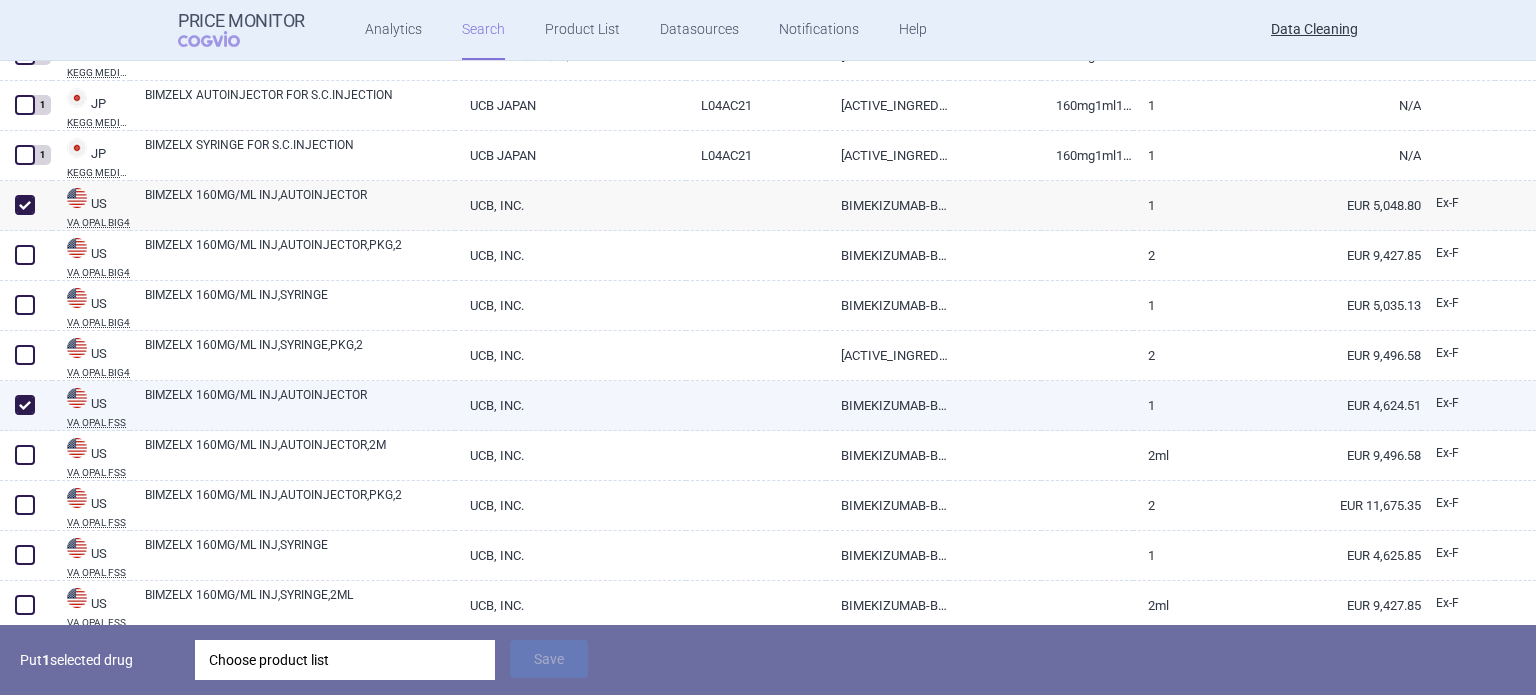 checkbox on "true" 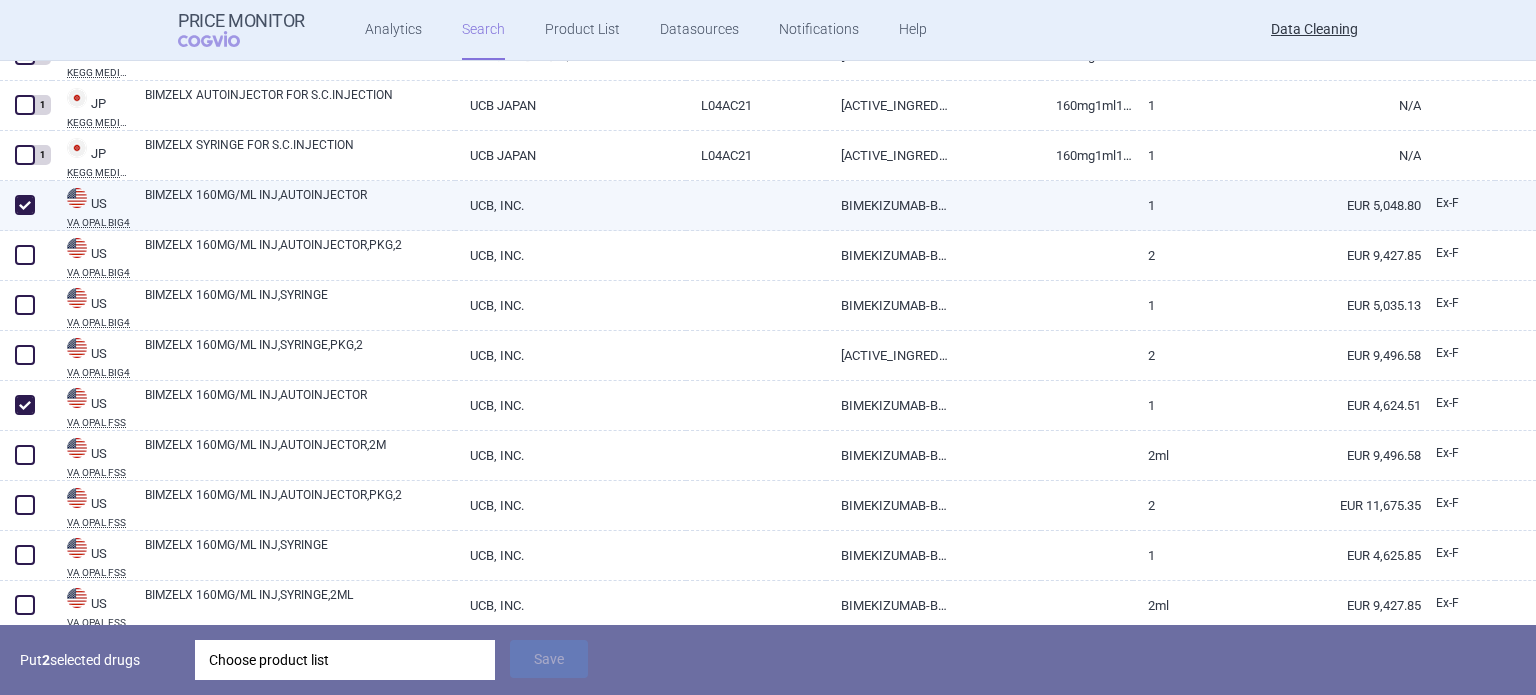 click at bounding box center [25, 205] 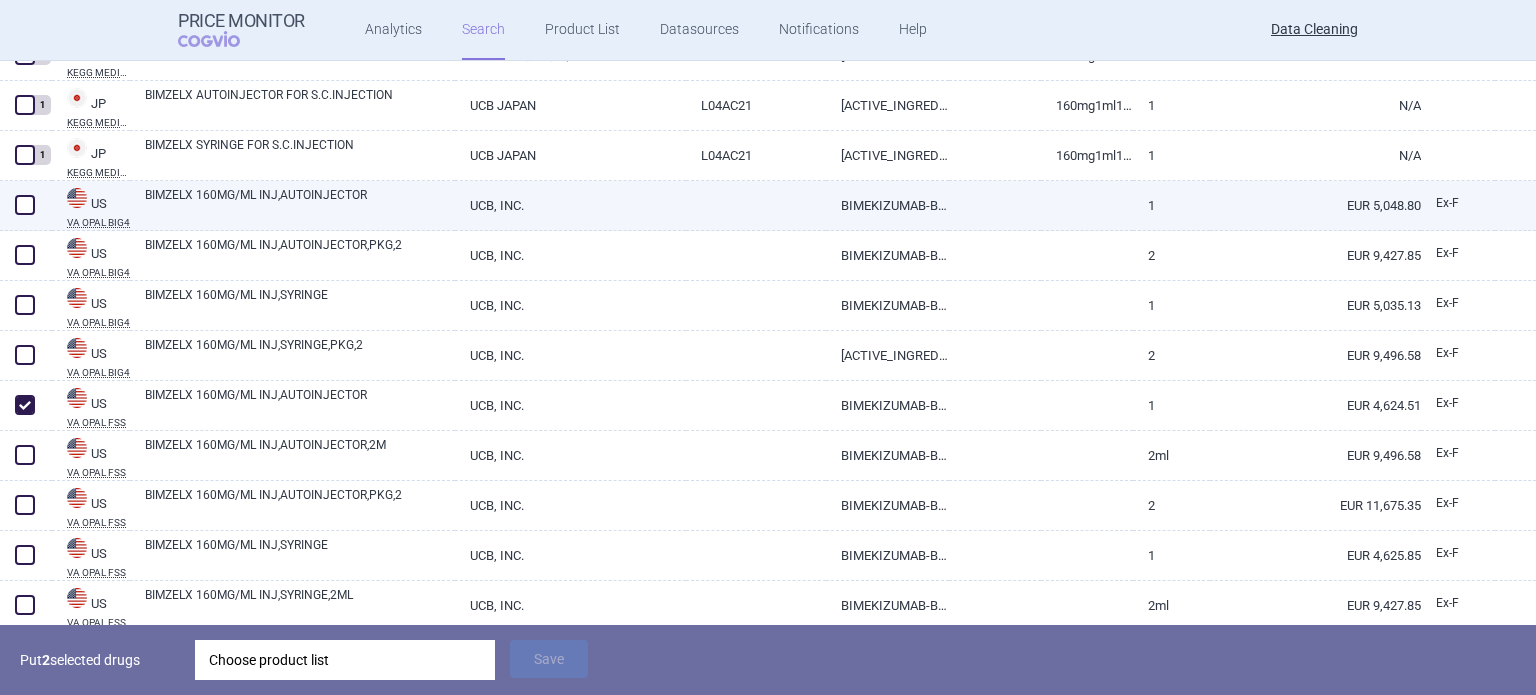 checkbox on "false" 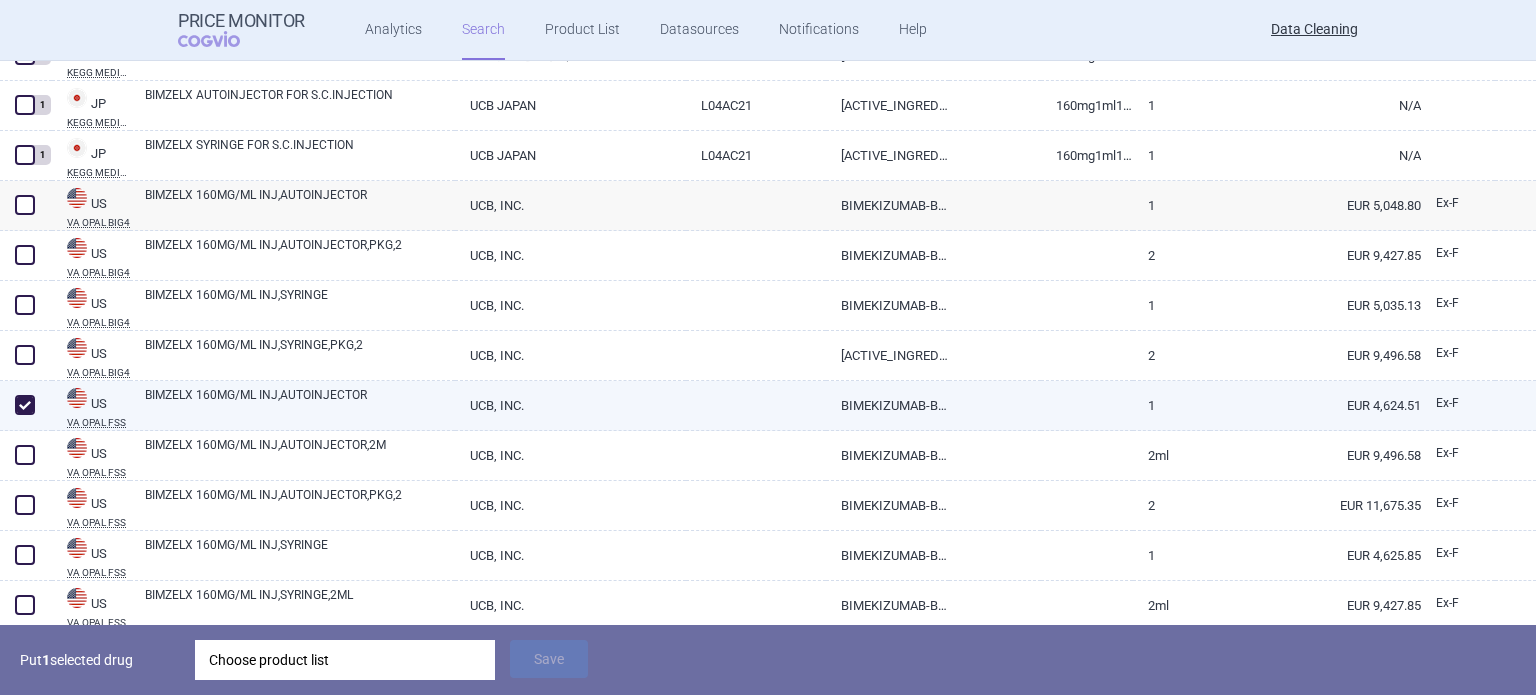 click at bounding box center (25, 405) 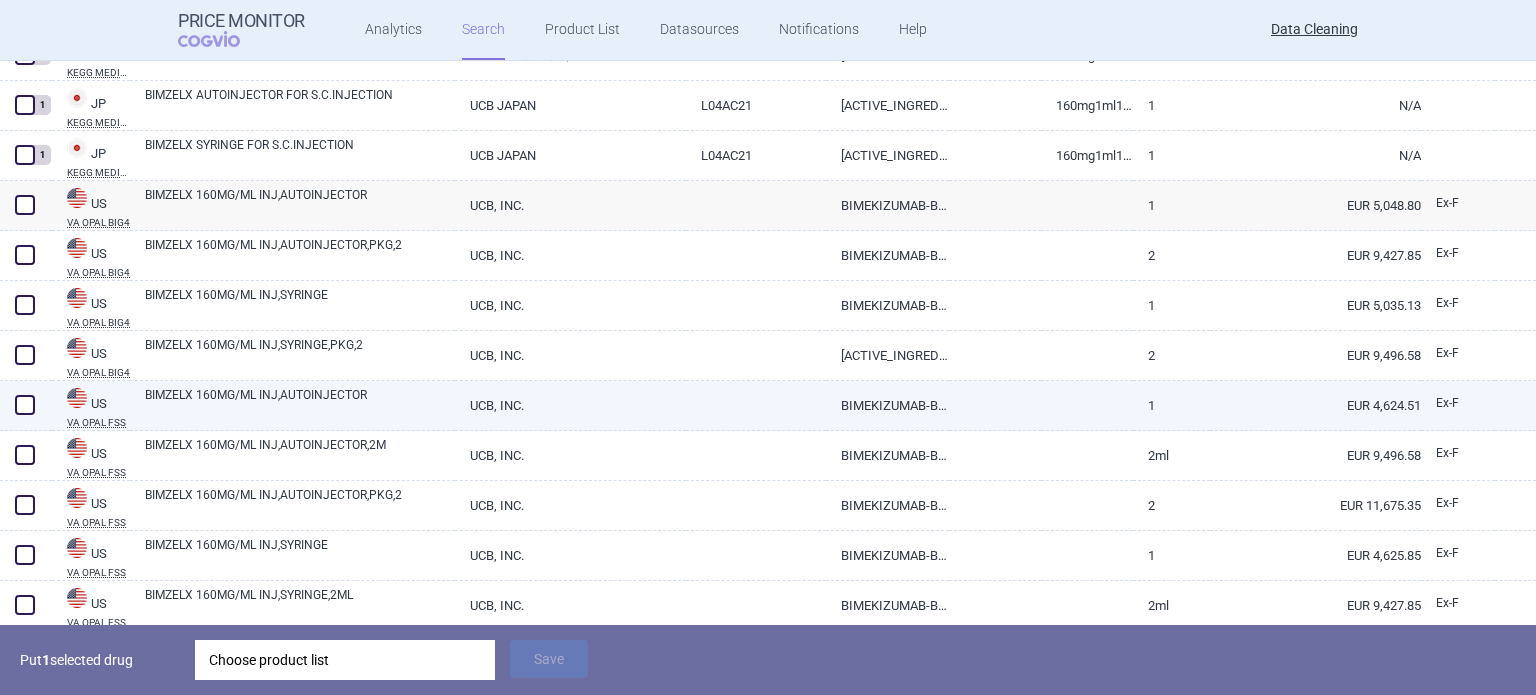checkbox on "false" 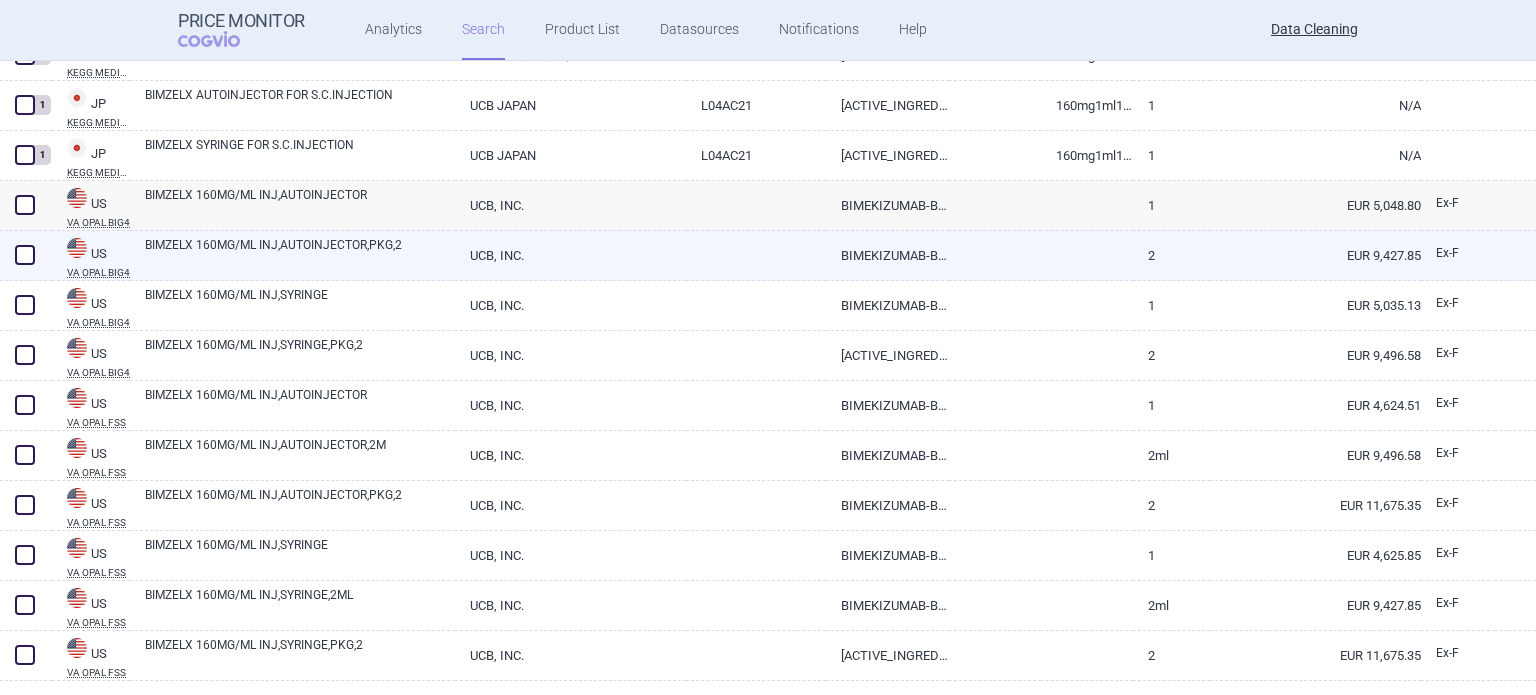 click on "BIMZELX 160MG/ML INJ,AUTOINJECTOR,PKG,2" at bounding box center (300, 254) 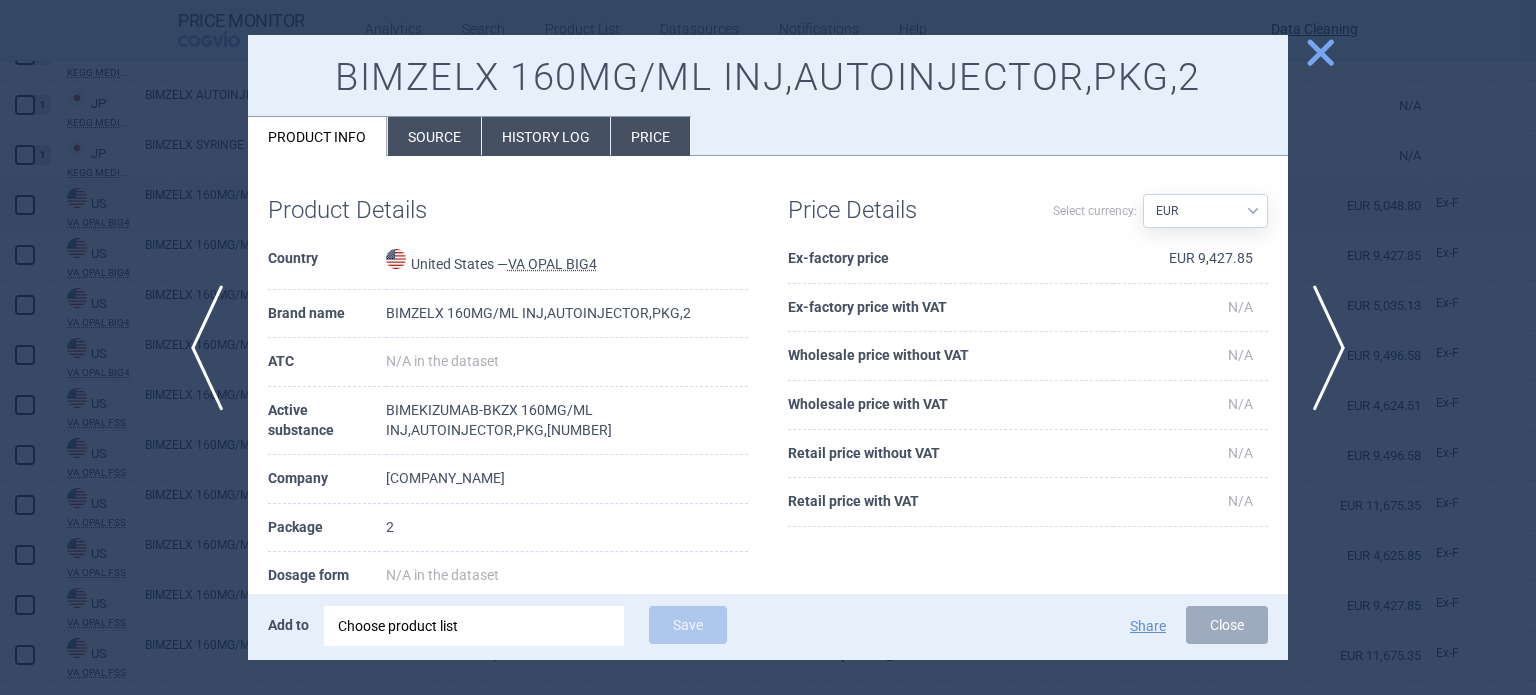 click on "Source" at bounding box center [434, 136] 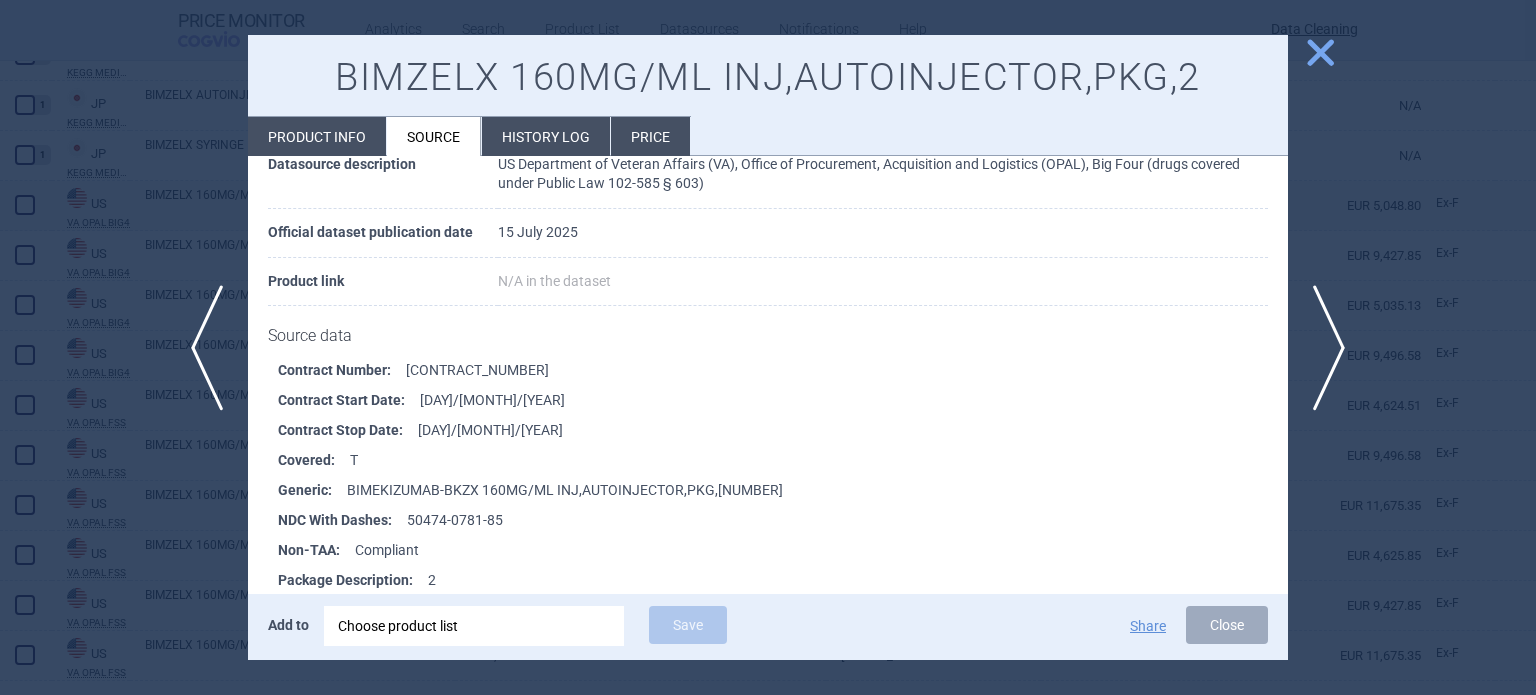 scroll, scrollTop: 200, scrollLeft: 0, axis: vertical 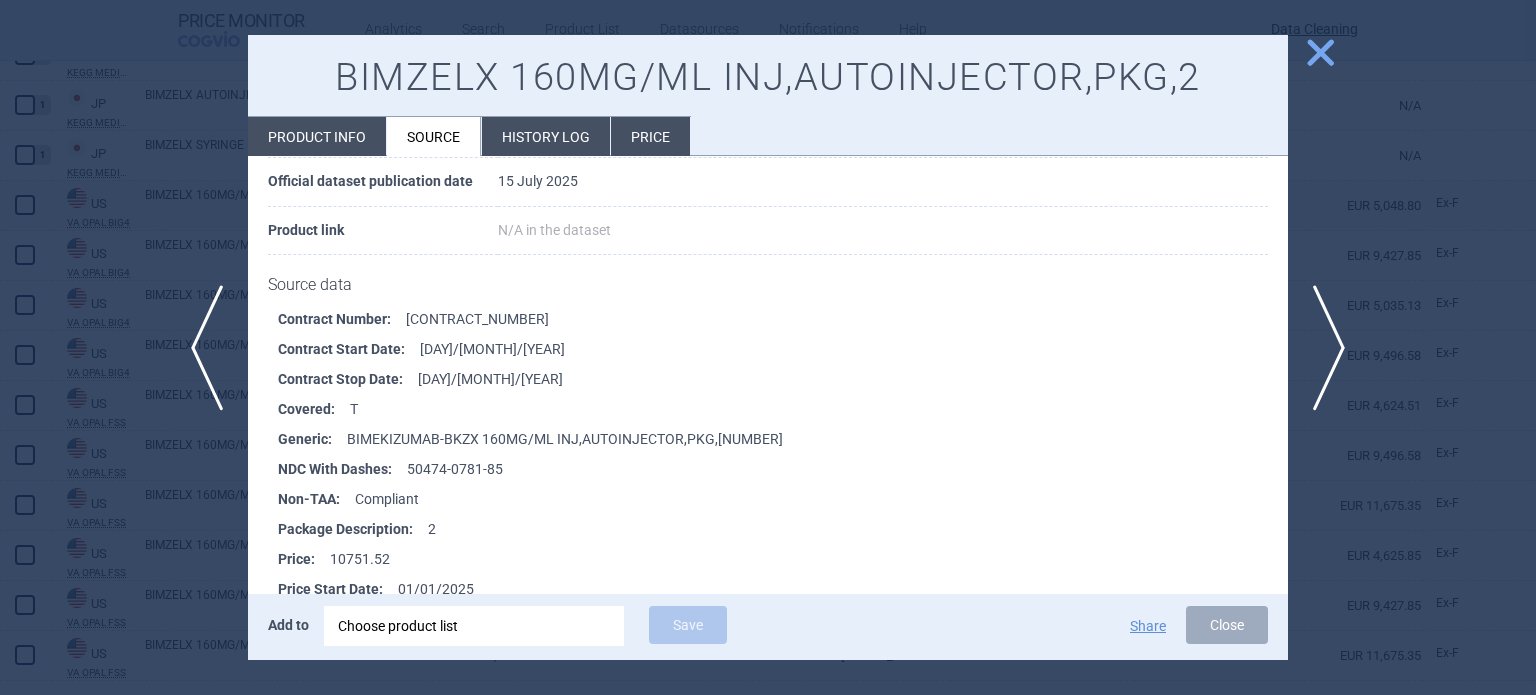 click at bounding box center (768, 347) 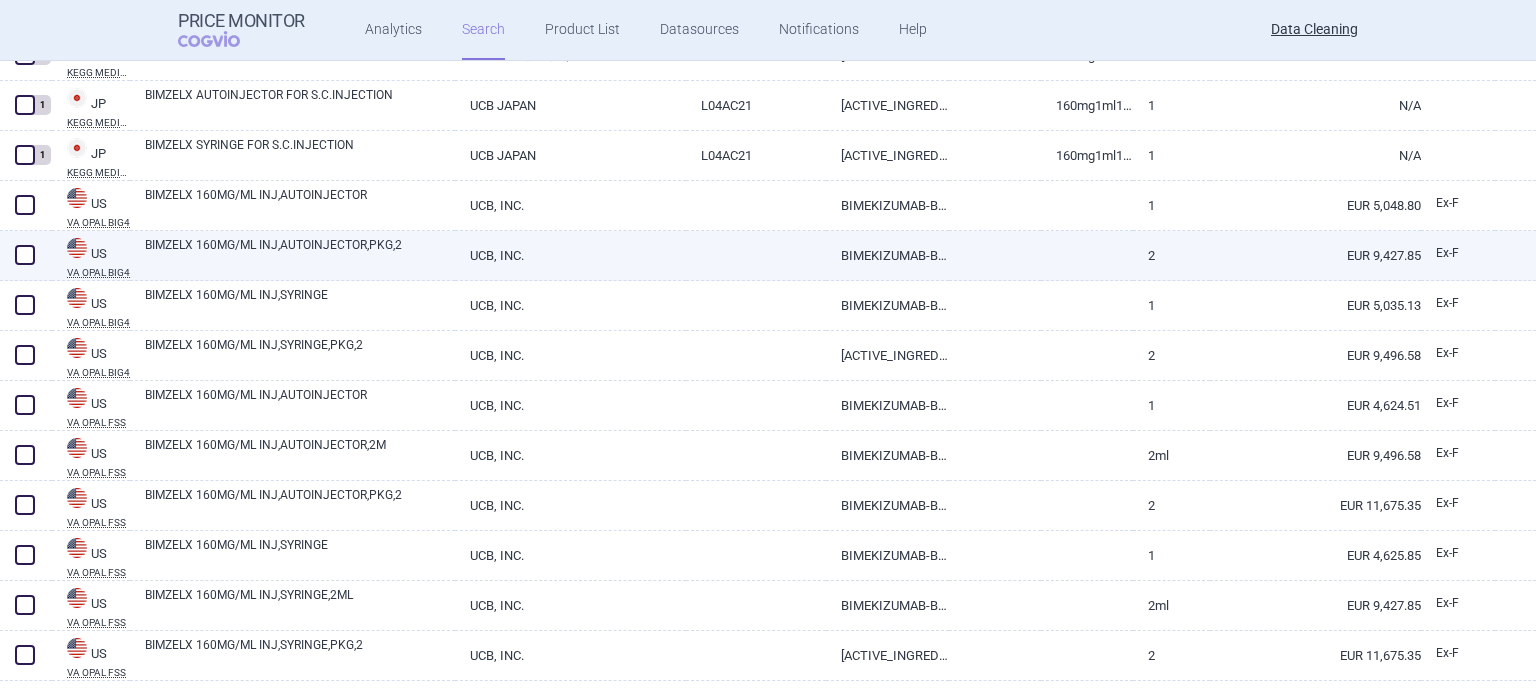 click at bounding box center (25, 255) 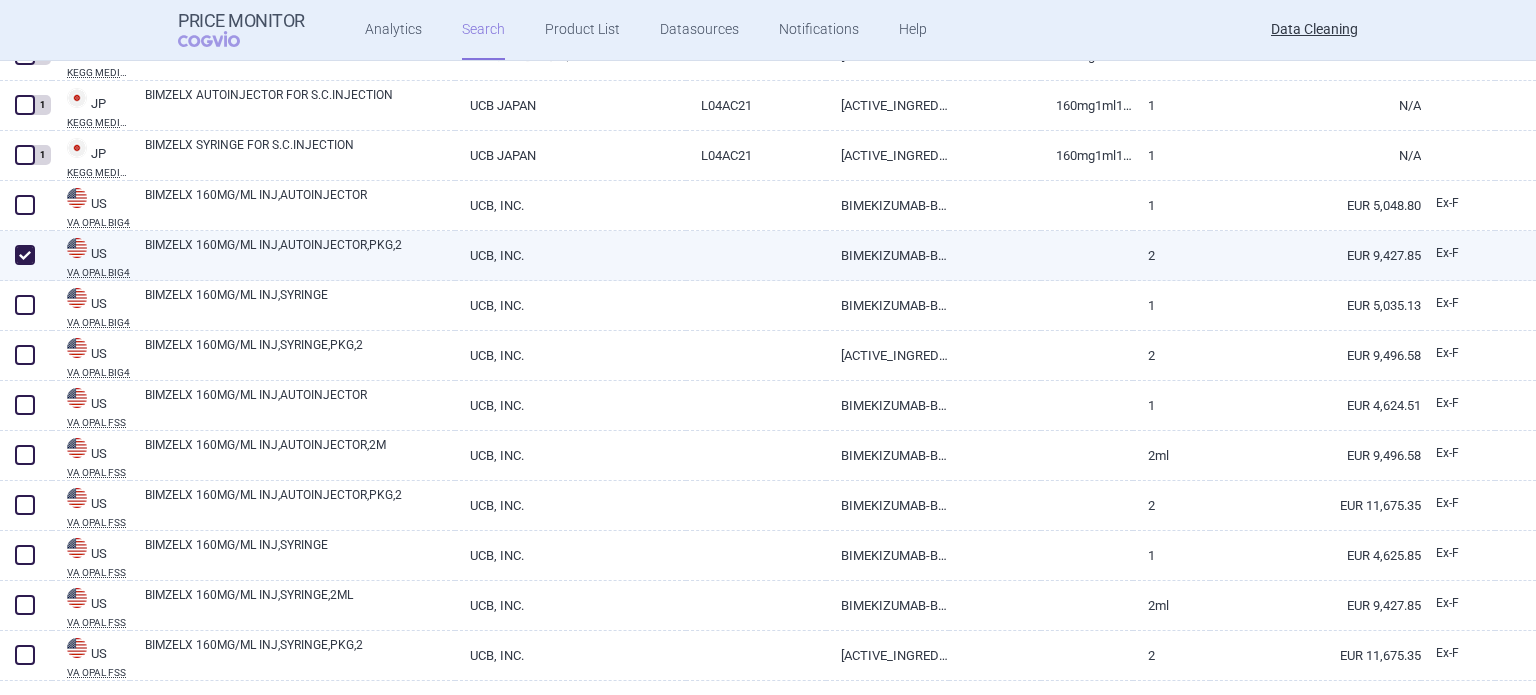 checkbox on "true" 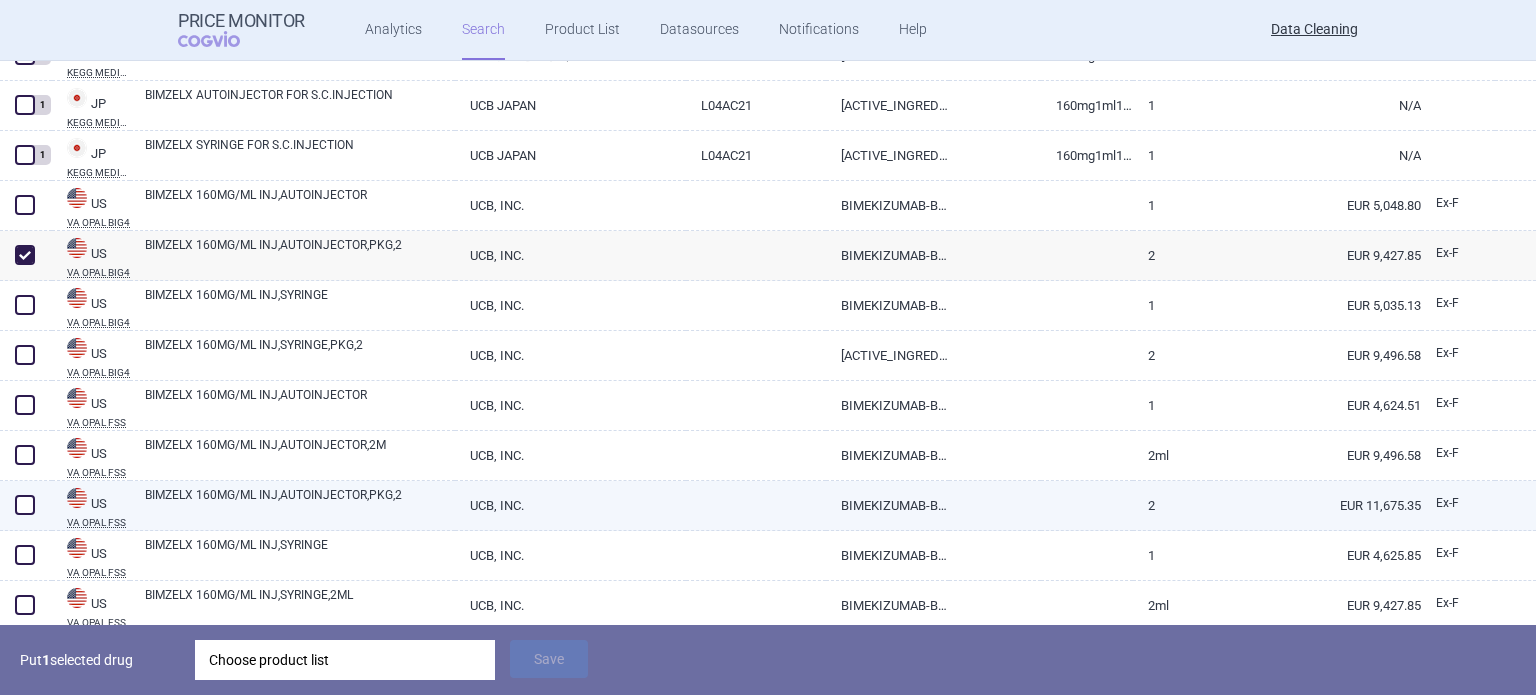 click at bounding box center (25, 505) 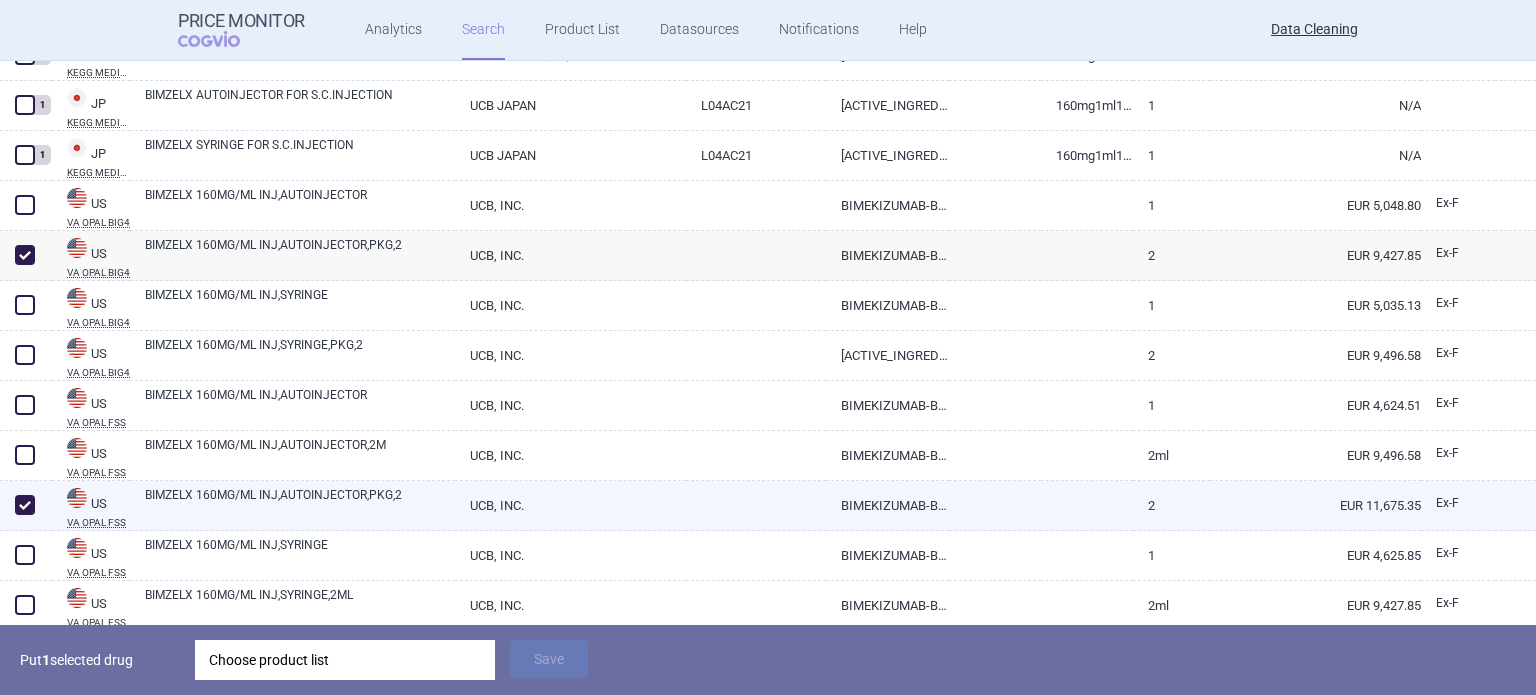 checkbox on "true" 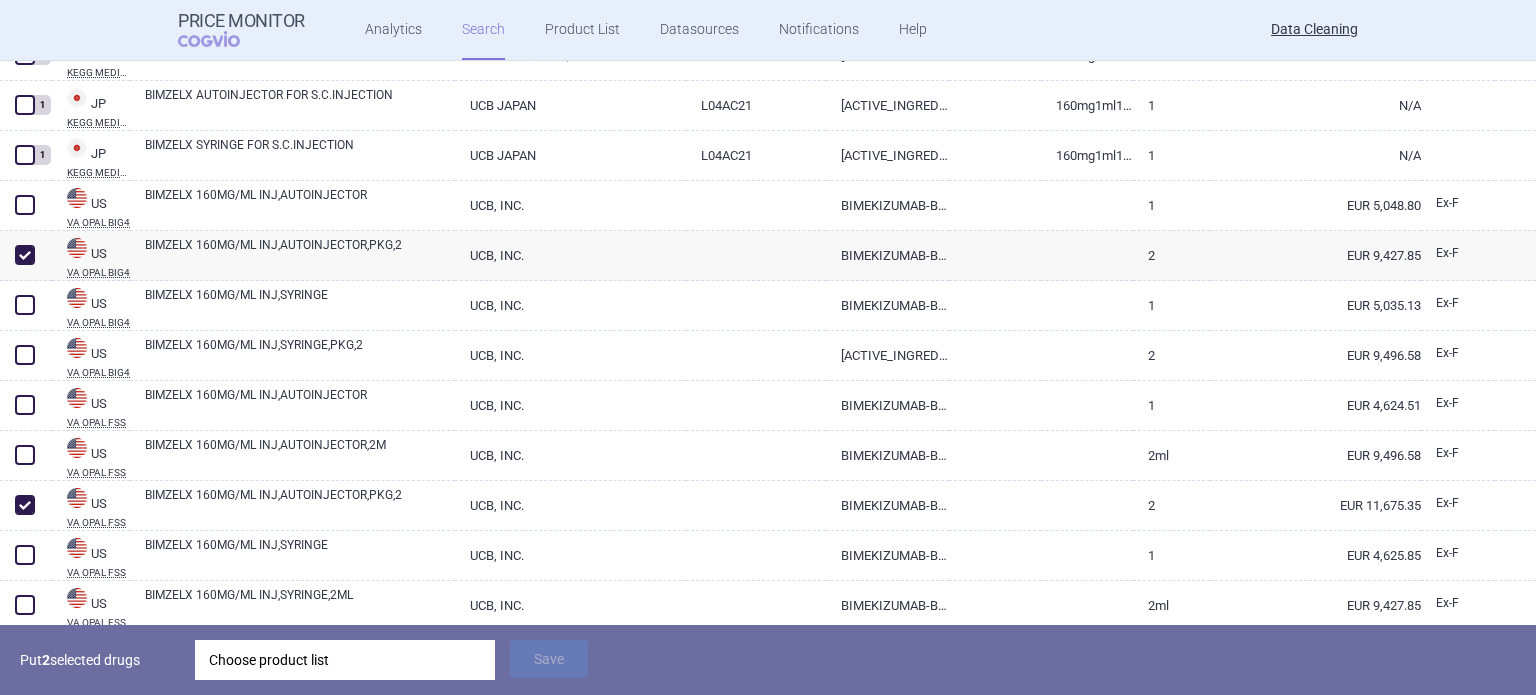 click on "Choose product list" at bounding box center (345, 660) 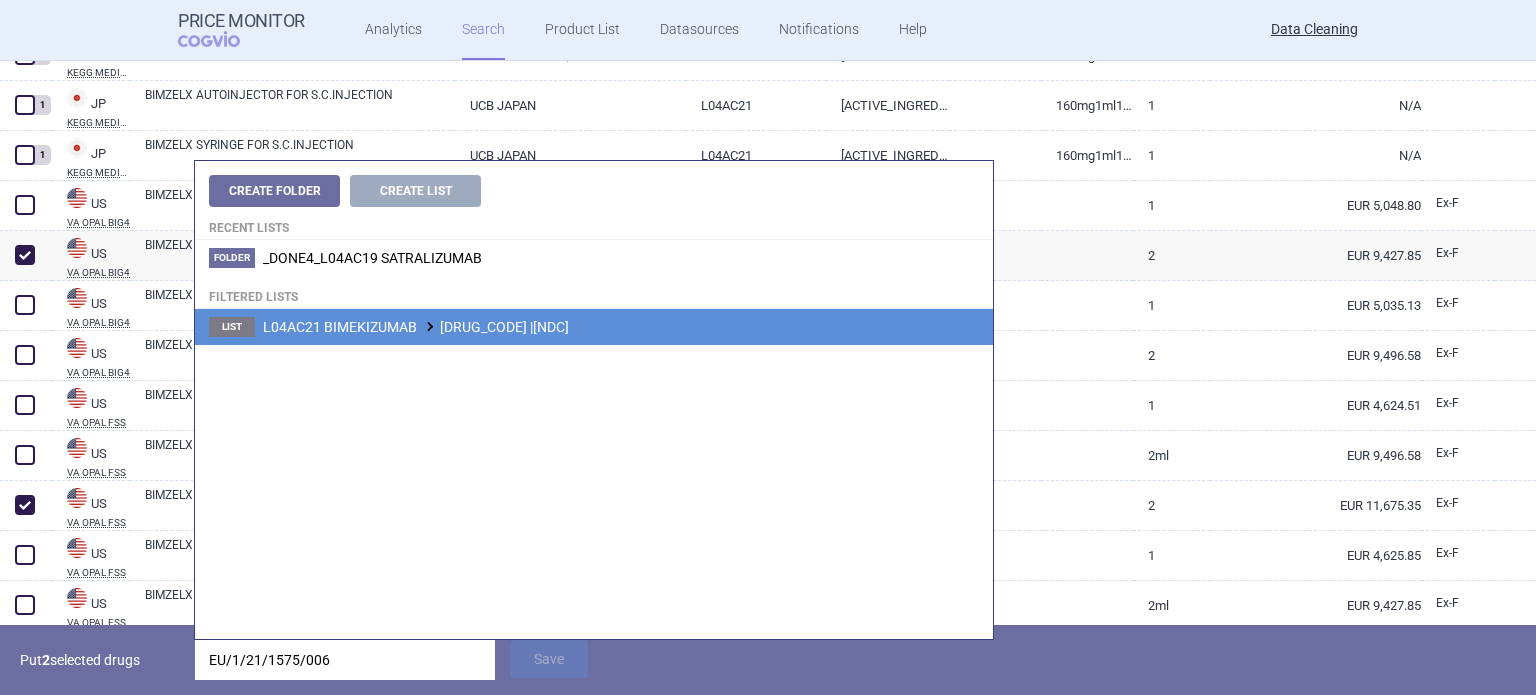 type on "EU/1/21/1575/006" 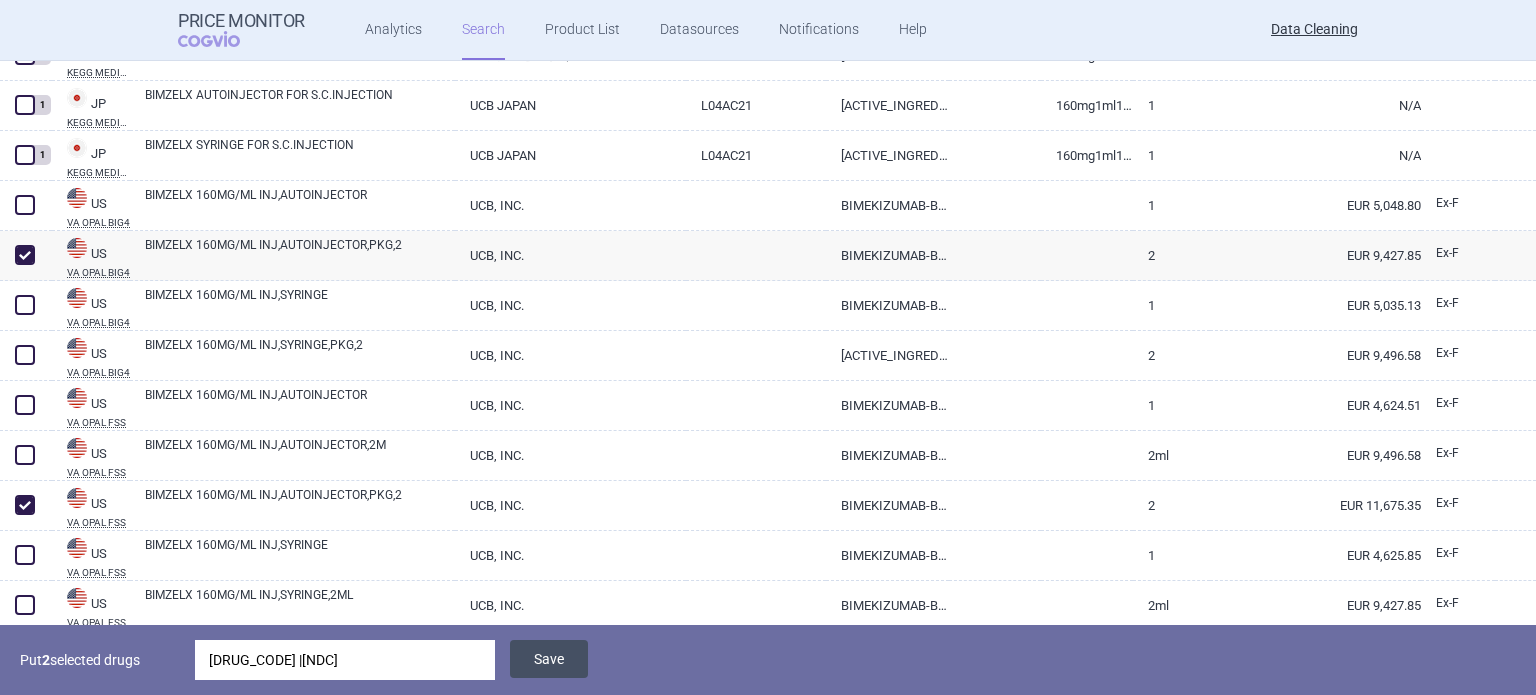 click on "Save" at bounding box center [549, 659] 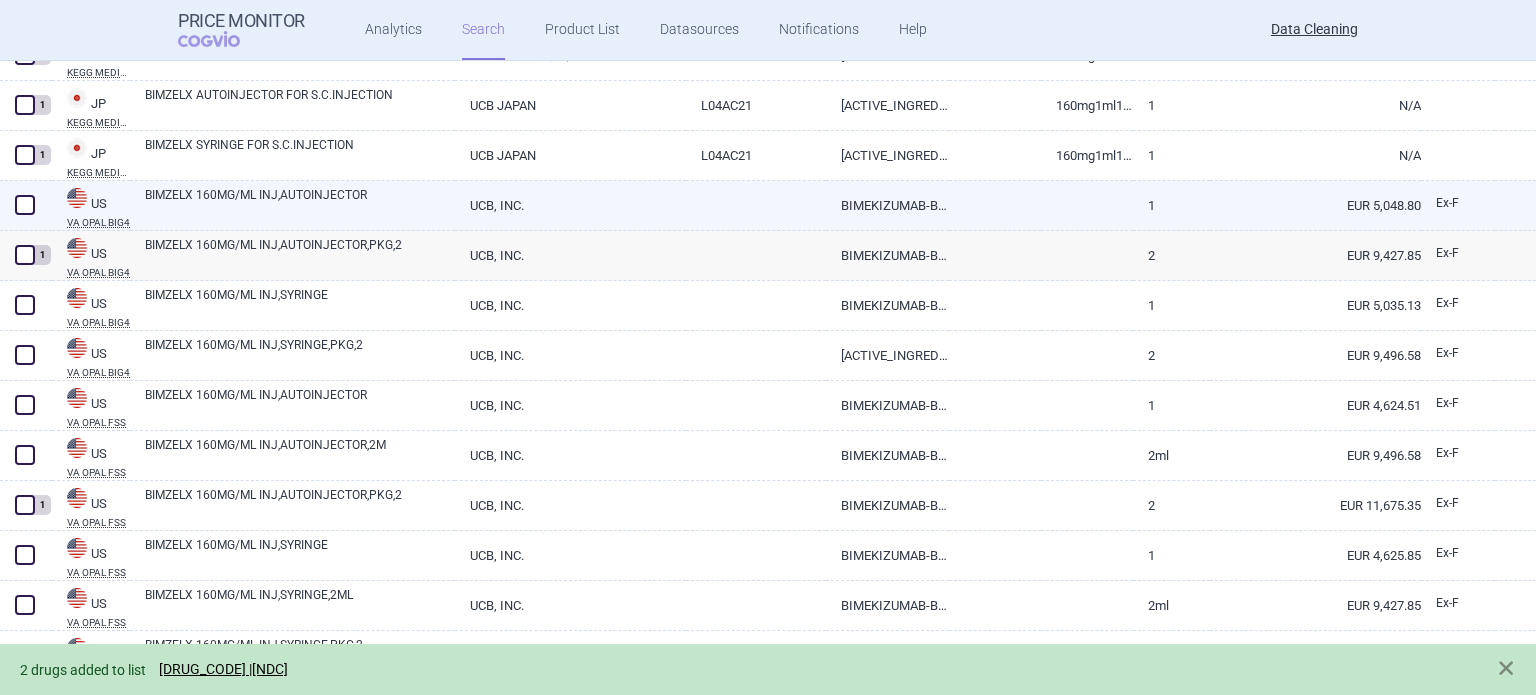 click at bounding box center [25, 205] 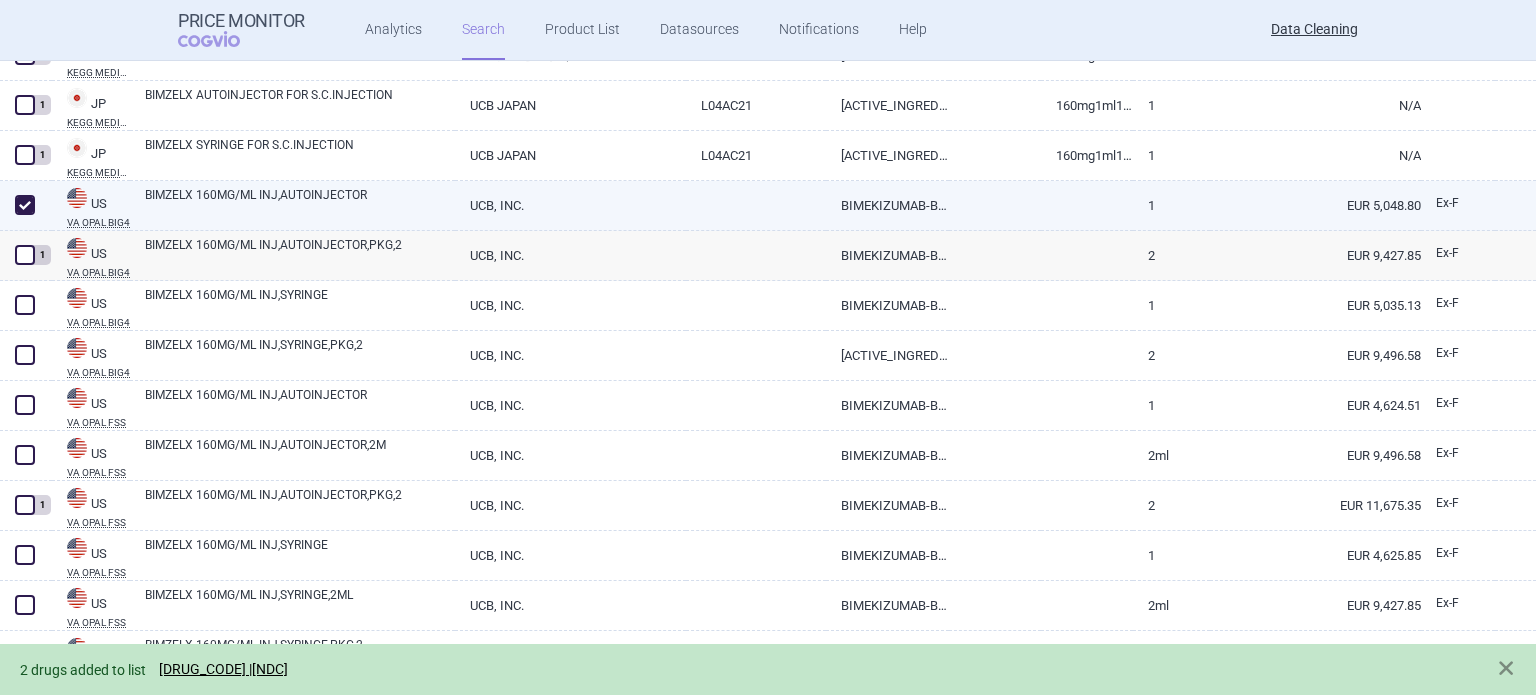 checkbox on "true" 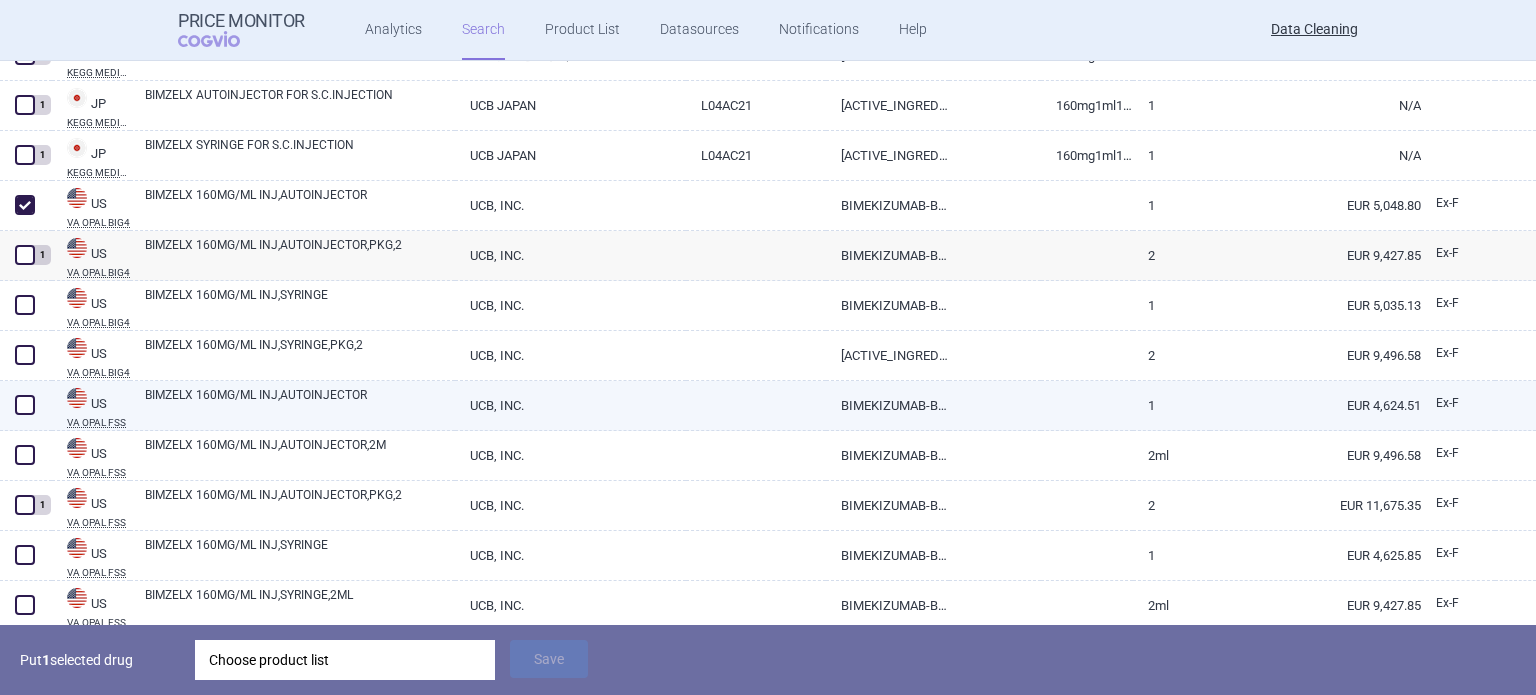 click at bounding box center (25, 405) 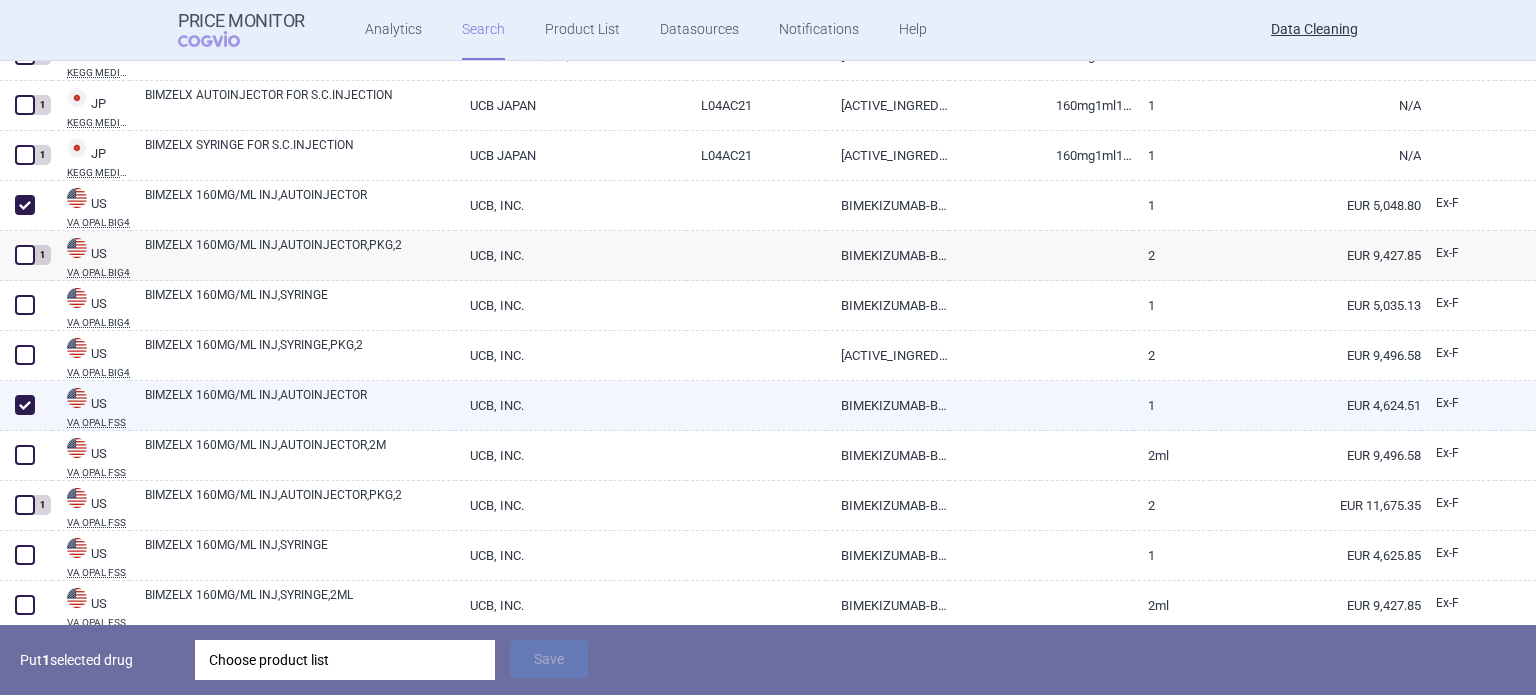 checkbox on "true" 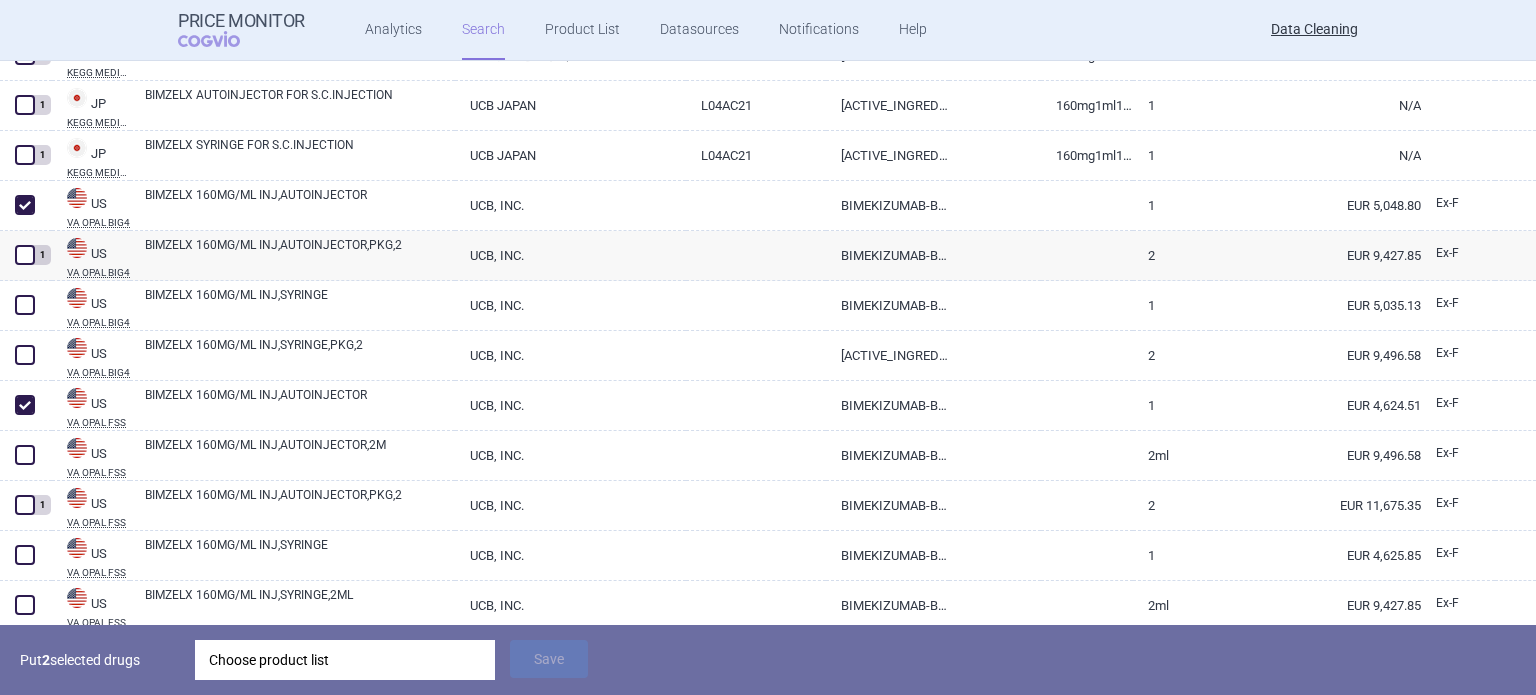 click on "Choose product list" at bounding box center [345, 660] 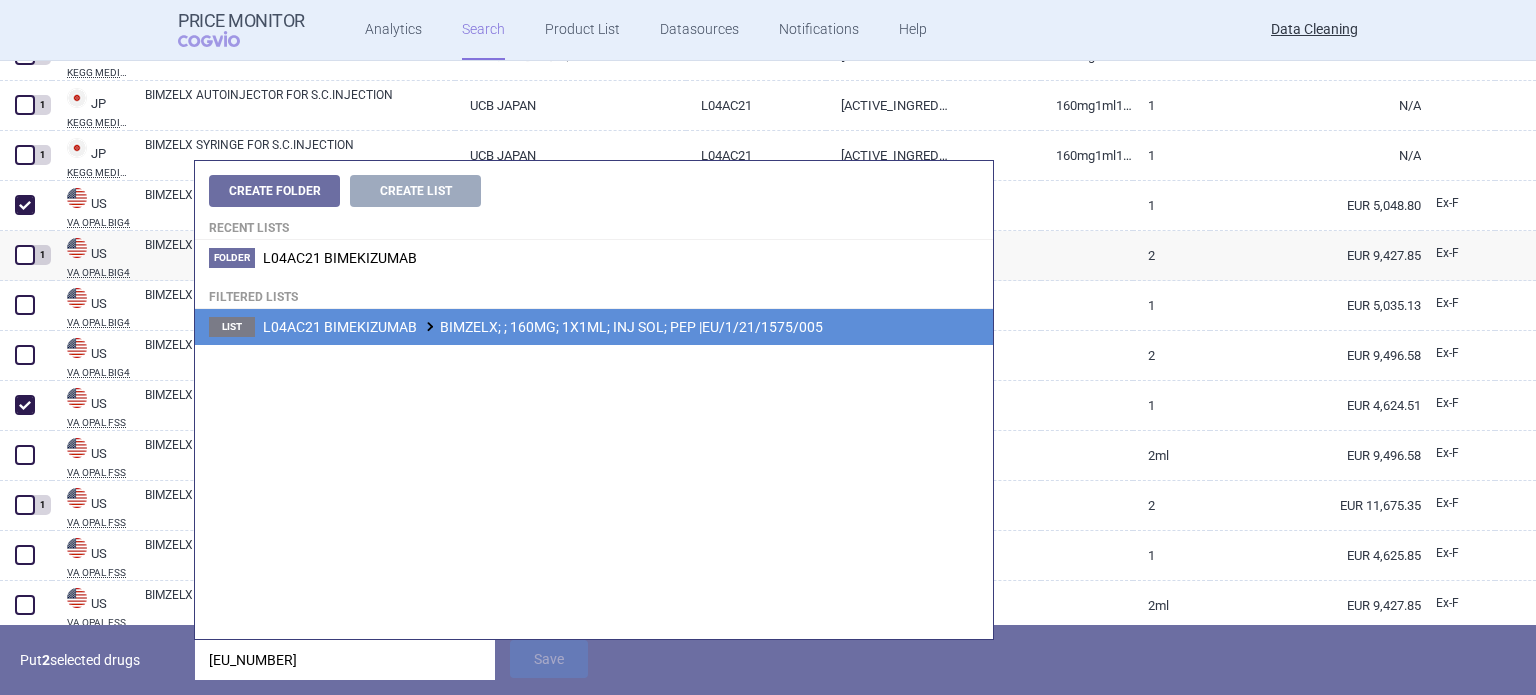type on "EU/1/21/1575/005" 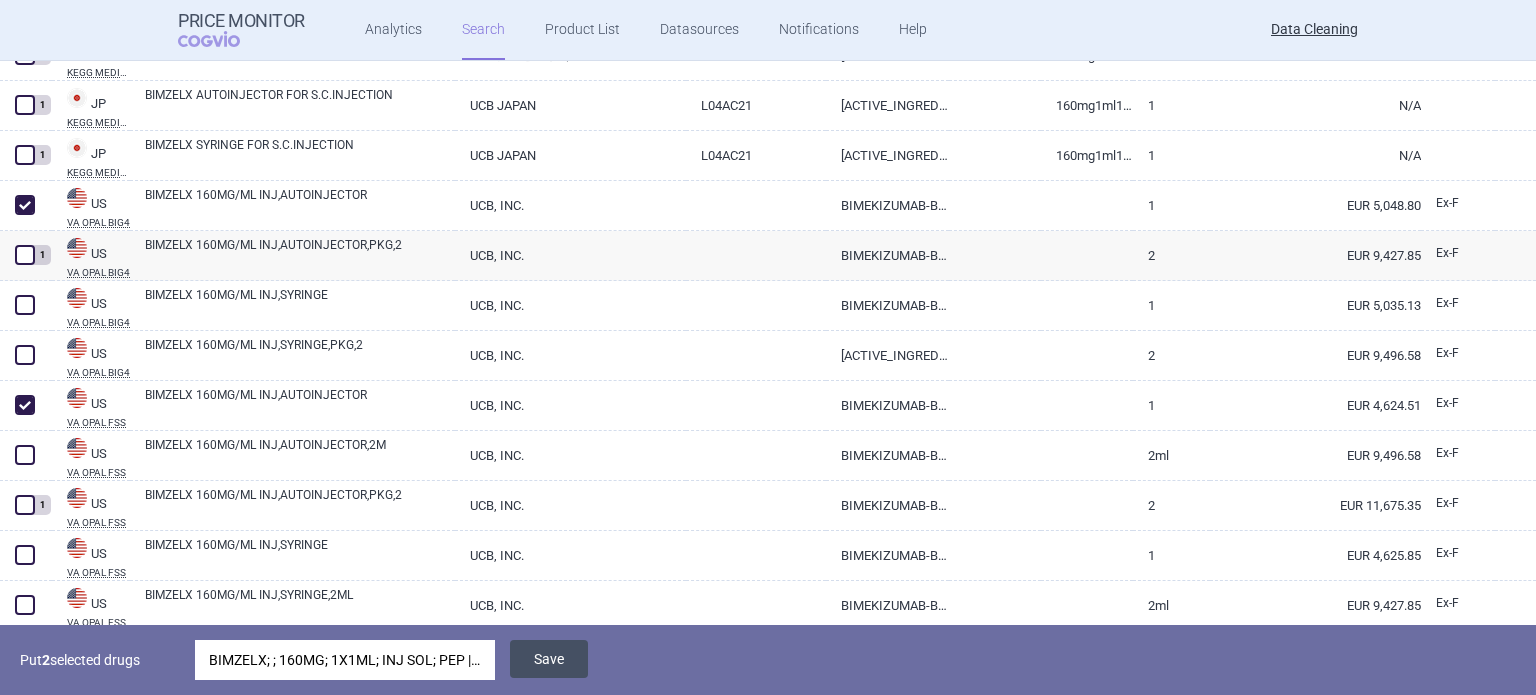 click on "Save" at bounding box center (549, 659) 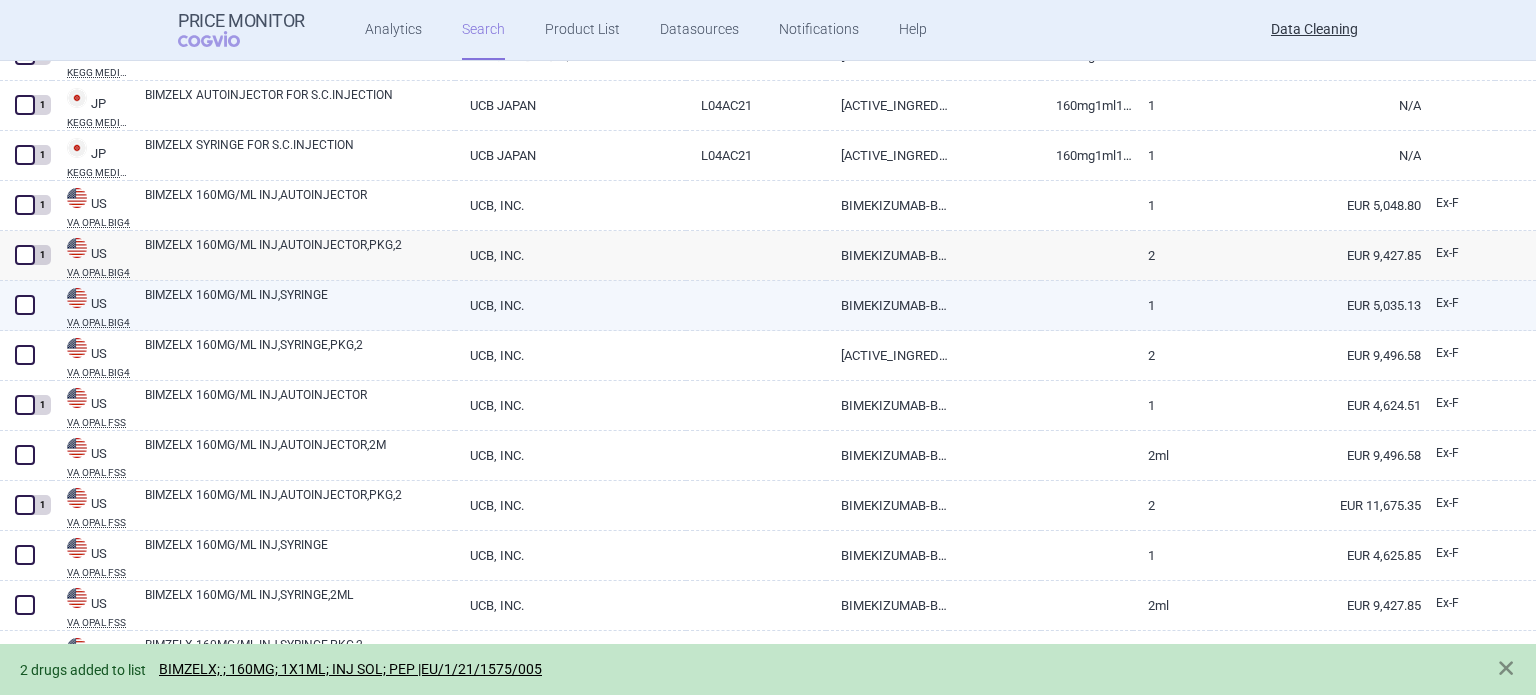 click at bounding box center (25, 305) 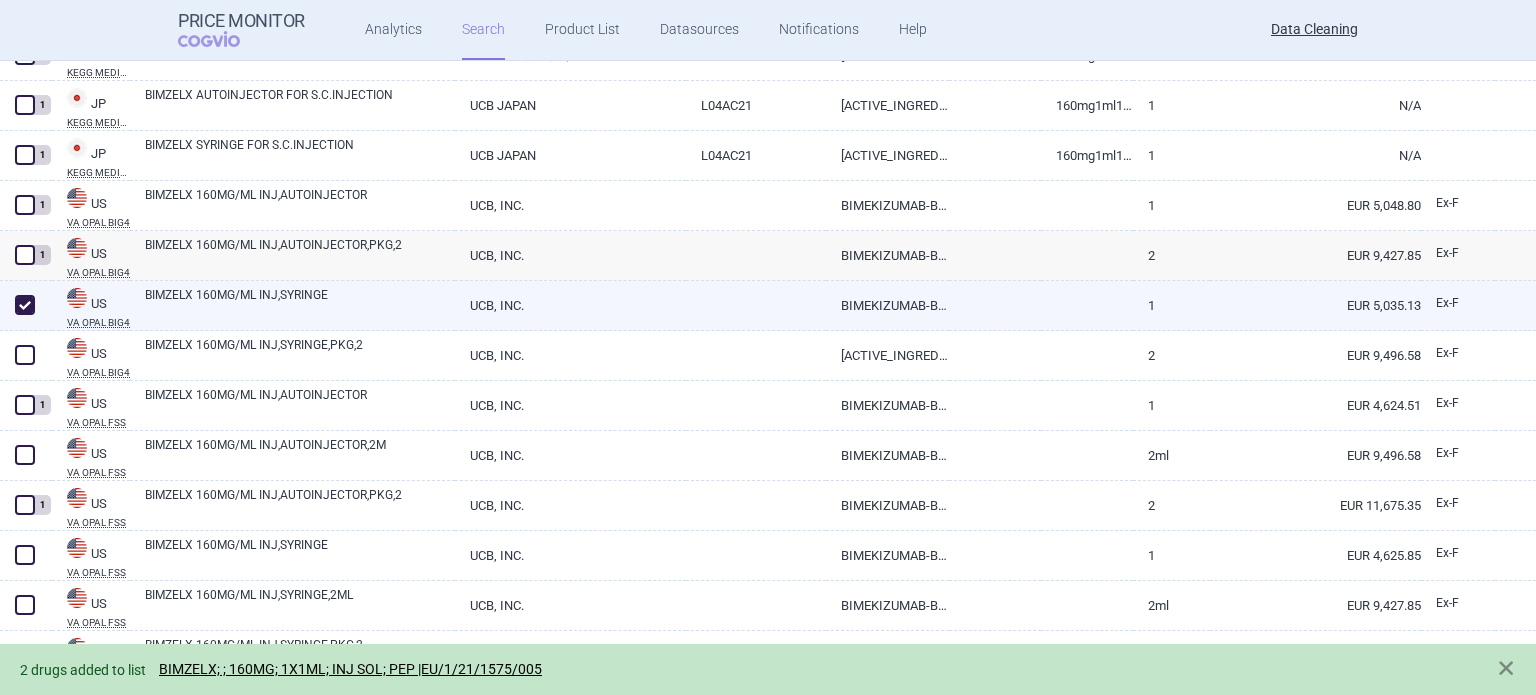 checkbox on "true" 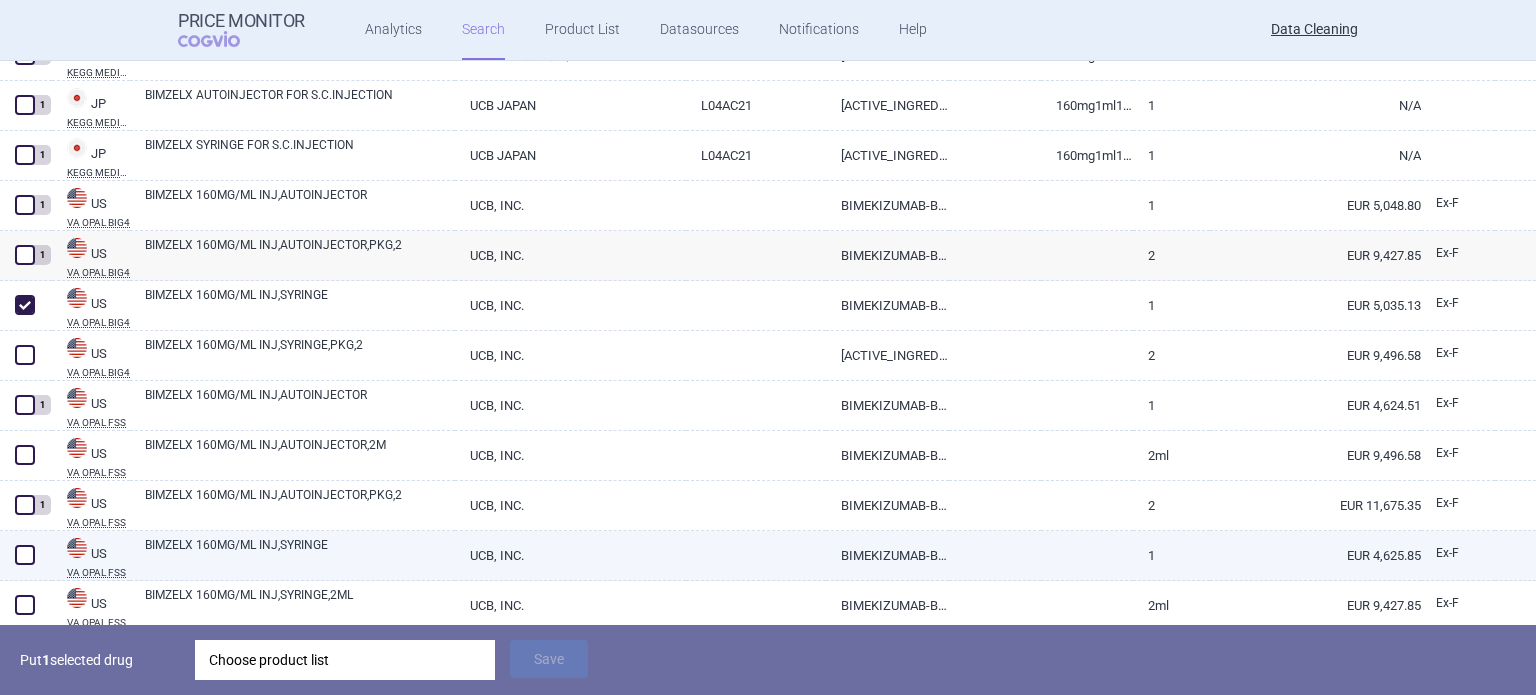 click at bounding box center (25, 555) 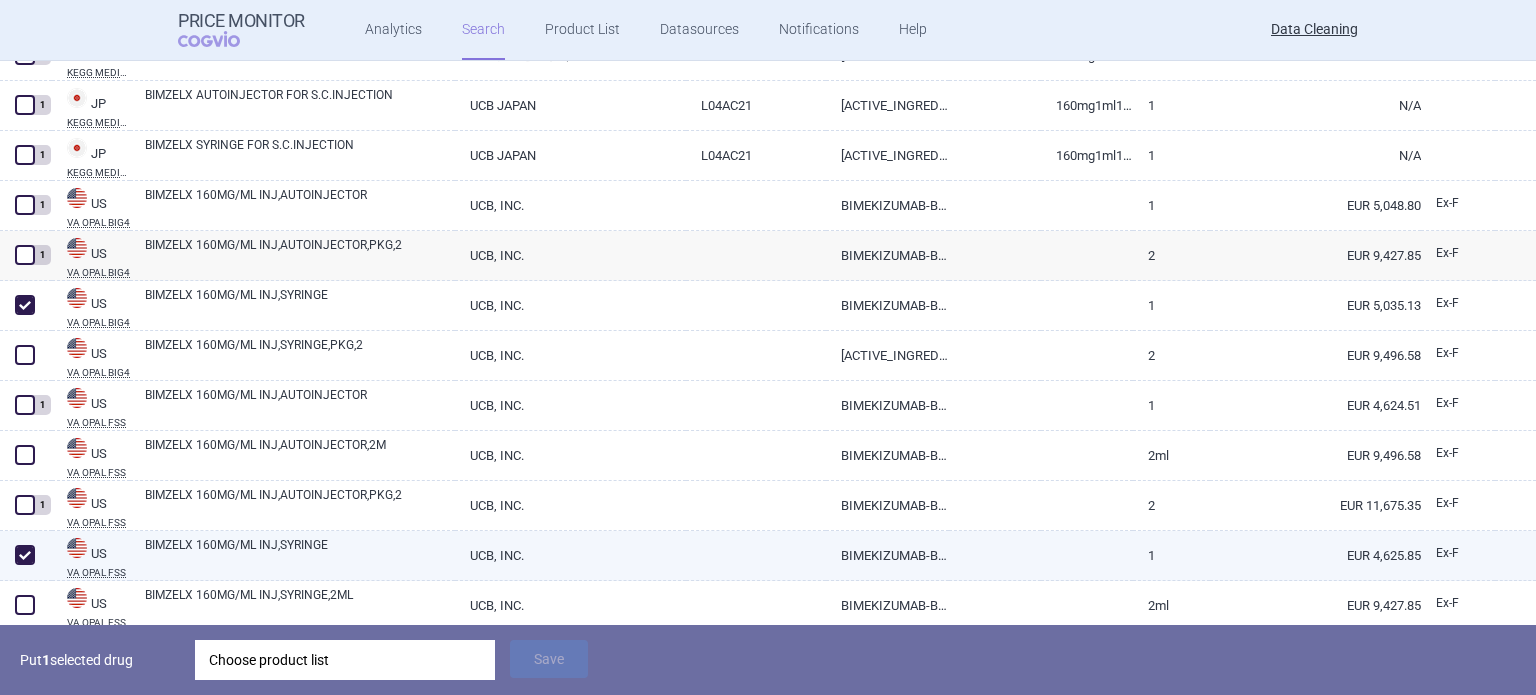 checkbox on "true" 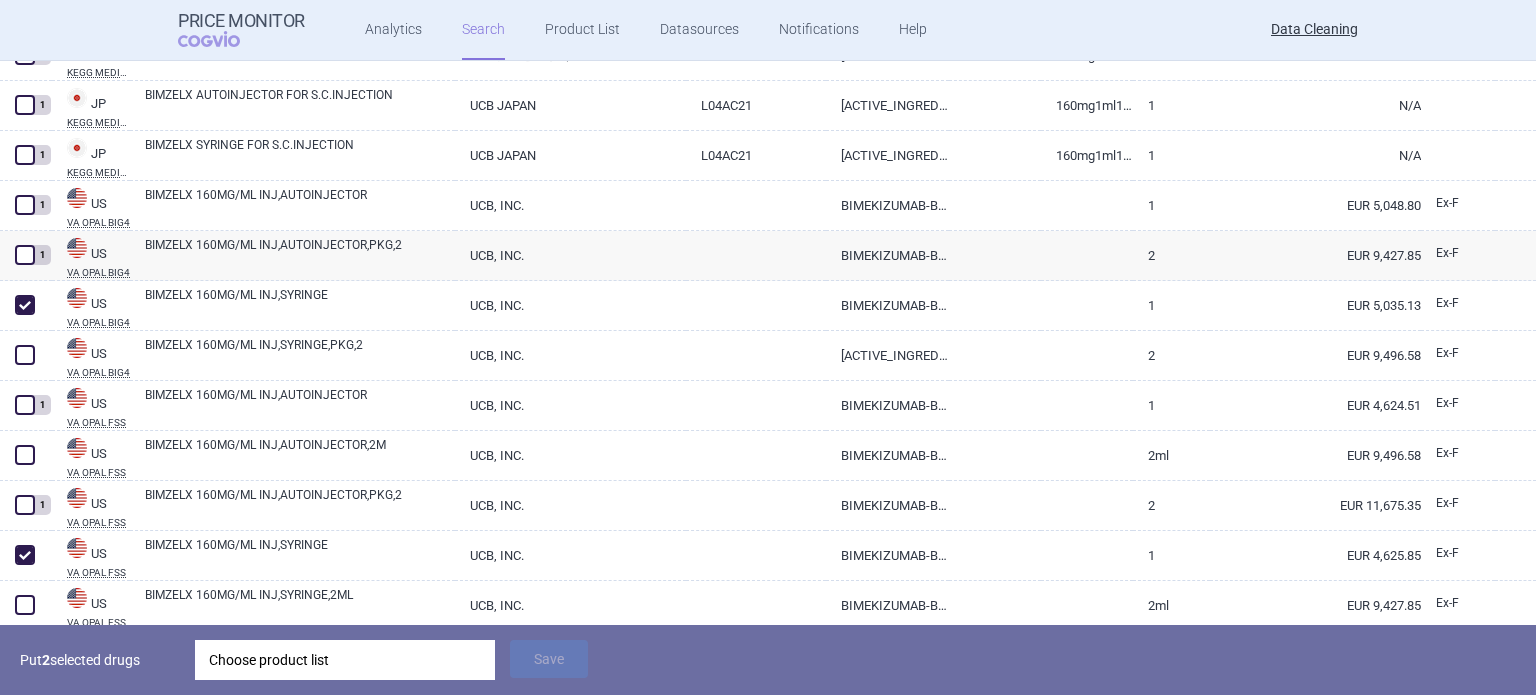 click on "Choose product list" at bounding box center (345, 660) 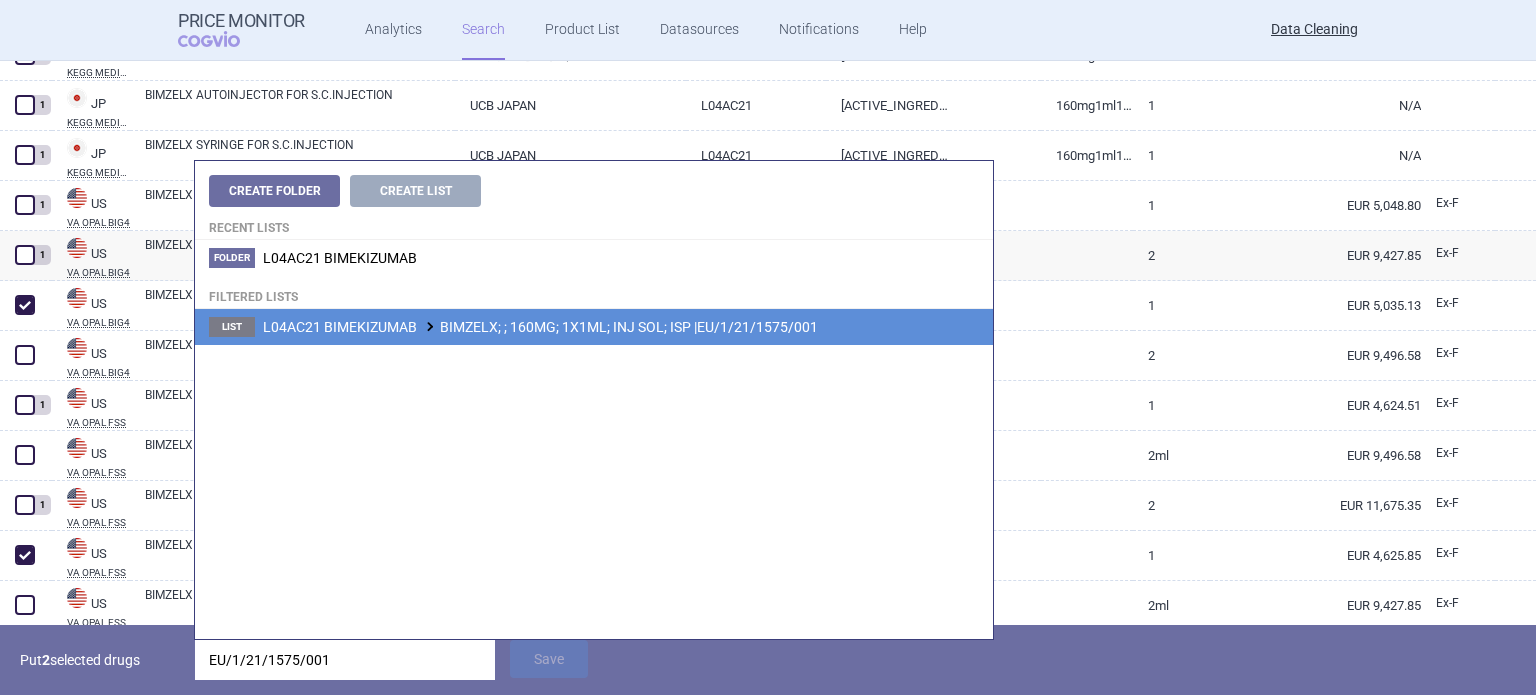 type on "EU/1/21/1575/001" 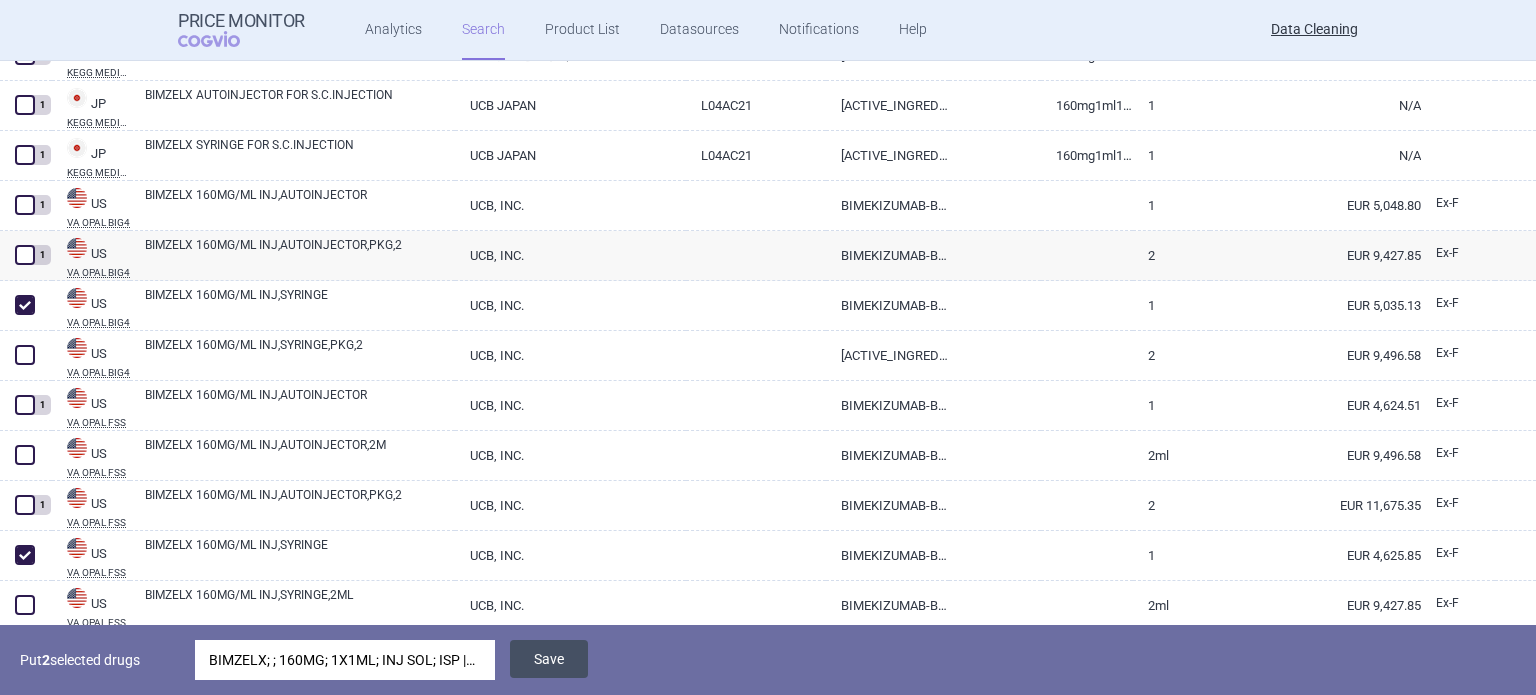 click on "Save" at bounding box center [549, 659] 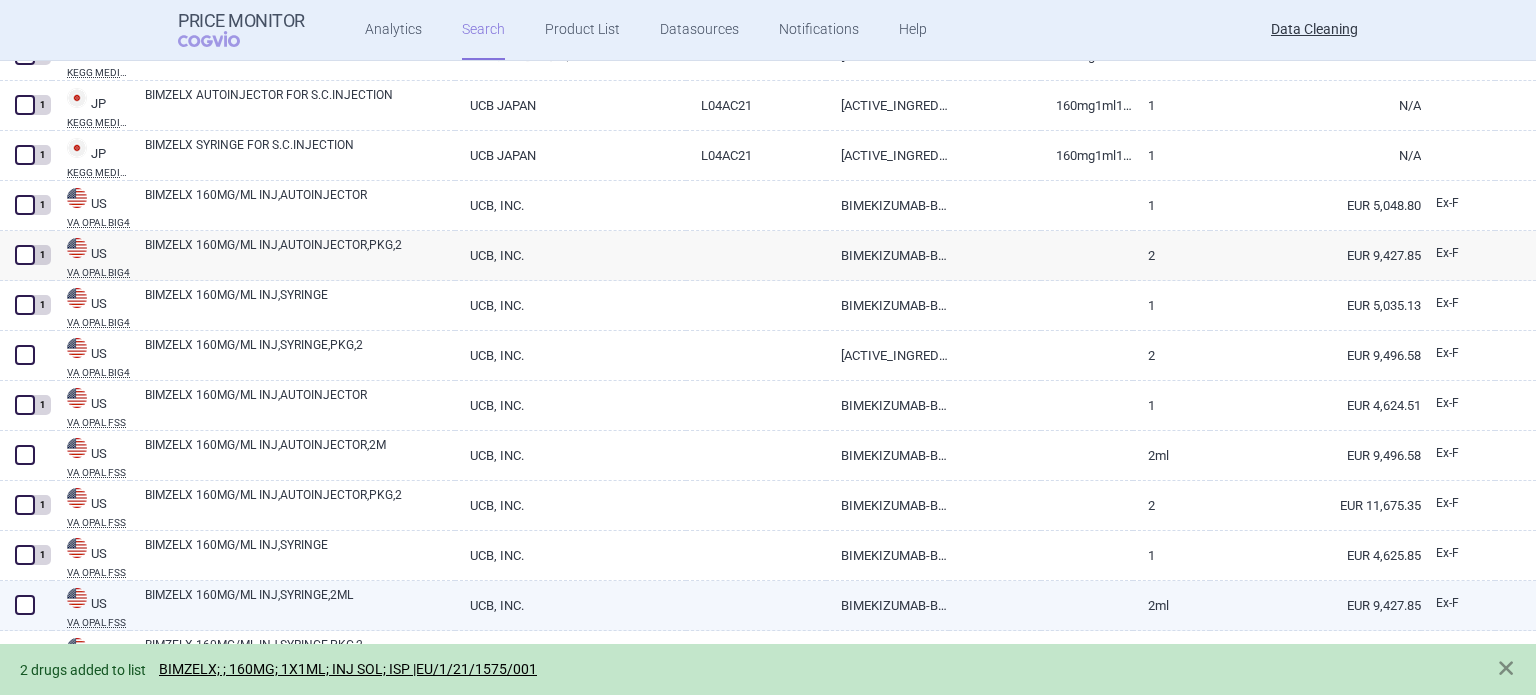 click at bounding box center [25, 605] 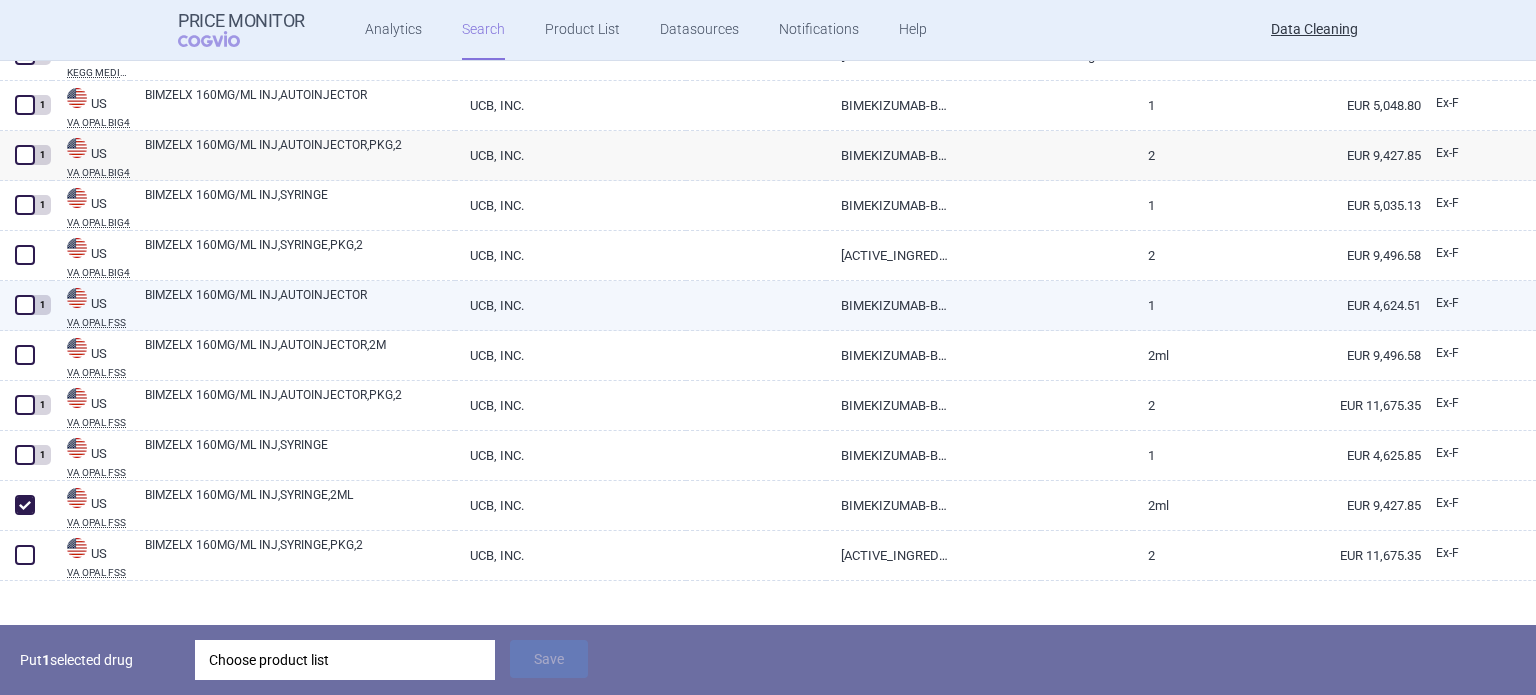scroll, scrollTop: 9005, scrollLeft: 0, axis: vertical 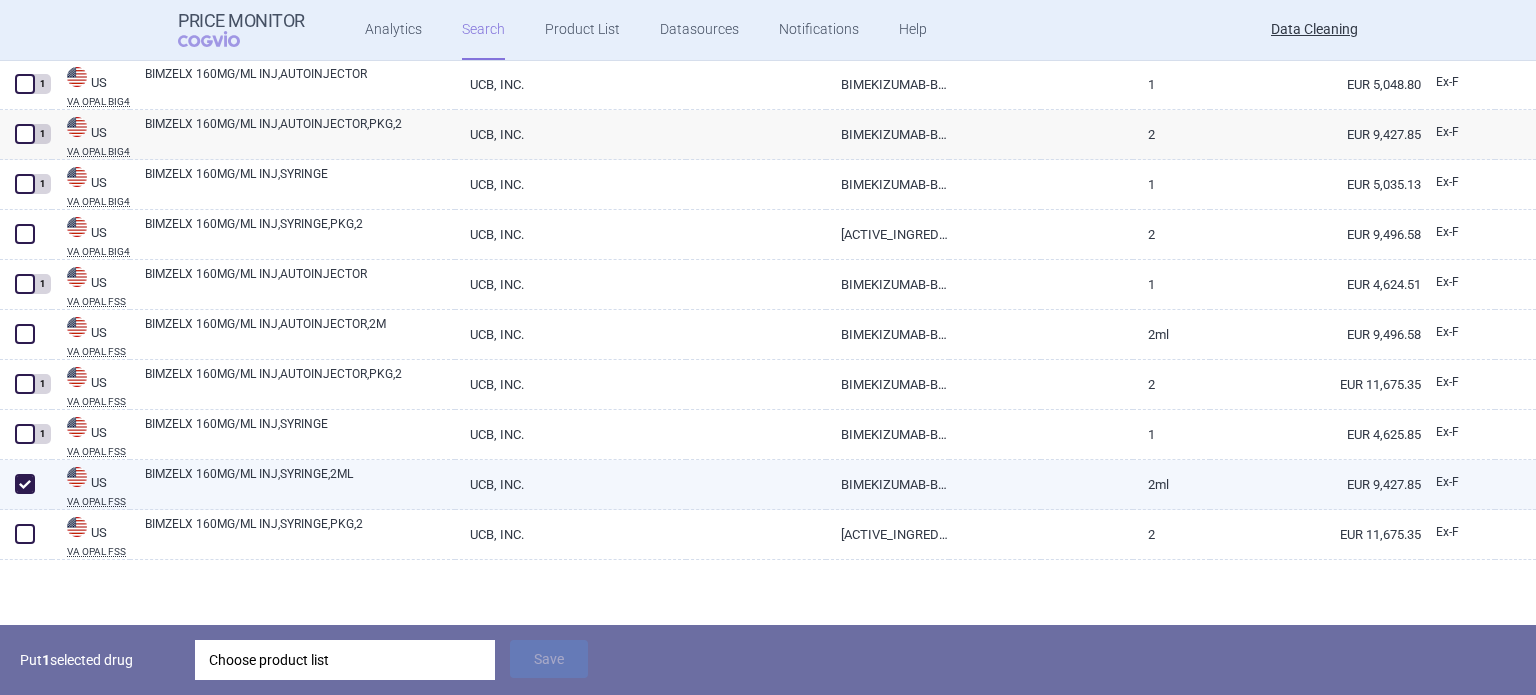 click at bounding box center (25, 484) 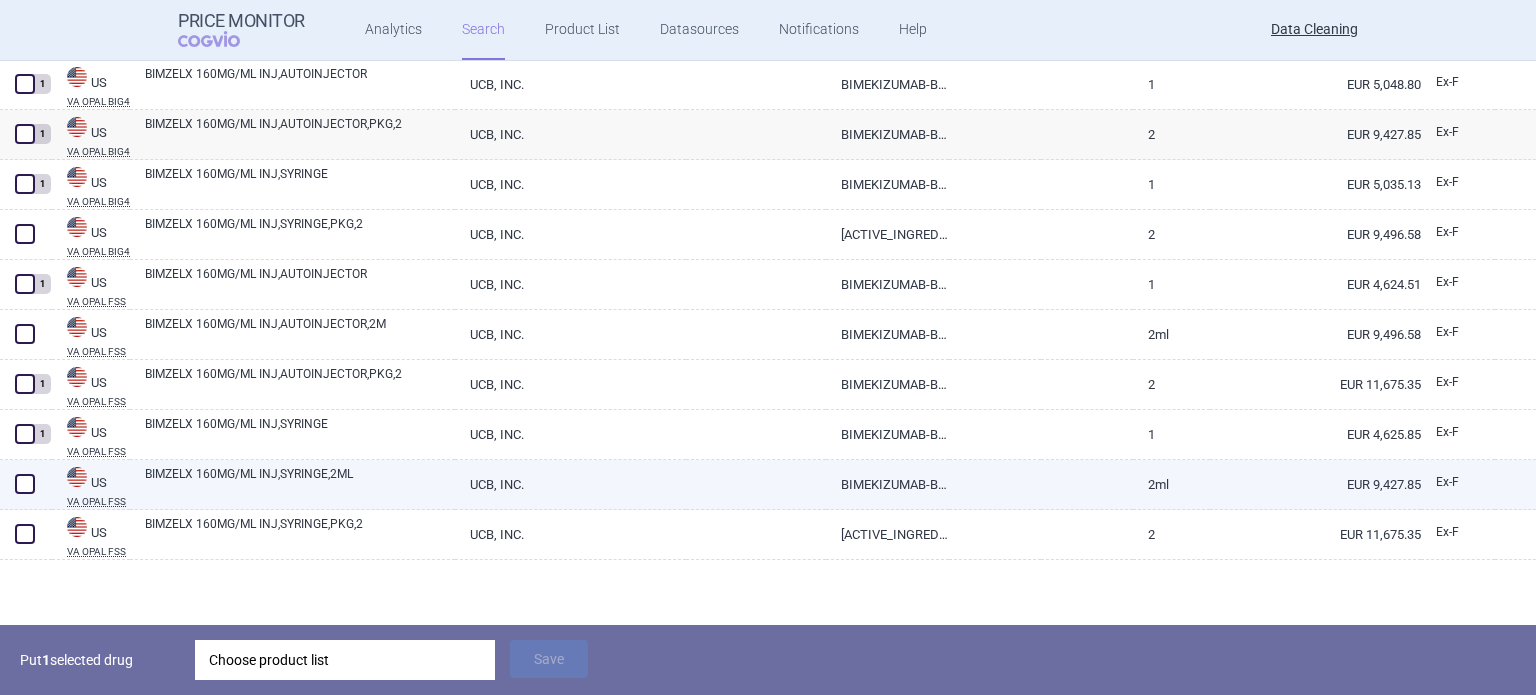 checkbox on "false" 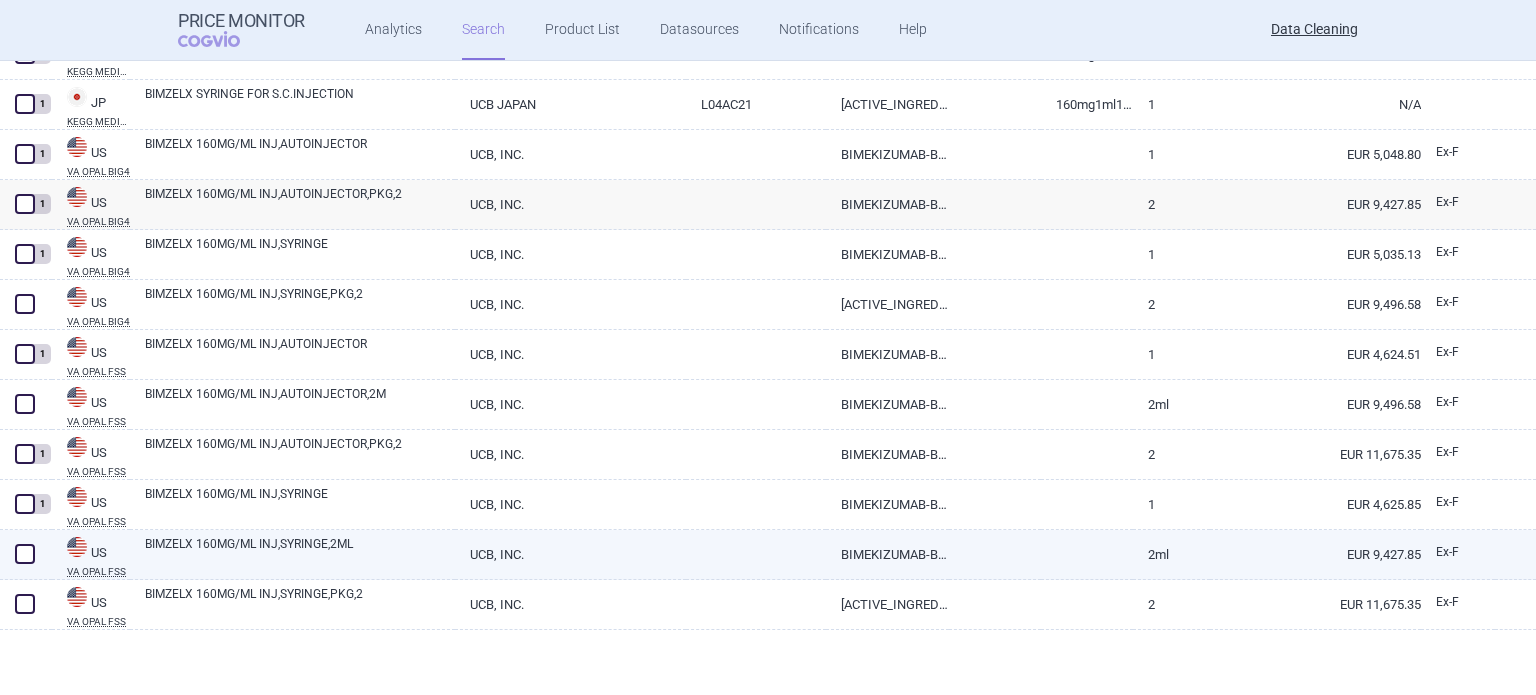 scroll, scrollTop: 8935, scrollLeft: 0, axis: vertical 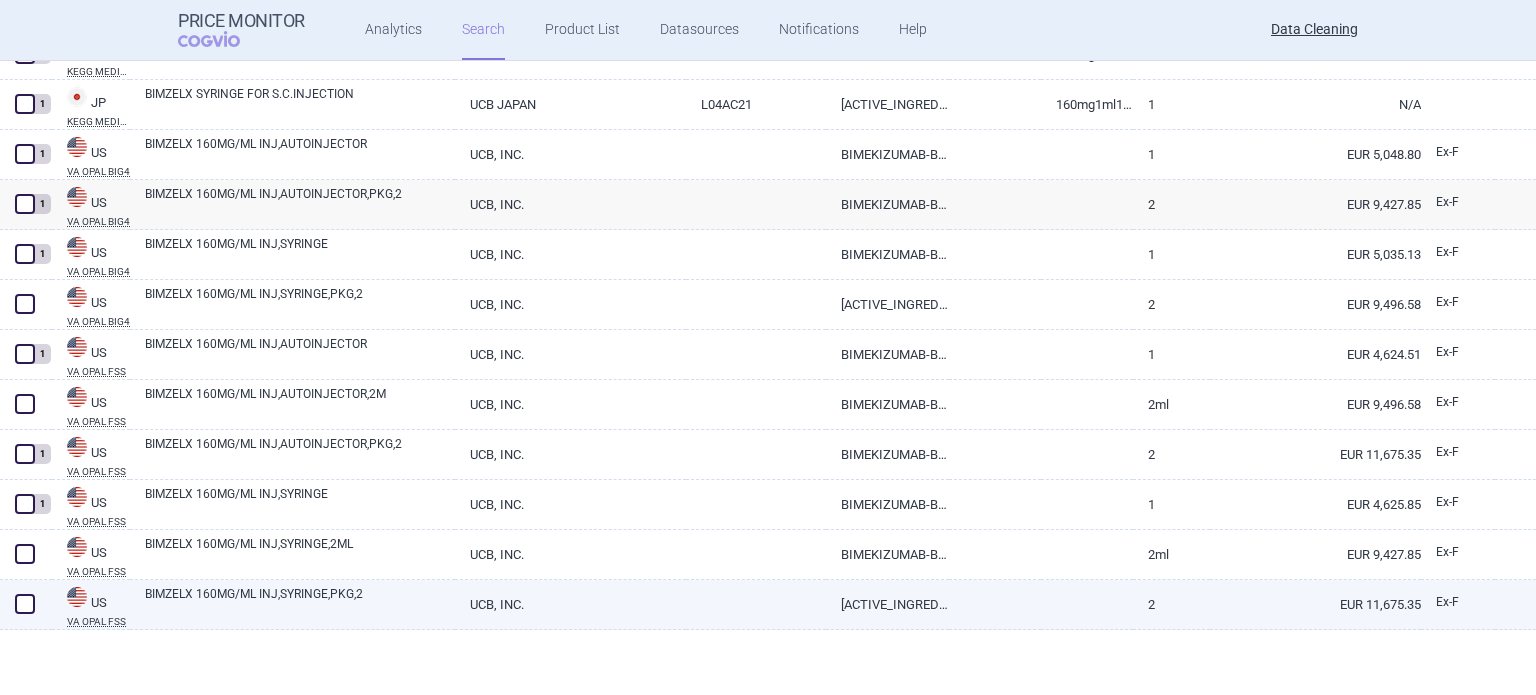 click at bounding box center [26, 605] 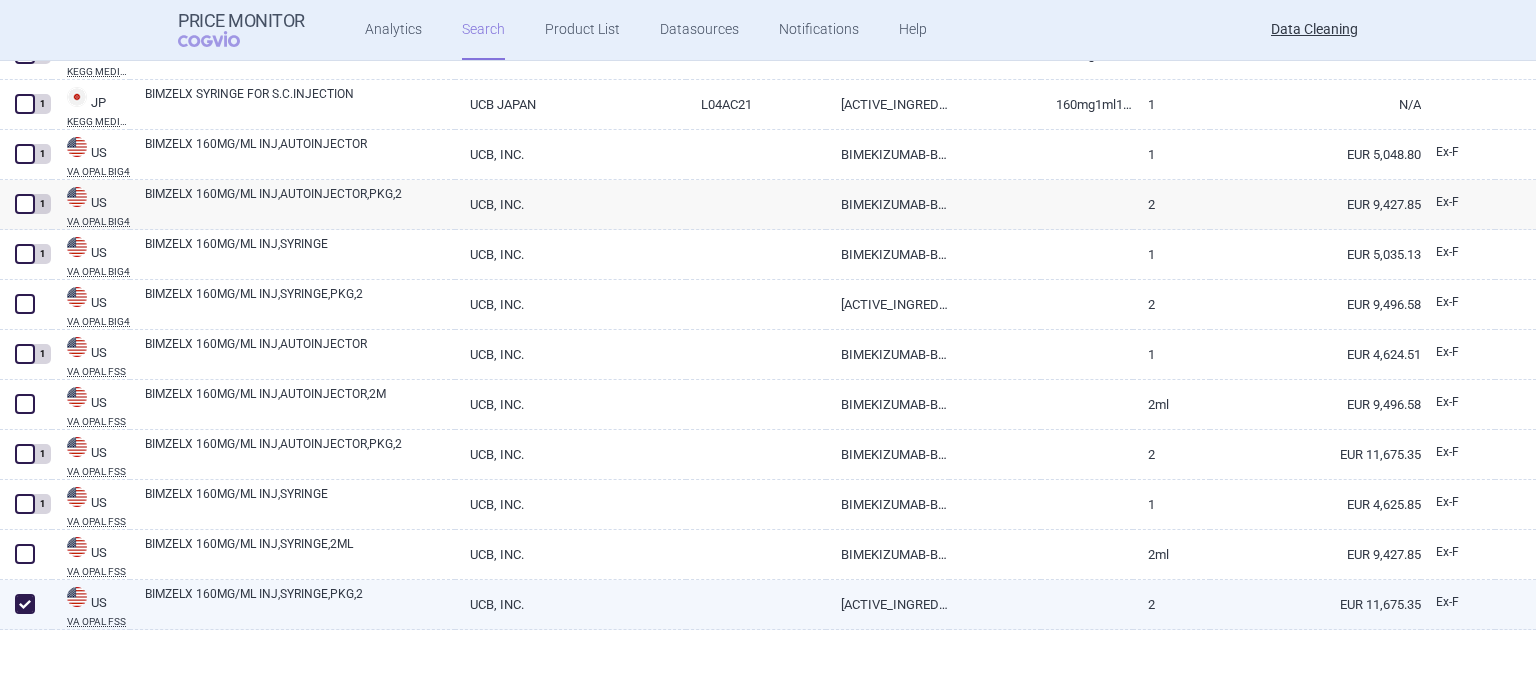 checkbox on "true" 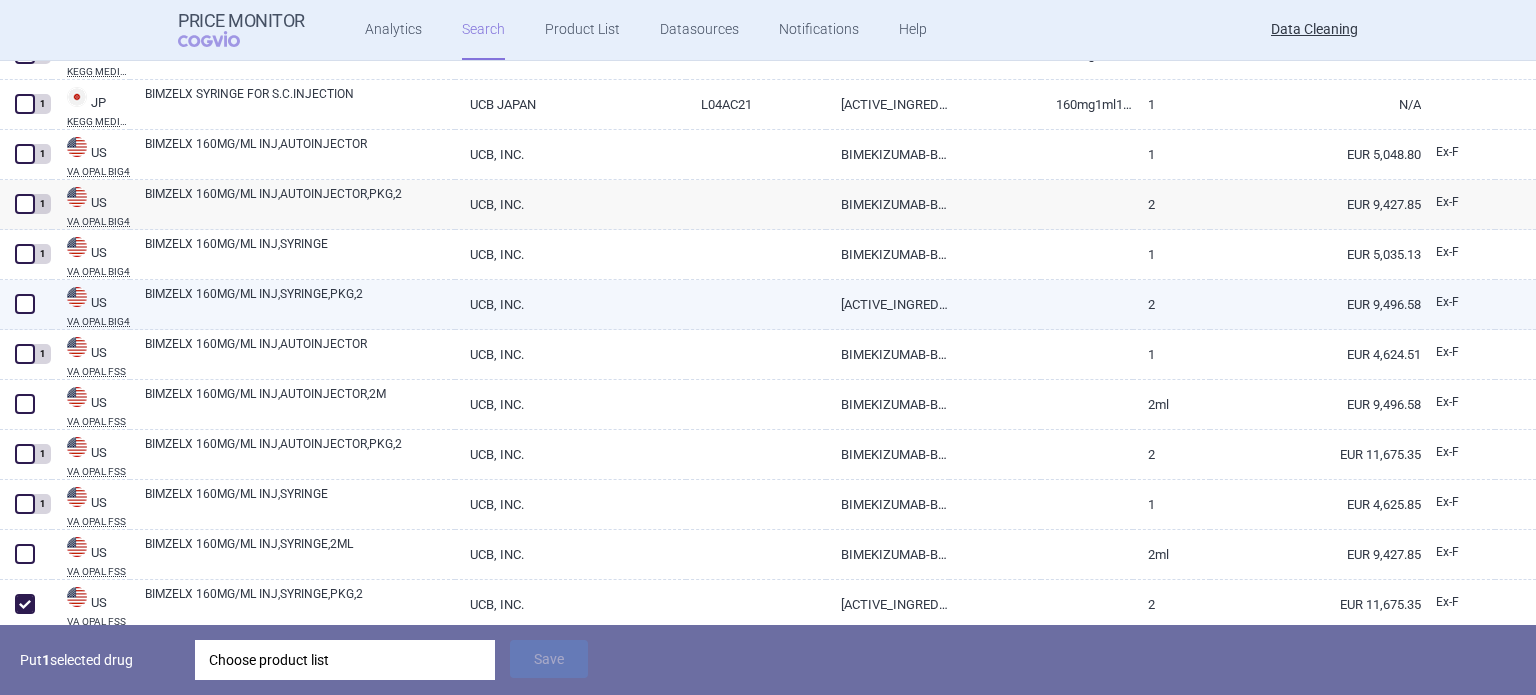 click at bounding box center (25, 304) 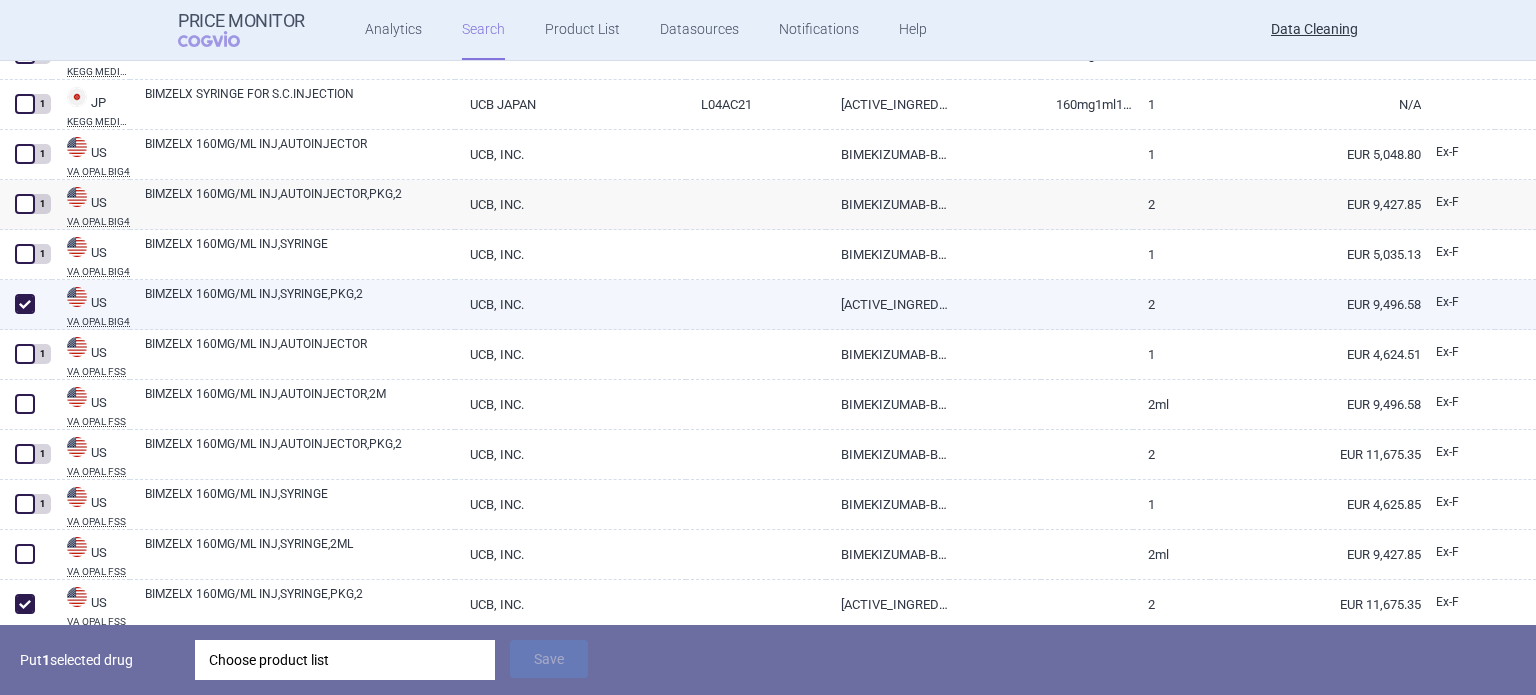 checkbox on "true" 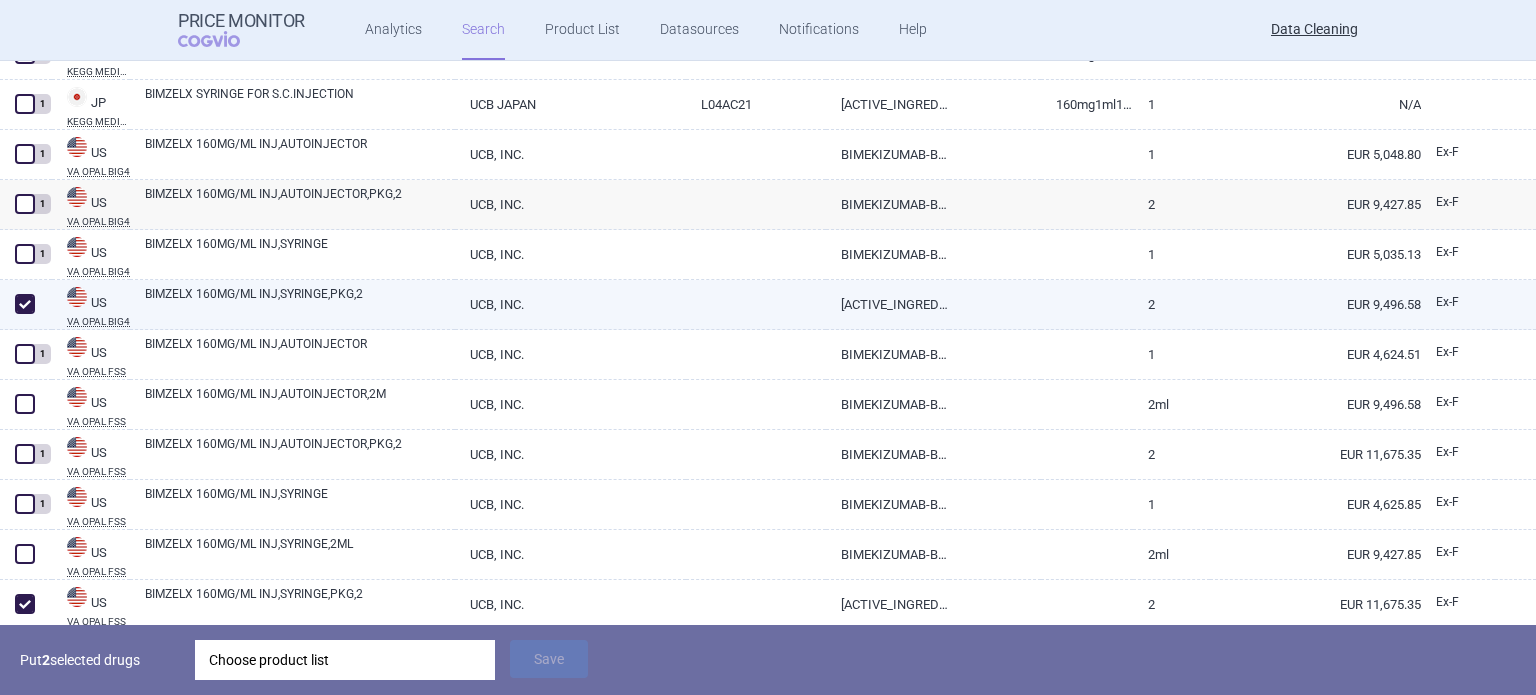 scroll, scrollTop: 9005, scrollLeft: 0, axis: vertical 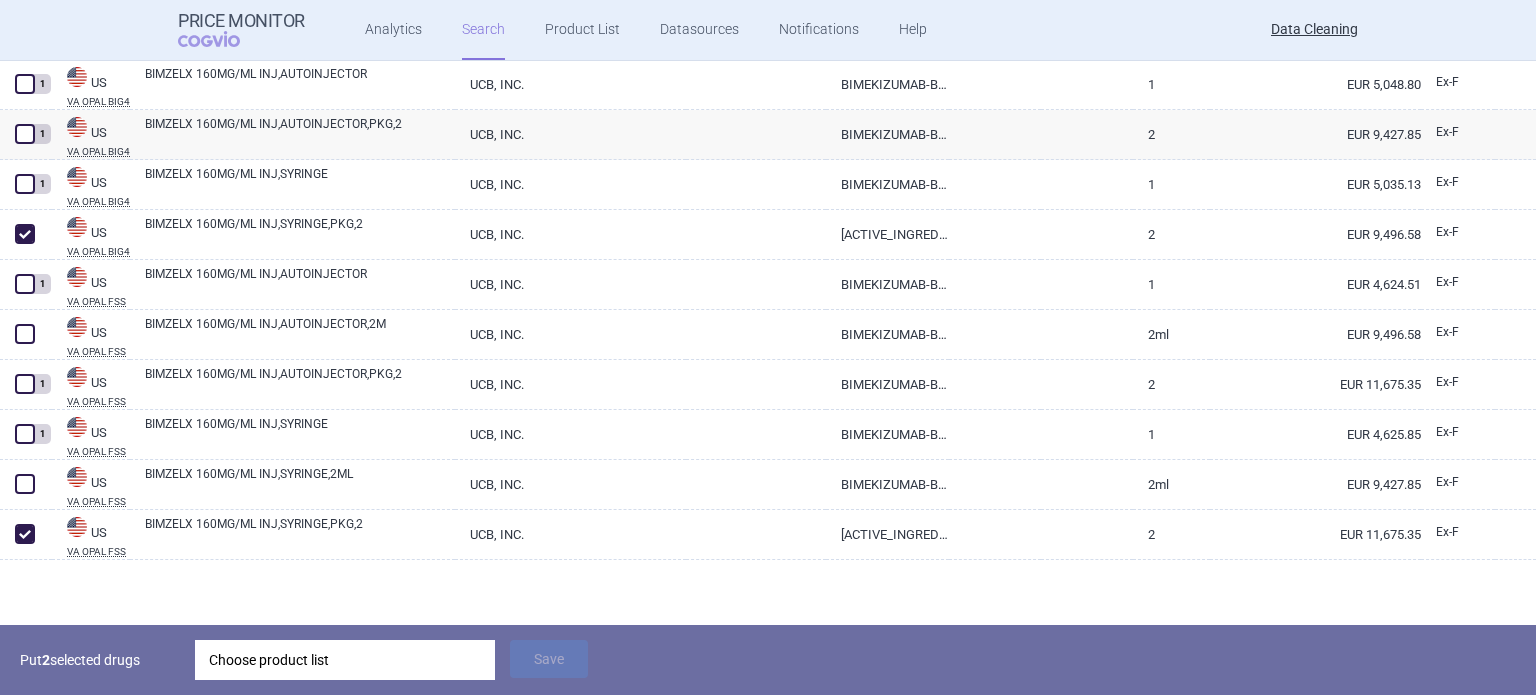 click on "Choose product list" at bounding box center [345, 660] 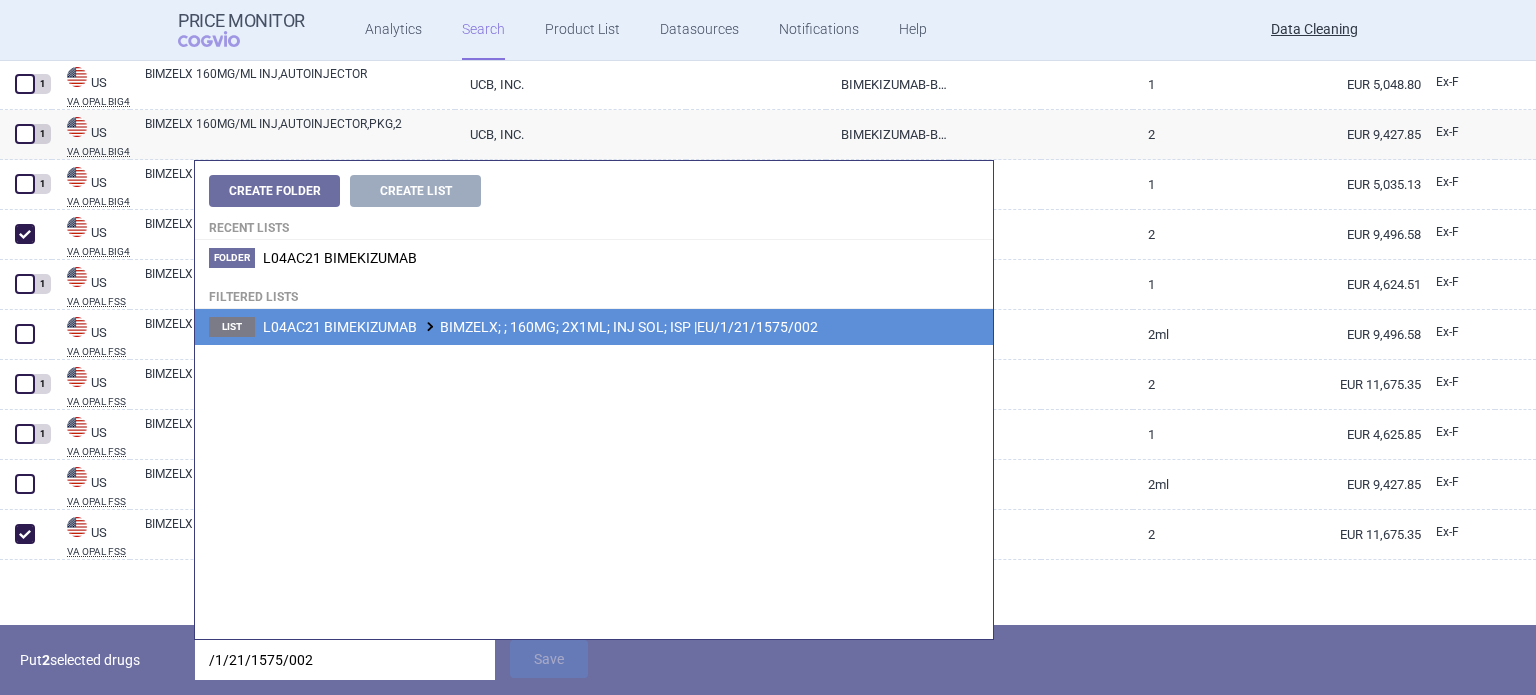 type on "/1/21/1575/002" 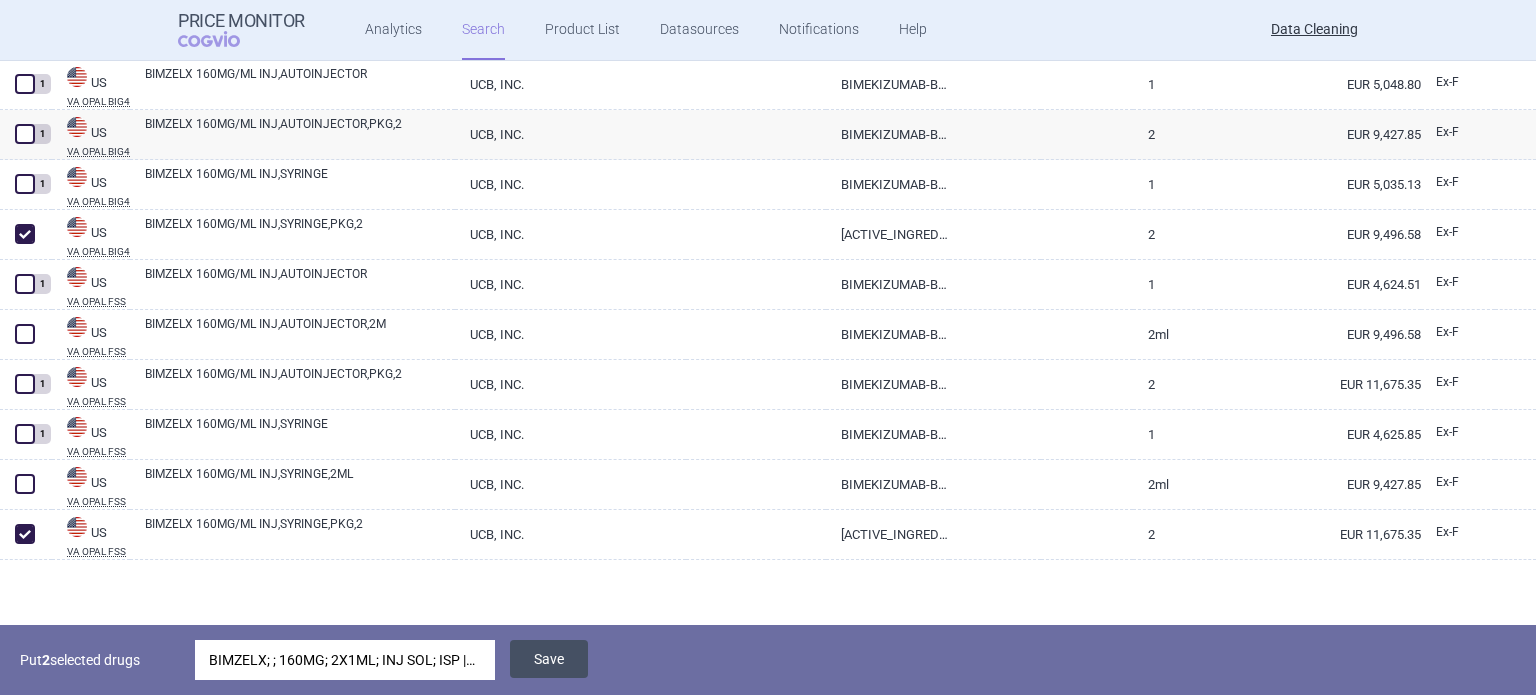 click on "Save" at bounding box center (549, 659) 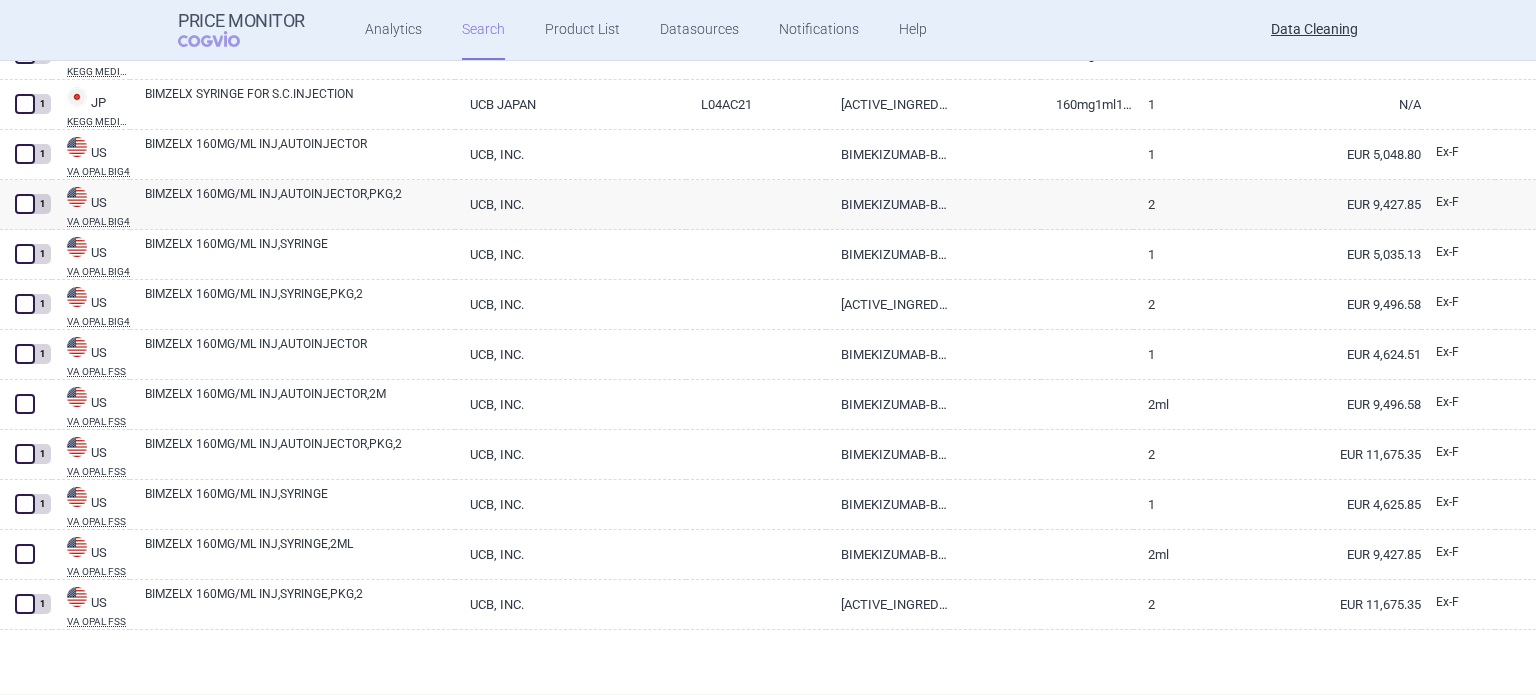 scroll, scrollTop: 8935, scrollLeft: 0, axis: vertical 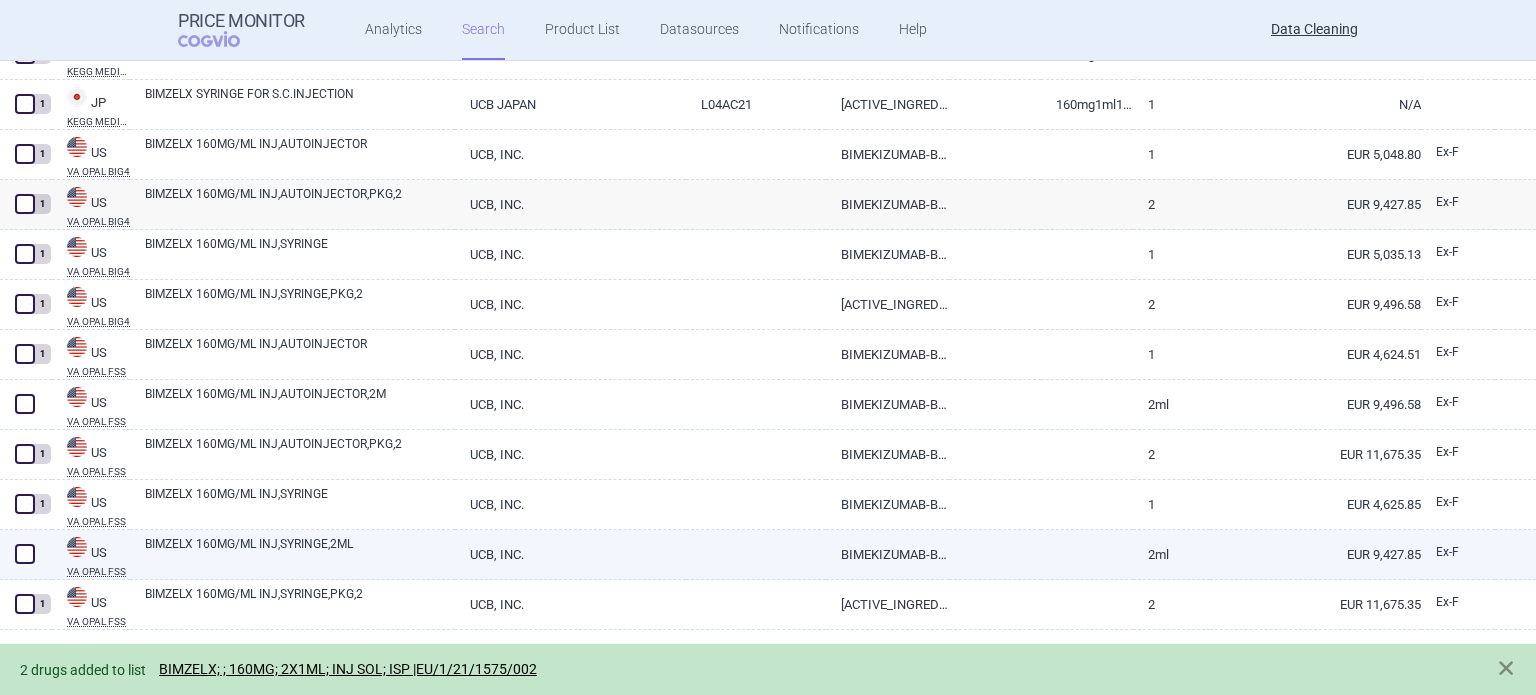 click on "BIMZELX 160MG/ML INJ,SYRINGE,2ML" at bounding box center (300, 553) 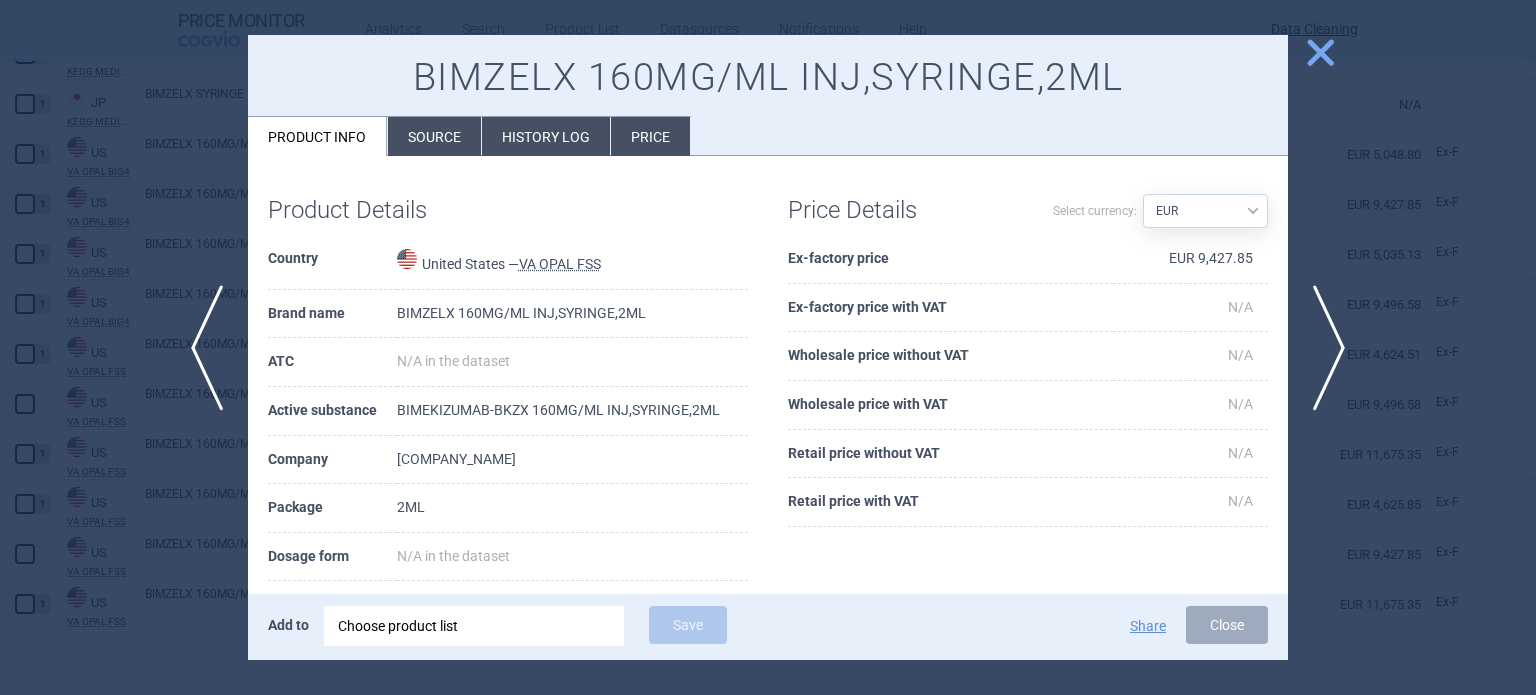 click on "Source" at bounding box center [434, 136] 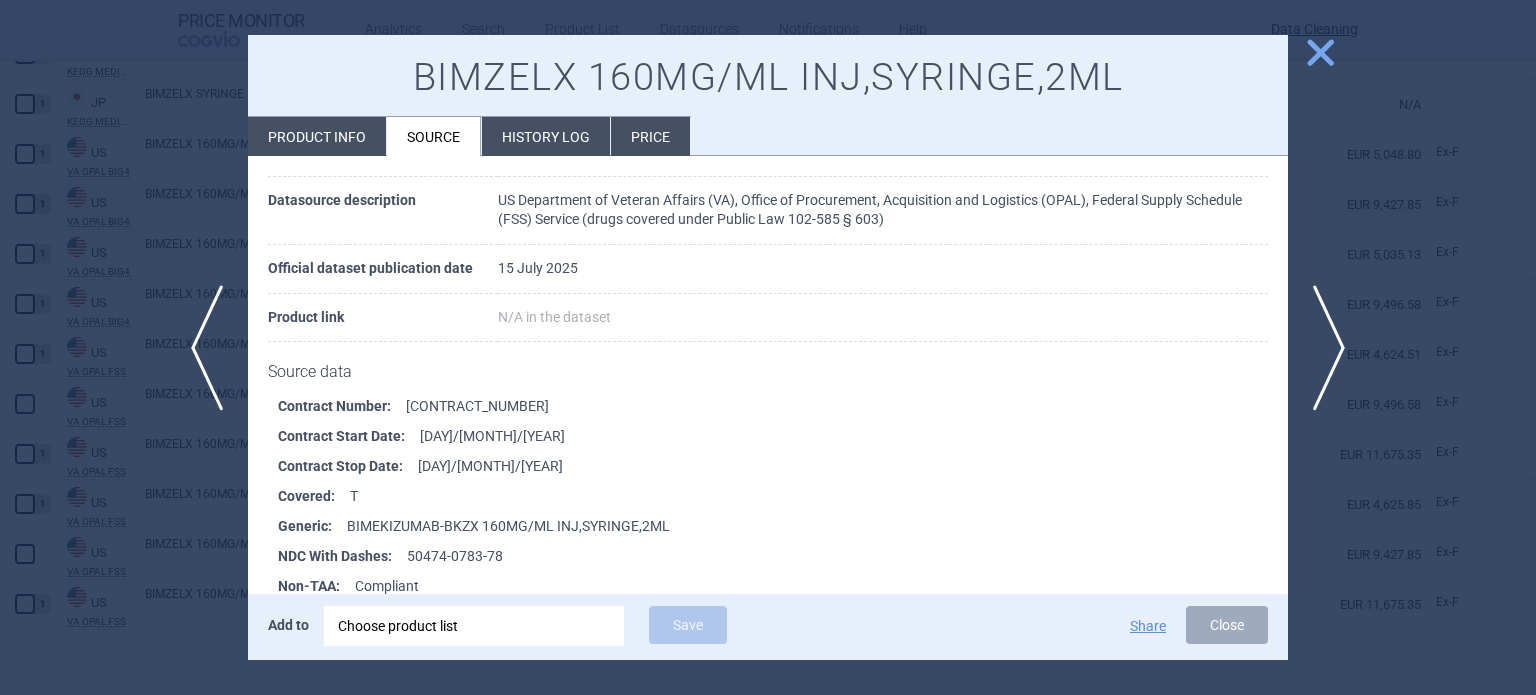 scroll, scrollTop: 200, scrollLeft: 0, axis: vertical 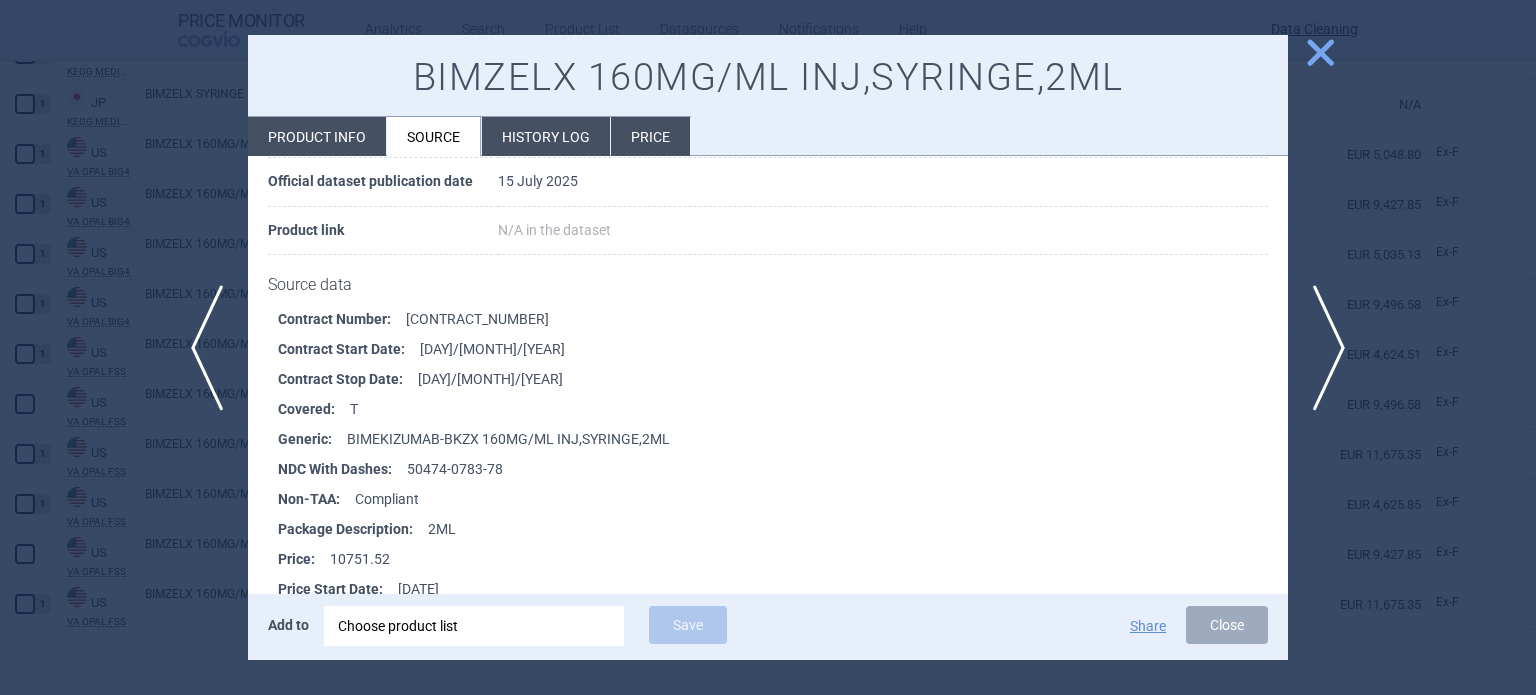 click at bounding box center (768, 347) 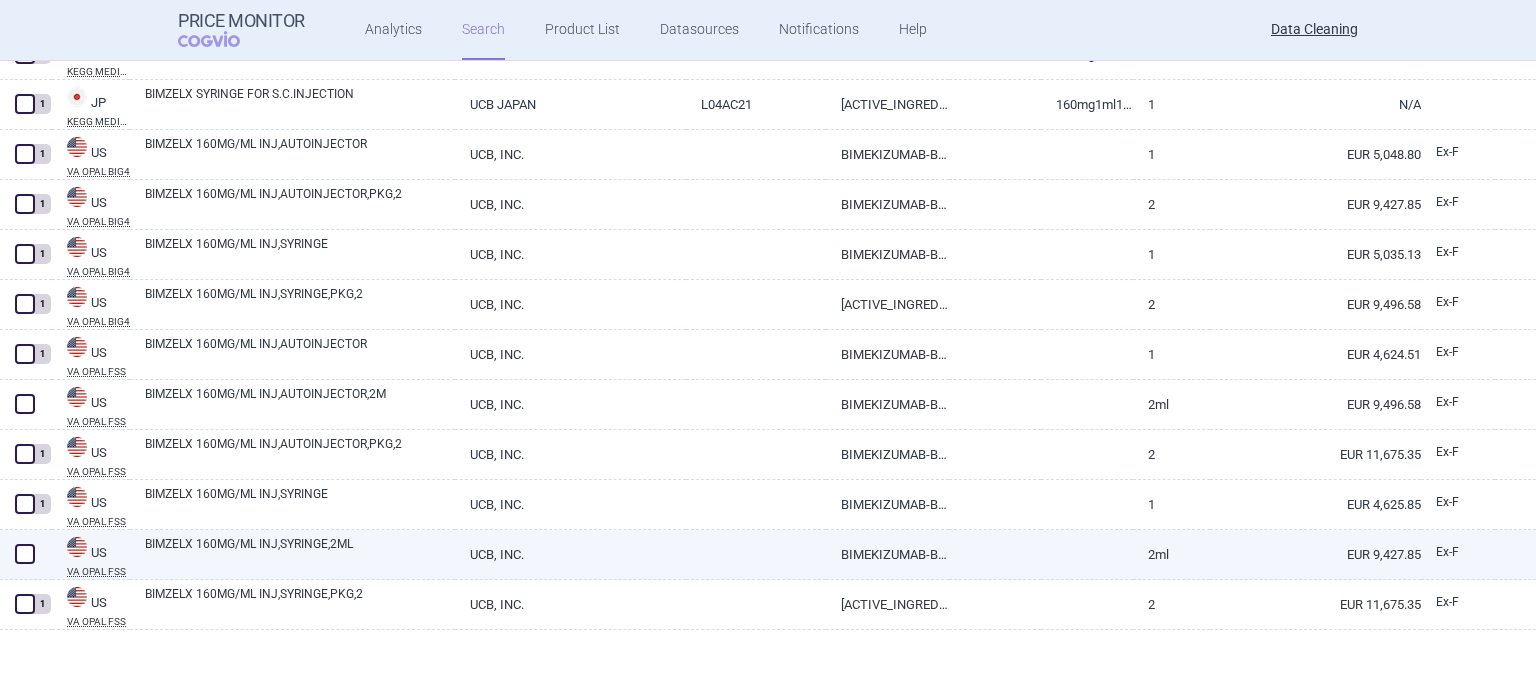 click at bounding box center [25, 554] 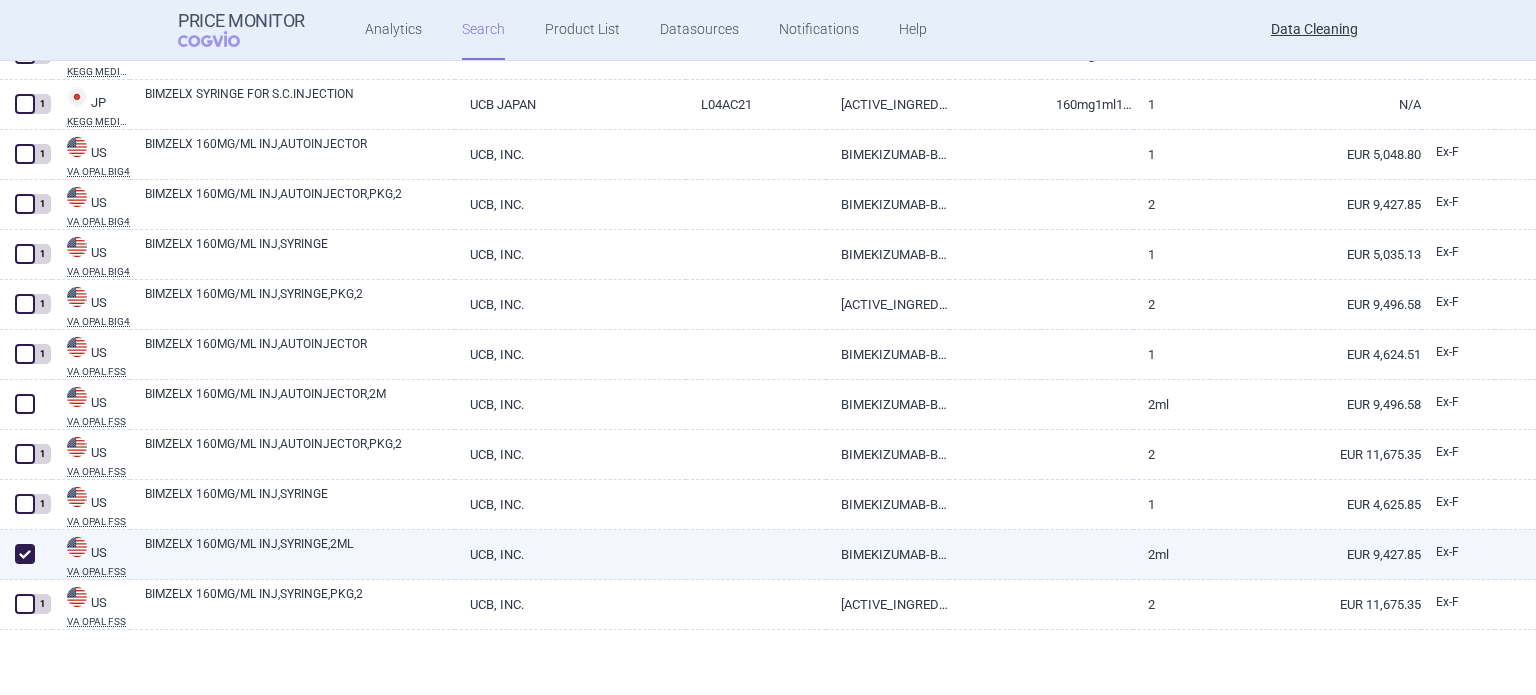 checkbox on "true" 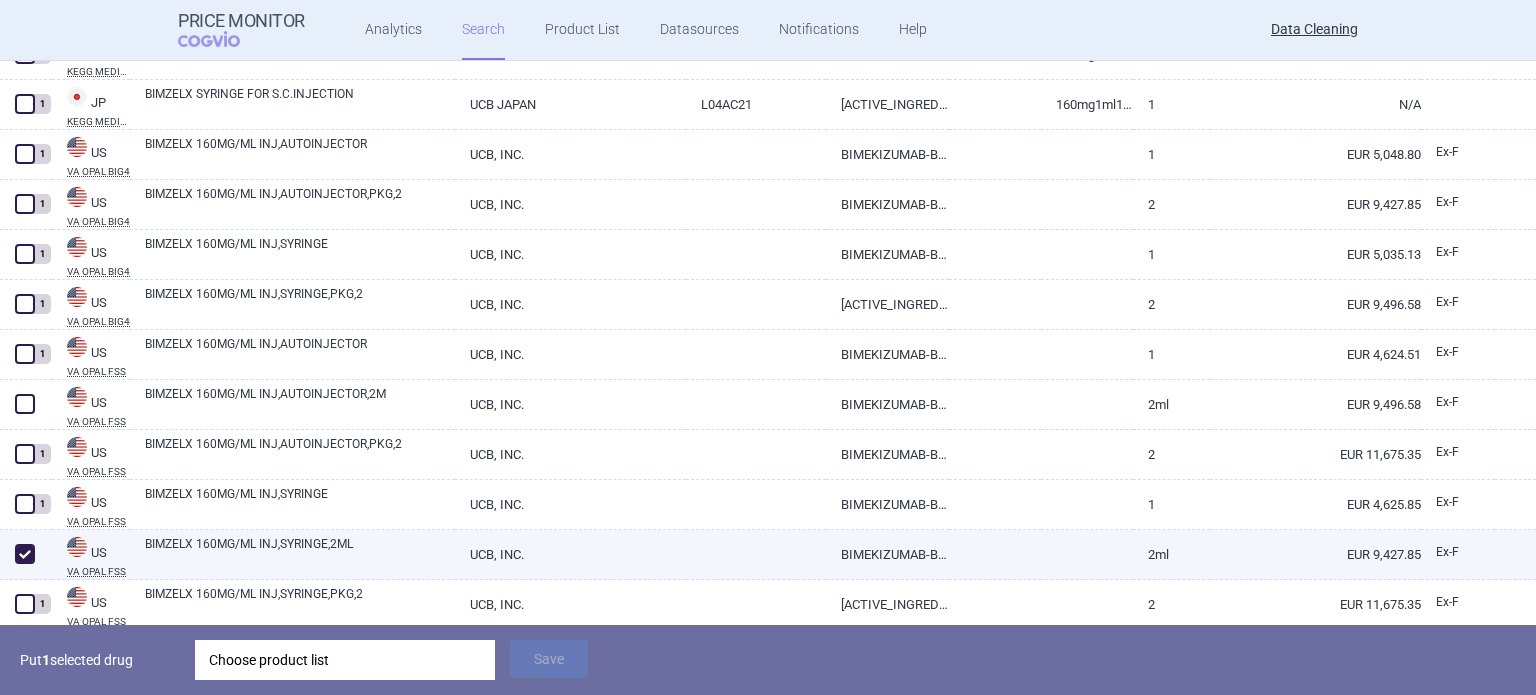 click on "BIMZELX 160MG/ML INJ,SYRINGE,2ML" at bounding box center (300, 553) 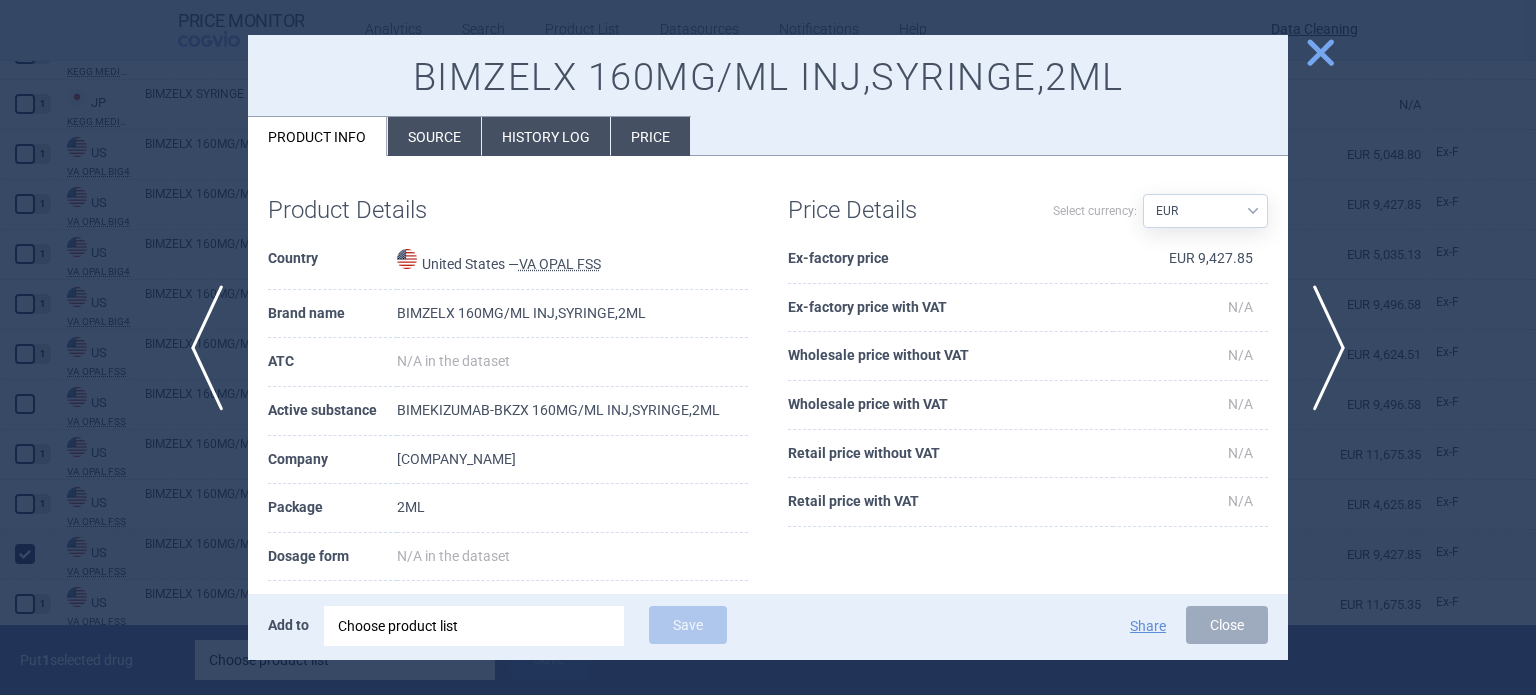 click on "Source" at bounding box center [434, 136] 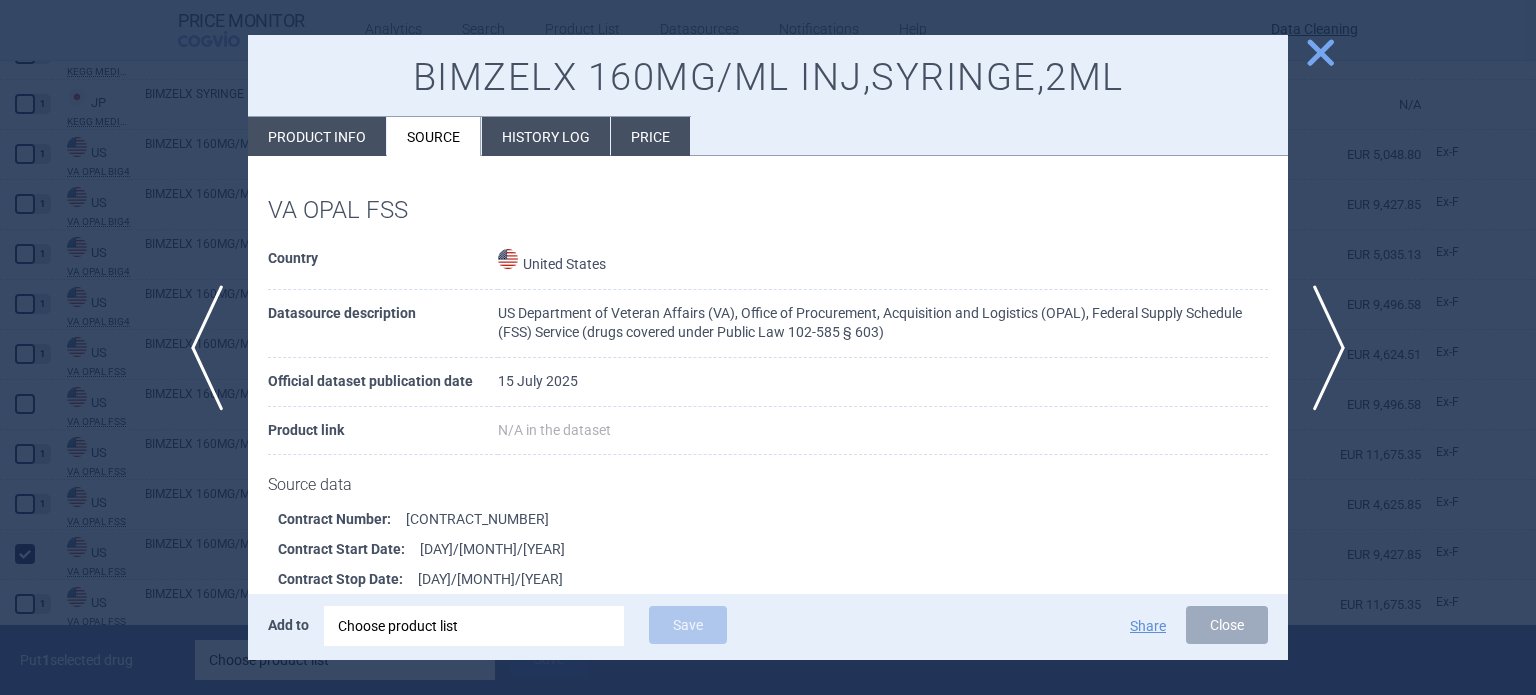 scroll, scrollTop: 300, scrollLeft: 0, axis: vertical 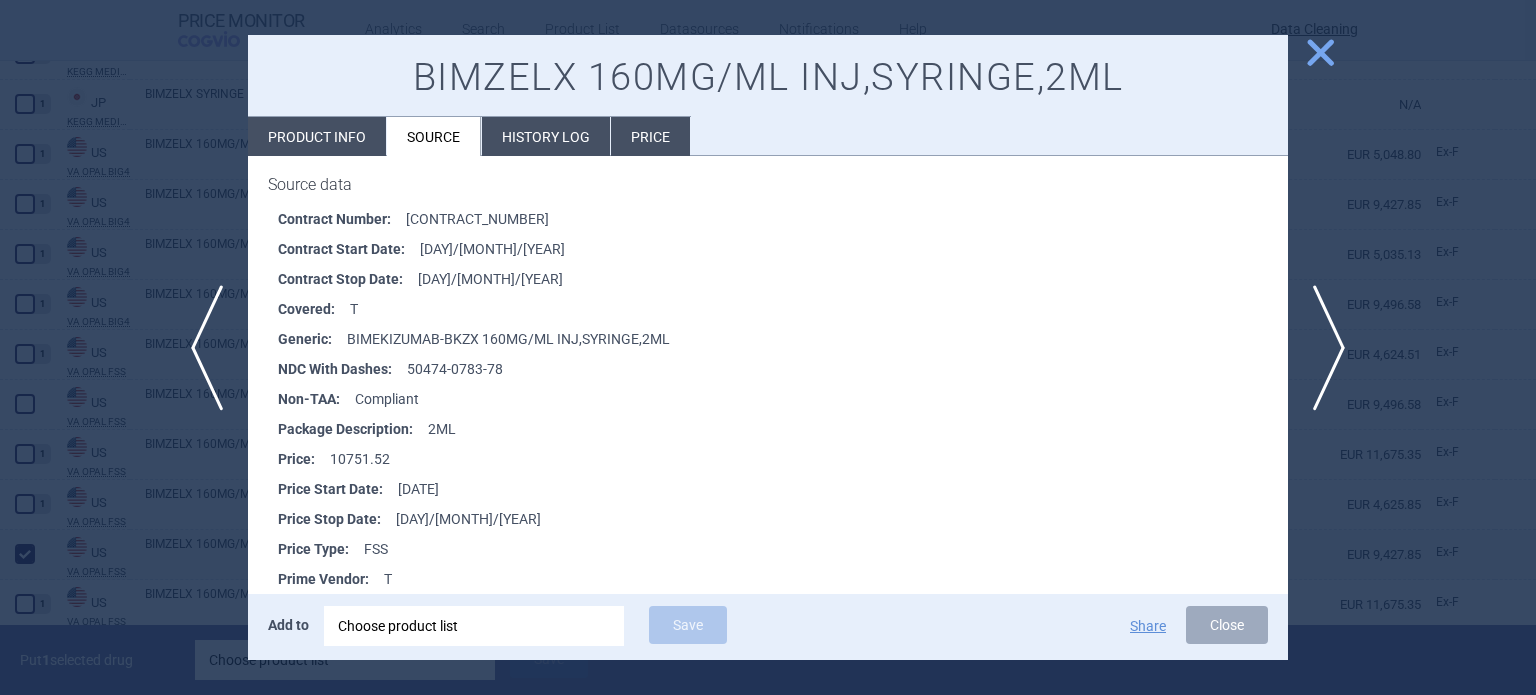 click at bounding box center (768, 347) 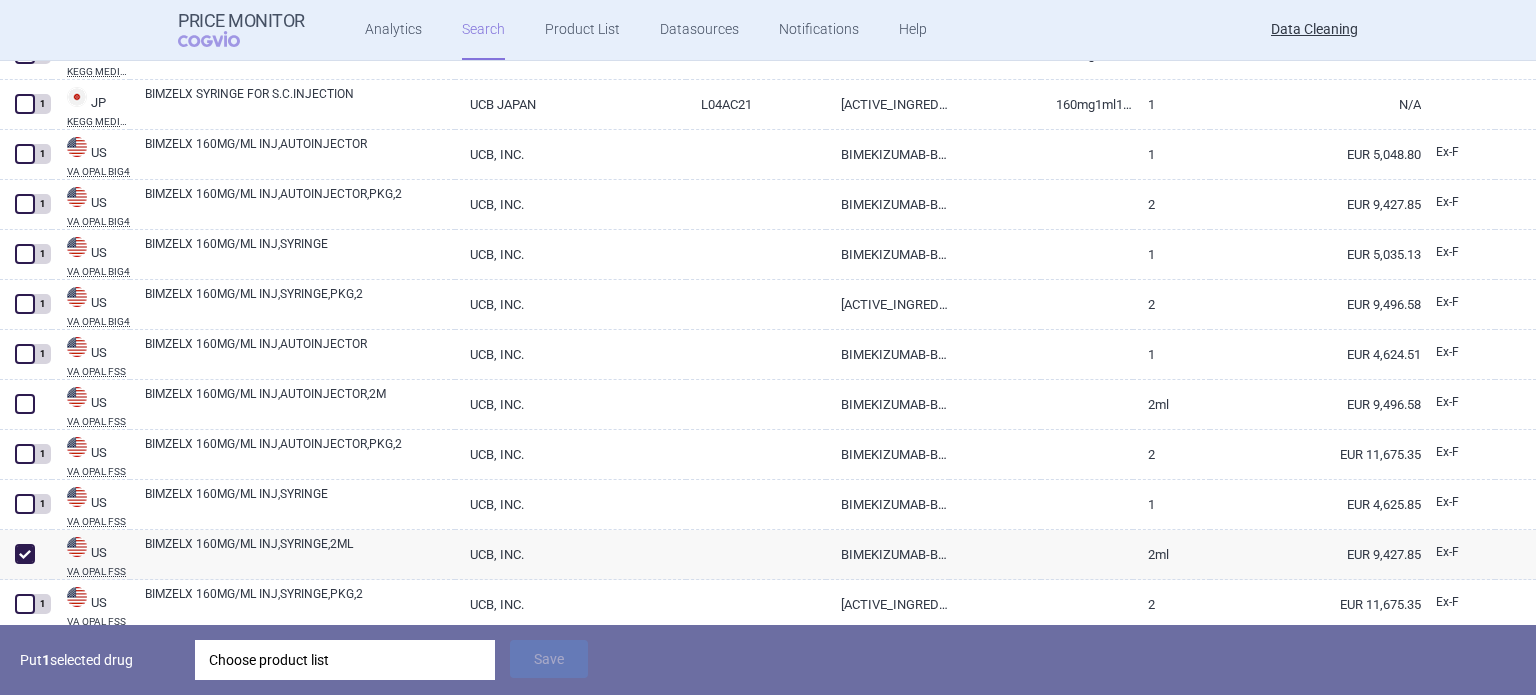 click on "Choose product list" at bounding box center [345, 660] 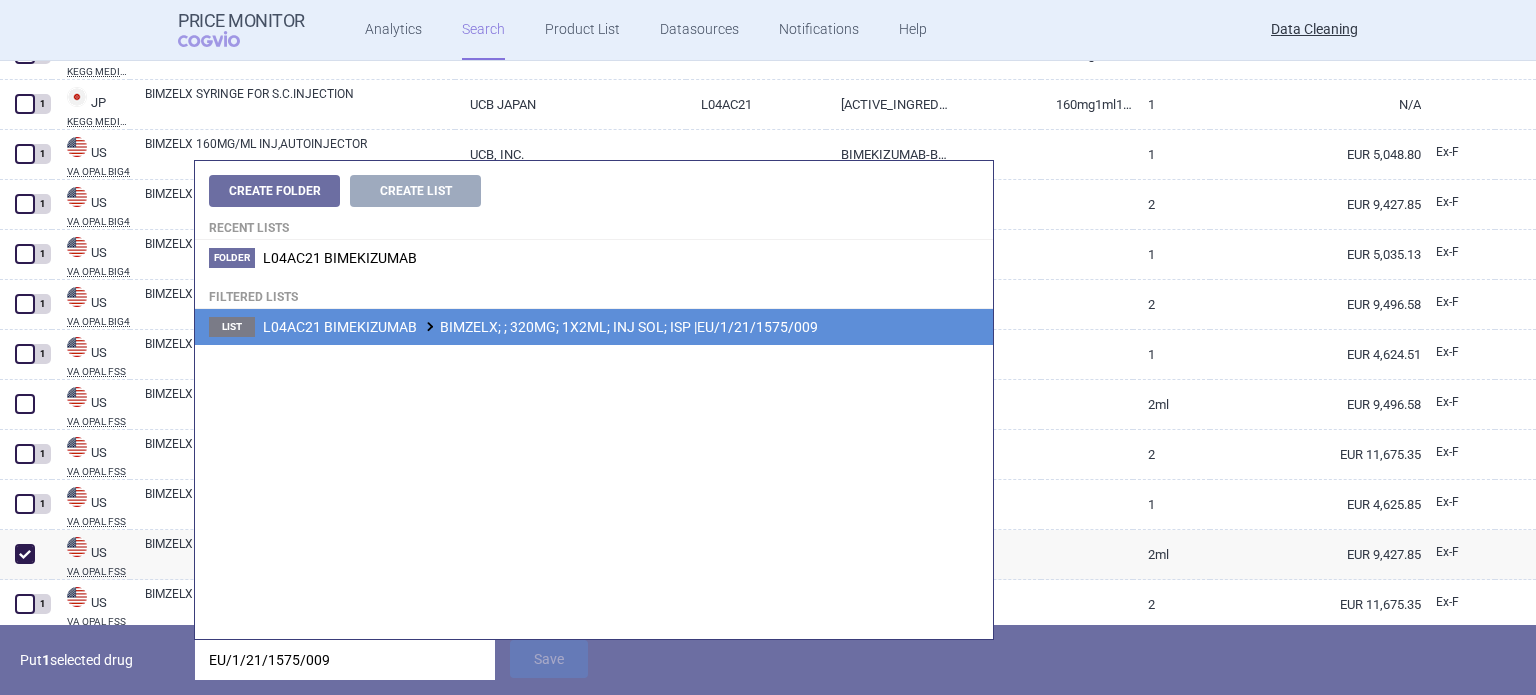 type on "EU/1/21/1575/009" 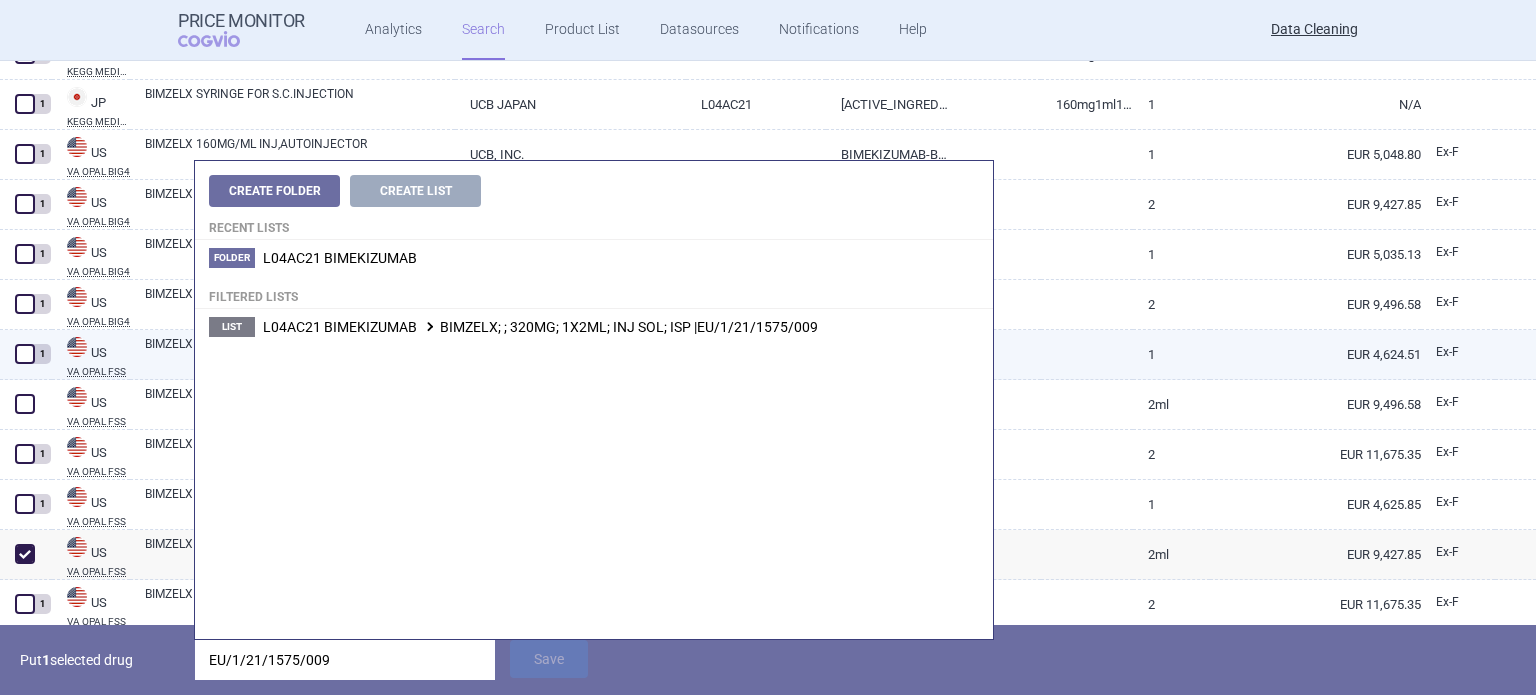 drag, startPoint x: 708, startPoint y: 322, endPoint x: 706, endPoint y: 336, distance: 14.142136 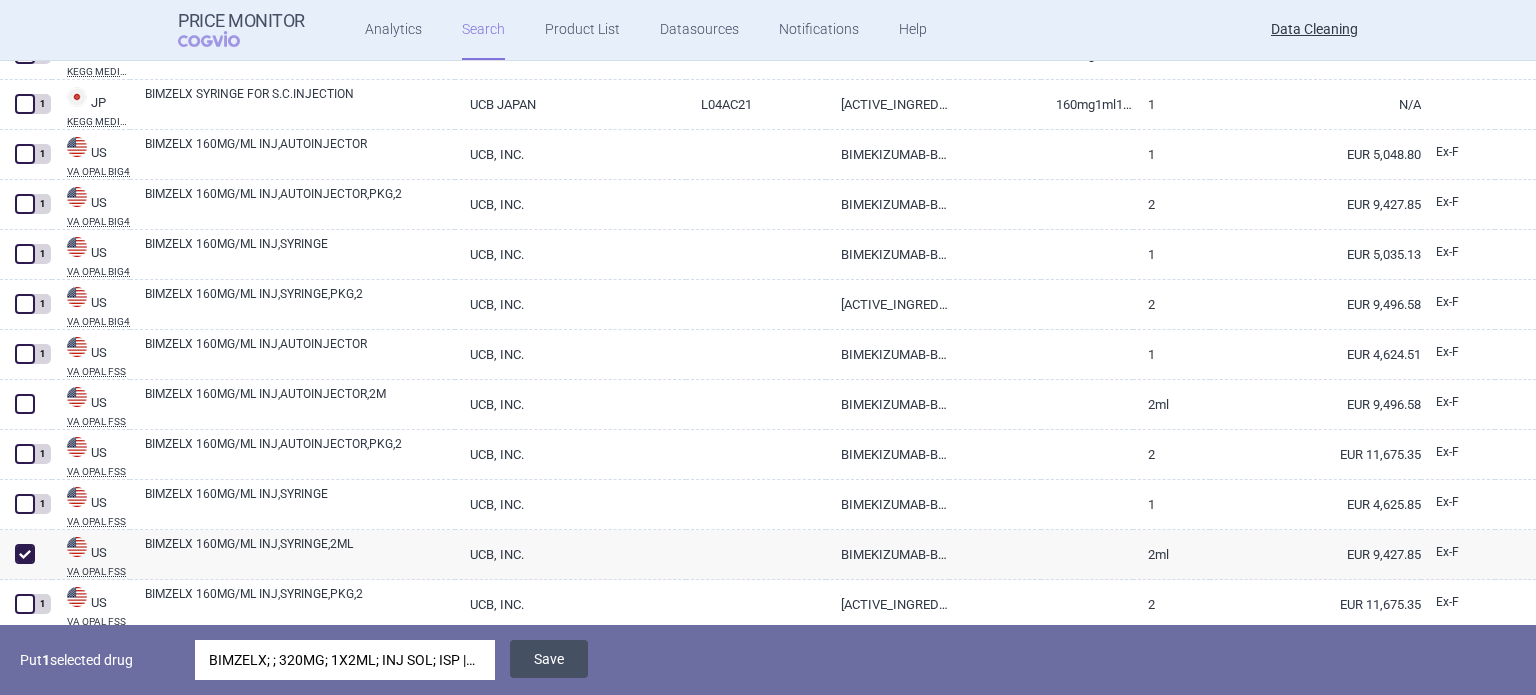 click on "Save" at bounding box center (549, 659) 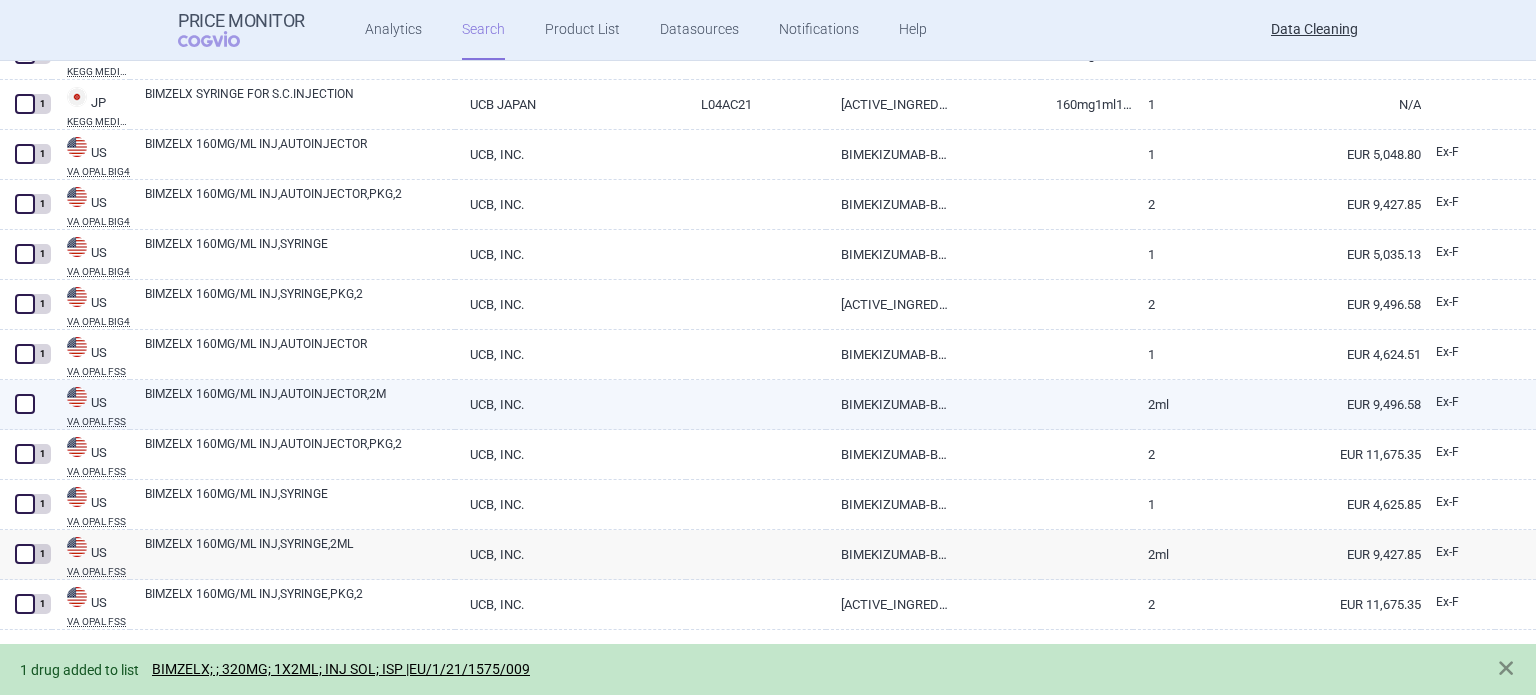 click on "BIMZELX 160MG/ML INJ,AUTOINJECTOR,2M" at bounding box center (300, 403) 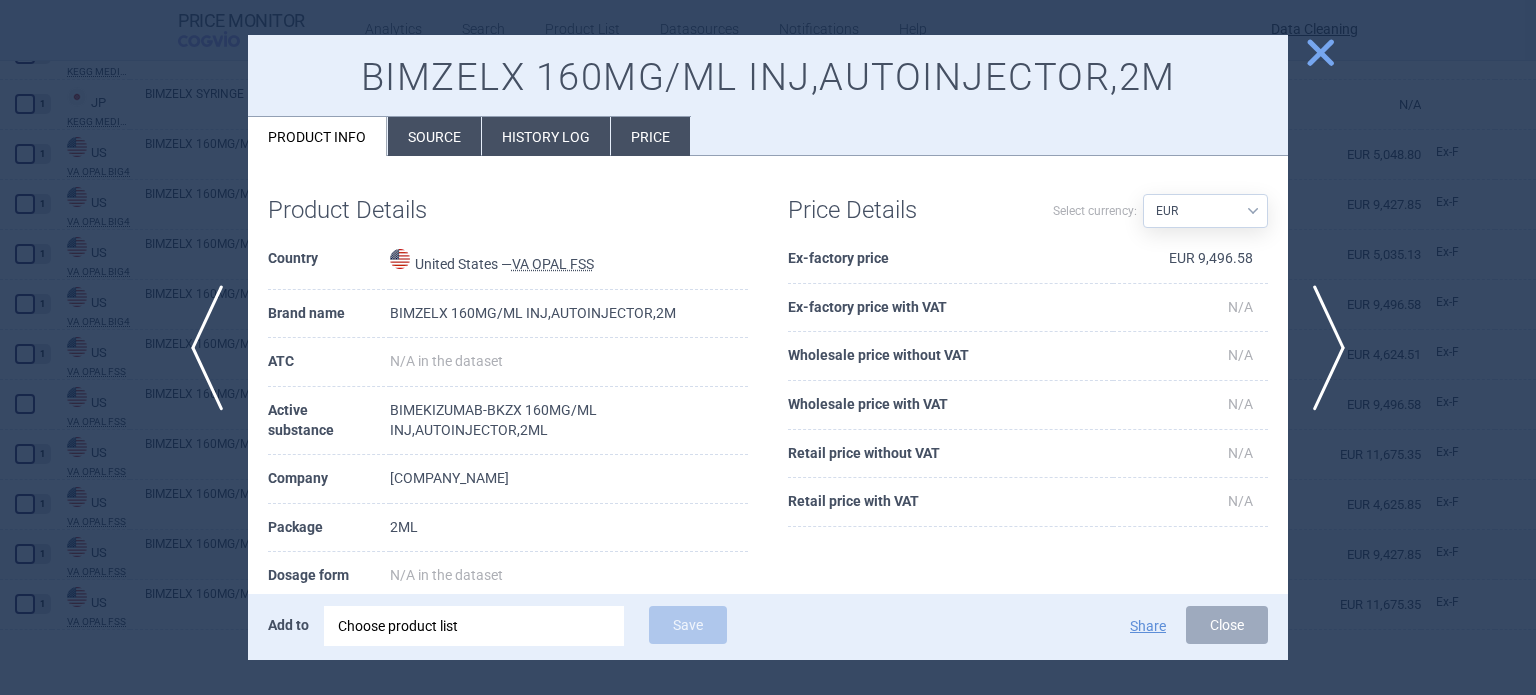 click on "Source" at bounding box center (434, 136) 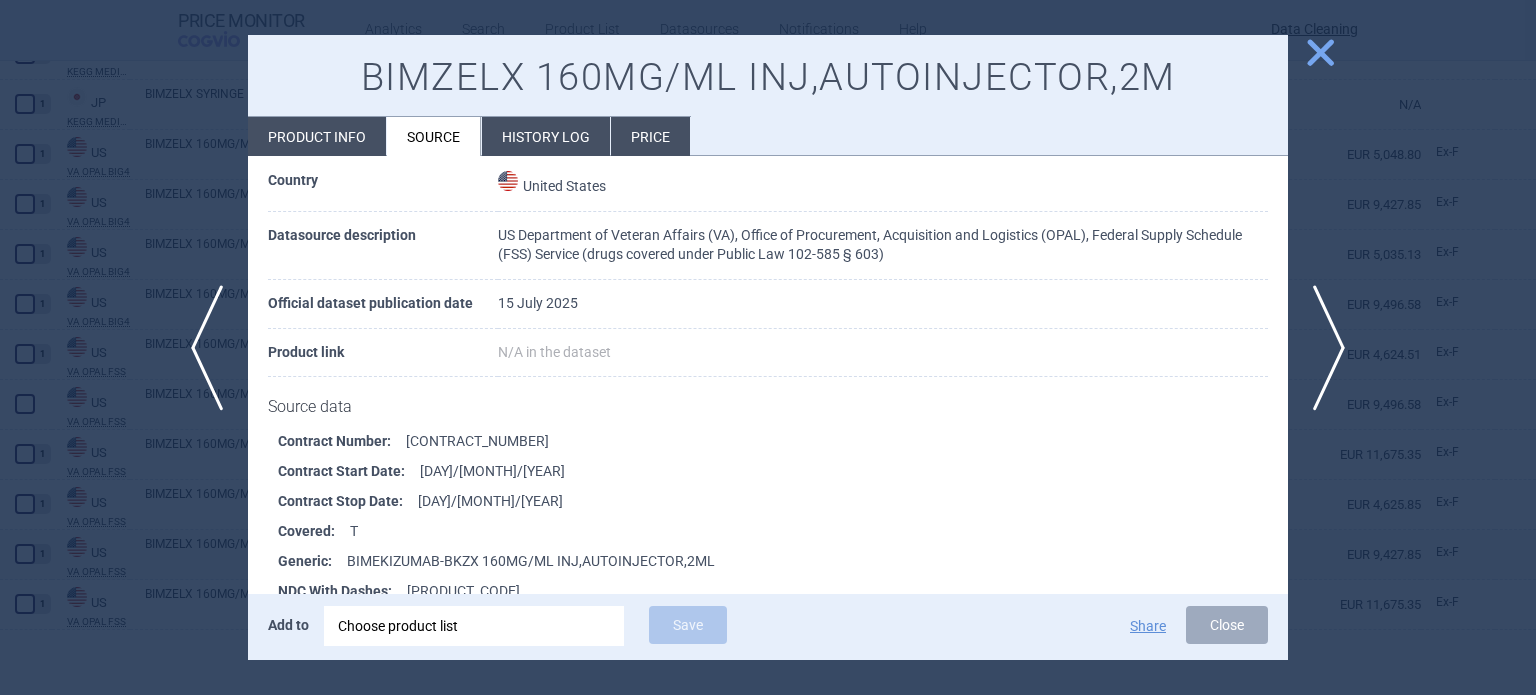 scroll, scrollTop: 200, scrollLeft: 0, axis: vertical 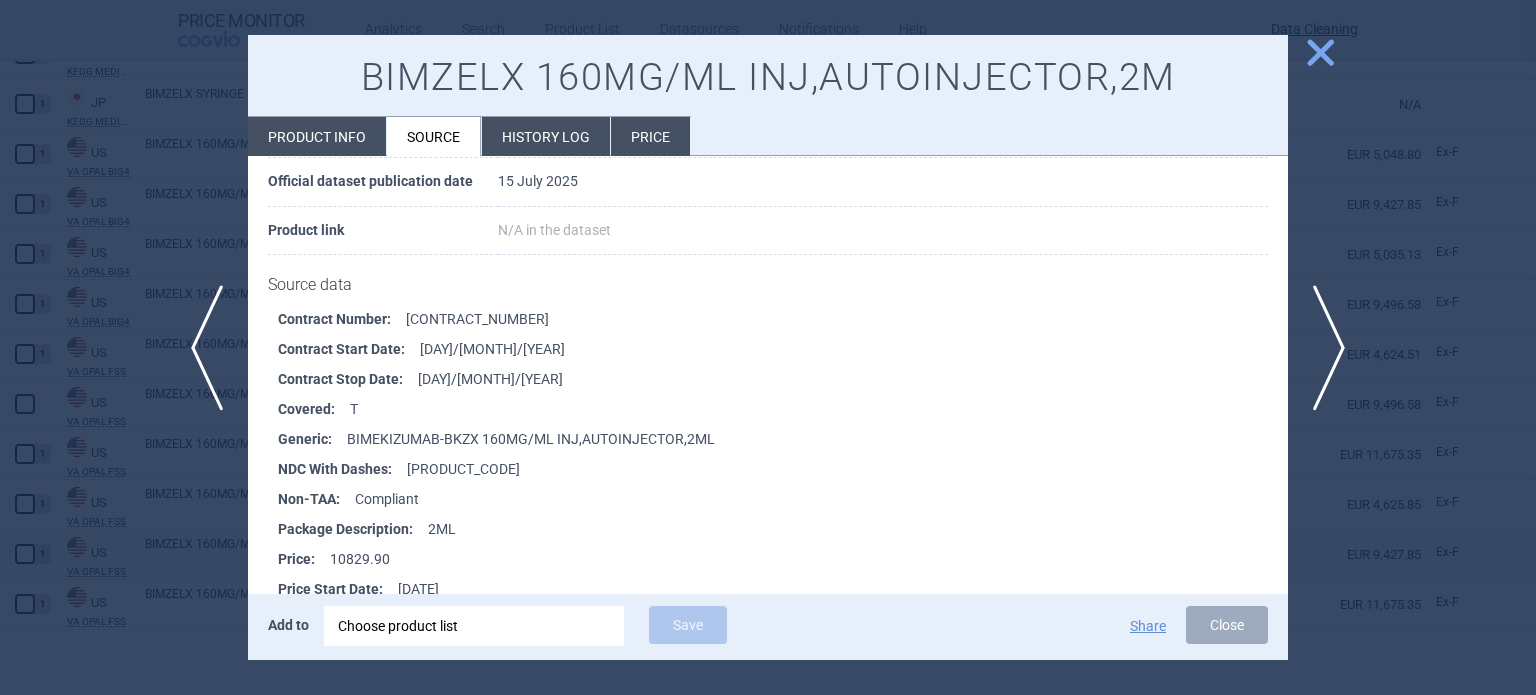 click at bounding box center (768, 347) 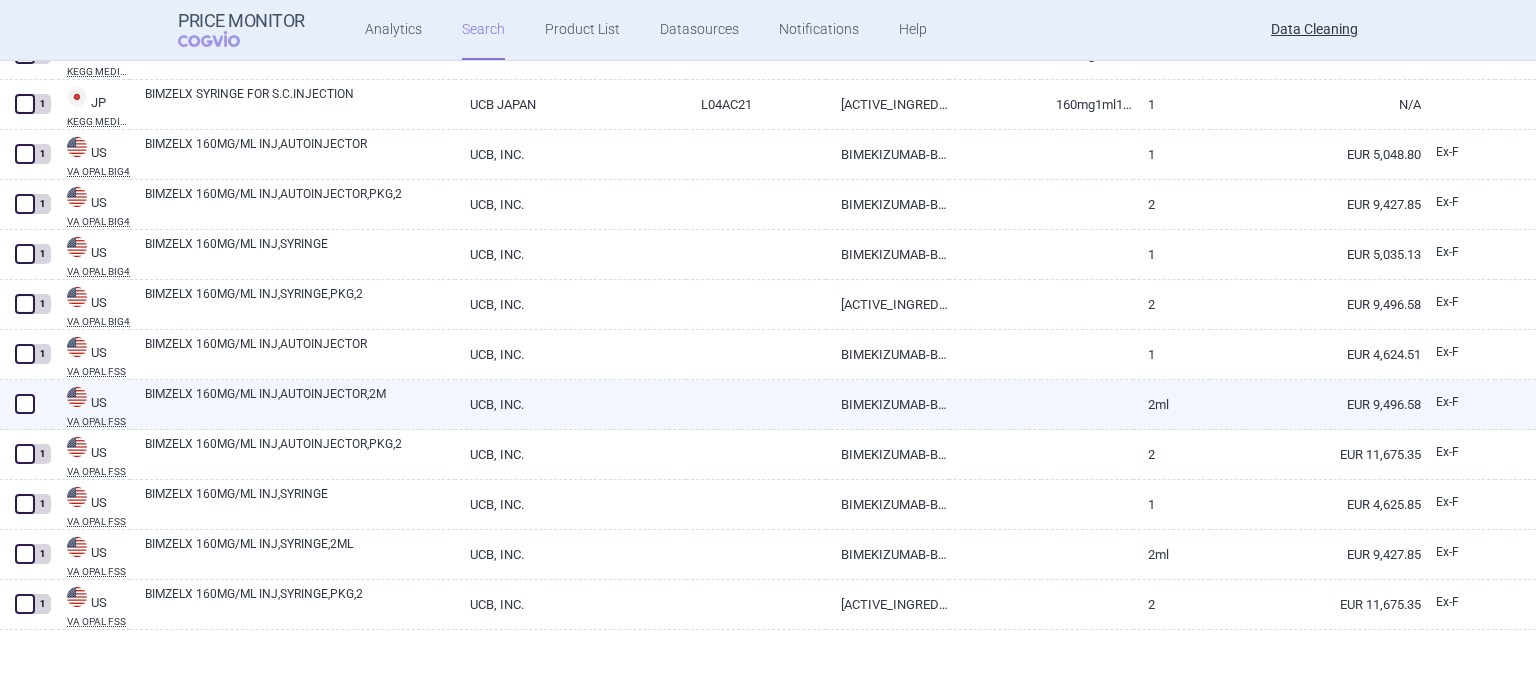 click at bounding box center (26, 405) 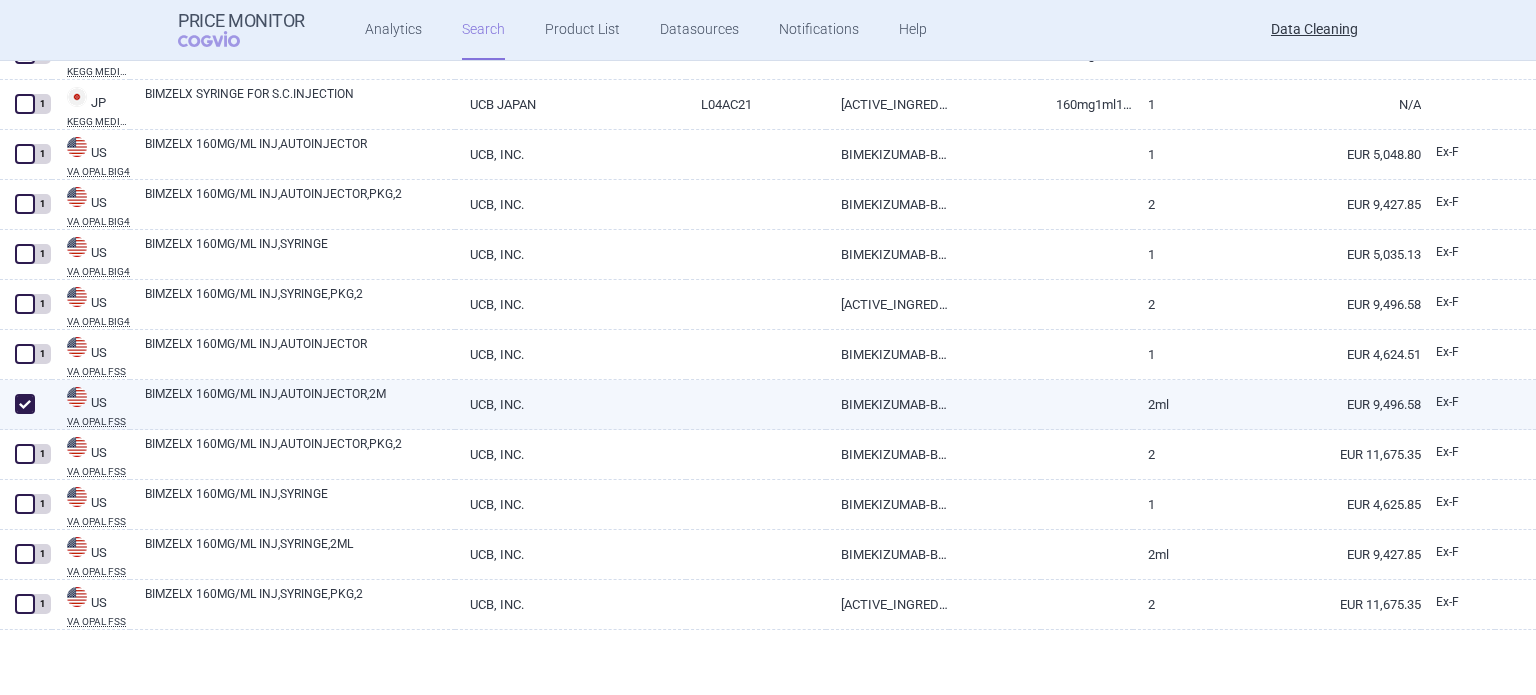 checkbox on "true" 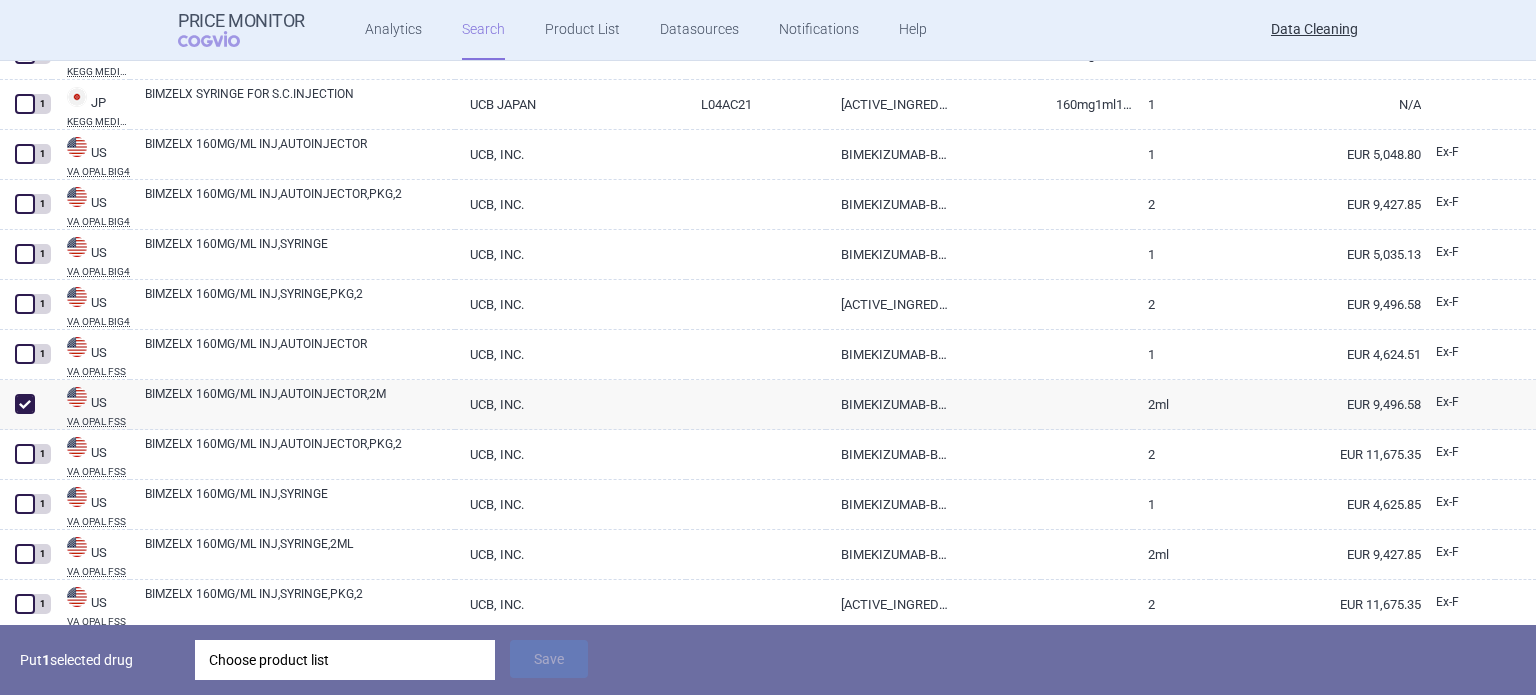 click on "Choose product list" at bounding box center (345, 660) 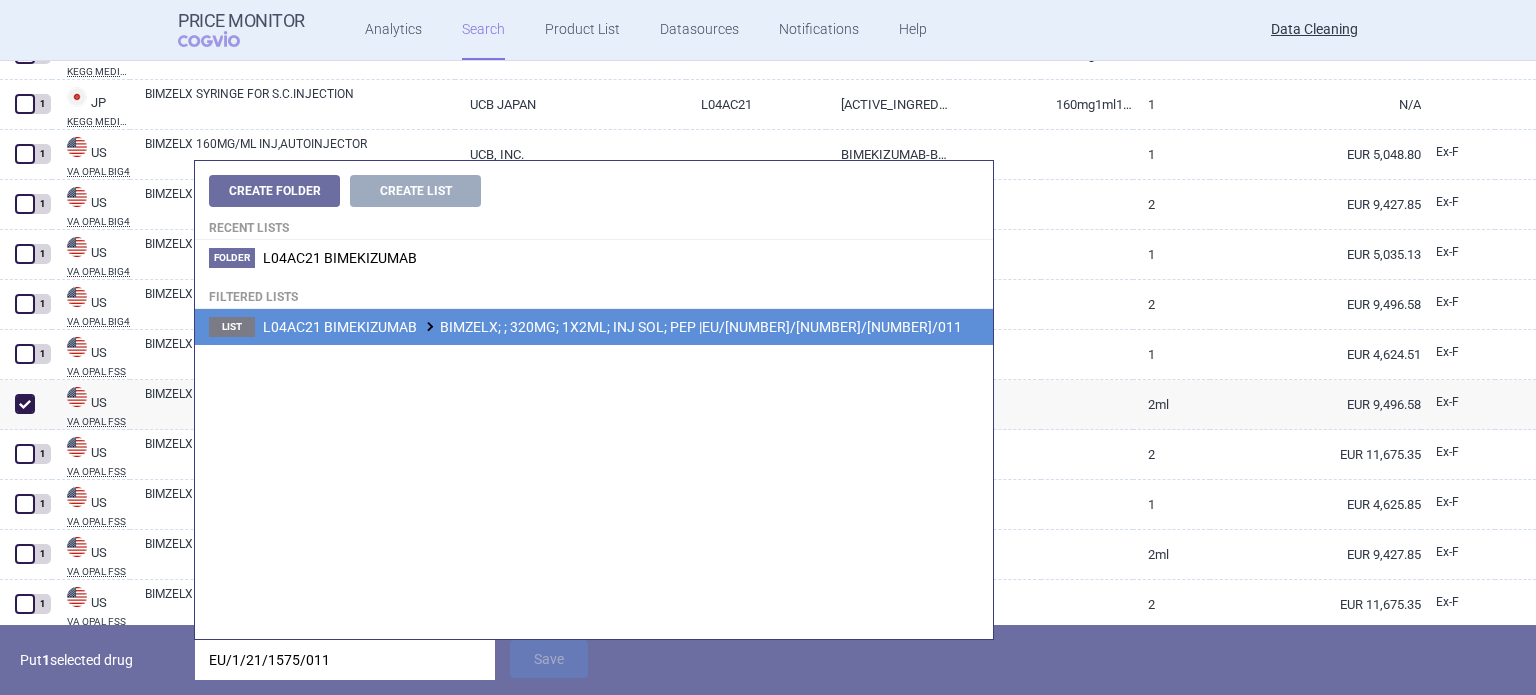 type on "EU/1/21/1575/011" 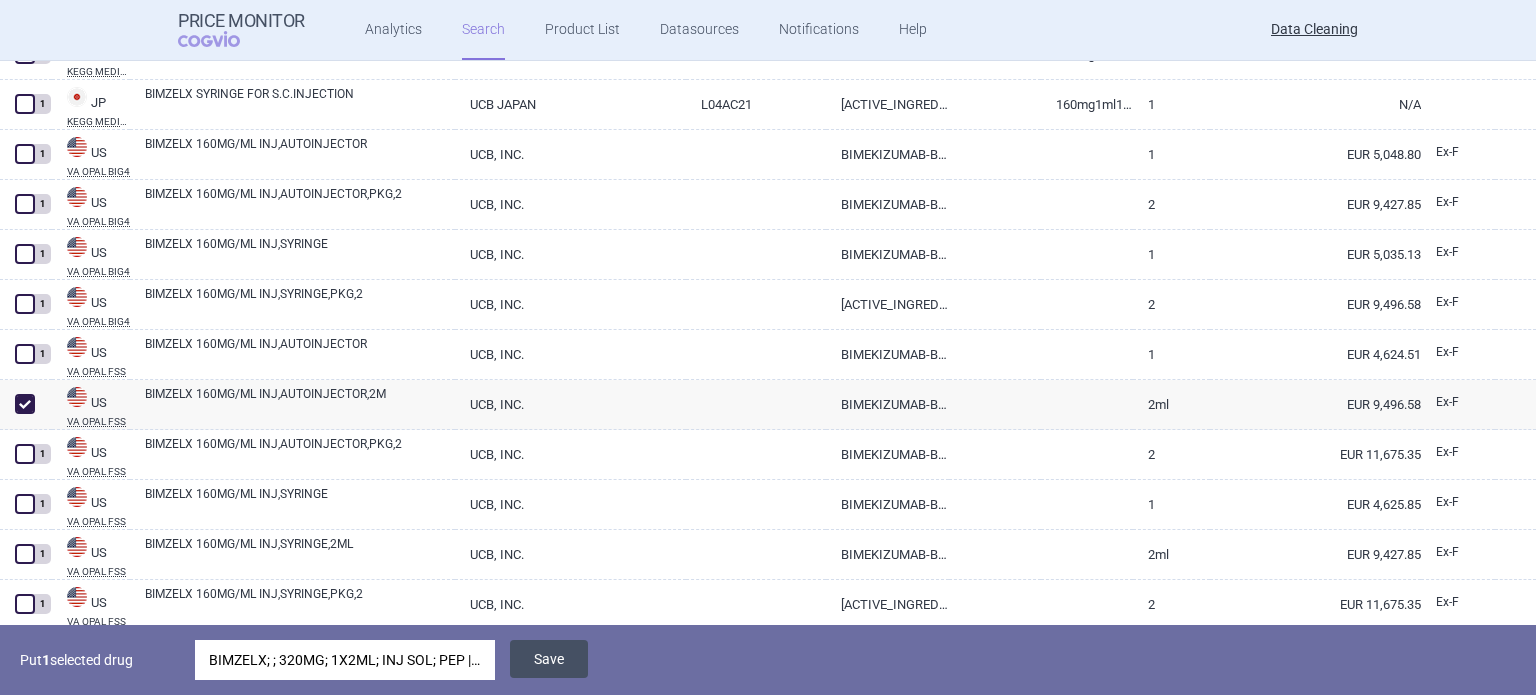 click on "Save" at bounding box center [549, 659] 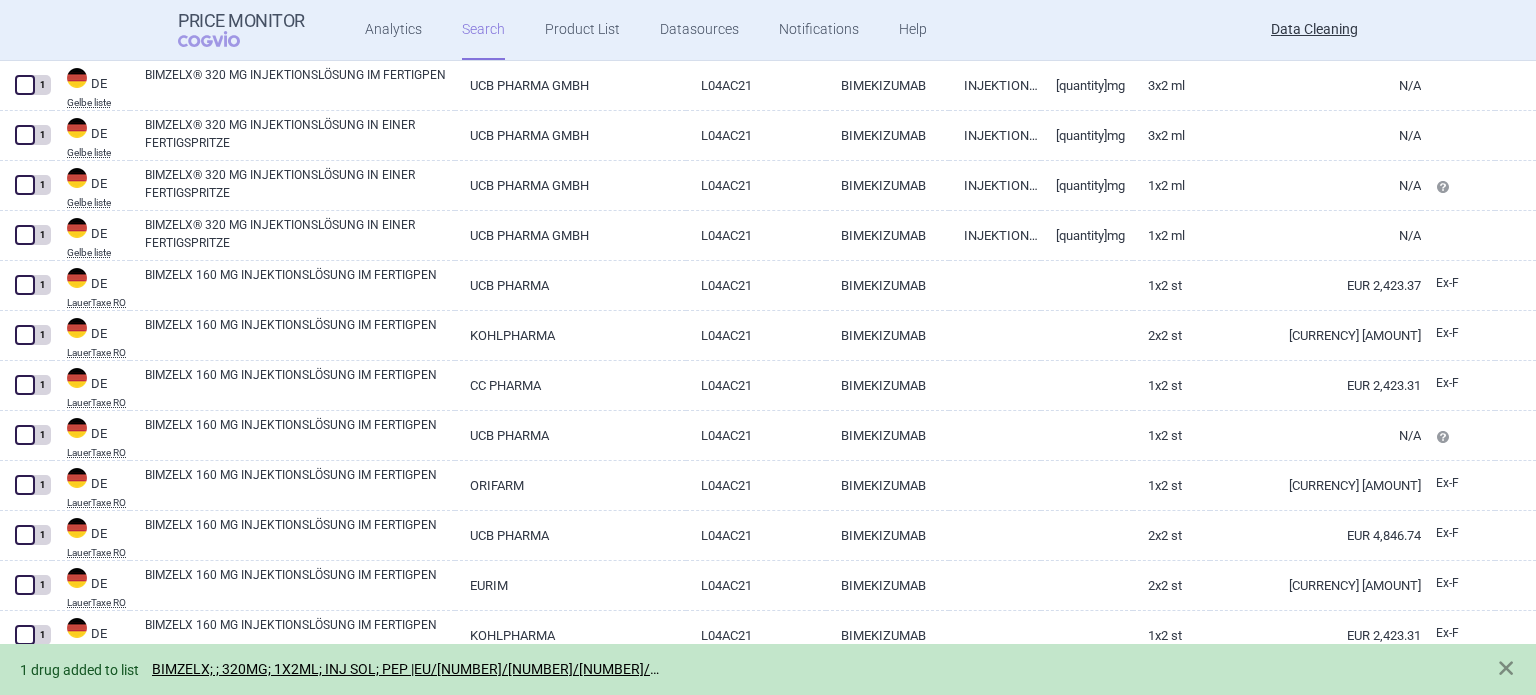 scroll, scrollTop: 0, scrollLeft: 0, axis: both 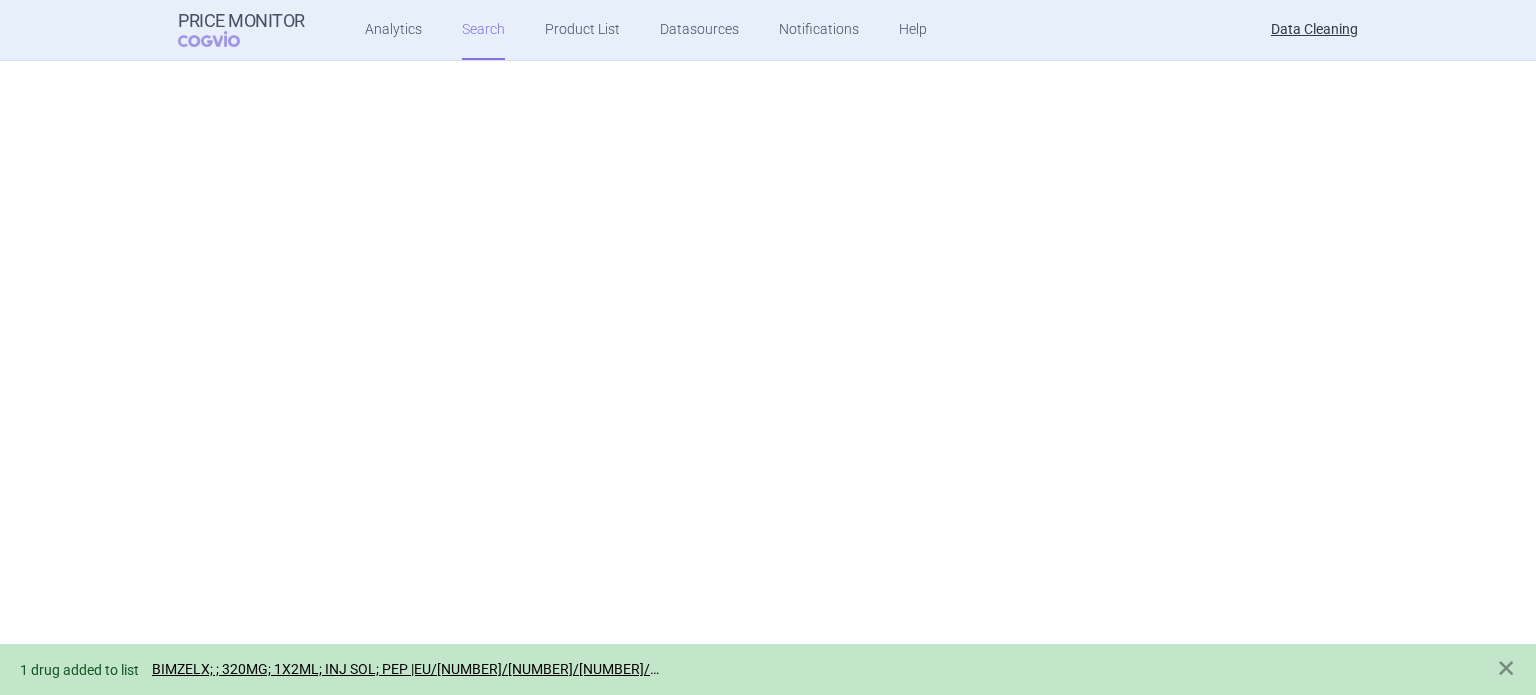 select on "brandName" 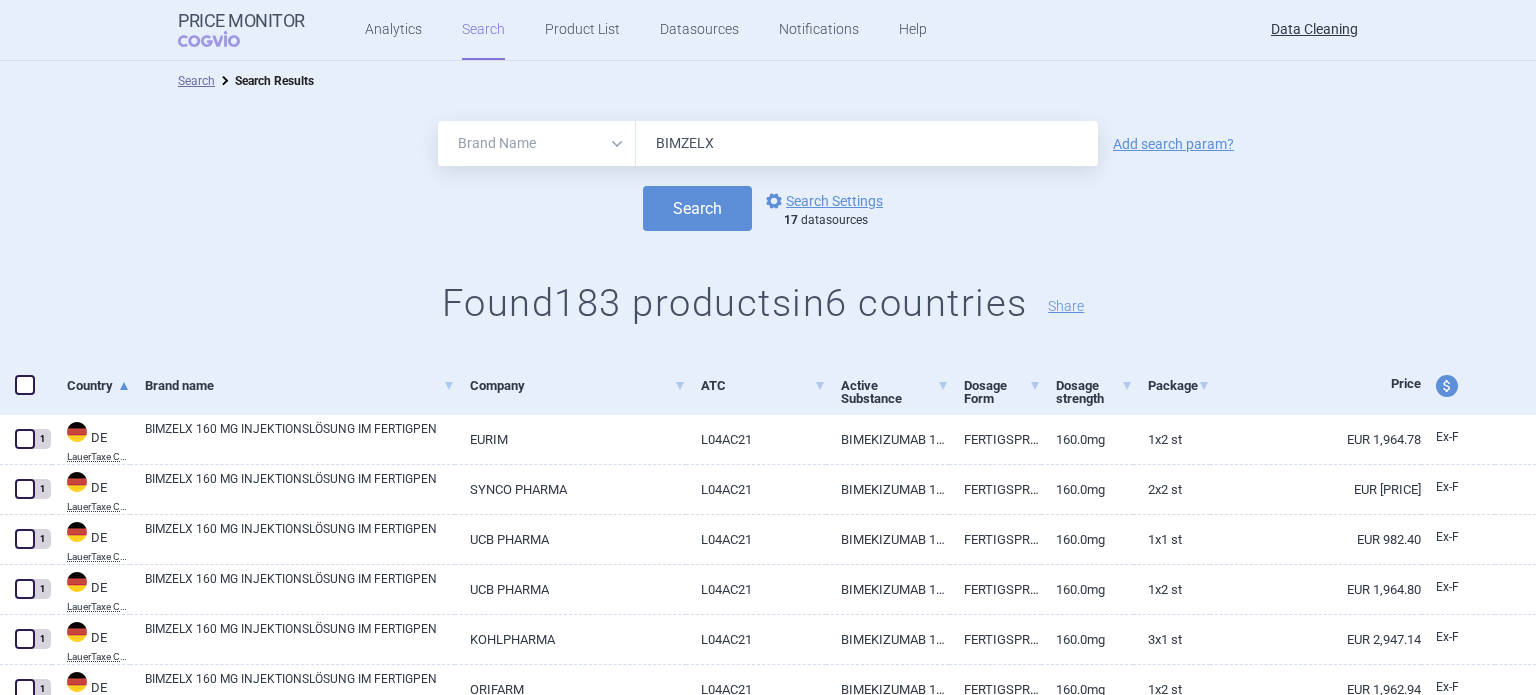 drag, startPoint x: 753, startPoint y: 153, endPoint x: 532, endPoint y: 148, distance: 221.05655 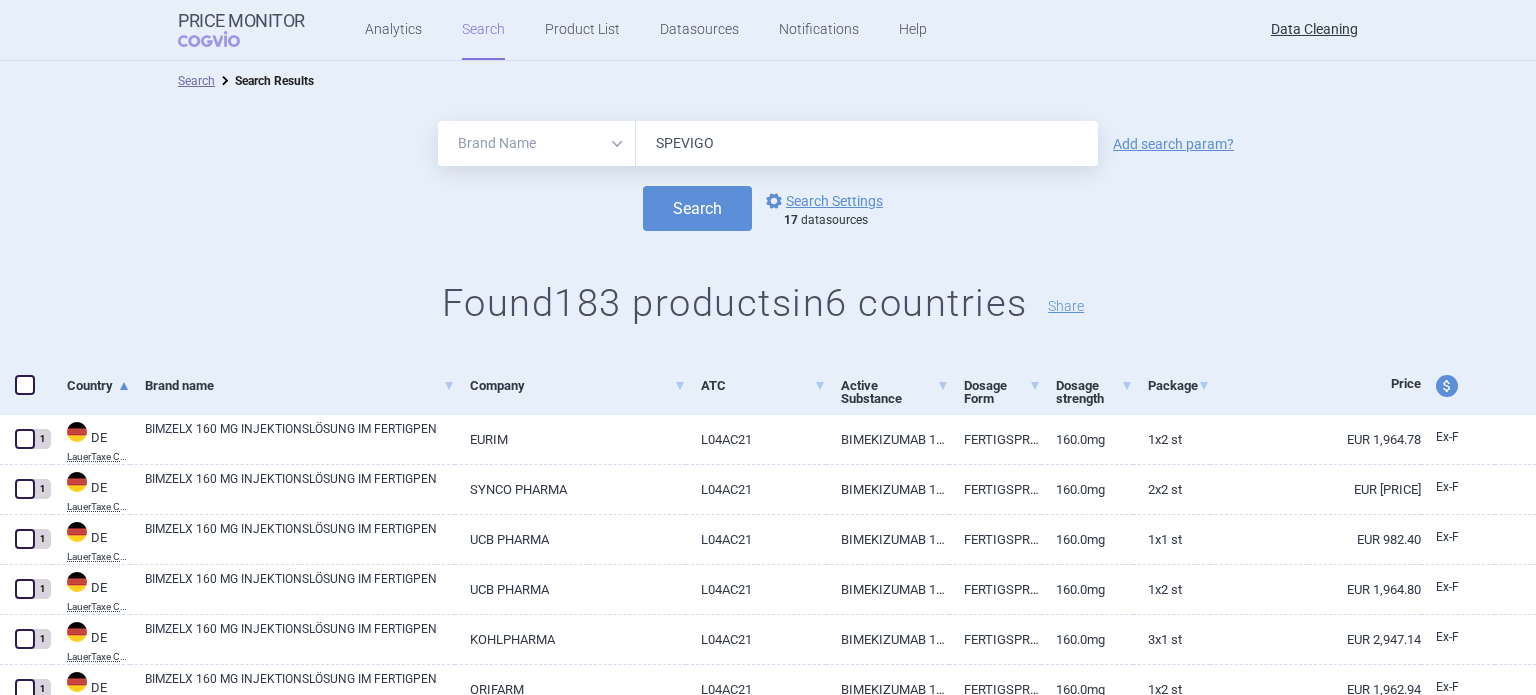 type on "SPEVIGO" 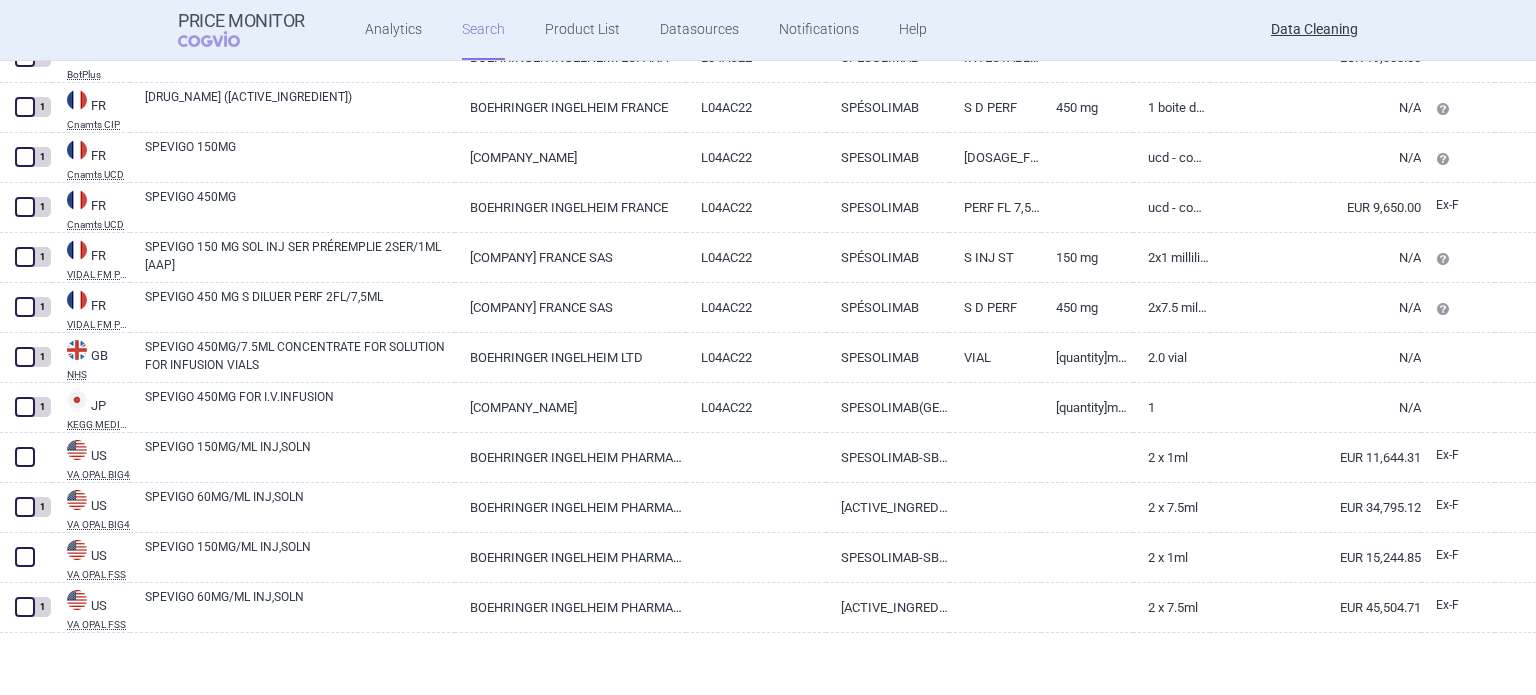 scroll, scrollTop: 435, scrollLeft: 0, axis: vertical 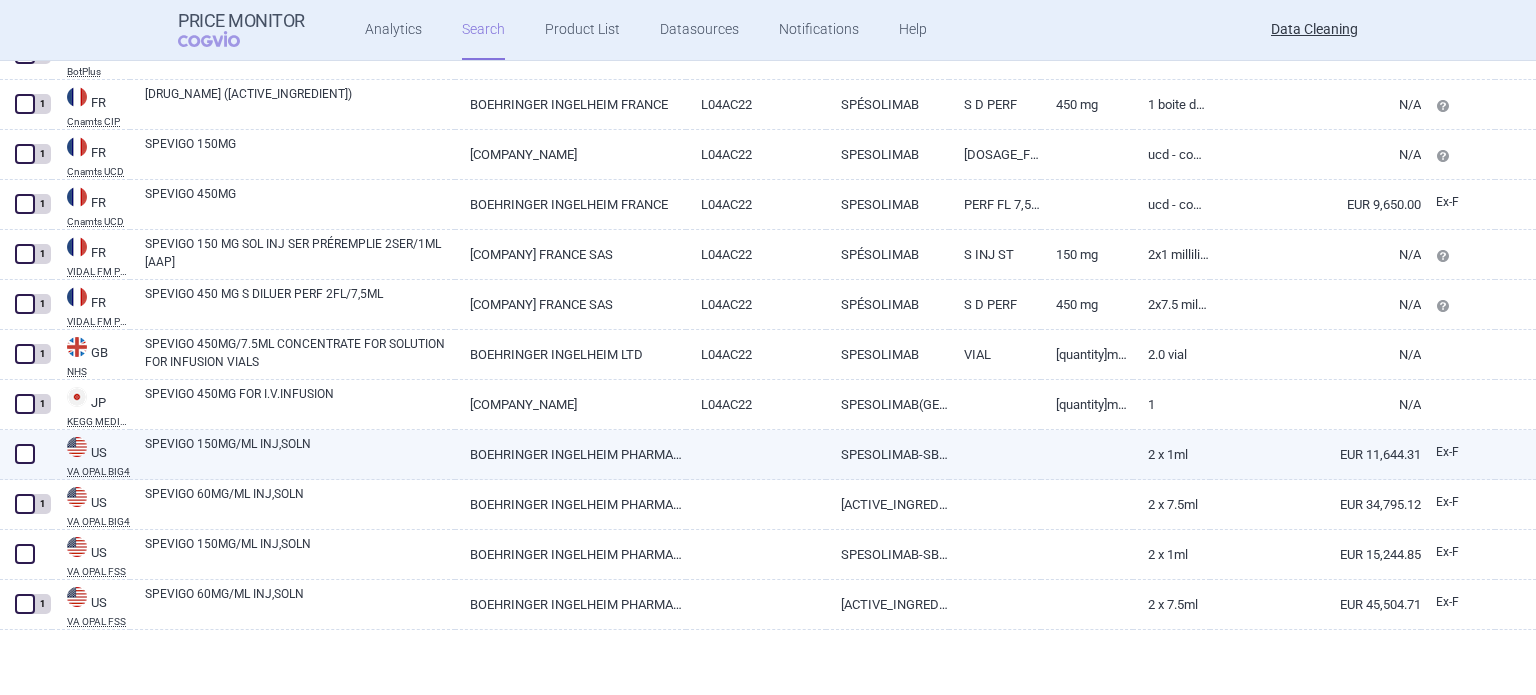 click at bounding box center (25, 454) 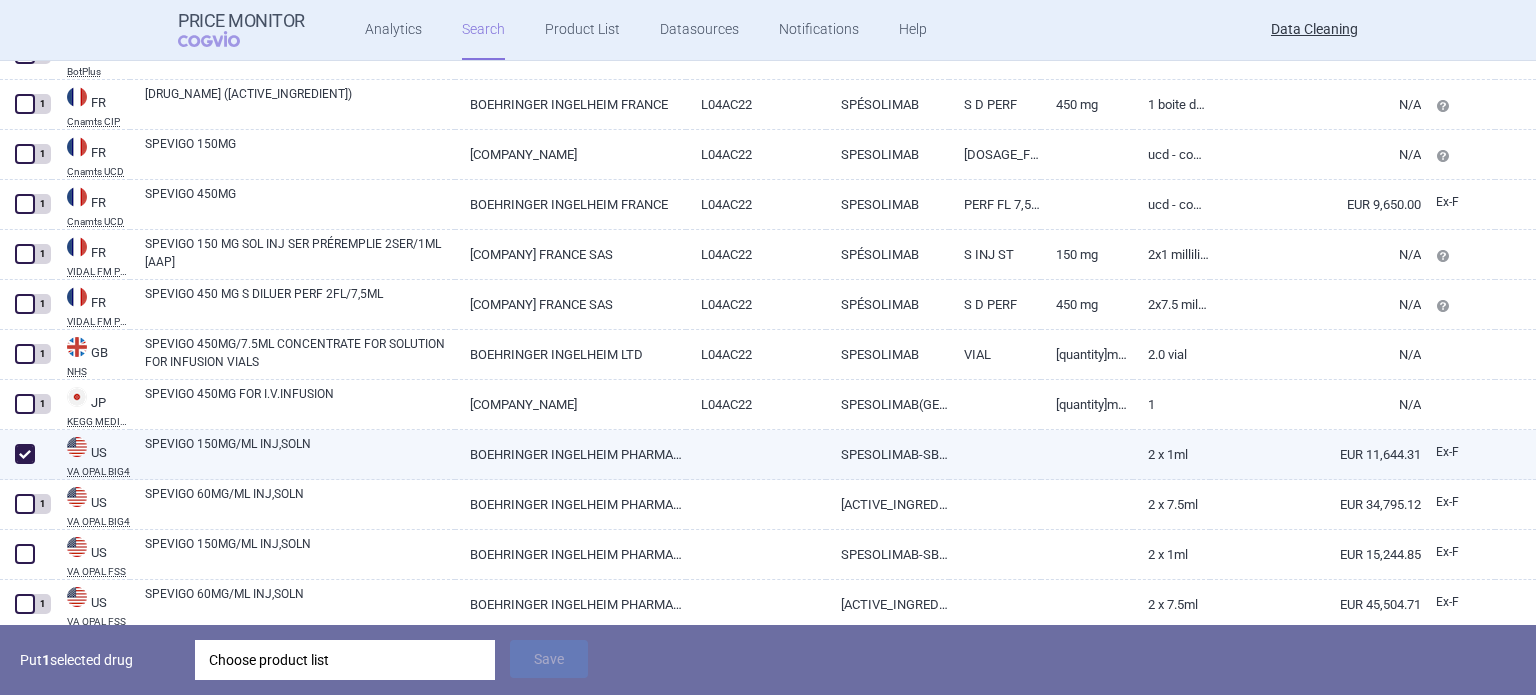 checkbox on "true" 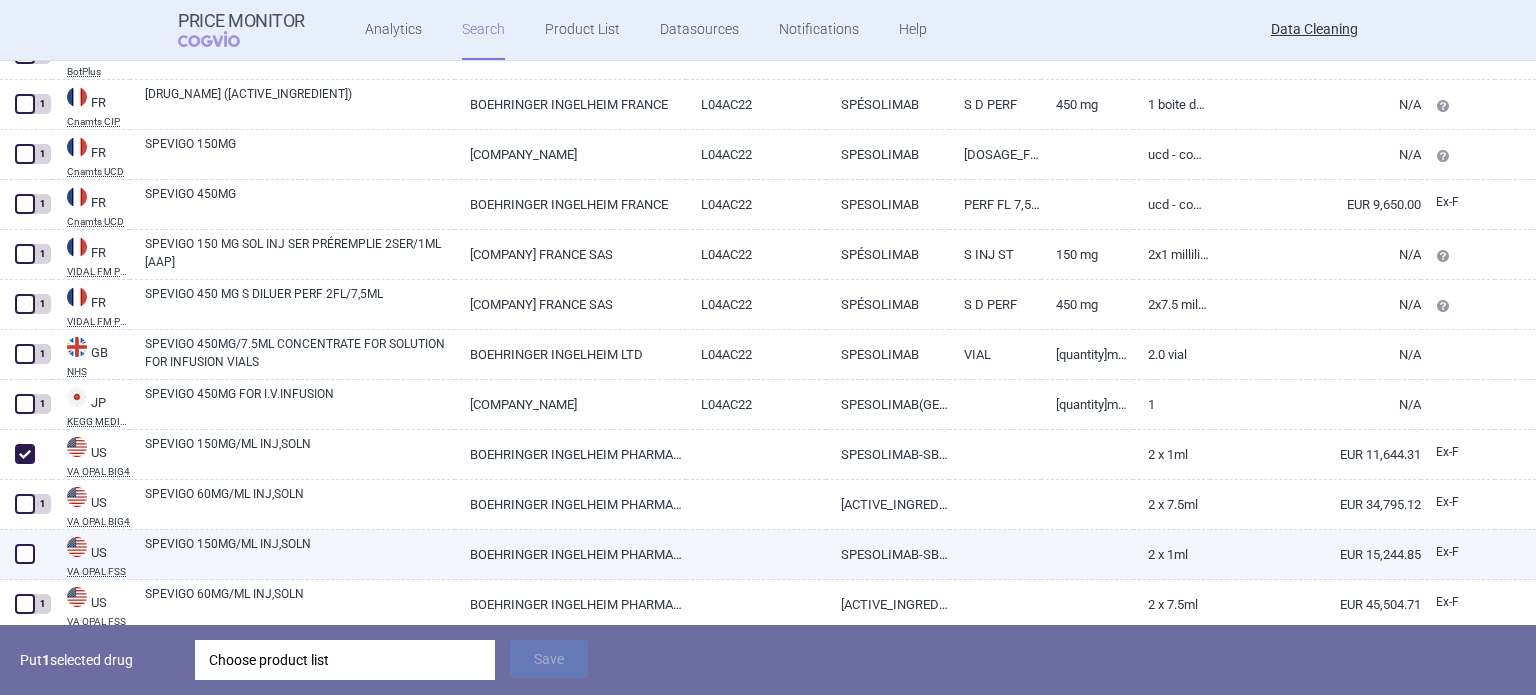 click at bounding box center [25, 554] 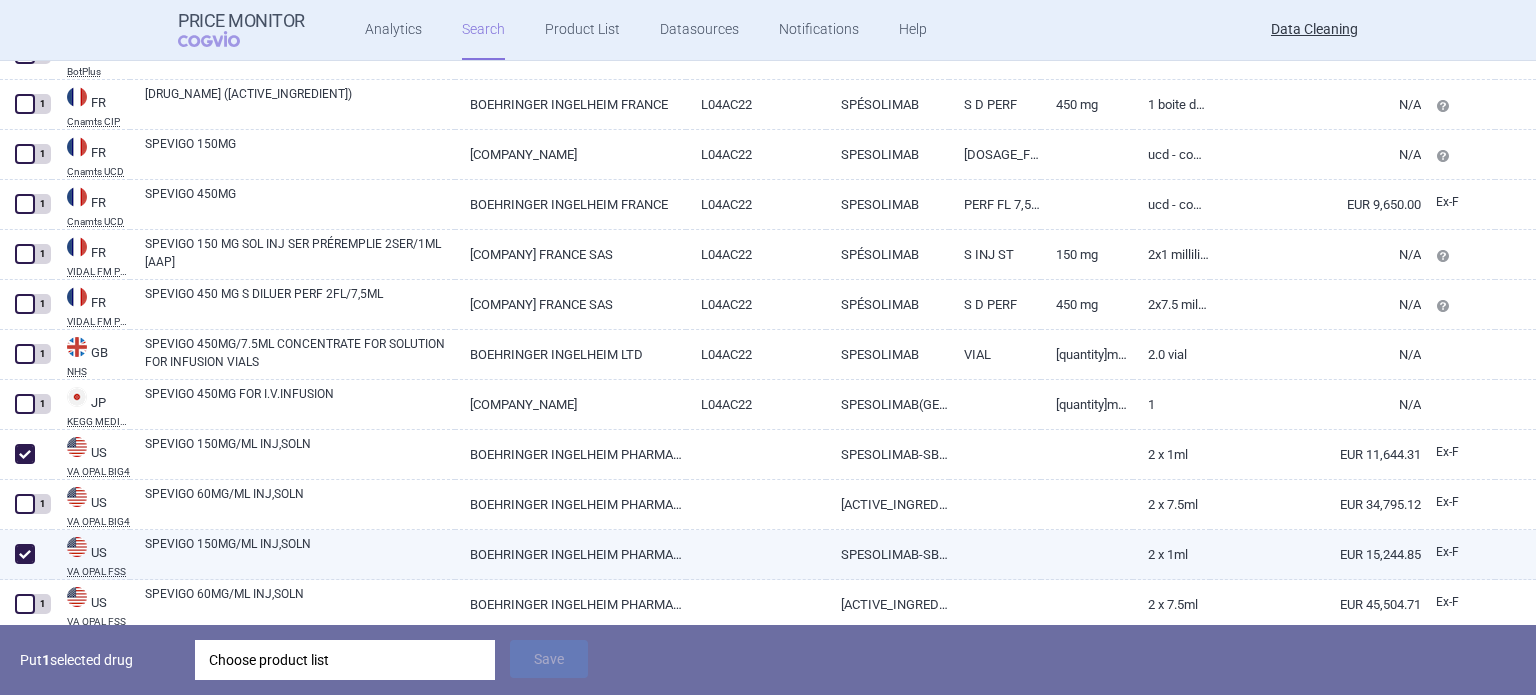 checkbox on "true" 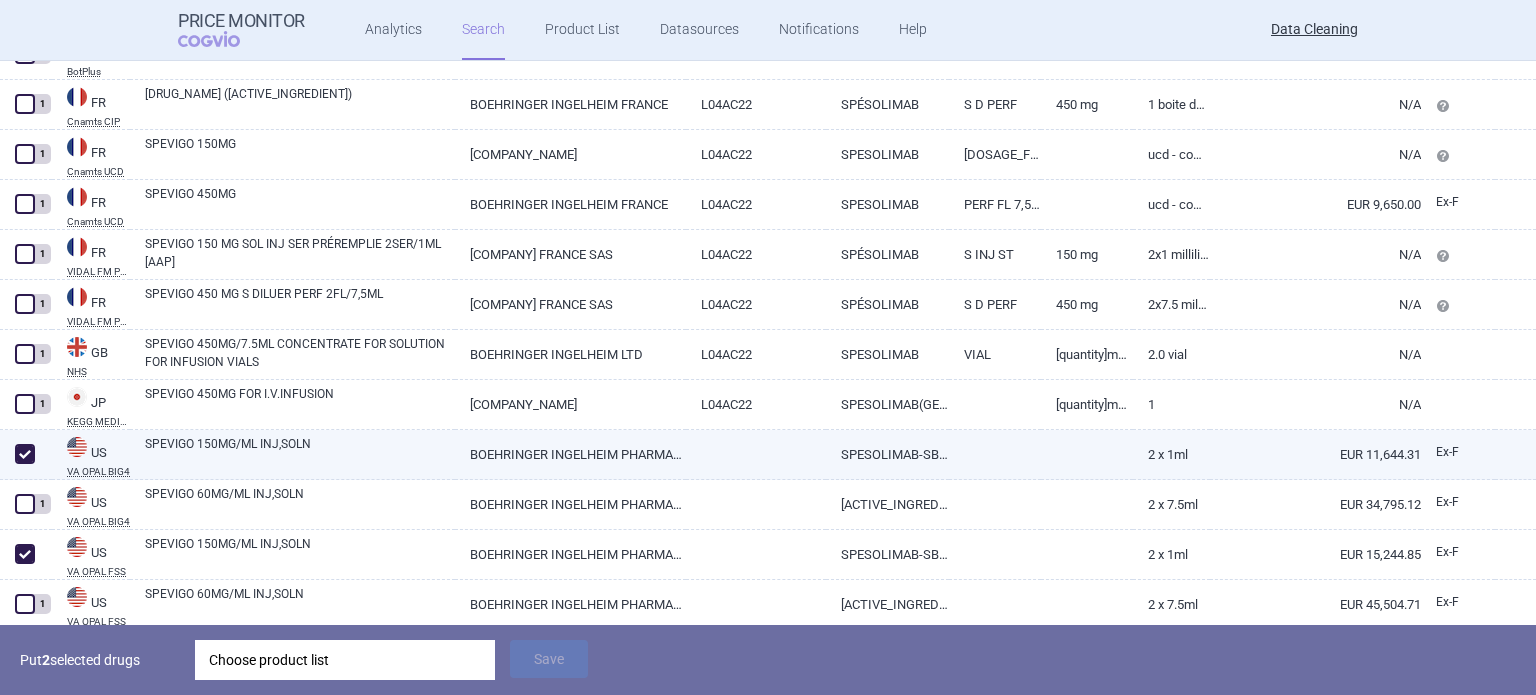 click on "SPEVIGO 150MG/ML INJ,SOLN" at bounding box center (300, 453) 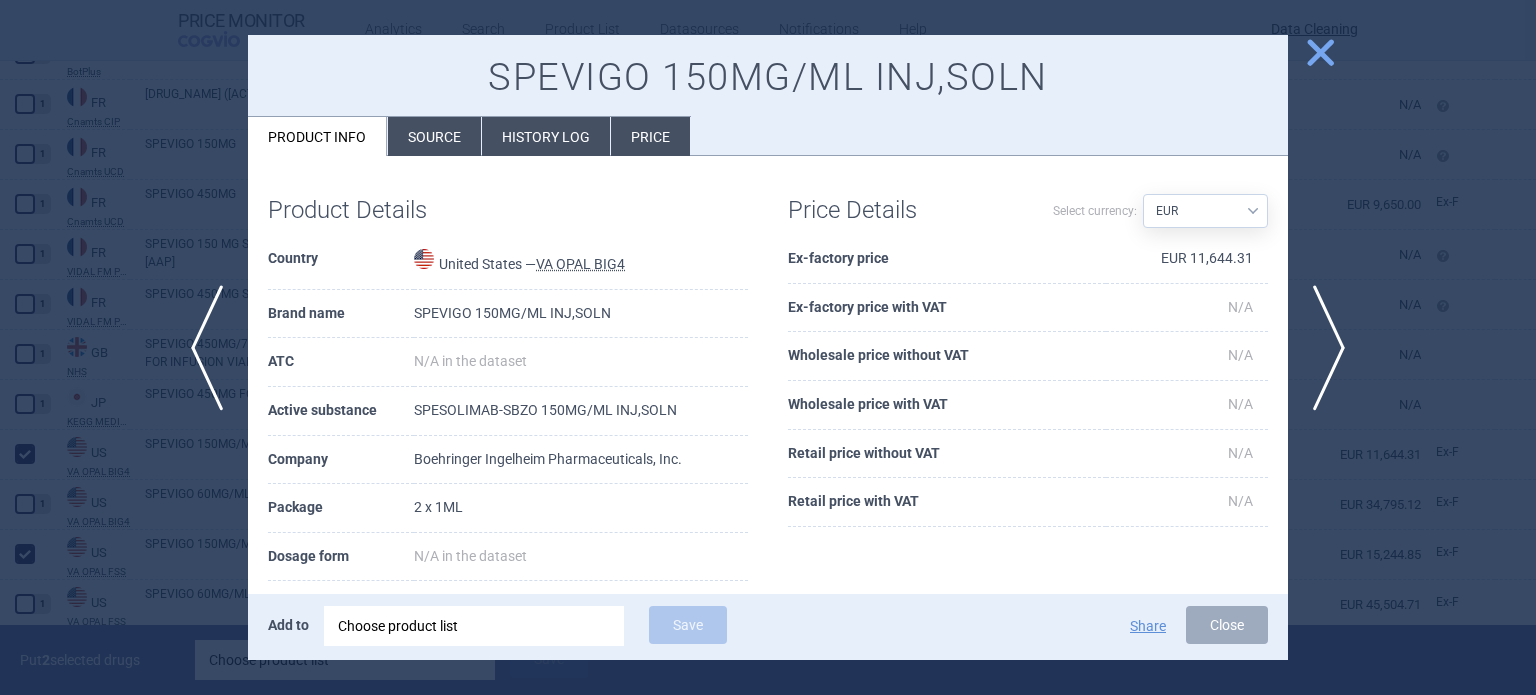 click on "Source" at bounding box center (434, 136) 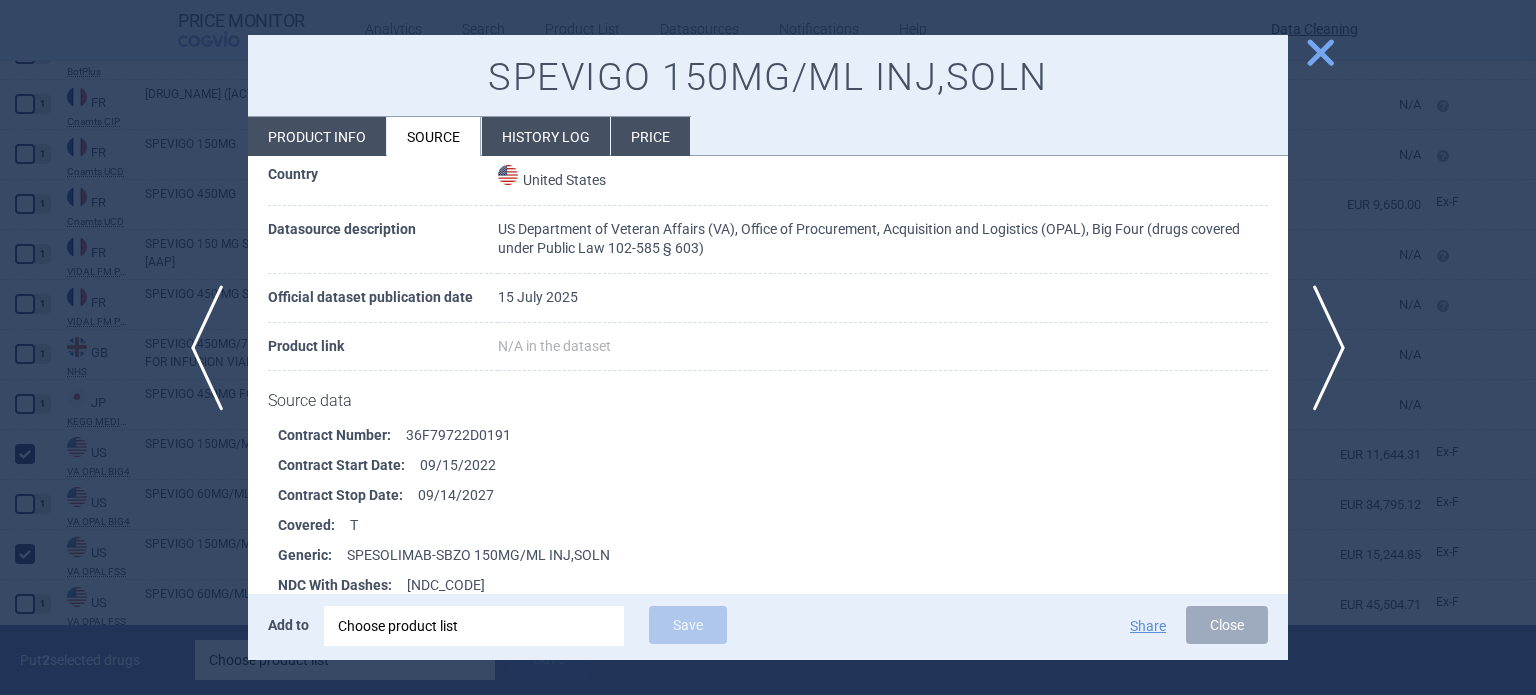scroll, scrollTop: 200, scrollLeft: 0, axis: vertical 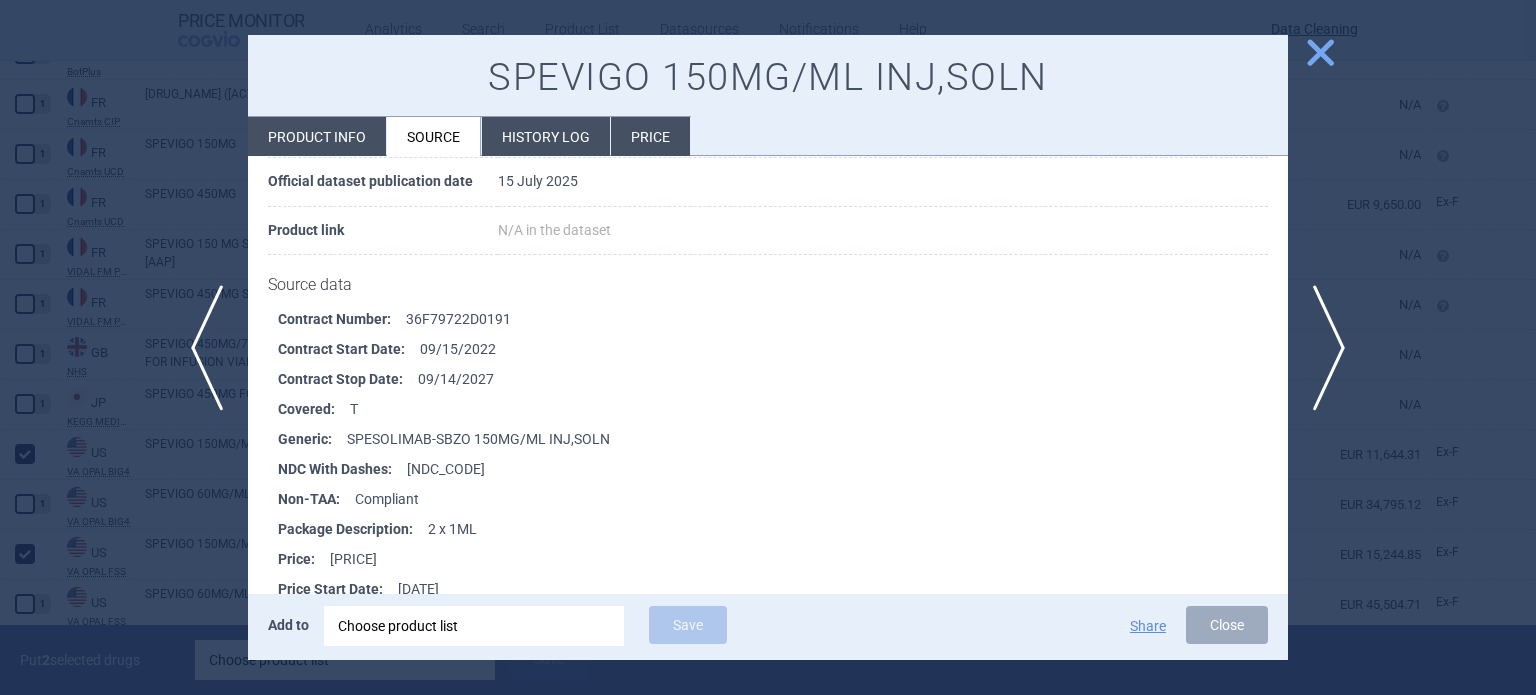 drag, startPoint x: 460, startPoint y: 478, endPoint x: 417, endPoint y: 480, distance: 43.046486 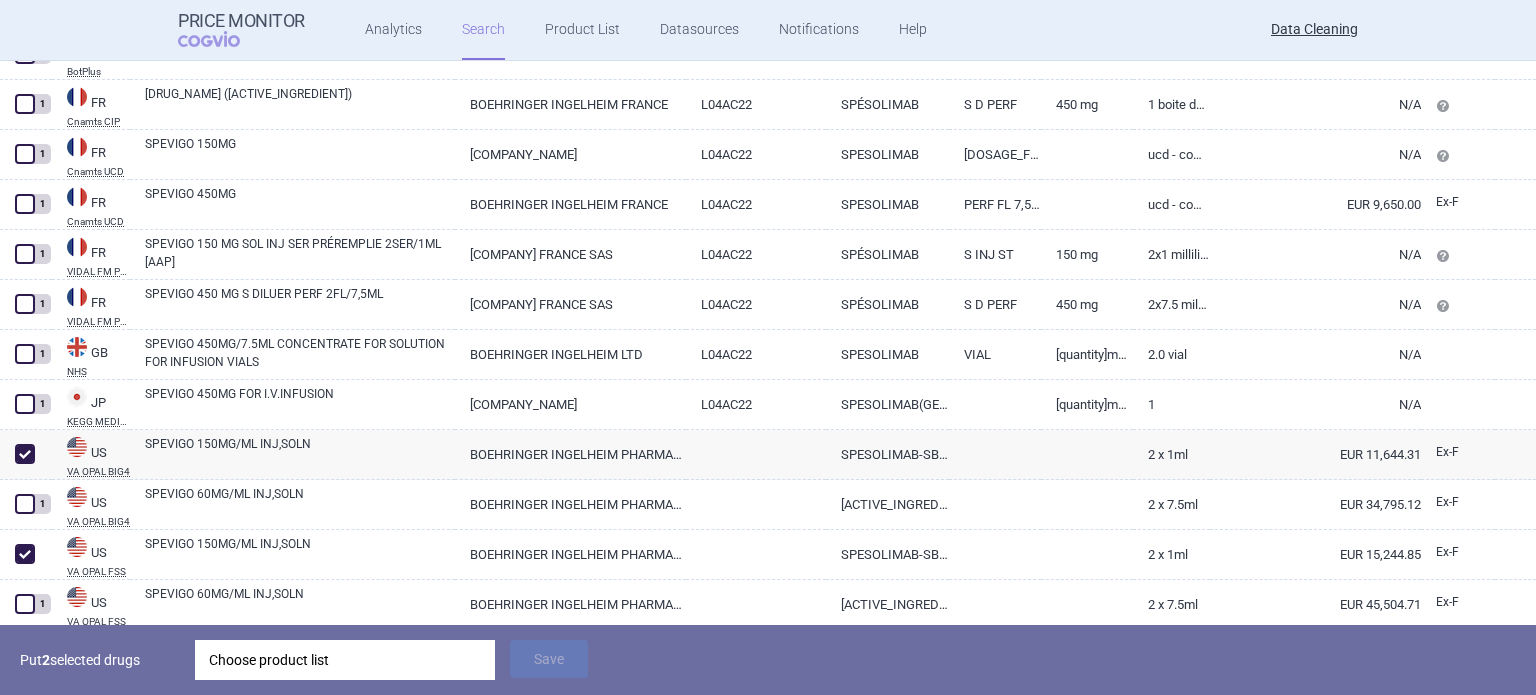 click on "Choose product list" at bounding box center (345, 660) 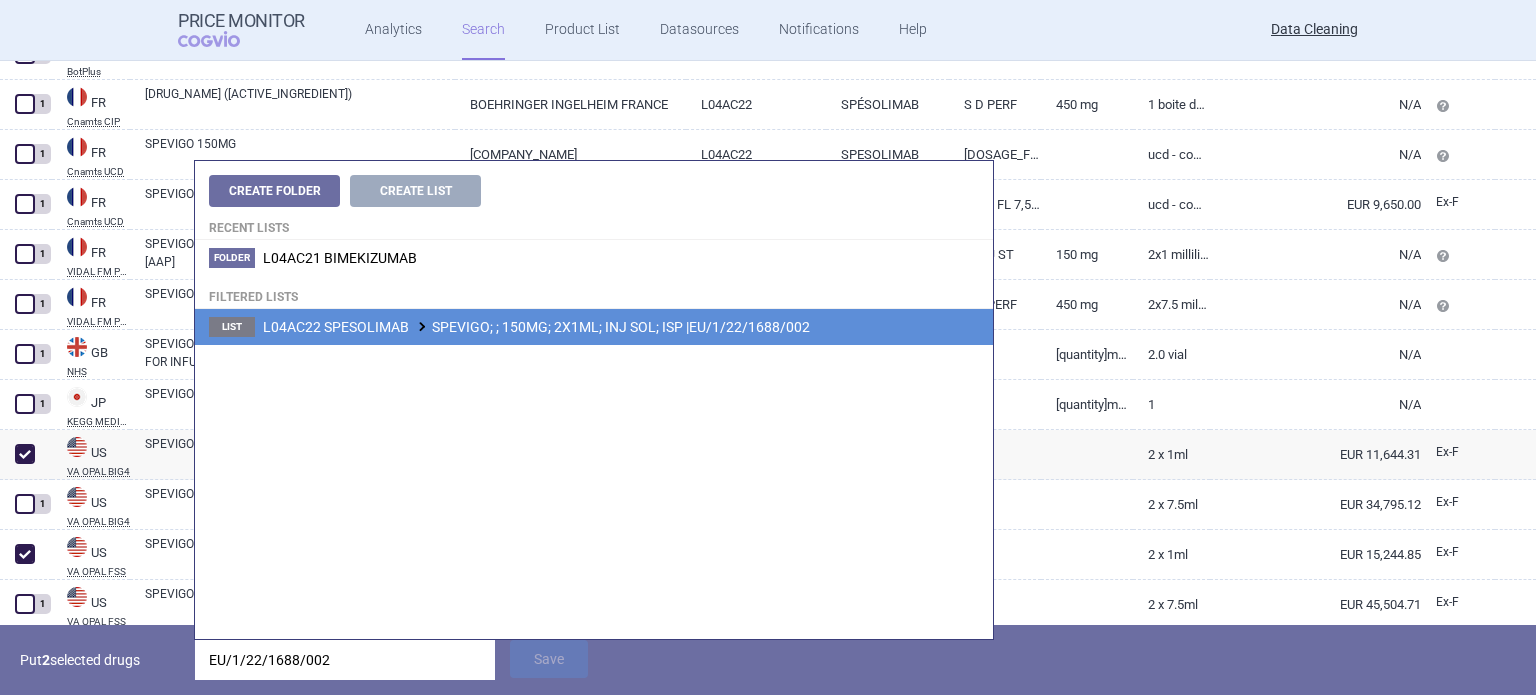 type on "EU/1/22/1688/002" 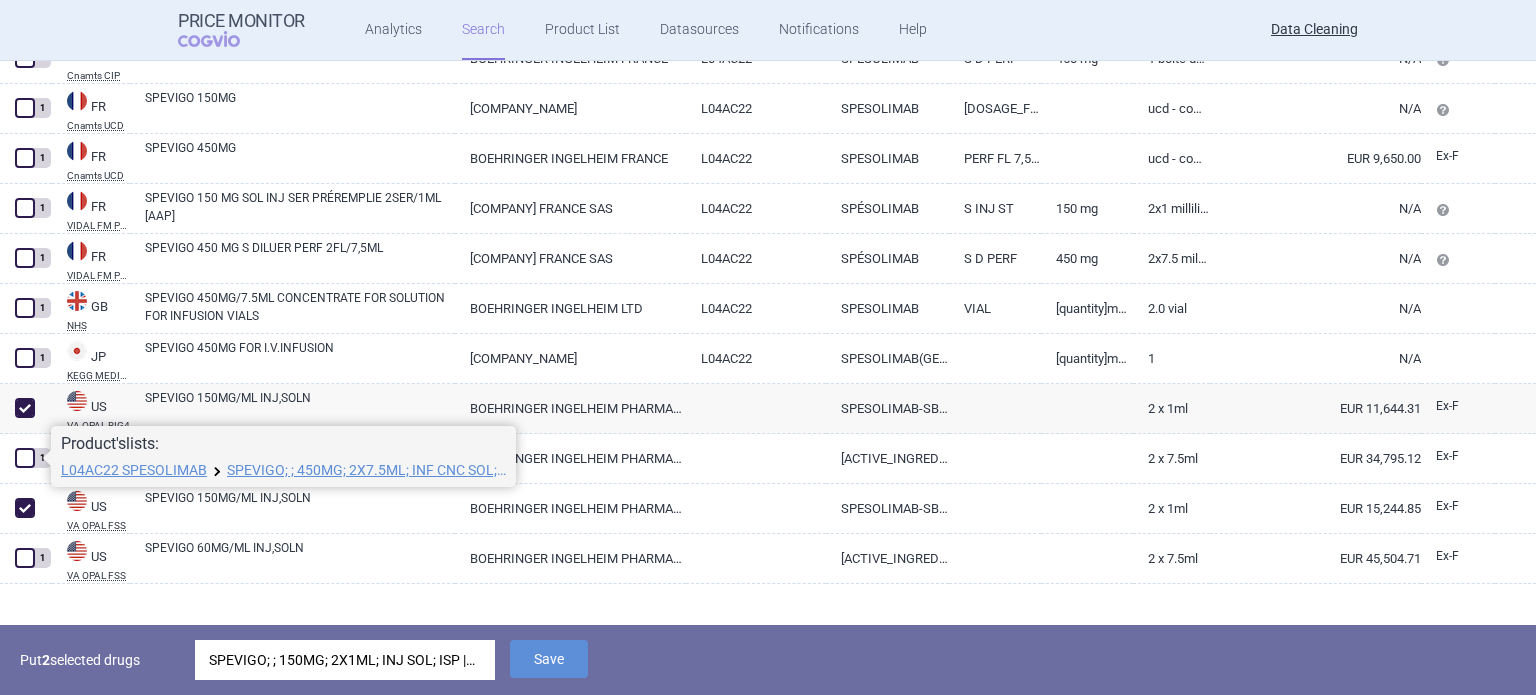 scroll, scrollTop: 505, scrollLeft: 0, axis: vertical 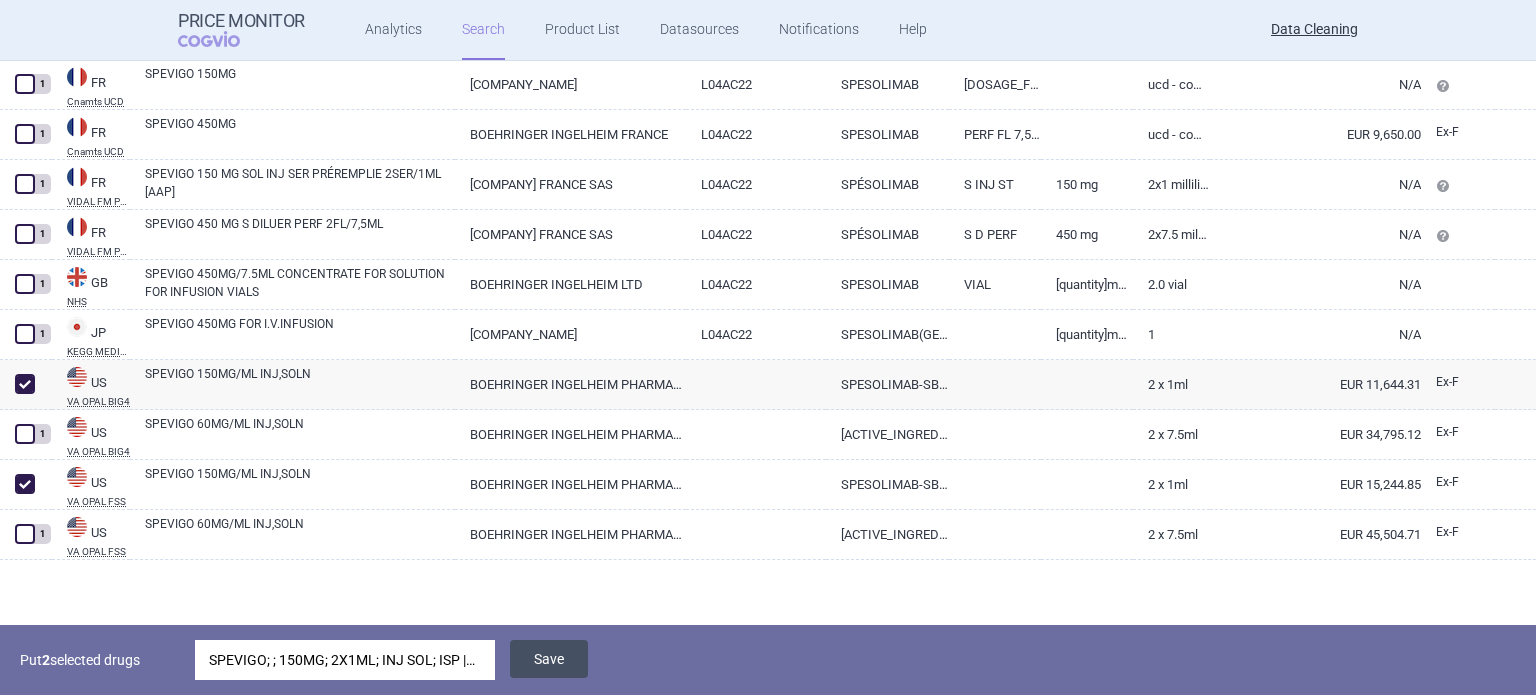 click on "Save" at bounding box center (549, 659) 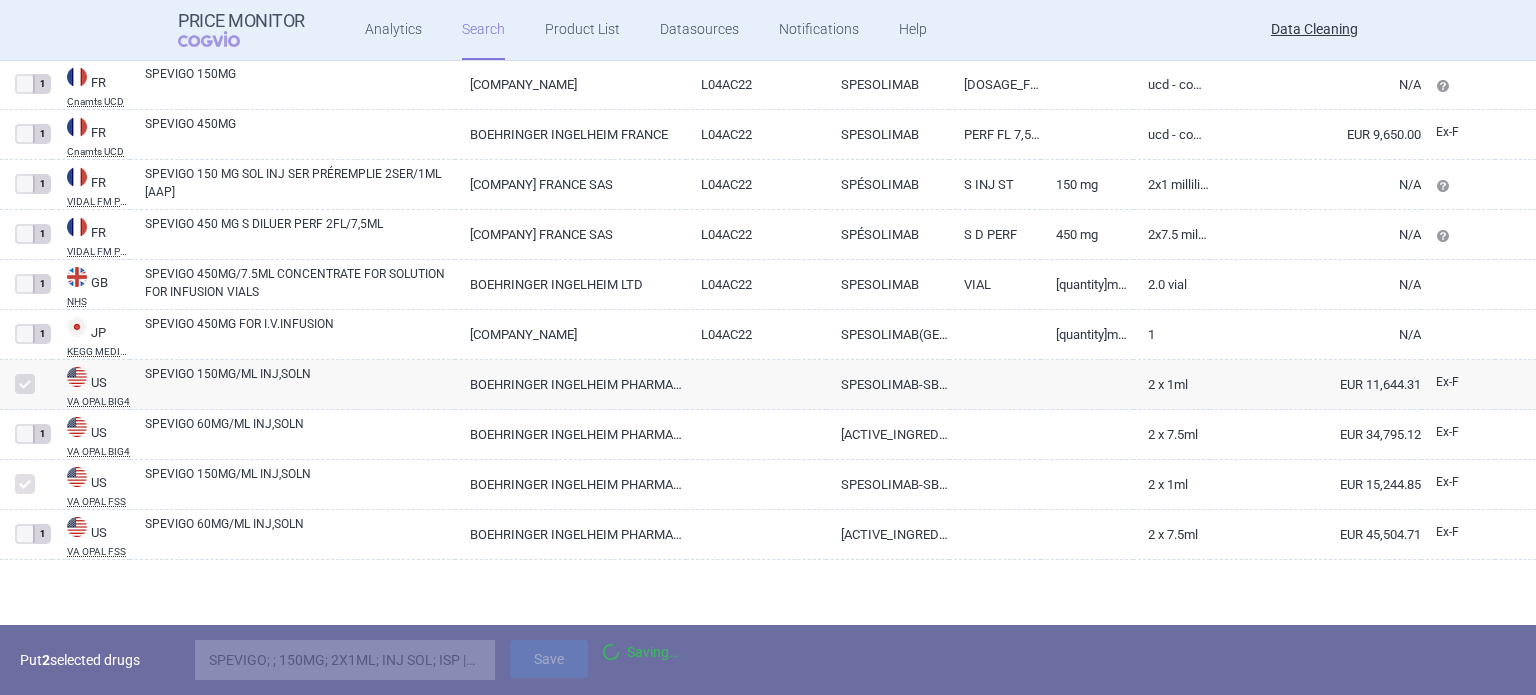 scroll, scrollTop: 435, scrollLeft: 0, axis: vertical 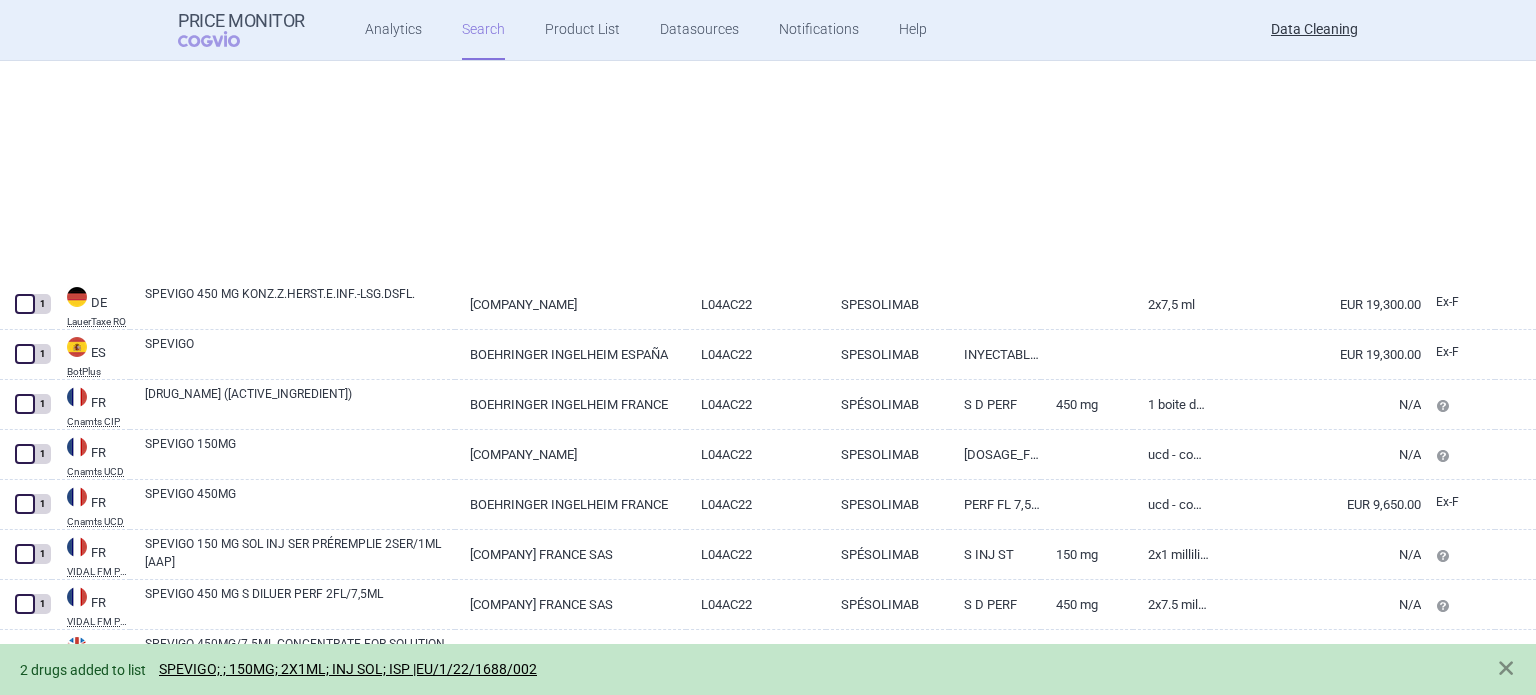 select on "brandName" 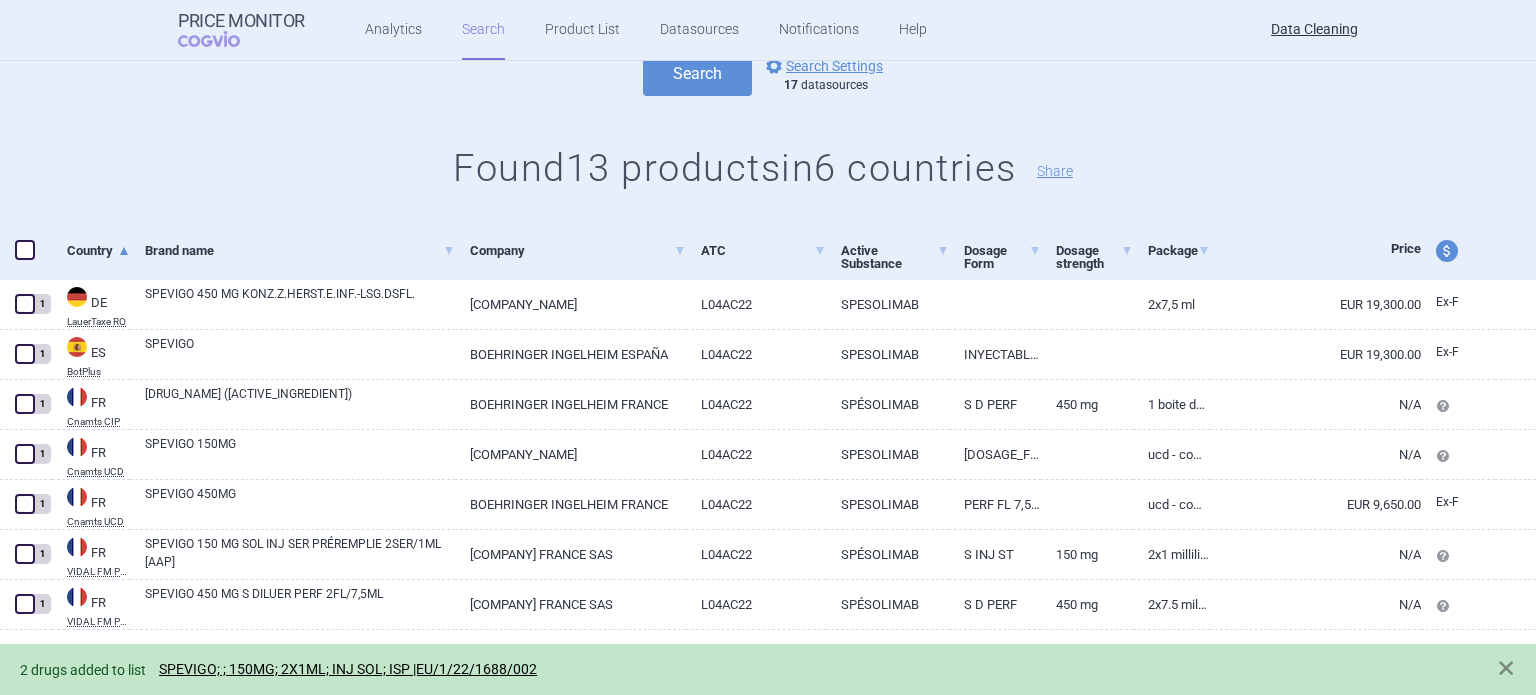scroll, scrollTop: 0, scrollLeft: 0, axis: both 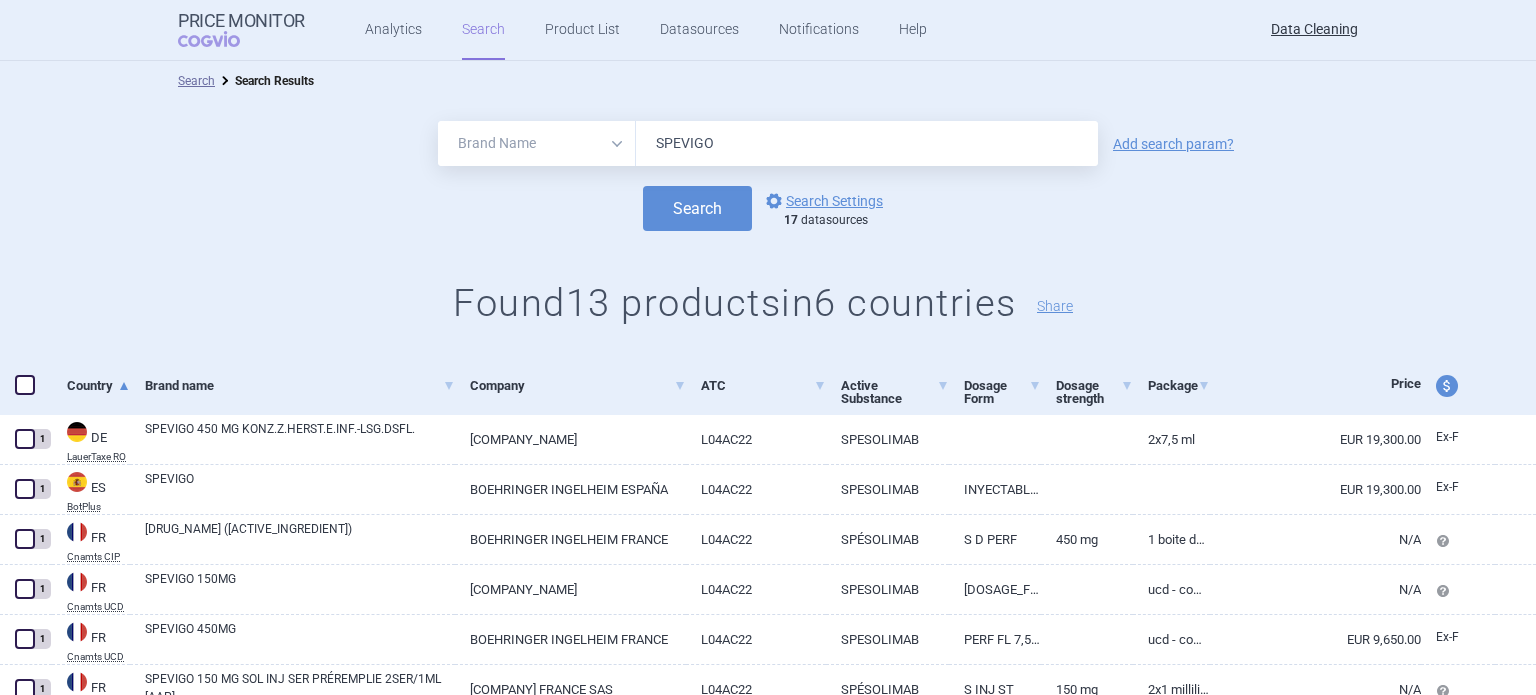 click on "All Brand Name ATC Company Active Substance Country Newer than SPEVIGO" at bounding box center (768, 143) 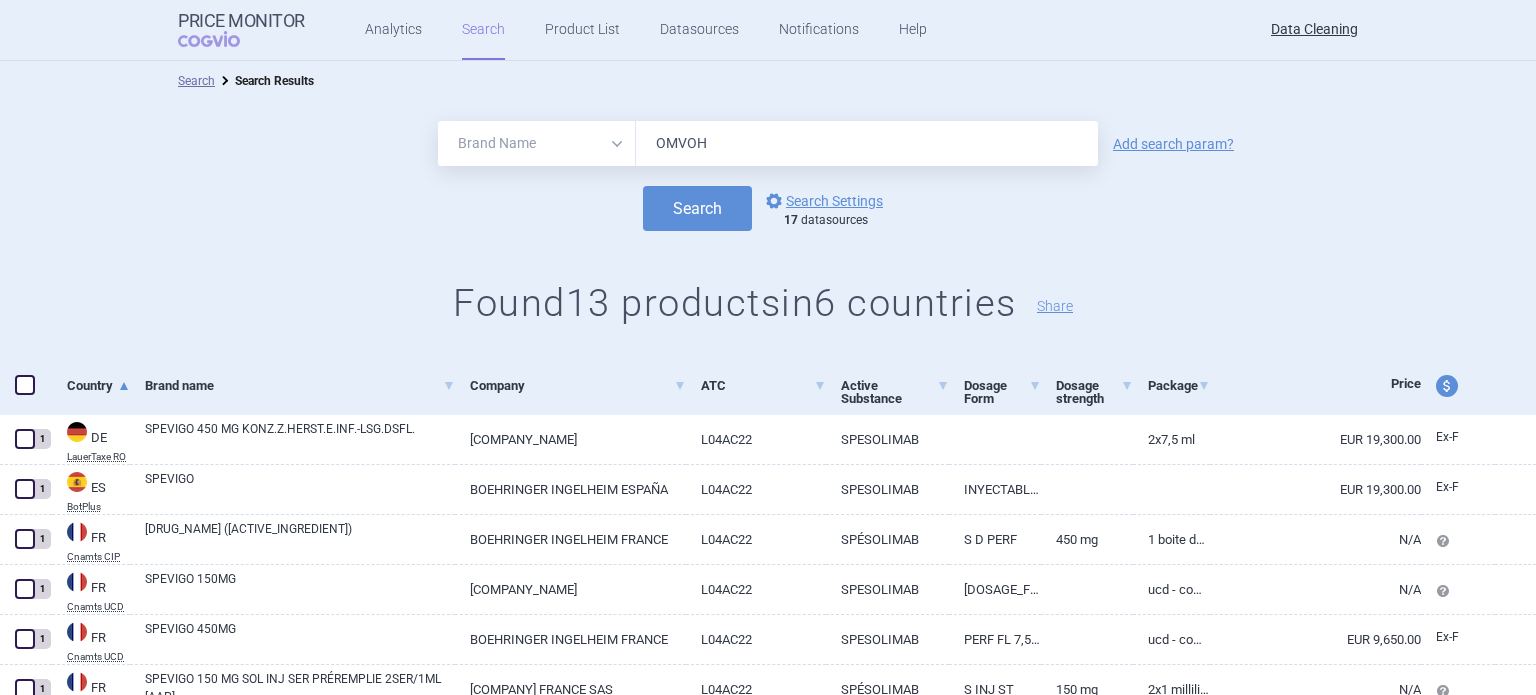 type on "OMVOH" 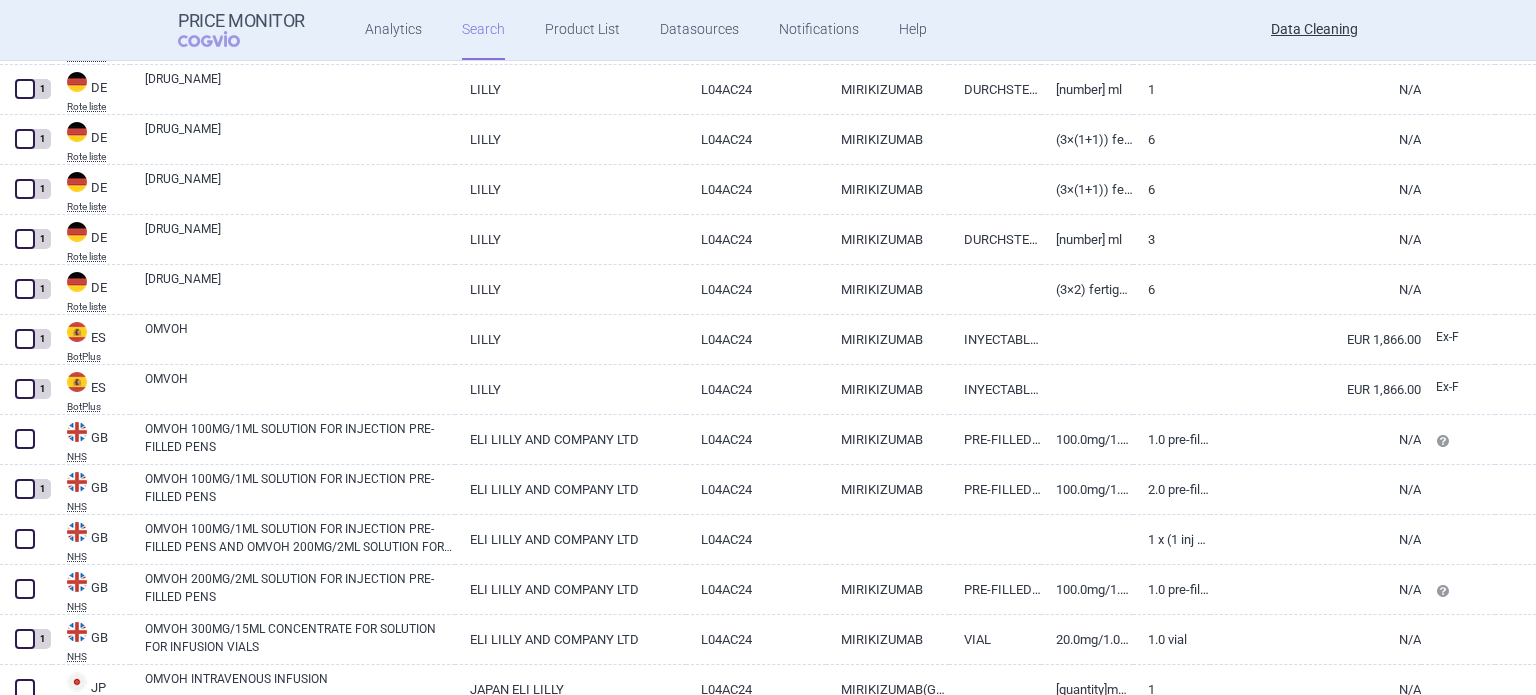 scroll, scrollTop: 1600, scrollLeft: 0, axis: vertical 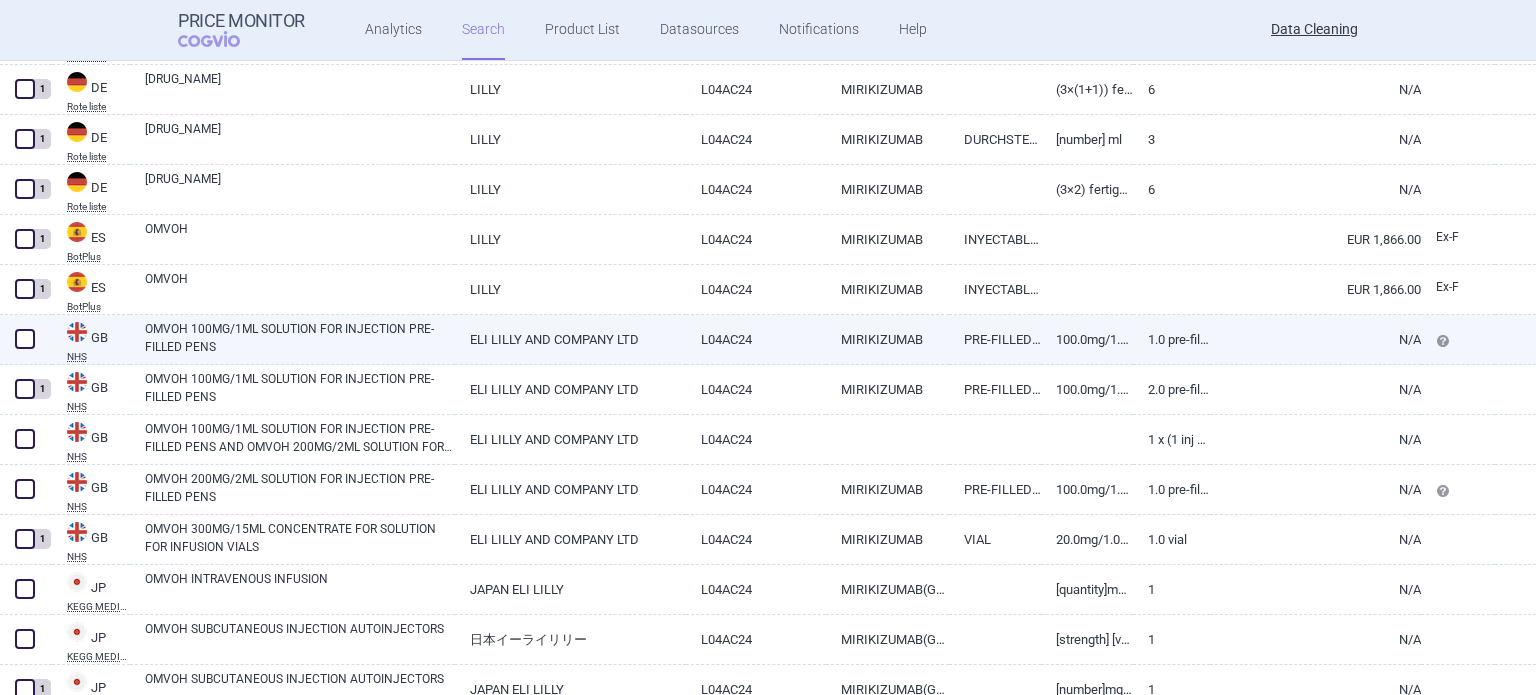 click at bounding box center [25, 339] 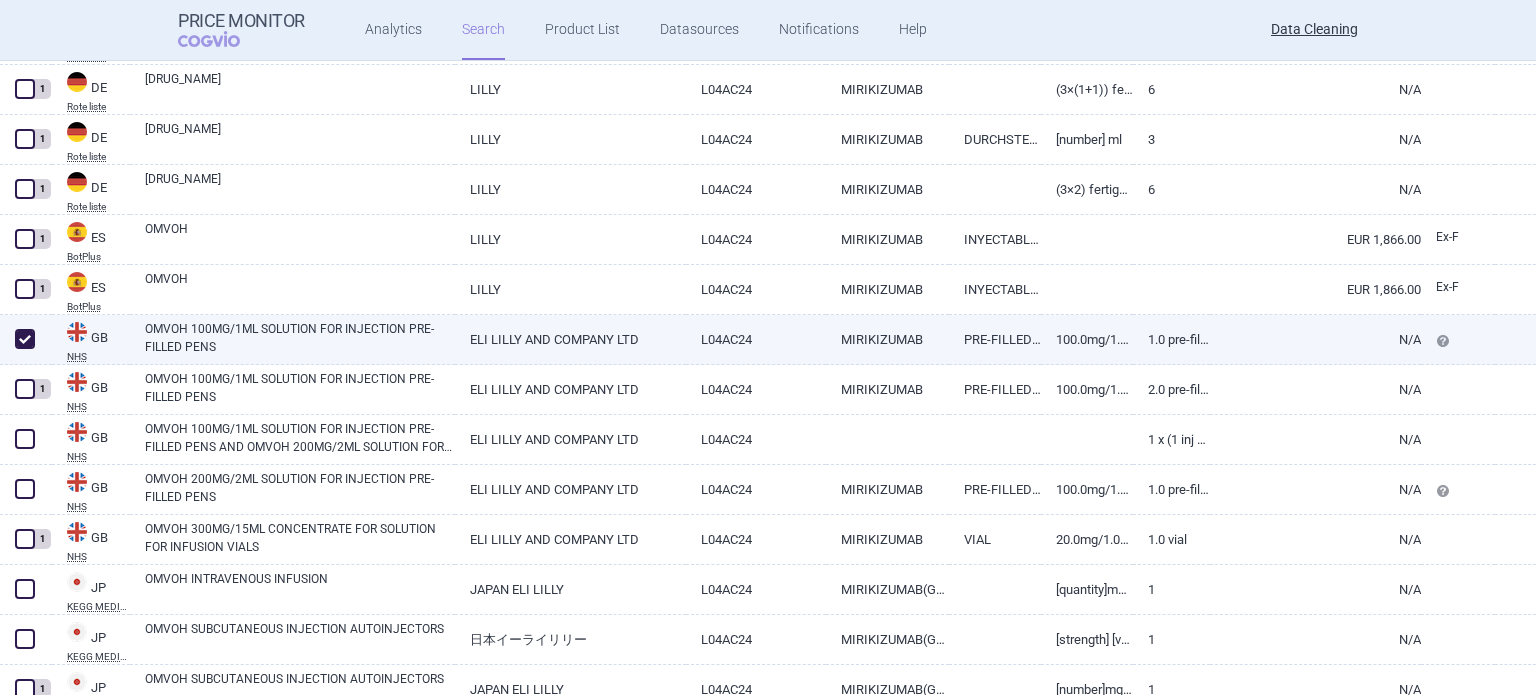 checkbox on "true" 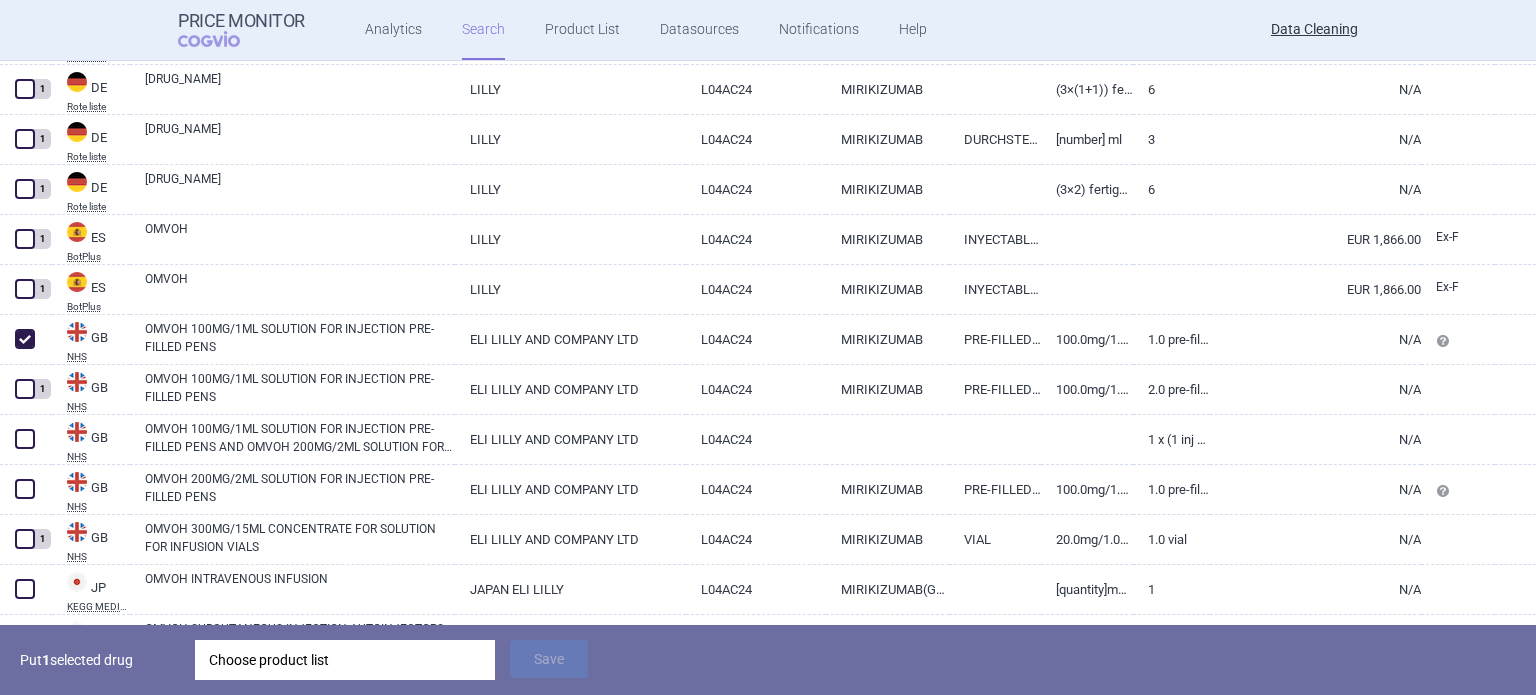 click on "Choose product list" at bounding box center (345, 660) 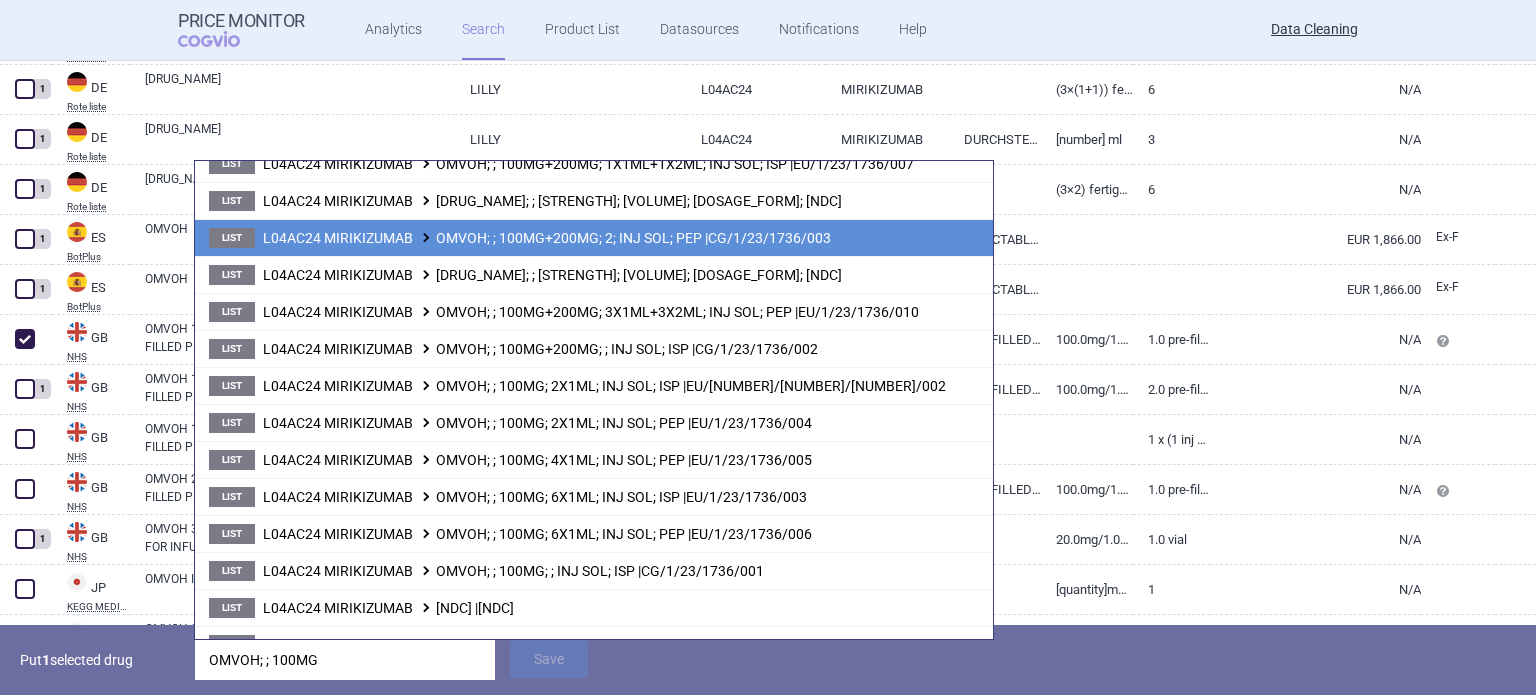 scroll, scrollTop: 220, scrollLeft: 0, axis: vertical 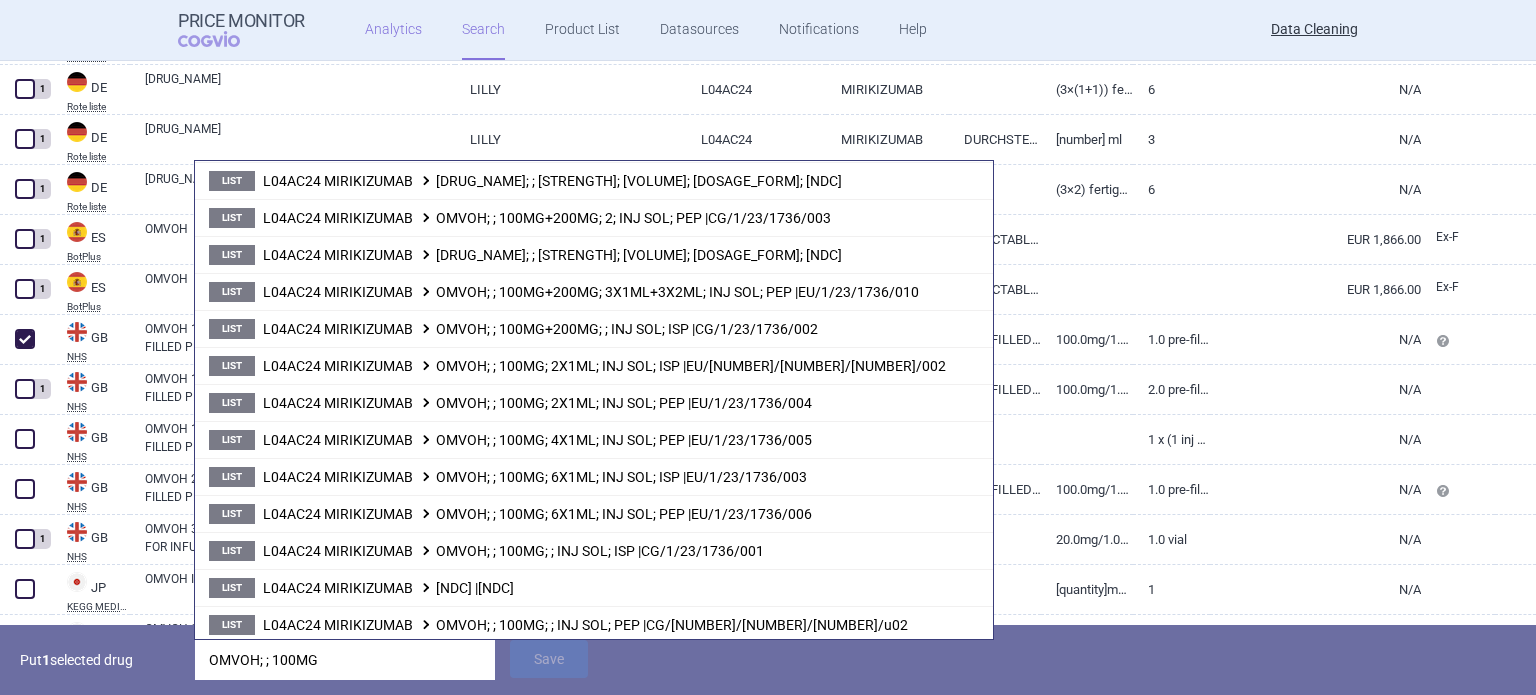 type on "OMVOH; ; 100MG" 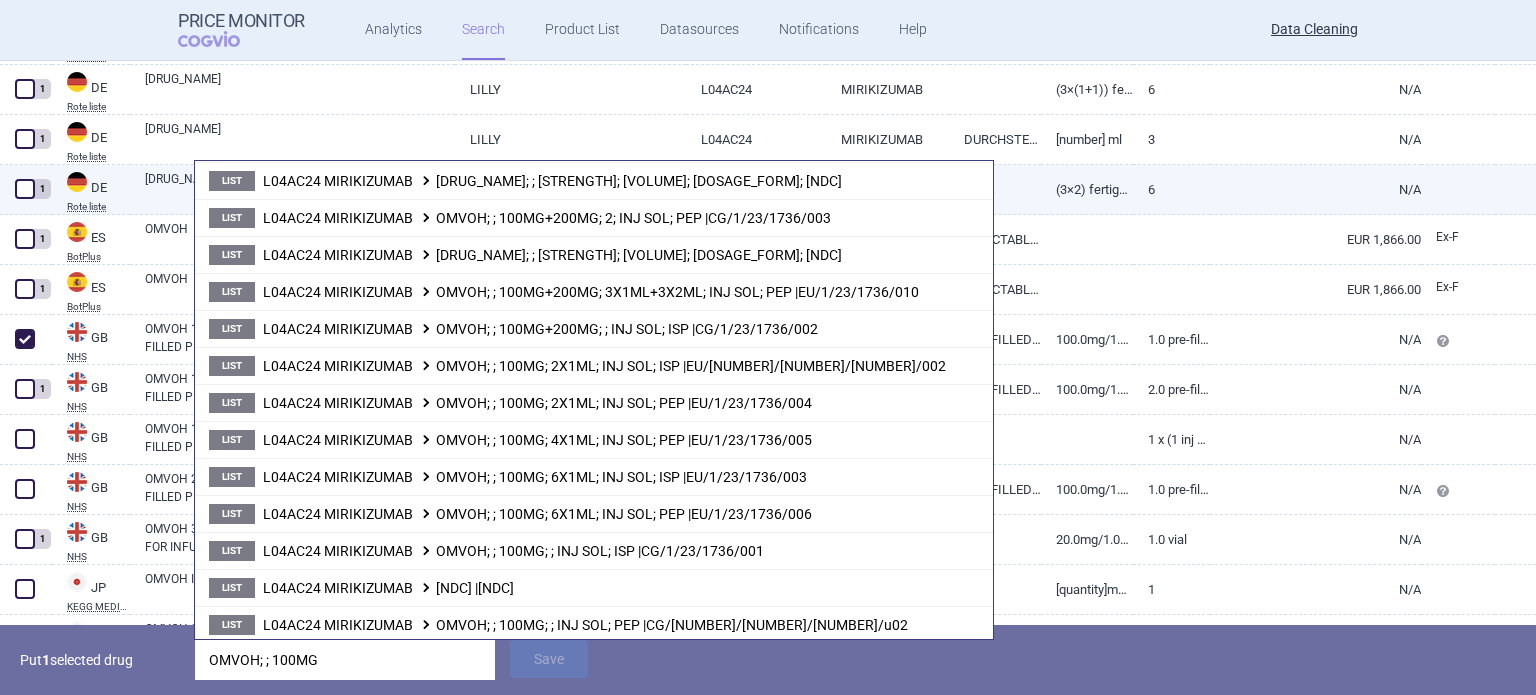 click on "1" at bounding box center [26, 190] 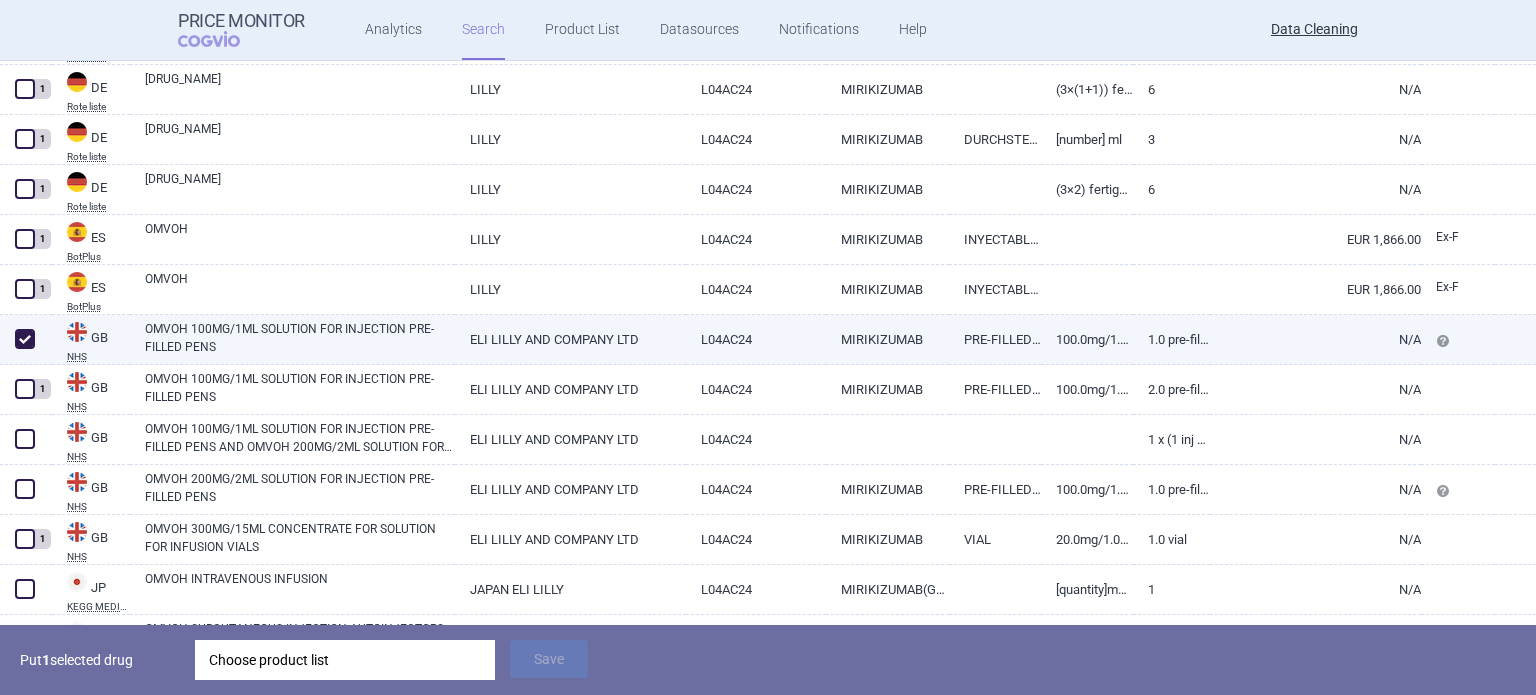 click at bounding box center (25, 339) 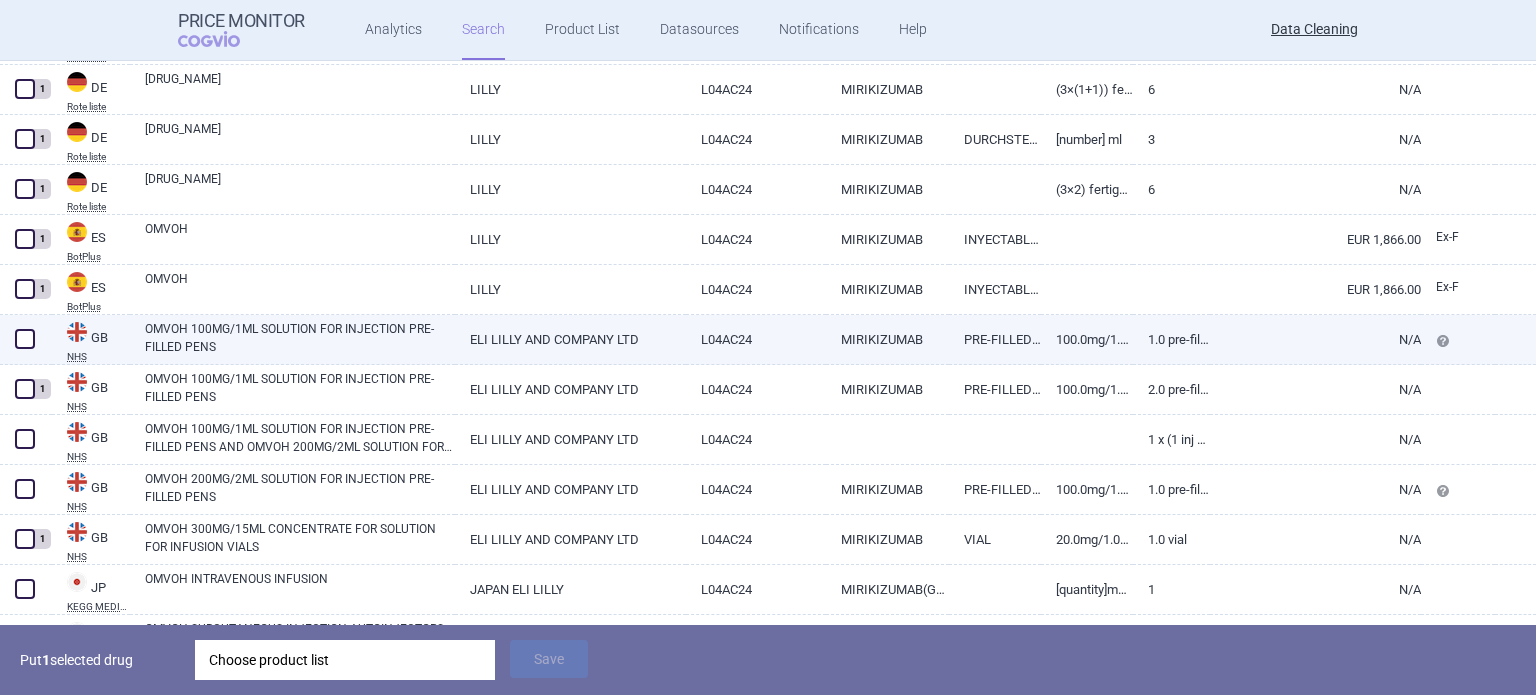 checkbox on "false" 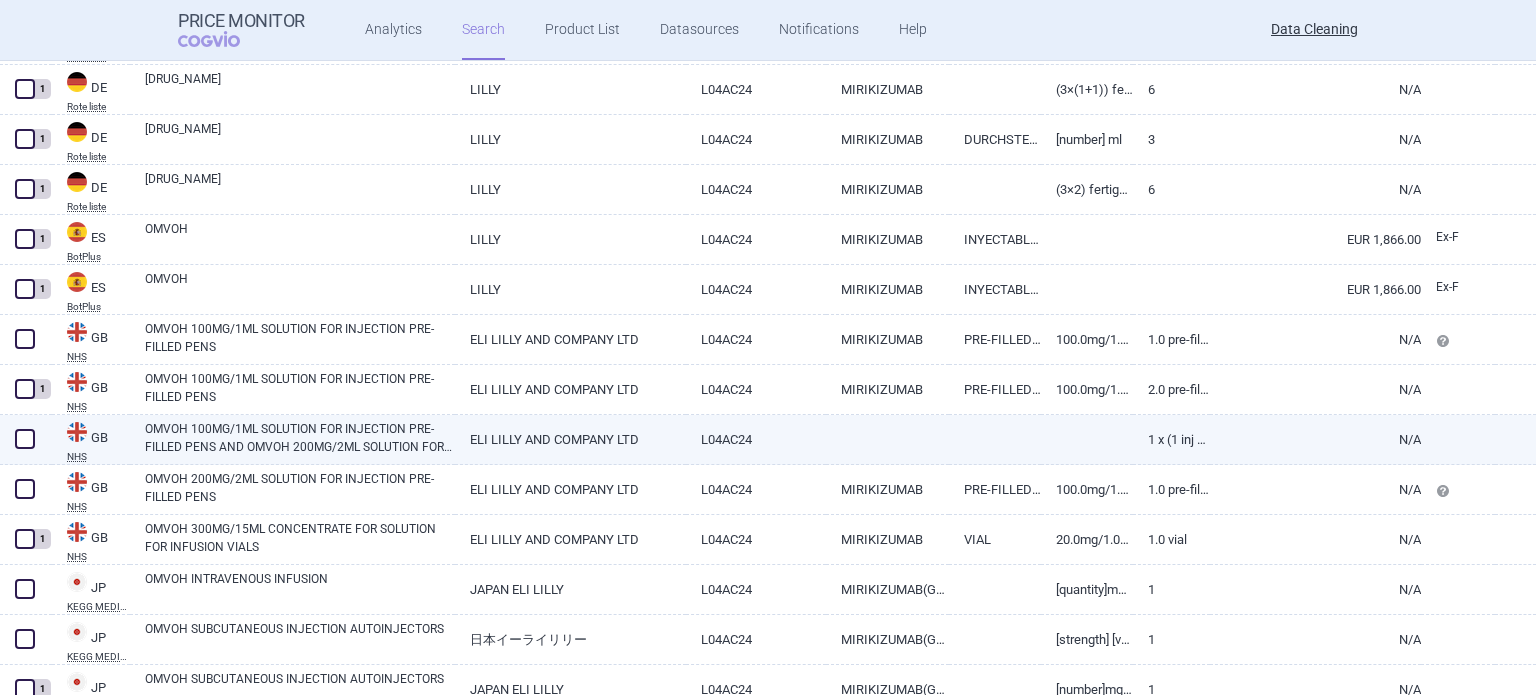 click on "OMVOH 100MG/1ML SOLUTION FOR INJECTION PRE-FILLED PENS AND OMVOH 200MG/2ML SOLUTION FOR INJECTION PRE-FILLED PENS" at bounding box center (300, 438) 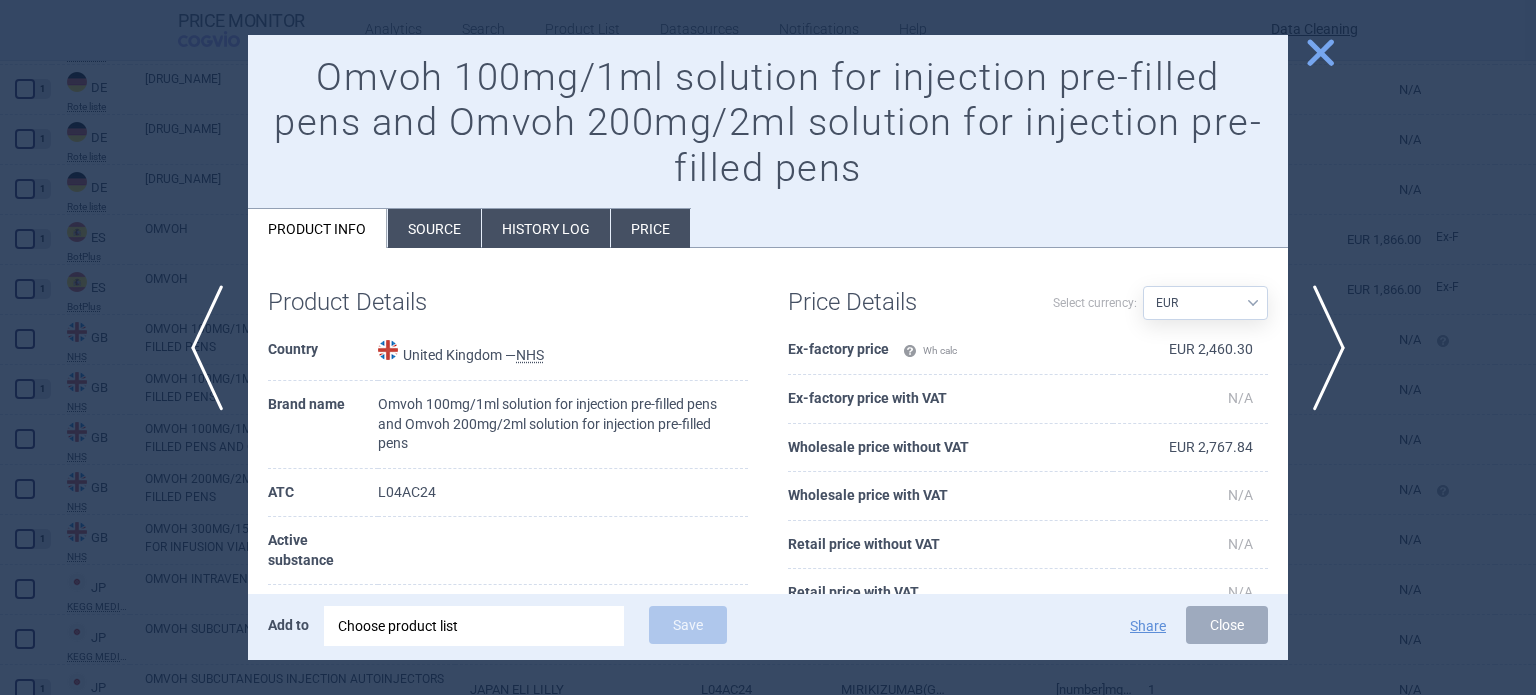 click at bounding box center (768, 347) 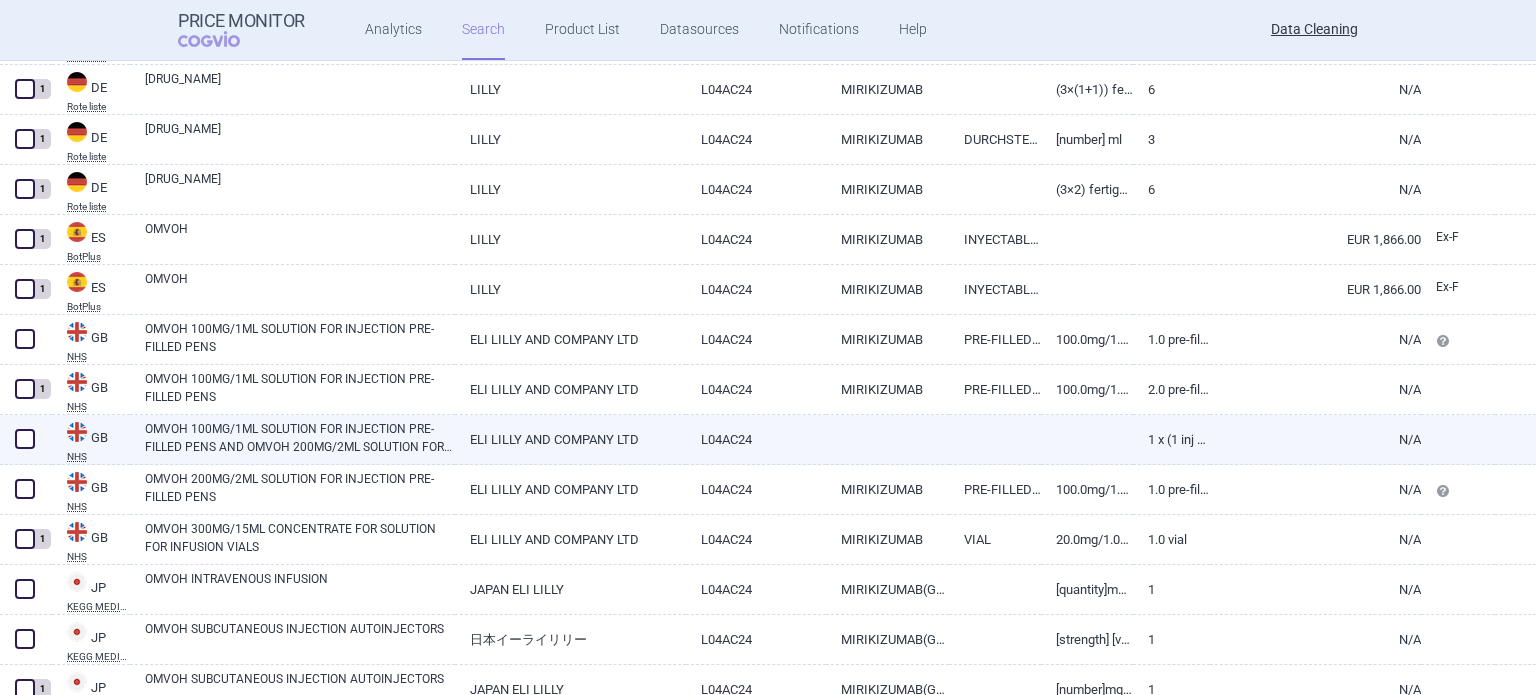 click at bounding box center (25, 439) 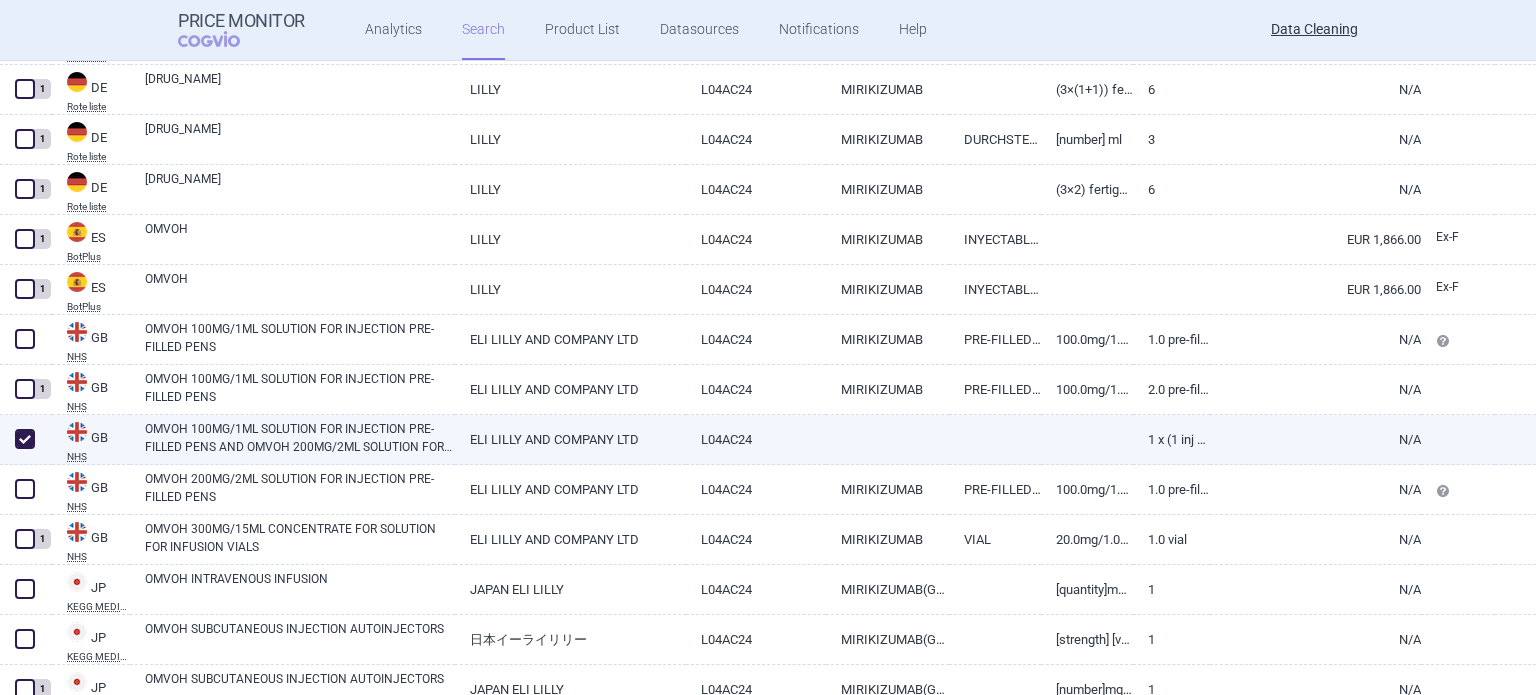 checkbox on "true" 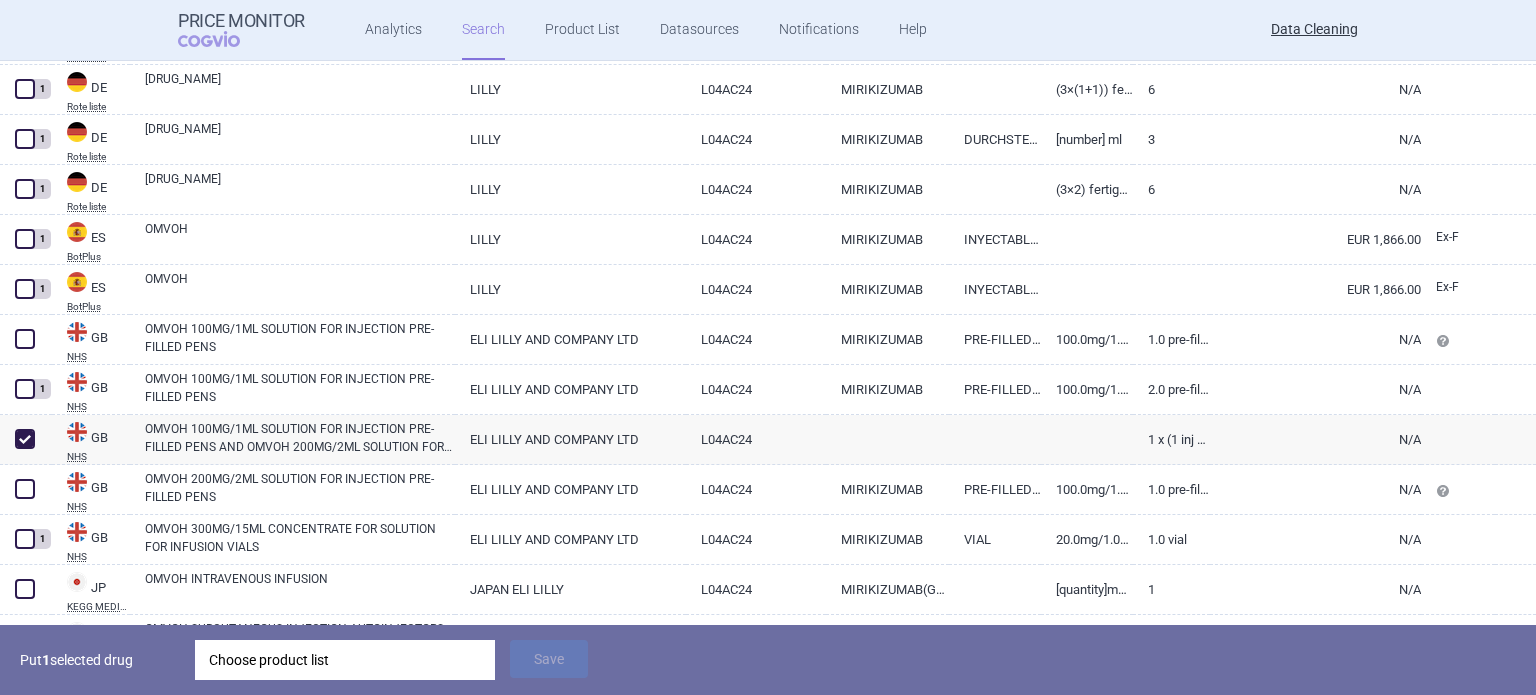 click on "Choose product list" at bounding box center [345, 660] 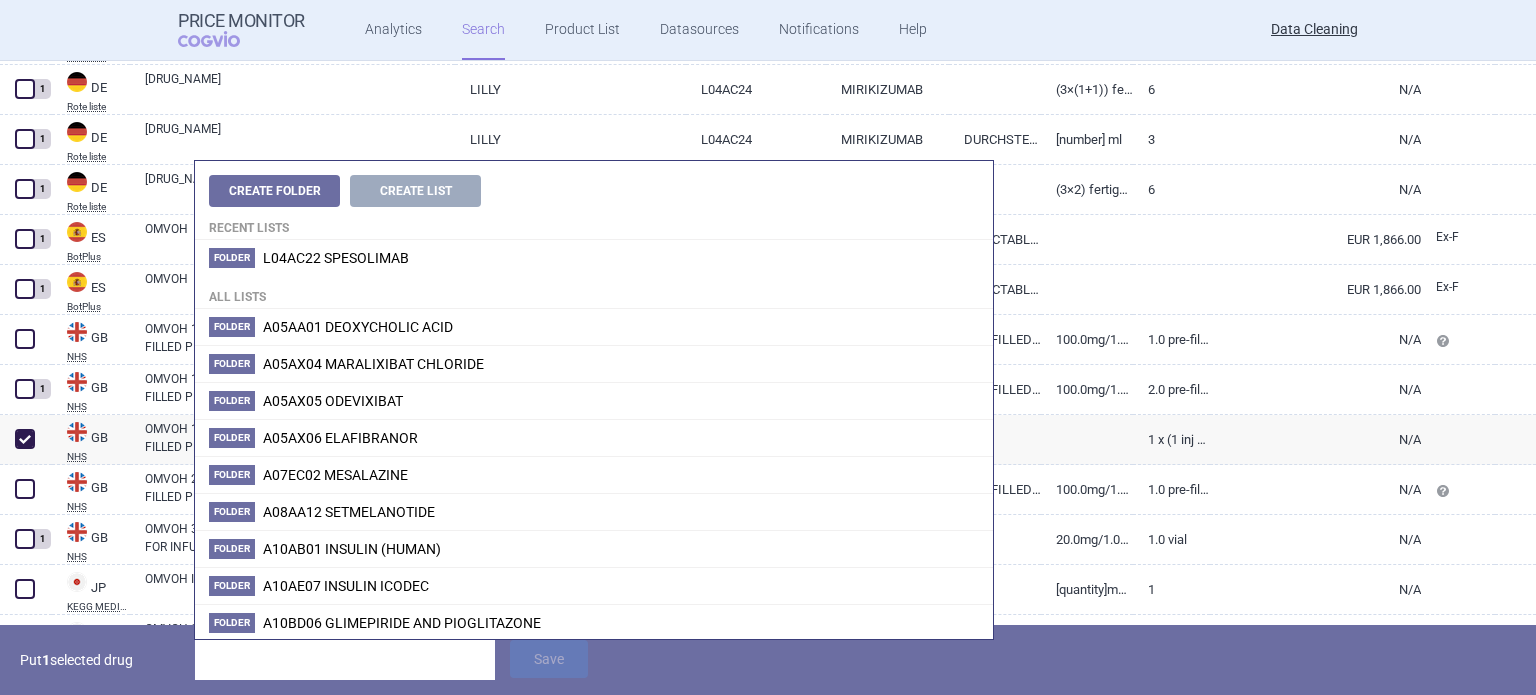type on "EU/1/23/1736/009" 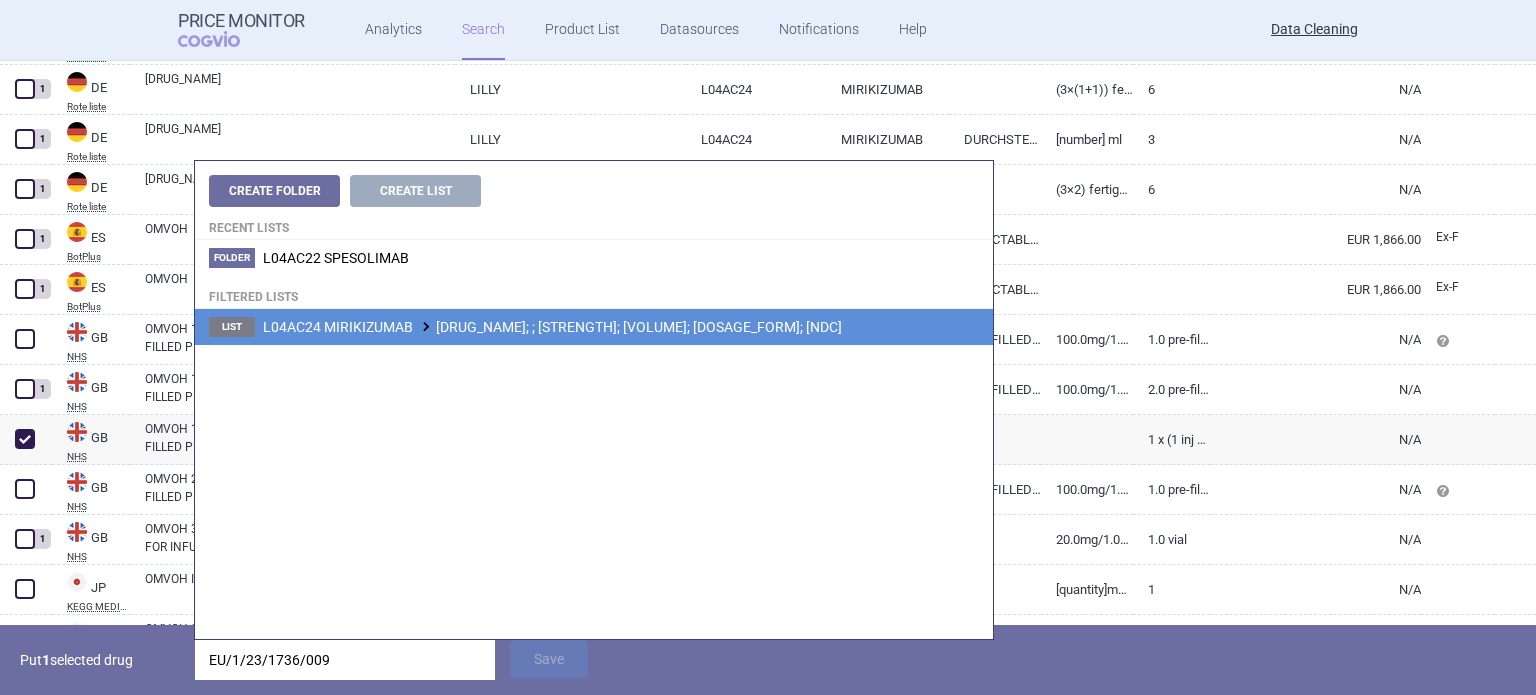 drag, startPoint x: 671, startPoint y: 326, endPoint x: 656, endPoint y: 365, distance: 41.785164 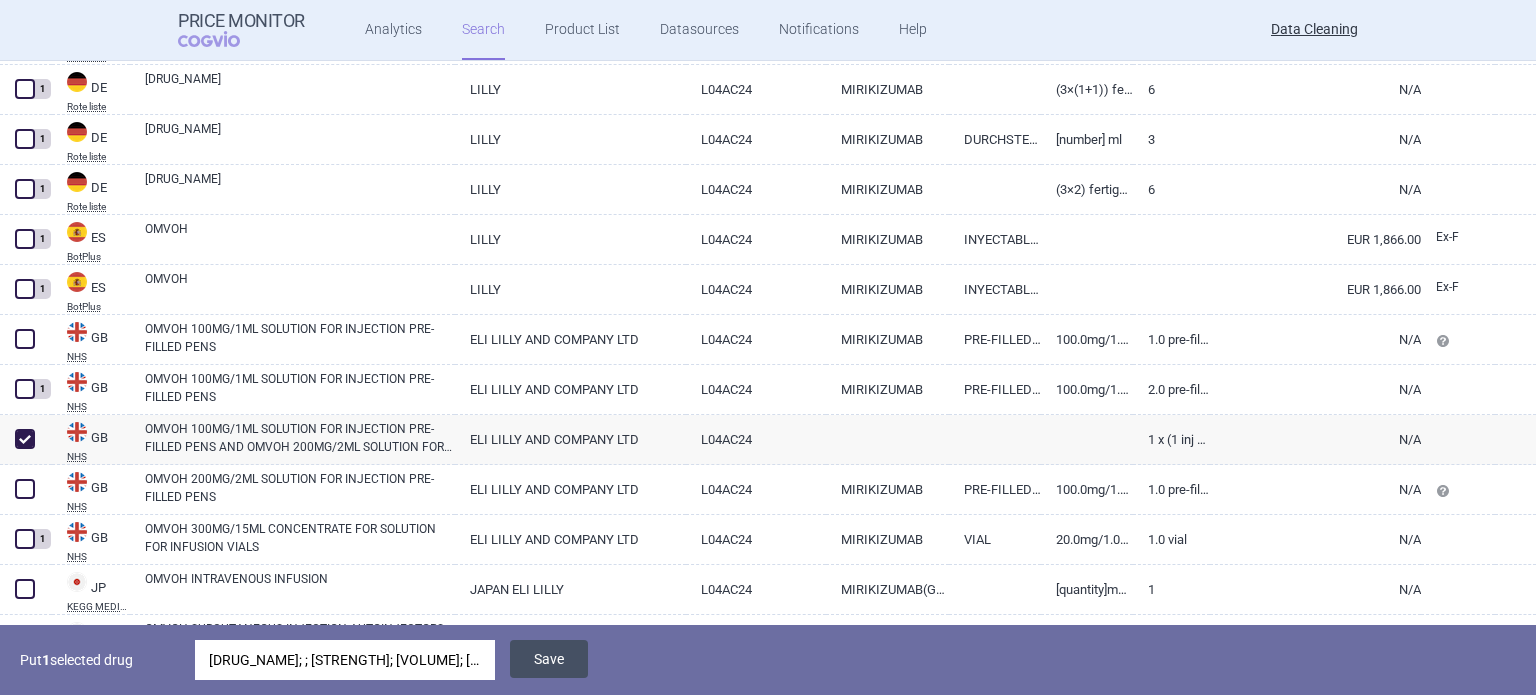 click on "Save" at bounding box center (549, 659) 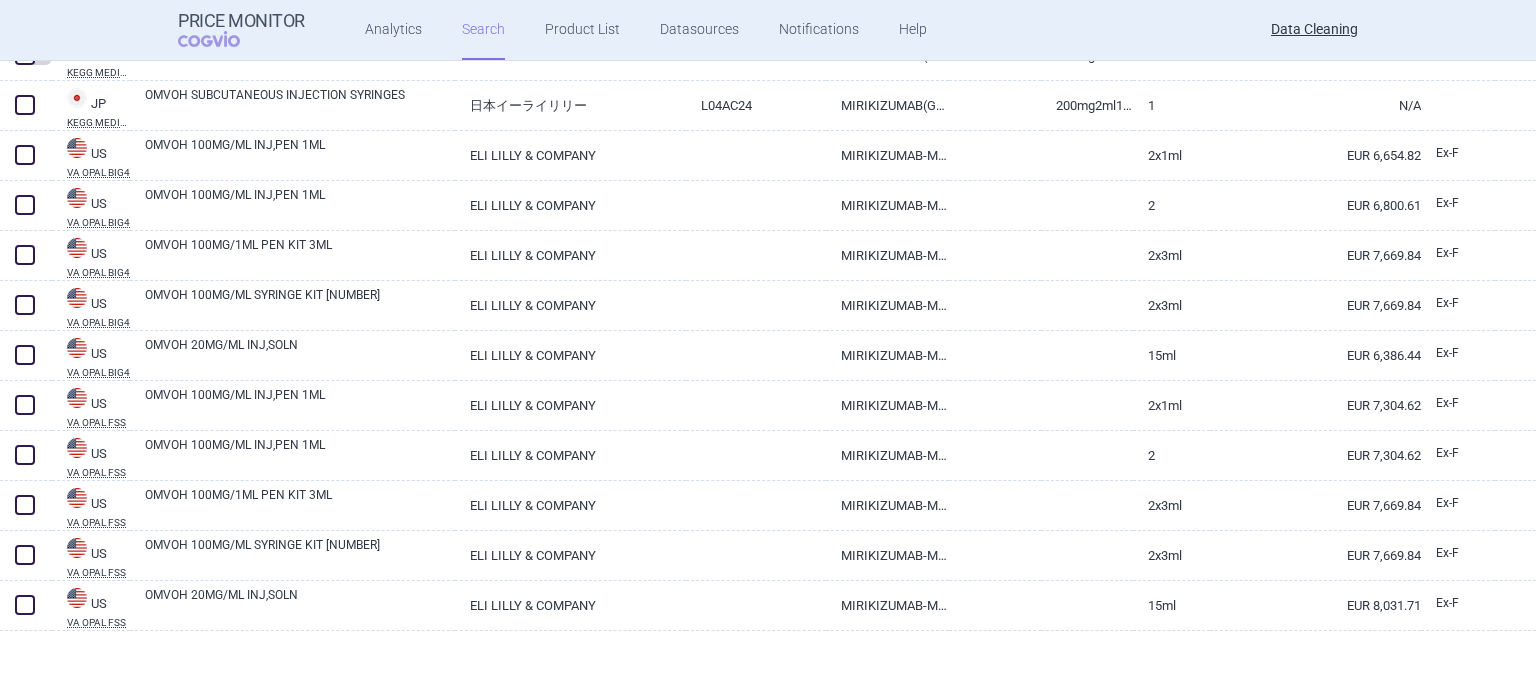 scroll, scrollTop: 2184, scrollLeft: 0, axis: vertical 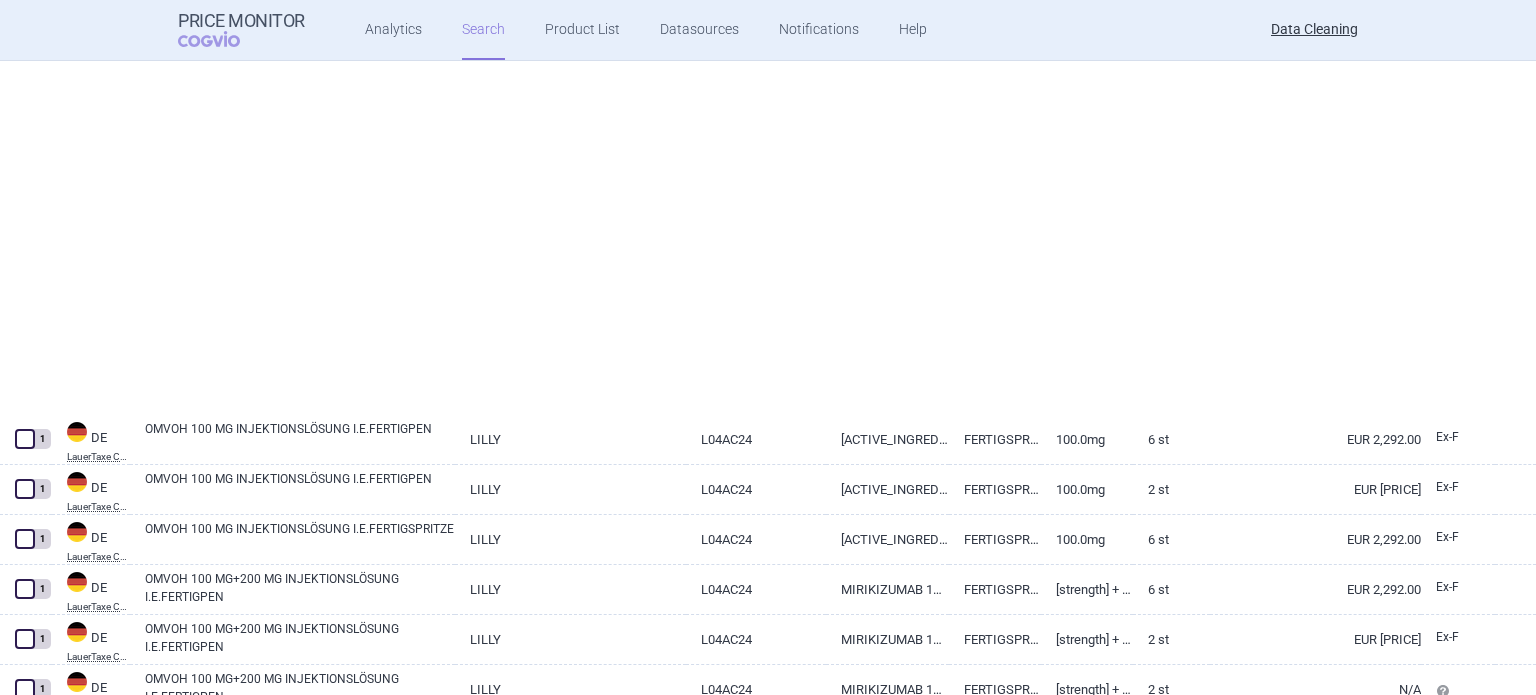 select on "brandName" 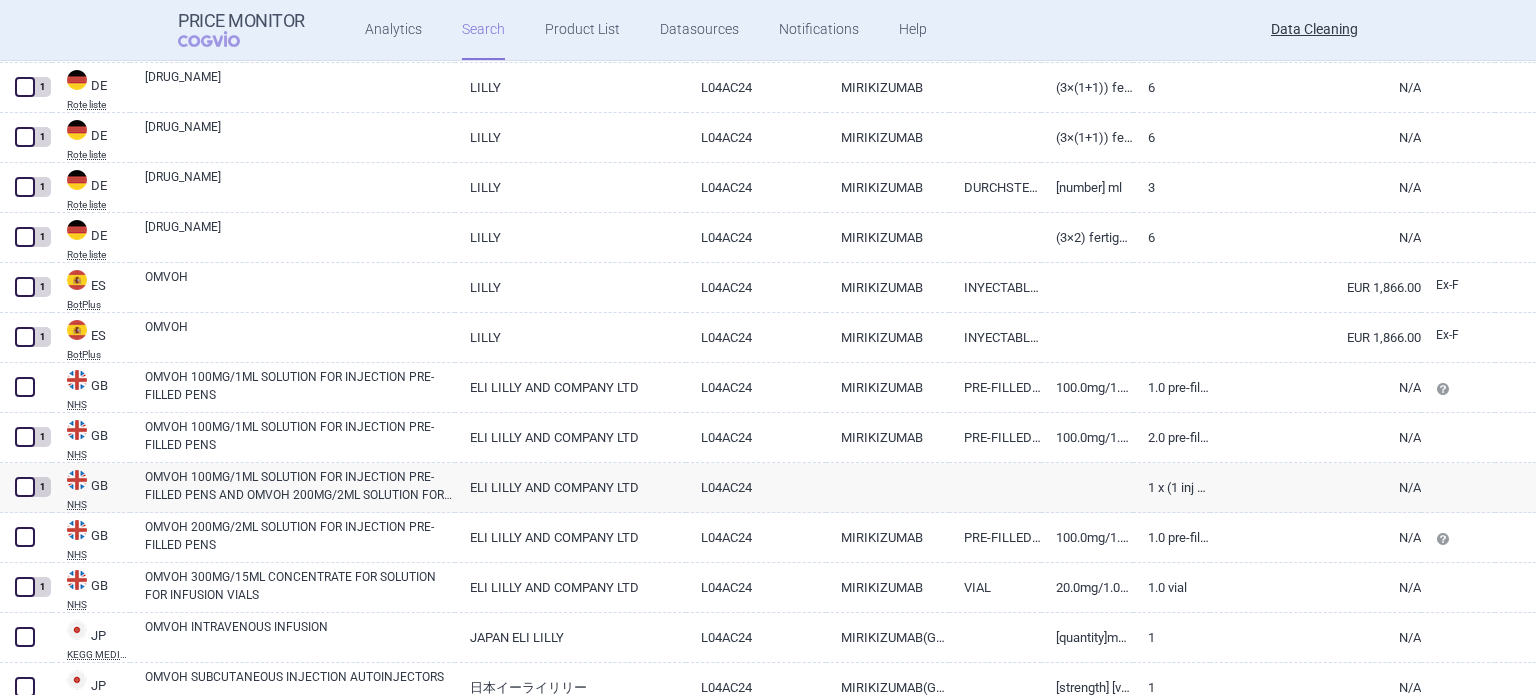 scroll, scrollTop: 1521, scrollLeft: 0, axis: vertical 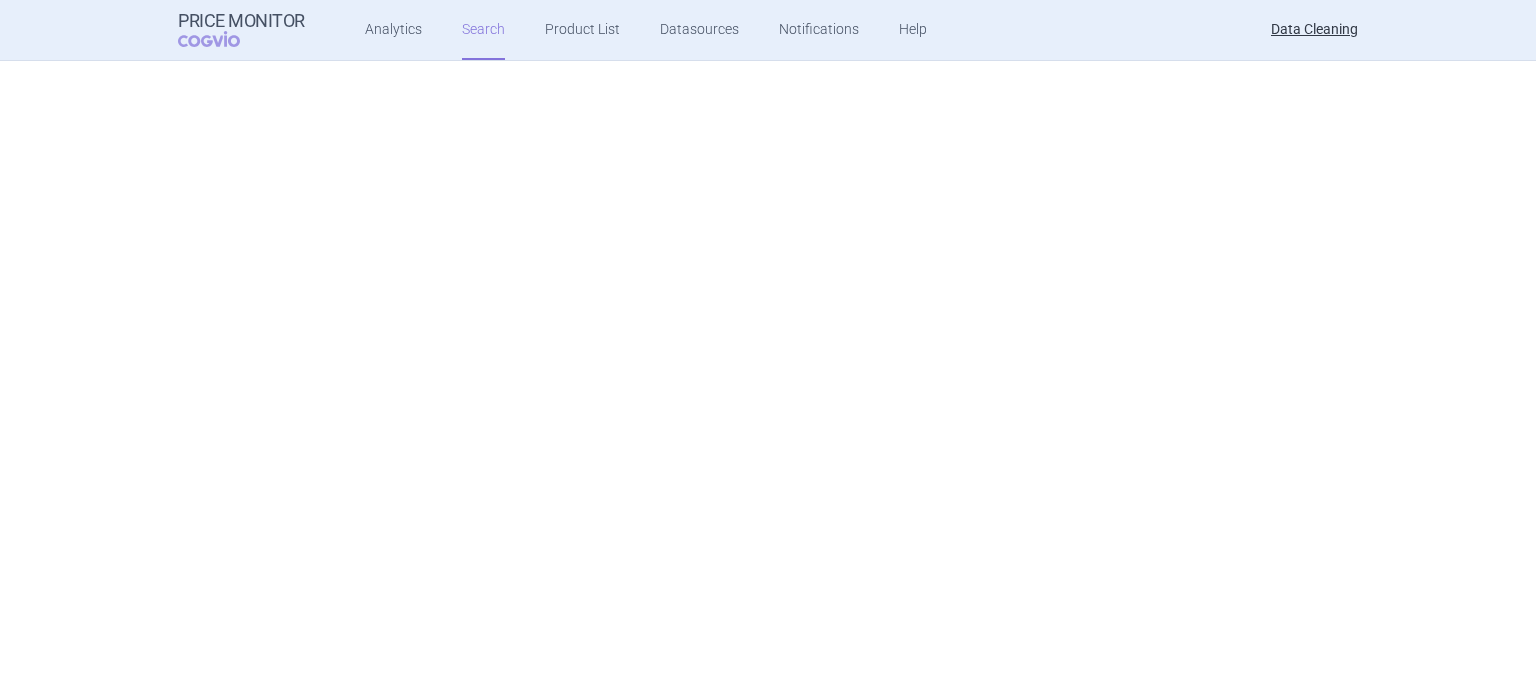select on "brandName" 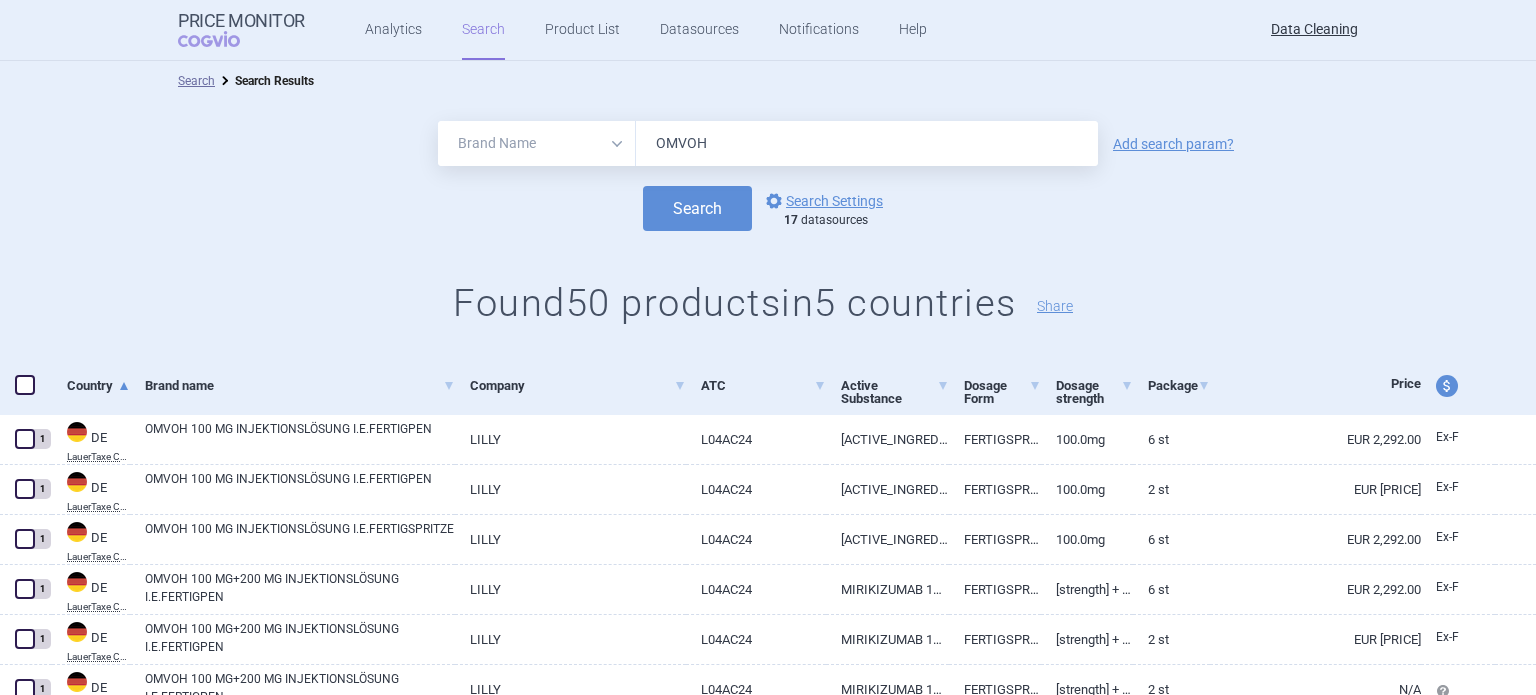 click on "All Brand Name ATC Company Active Substance Country Newer than OMVOH" at bounding box center (768, 143) 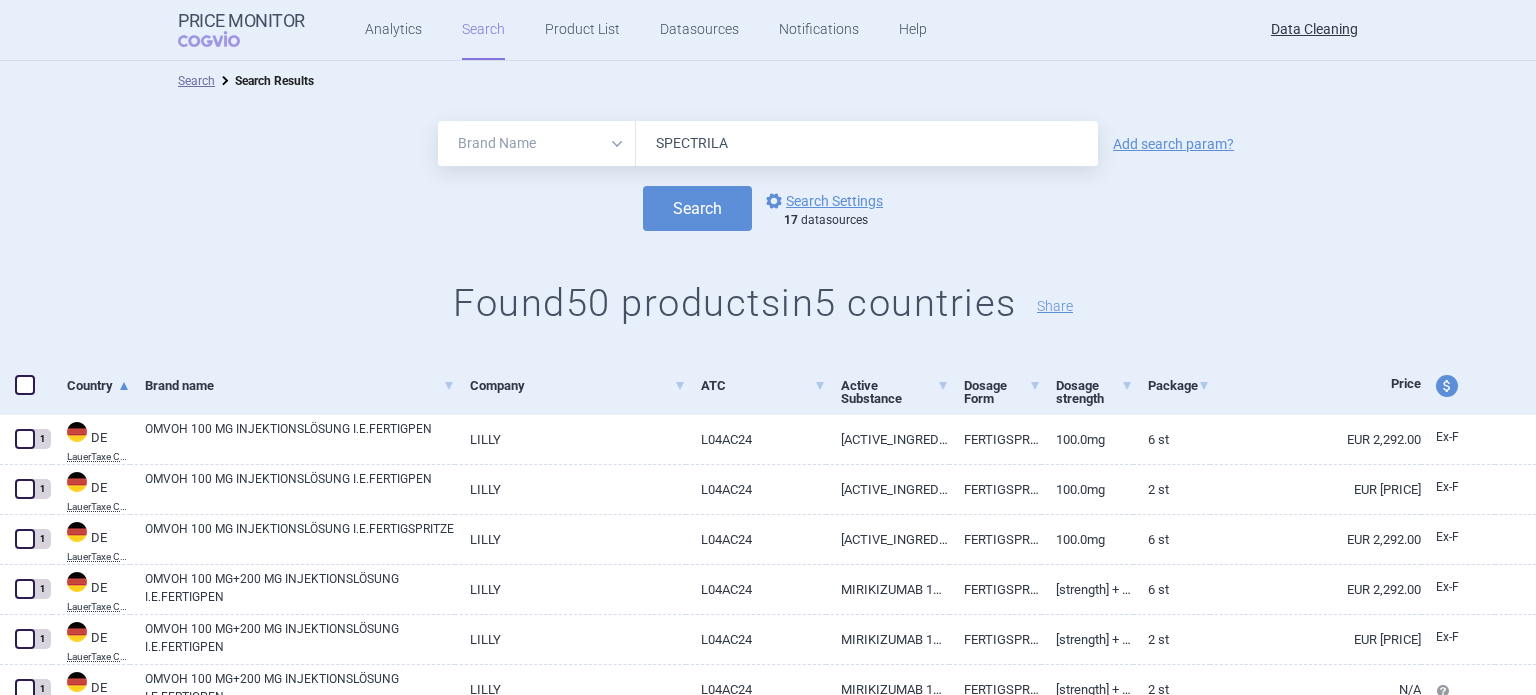 click on "Search" at bounding box center (697, 208) 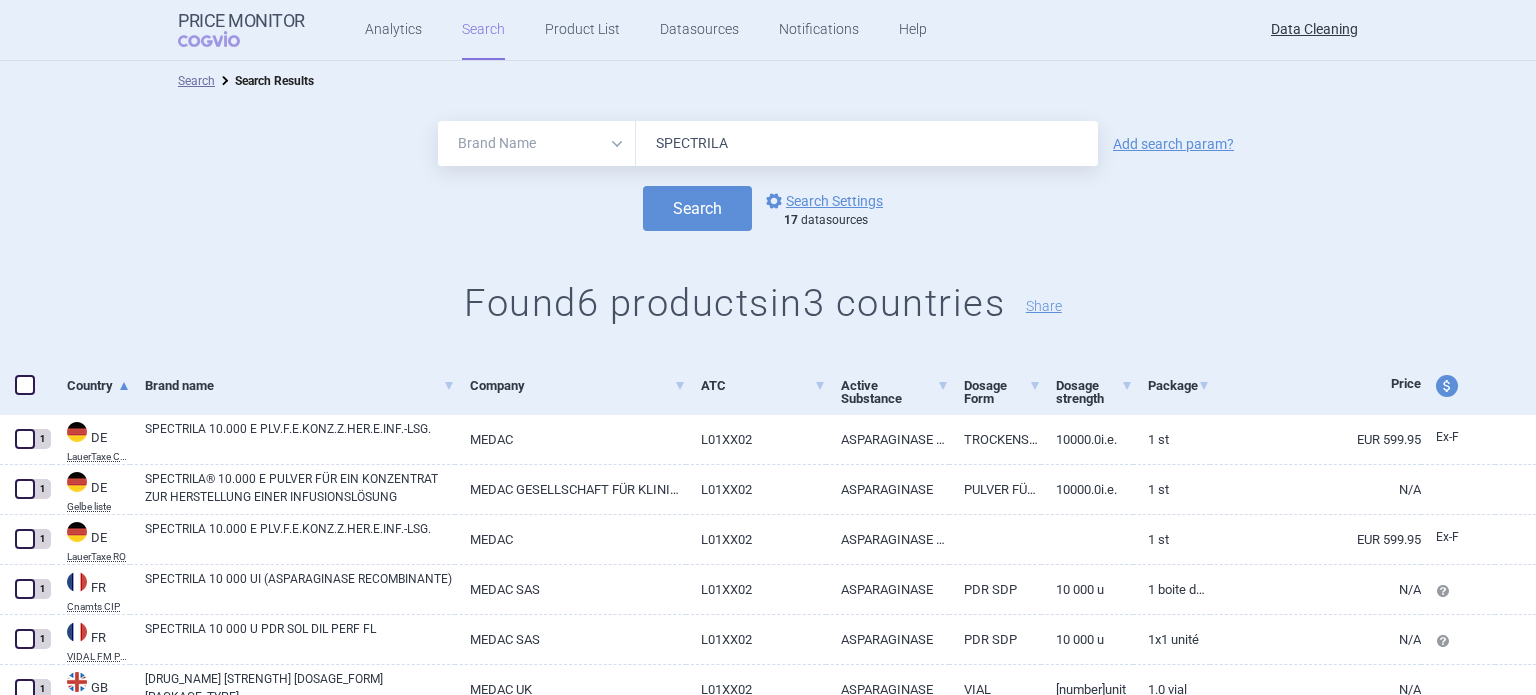 scroll, scrollTop: 84, scrollLeft: 0, axis: vertical 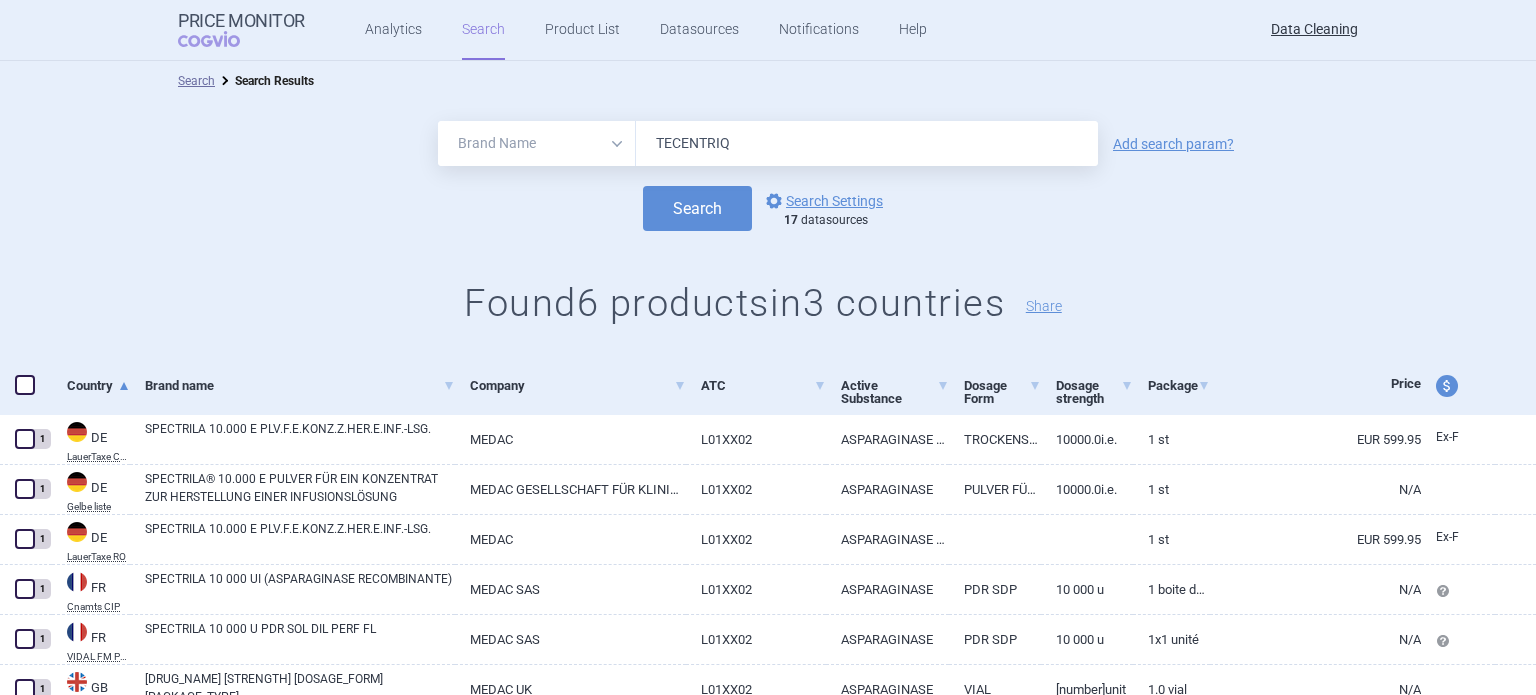 type on "TECENTRIQ" 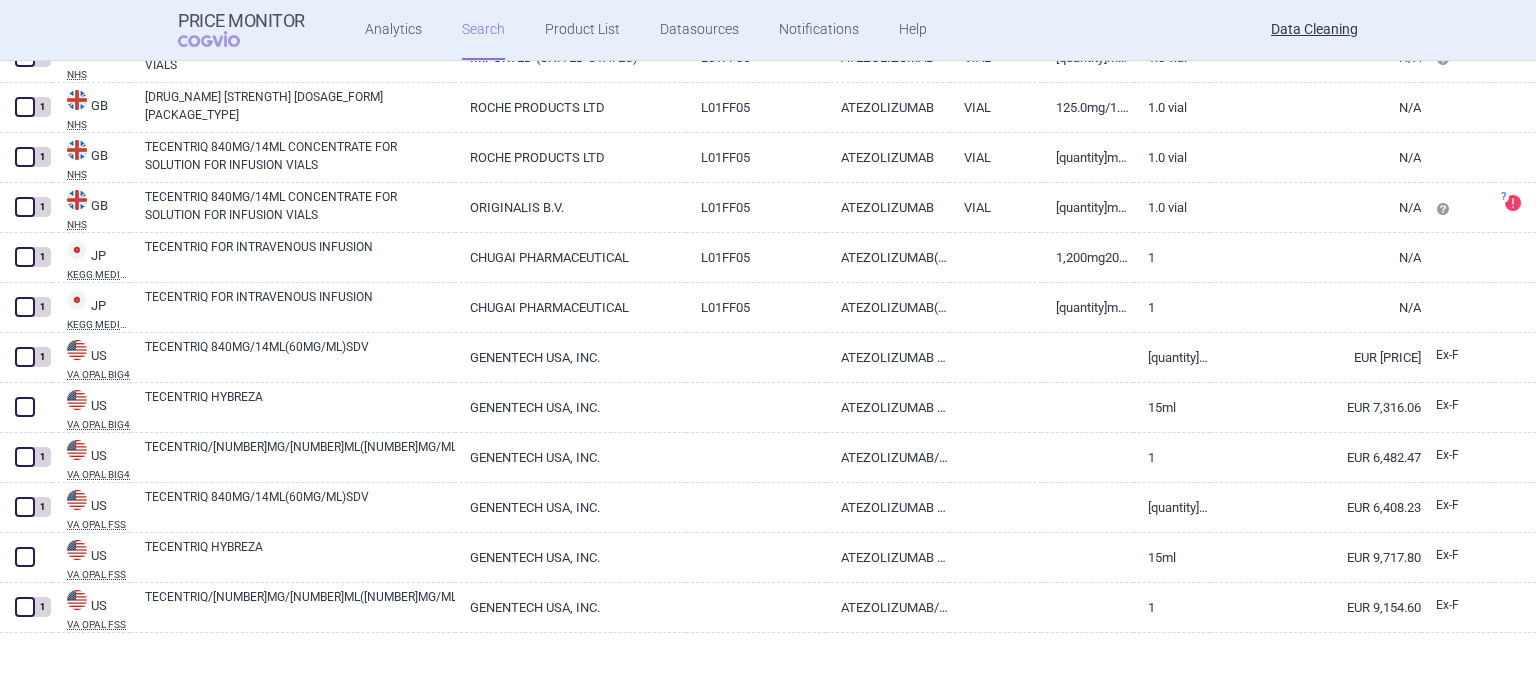 scroll, scrollTop: 2035, scrollLeft: 0, axis: vertical 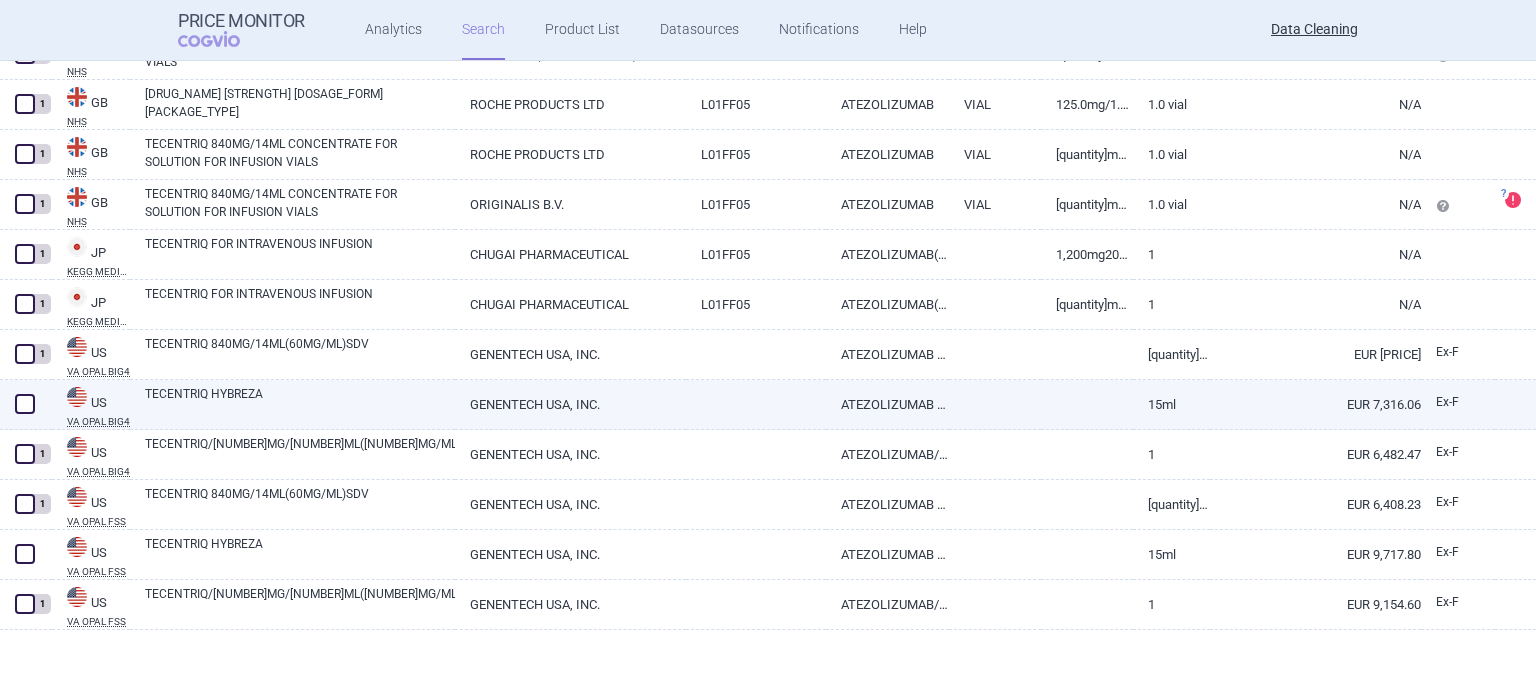 click on "TECENTRIQ HYBREZA" at bounding box center [300, 403] 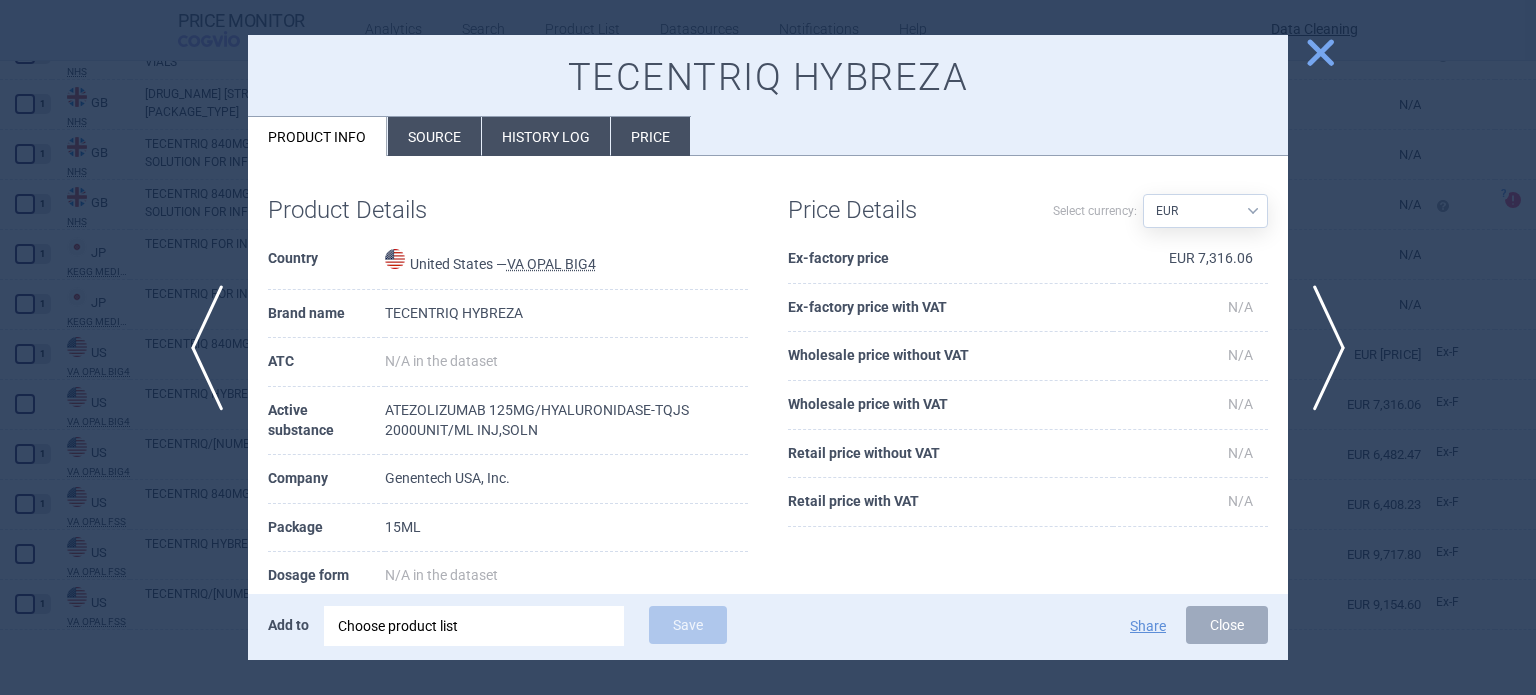 click on "Source" at bounding box center (434, 136) 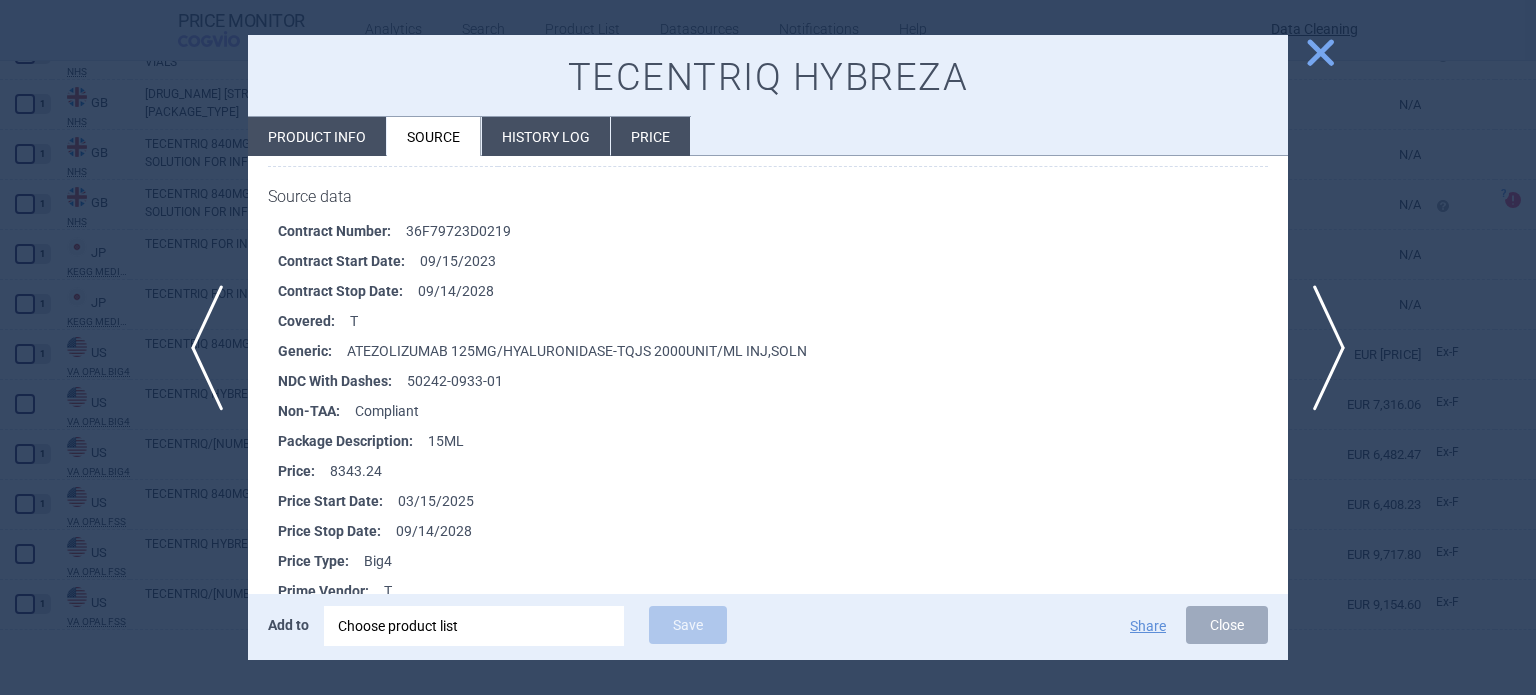 scroll, scrollTop: 300, scrollLeft: 0, axis: vertical 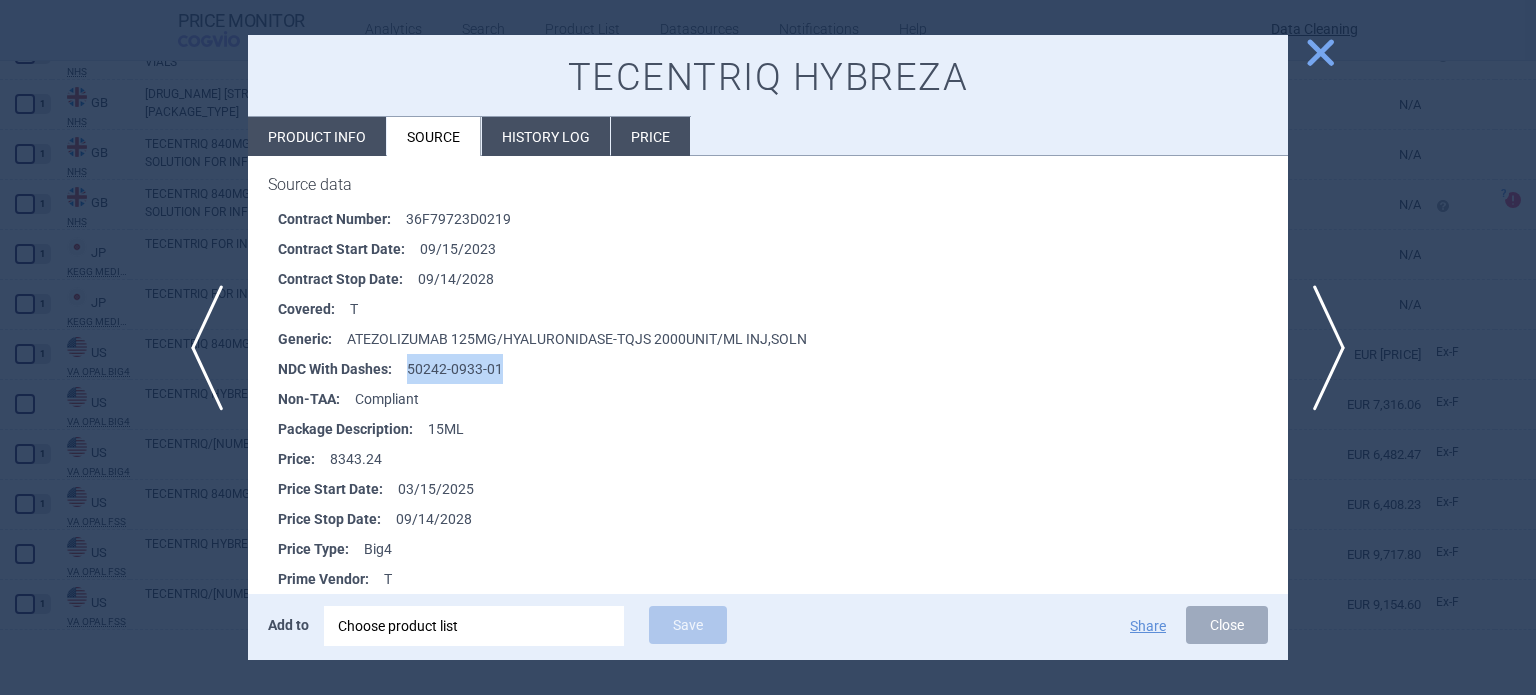drag, startPoint x: 500, startPoint y: 359, endPoint x: 408, endPoint y: 355, distance: 92.086914 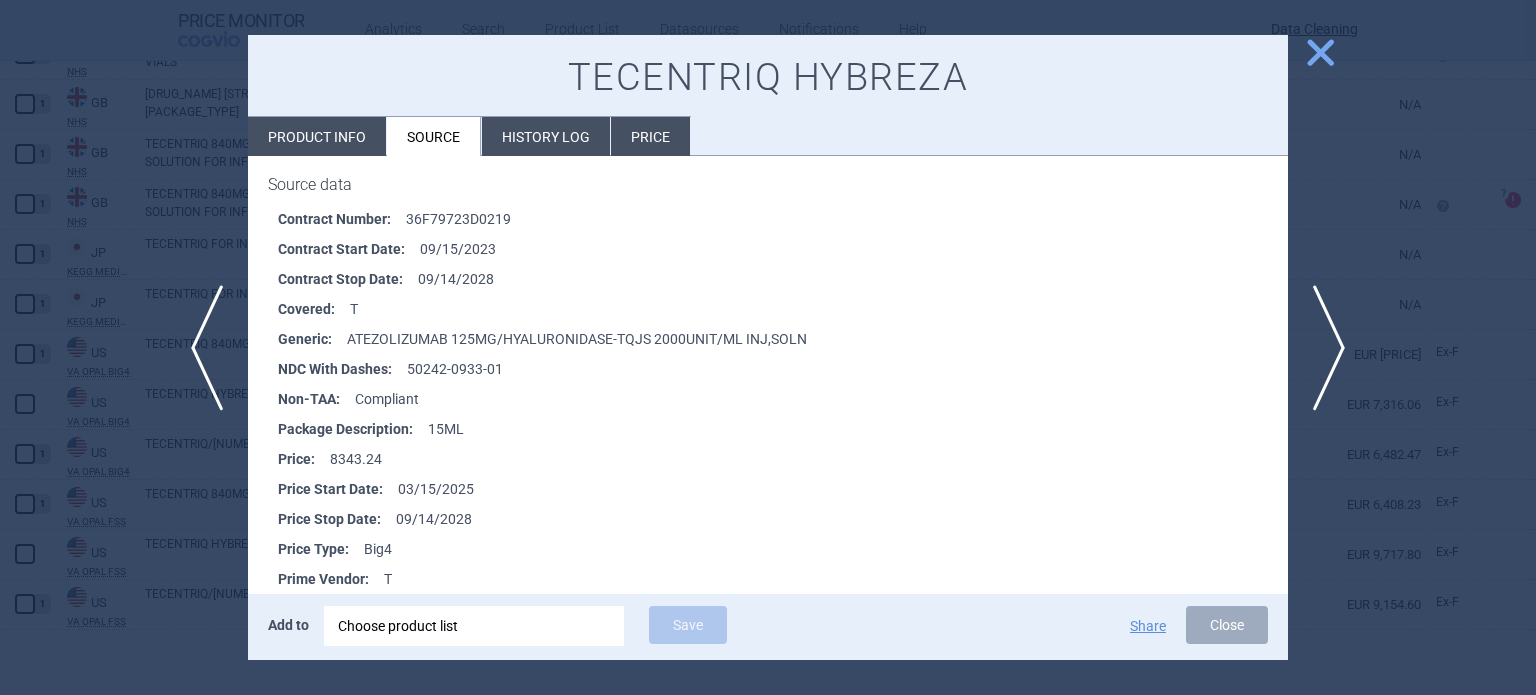 click at bounding box center [768, 347] 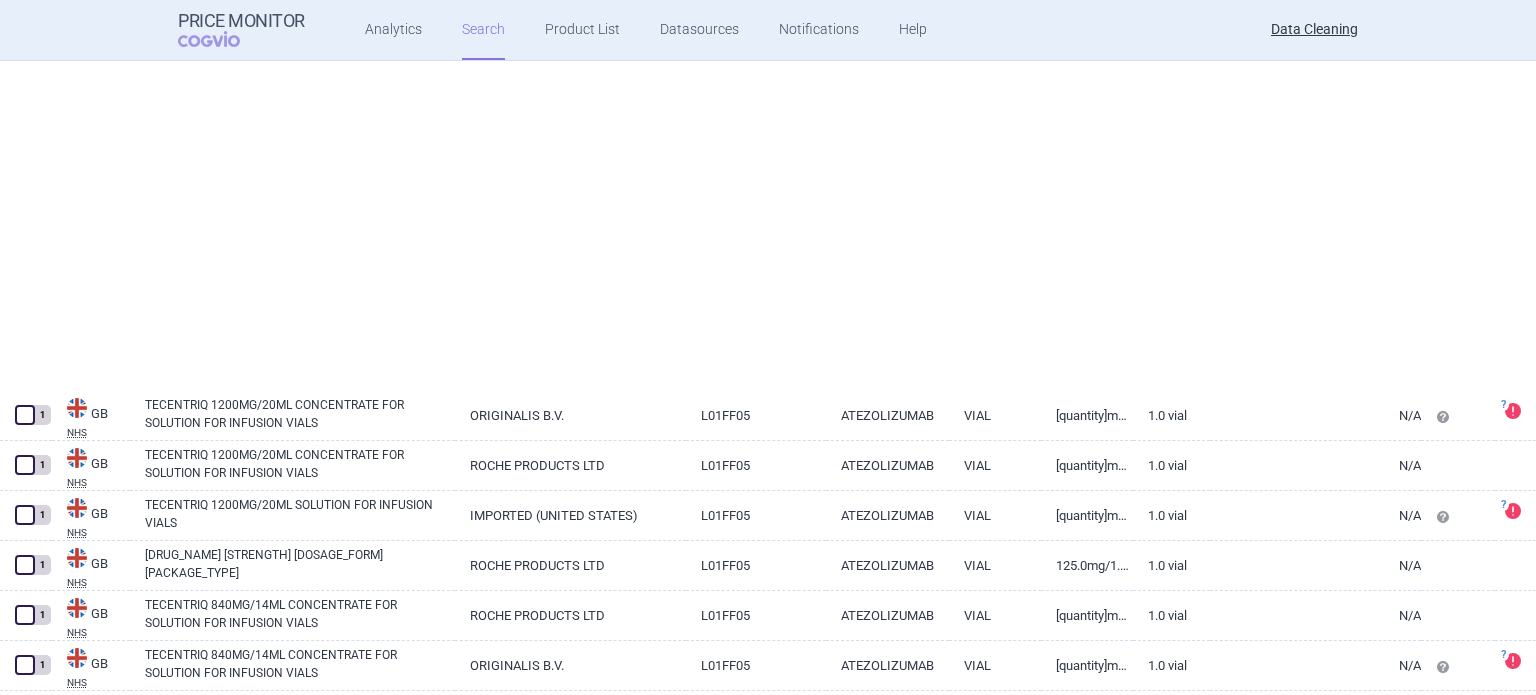 scroll, scrollTop: 0, scrollLeft: 0, axis: both 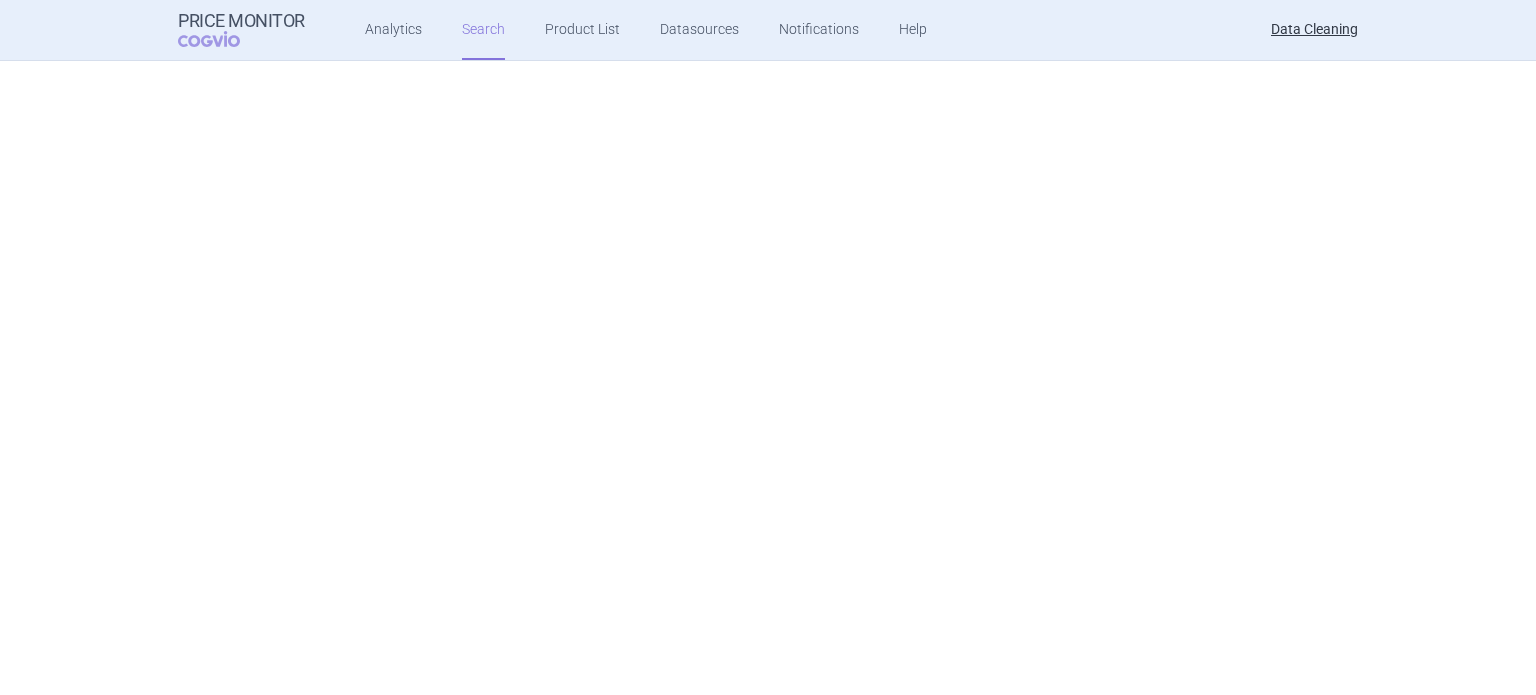 select on "brandName" 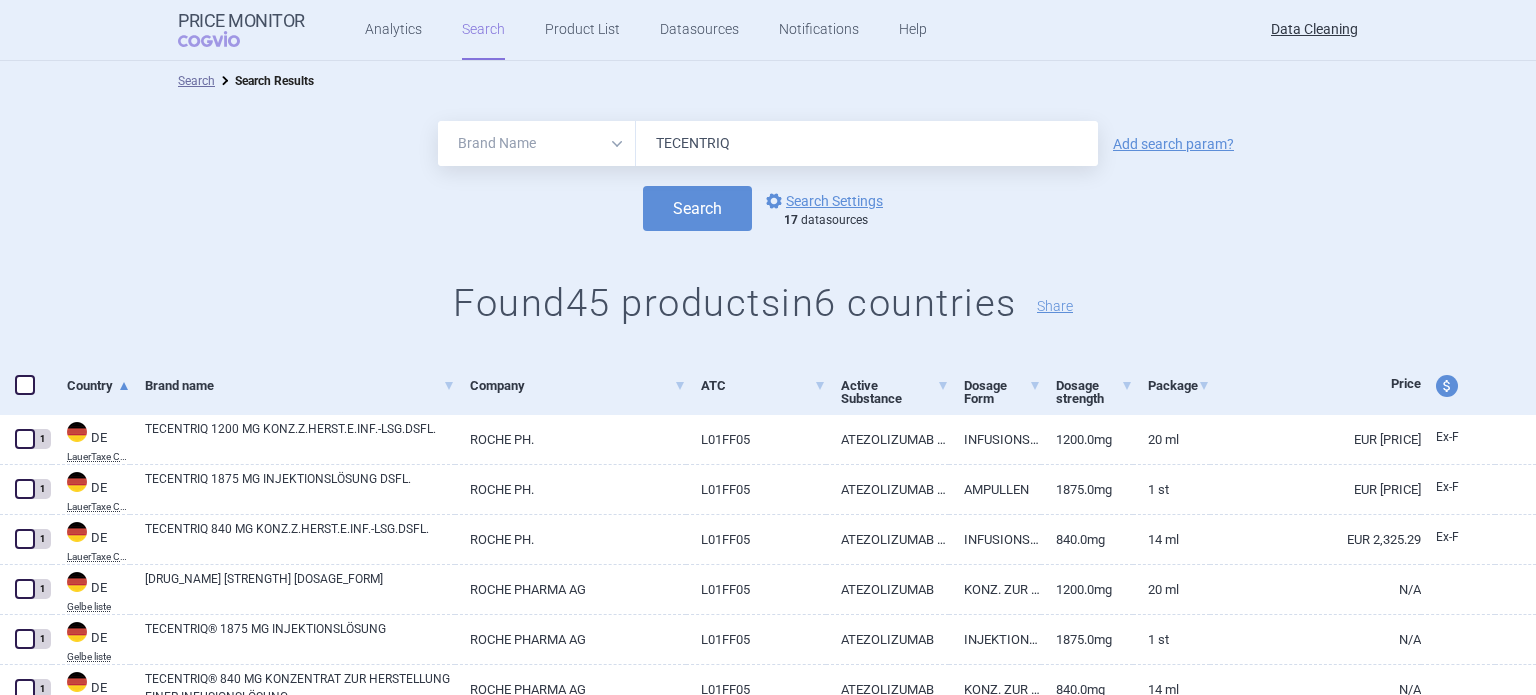 drag, startPoint x: 764, startPoint y: 128, endPoint x: 508, endPoint y: 73, distance: 261.84155 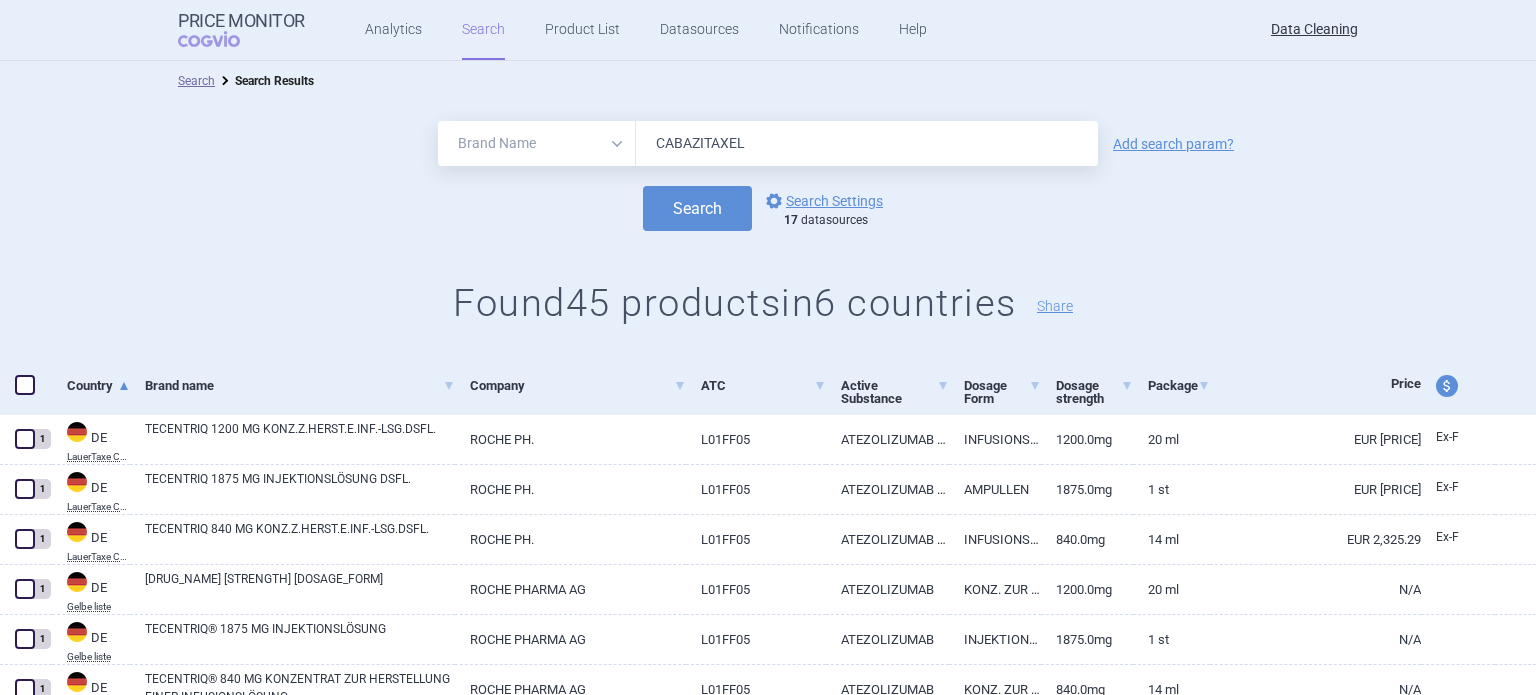 type on "CABAZITAXEL" 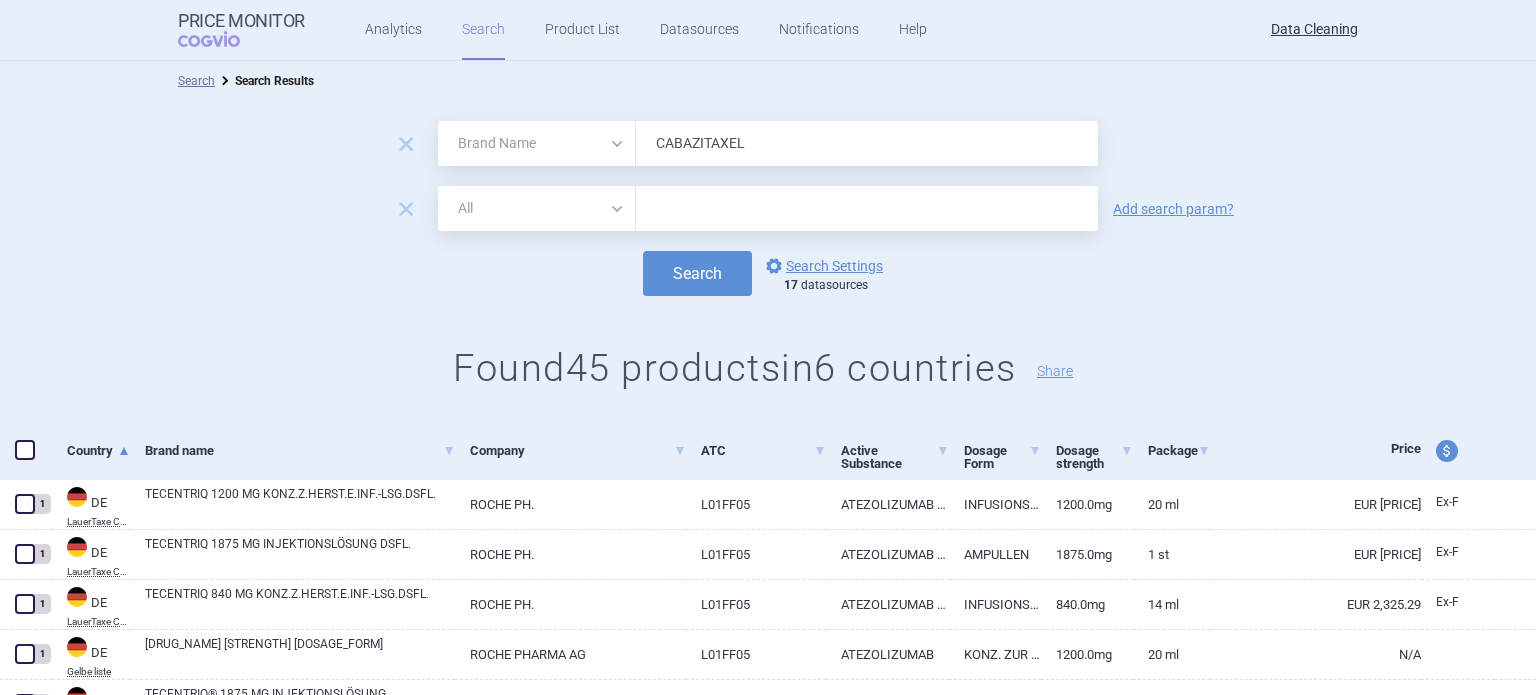 click at bounding box center [867, 208] 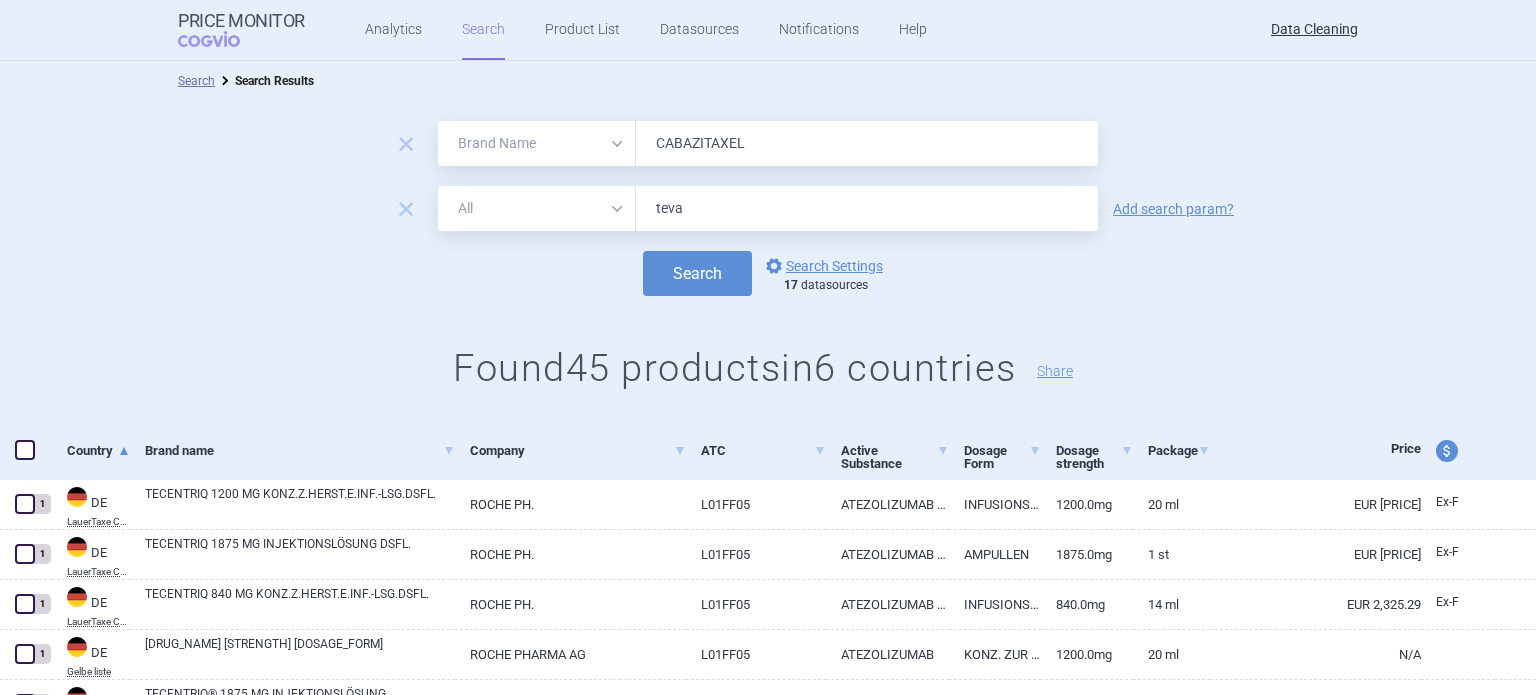 type on "teva" 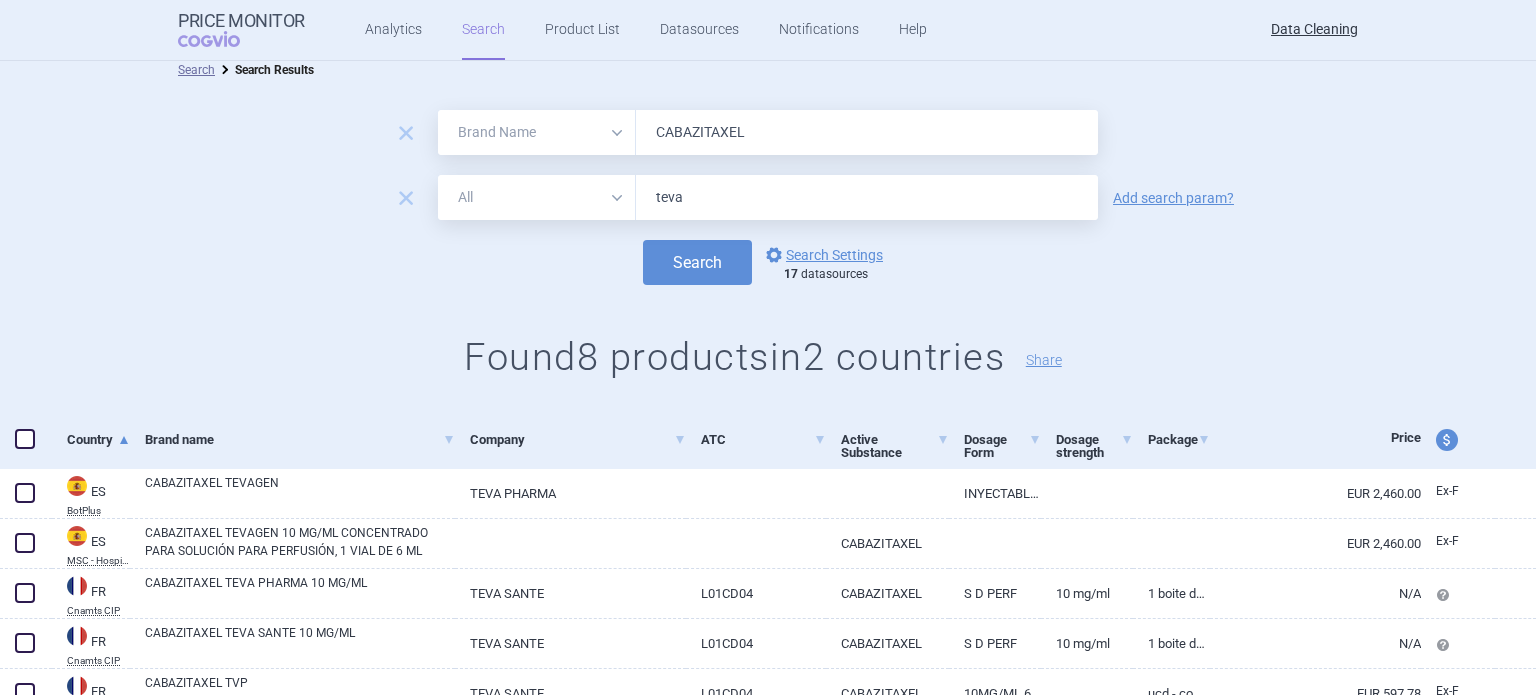 scroll, scrollTop: 0, scrollLeft: 0, axis: both 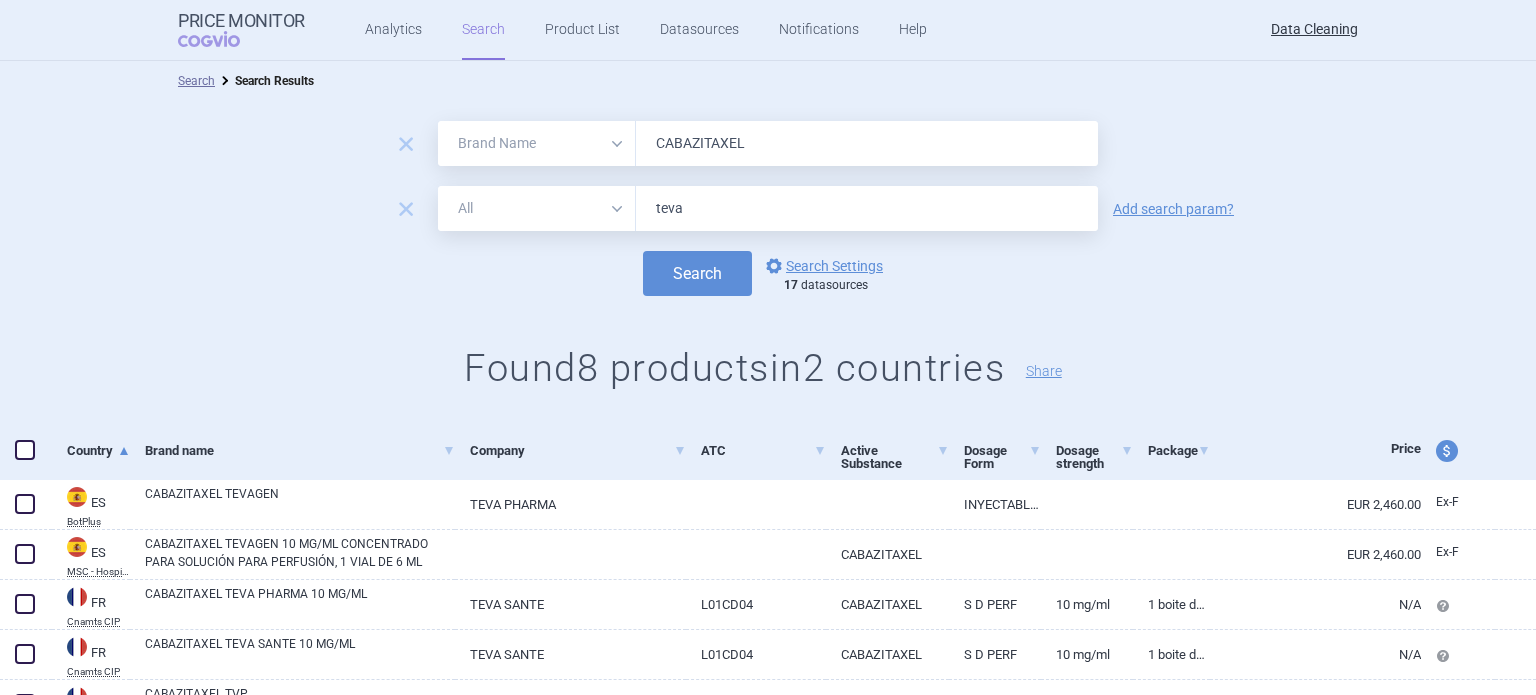 drag, startPoint x: 289, startPoint y: 39, endPoint x: 460, endPoint y: 27, distance: 171.42053 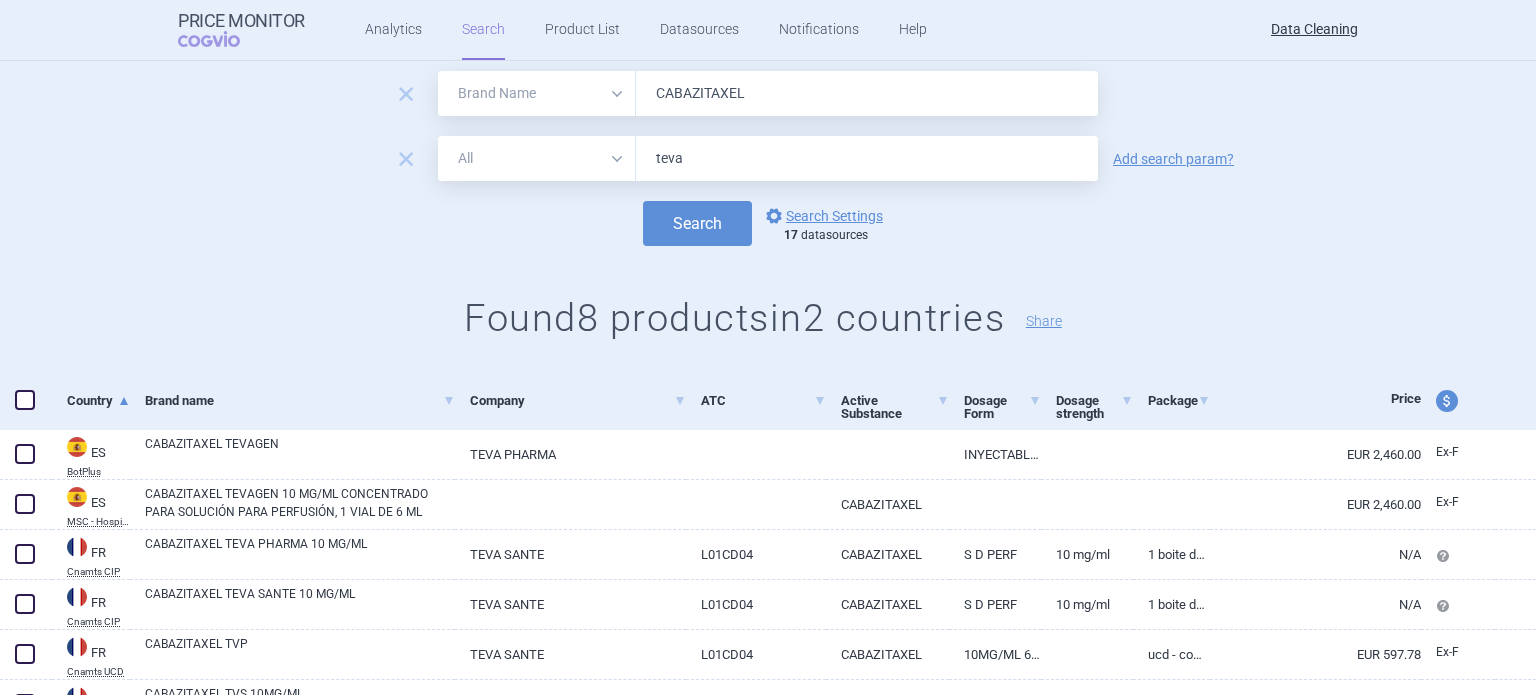scroll, scrollTop: 0, scrollLeft: 0, axis: both 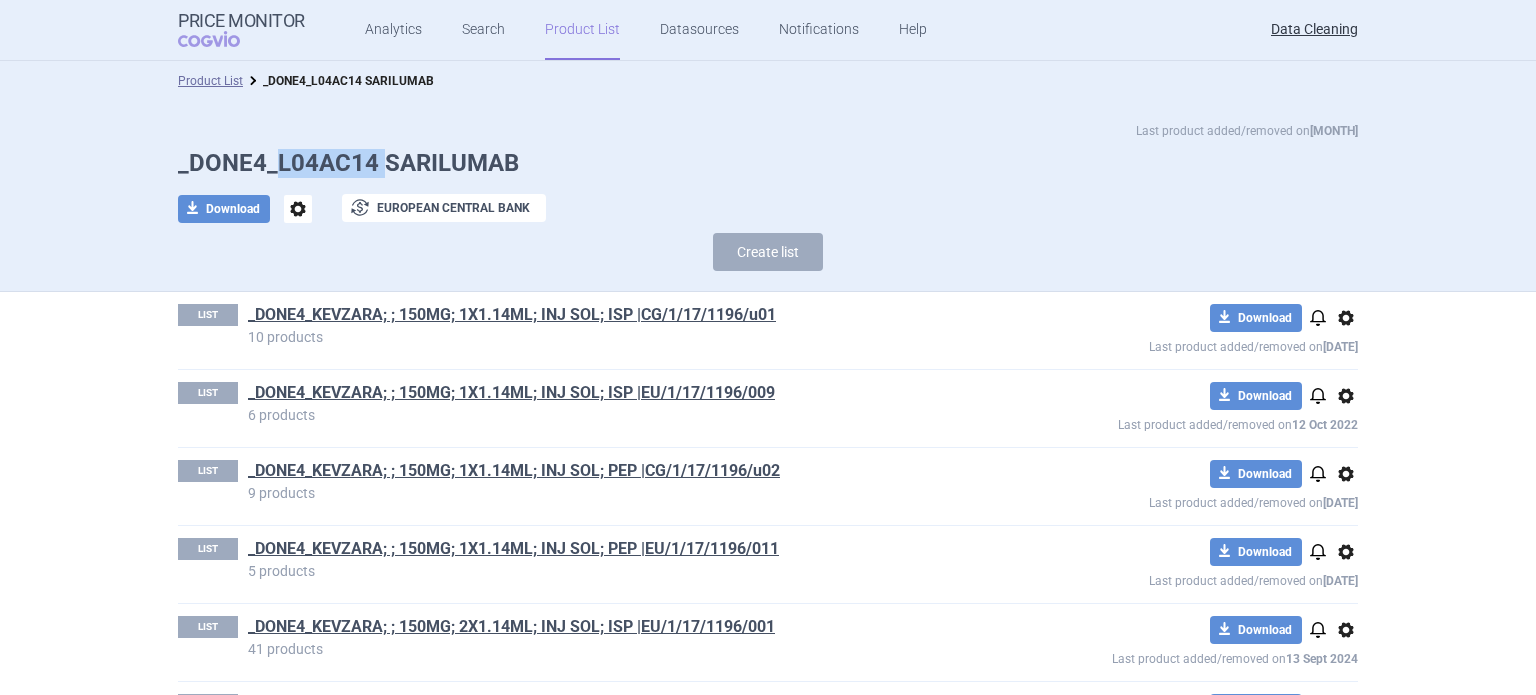 drag, startPoint x: 372, startPoint y: 166, endPoint x: 268, endPoint y: 143, distance: 106.51291 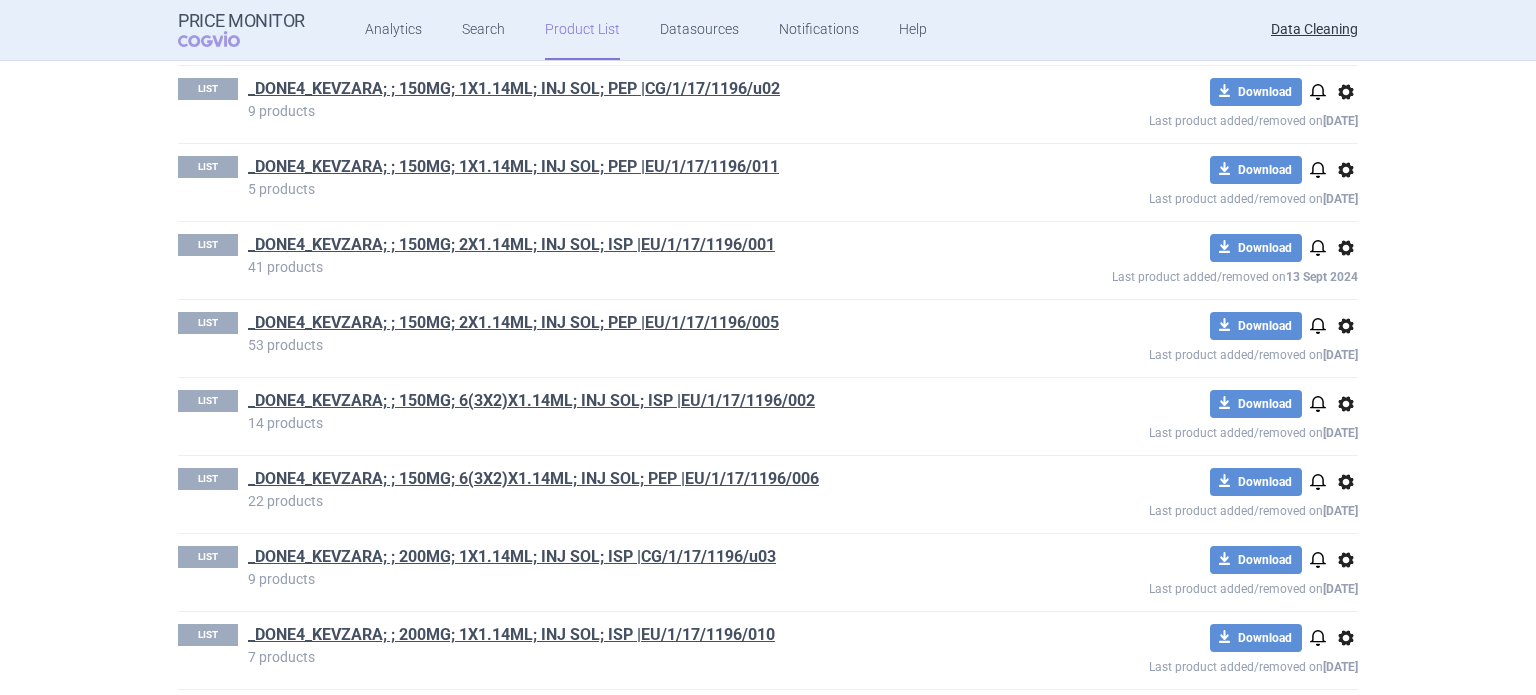 scroll, scrollTop: 100, scrollLeft: 0, axis: vertical 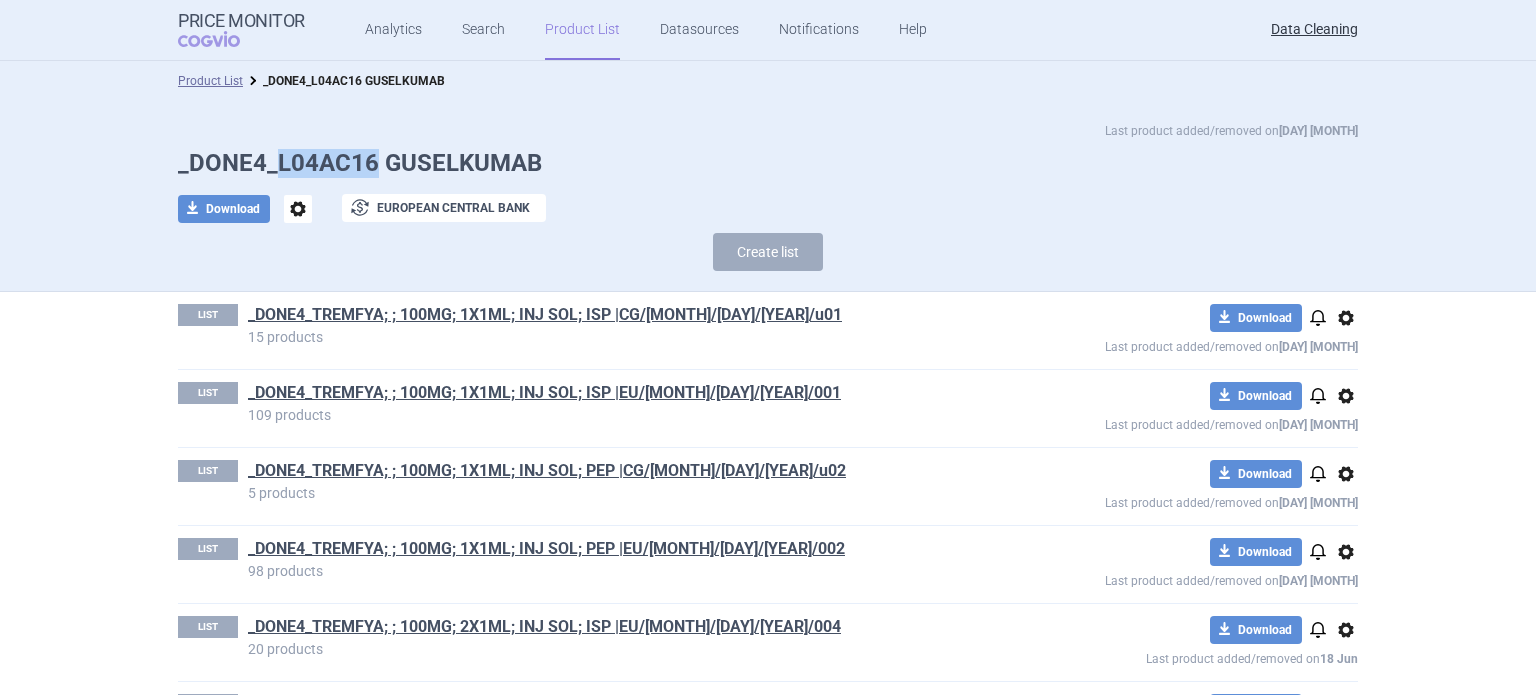 drag, startPoint x: 363, startPoint y: 155, endPoint x: 265, endPoint y: 147, distance: 98.32599 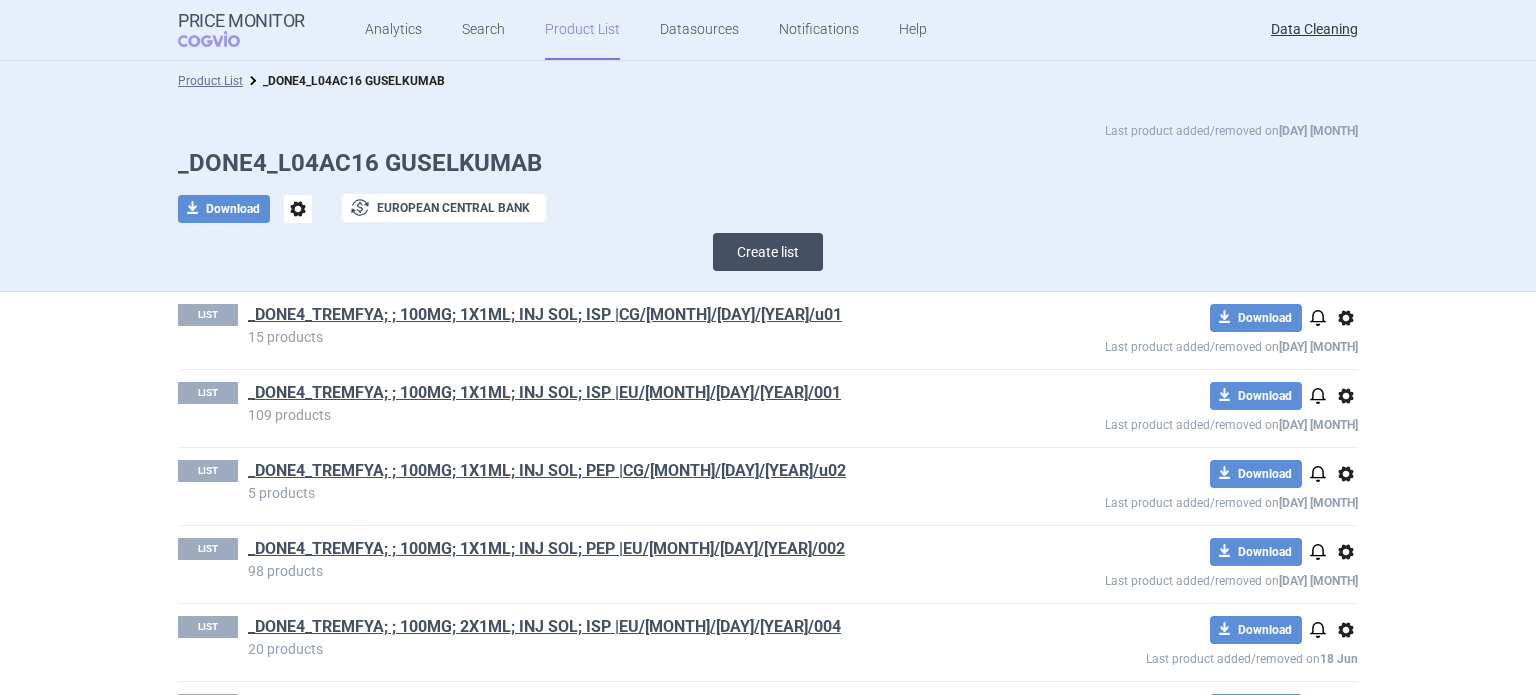 click on "Last product added/removed on  3 Jul _DONE4_L04AC16 GUSELKUMAB download  Download options exchange European Central Bank Create list" at bounding box center [768, 201] 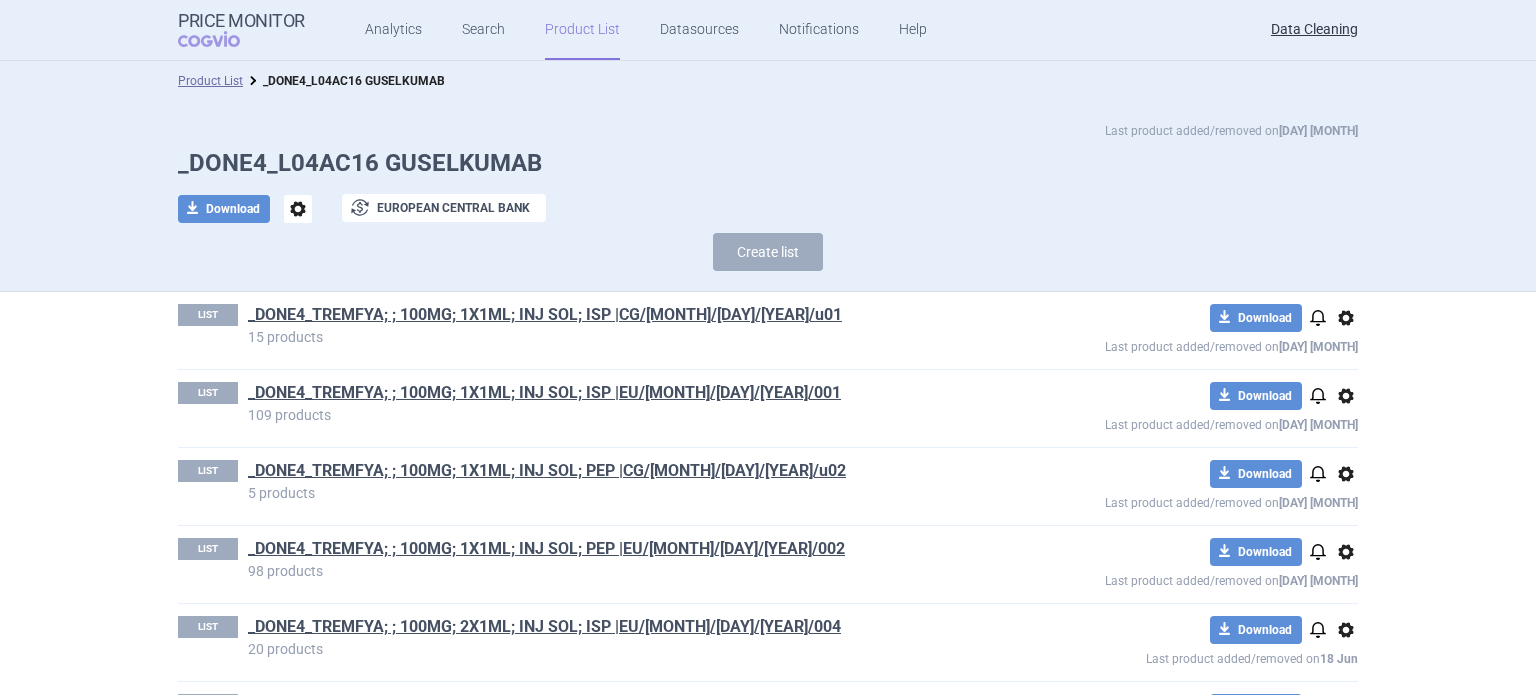 scroll, scrollTop: 480, scrollLeft: 0, axis: vertical 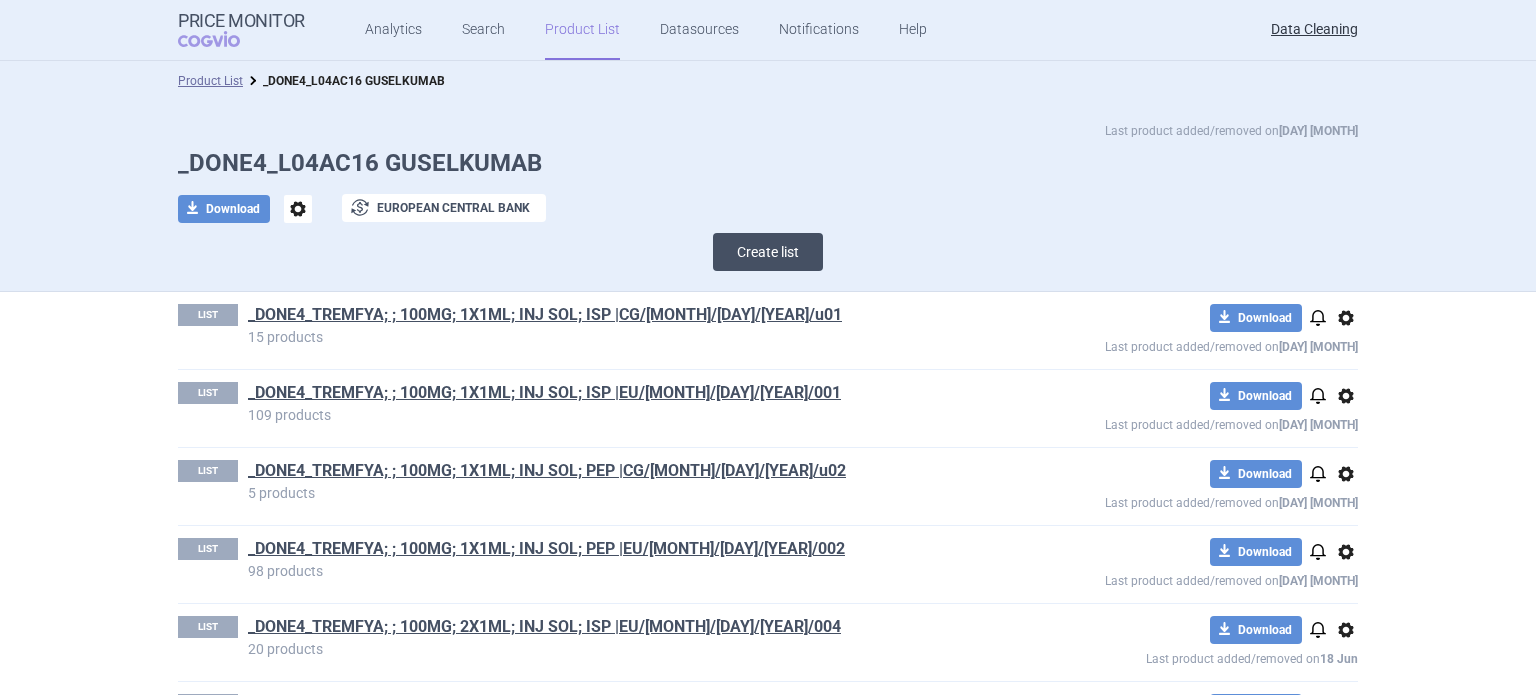click on "Create list" at bounding box center (768, 252) 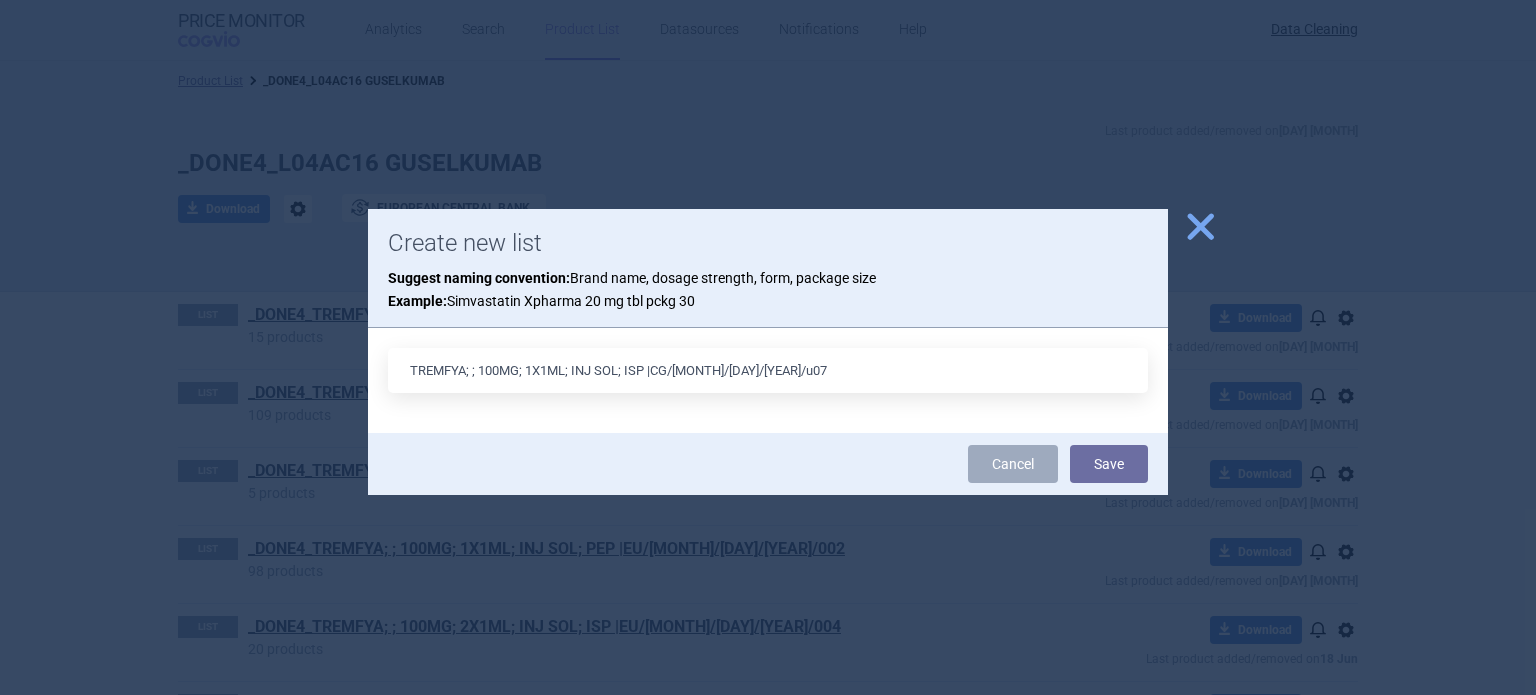 click on "TREMFYA; ; 100MG; 1X1ML; INJ SOL; ISP |CG/1/17/1234/u07" at bounding box center (768, 370) 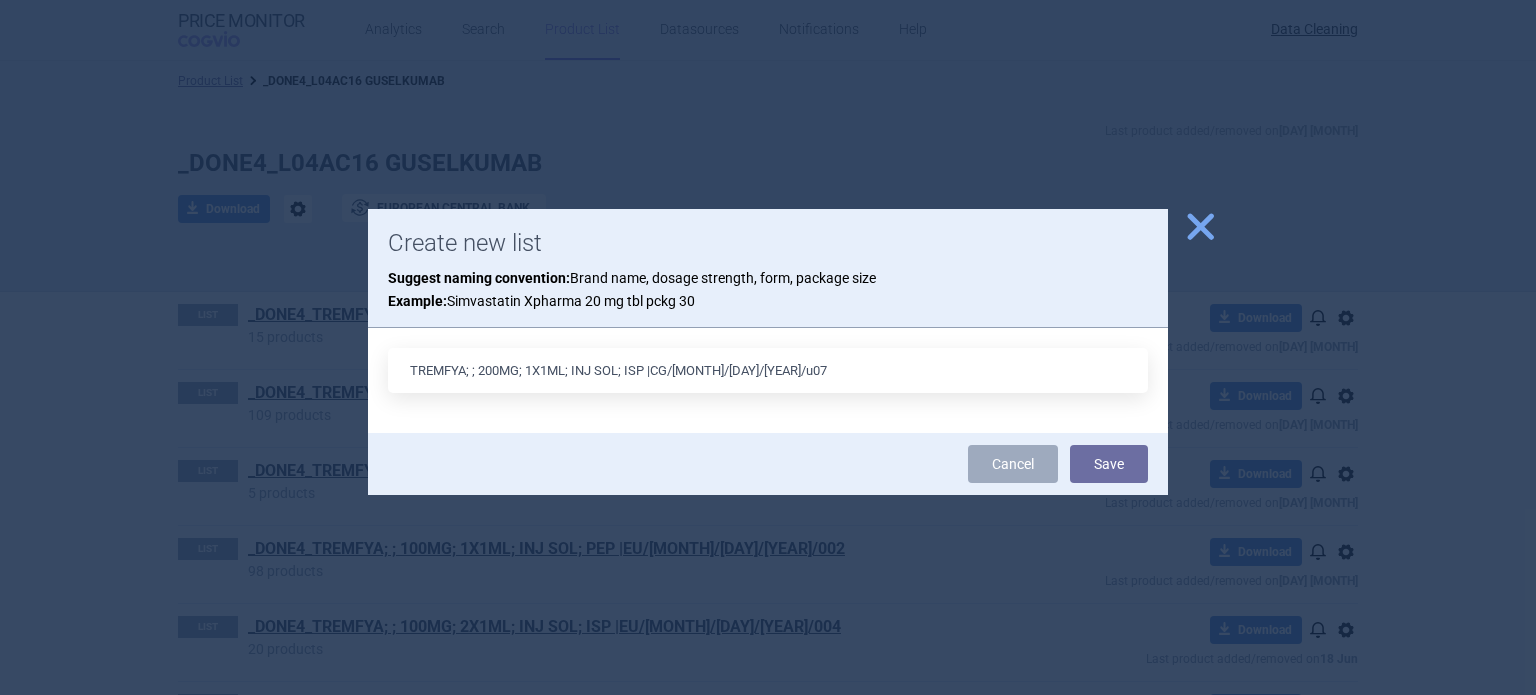 click on "TREMFYA; ; 200MG; 1X1ML; INJ SOL; ISP |CG/1/17/1234/u07" at bounding box center (768, 370) 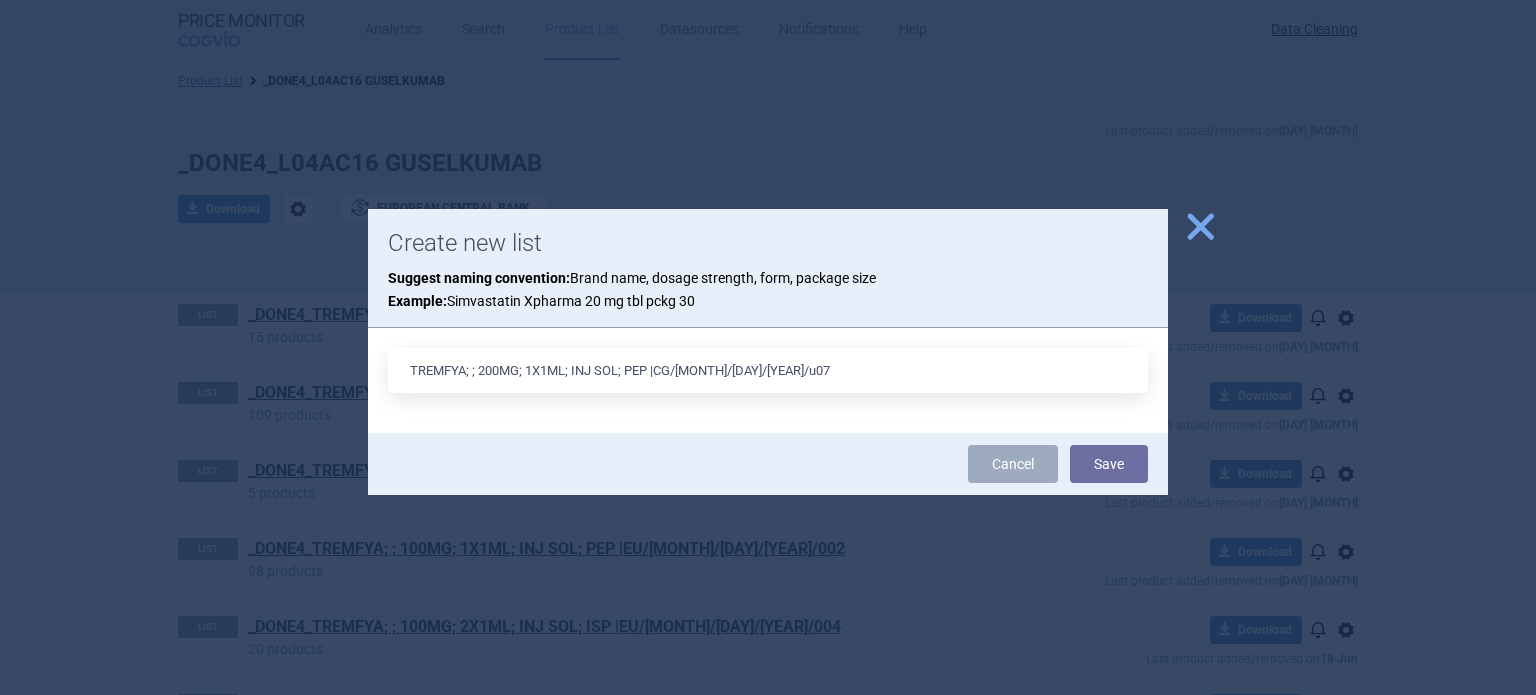 type on "TREMFYA; ; 200MG; 1X1ML; INJ SOL; PEP |CG/1/17/1234/u07" 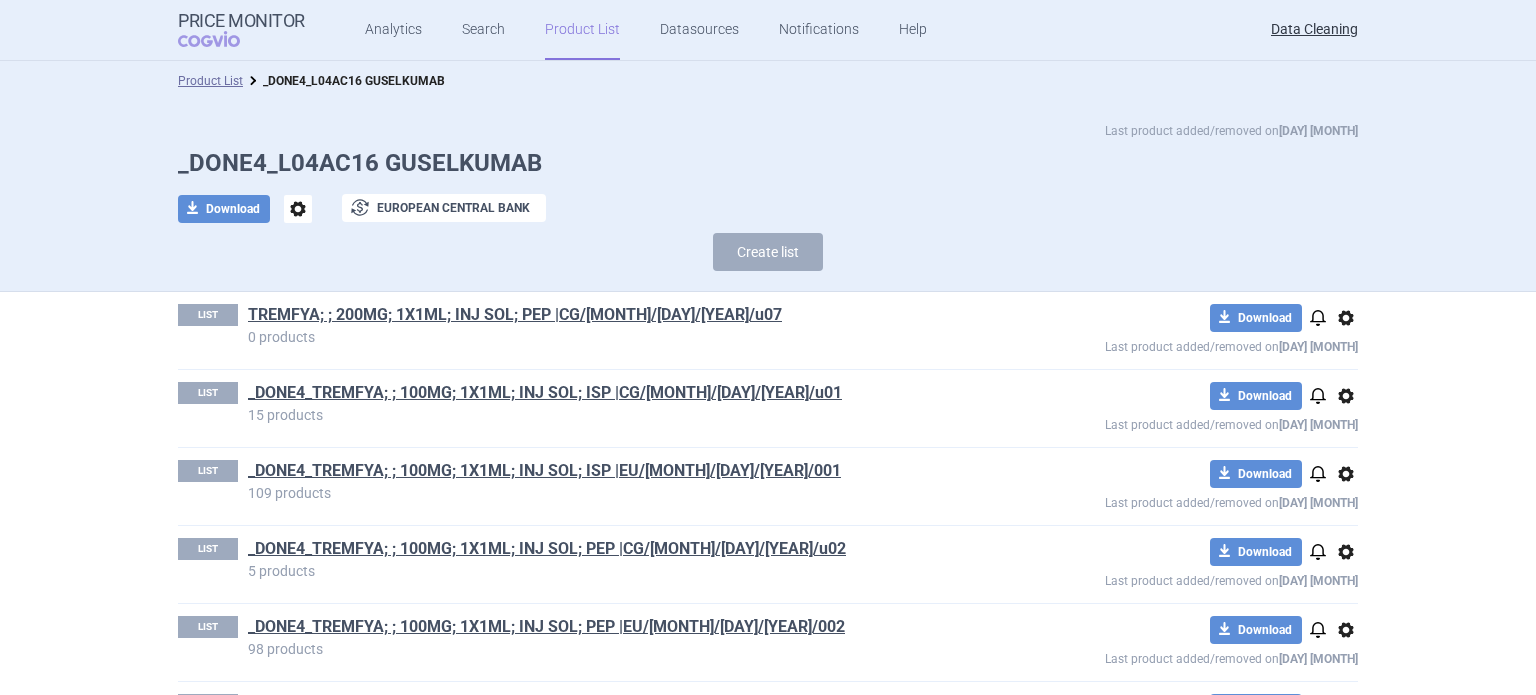 click on "Create list" at bounding box center (768, 257) 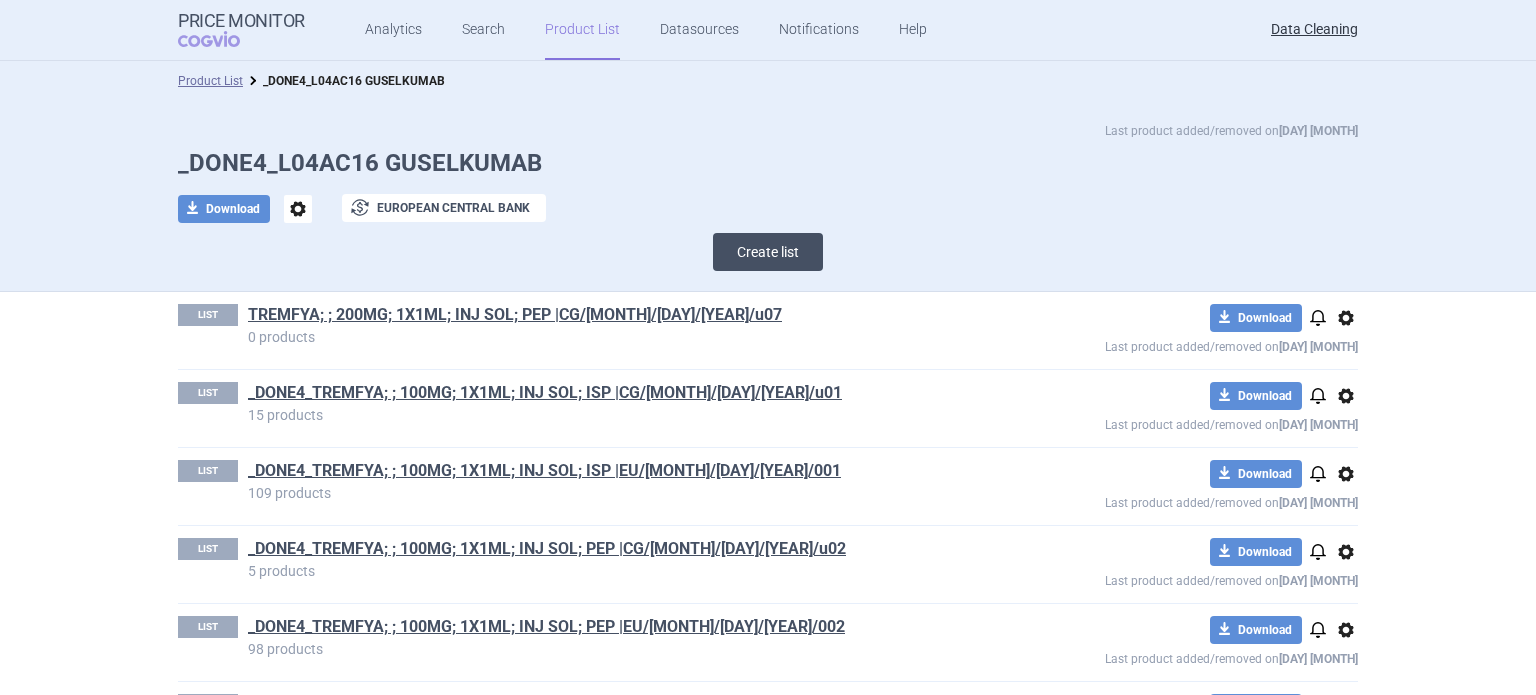 click on "Create list" at bounding box center [768, 252] 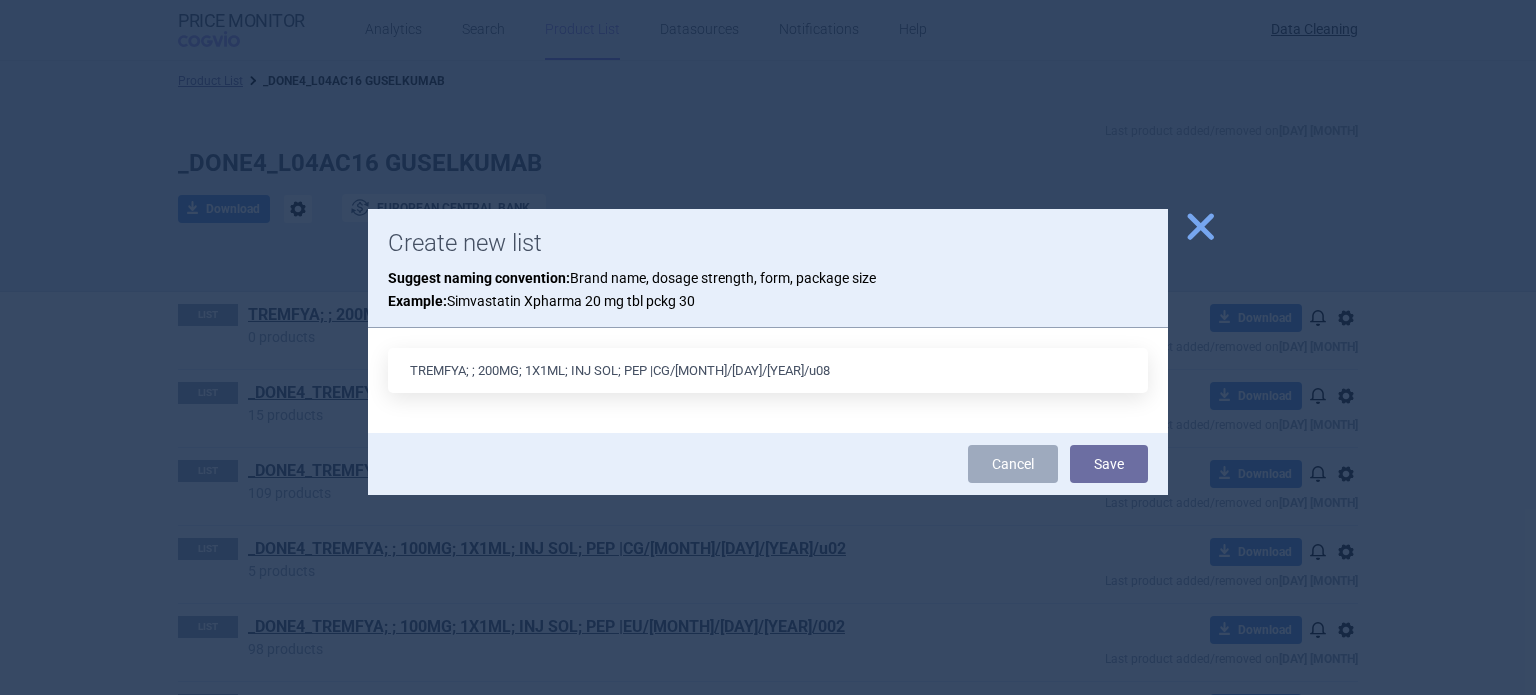 click on "TREMFYA; ; 200MG; 1X1ML; INJ SOL; PEP |CG/1/17/1234/u08" at bounding box center [768, 370] 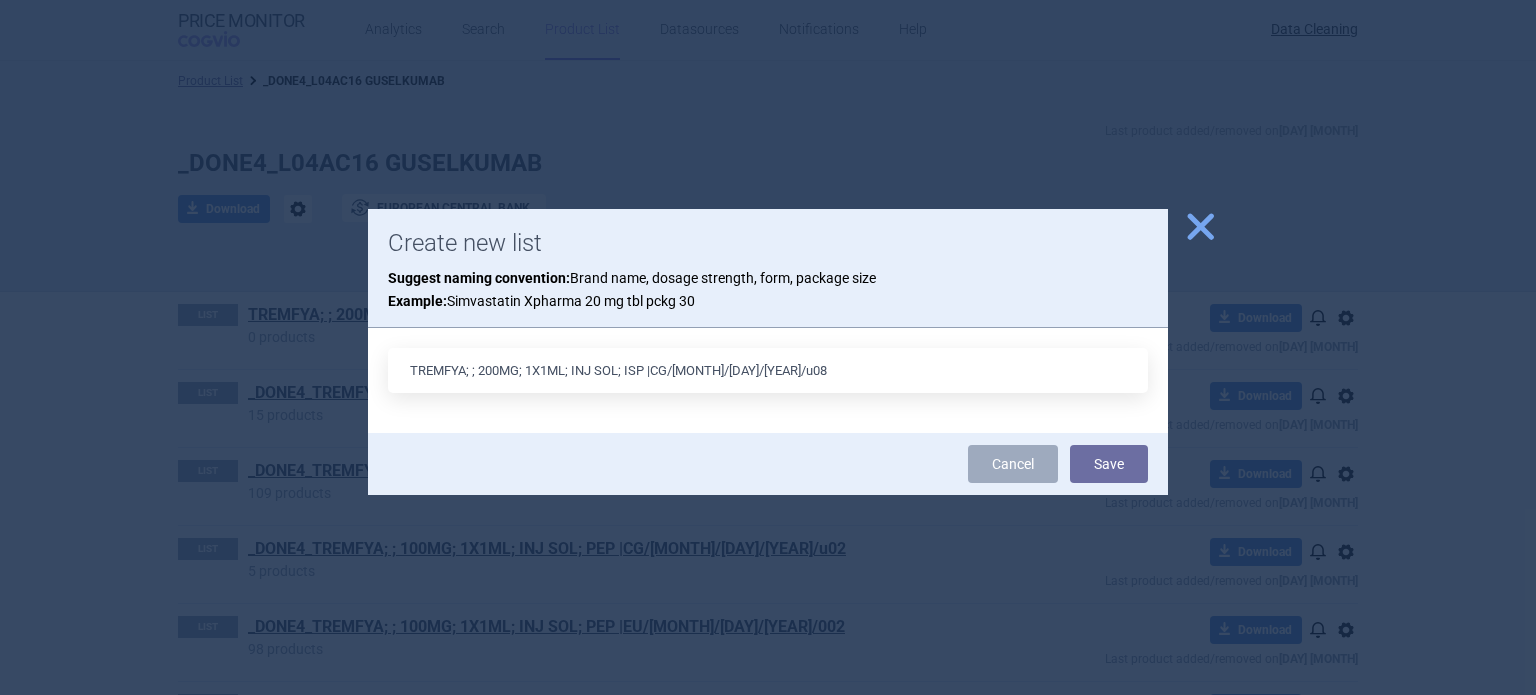 type on "TREMFYA; ; 200MG; 1X1ML; INJ SOL; ISP |CG/1/17/1234/u08" 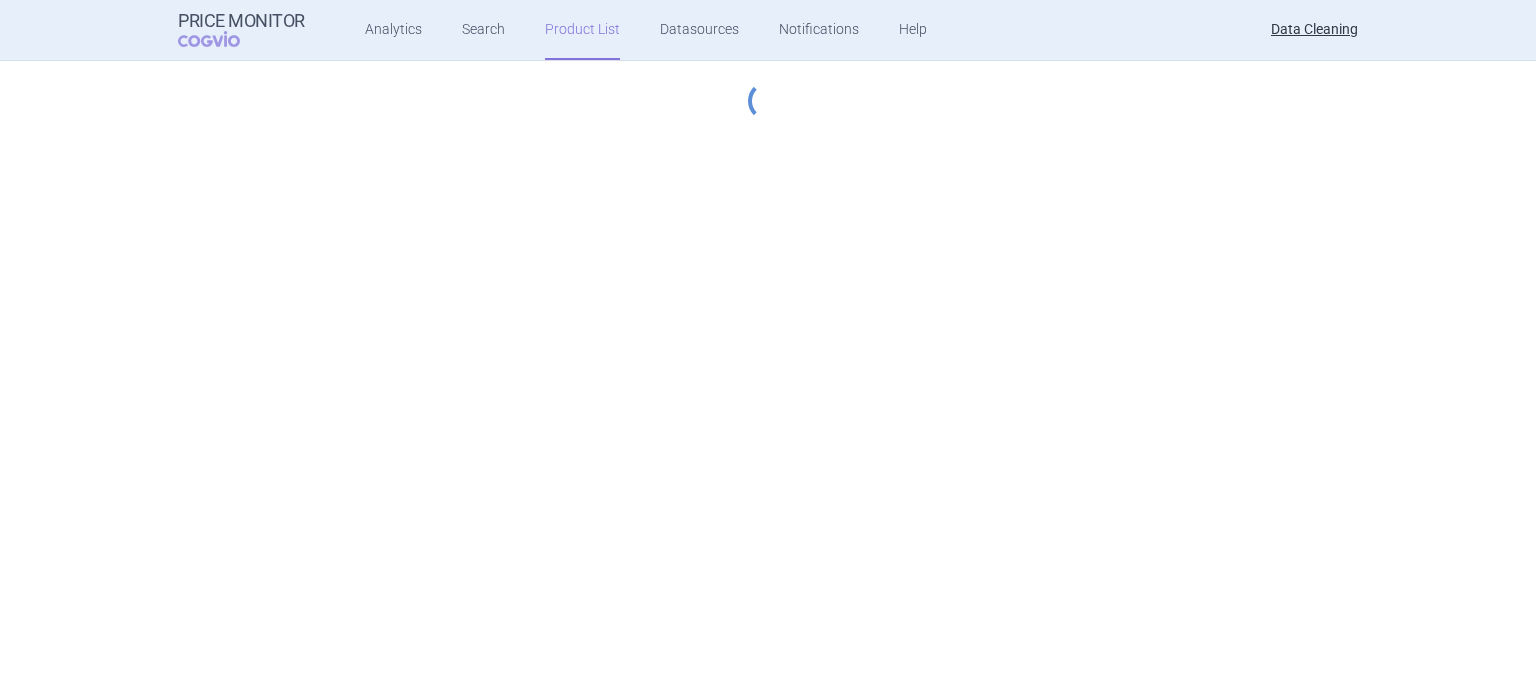 scroll, scrollTop: 0, scrollLeft: 0, axis: both 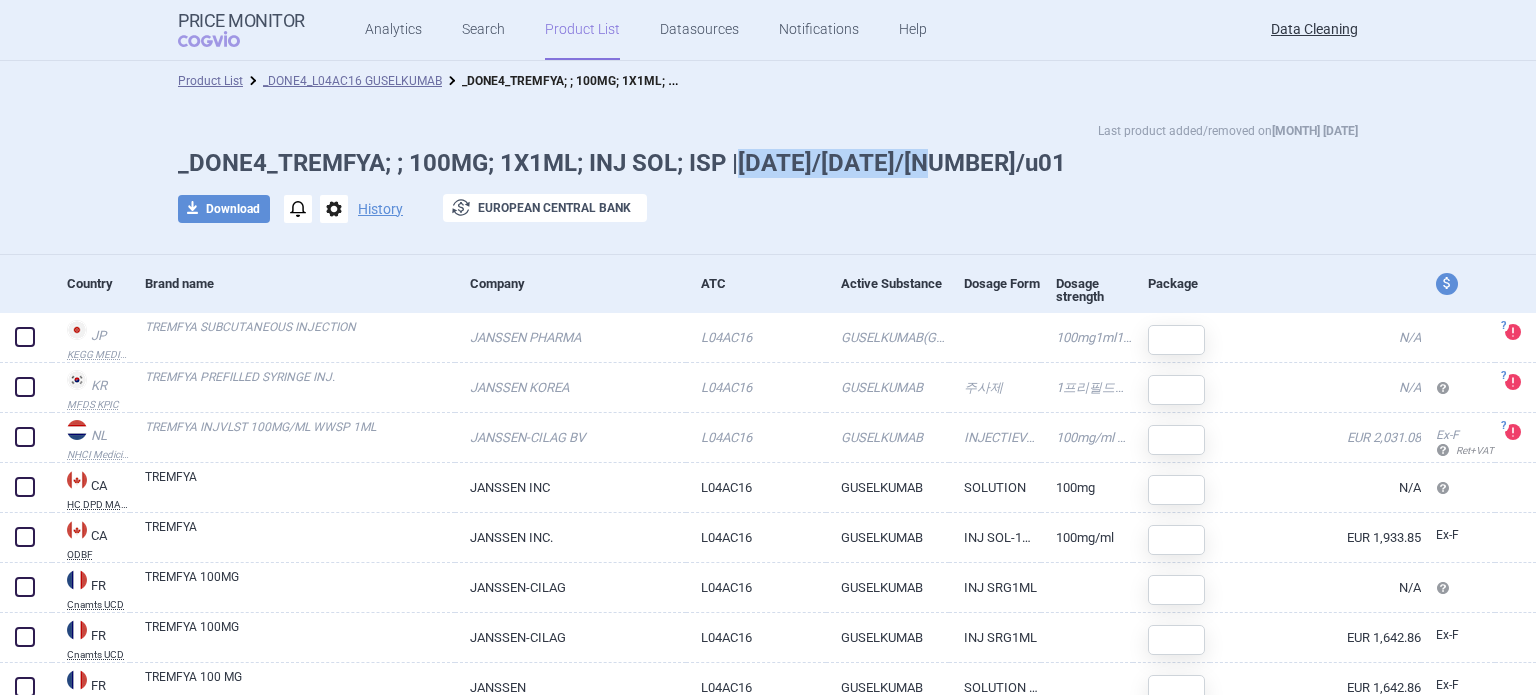 drag, startPoint x: 865, startPoint y: 165, endPoint x: 730, endPoint y: 169, distance: 135.05925 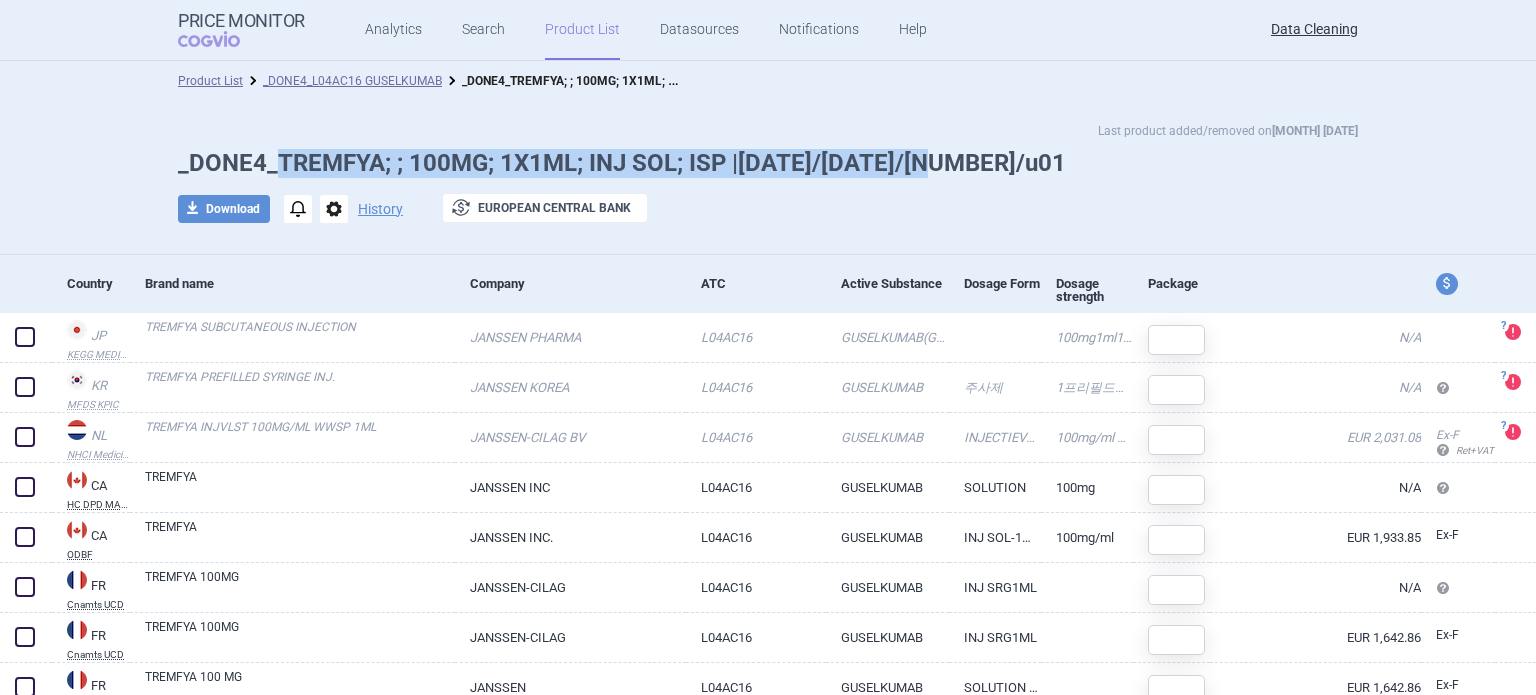 drag, startPoint x: 994, startPoint y: 159, endPoint x: 274, endPoint y: 170, distance: 720.08405 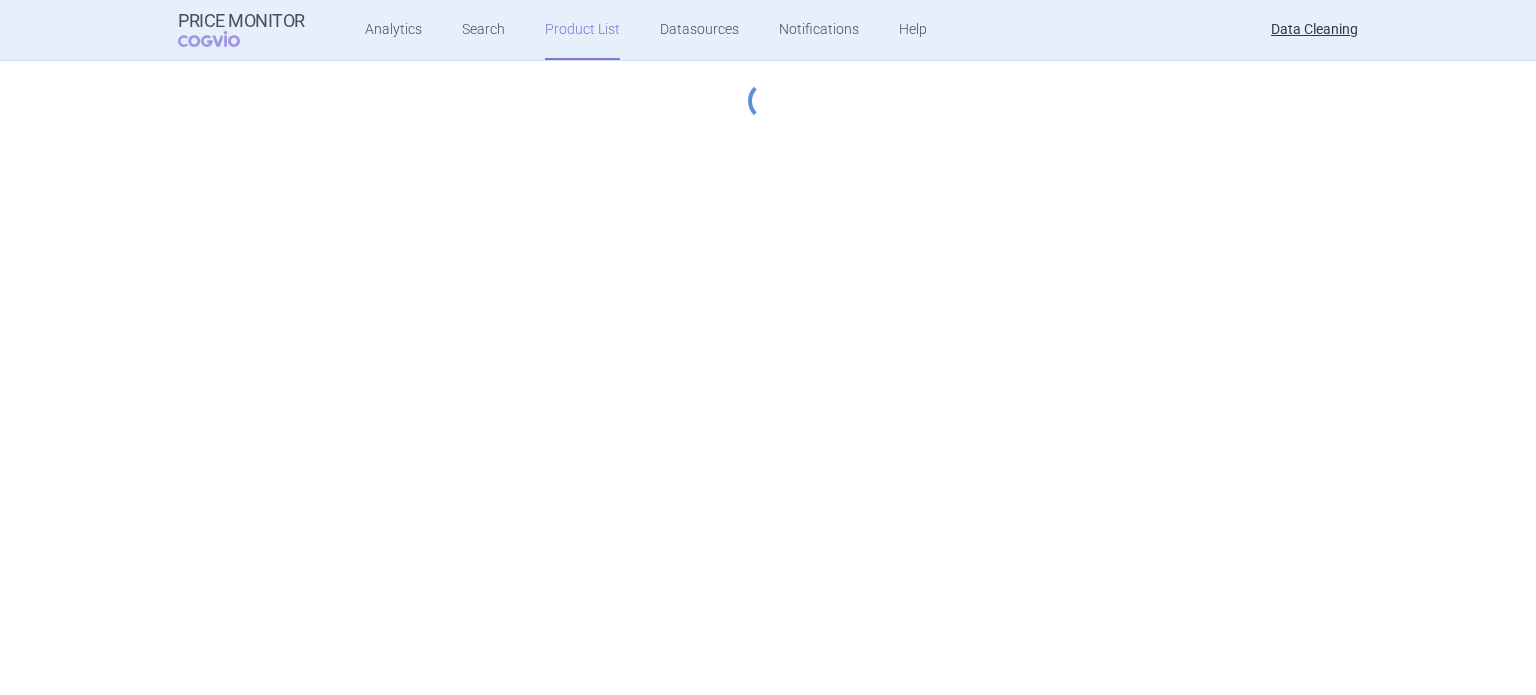 scroll, scrollTop: 0, scrollLeft: 0, axis: both 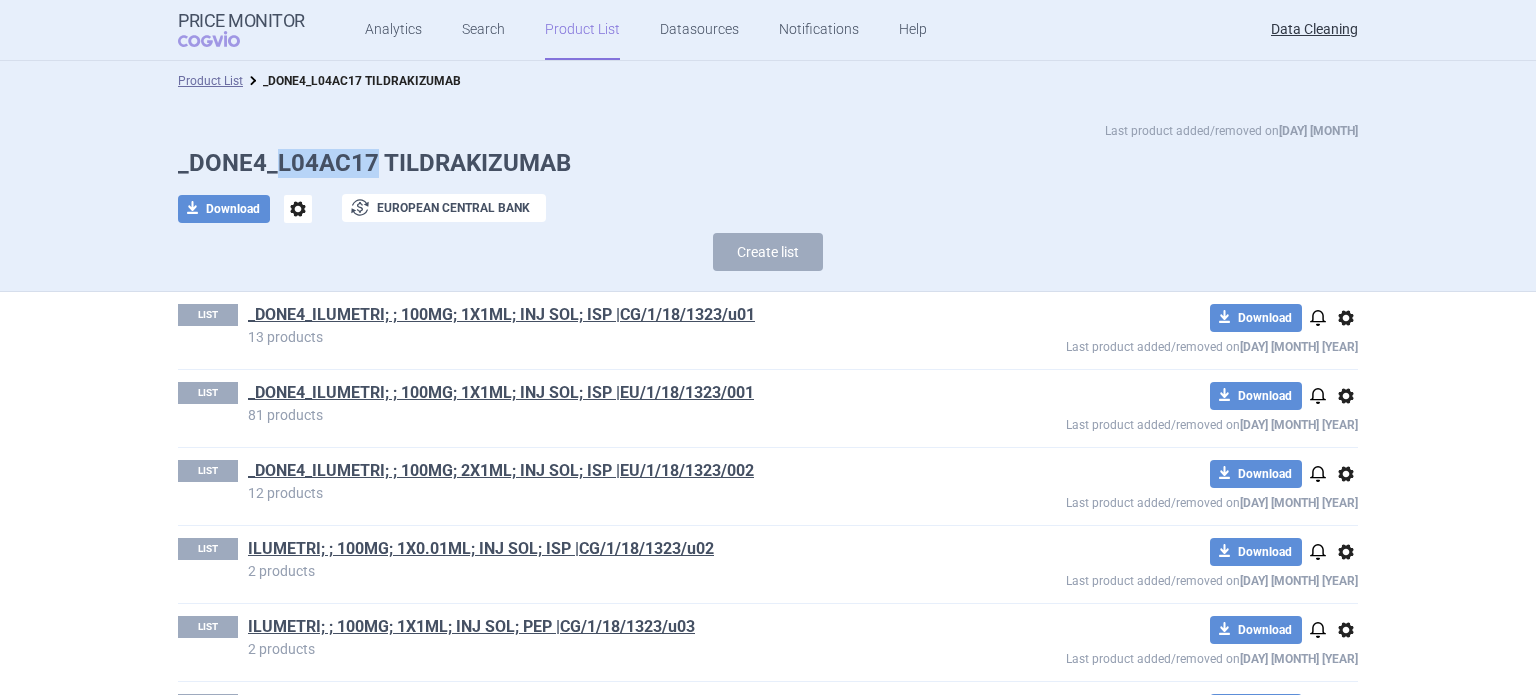 drag, startPoint x: 367, startPoint y: 174, endPoint x: 272, endPoint y: 177, distance: 95.047356 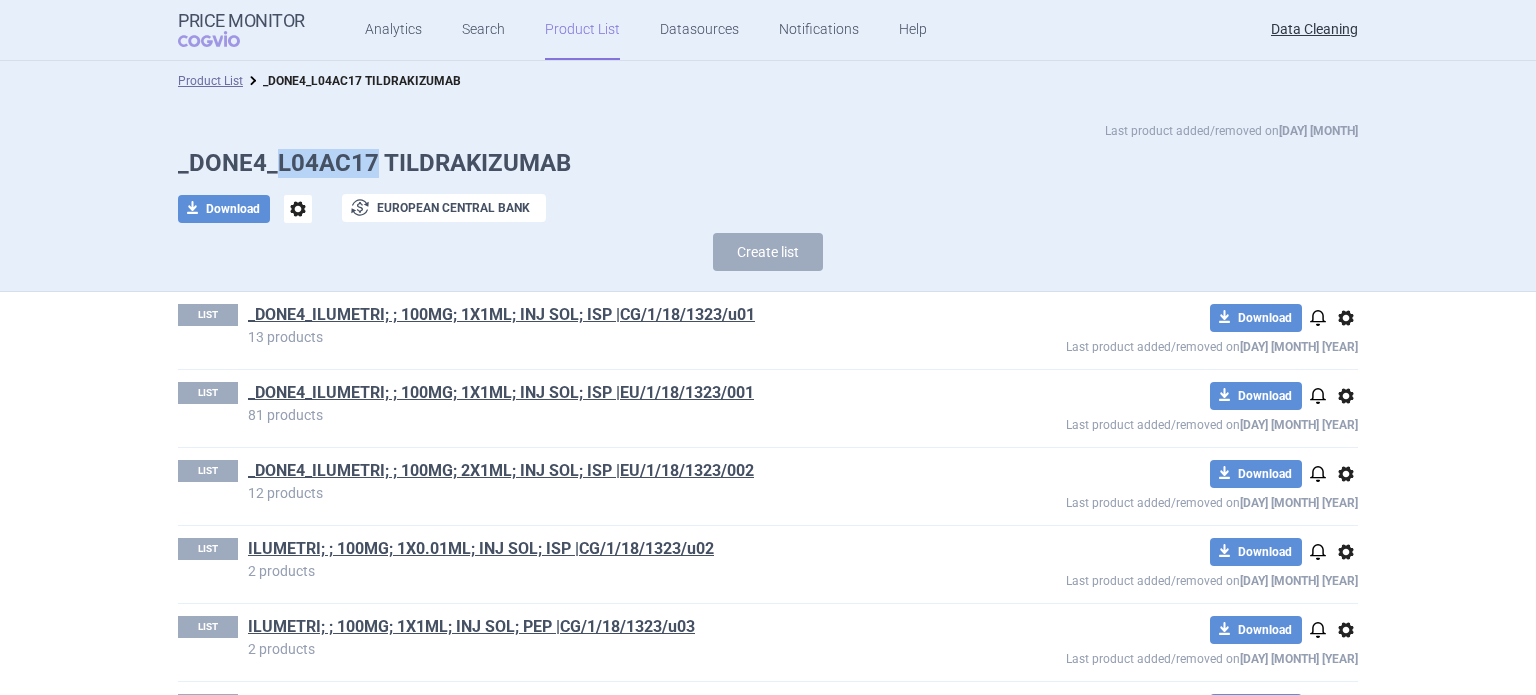 copy on "L04AC17" 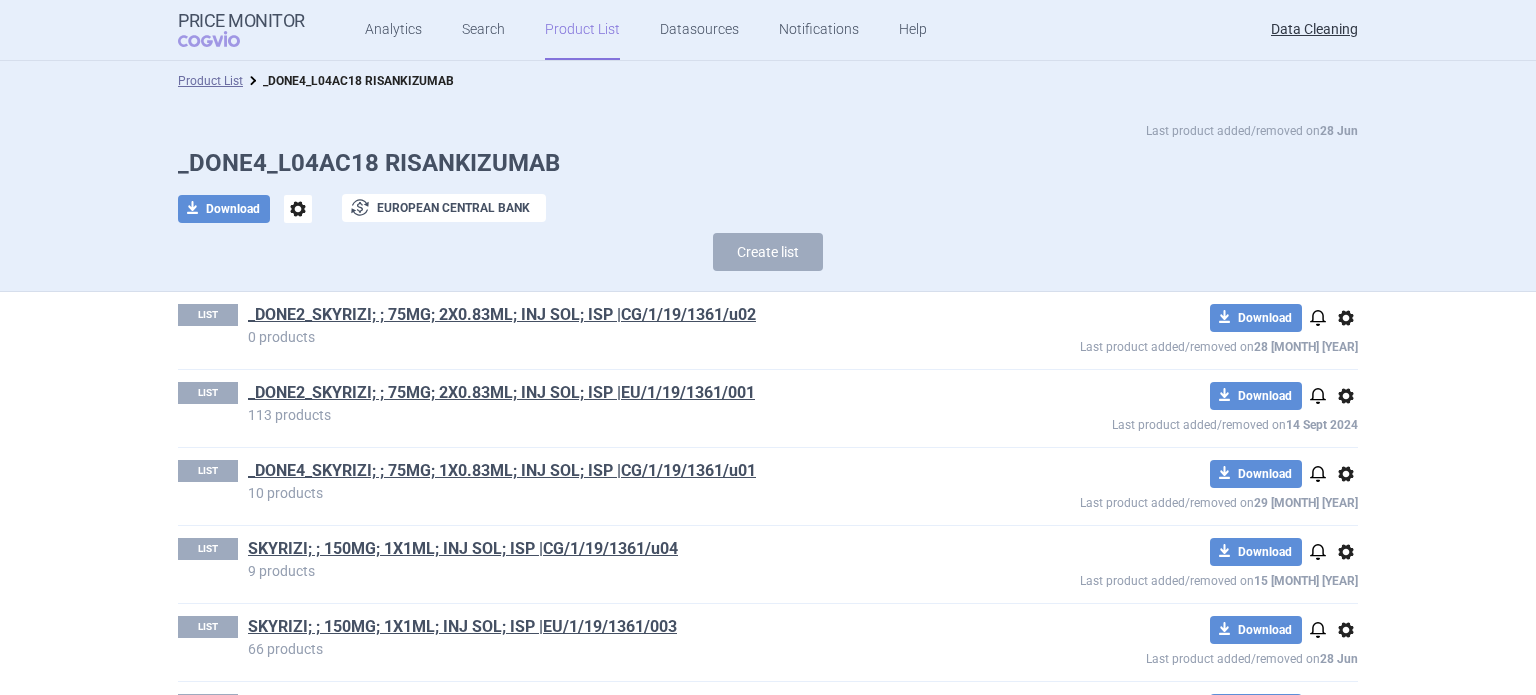 scroll, scrollTop: 0, scrollLeft: 0, axis: both 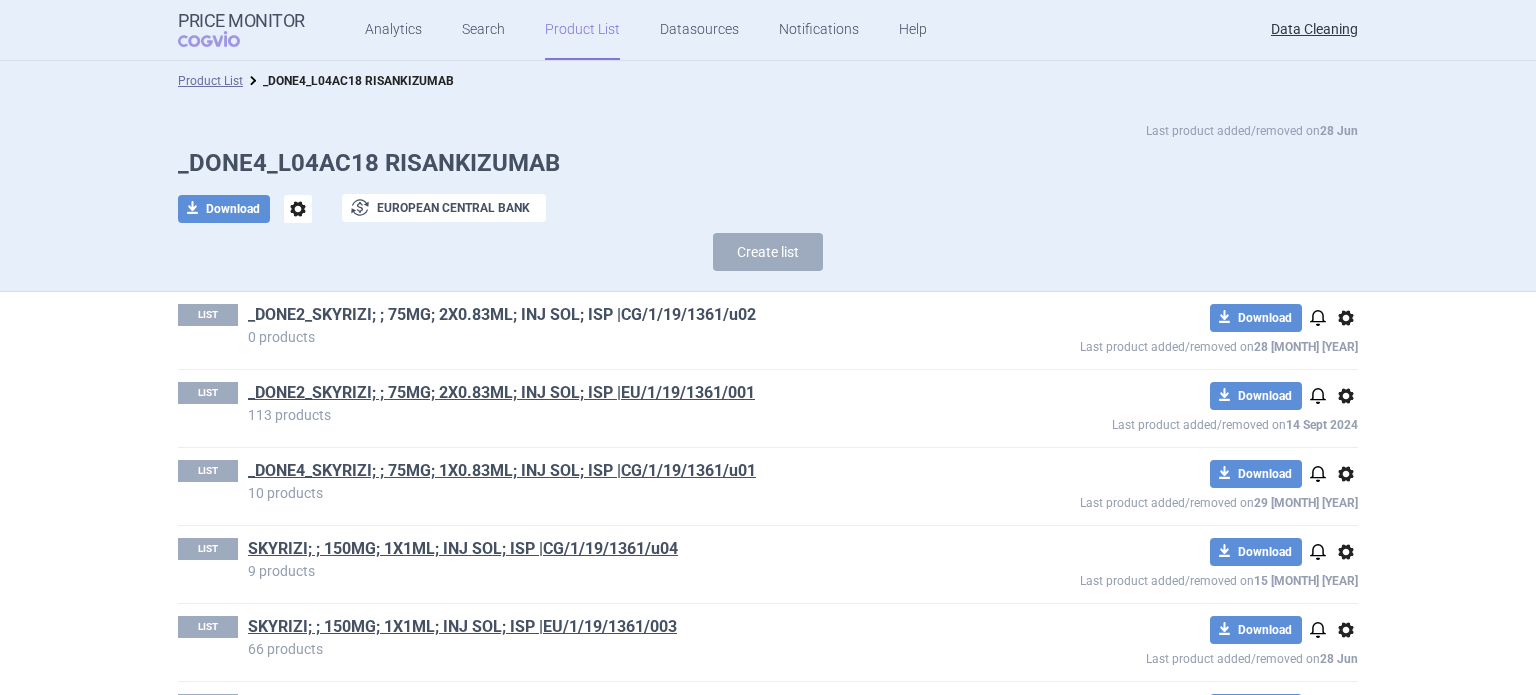 click on "_DONE2_SKYRIZI; ; 75MG; 2X0.83ML; INJ SOL; ISP |CG/1/19/1361/u02" at bounding box center (502, 315) 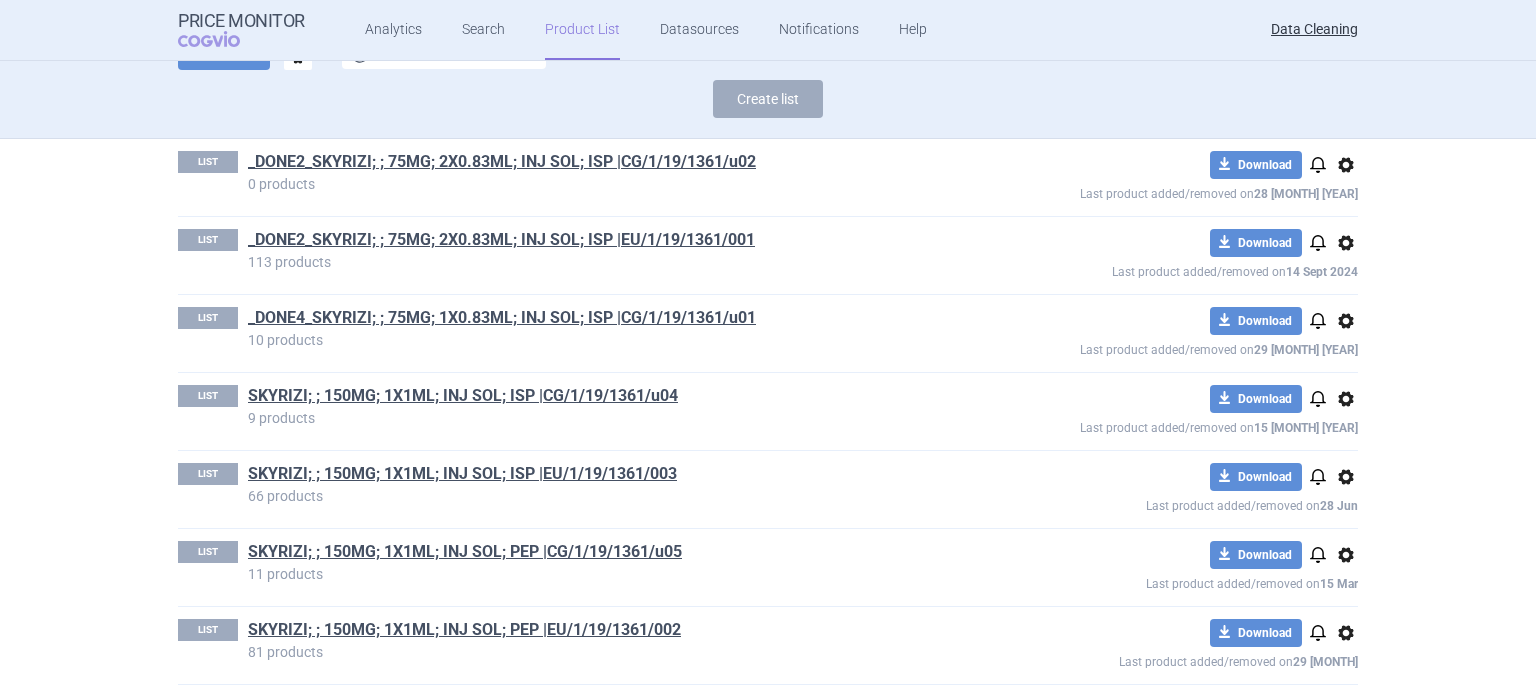 scroll, scrollTop: 0, scrollLeft: 0, axis: both 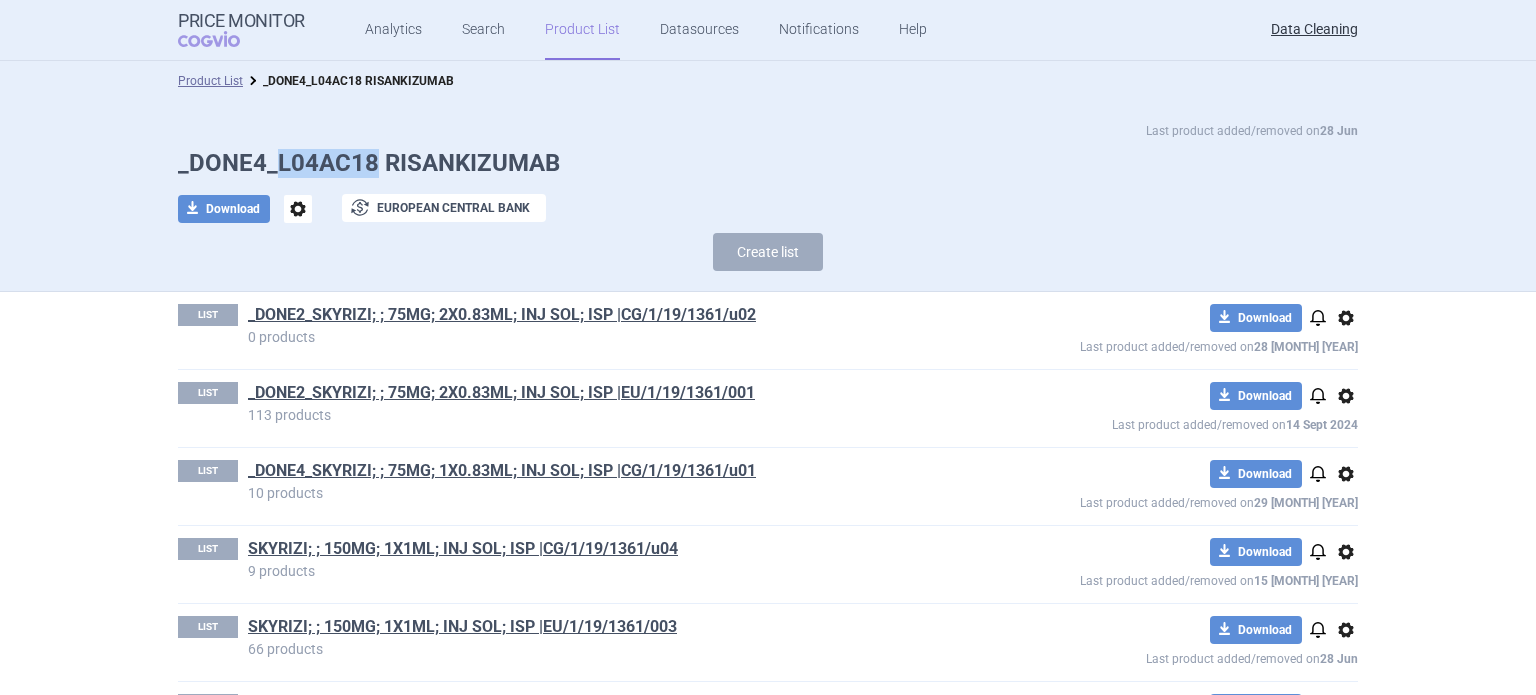 drag, startPoint x: 344, startPoint y: 167, endPoint x: 268, endPoint y: 167, distance: 76 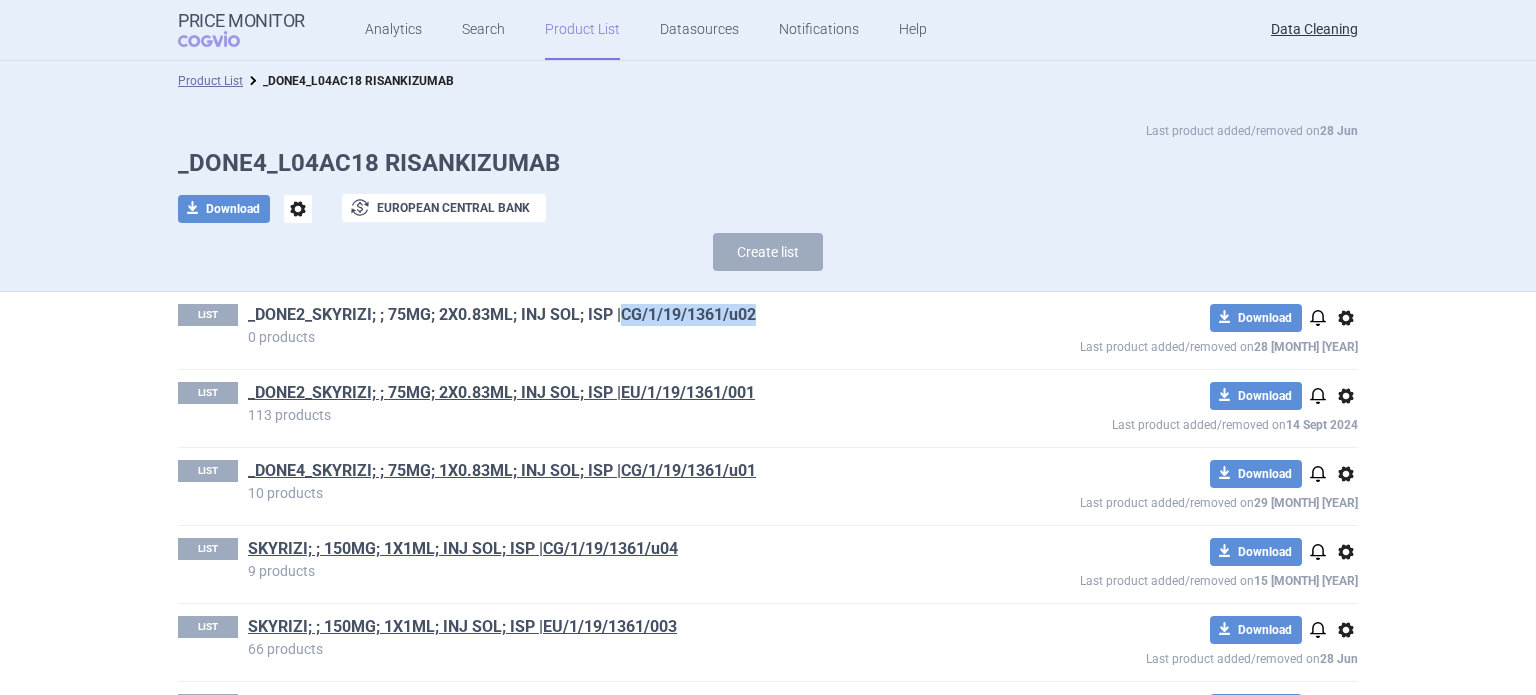 drag, startPoint x: 796, startPoint y: 312, endPoint x: 619, endPoint y: 320, distance: 177.1807 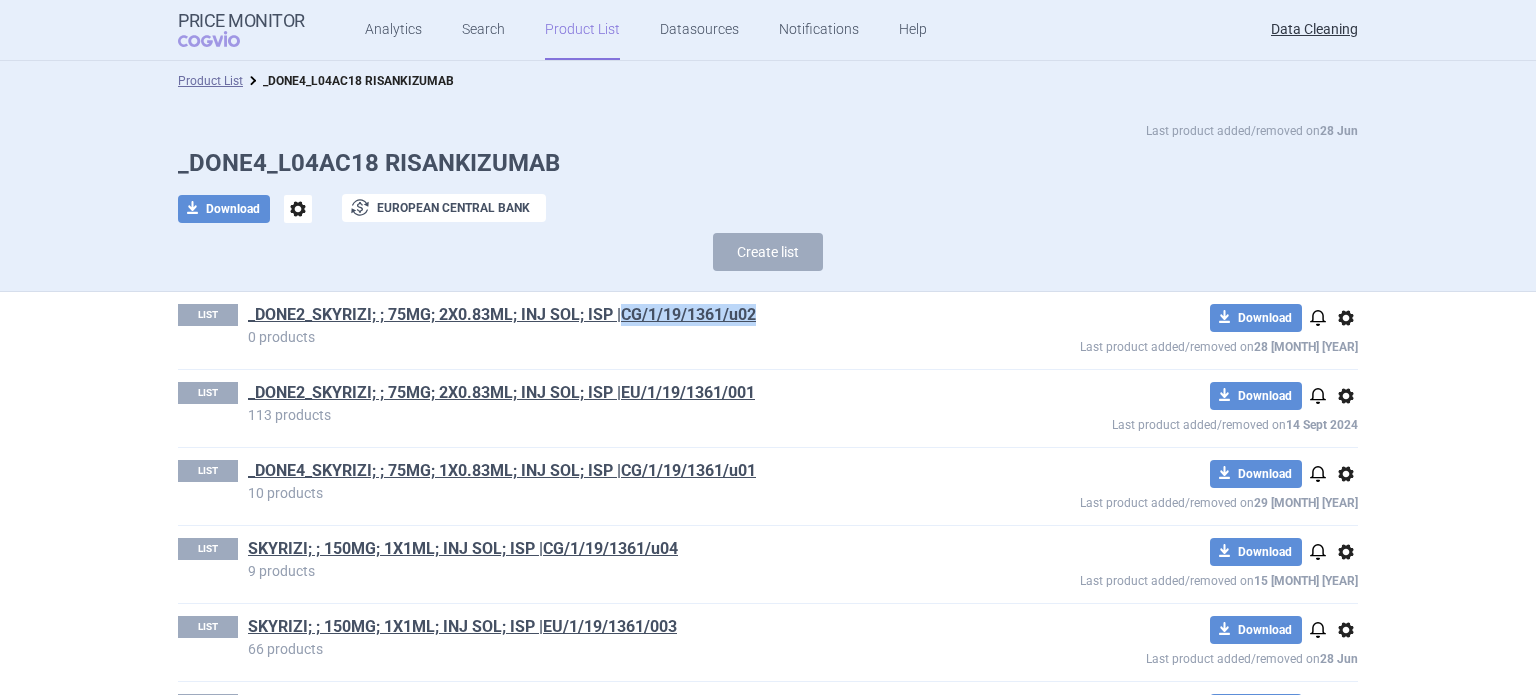 copy on "CG/1/19/1361/u02" 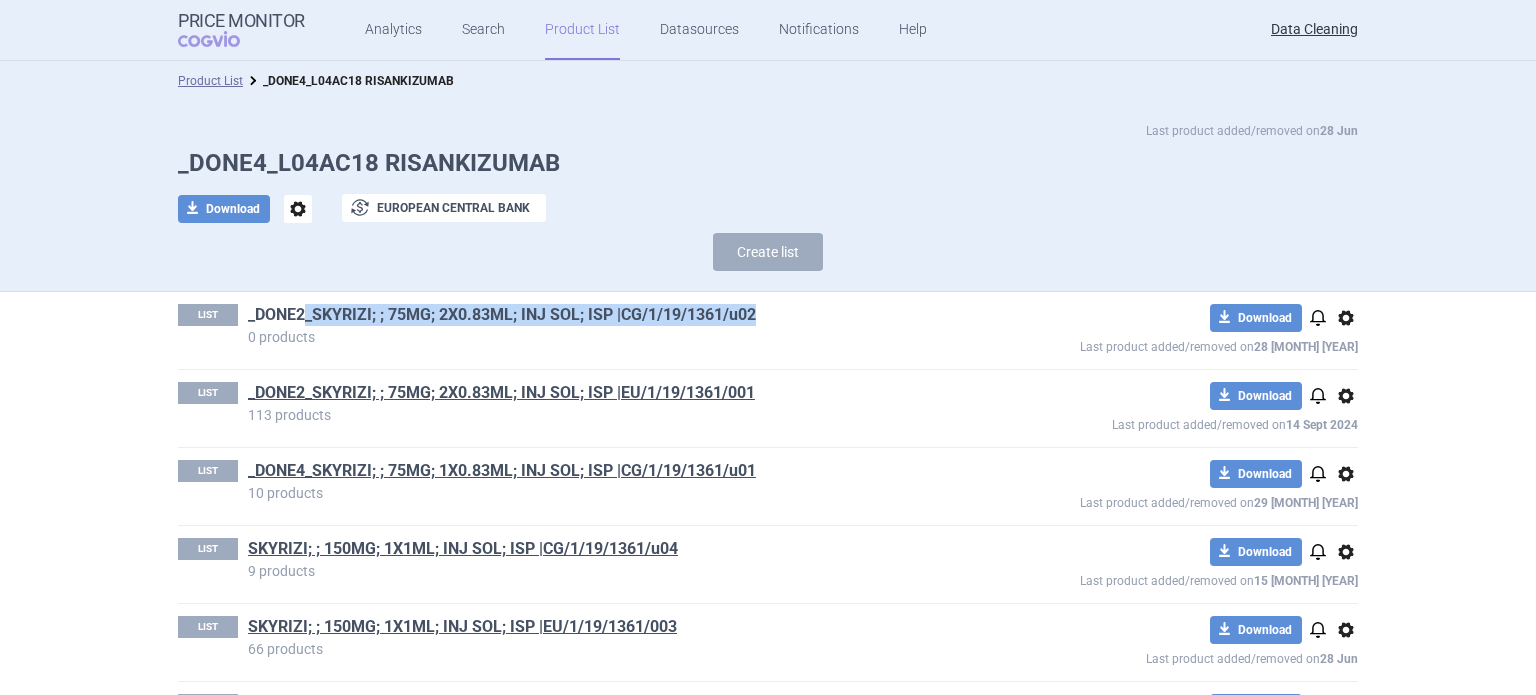 drag, startPoint x: 772, startPoint y: 311, endPoint x: 301, endPoint y: 305, distance: 471.0382 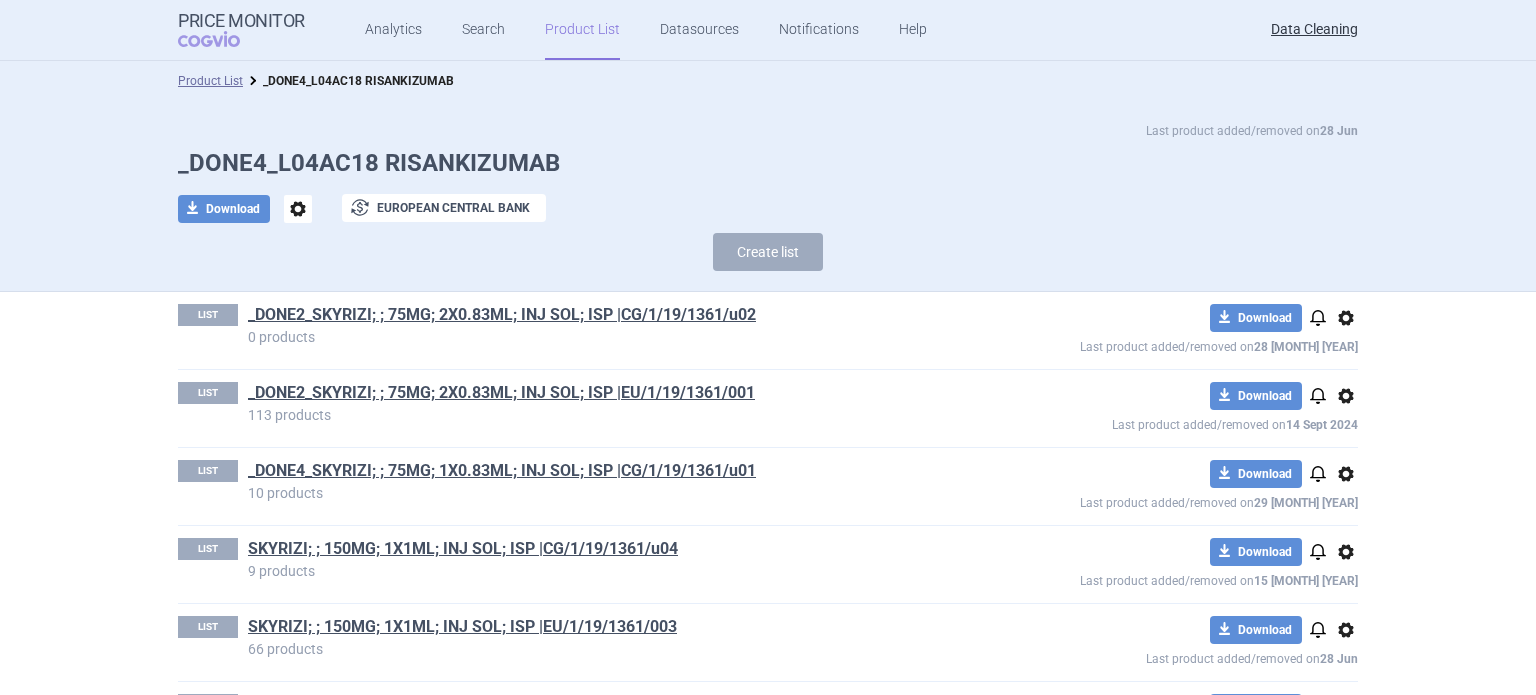 click on "LIST _DONE2_SKYRIZI; ; 75MG; 2X0.83ML; INJ SOL; ISP |CG/1/19/1361/u02 0   products download  Download notifications options Last product added/removed on  28 Jul 2022" at bounding box center [768, 330] 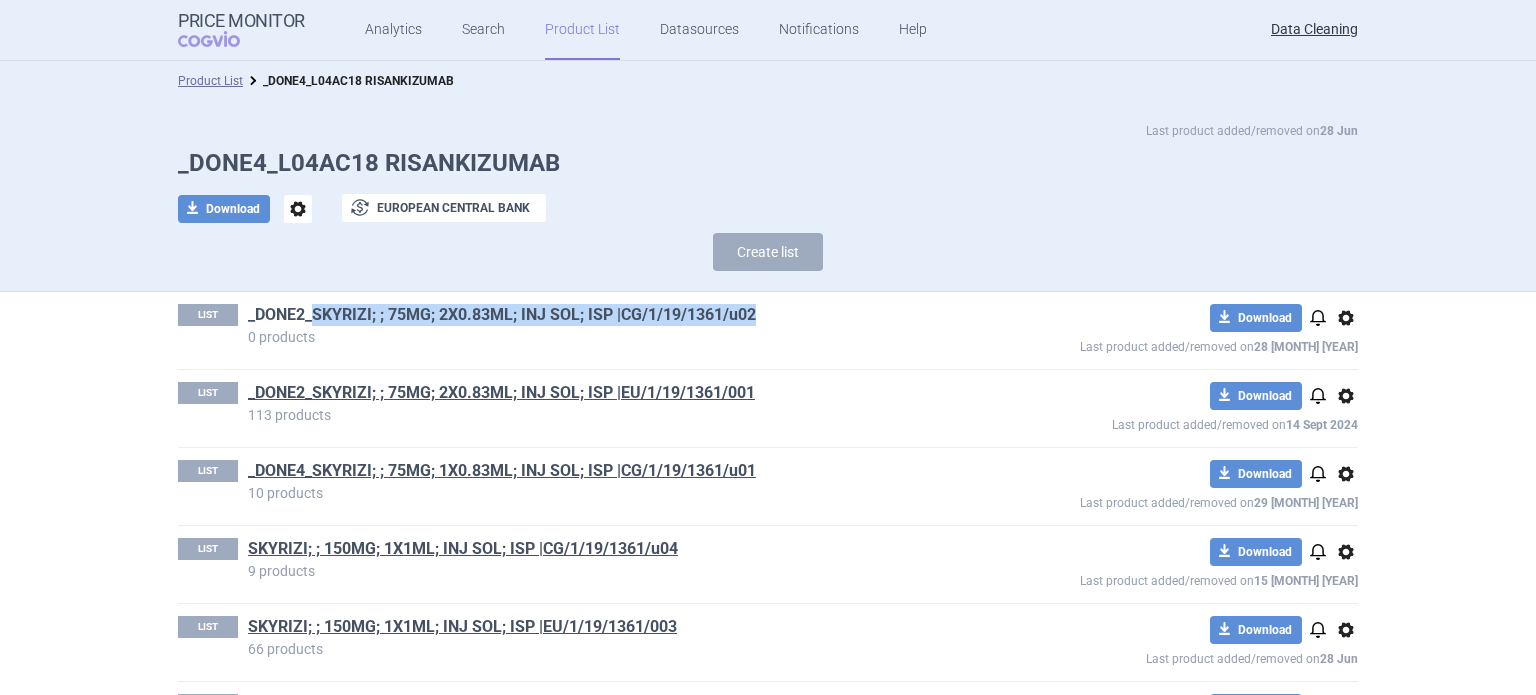 drag, startPoint x: 768, startPoint y: 319, endPoint x: 306, endPoint y: 313, distance: 462.03897 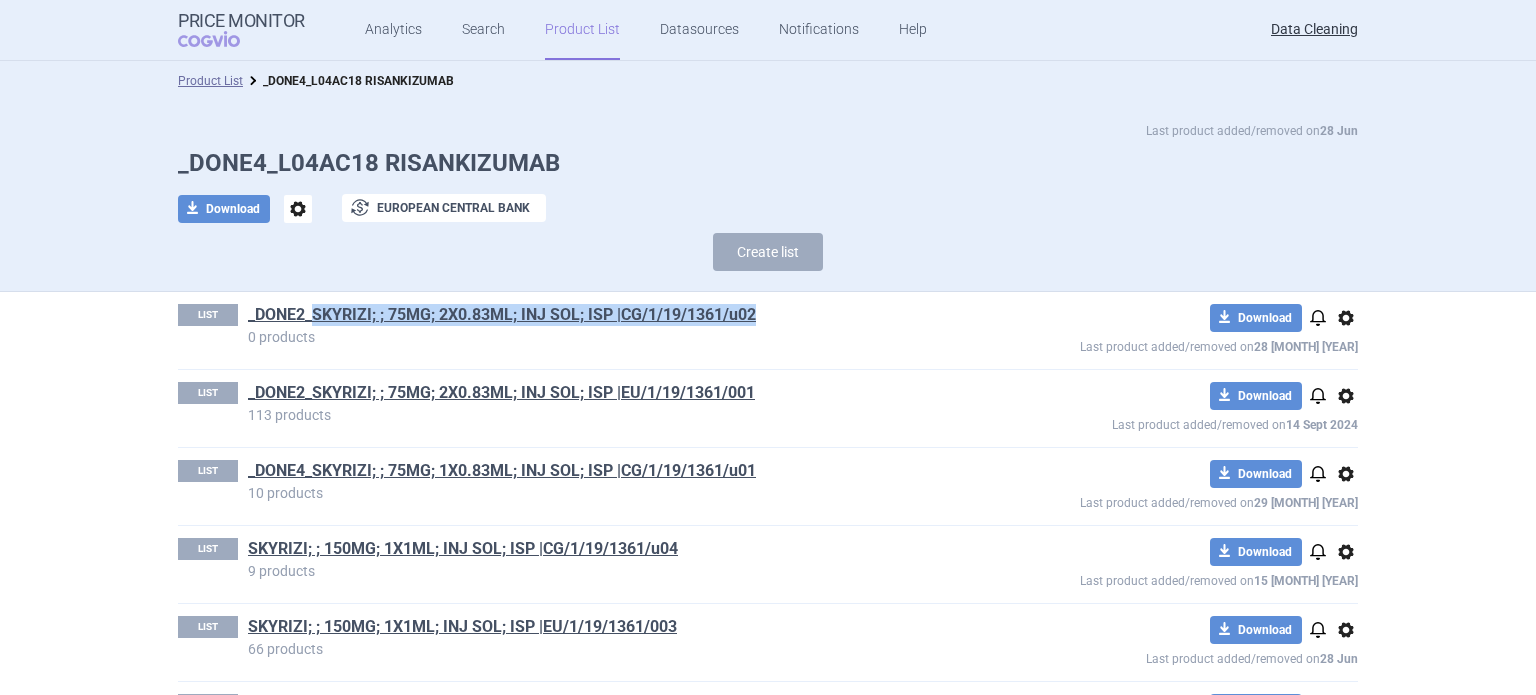 copy on "SKYRIZI; ; 75MG; 2X0.83ML; INJ SOL; ISP |CG/1/19/1361/u02" 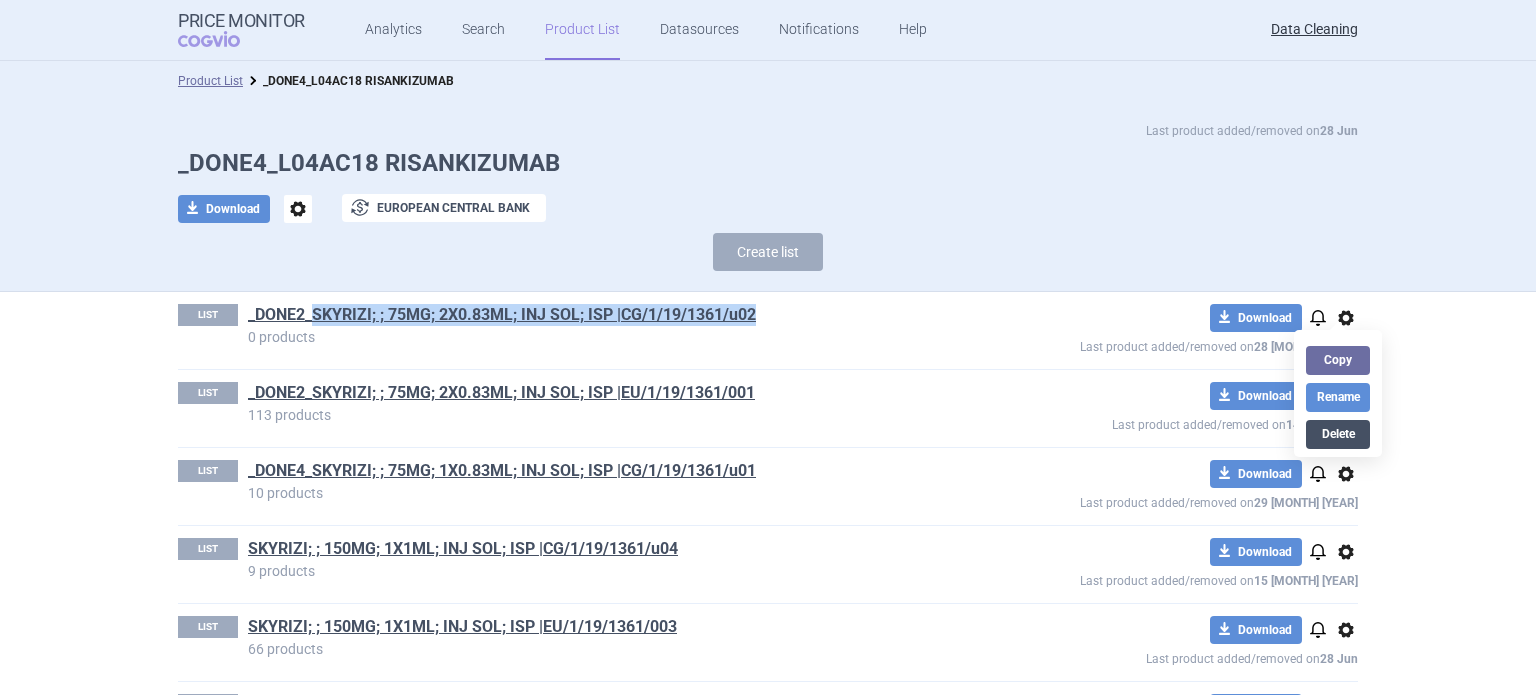 click on "Delete" at bounding box center [1338, 434] 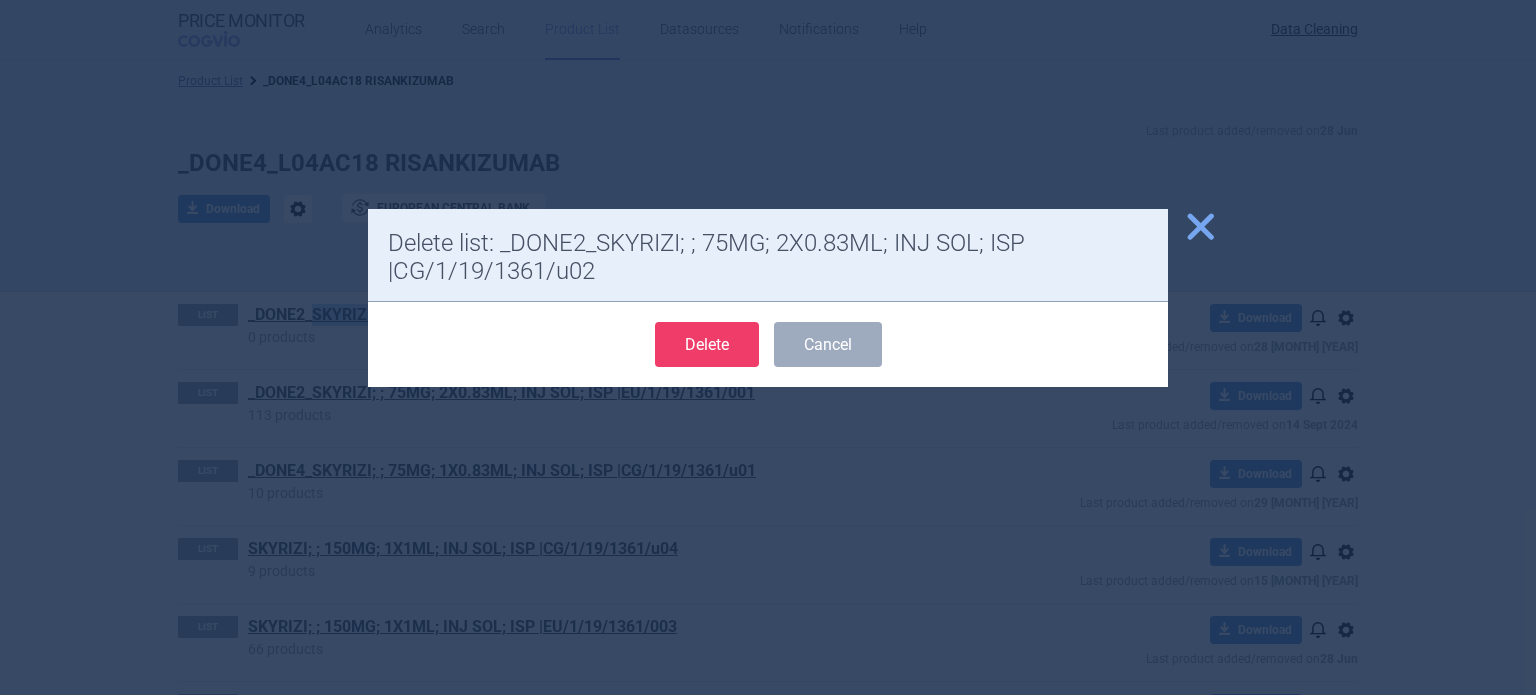 click on "Delete" at bounding box center [707, 344] 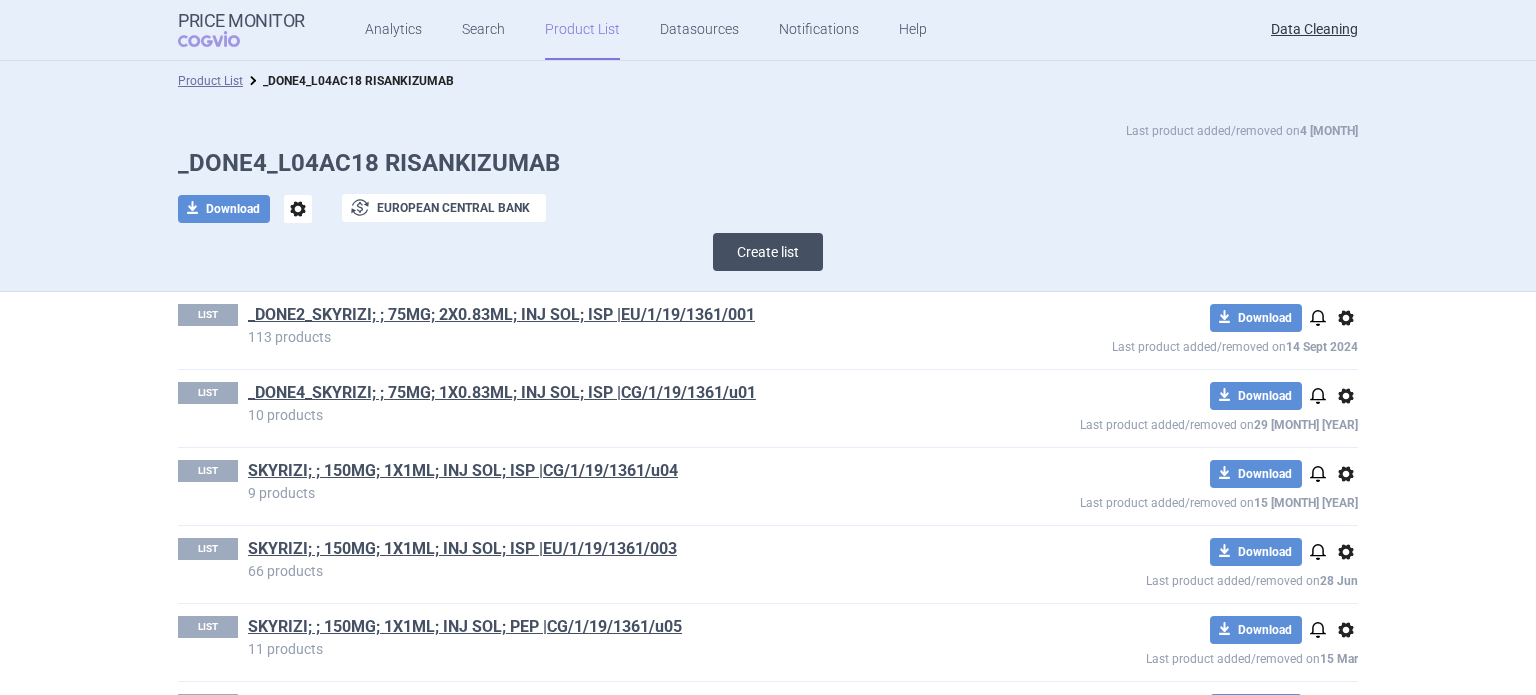 click on "Create list" at bounding box center (768, 252) 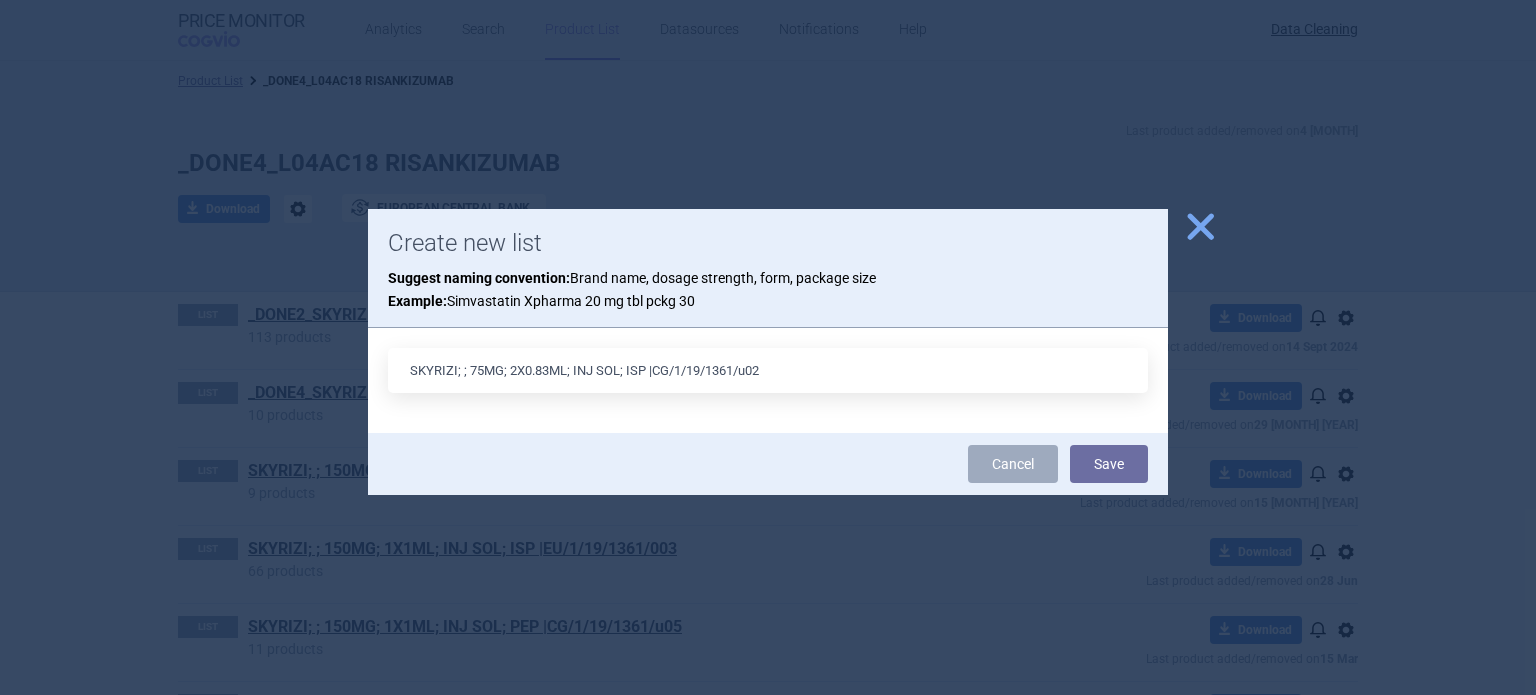 click on "SKYRIZI; ; 75MG; 2X0.83ML; INJ SOL; ISP |CG/1/19/1361/u02" at bounding box center (768, 370) 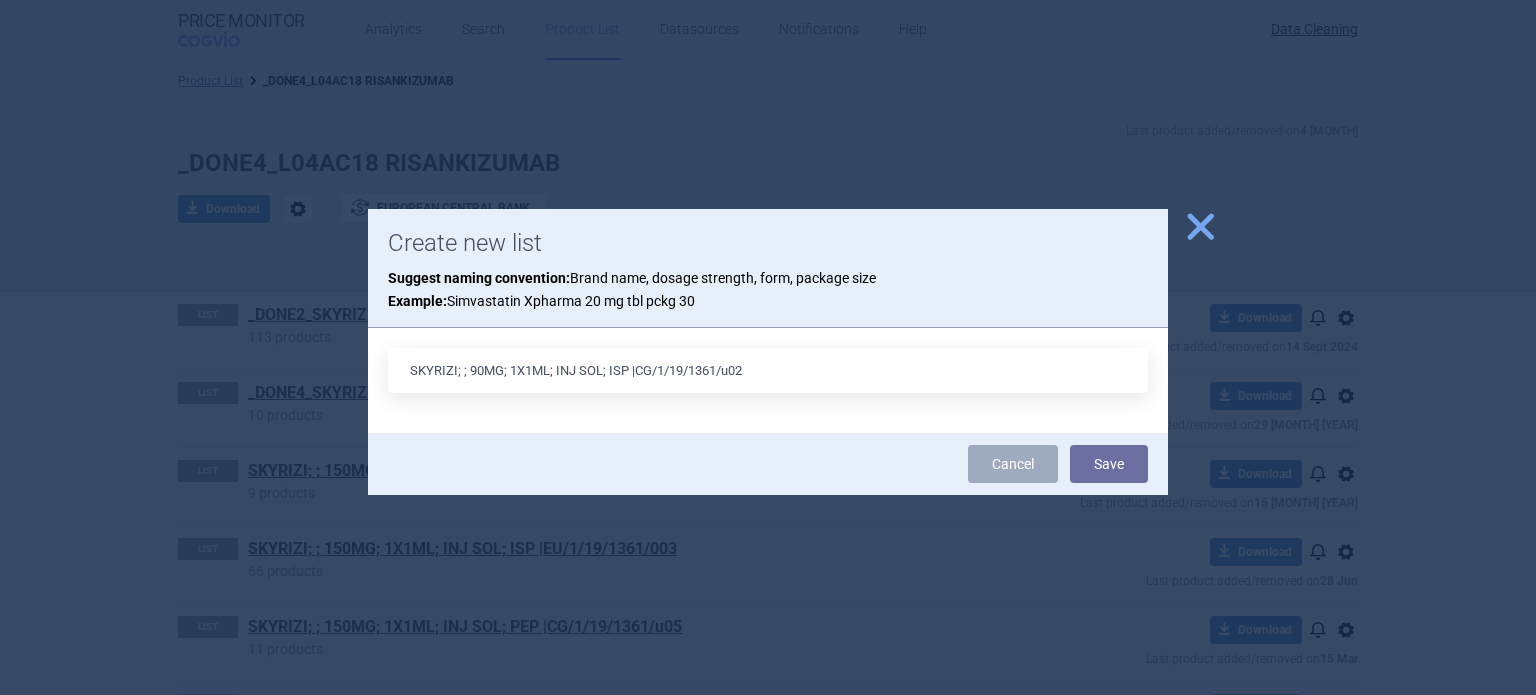 type on "SKYRIZI; ; 90MG; 1X1ML; INJ SOL; ISP |CG/1/19/1361/u02" 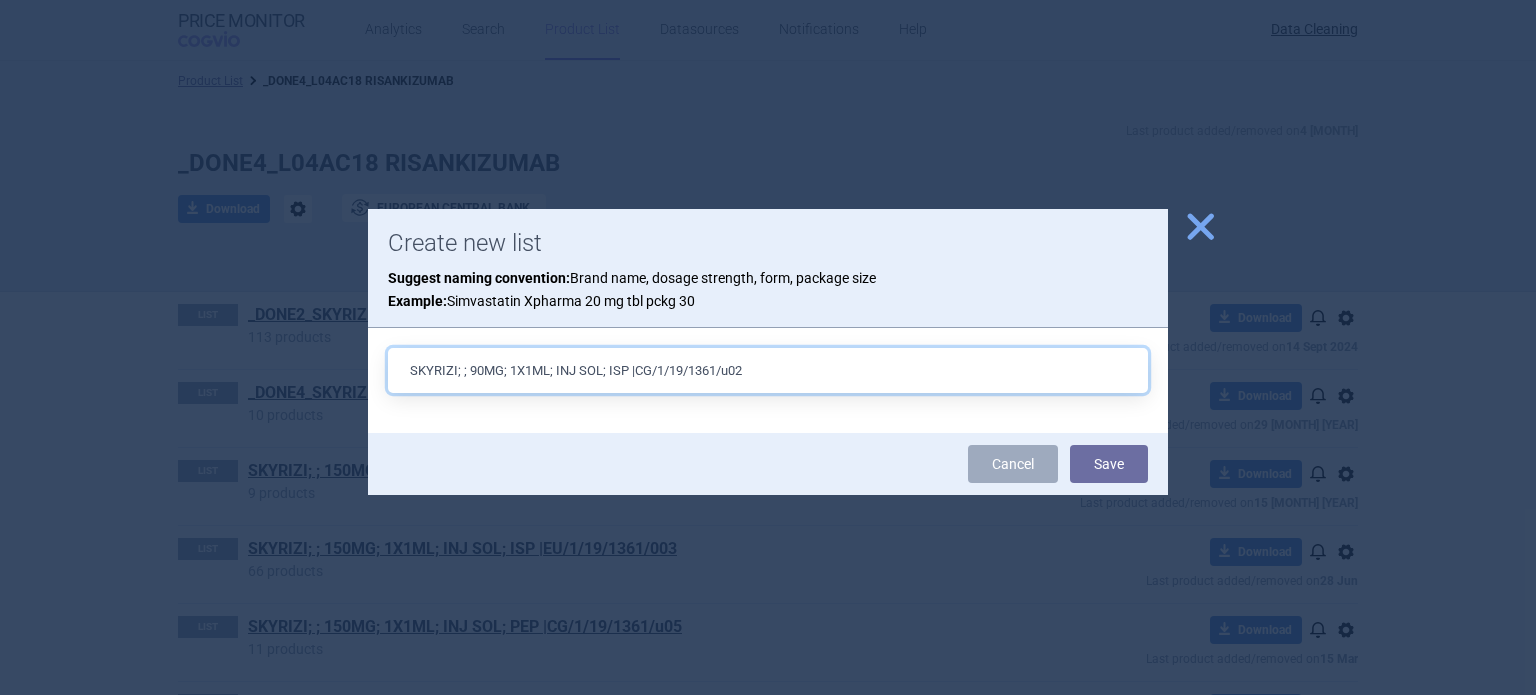 click on "Save" at bounding box center [1109, 464] 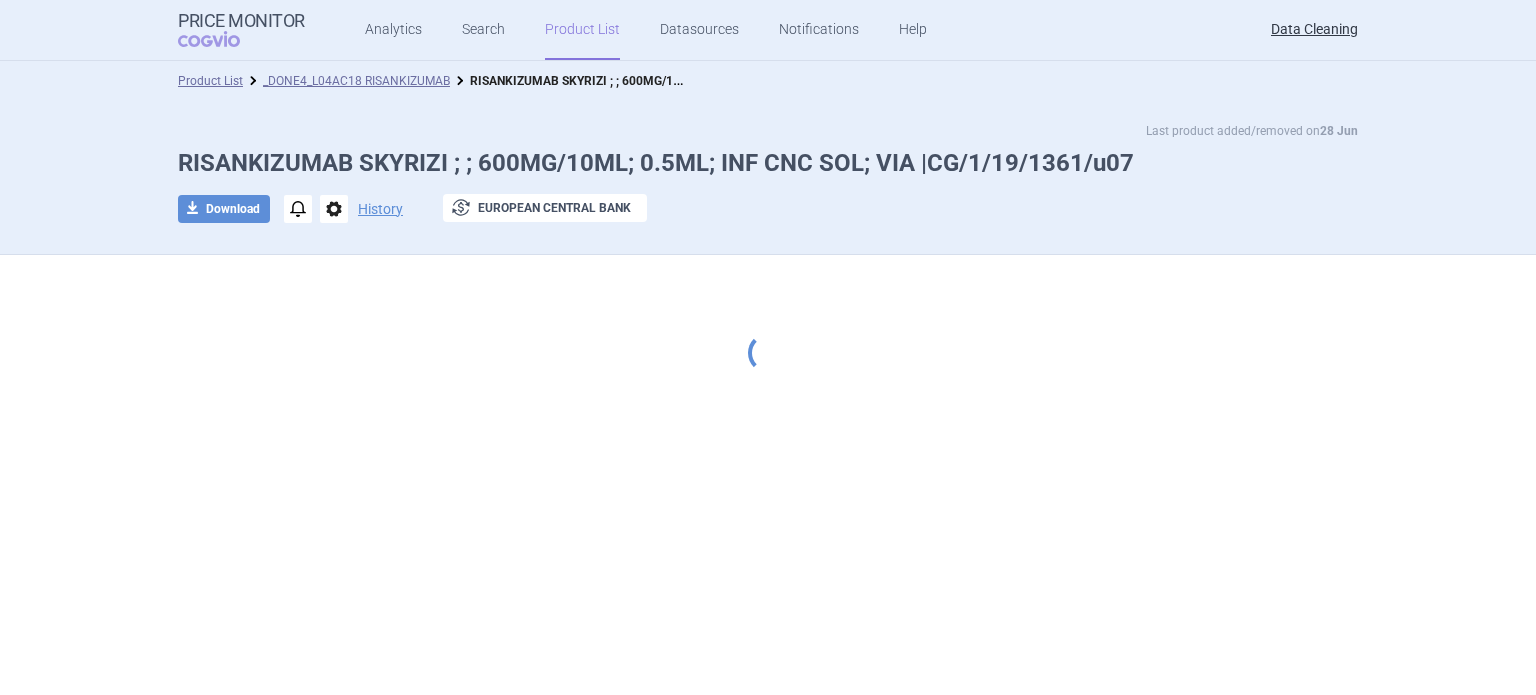 scroll, scrollTop: 0, scrollLeft: 0, axis: both 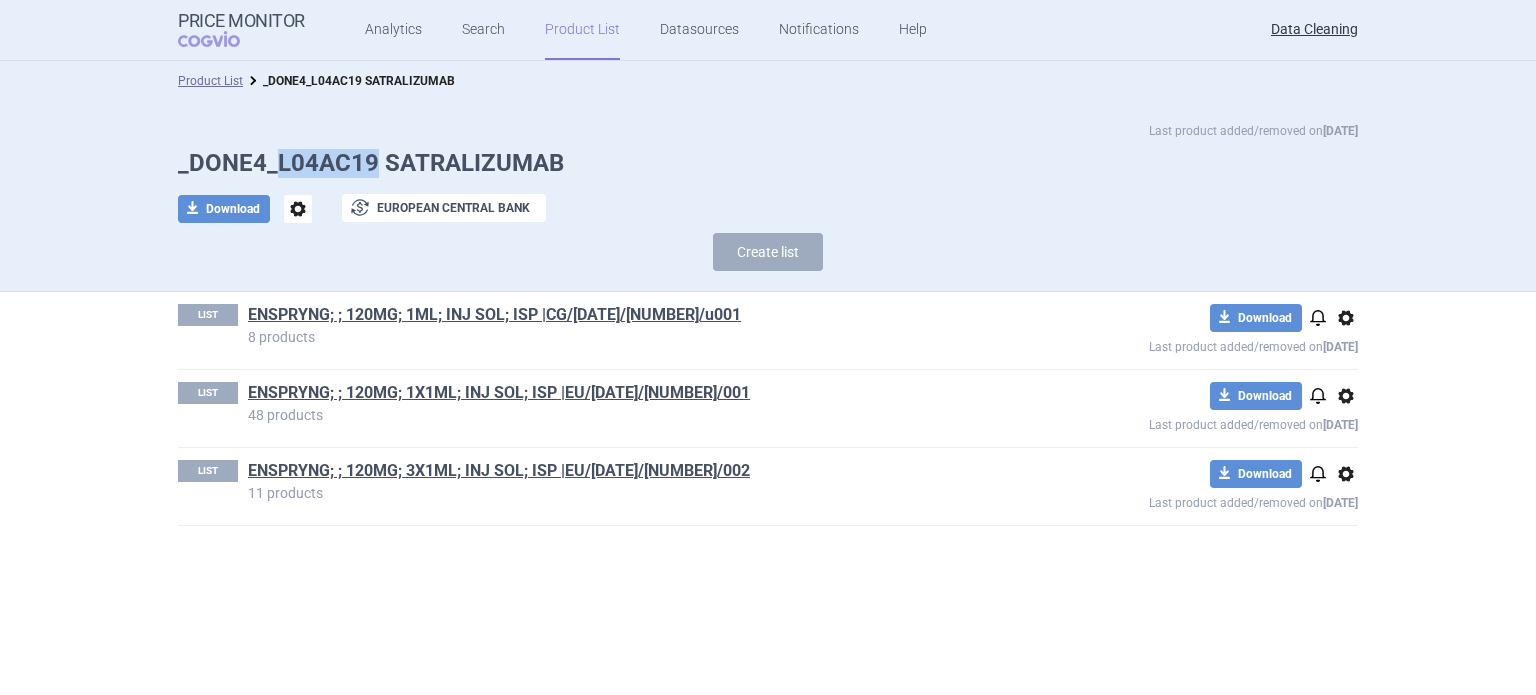 drag, startPoint x: 374, startPoint y: 162, endPoint x: 272, endPoint y: 162, distance: 102 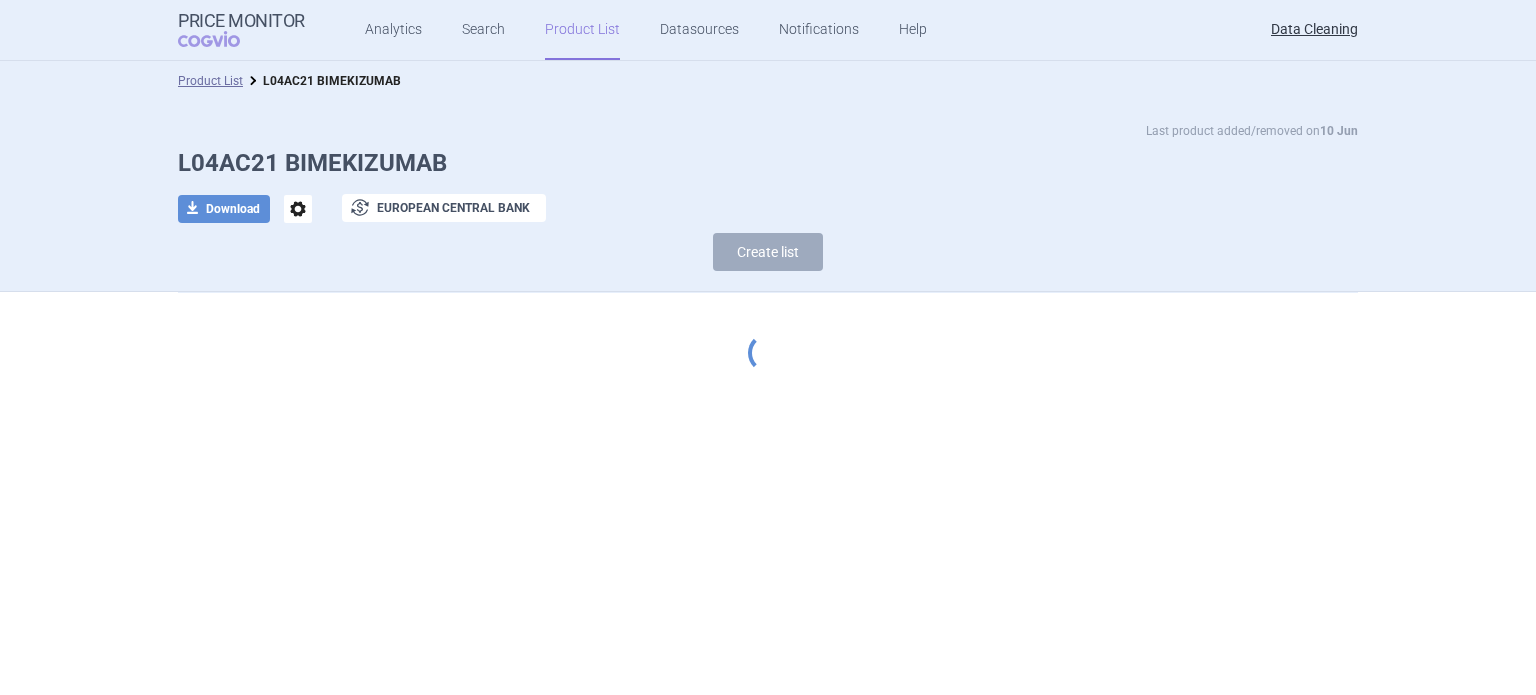 scroll, scrollTop: 0, scrollLeft: 0, axis: both 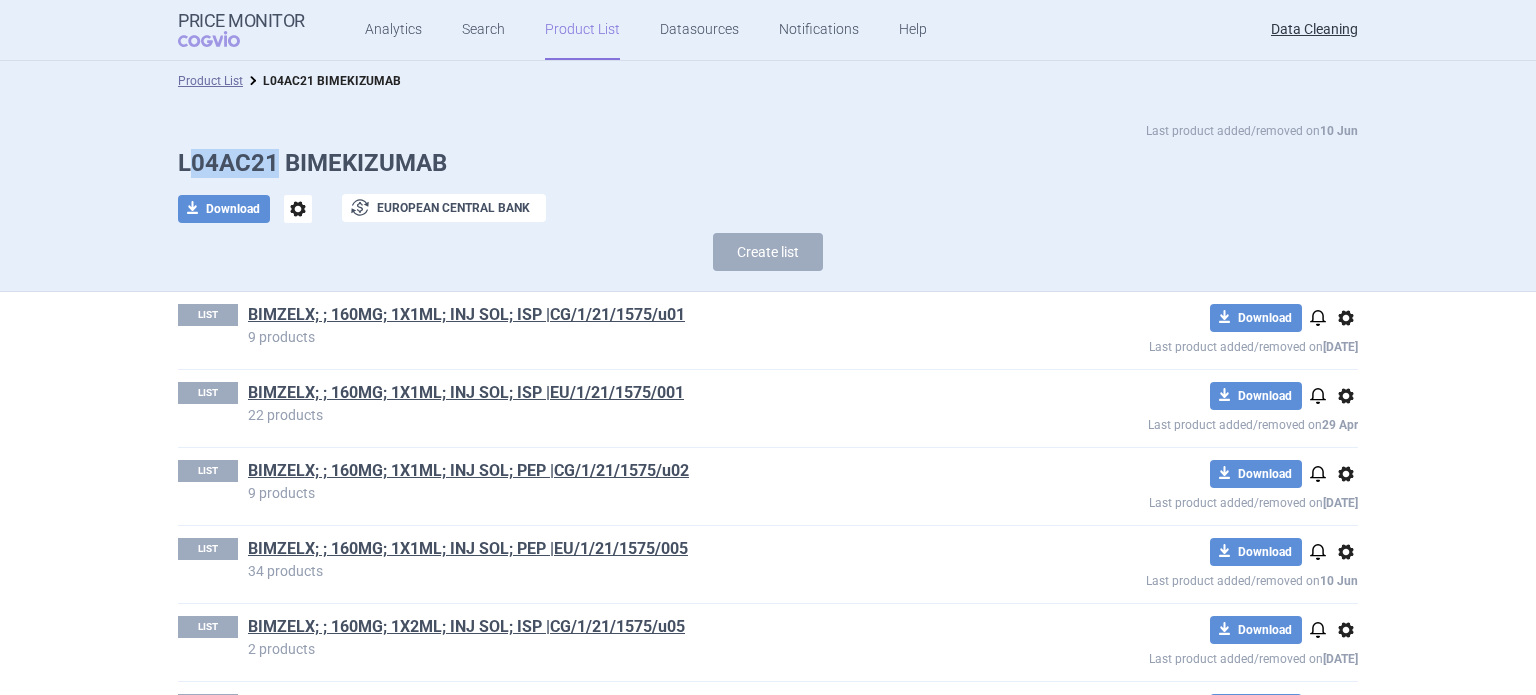 drag, startPoint x: 265, startPoint y: 169, endPoint x: 180, endPoint y: 164, distance: 85.146935 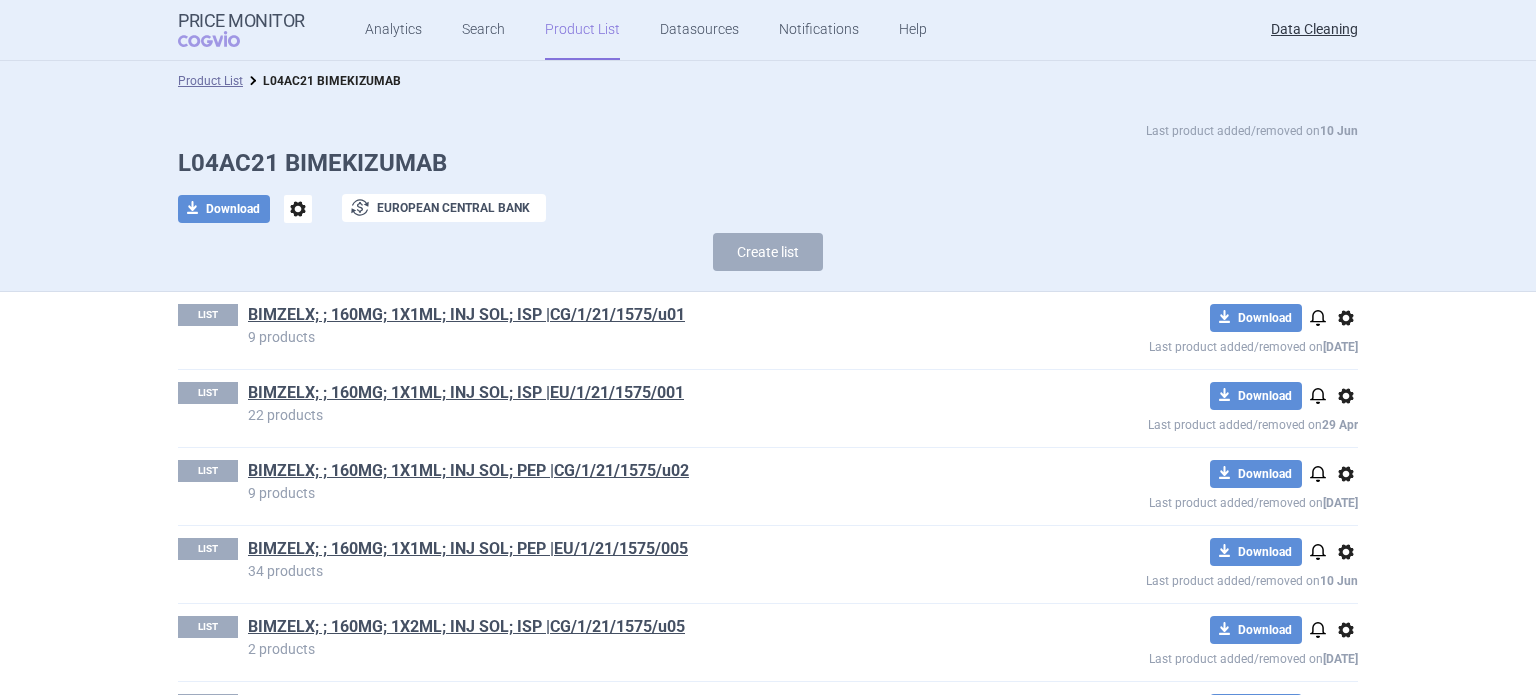 click on "Last product added/removed on  [DATE]" at bounding box center (768, 131) 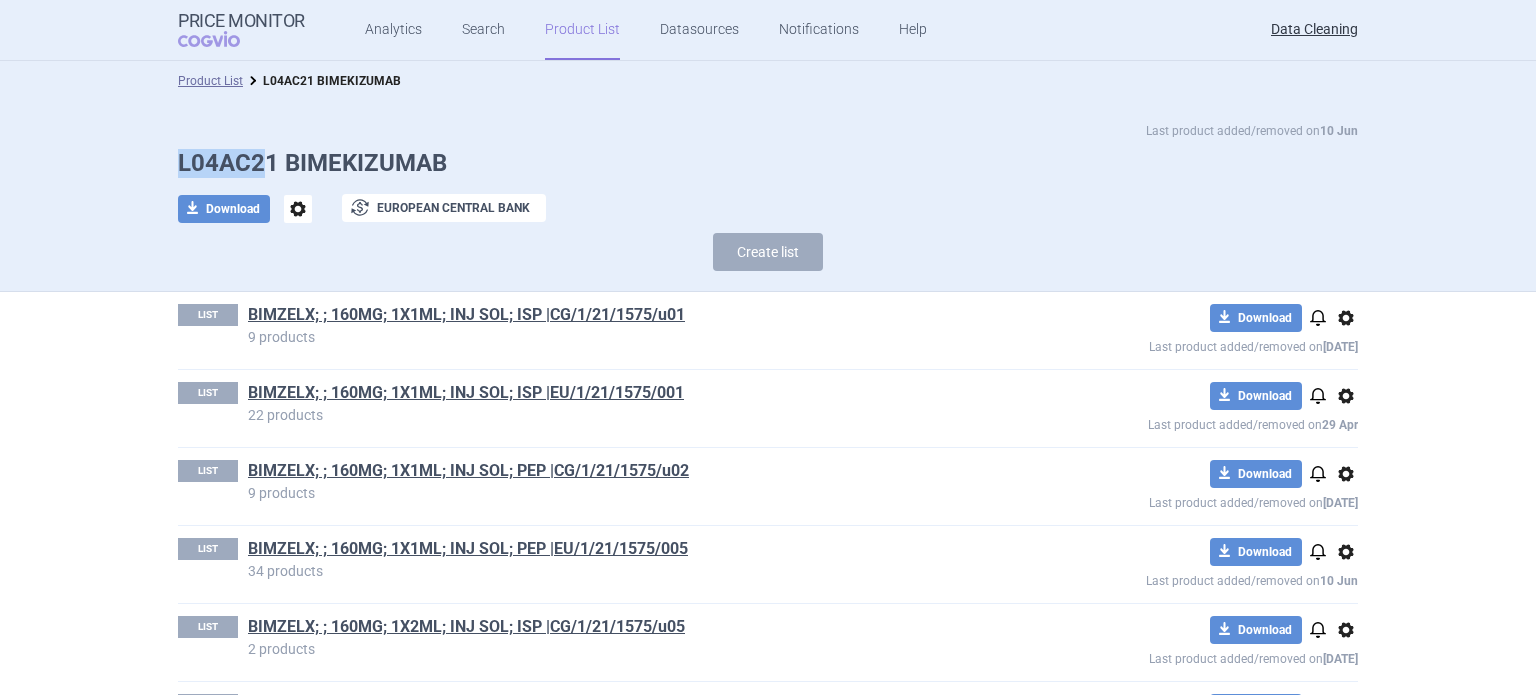 drag, startPoint x: 261, startPoint y: 162, endPoint x: 140, endPoint y: 157, distance: 121.103264 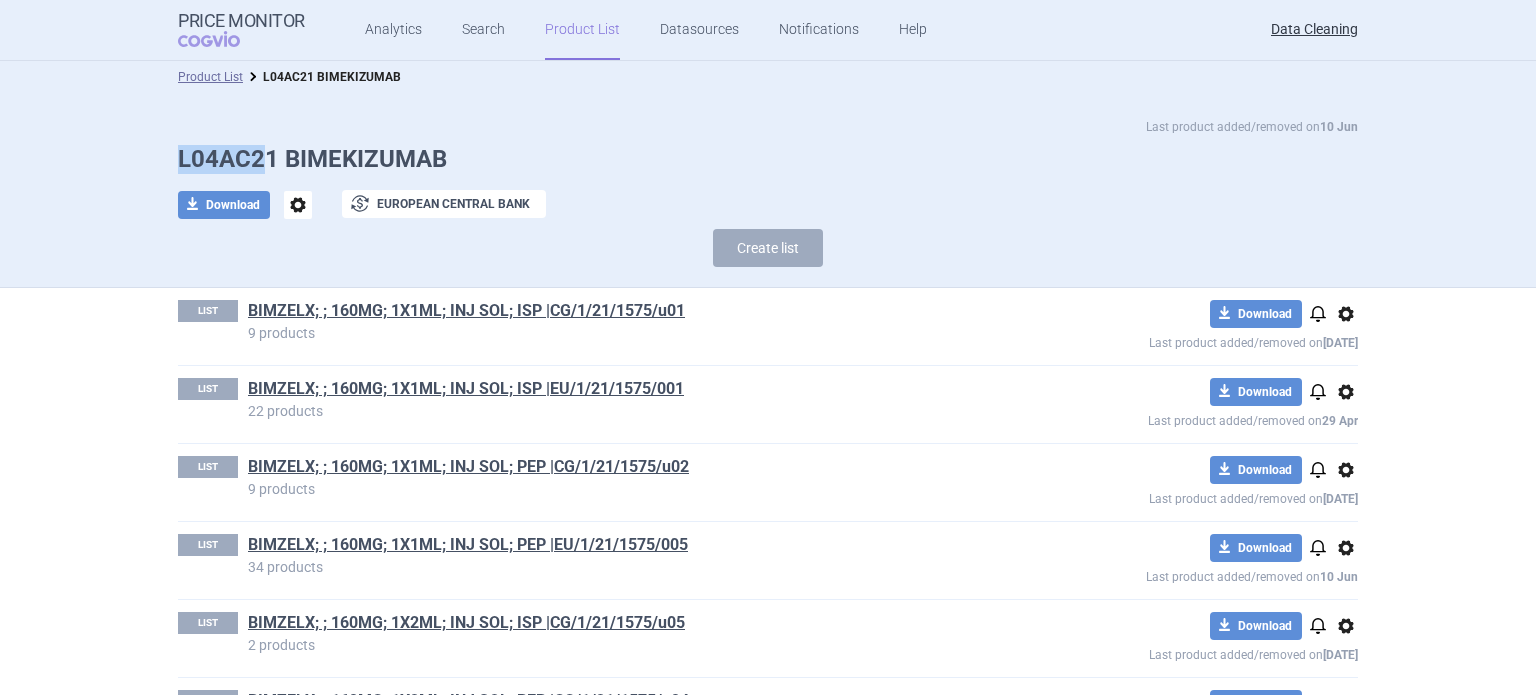 scroll, scrollTop: 0, scrollLeft: 0, axis: both 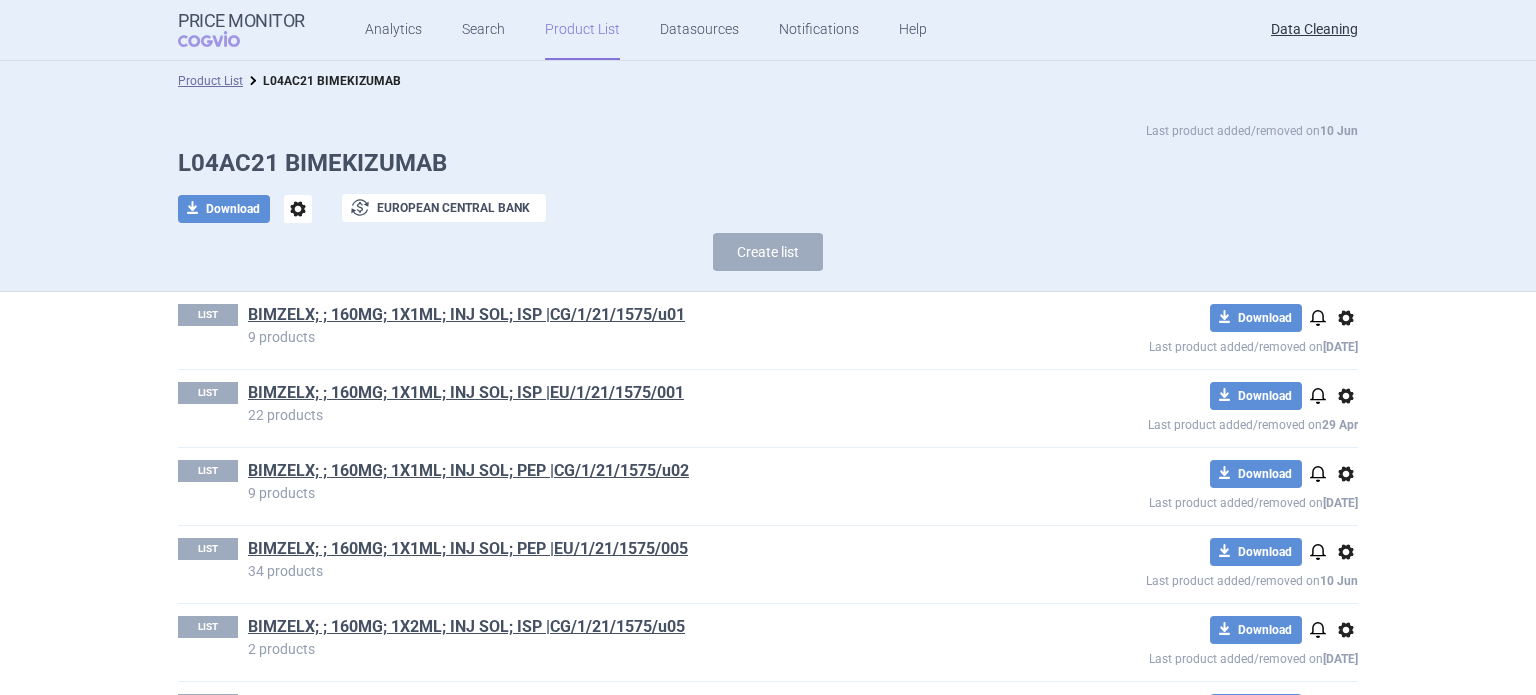 drag, startPoint x: 479, startPoint y: 178, endPoint x: 284, endPoint y: 162, distance: 195.6553 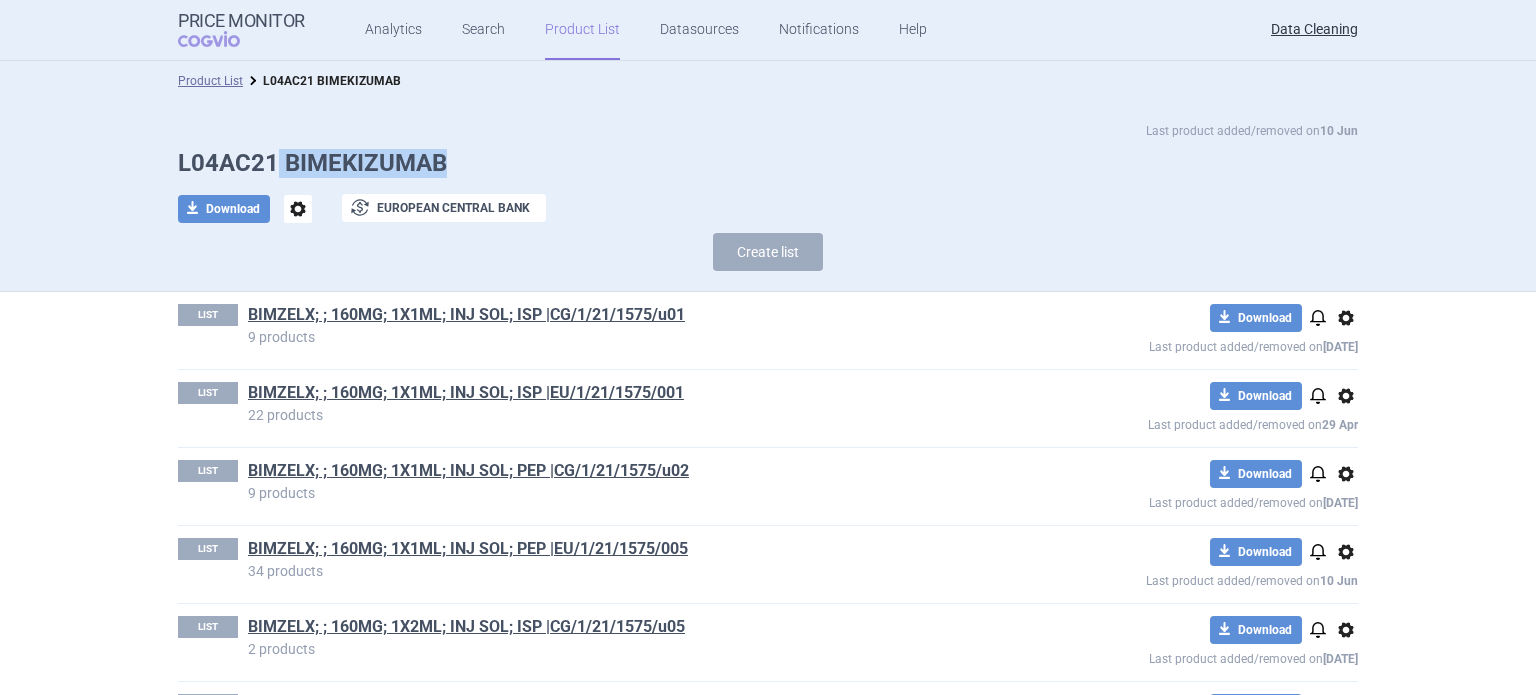 drag, startPoint x: 280, startPoint y: 157, endPoint x: 500, endPoint y: 143, distance: 220.445 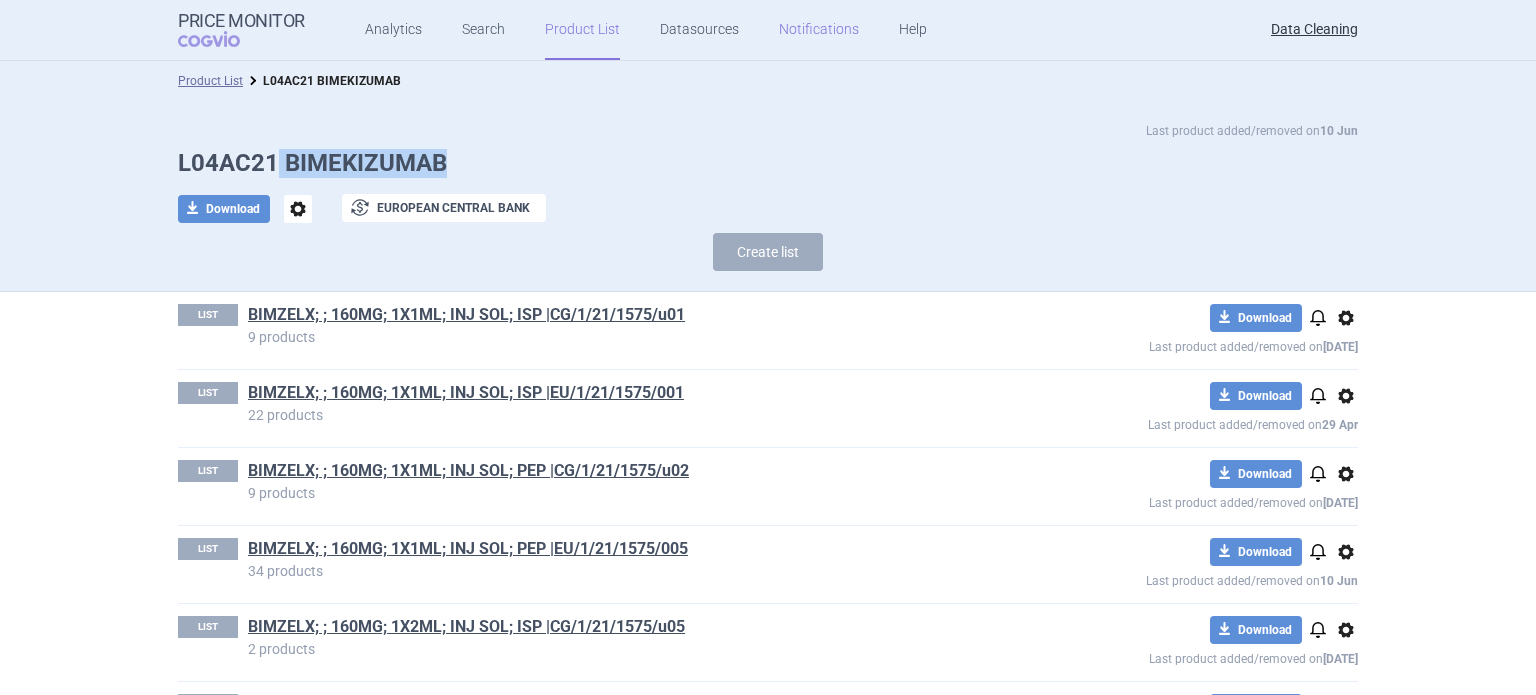 copy on "BIMEKIZUMAB" 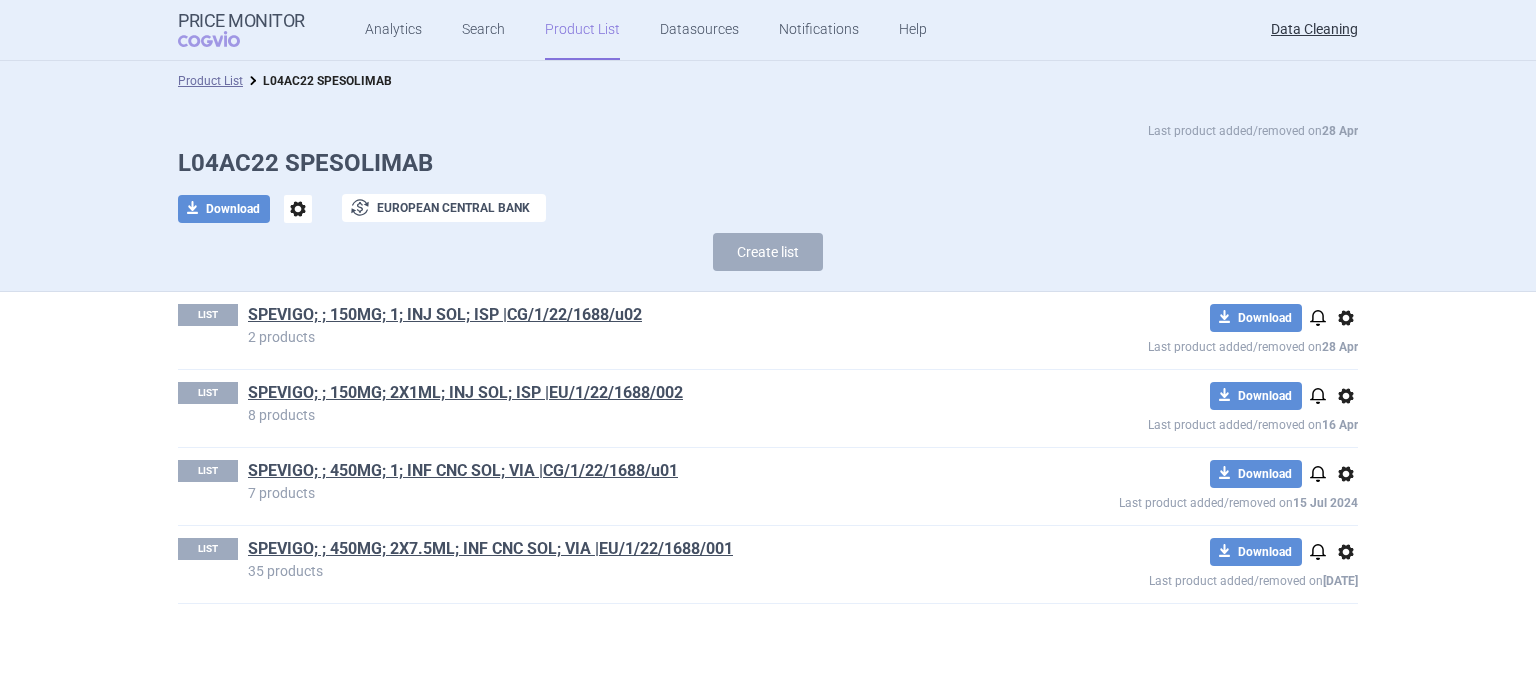 scroll, scrollTop: 0, scrollLeft: 0, axis: both 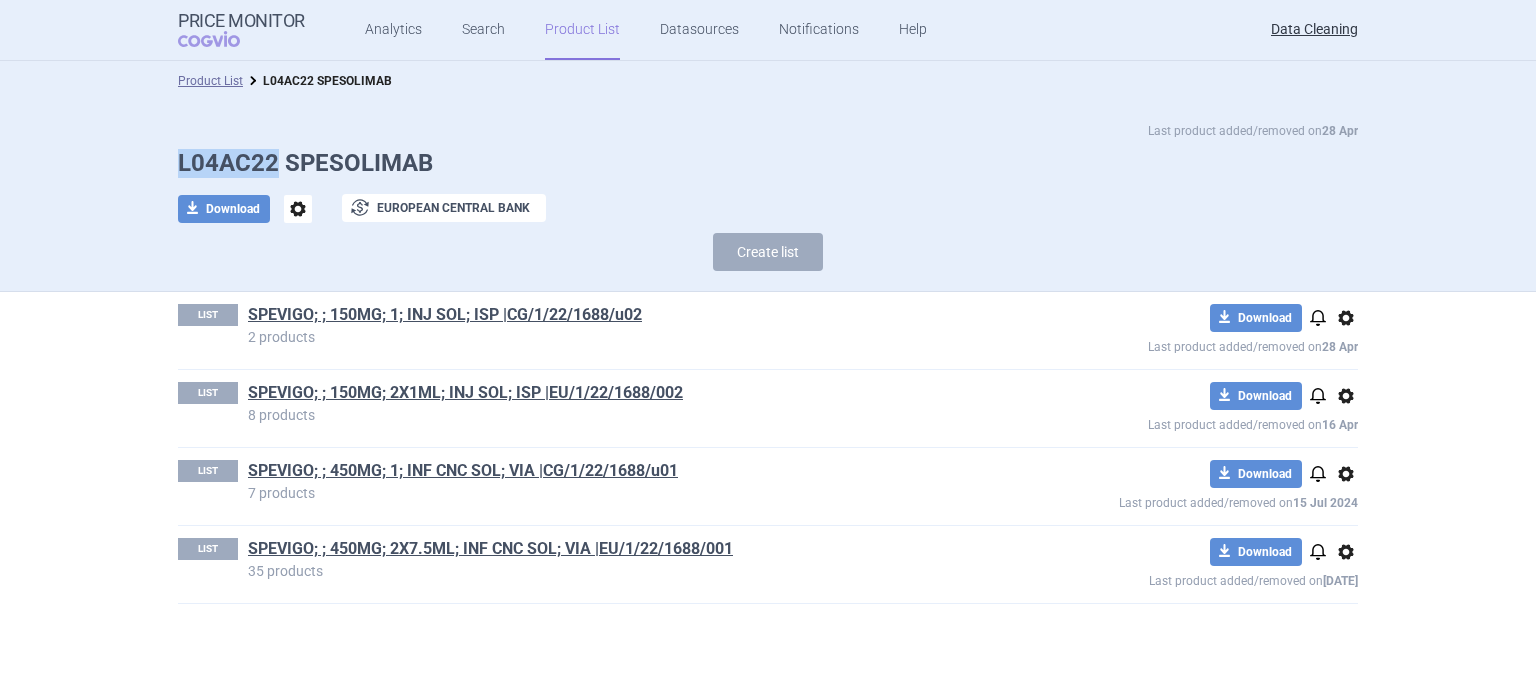drag, startPoint x: 184, startPoint y: 155, endPoint x: 172, endPoint y: 154, distance: 12.0415945 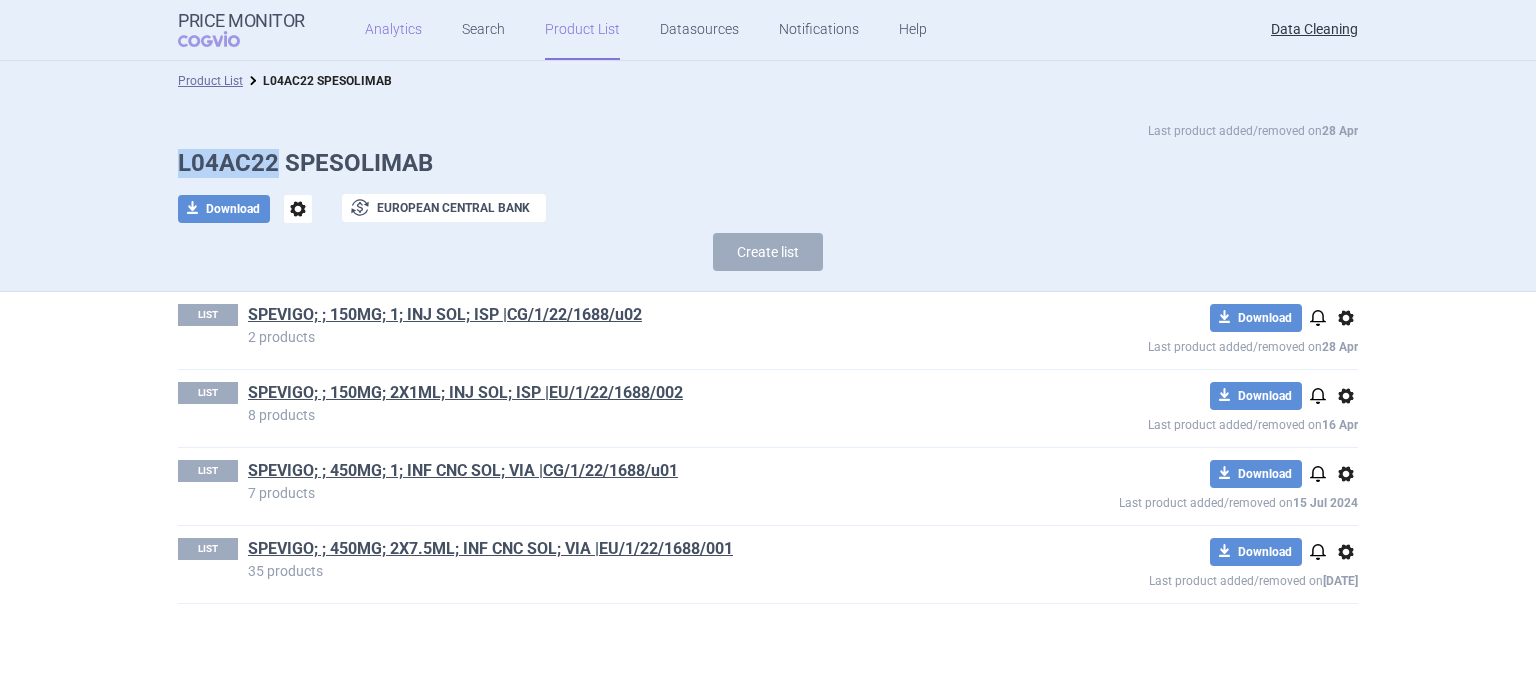 copy on "L04AC22" 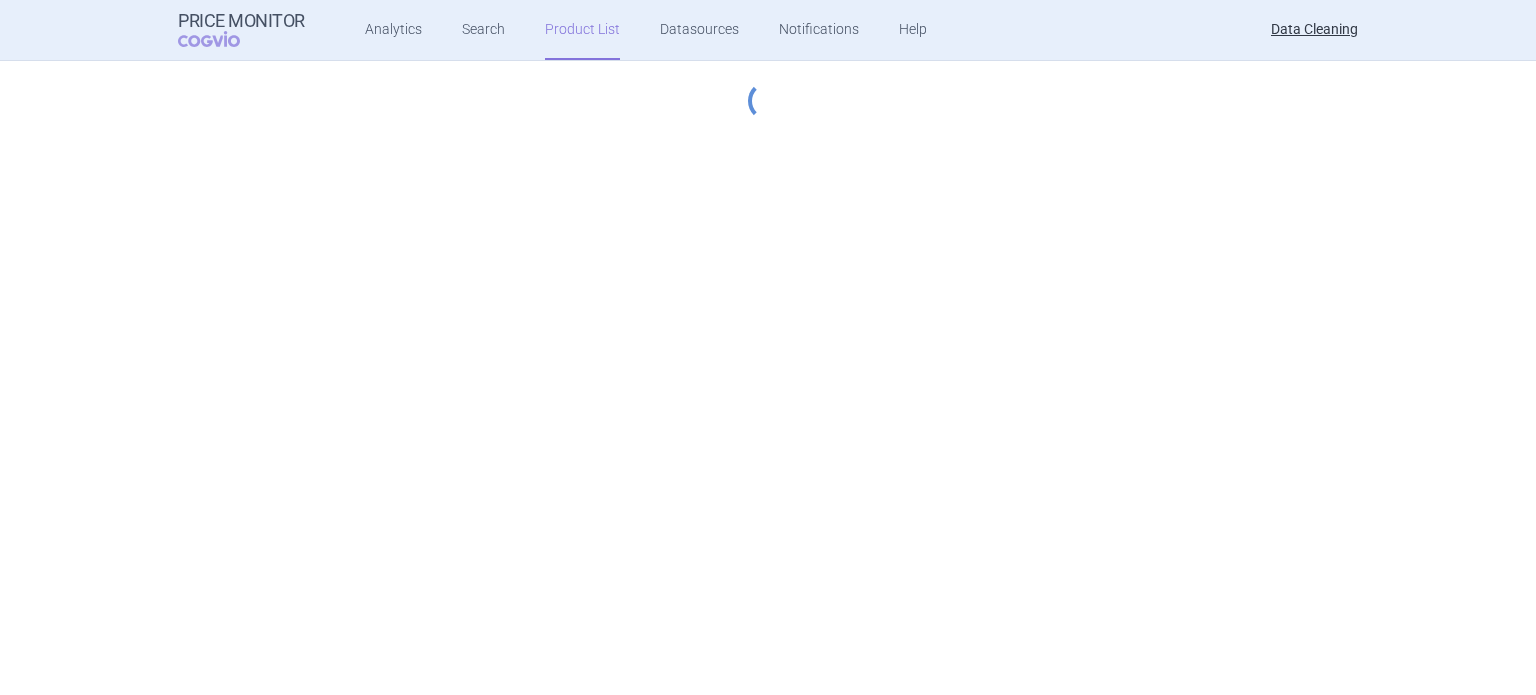 scroll, scrollTop: 0, scrollLeft: 0, axis: both 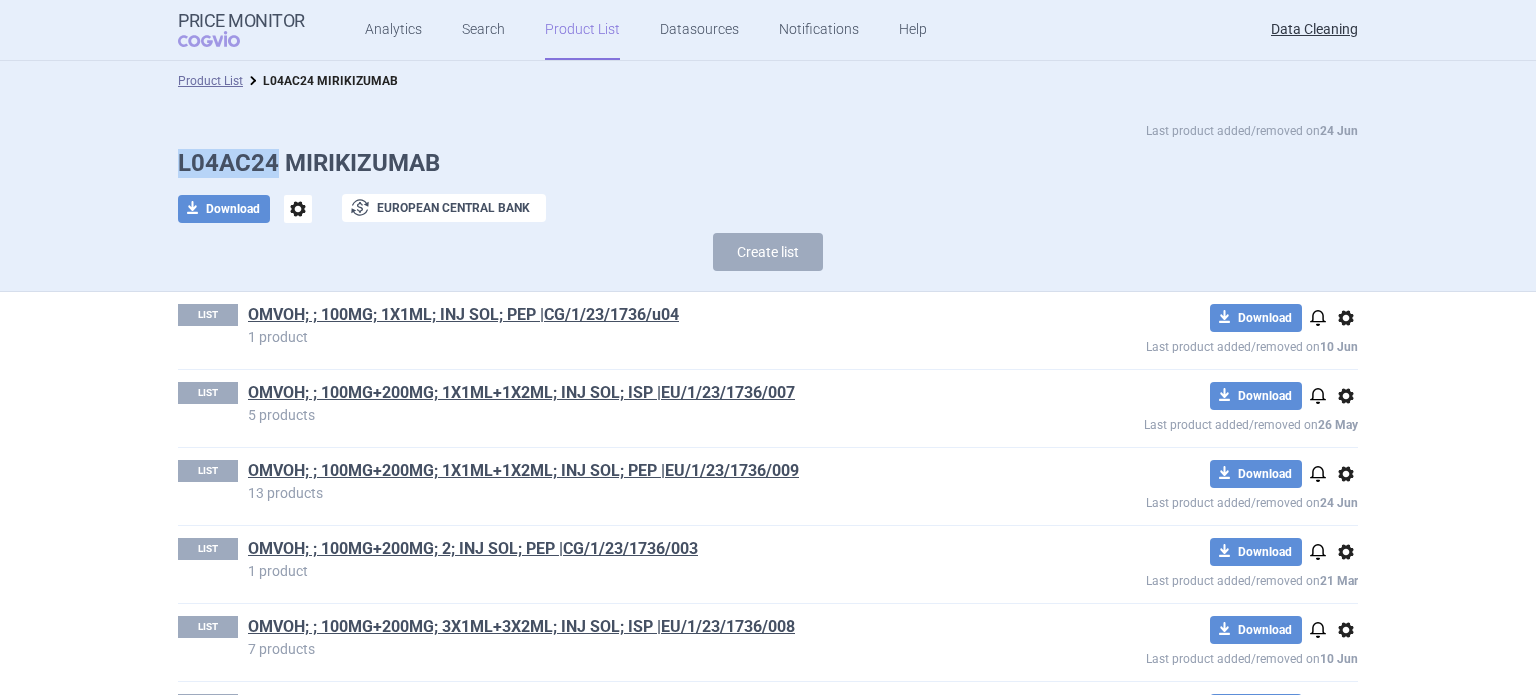 drag, startPoint x: 272, startPoint y: 162, endPoint x: 128, endPoint y: 167, distance: 144.08678 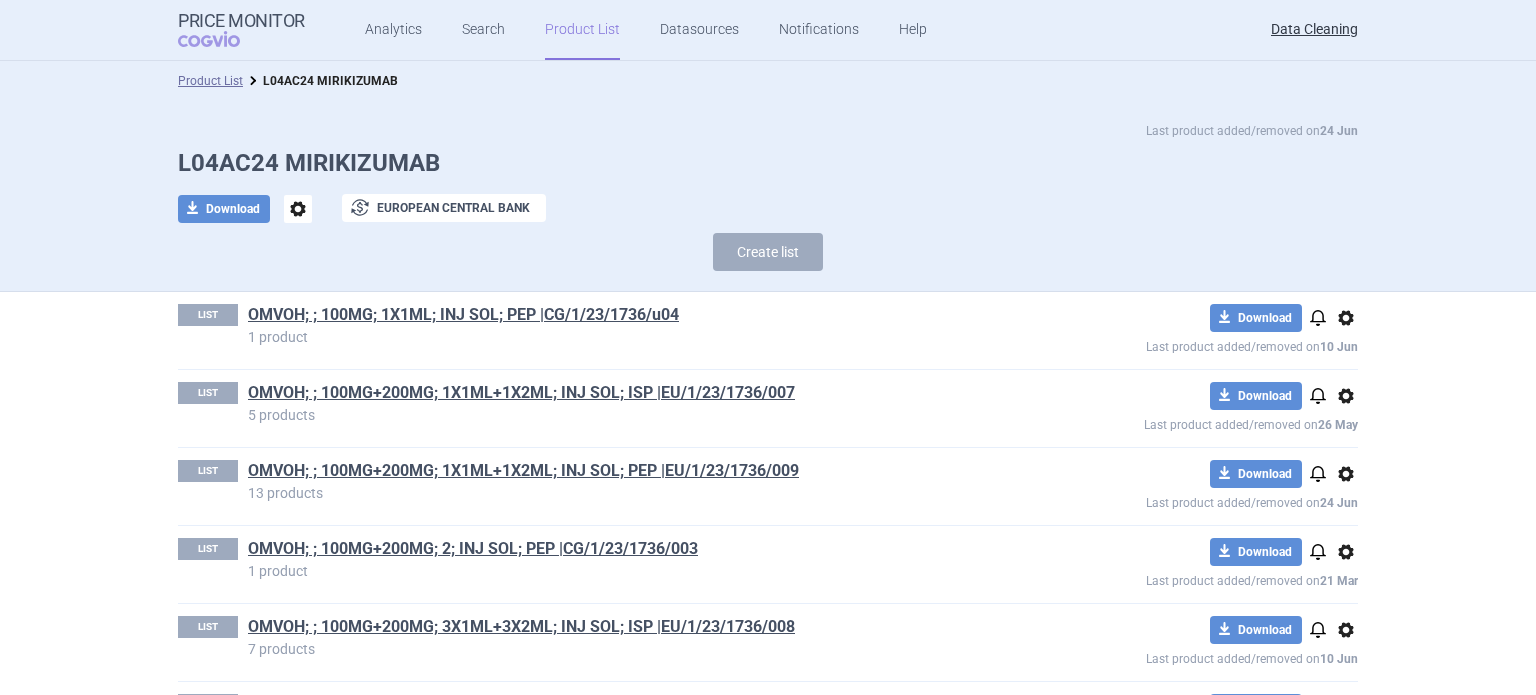 drag, startPoint x: 869, startPoint y: 163, endPoint x: 808, endPoint y: 100, distance: 87.69264 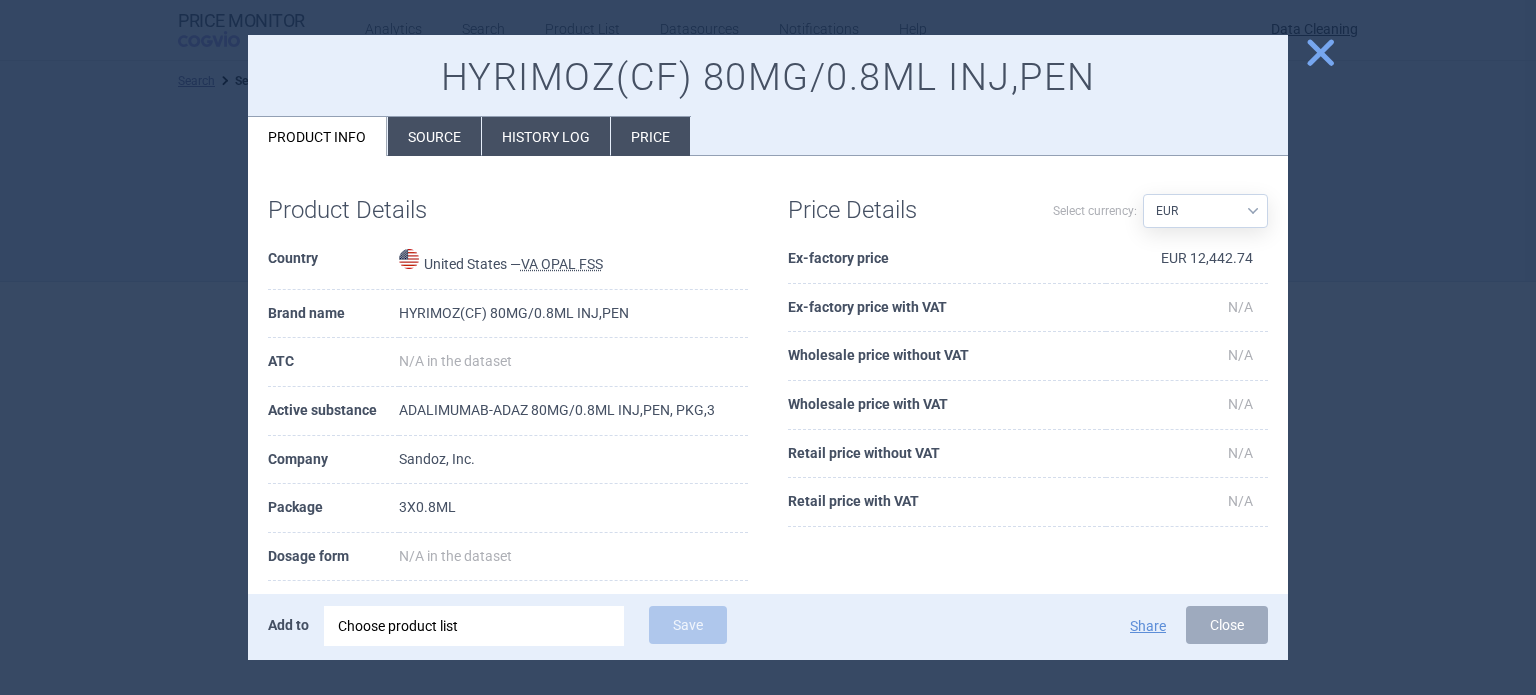 select on "brandName" 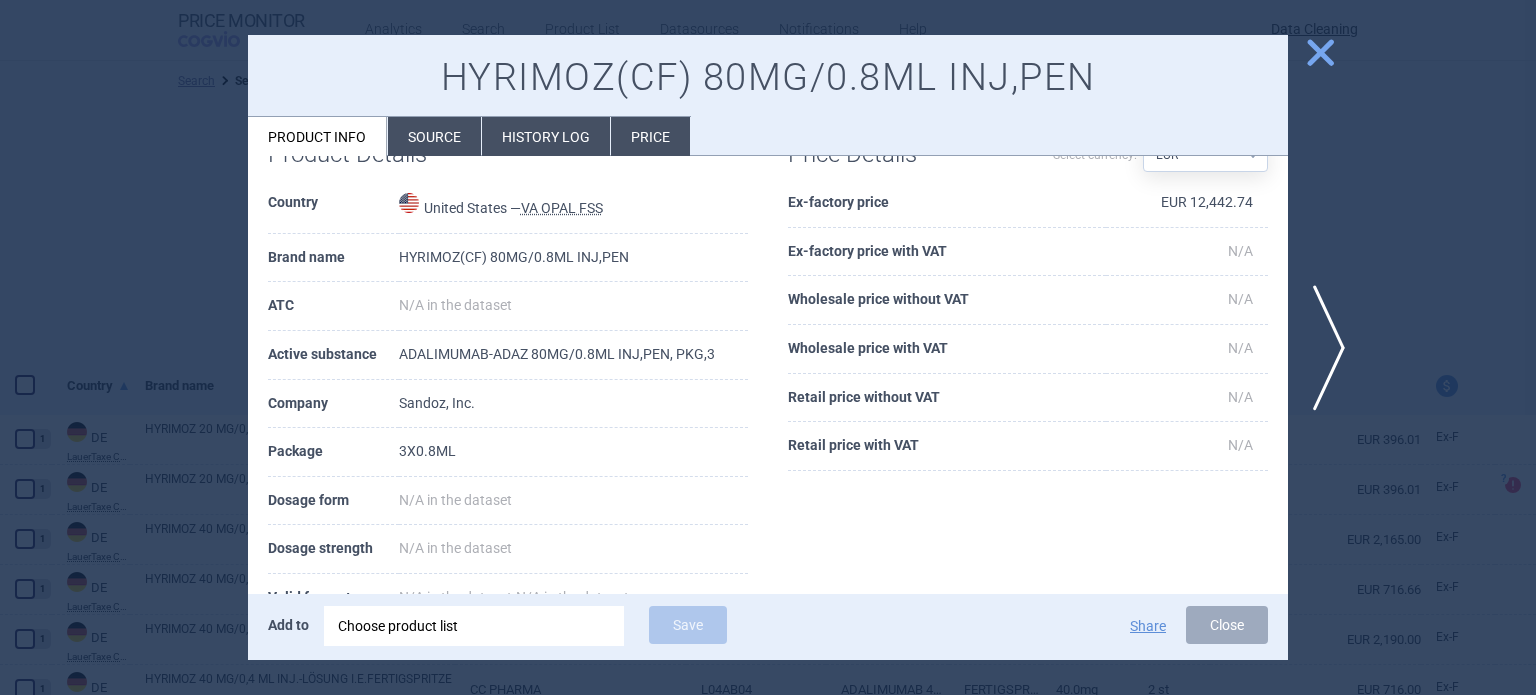 scroll, scrollTop: 100, scrollLeft: 0, axis: vertical 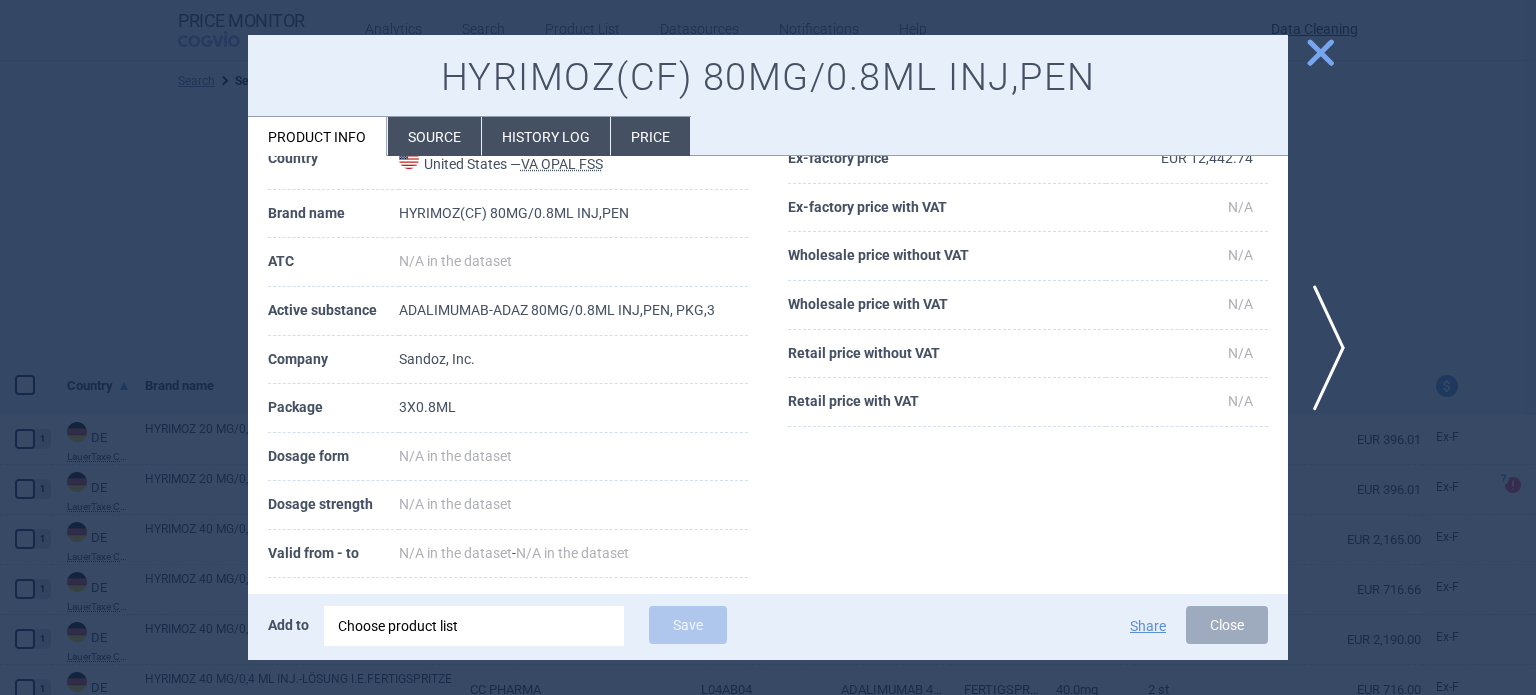 click on "Sandoz, Inc." at bounding box center (573, 360) 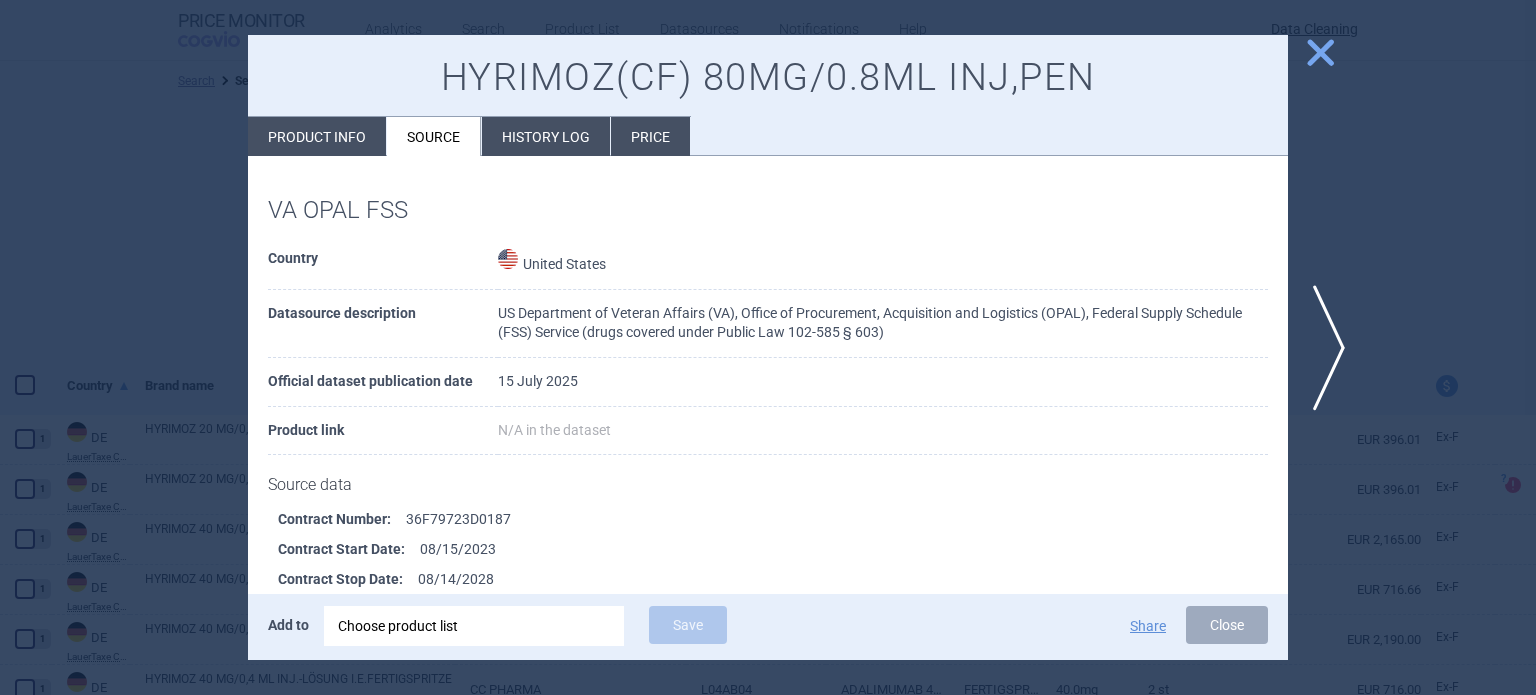 scroll, scrollTop: 300, scrollLeft: 0, axis: vertical 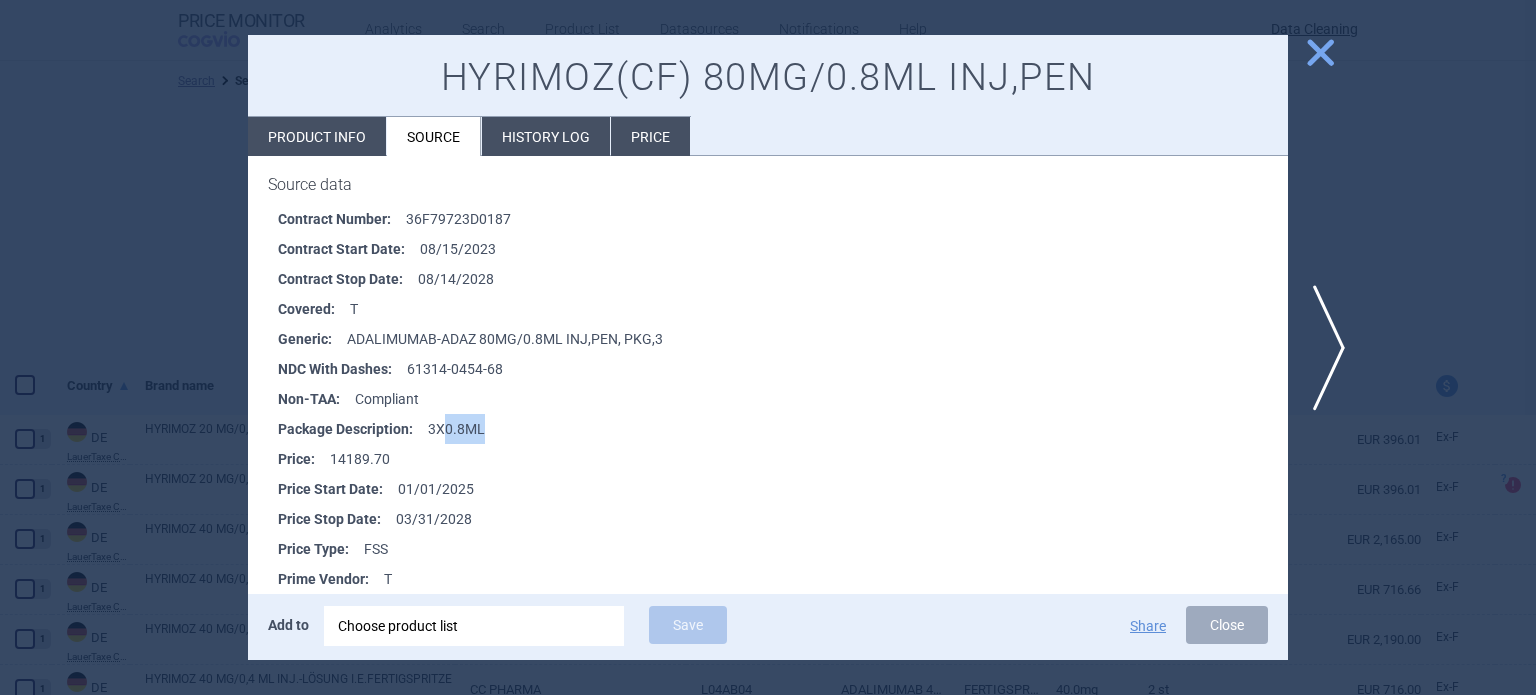 drag, startPoint x: 492, startPoint y: 435, endPoint x: 439, endPoint y: 435, distance: 53 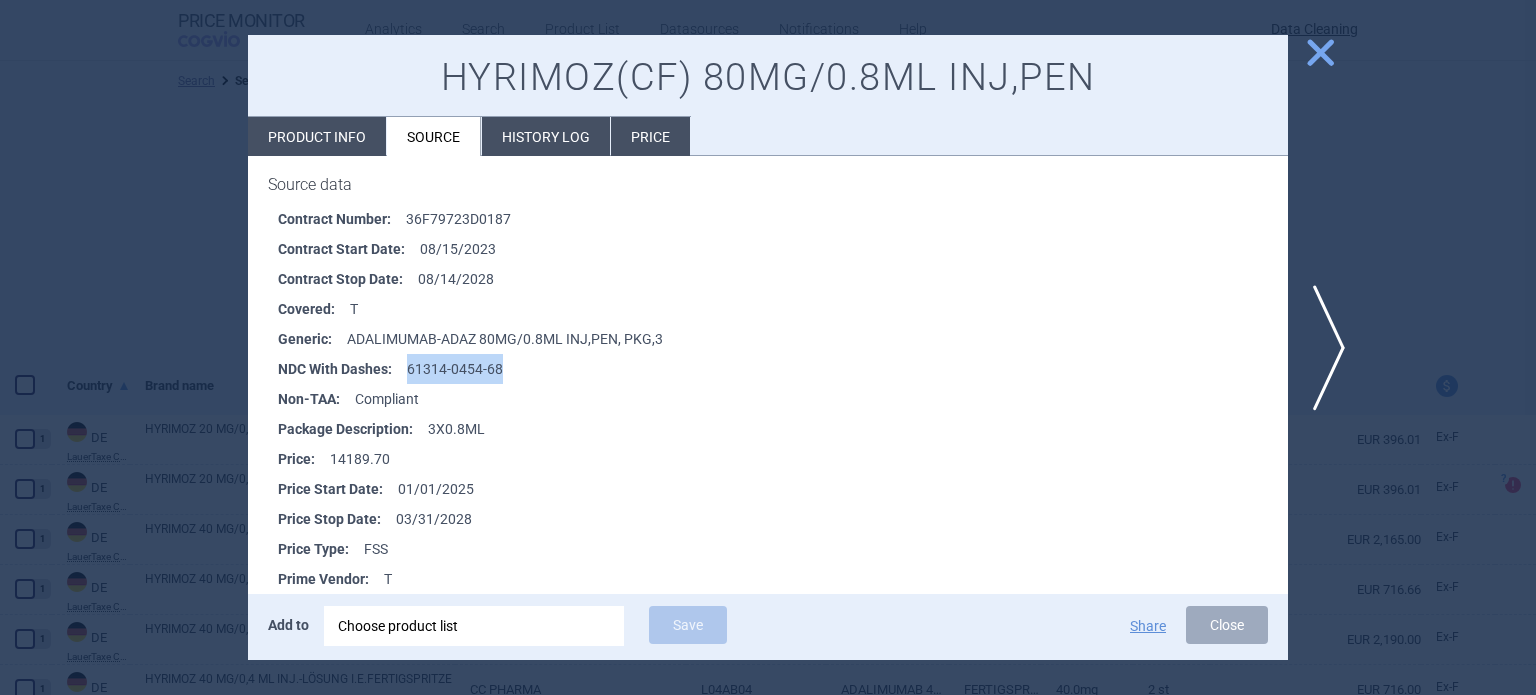 drag, startPoint x: 511, startPoint y: 371, endPoint x: 402, endPoint y: 369, distance: 109.01835 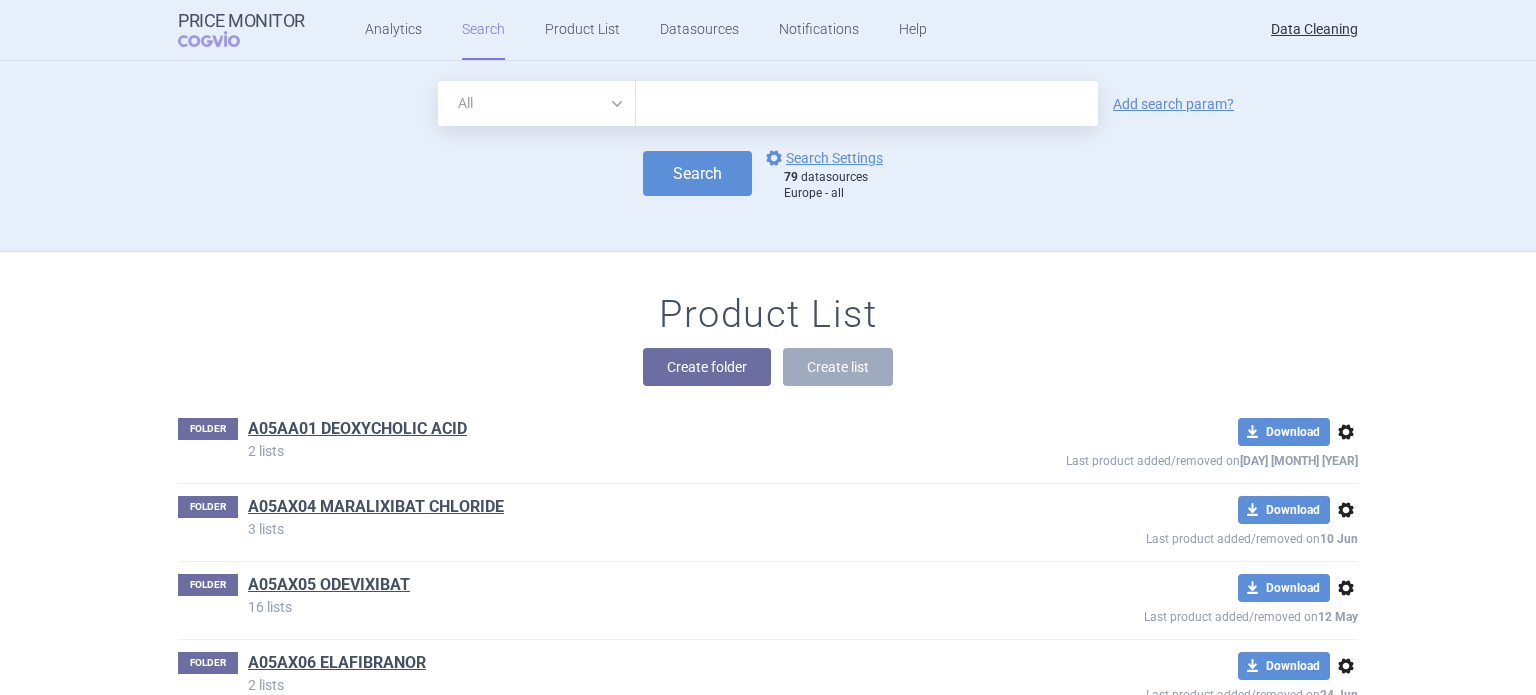 scroll, scrollTop: 0, scrollLeft: 0, axis: both 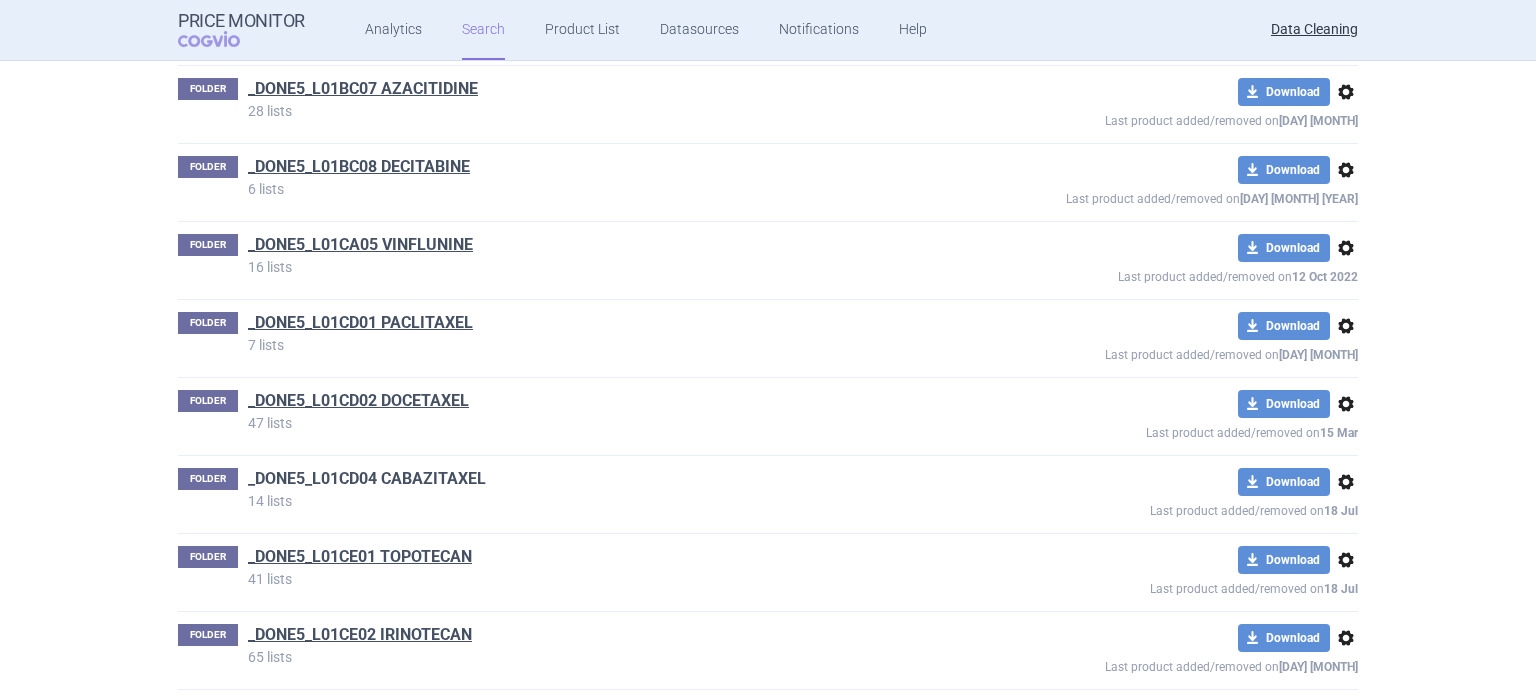 click on "_DONE5_L01CD04 CABAZITAXEL" at bounding box center (367, 479) 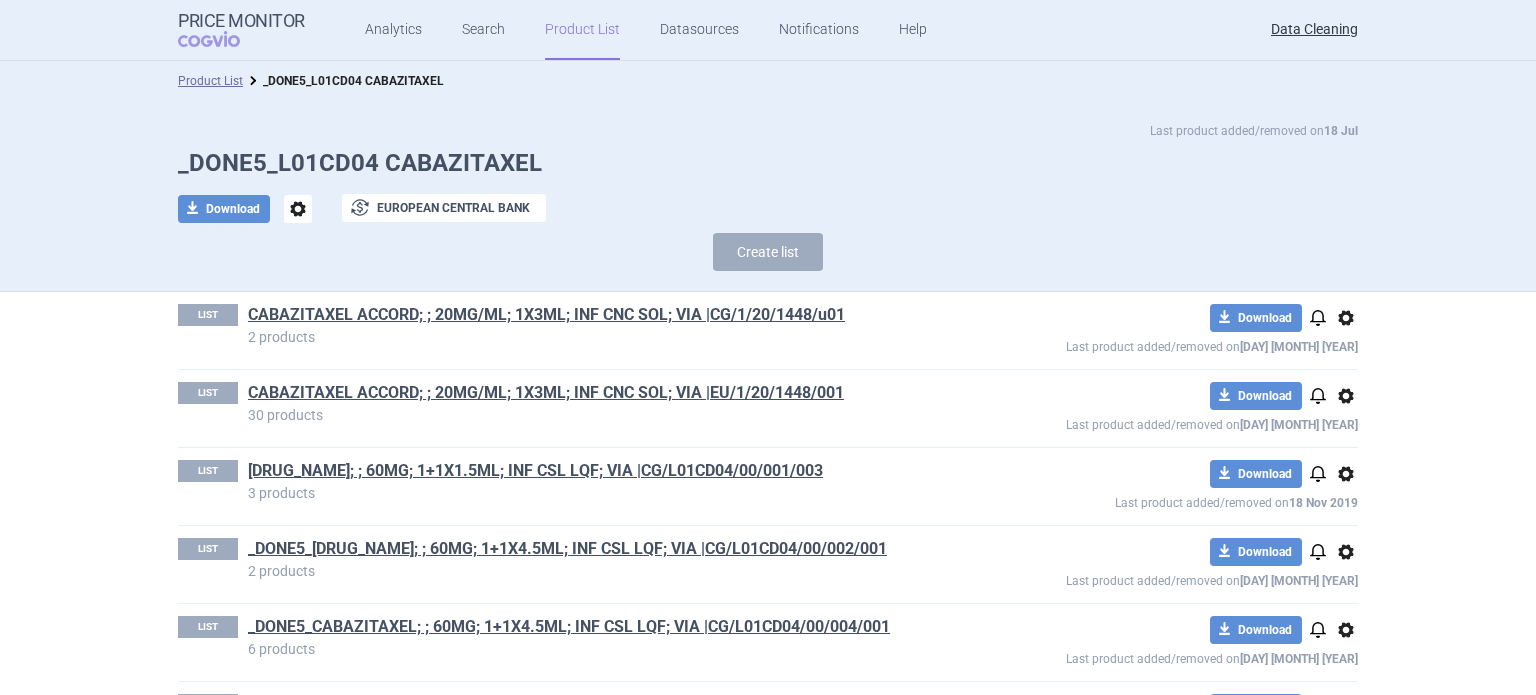 scroll, scrollTop: 0, scrollLeft: 0, axis: both 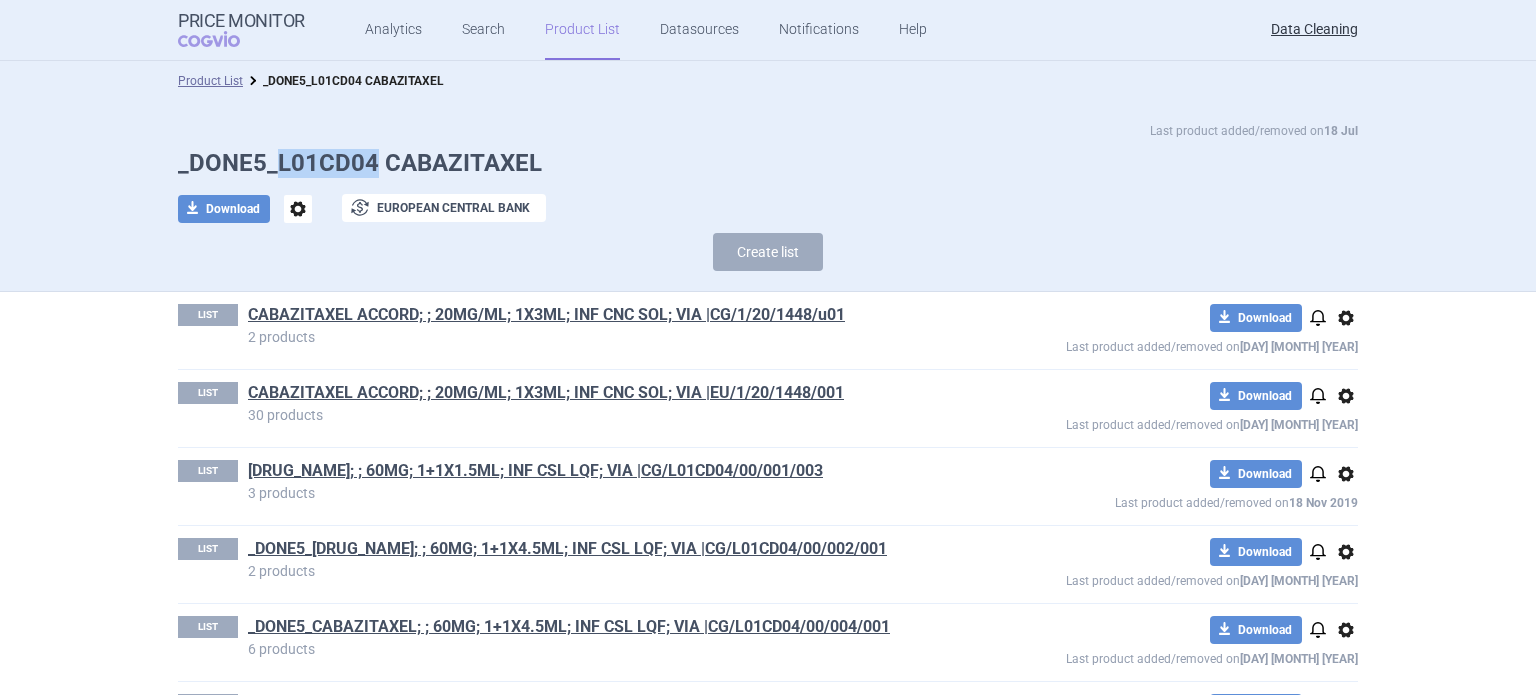 drag, startPoint x: 363, startPoint y: 167, endPoint x: 268, endPoint y: 171, distance: 95.084175 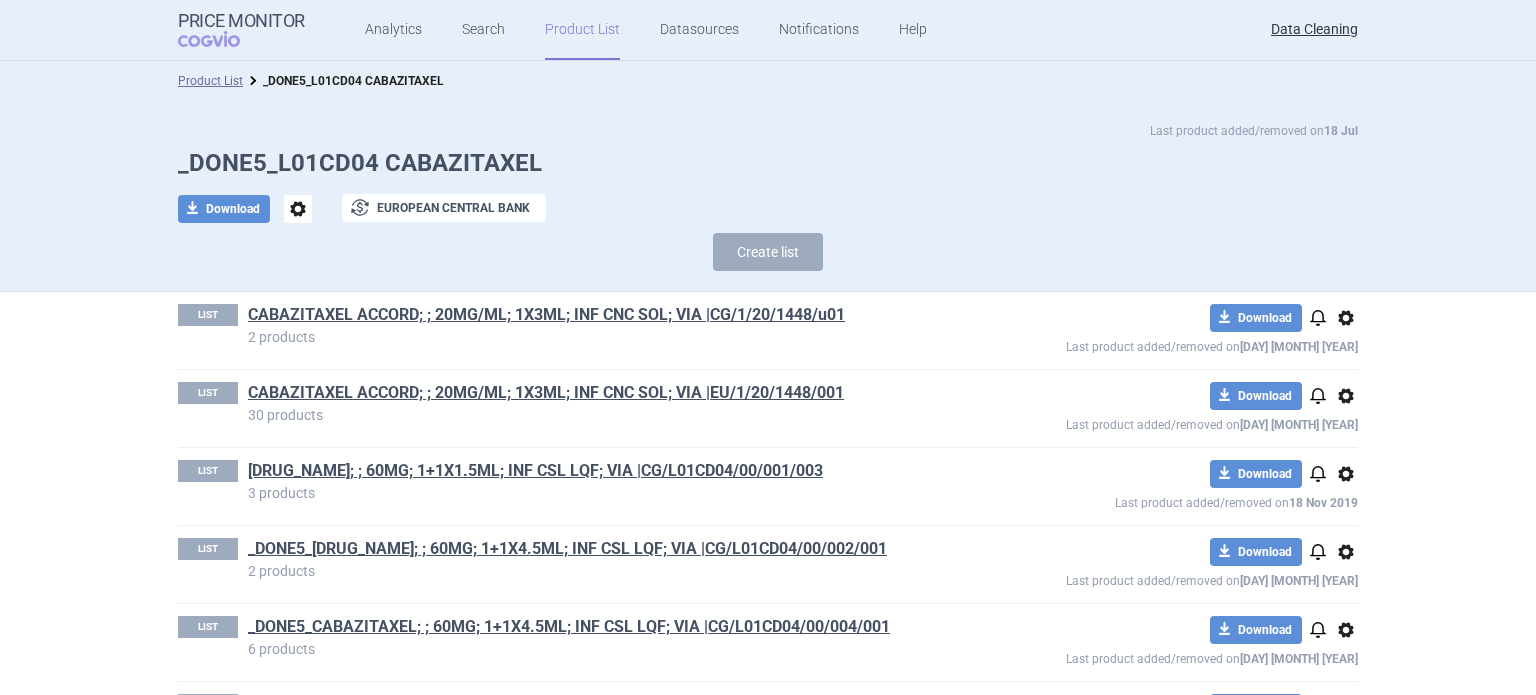click on "_DONE5_L01CD04 CABAZITAXEL" at bounding box center [768, 163] 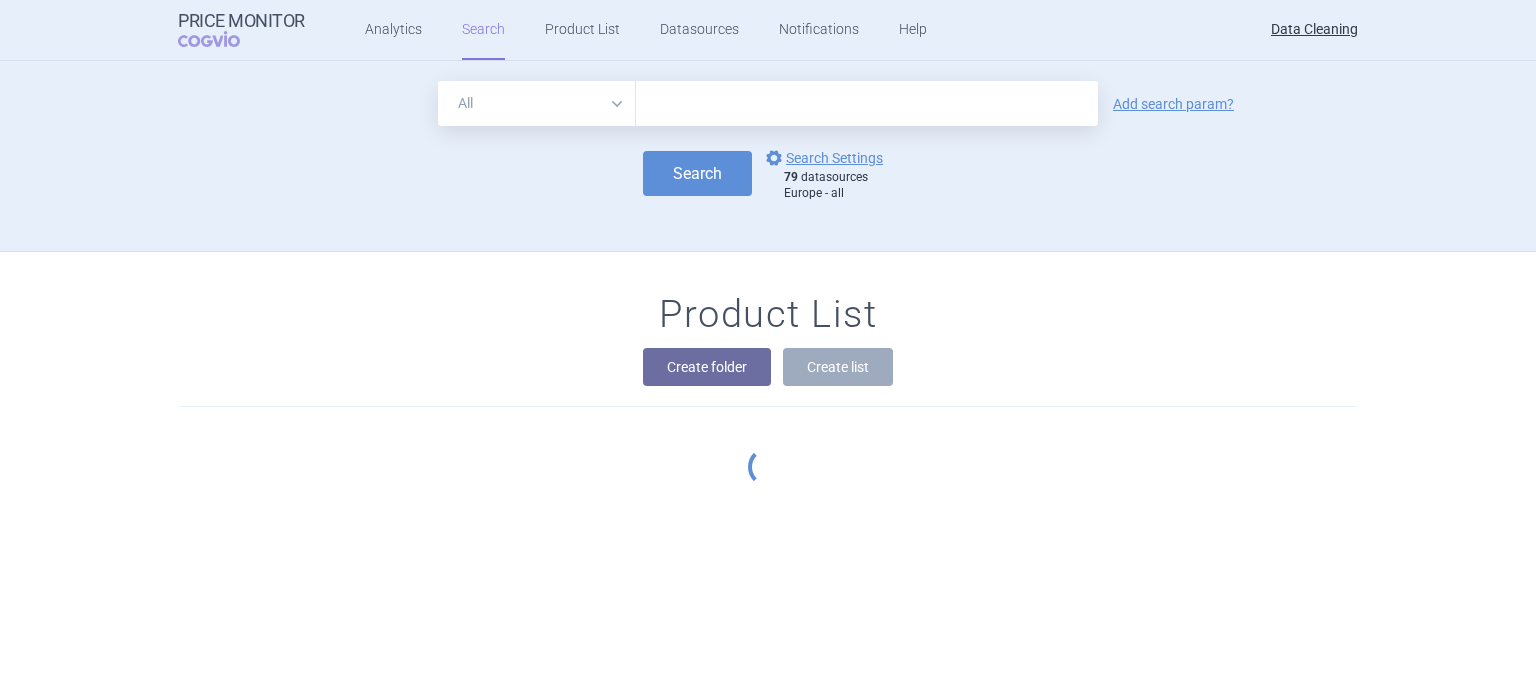 scroll, scrollTop: 0, scrollLeft: 0, axis: both 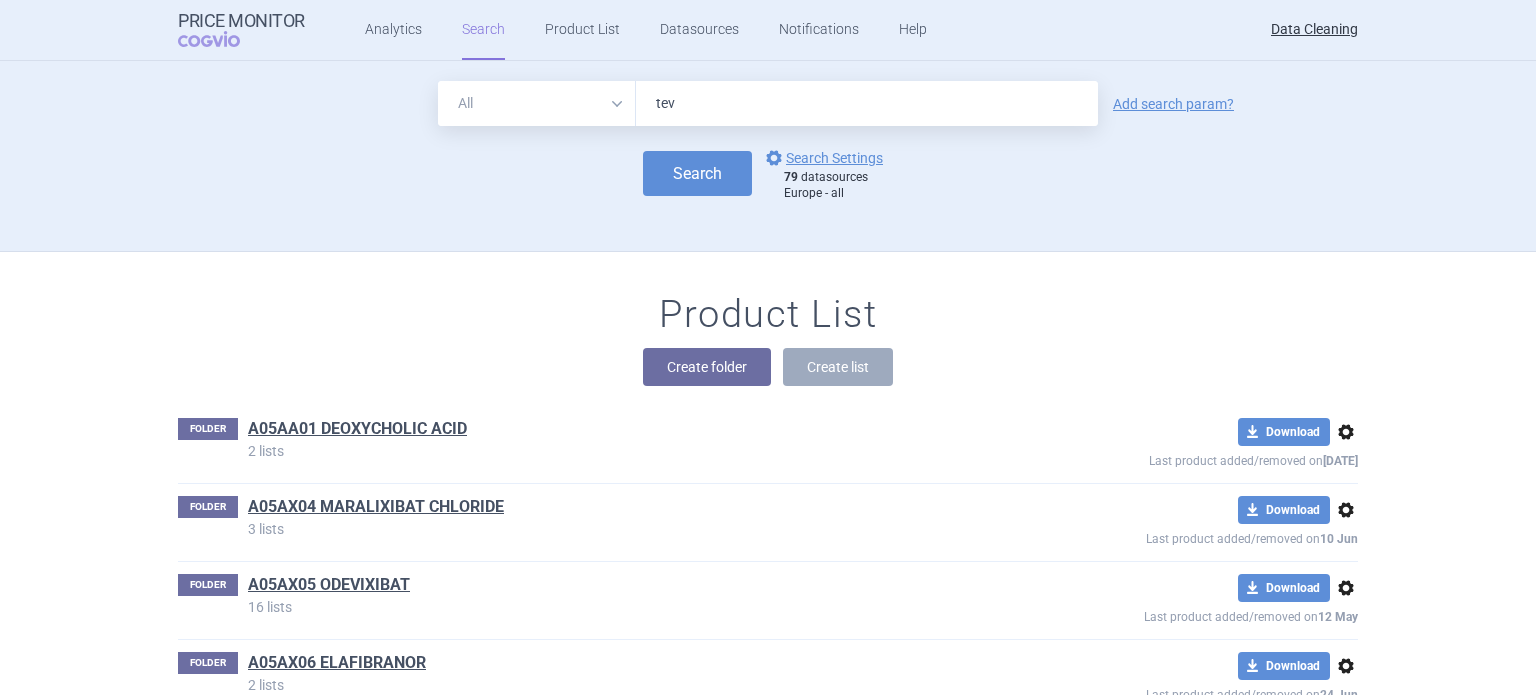 type on "teva" 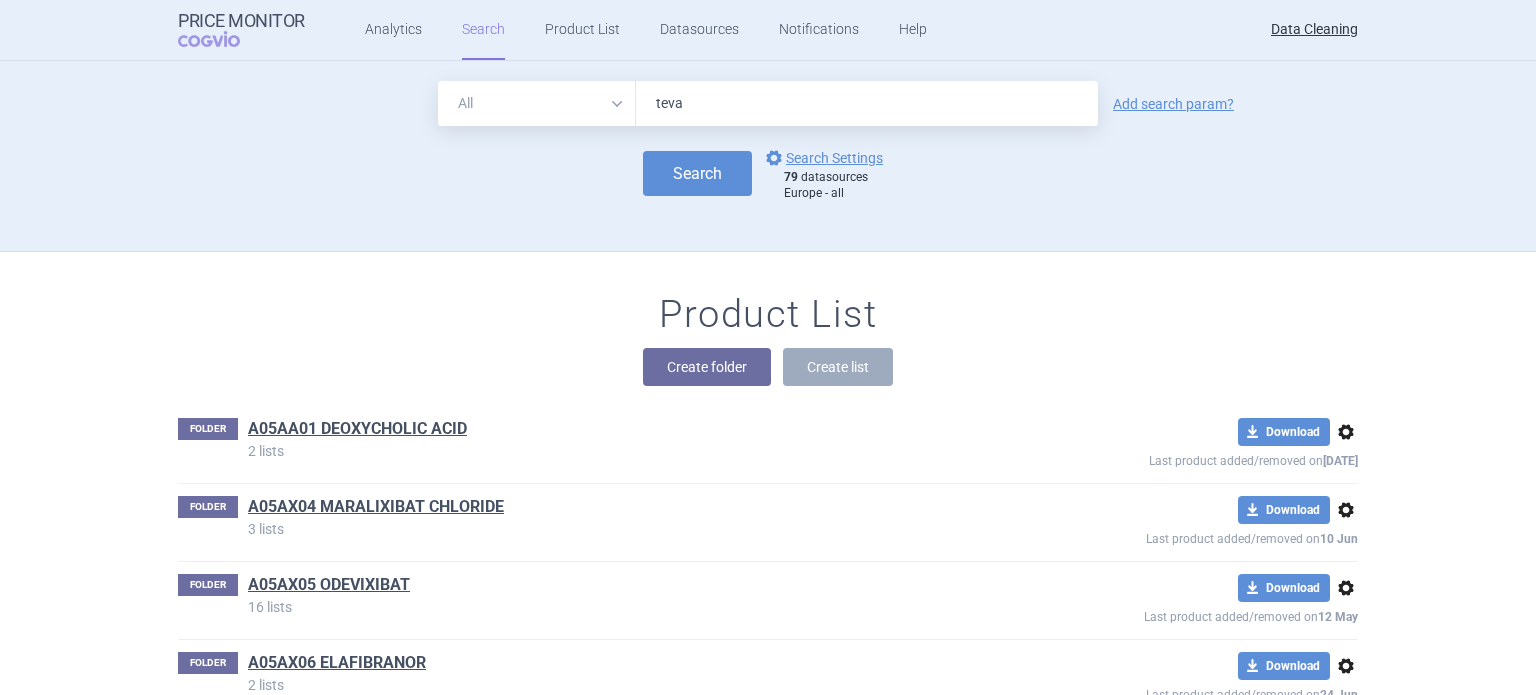 click on "Search" at bounding box center [697, 173] 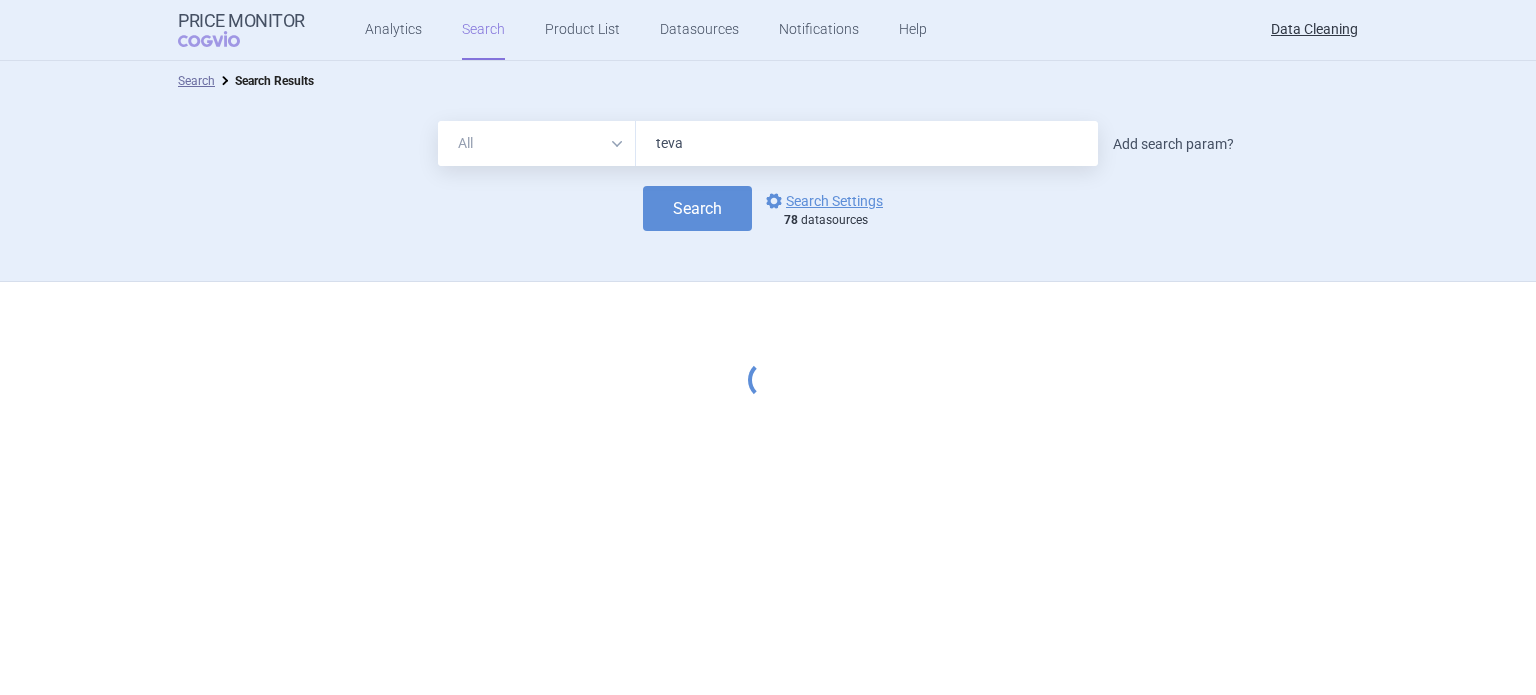 click on "Add search param?" at bounding box center [1173, 144] 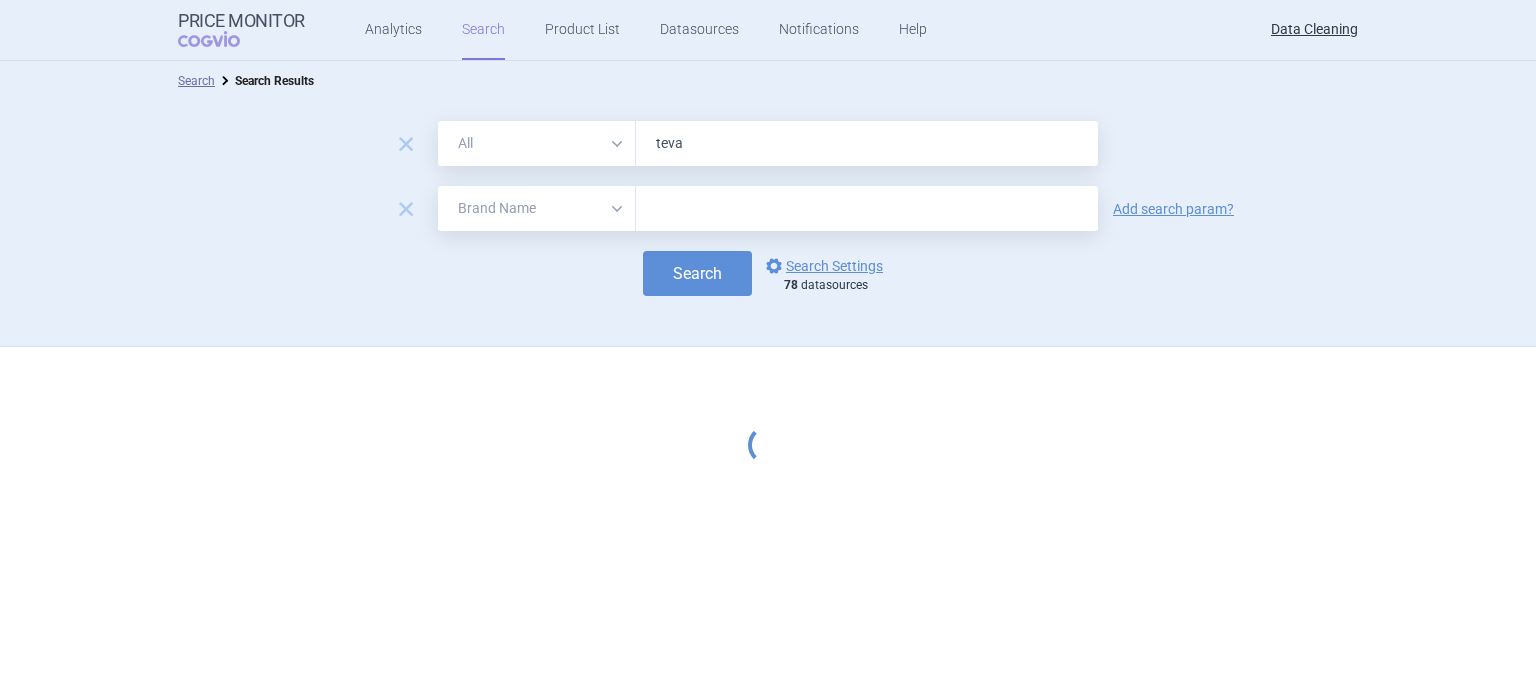 click at bounding box center (867, 208) 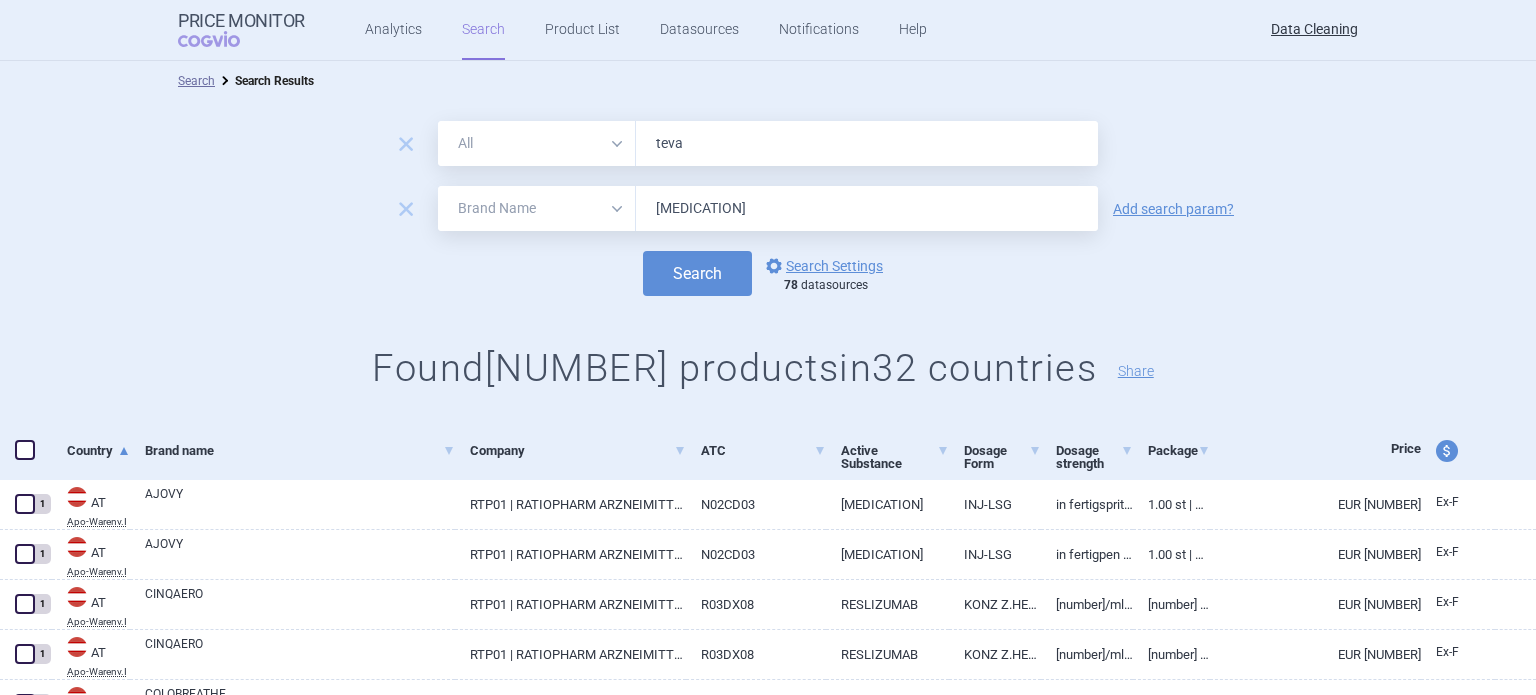 type on "CABAZITAXEL" 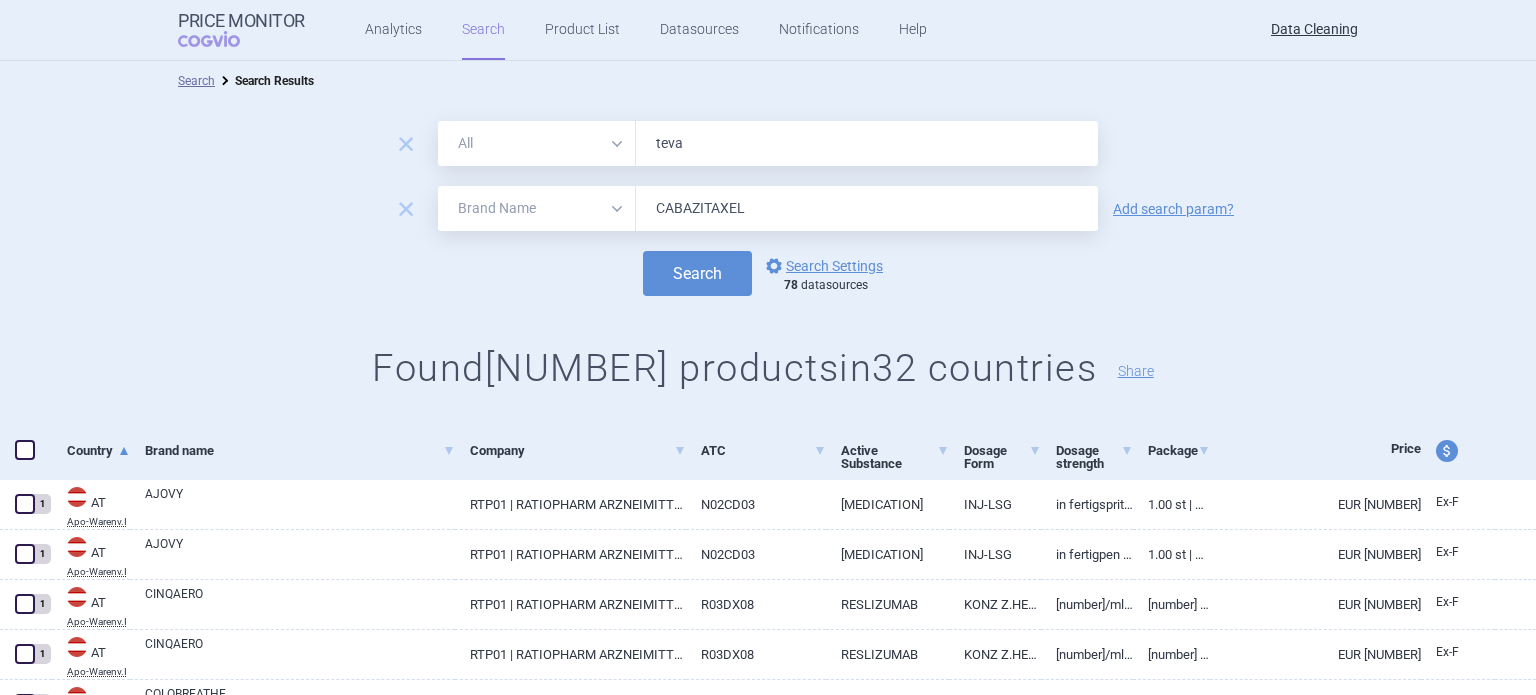 click on "Search" at bounding box center (697, 273) 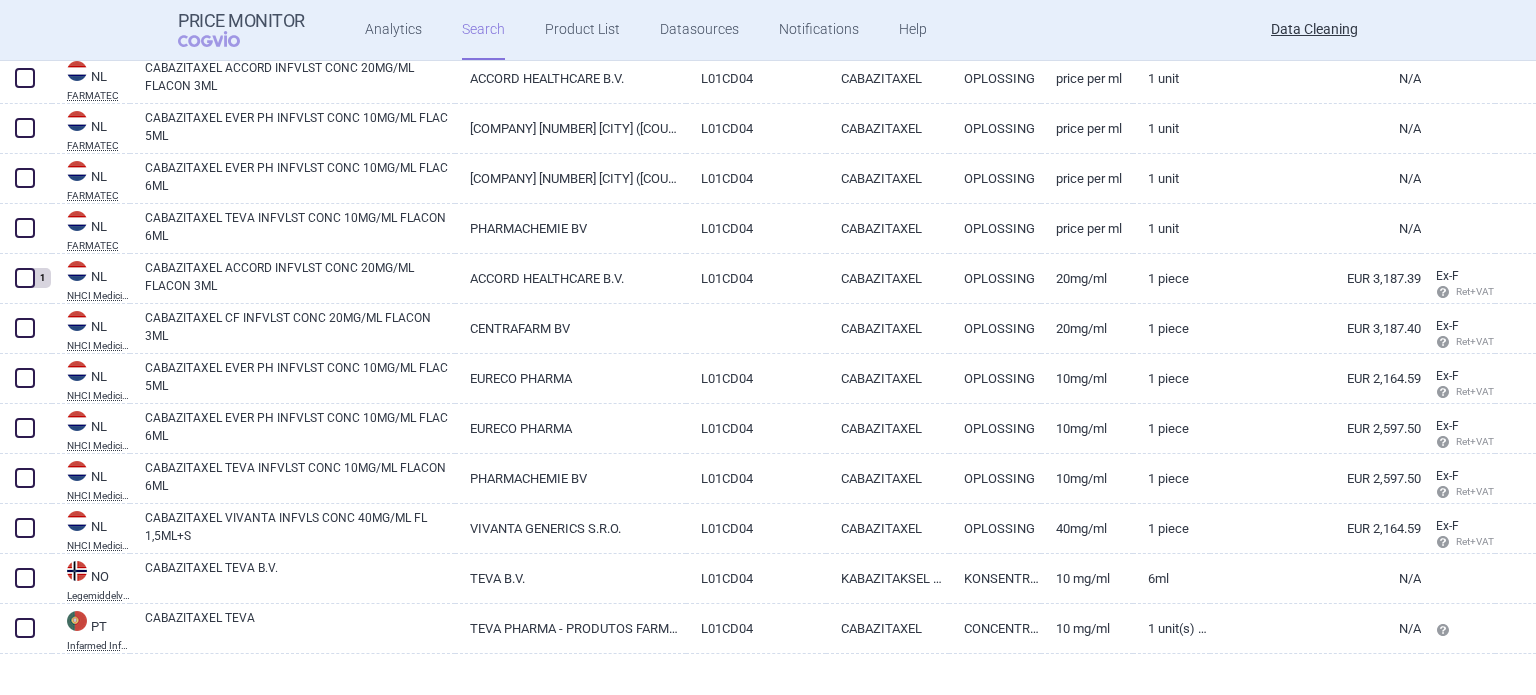 scroll, scrollTop: 1325, scrollLeft: 0, axis: vertical 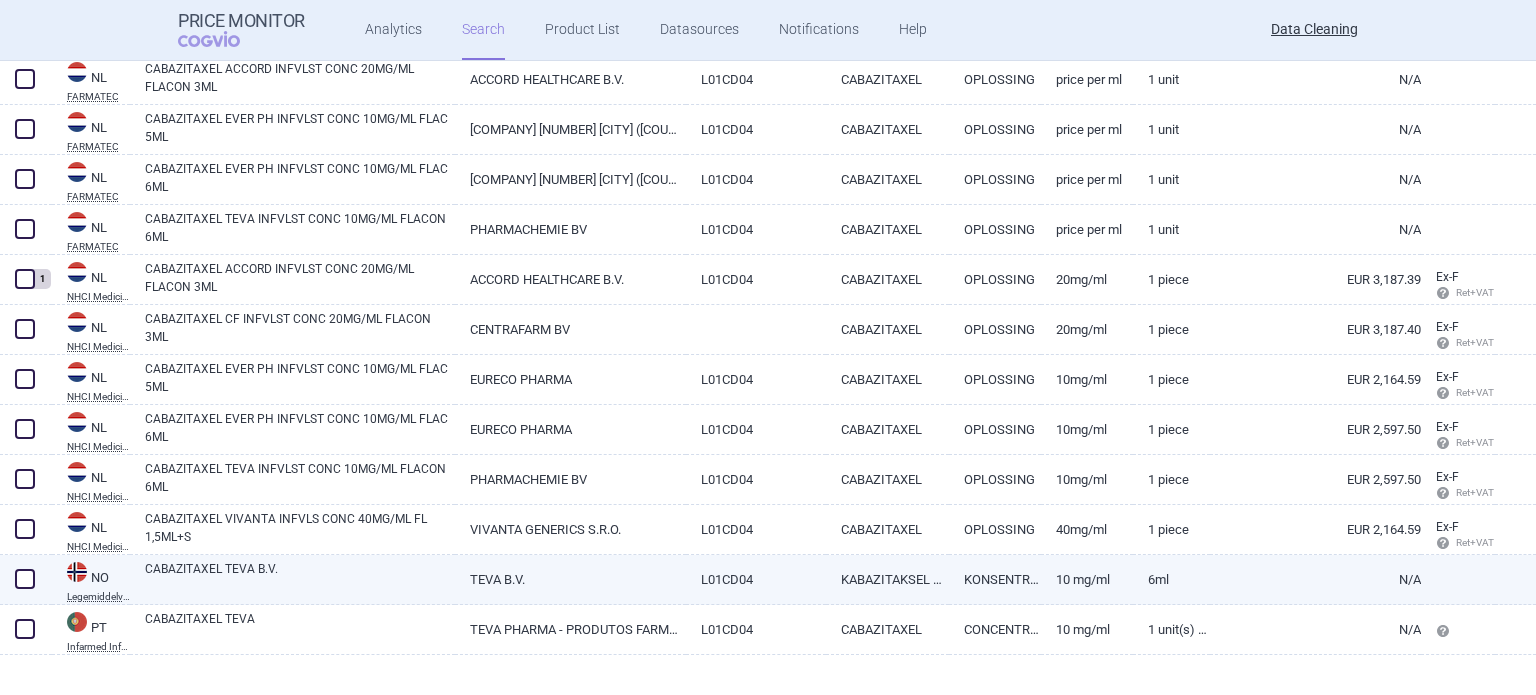 click on "CABAZITAXEL TEVA B.V." at bounding box center [300, 578] 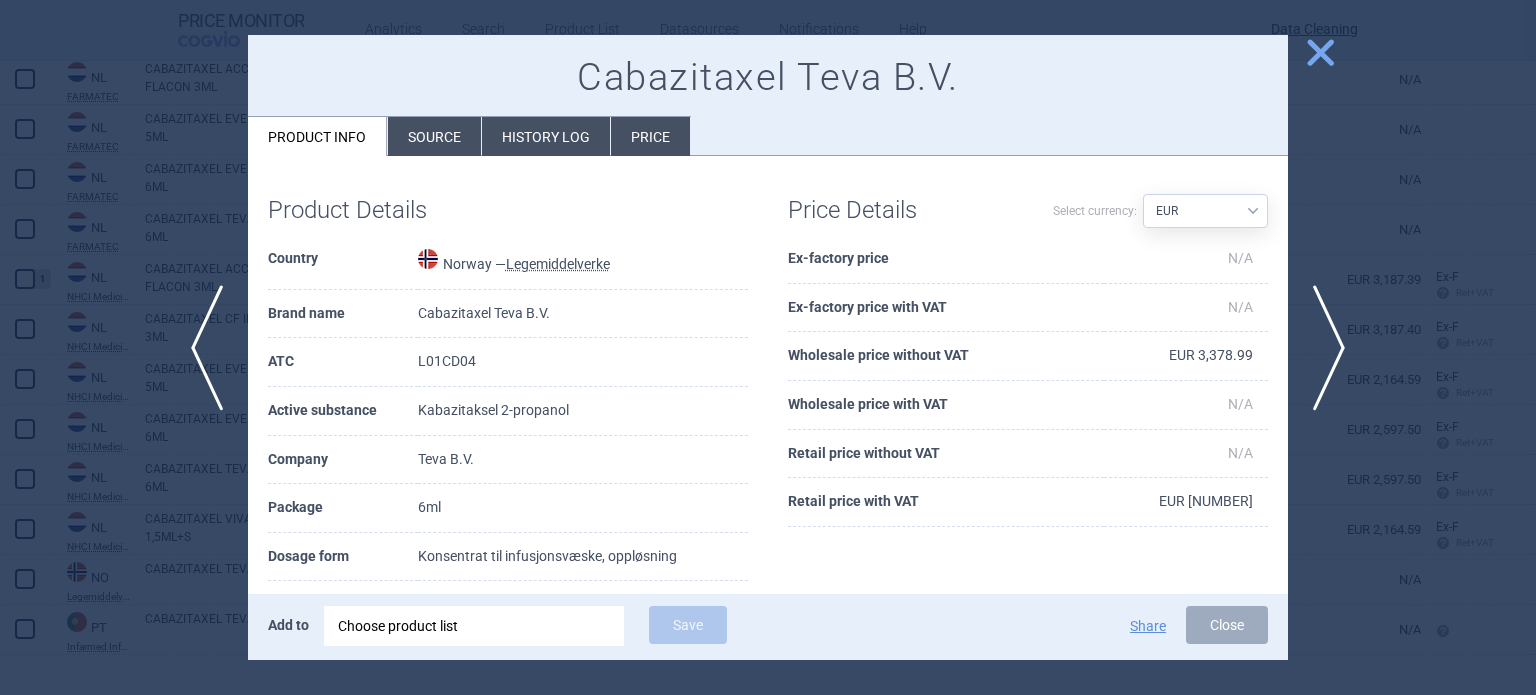 click on "Source" at bounding box center [434, 136] 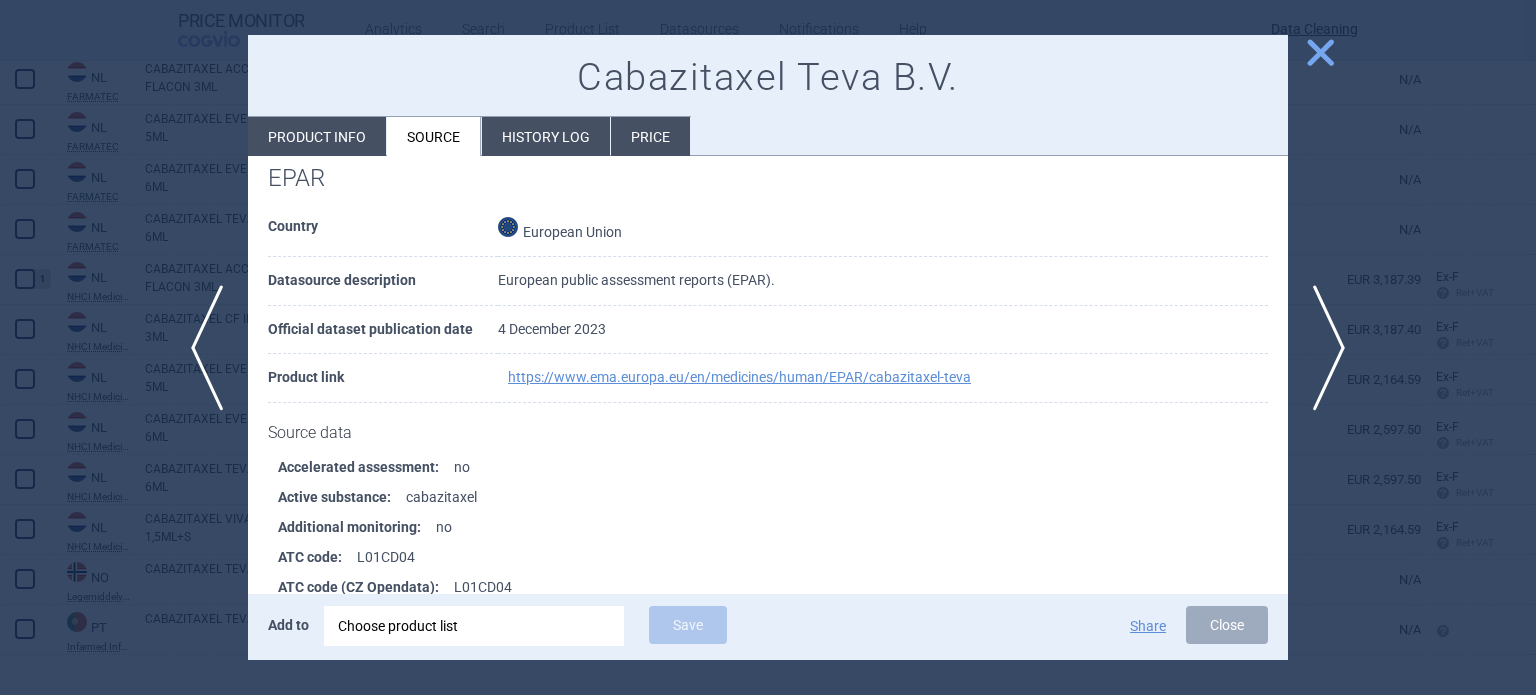 scroll, scrollTop: 1958, scrollLeft: 0, axis: vertical 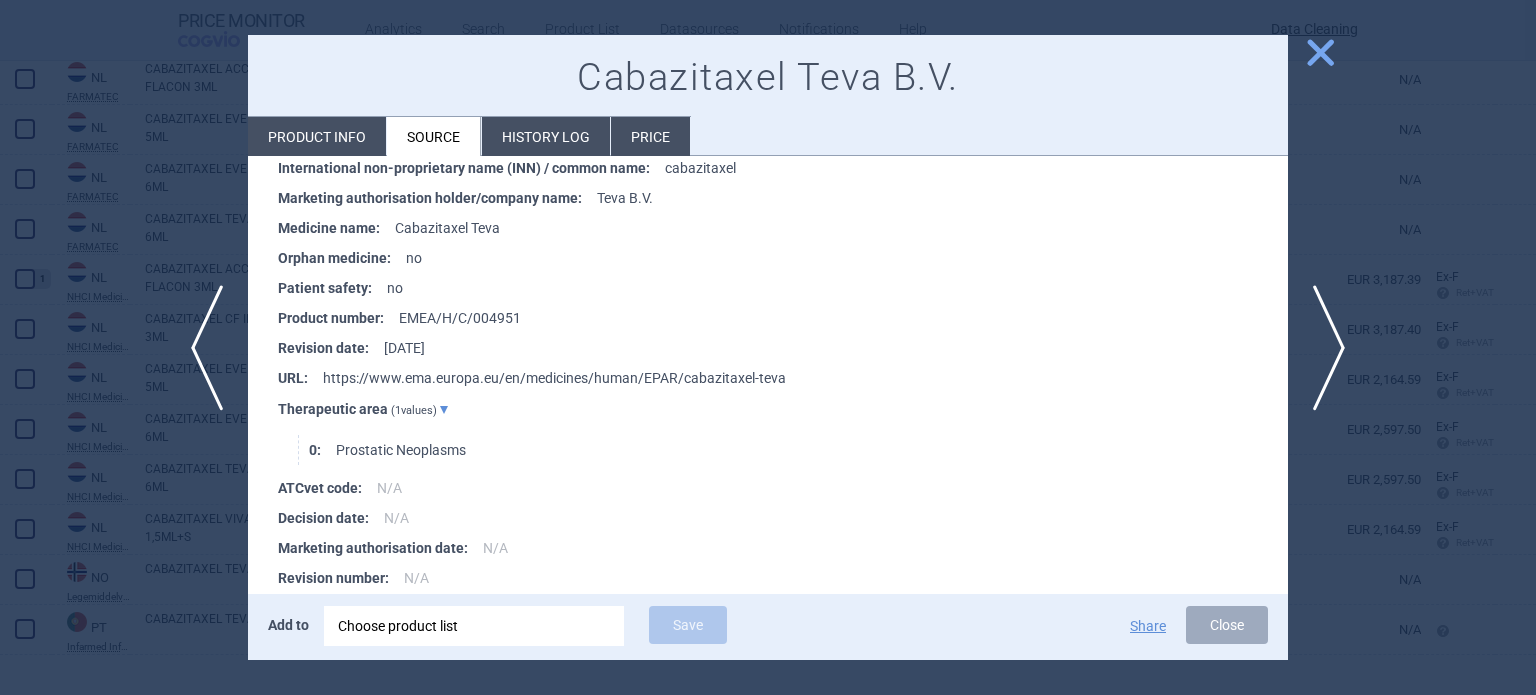 click at bounding box center (768, 347) 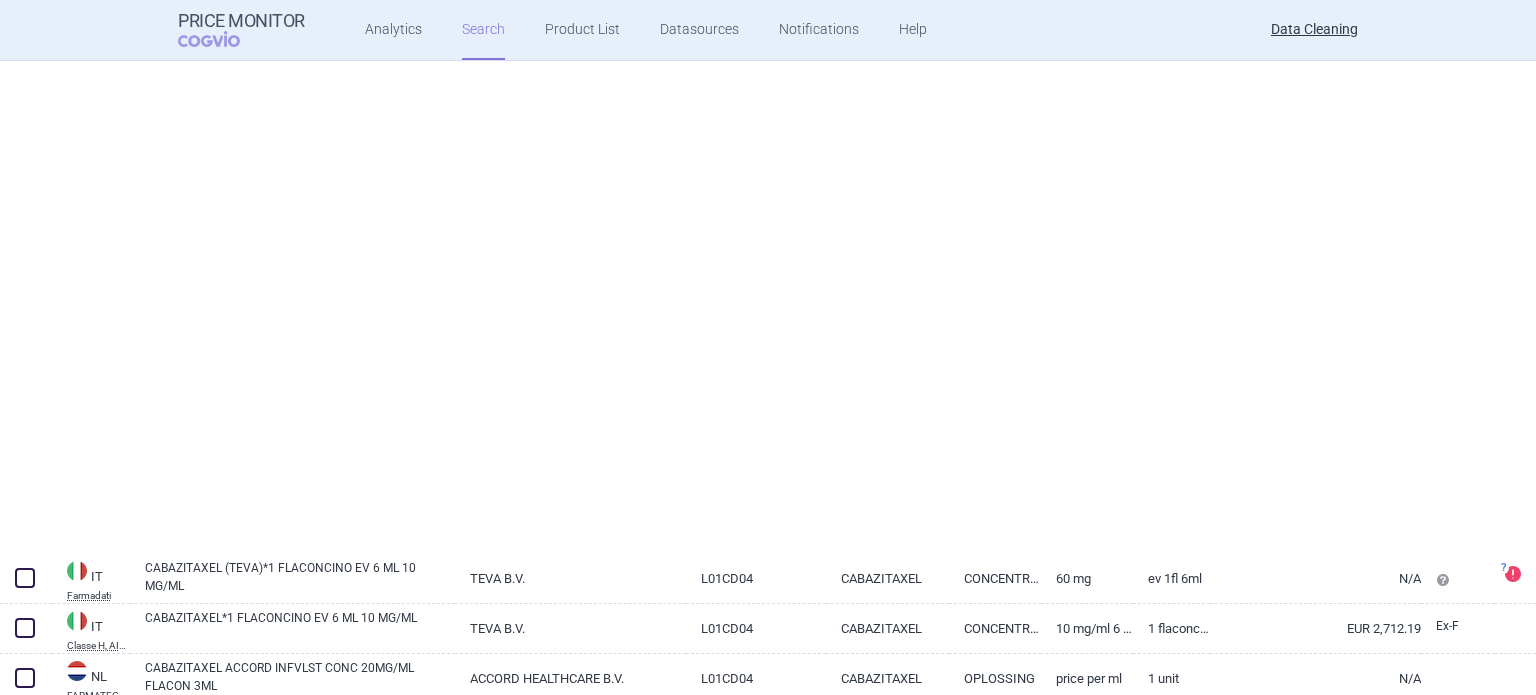select on "brandName" 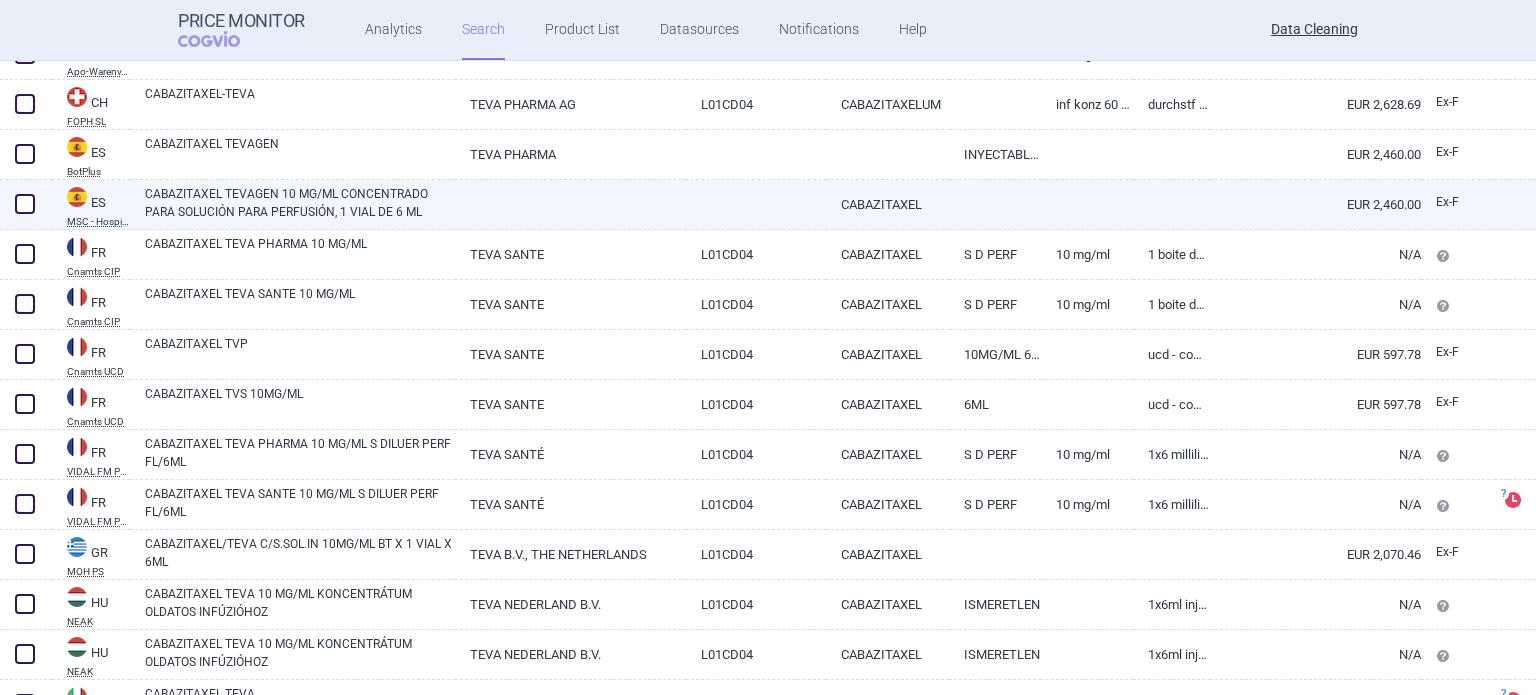 scroll, scrollTop: 187, scrollLeft: 0, axis: vertical 